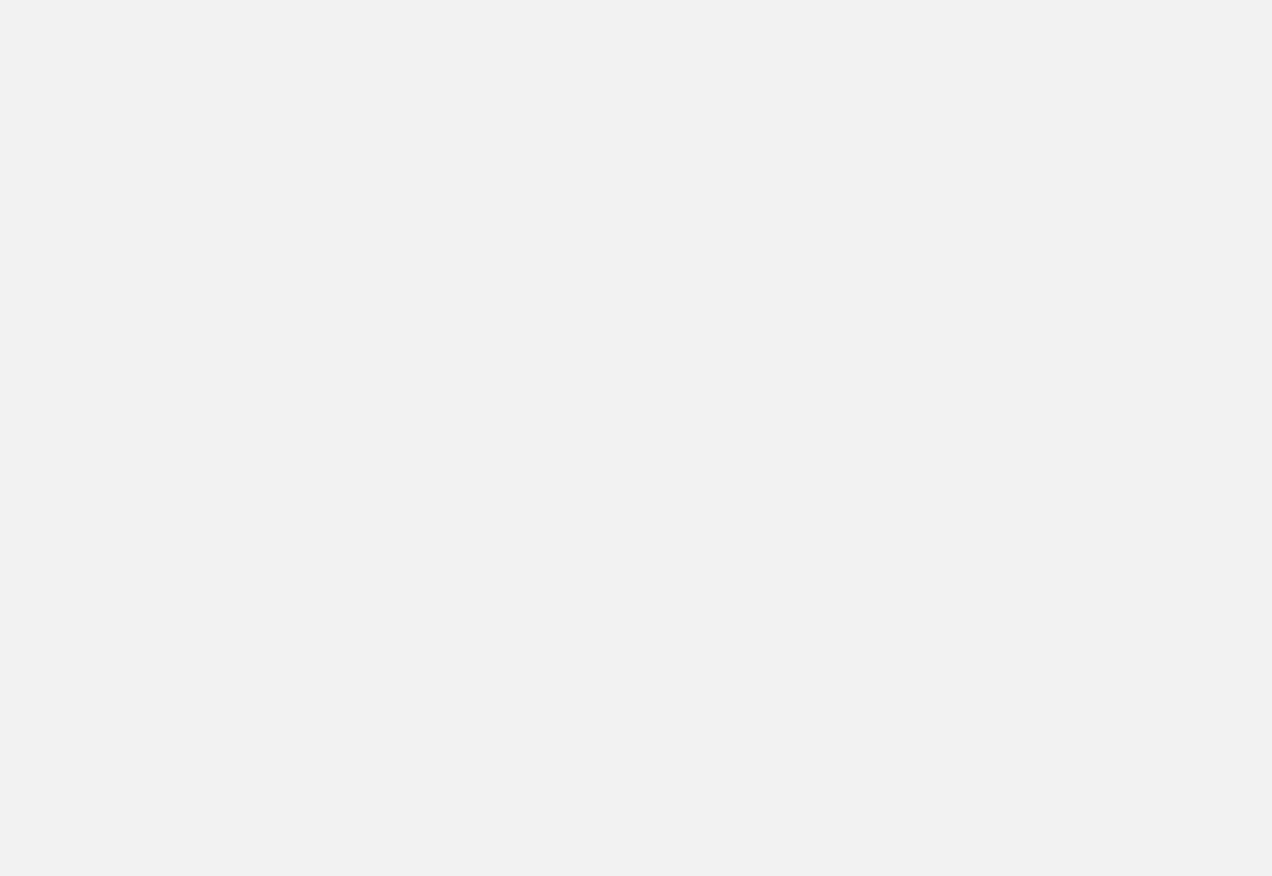 scroll, scrollTop: 0, scrollLeft: 0, axis: both 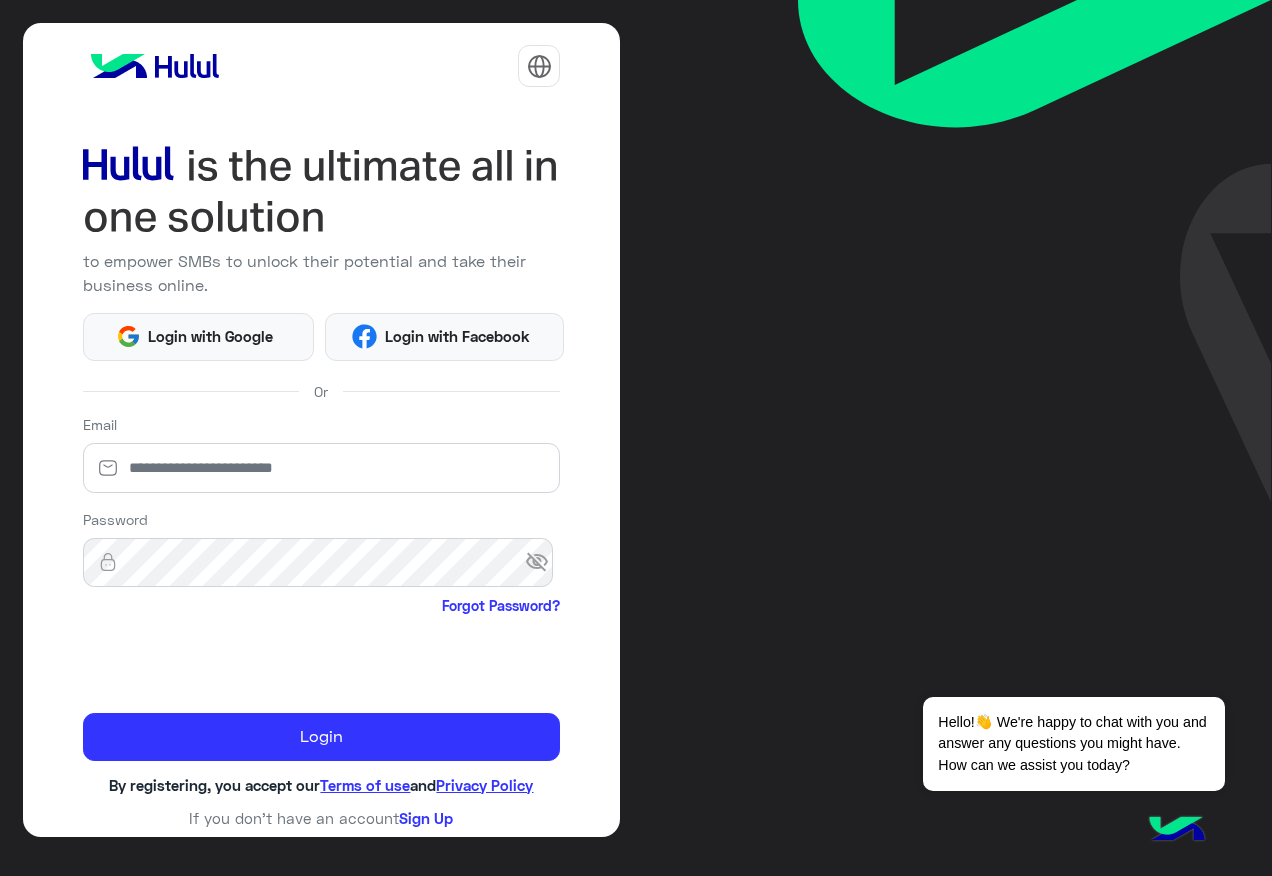 drag, startPoint x: 1271, startPoint y: 706, endPoint x: 1218, endPoint y: 645, distance: 80.80842 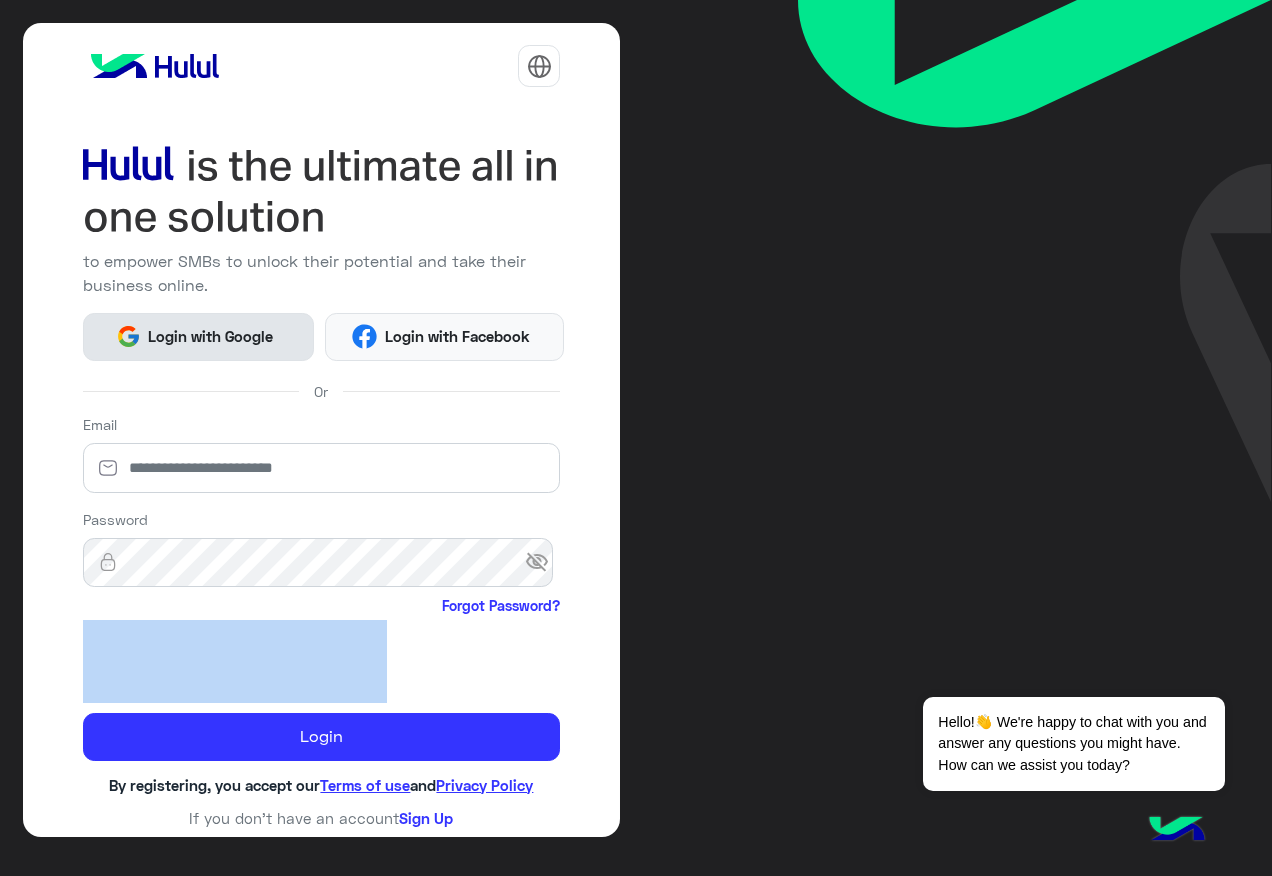 click on "Login with Google" 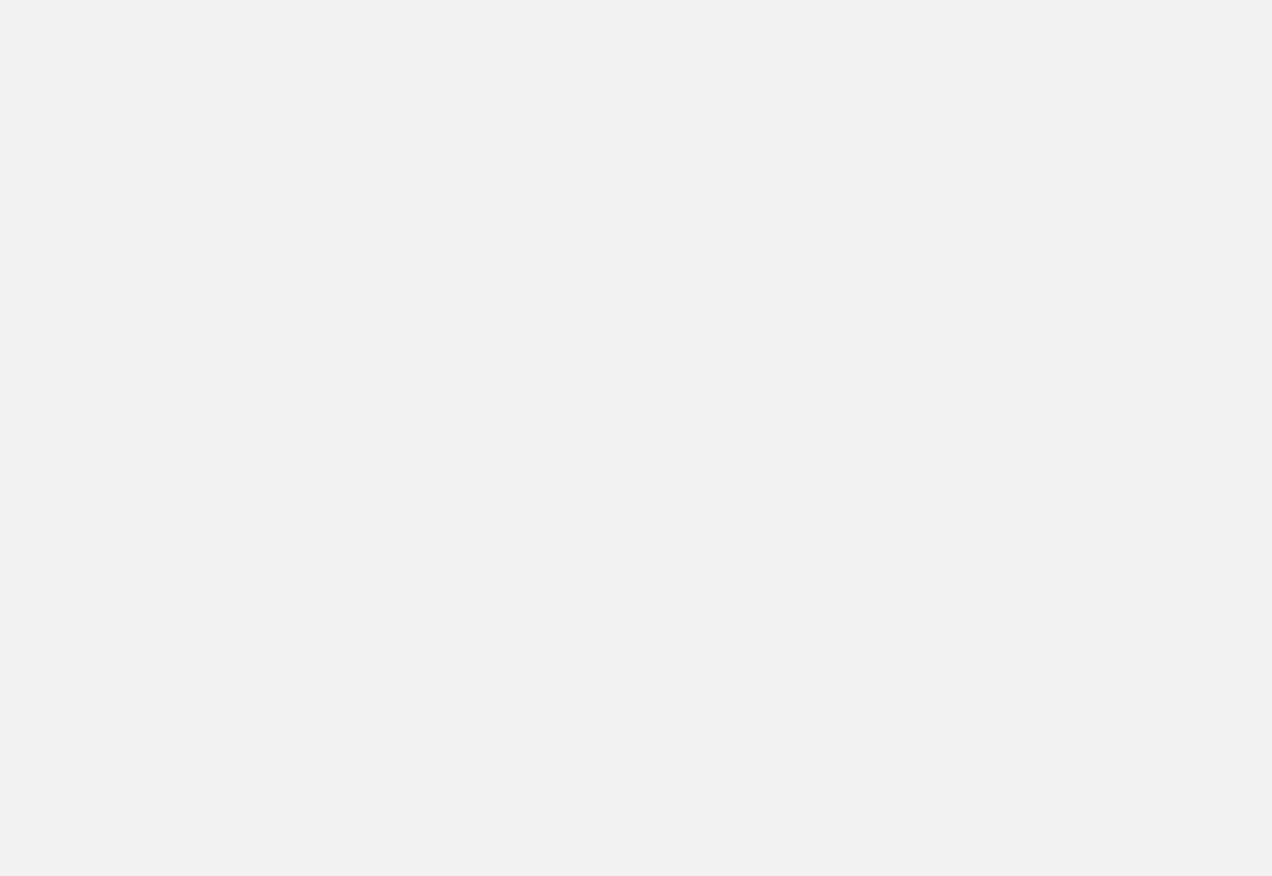 scroll, scrollTop: 0, scrollLeft: 0, axis: both 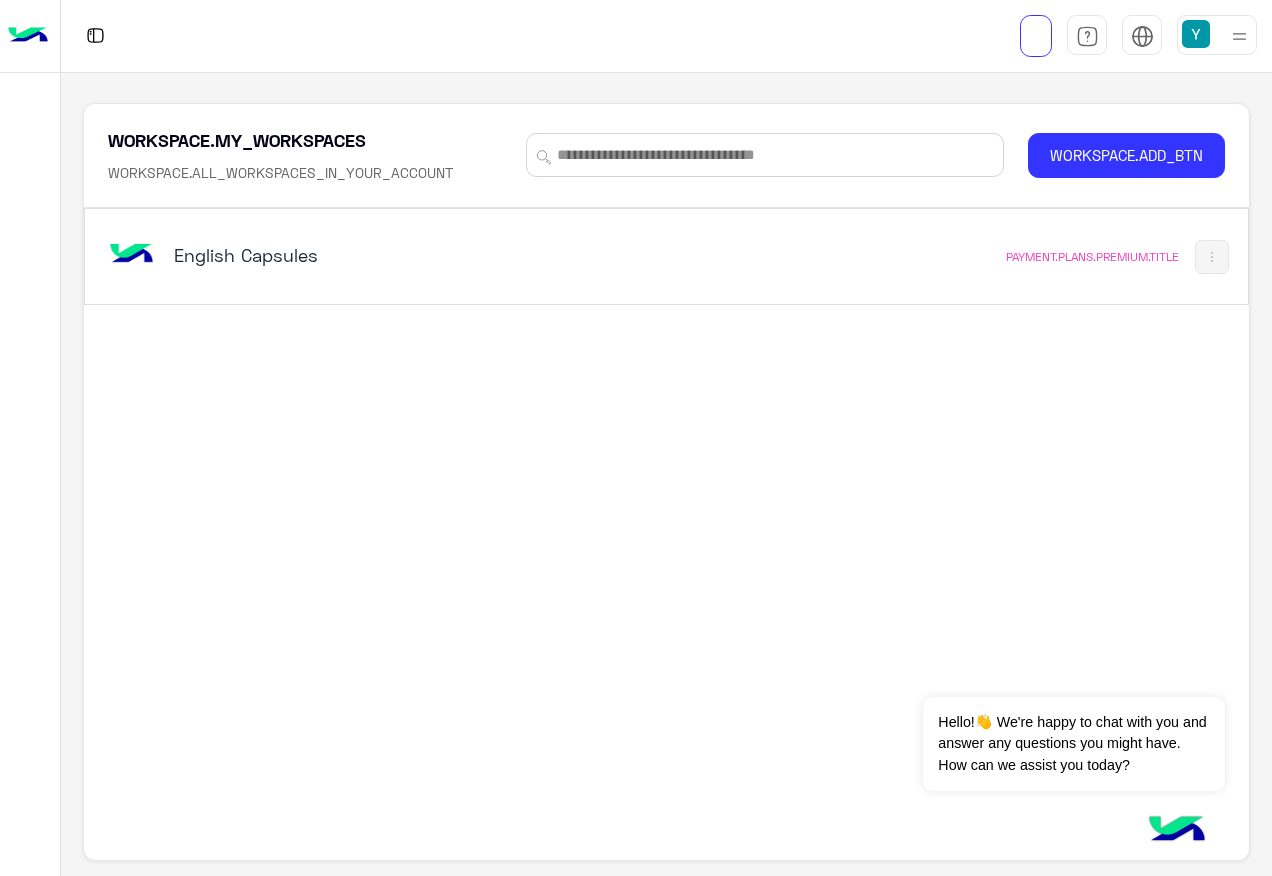 click on "English Capsules" at bounding box center (441, 257) 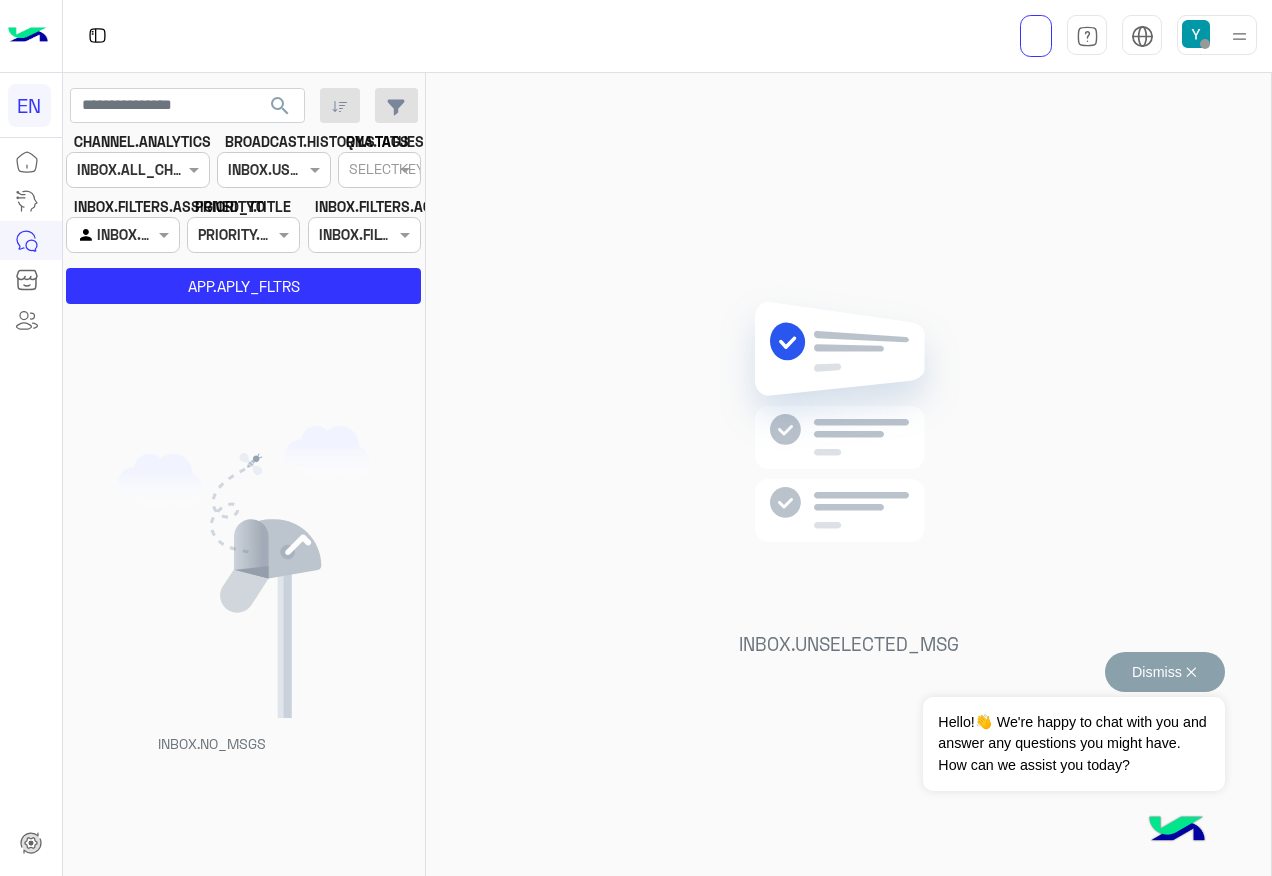 click on "Dismiss ✕" at bounding box center [1165, 672] 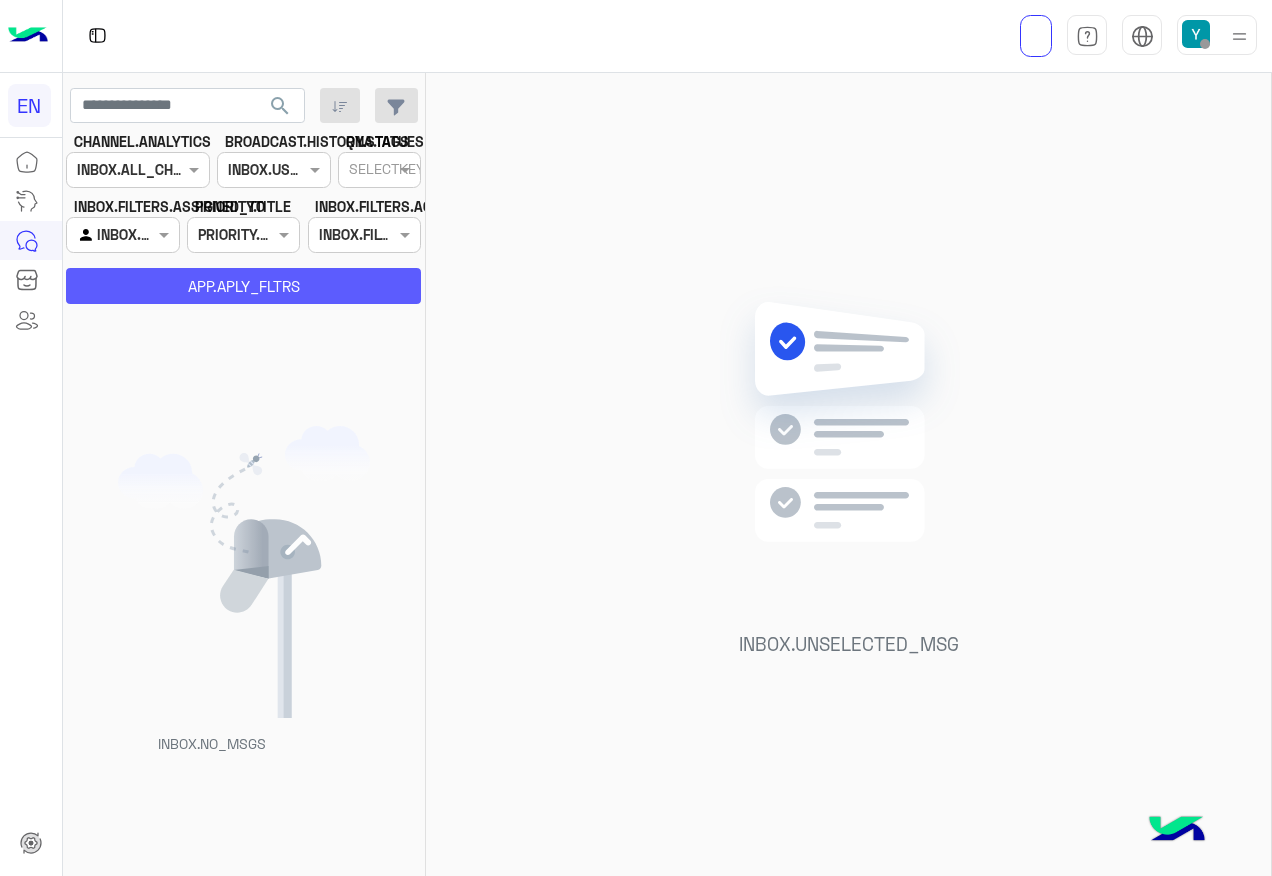 click on "APP.APLY_FLTRS" 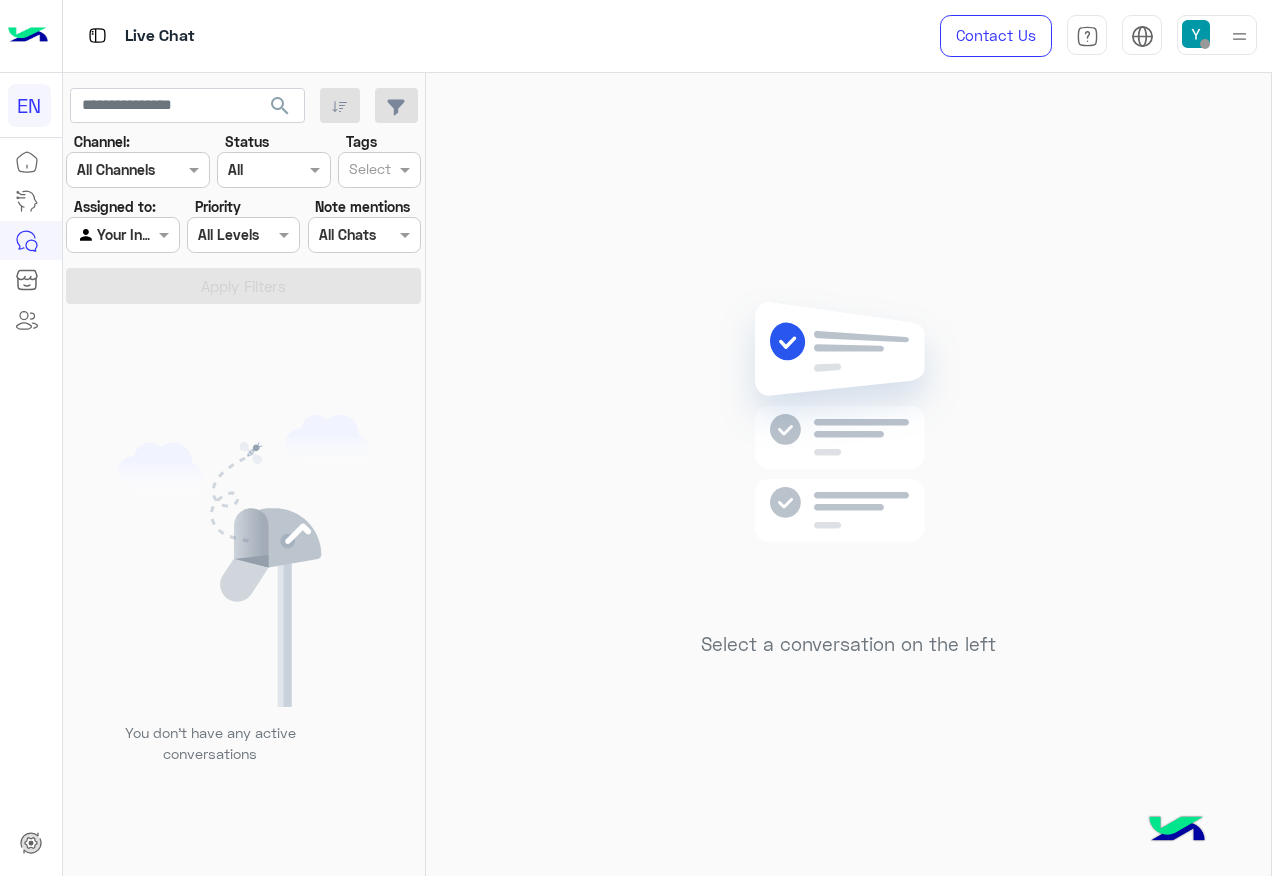 click at bounding box center [122, 234] 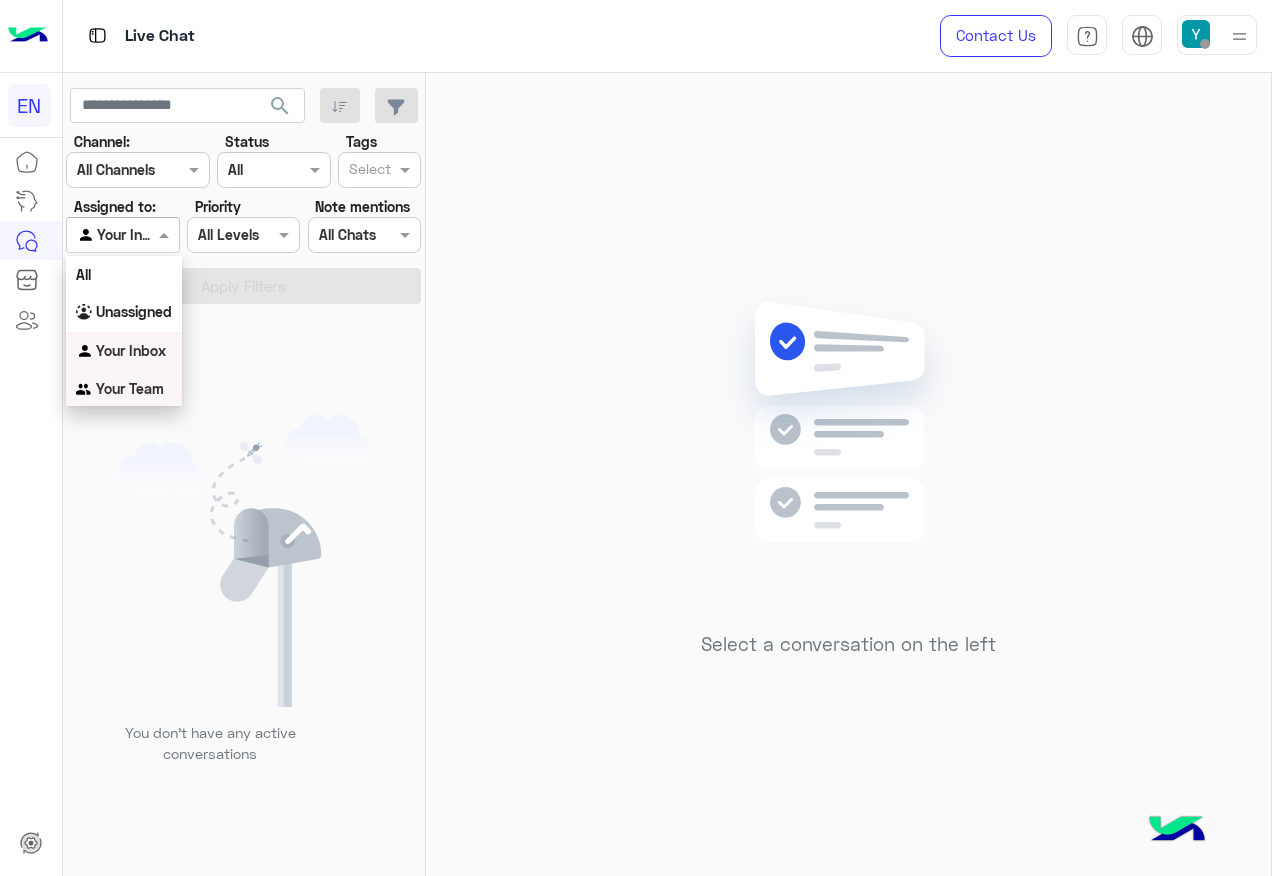 drag, startPoint x: 168, startPoint y: 386, endPoint x: 186, endPoint y: 280, distance: 107.51744 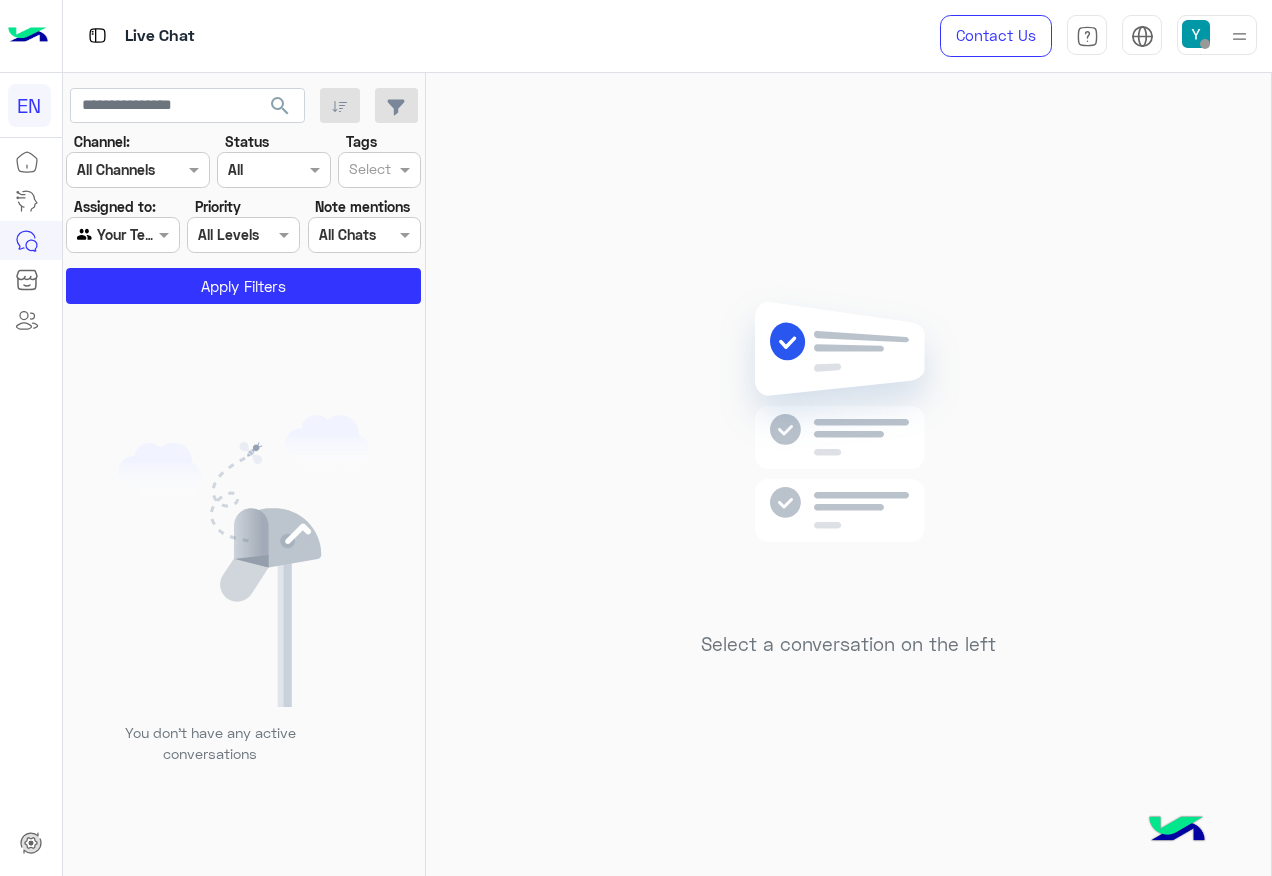 click on "Channel: Channel All Channels Status Channel All Tags Select Assigned to: Agent Filter Your Team Priority All Levels All Levels Note mentions Select All Chats Apply Filters" 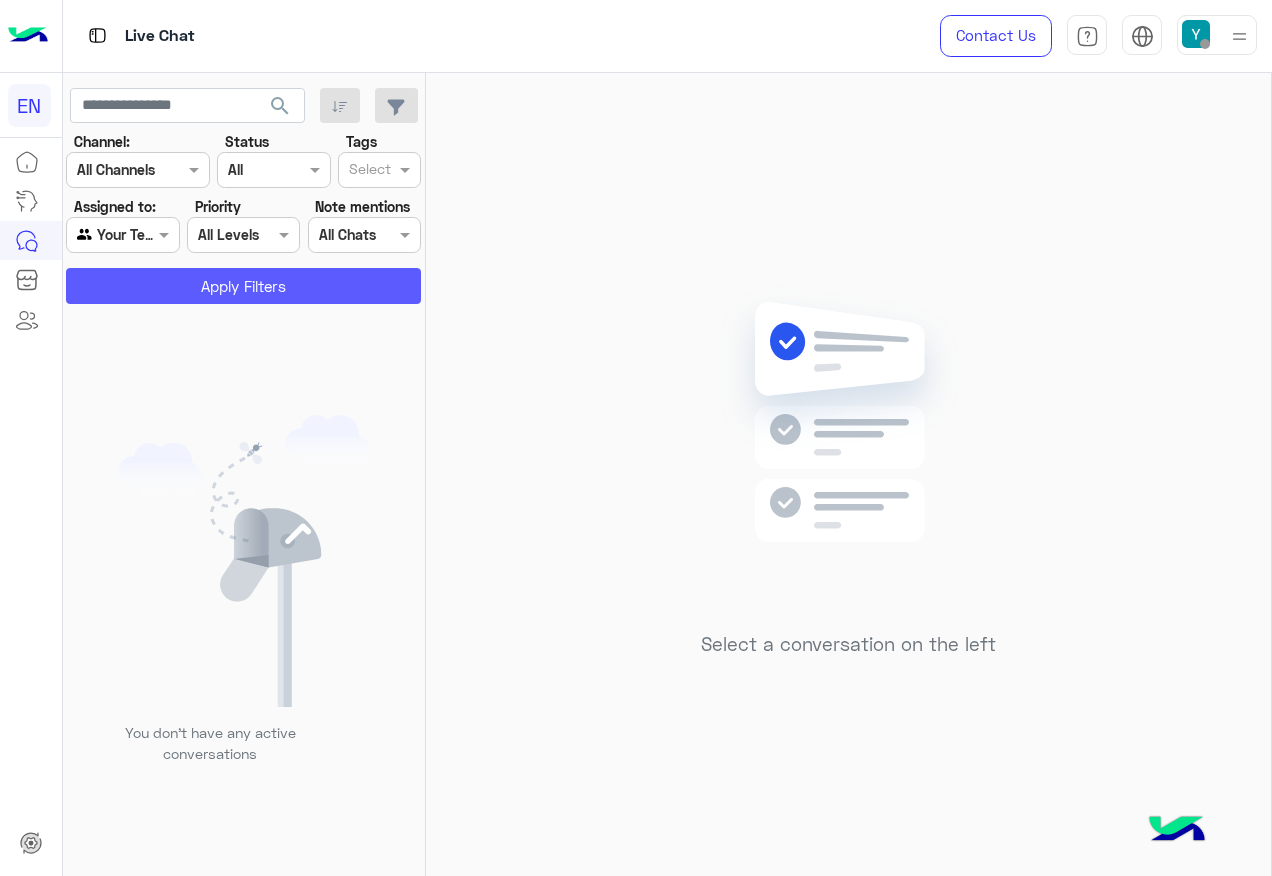 click on "Apply Filters" 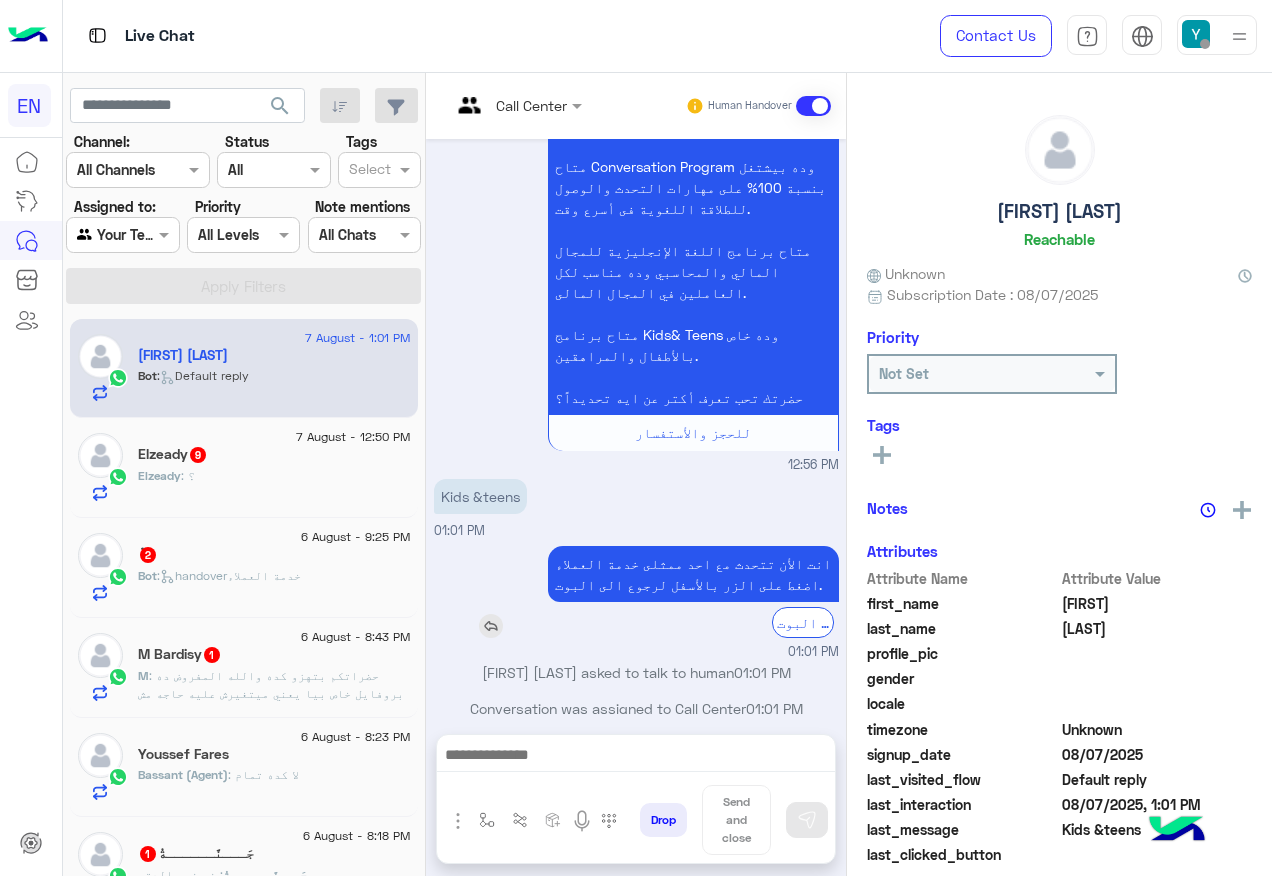 scroll, scrollTop: 0, scrollLeft: 0, axis: both 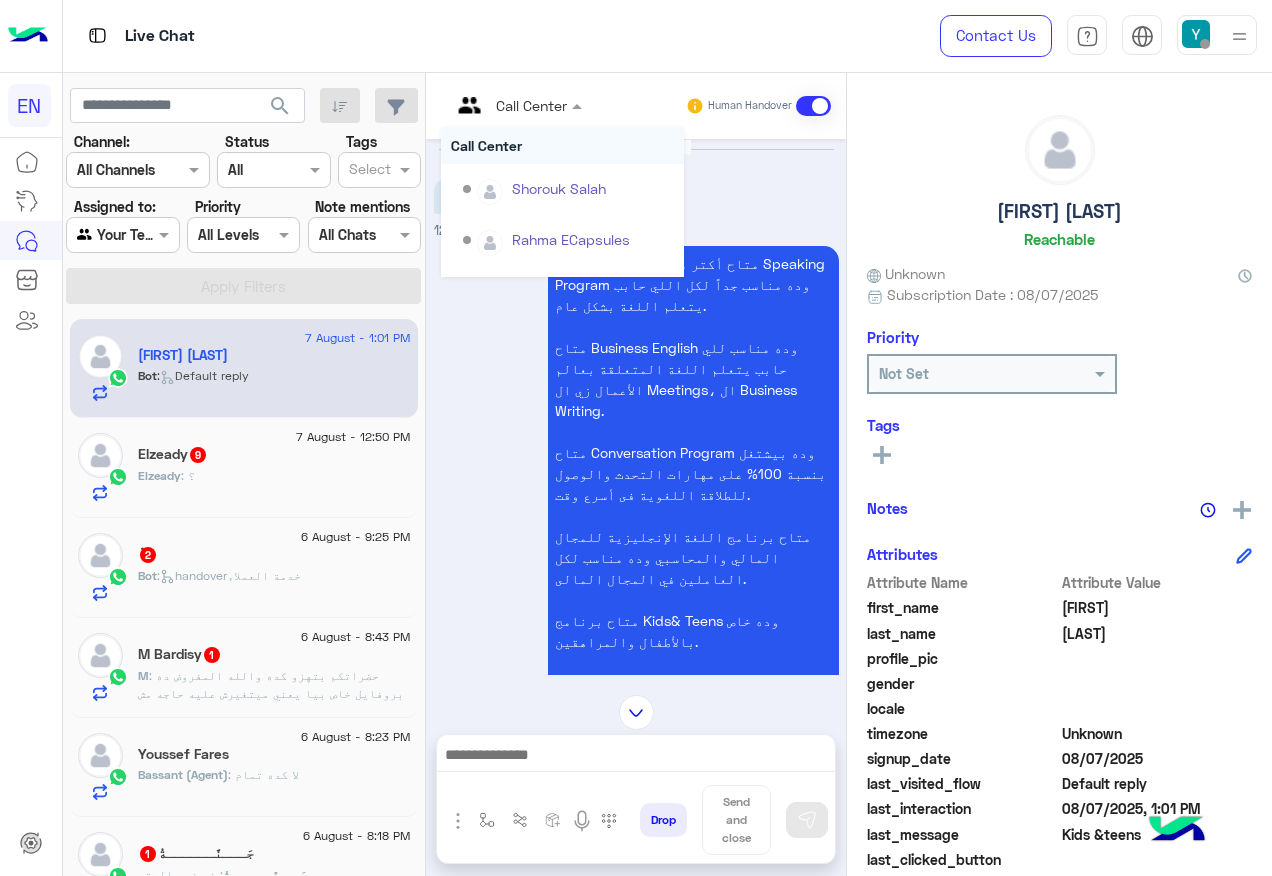 click at bounding box center (579, 105) 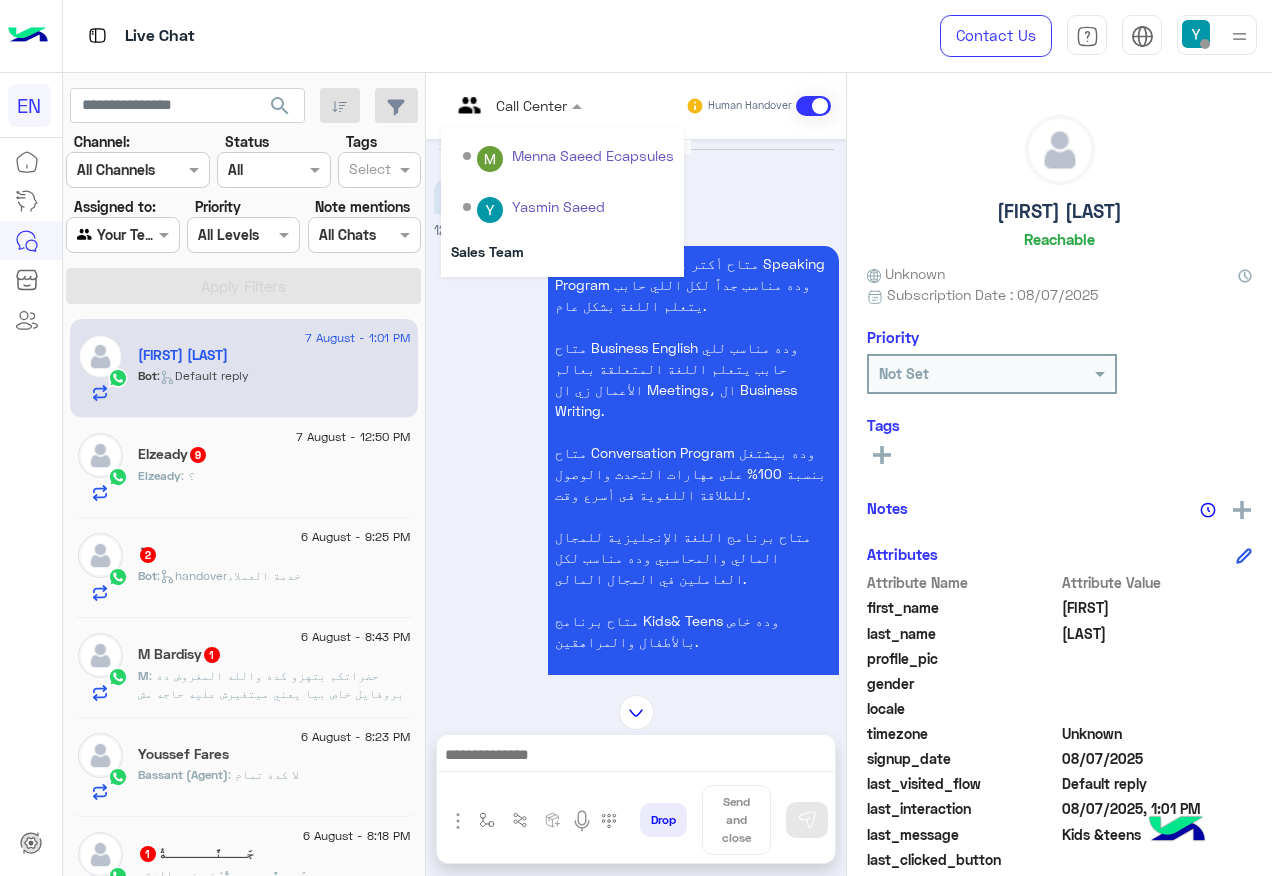 scroll, scrollTop: 300, scrollLeft: 0, axis: vertical 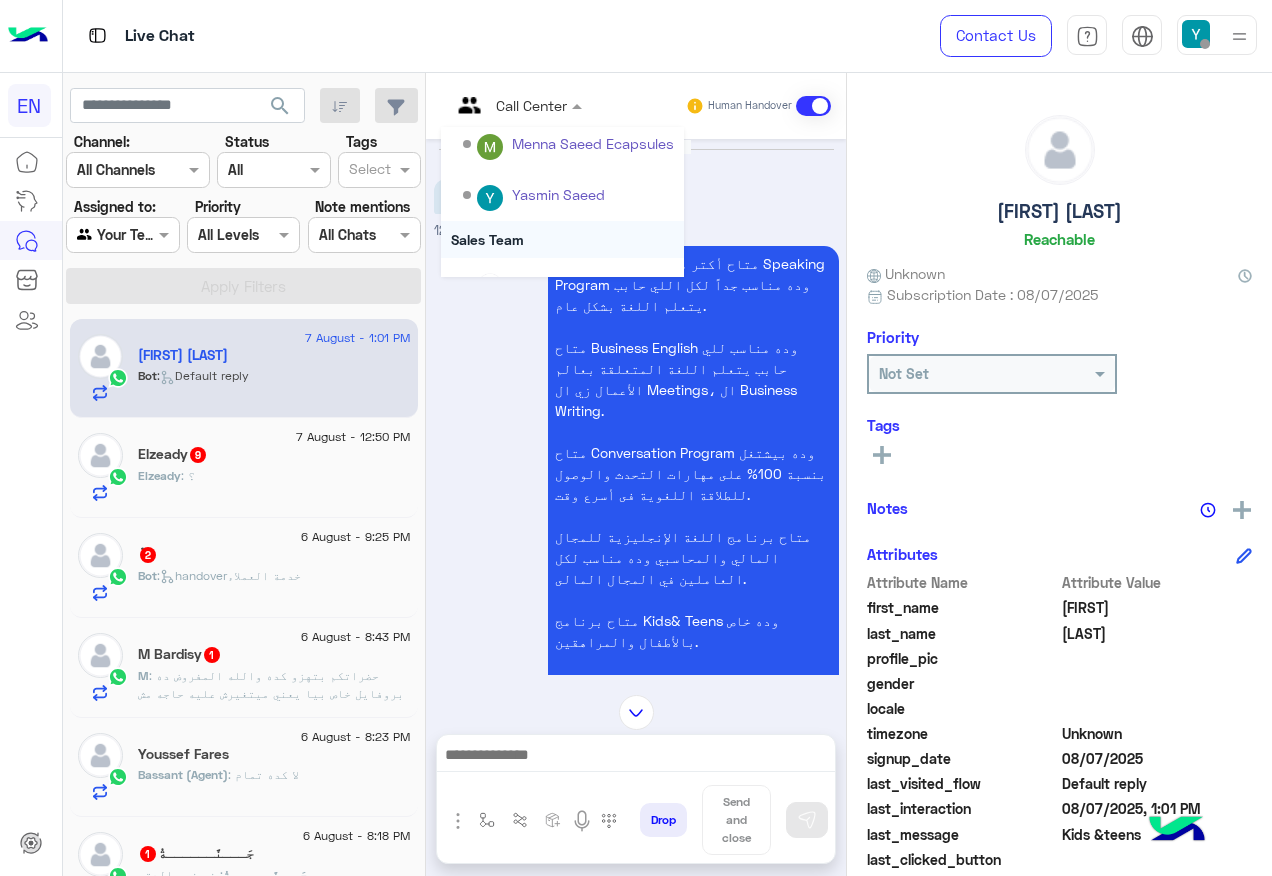 click on "Sales Team" at bounding box center (562, 239) 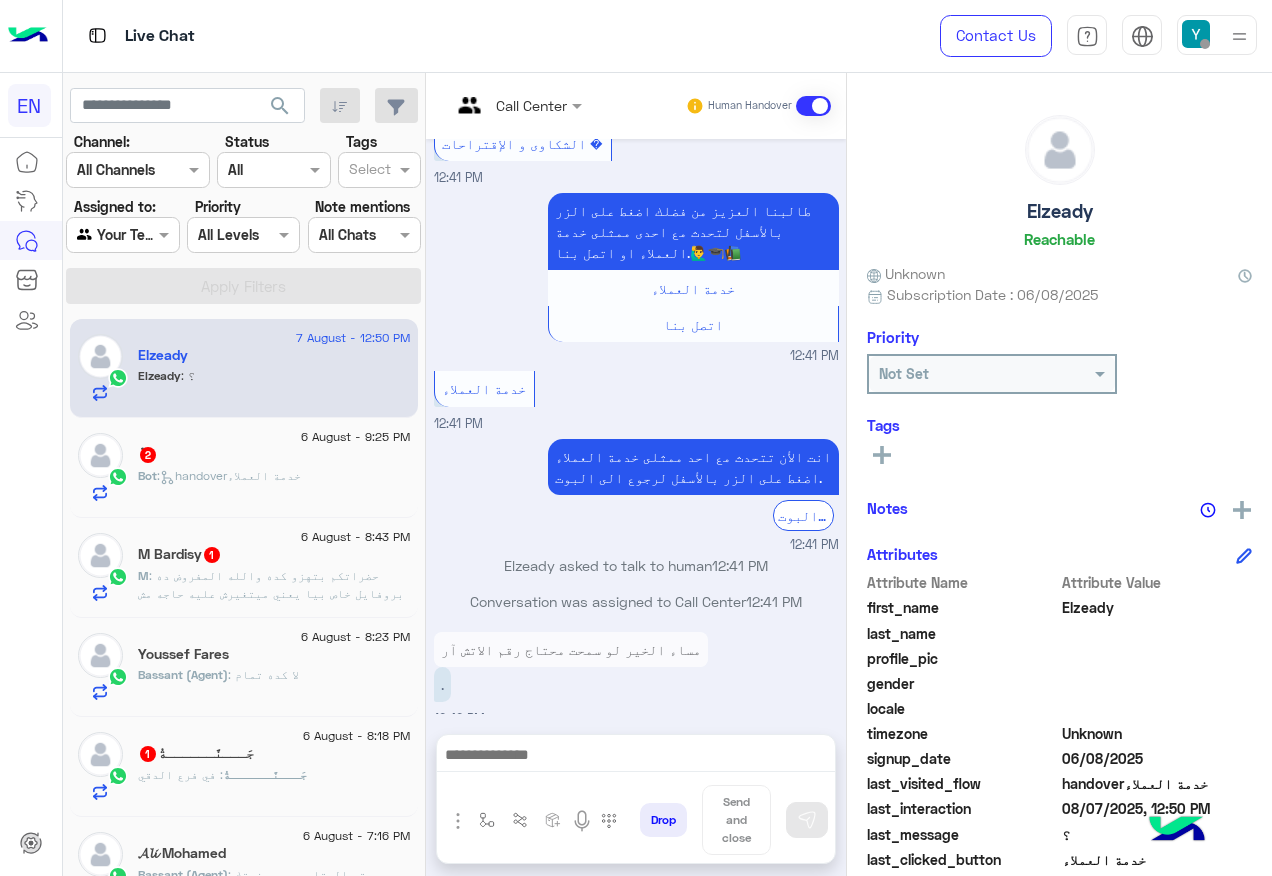scroll, scrollTop: 2858, scrollLeft: 0, axis: vertical 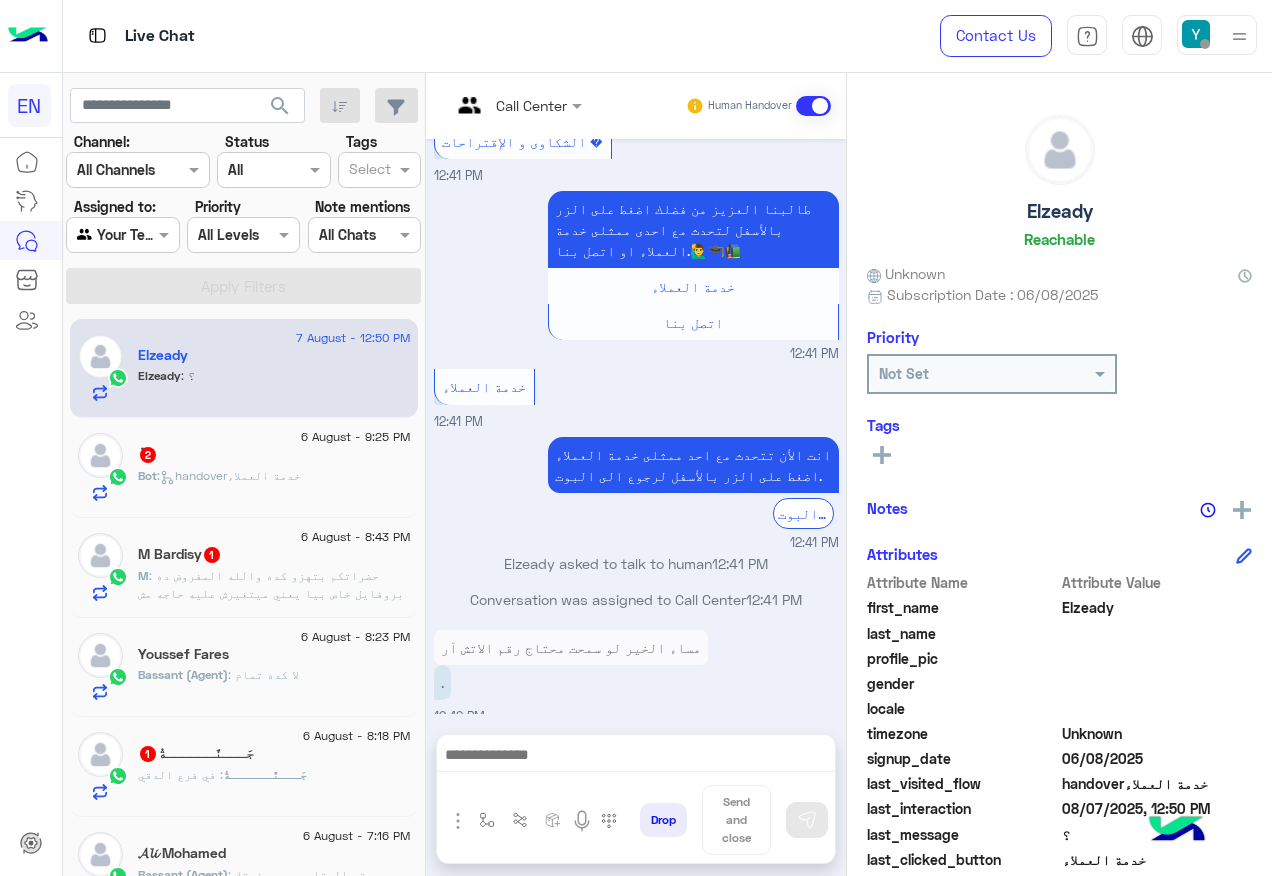 click at bounding box center [636, 760] 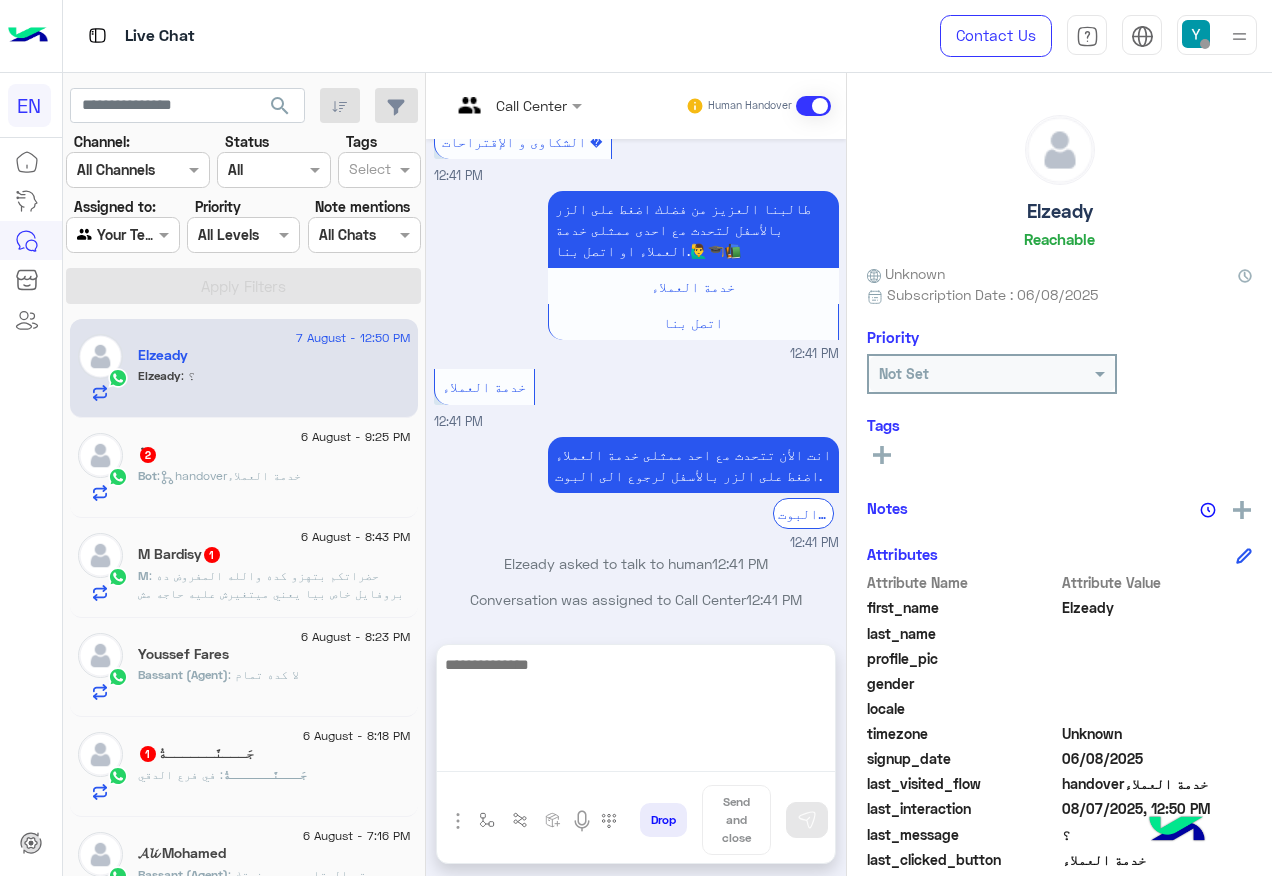 click at bounding box center [636, 712] 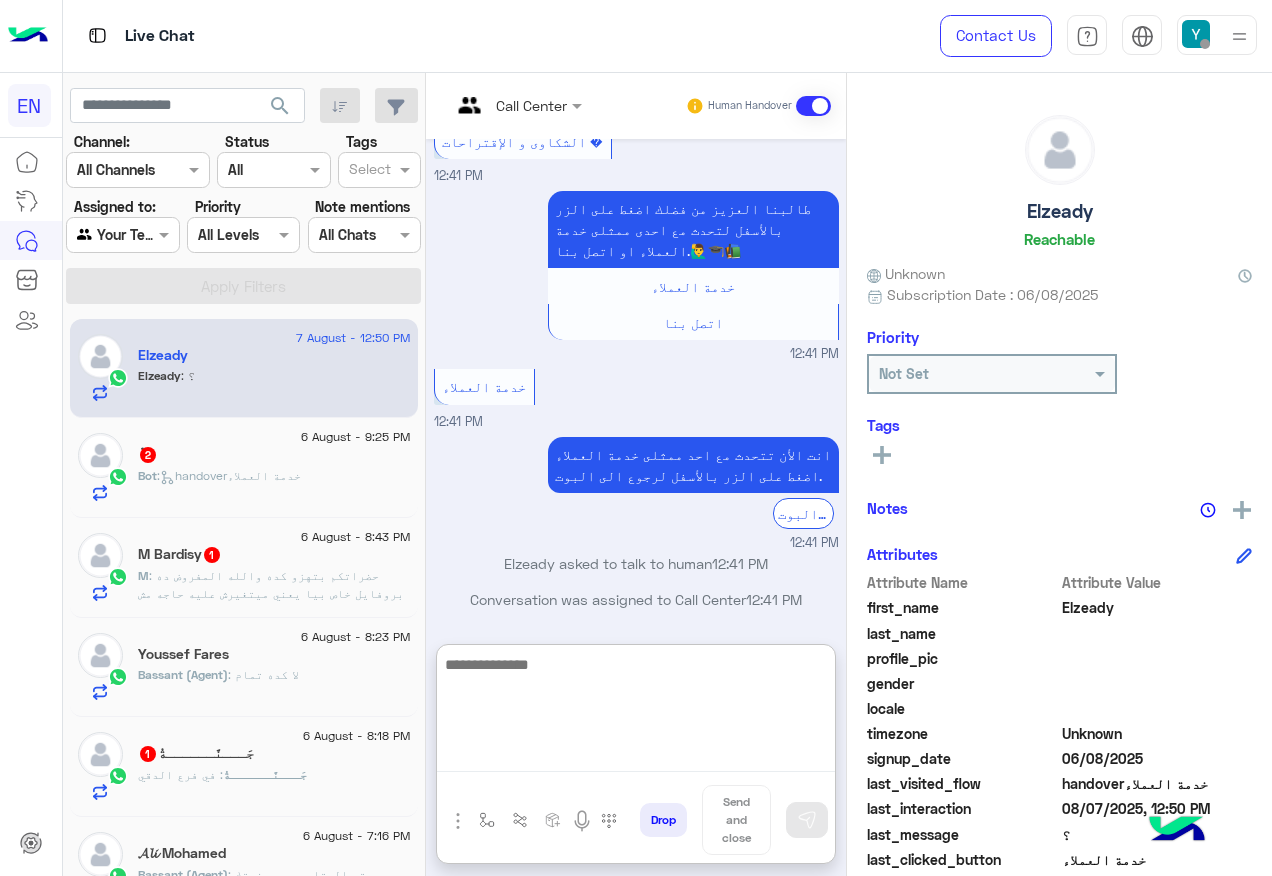 scroll, scrollTop: 2948, scrollLeft: 0, axis: vertical 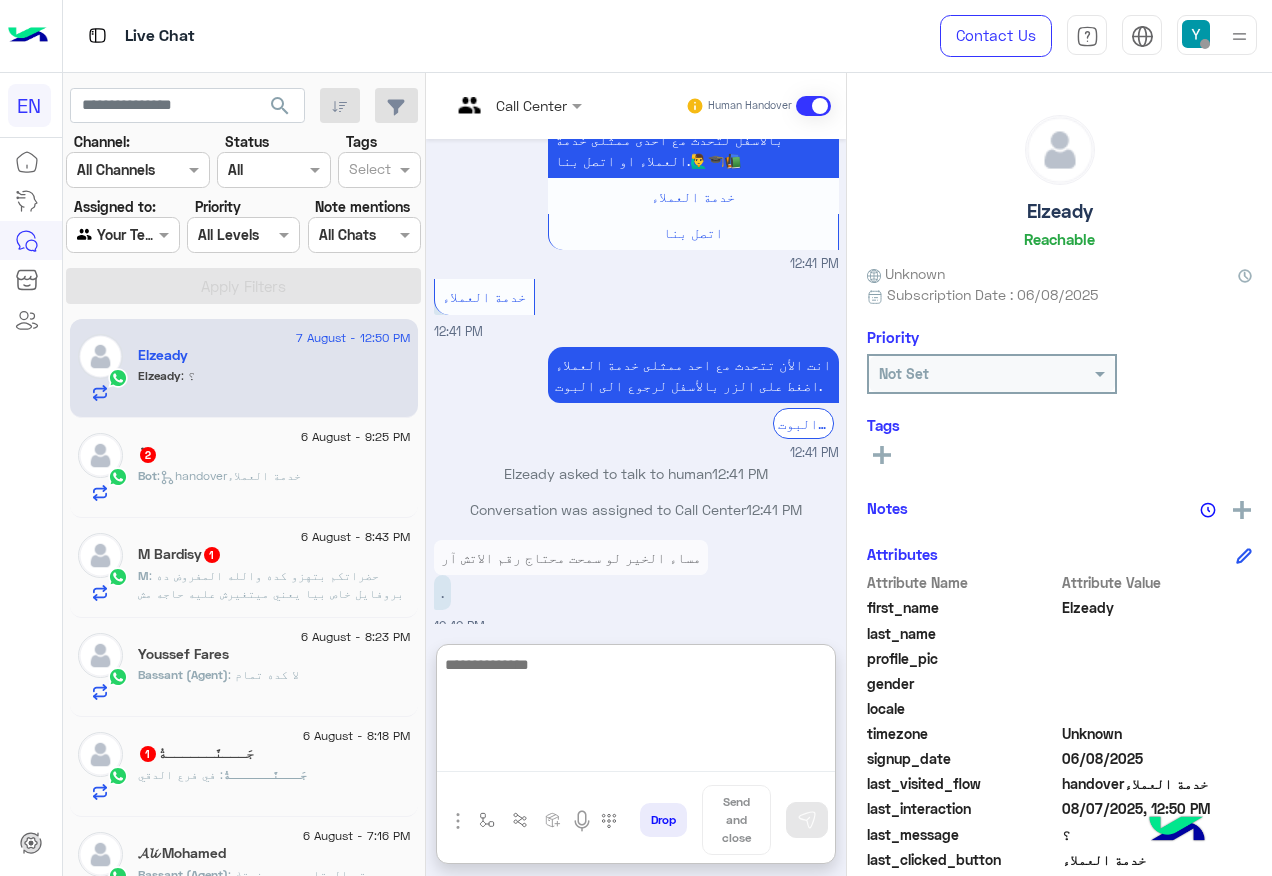 click at bounding box center [636, 712] 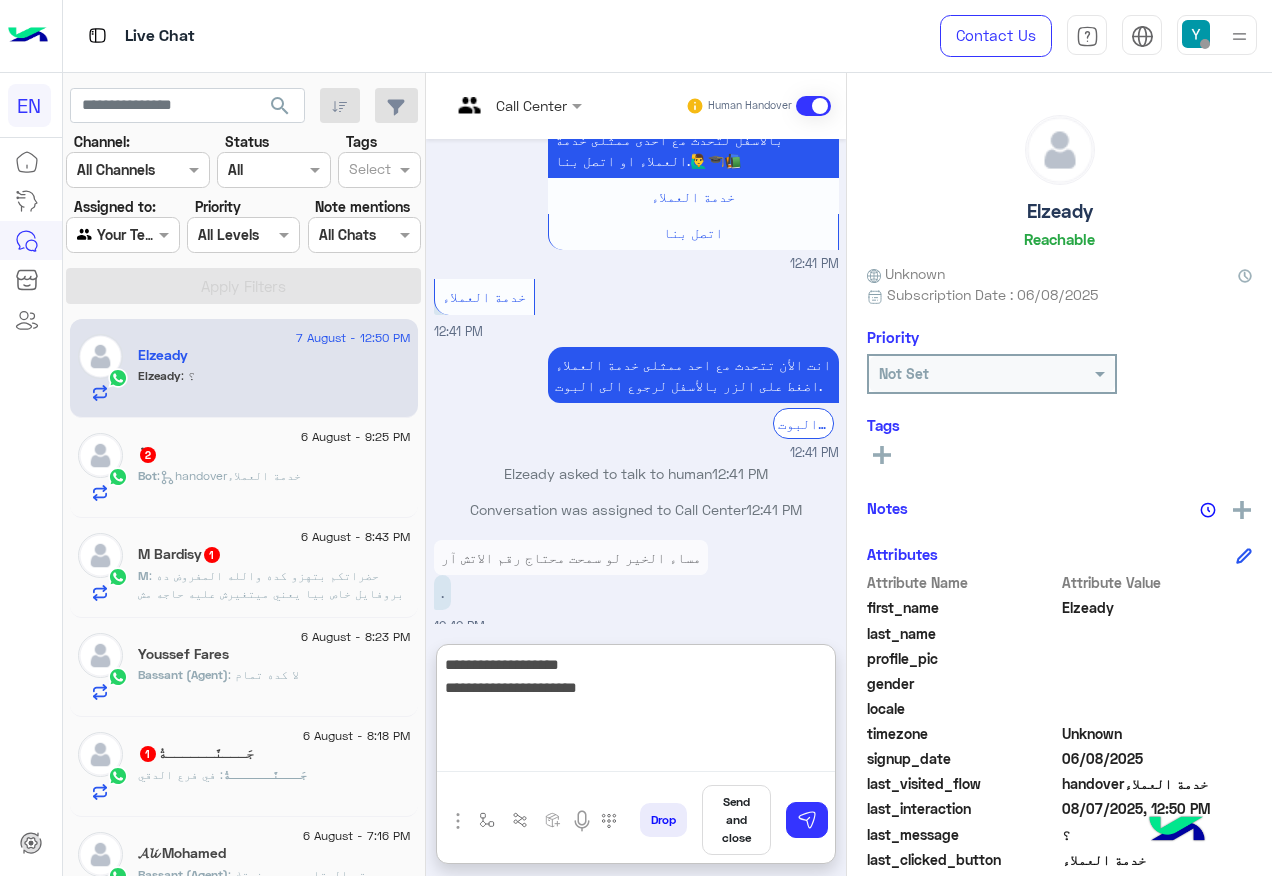 type on "**********" 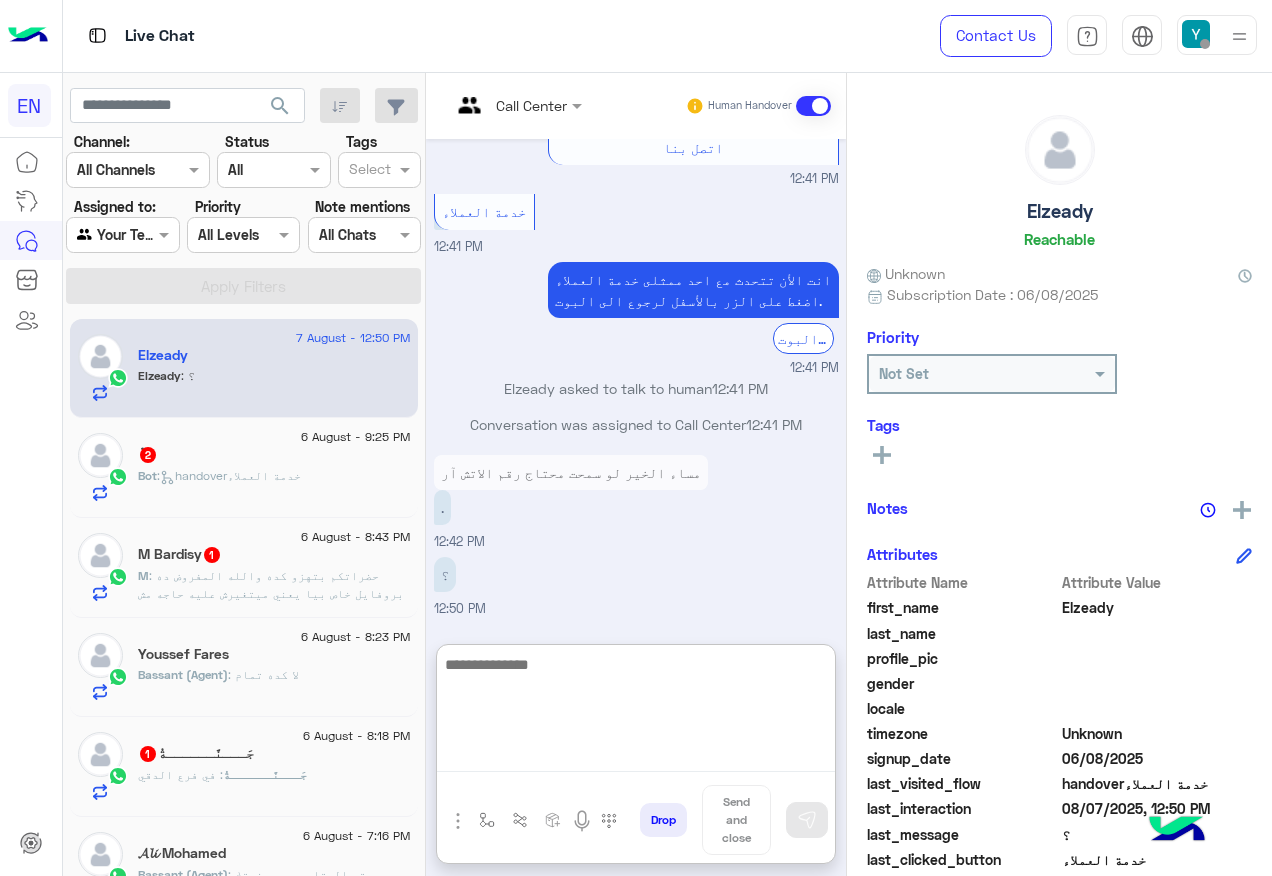 scroll, scrollTop: 3069, scrollLeft: 0, axis: vertical 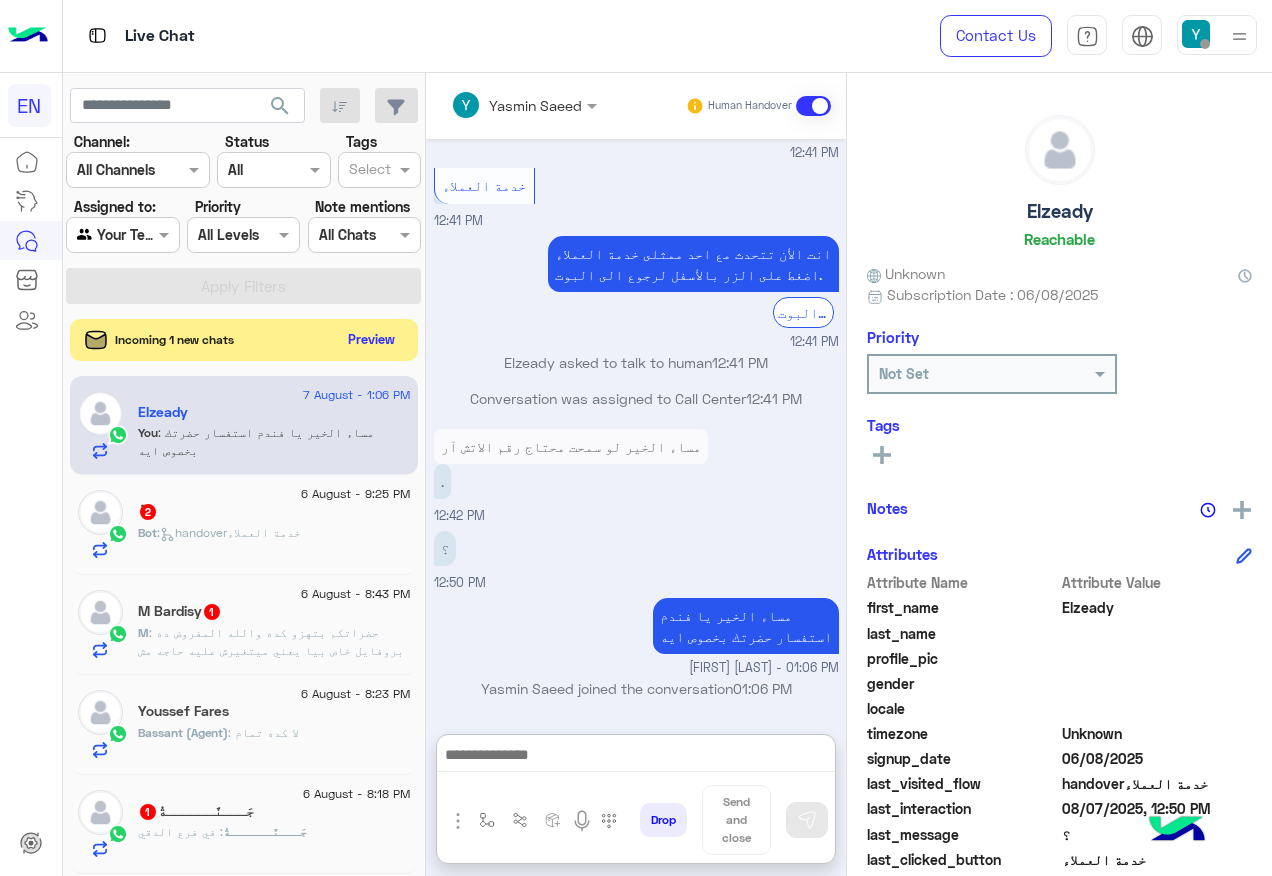 click on "Preview" 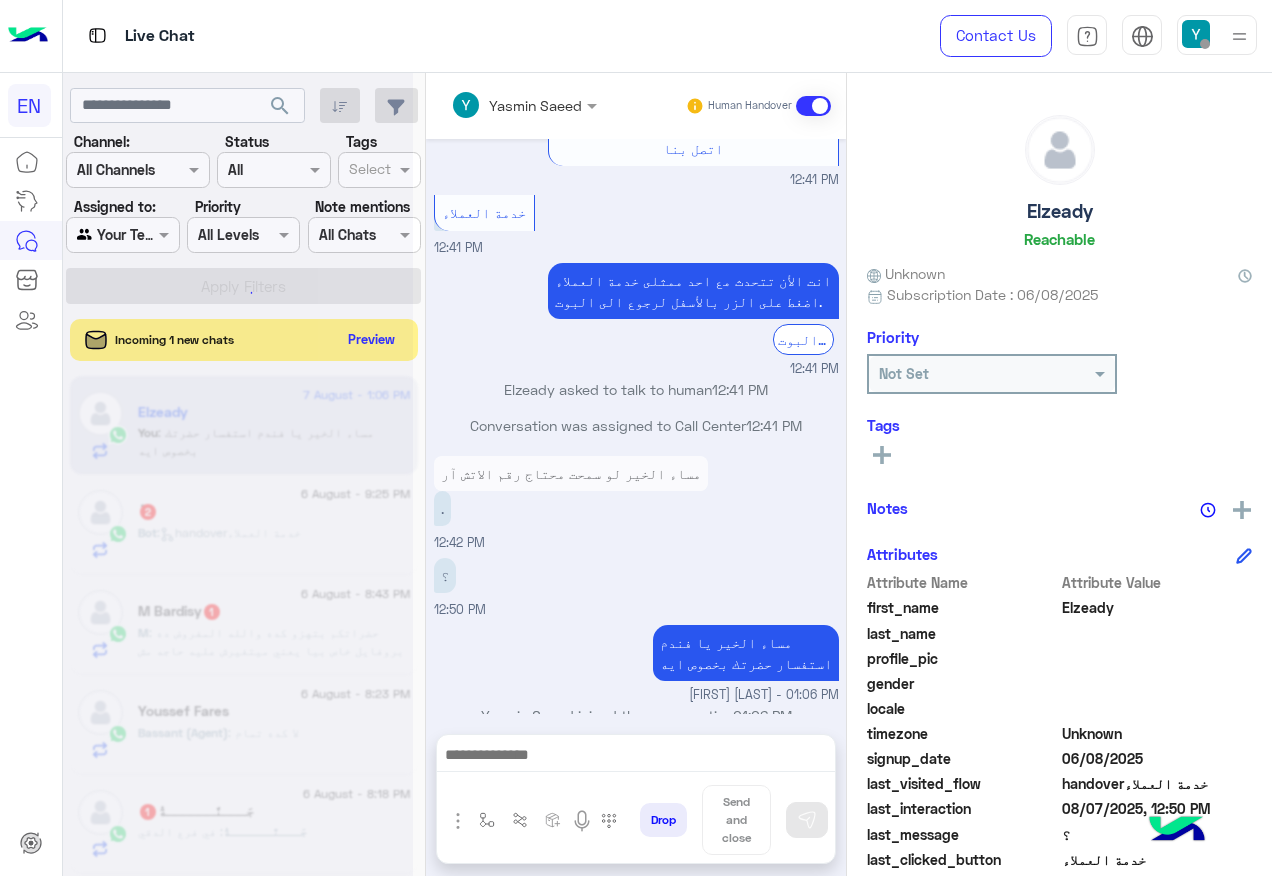 scroll, scrollTop: 2979, scrollLeft: 0, axis: vertical 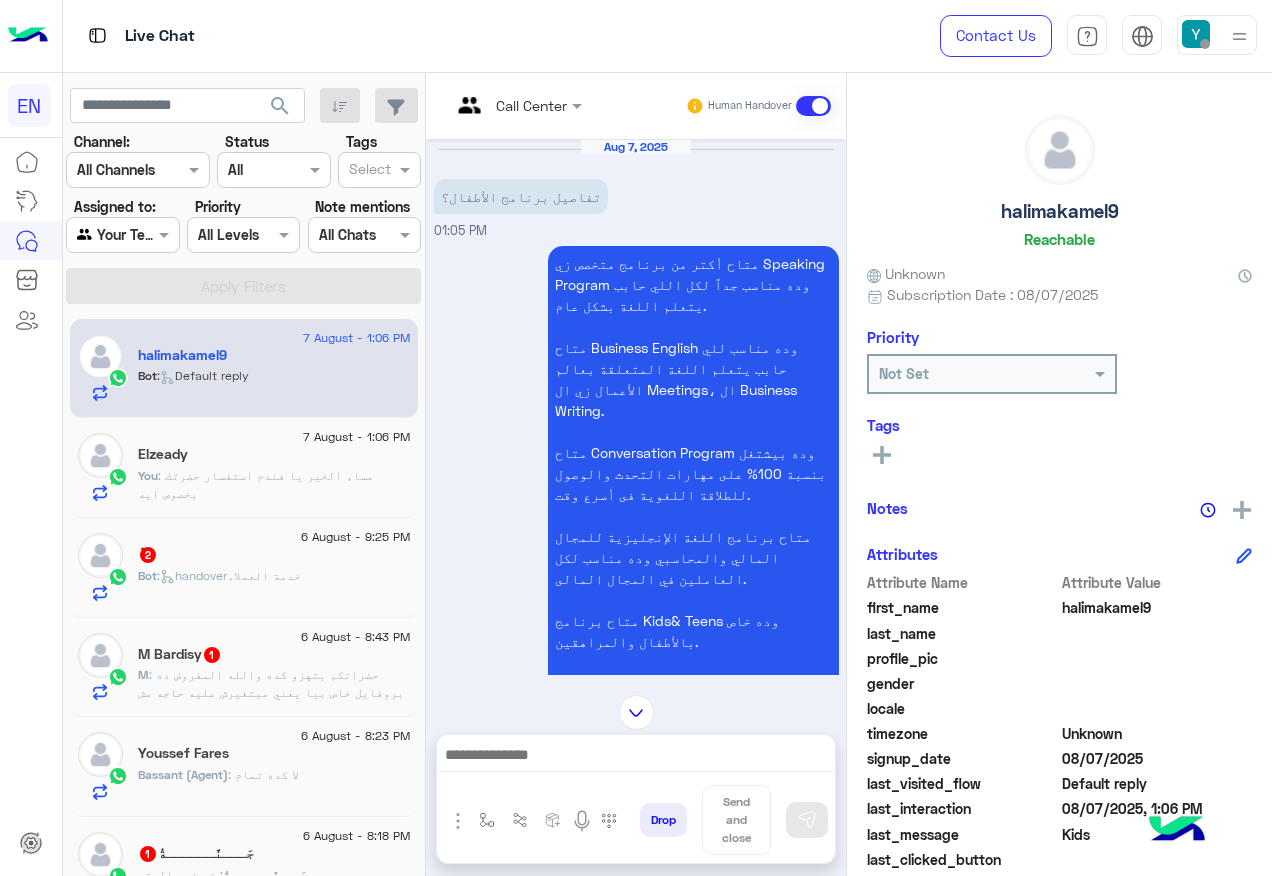 click at bounding box center (491, 105) 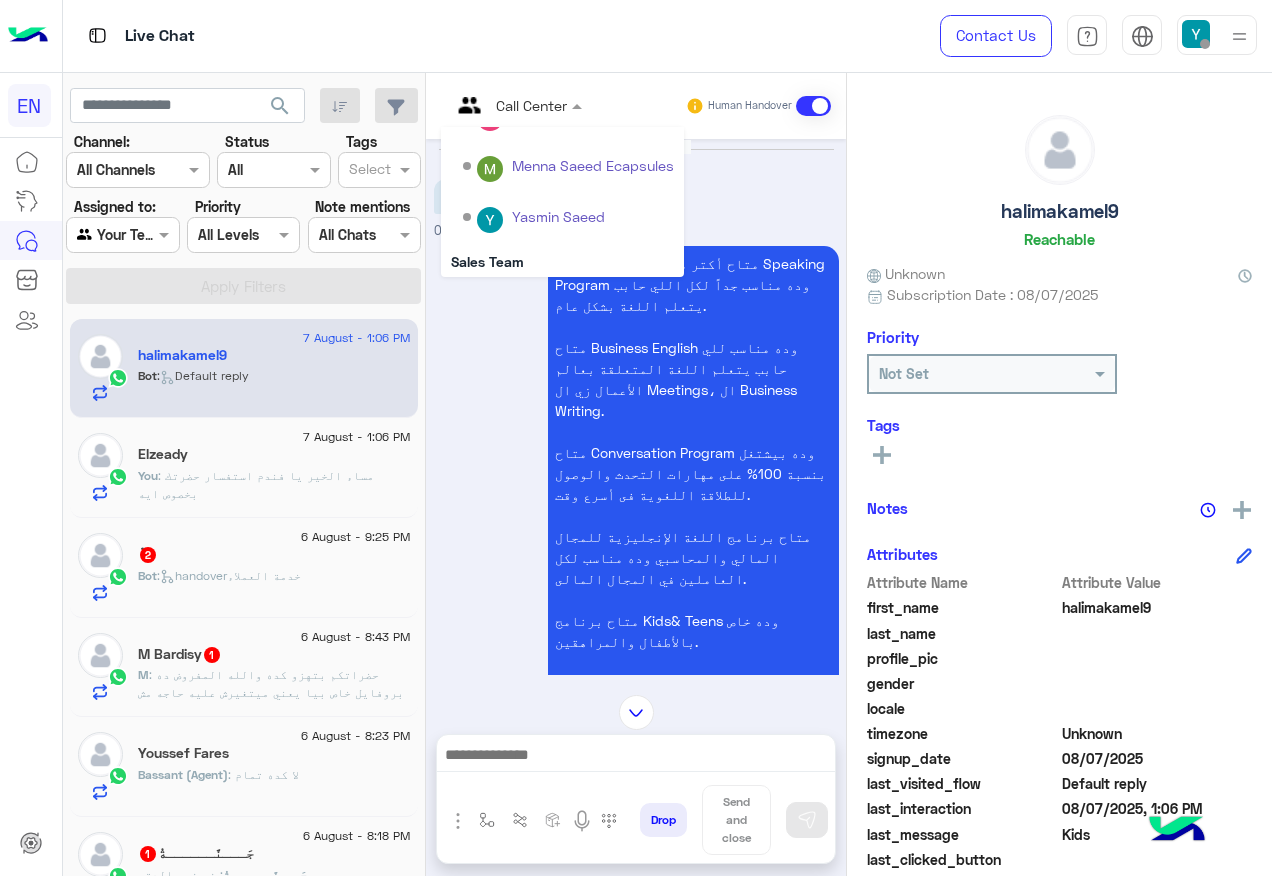 scroll, scrollTop: 332, scrollLeft: 0, axis: vertical 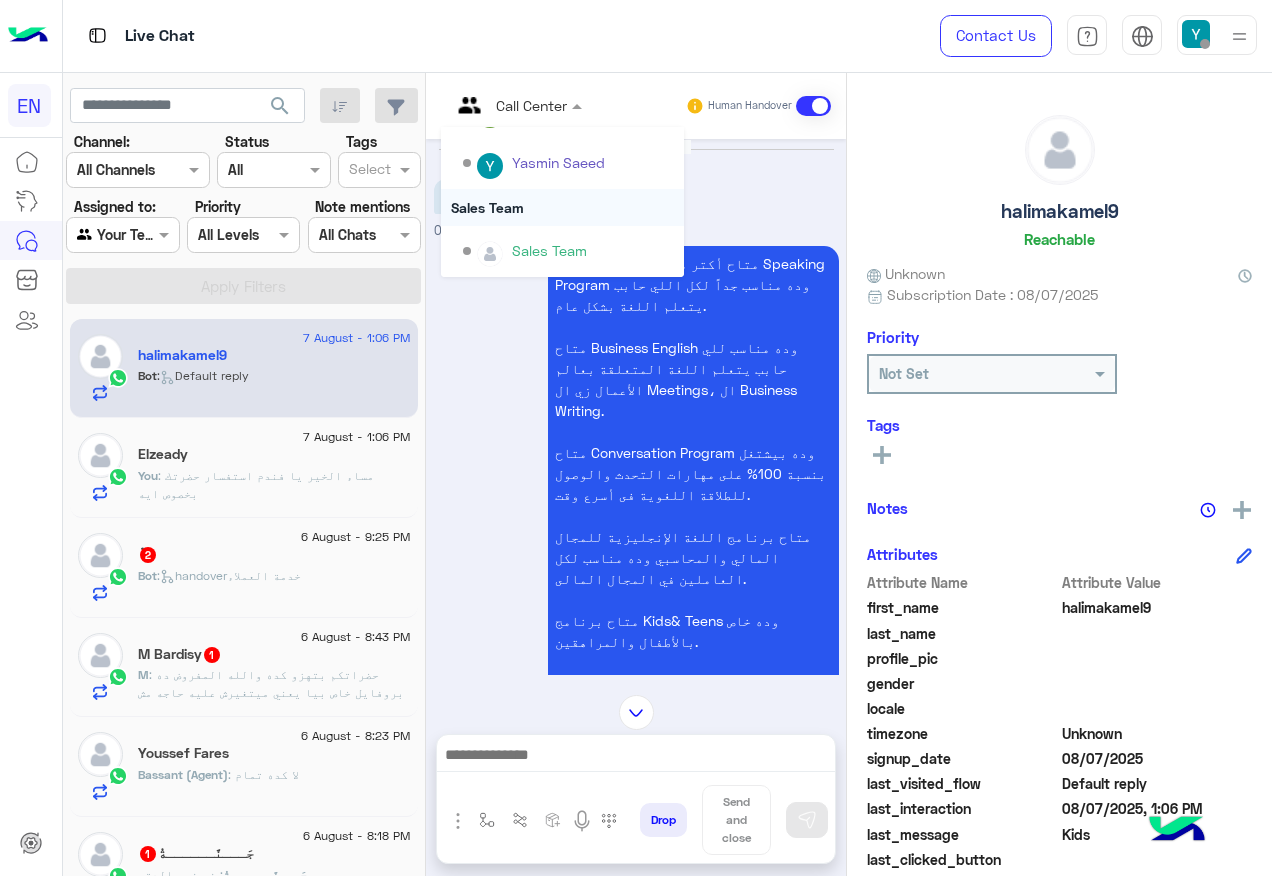 click on "Sales Team" at bounding box center [562, 207] 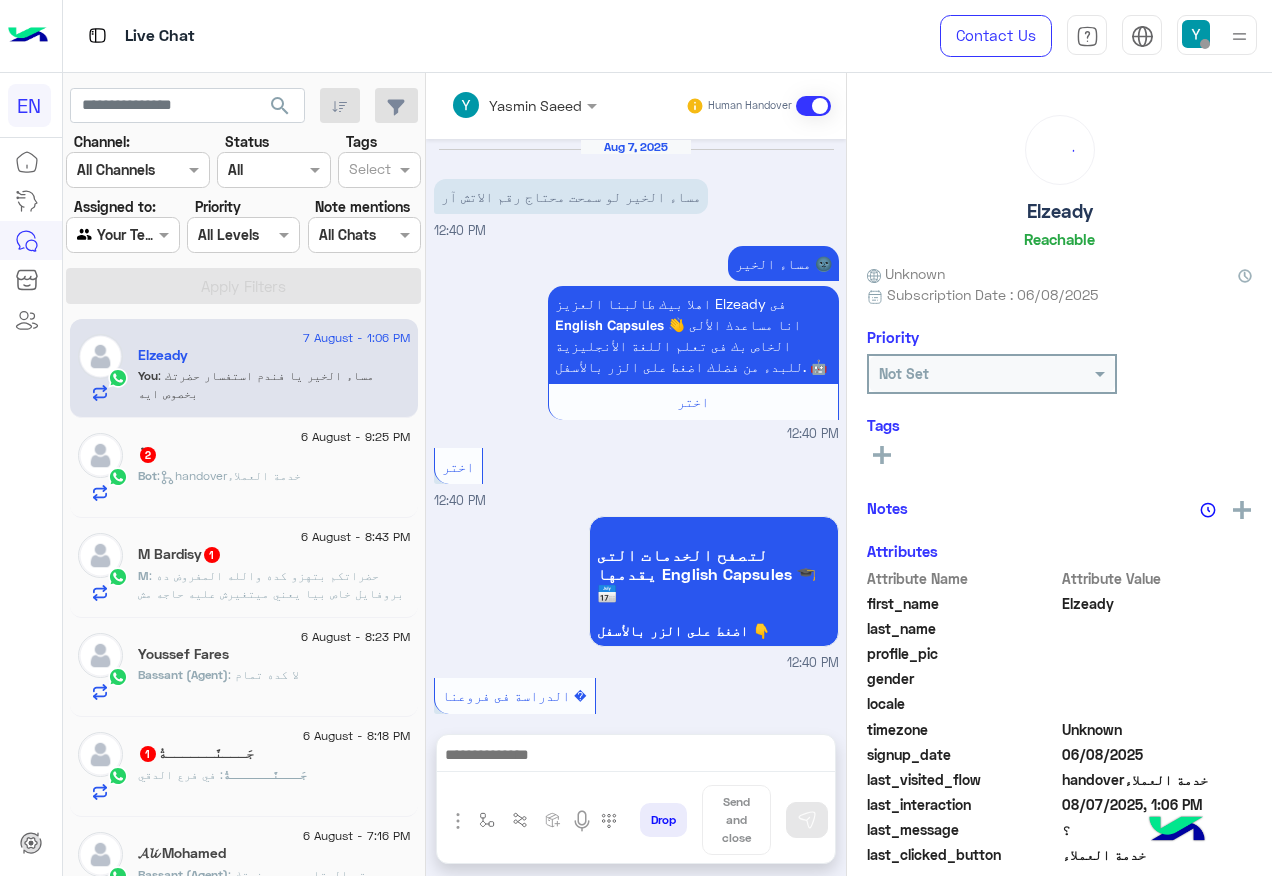 scroll, scrollTop: 1323, scrollLeft: 0, axis: vertical 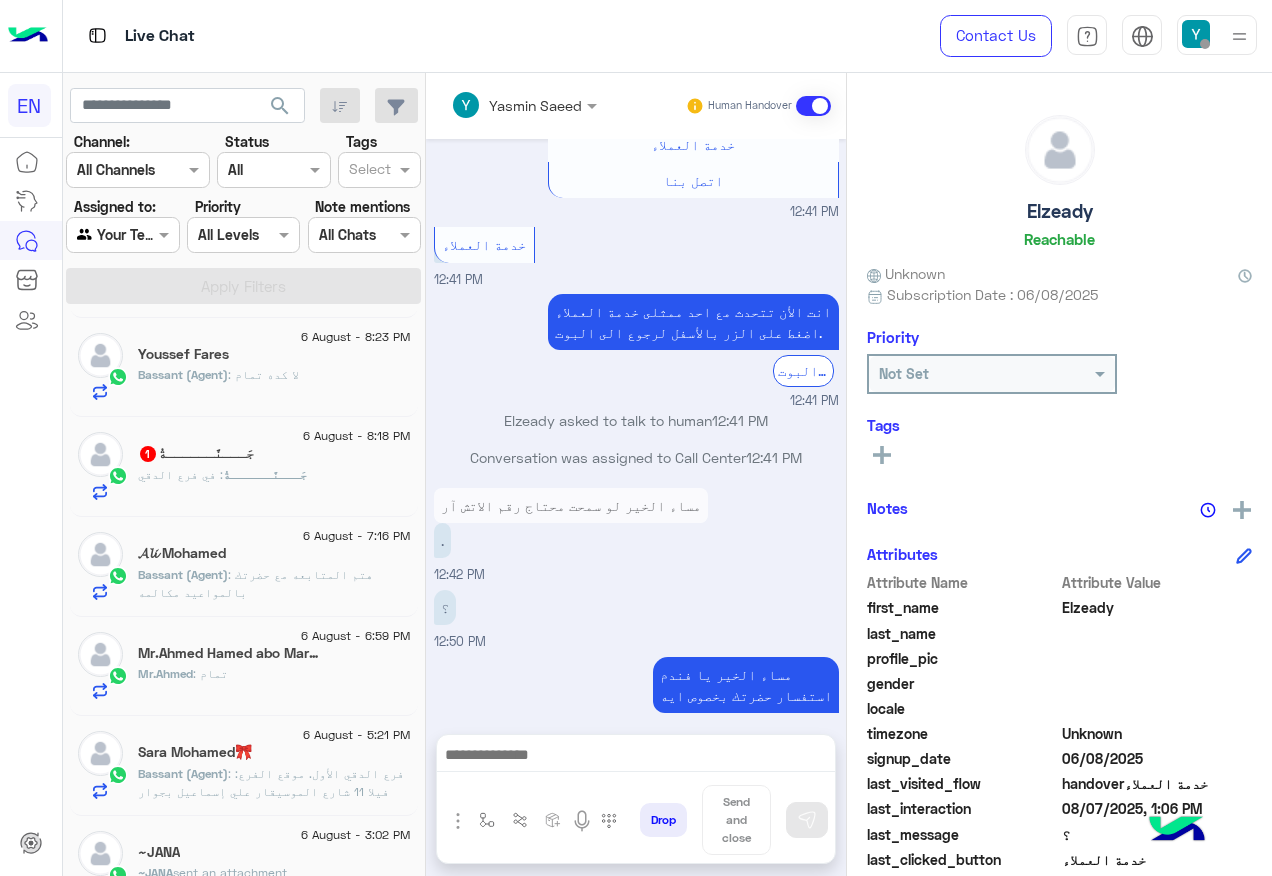 click on "جَـــنَّــــــةُ" 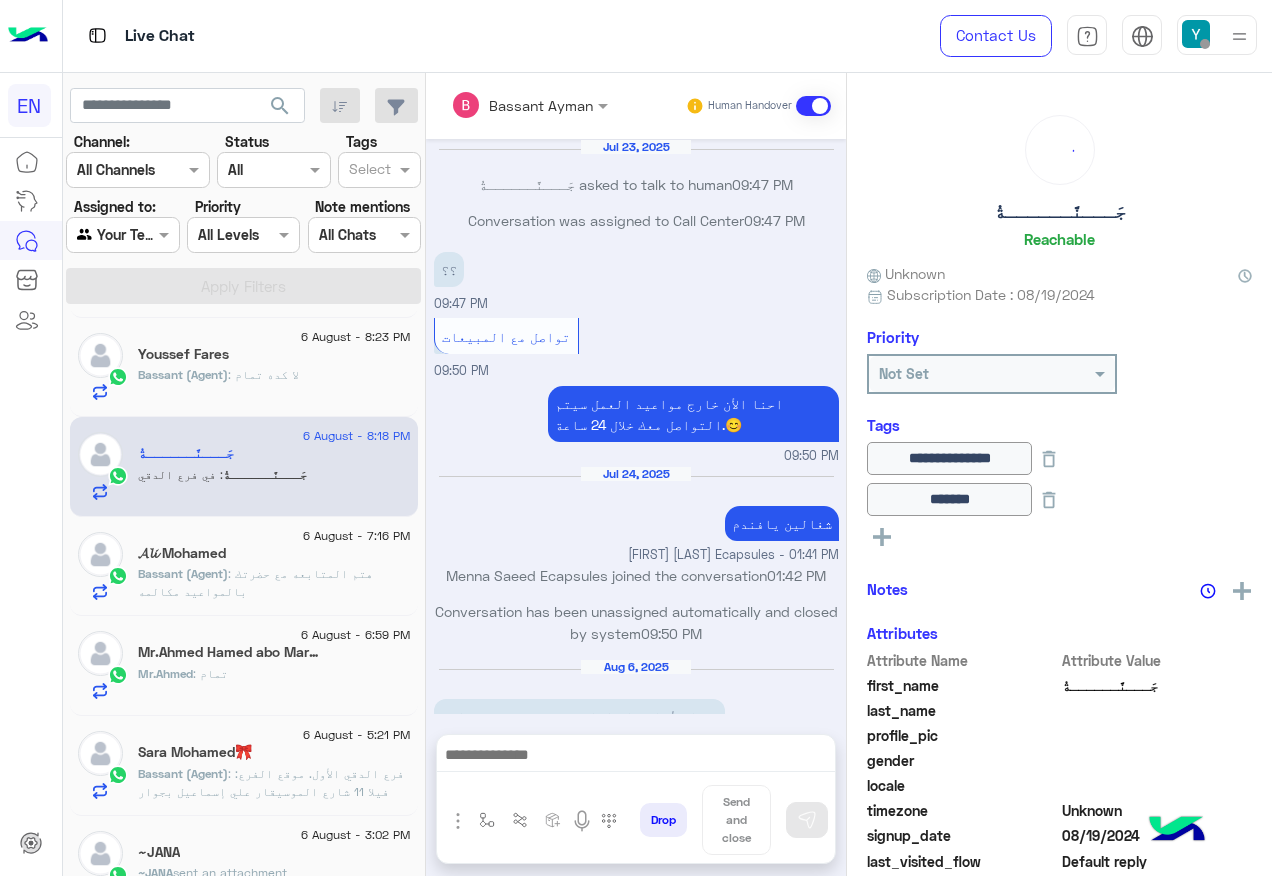 scroll, scrollTop: 814, scrollLeft: 0, axis: vertical 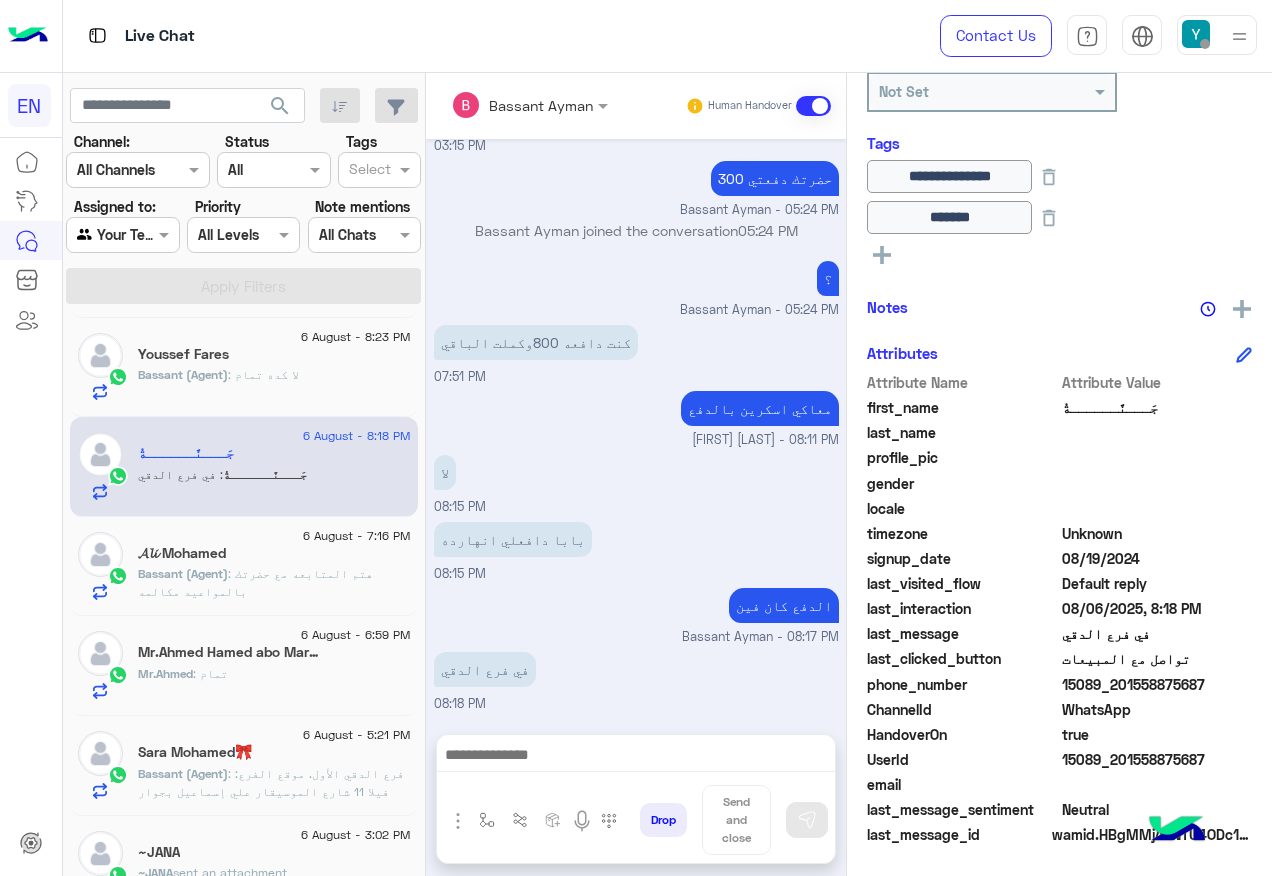 click on "201558875687" 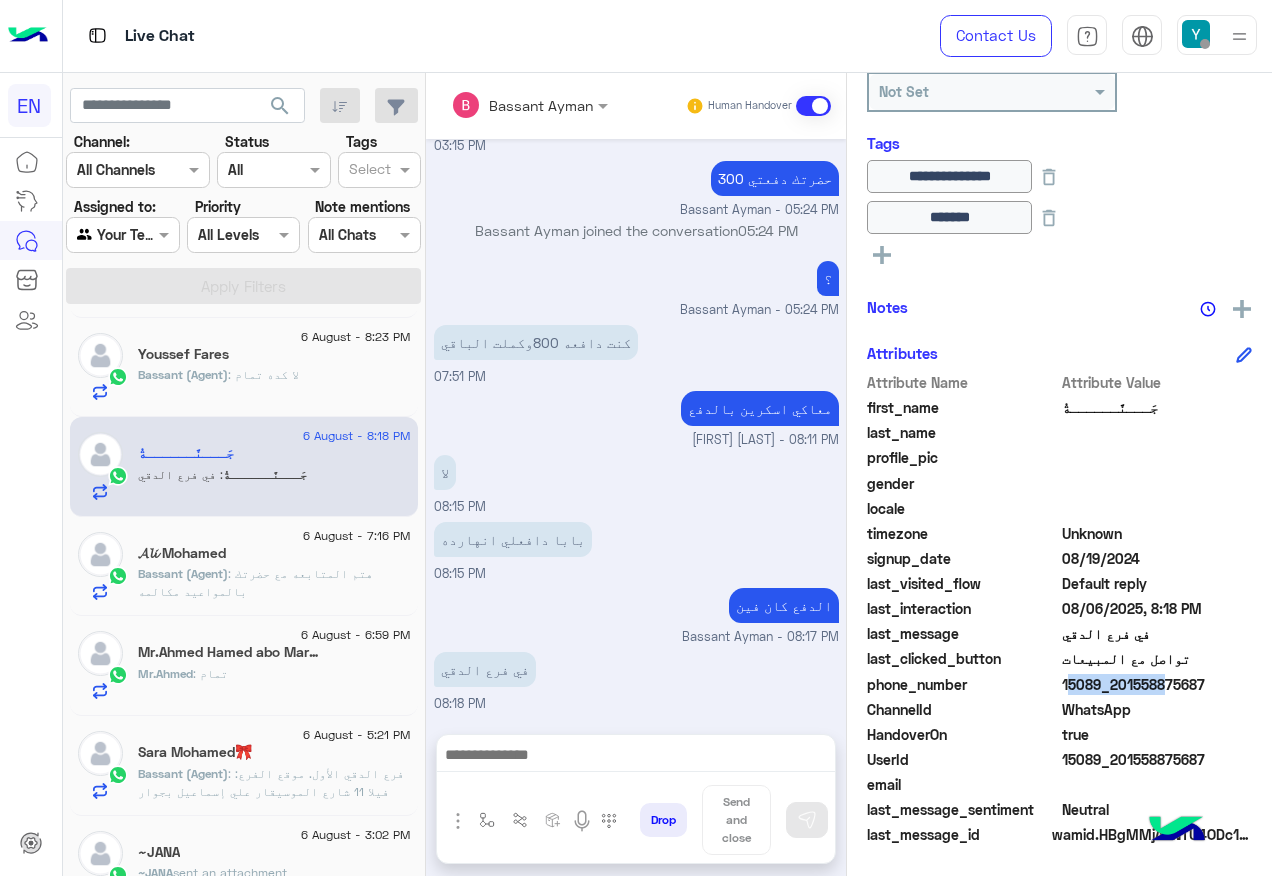 click on "201558875687" 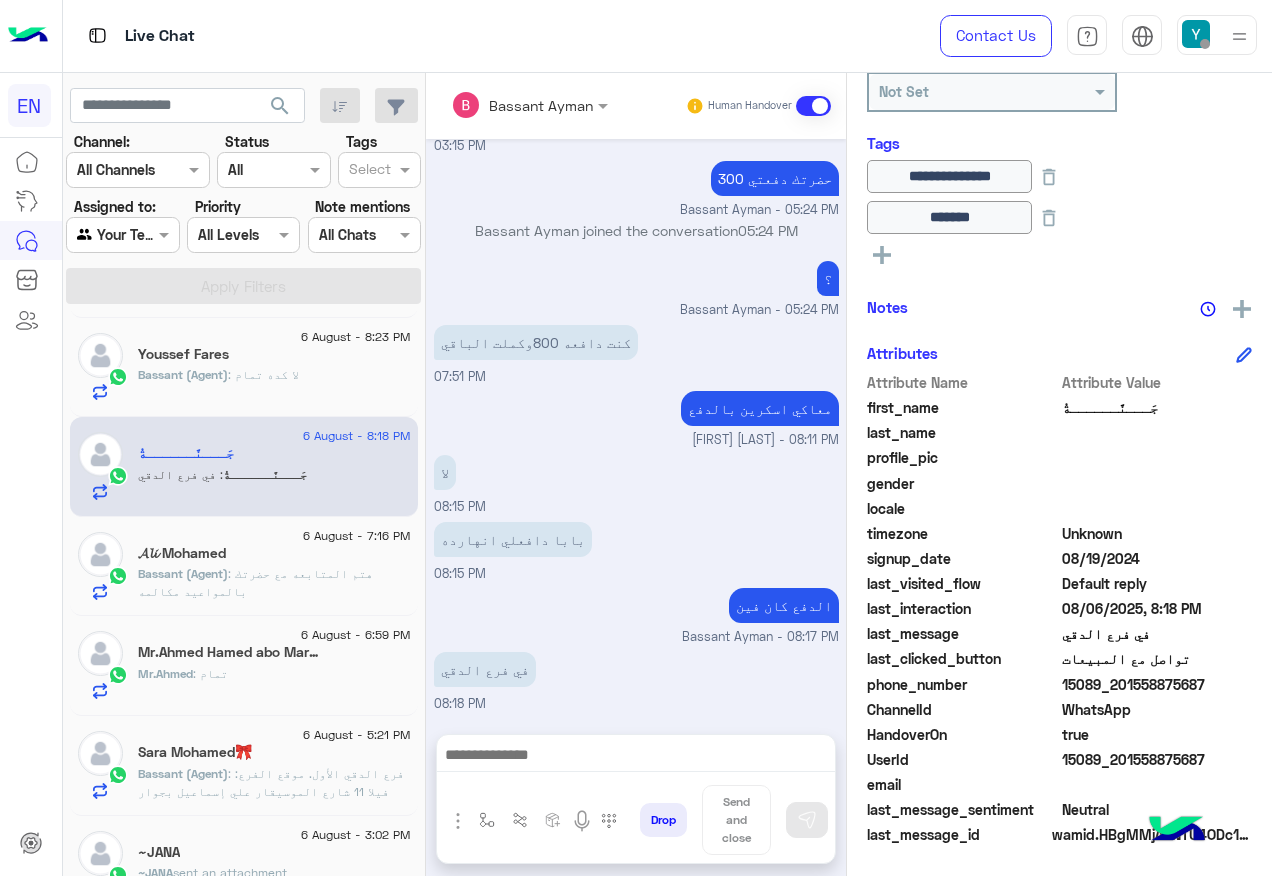 click on "201558875687" 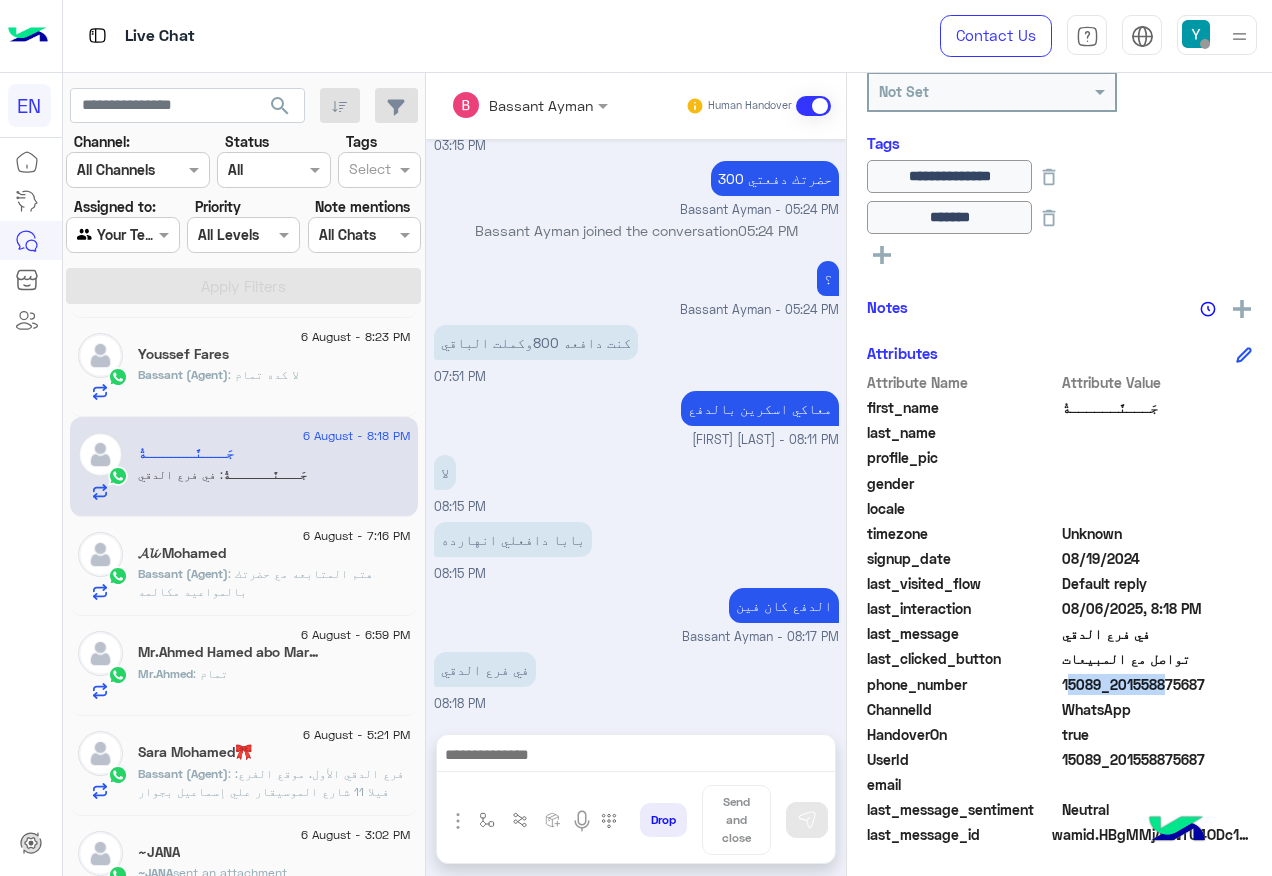click on "201558875687" 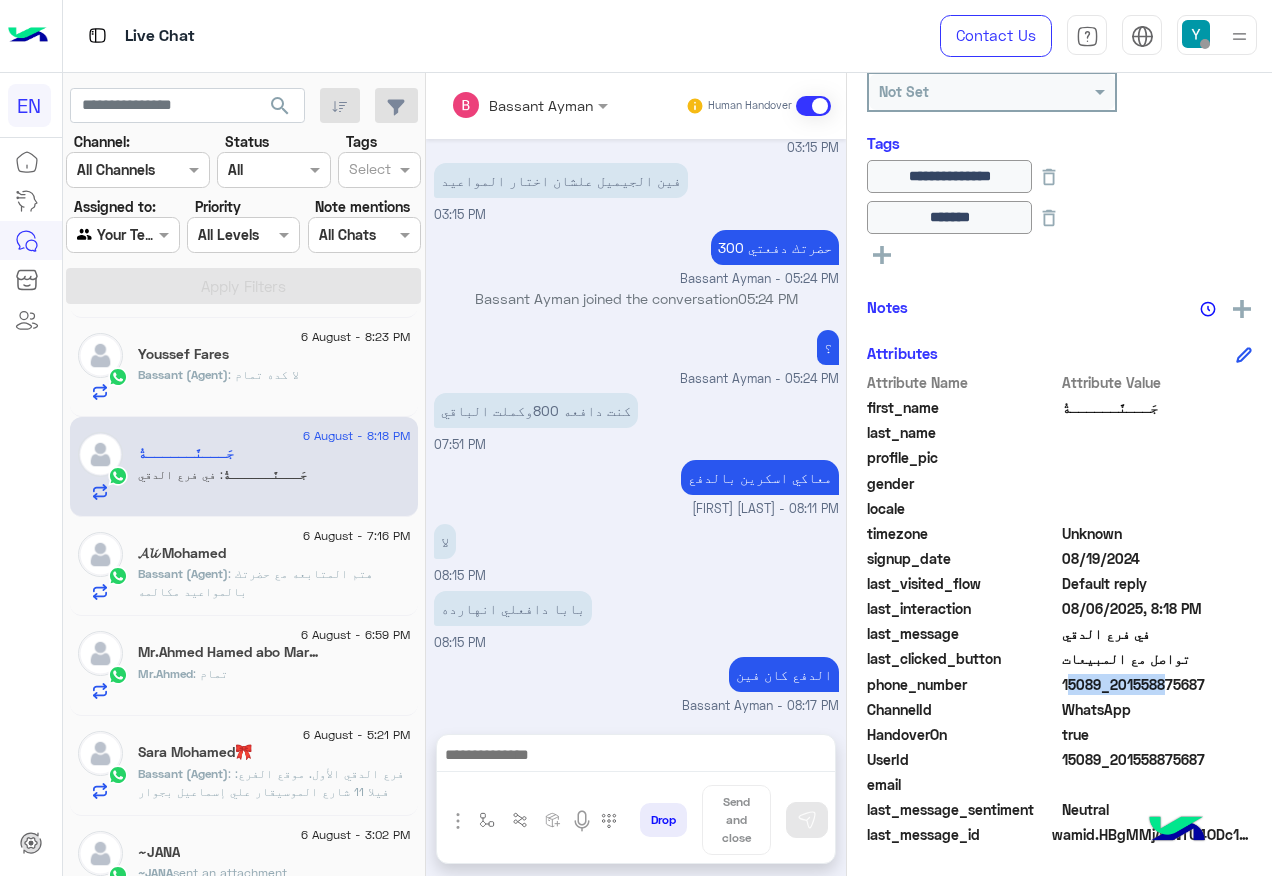 scroll, scrollTop: 2870, scrollLeft: 0, axis: vertical 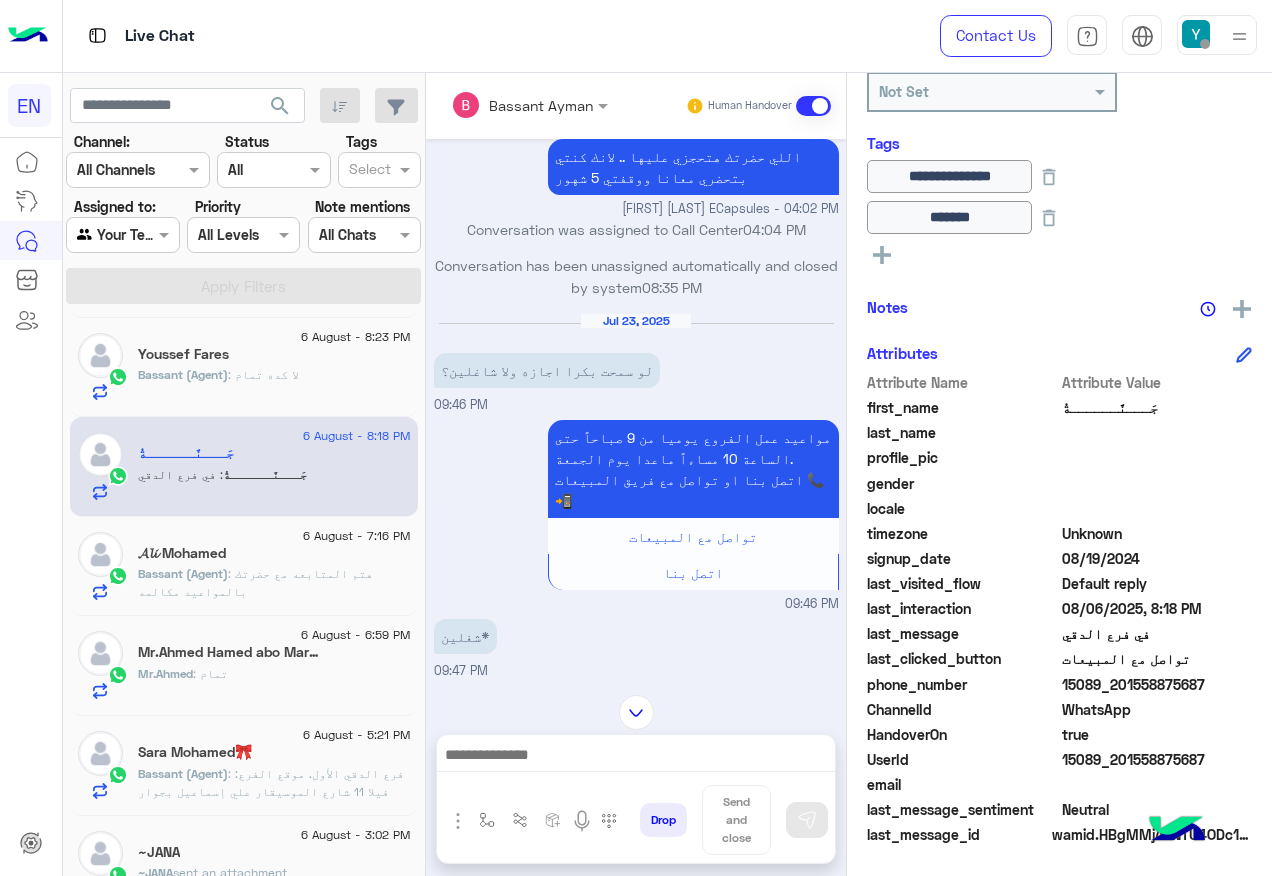 click on "Bassant (Agent)  : لا كده تمام" 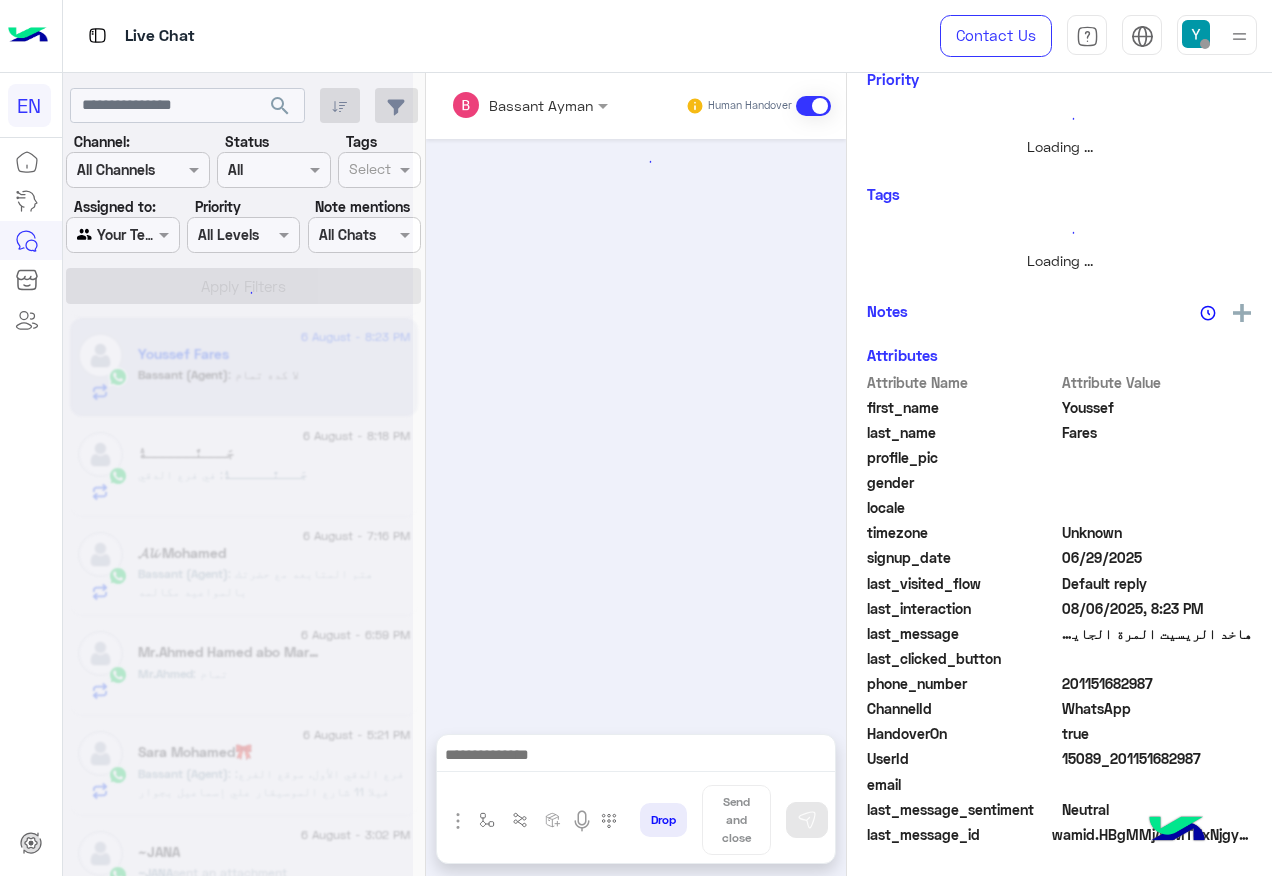 scroll, scrollTop: 258, scrollLeft: 0, axis: vertical 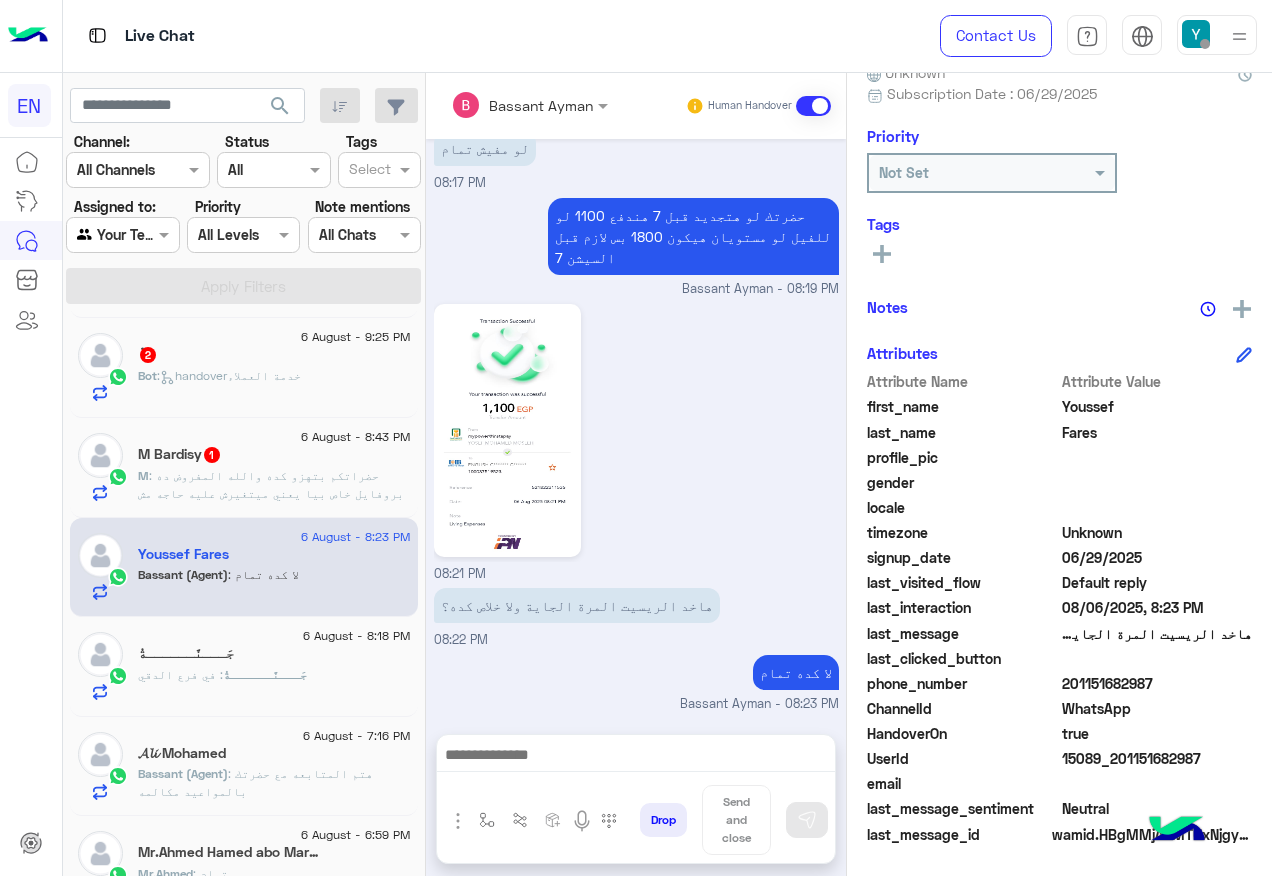 click on "M Bardisy  1" 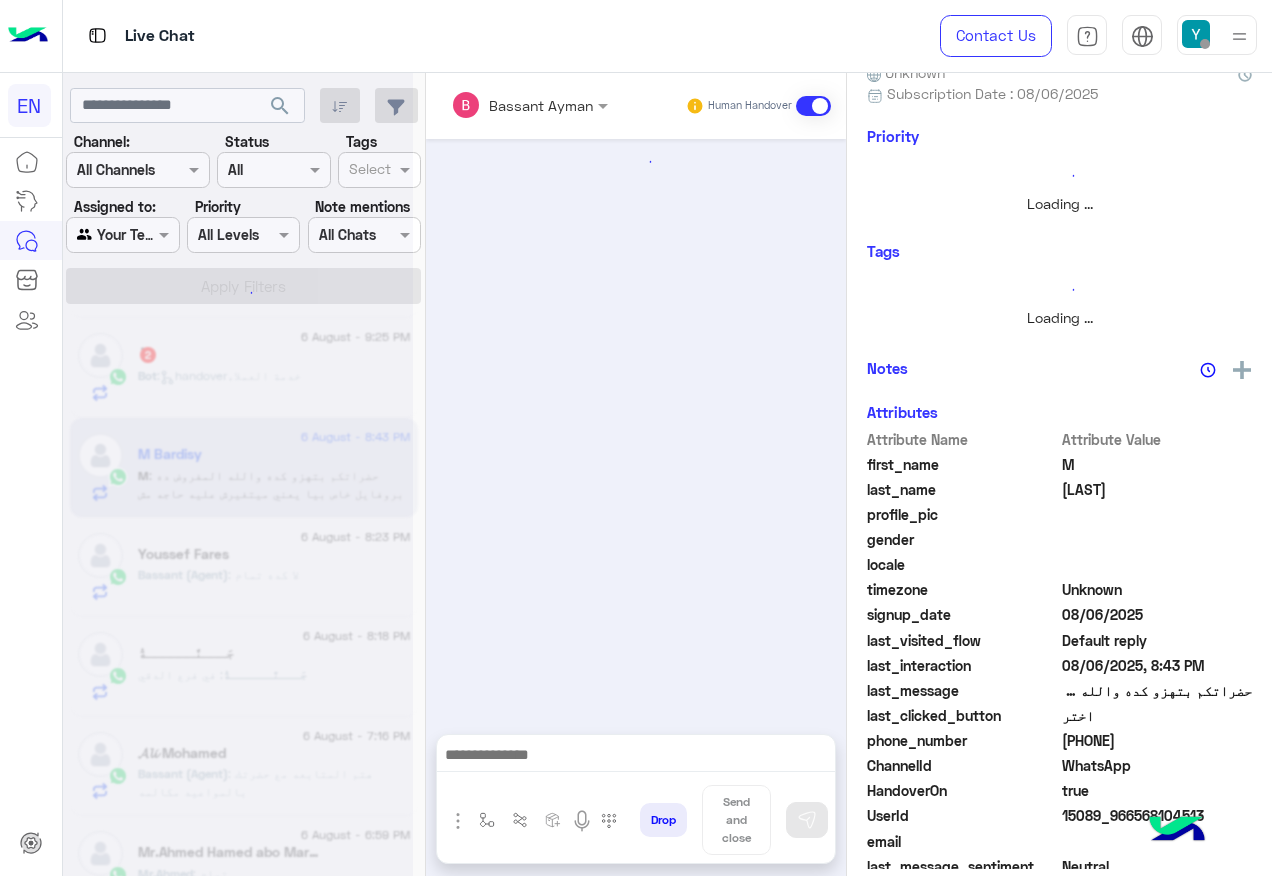 scroll, scrollTop: 258, scrollLeft: 0, axis: vertical 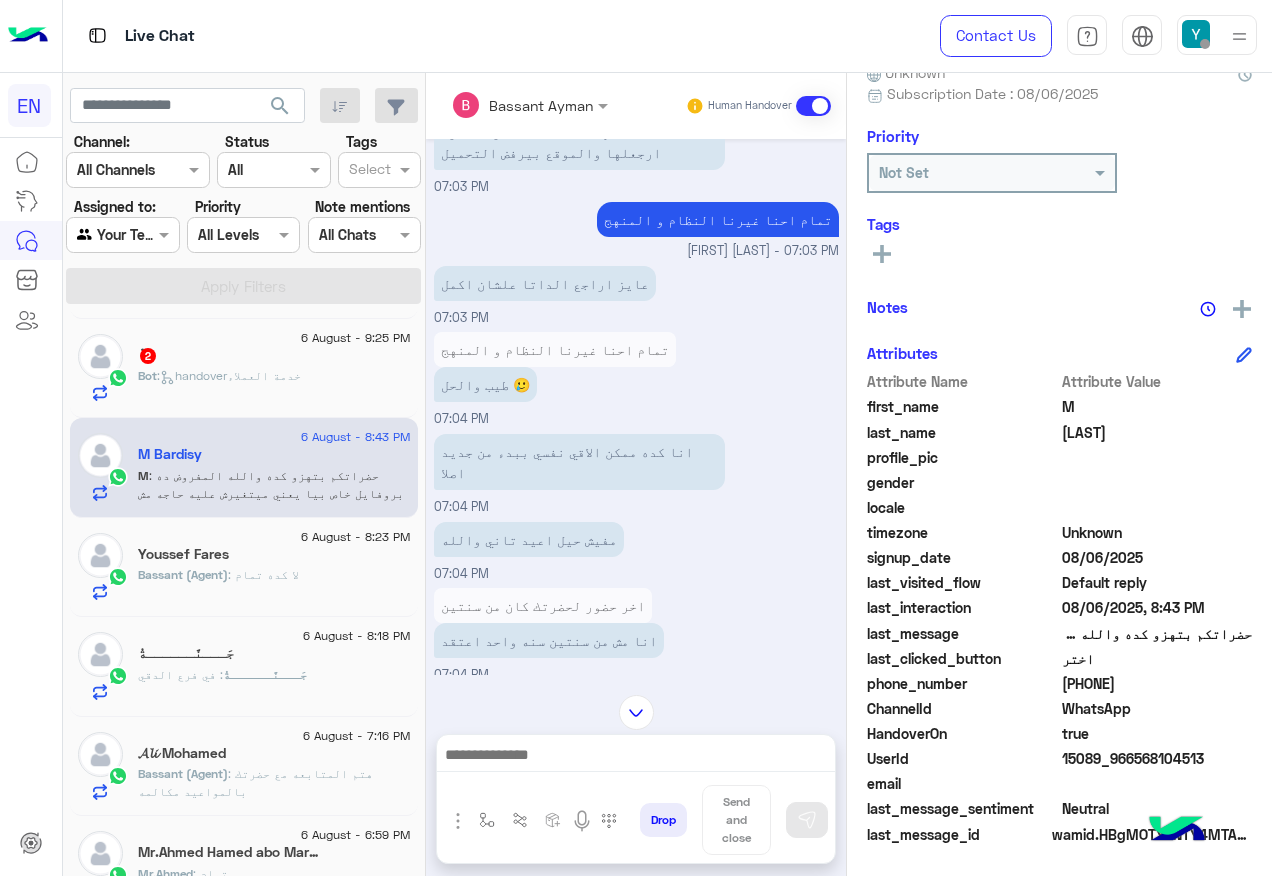 click on "[PHONE]" 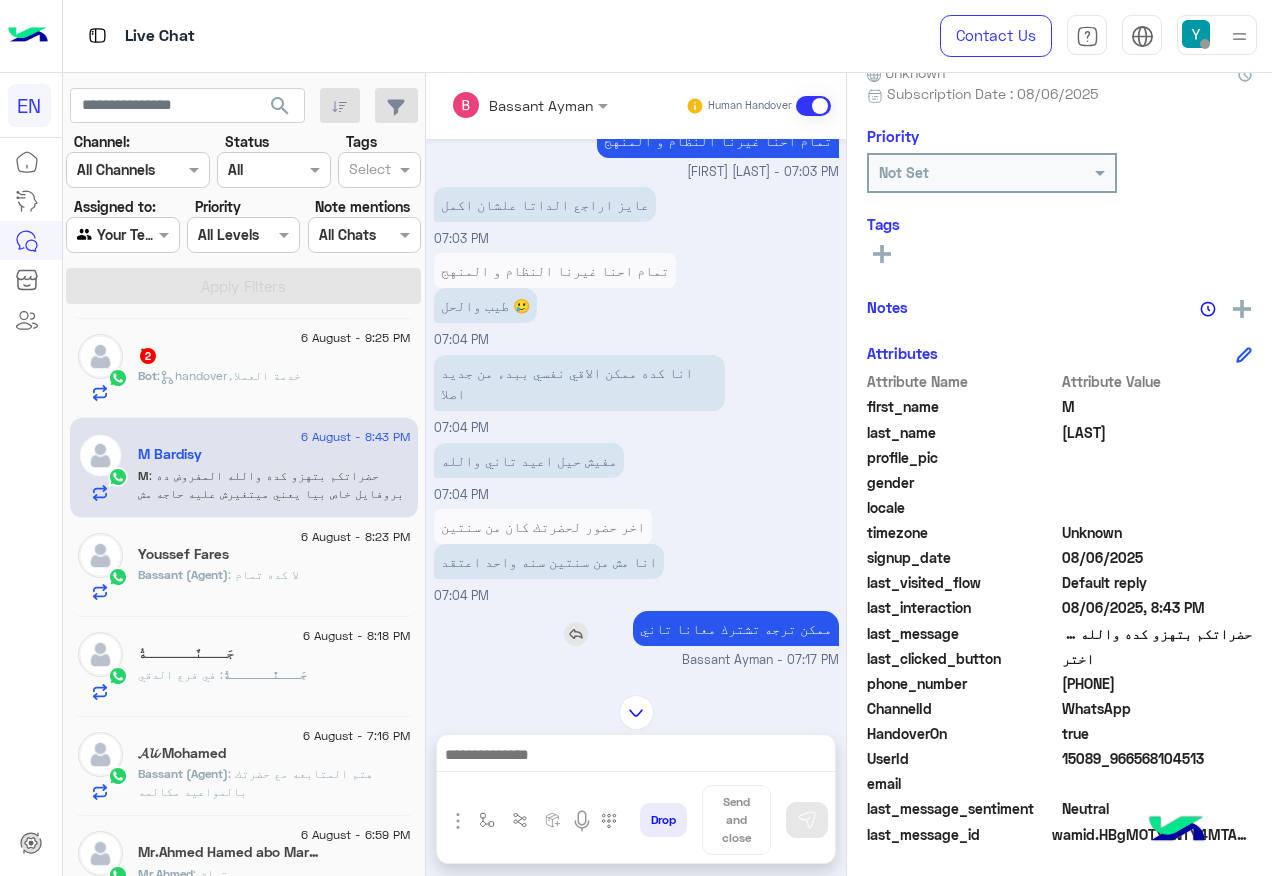 scroll, scrollTop: 2890, scrollLeft: 0, axis: vertical 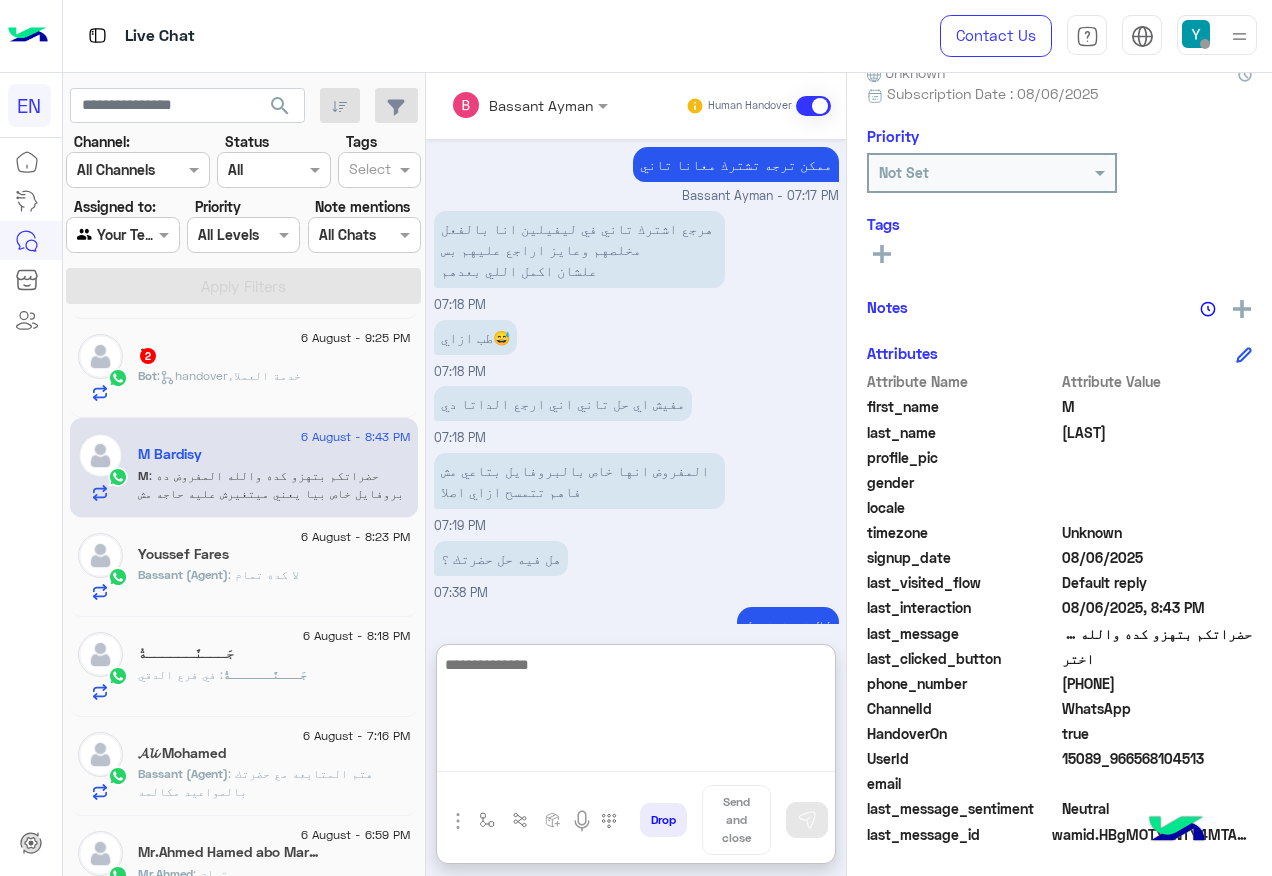 click at bounding box center (636, 712) 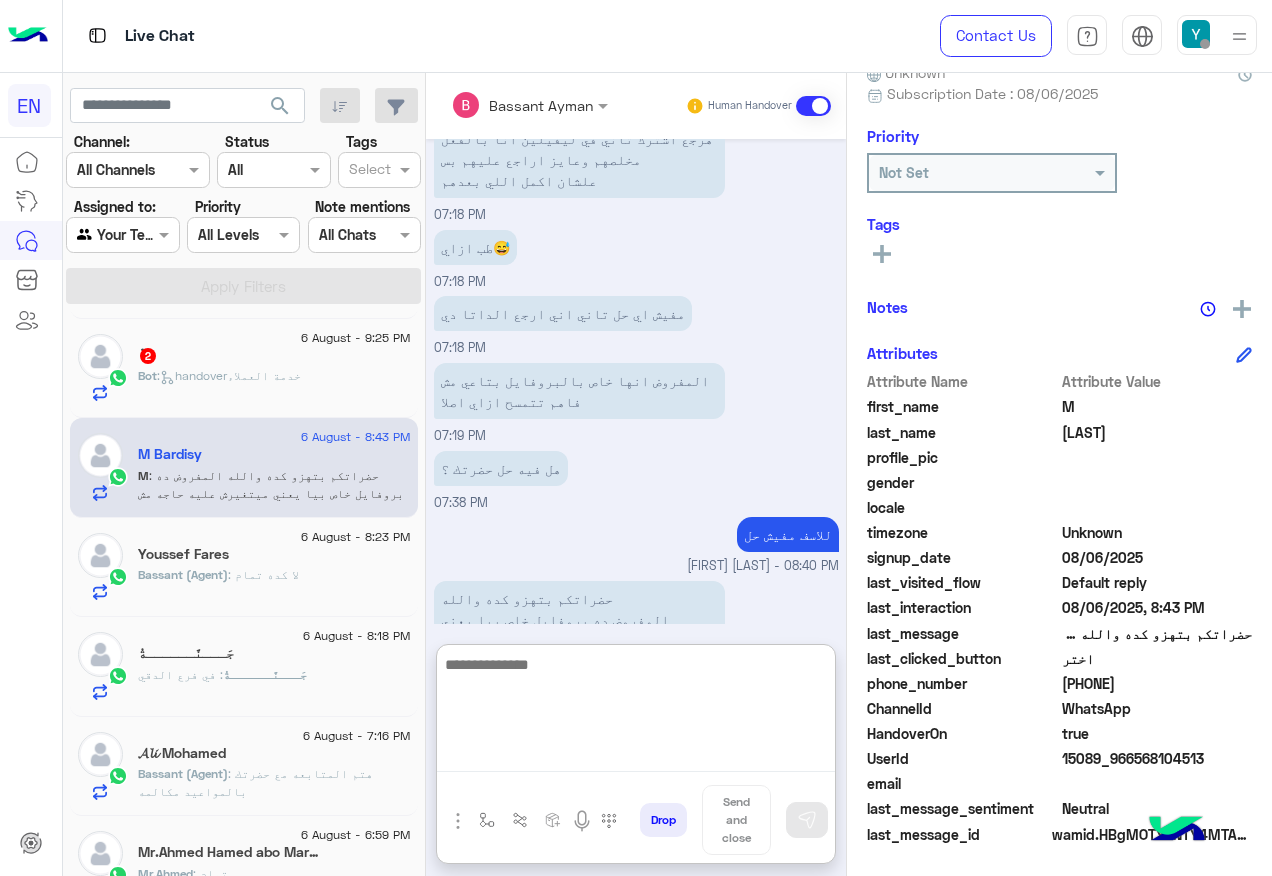 click at bounding box center [636, 712] 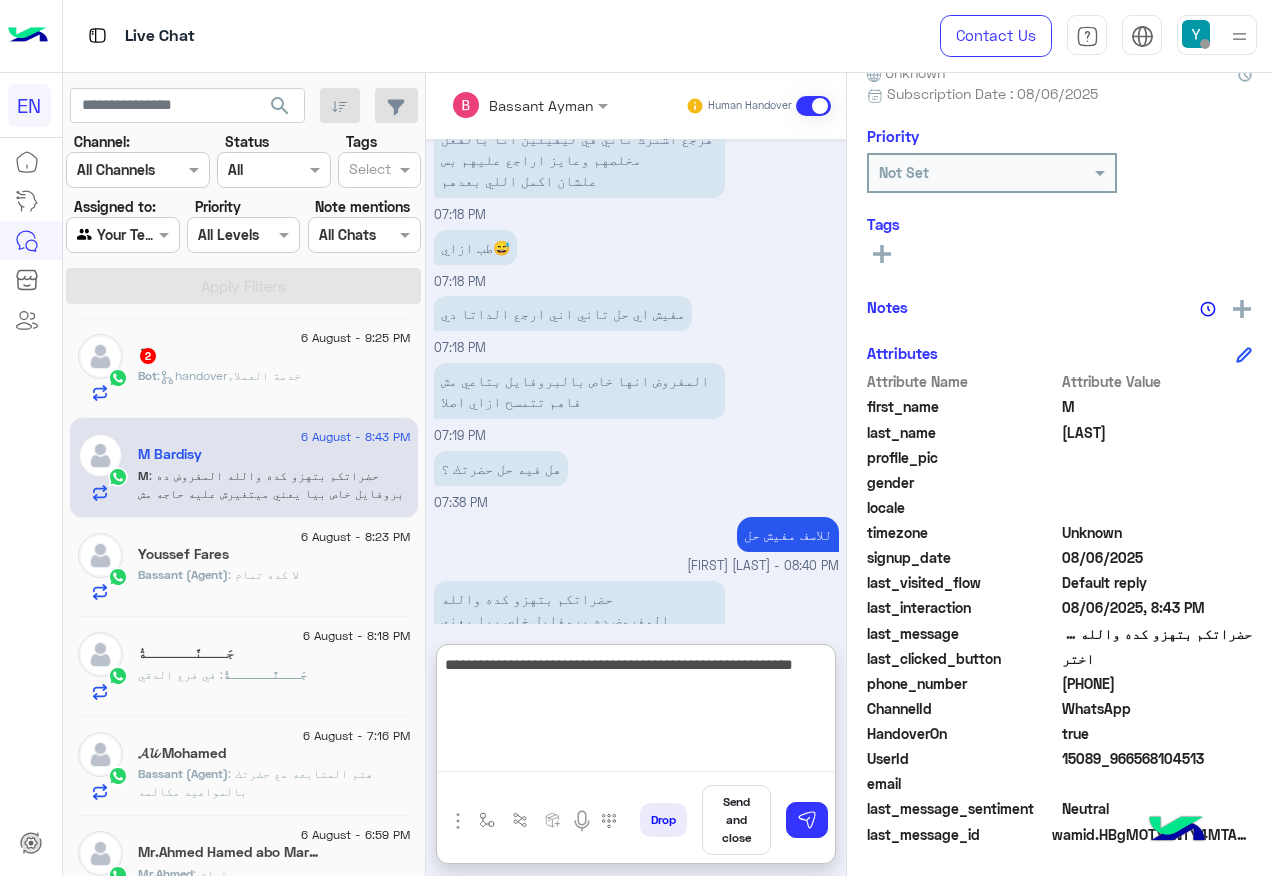 type on "**********" 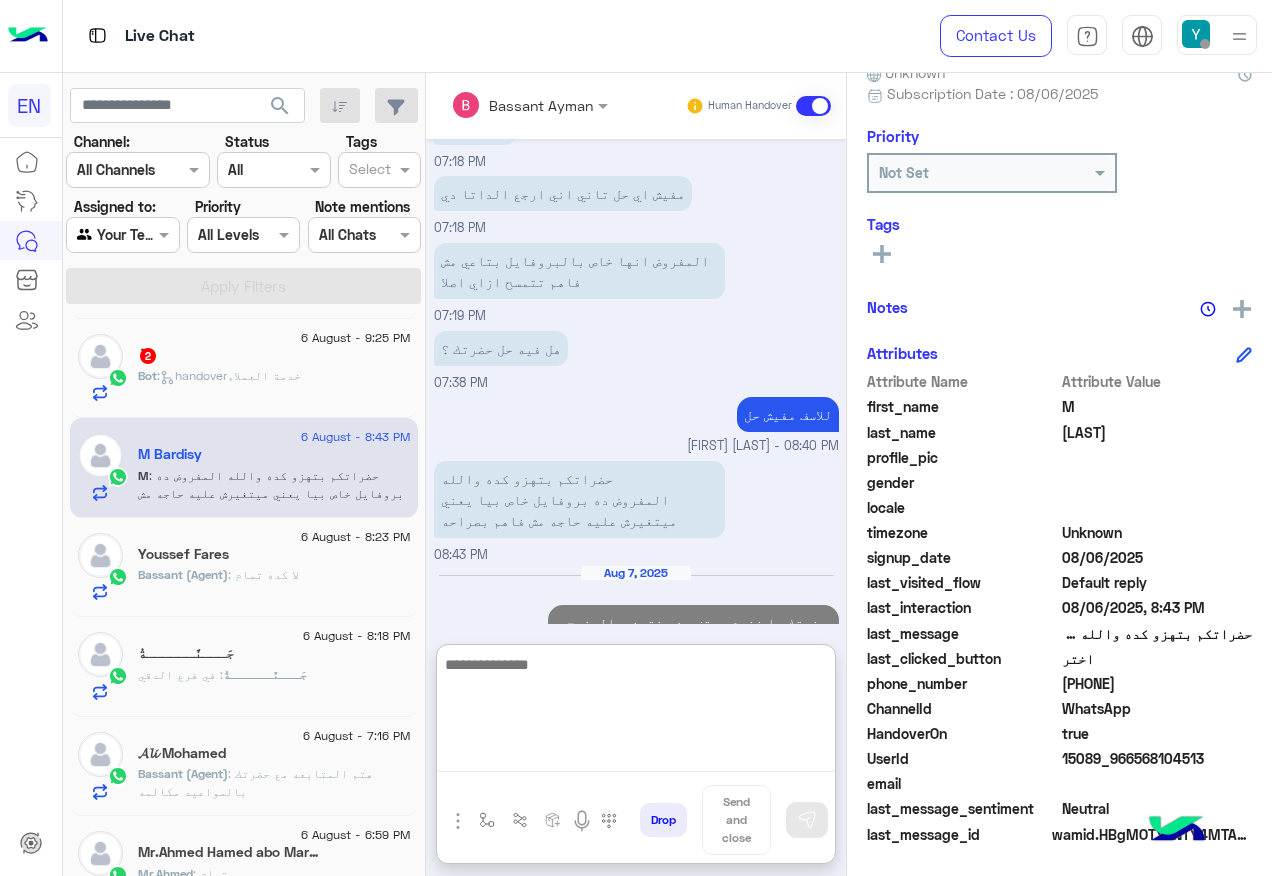 scroll, scrollTop: 3580, scrollLeft: 0, axis: vertical 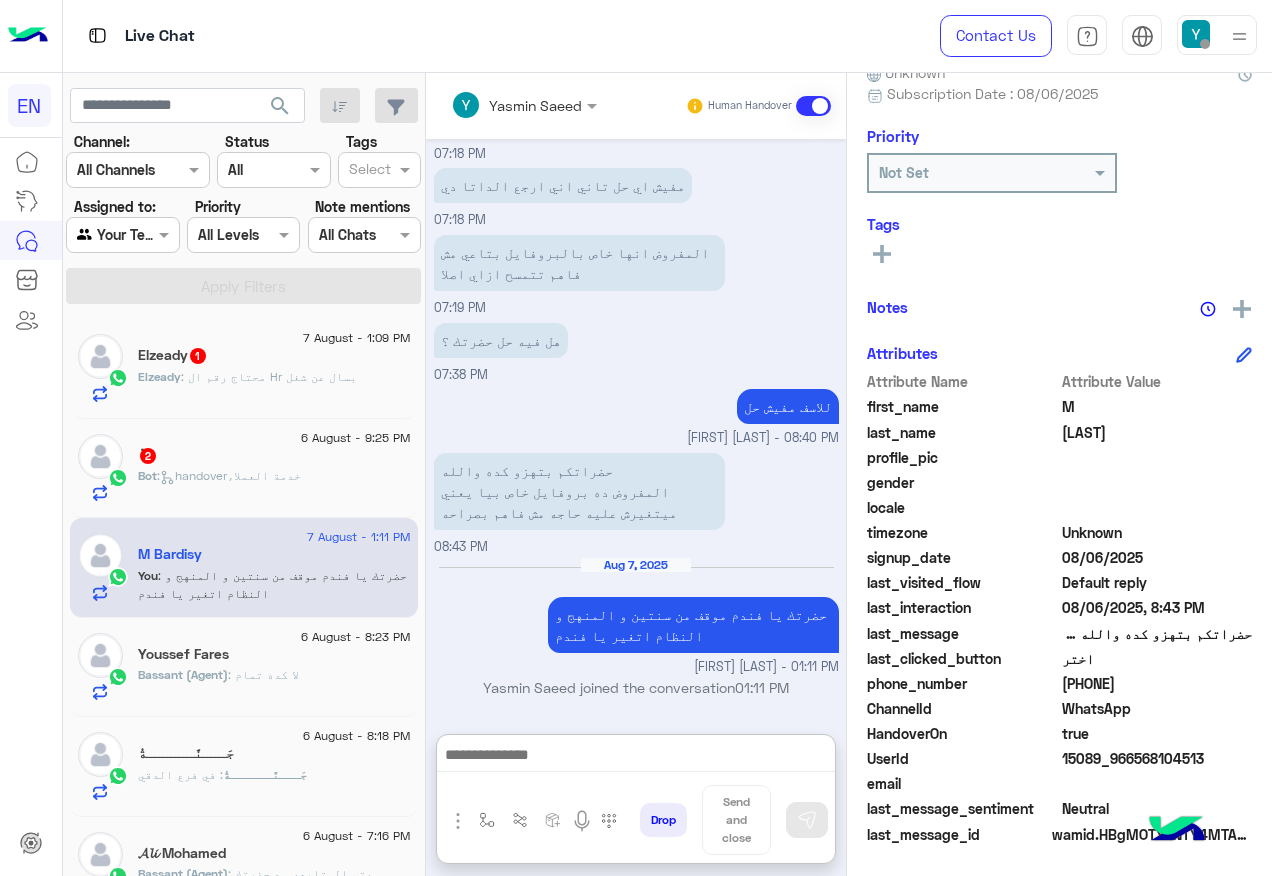 click on "Bot :   handoverخدمة العملاء" 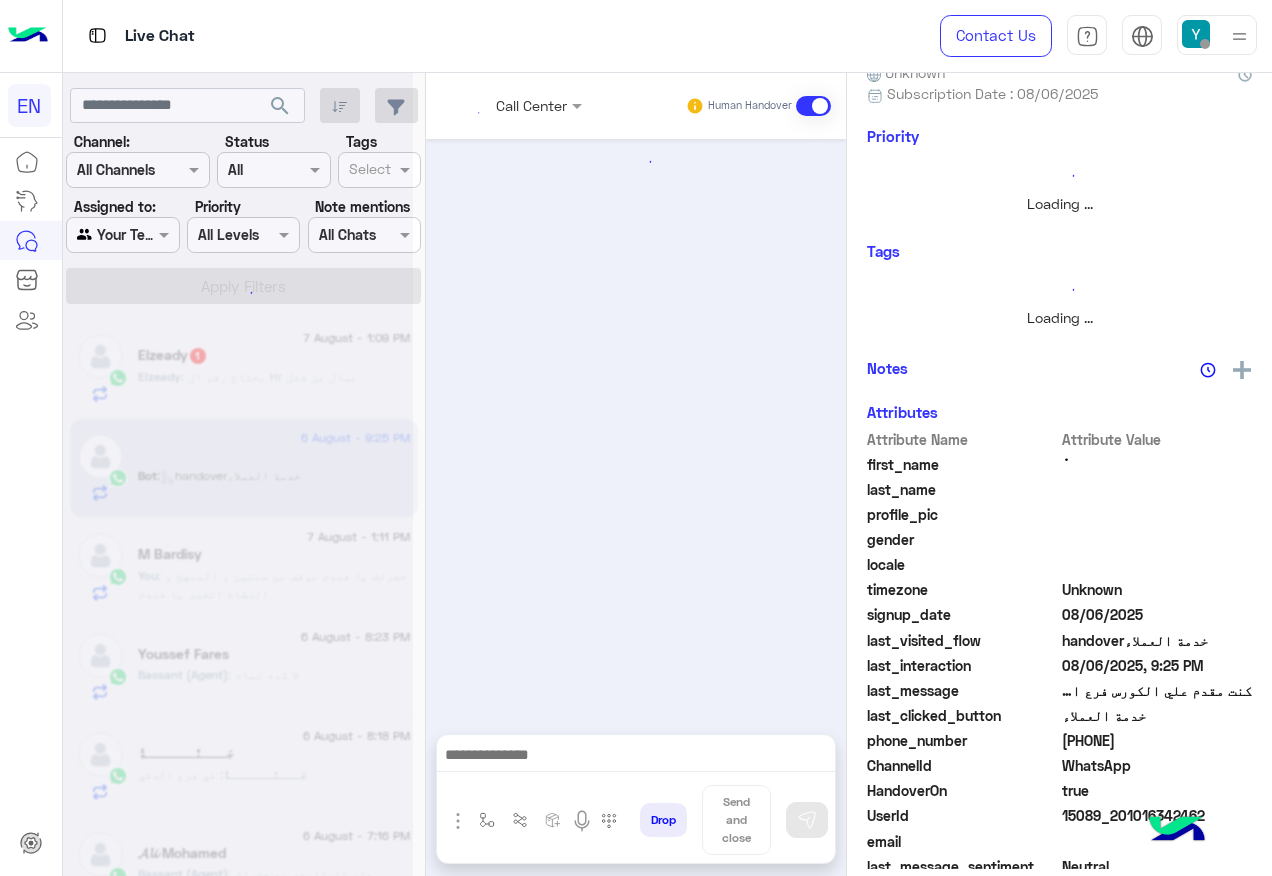 scroll, scrollTop: 0, scrollLeft: 0, axis: both 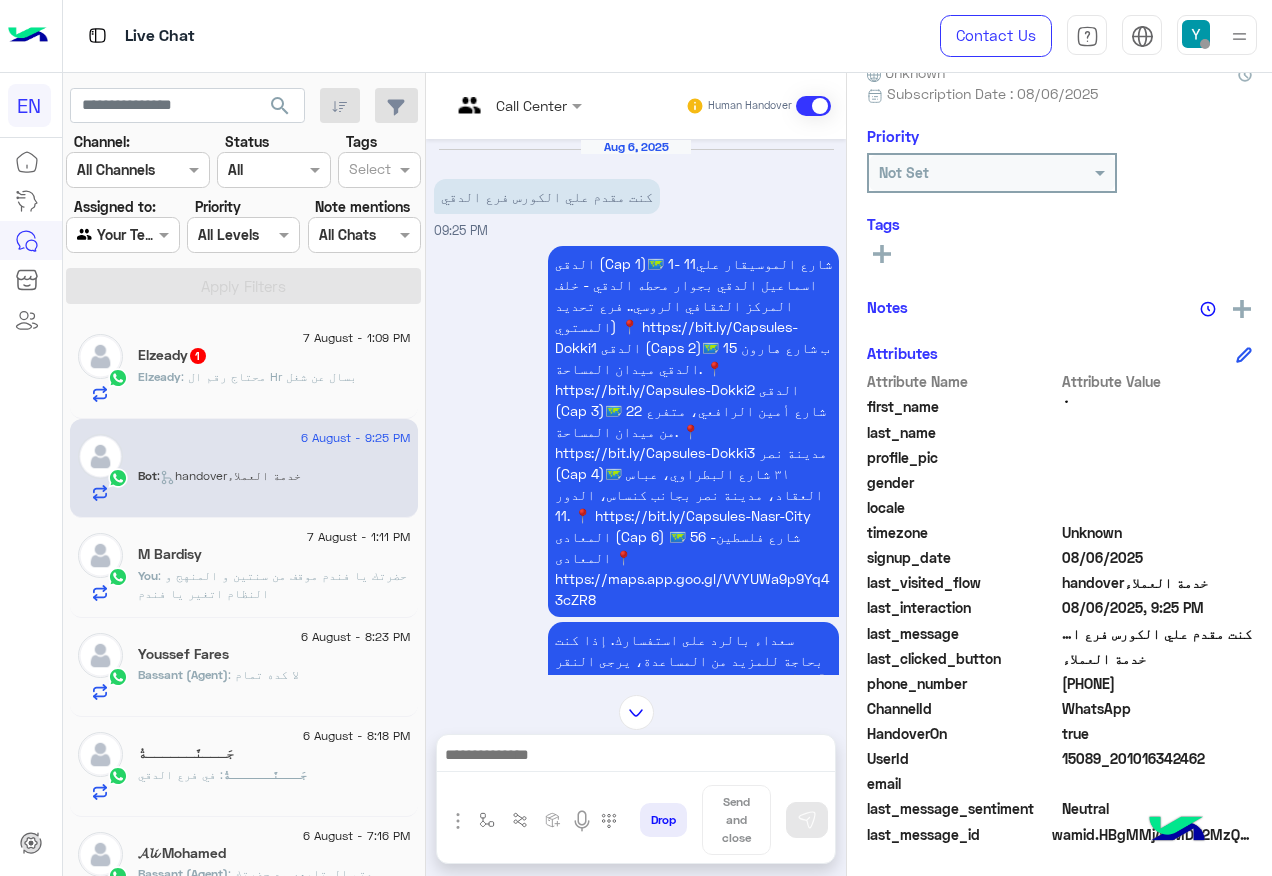 click on "[PHONE]" 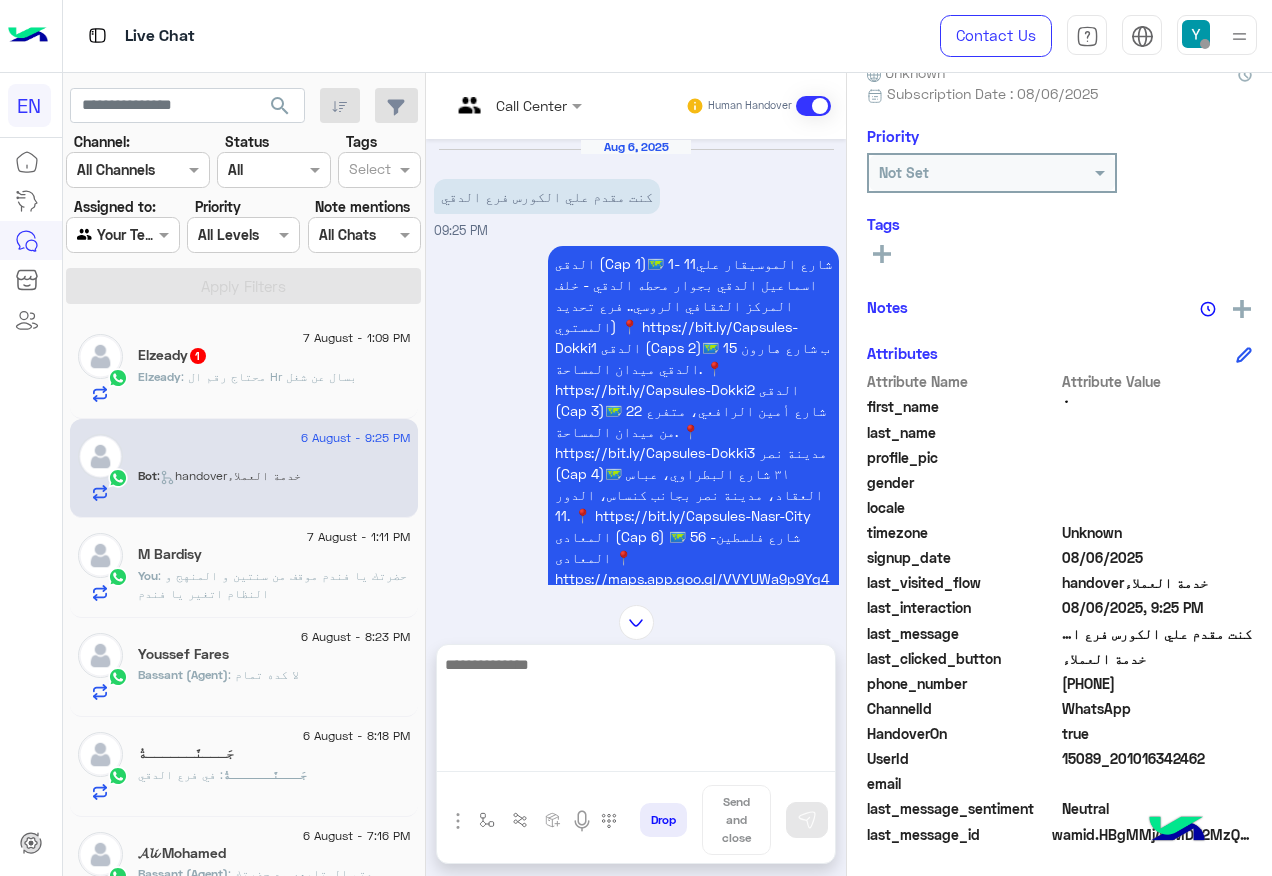 click at bounding box center (636, 712) 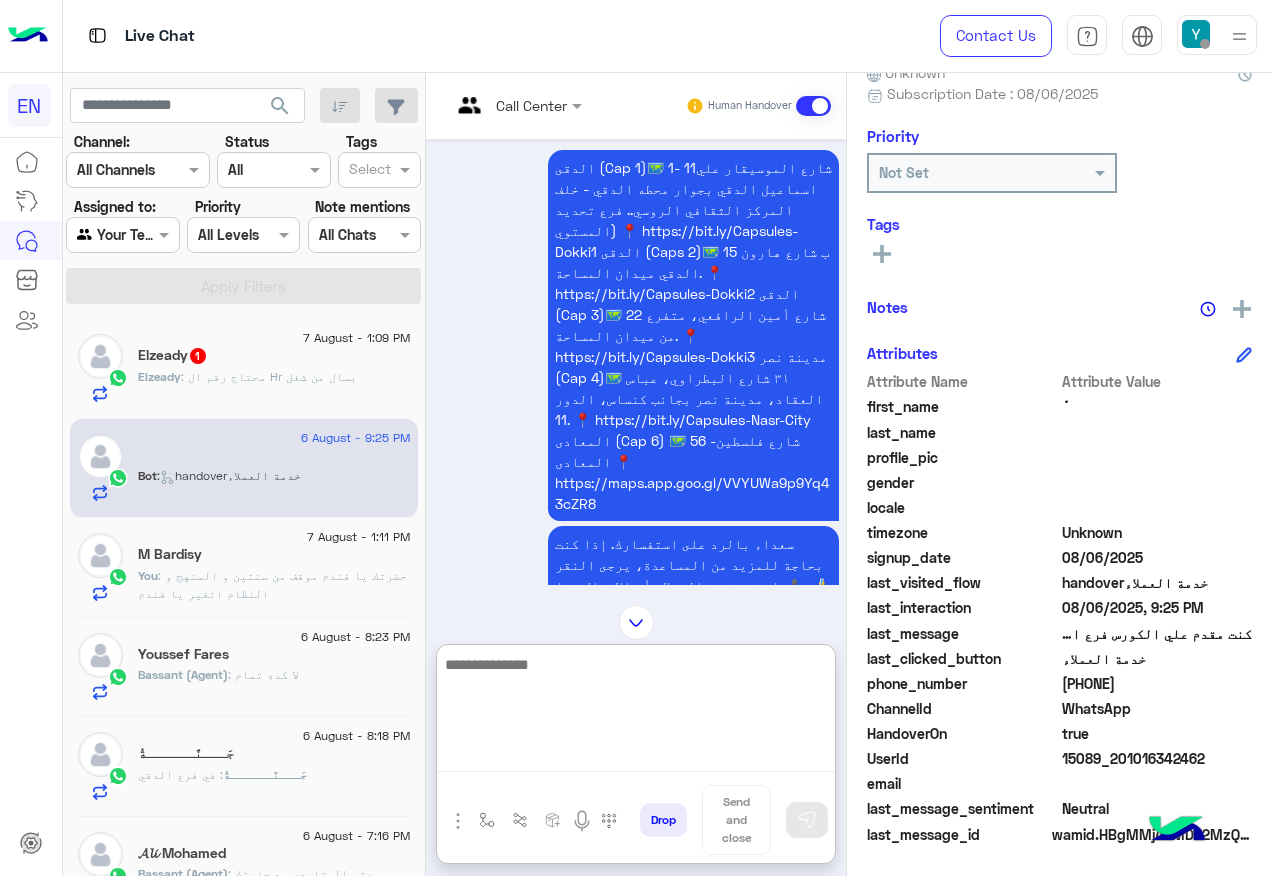 scroll, scrollTop: 300, scrollLeft: 0, axis: vertical 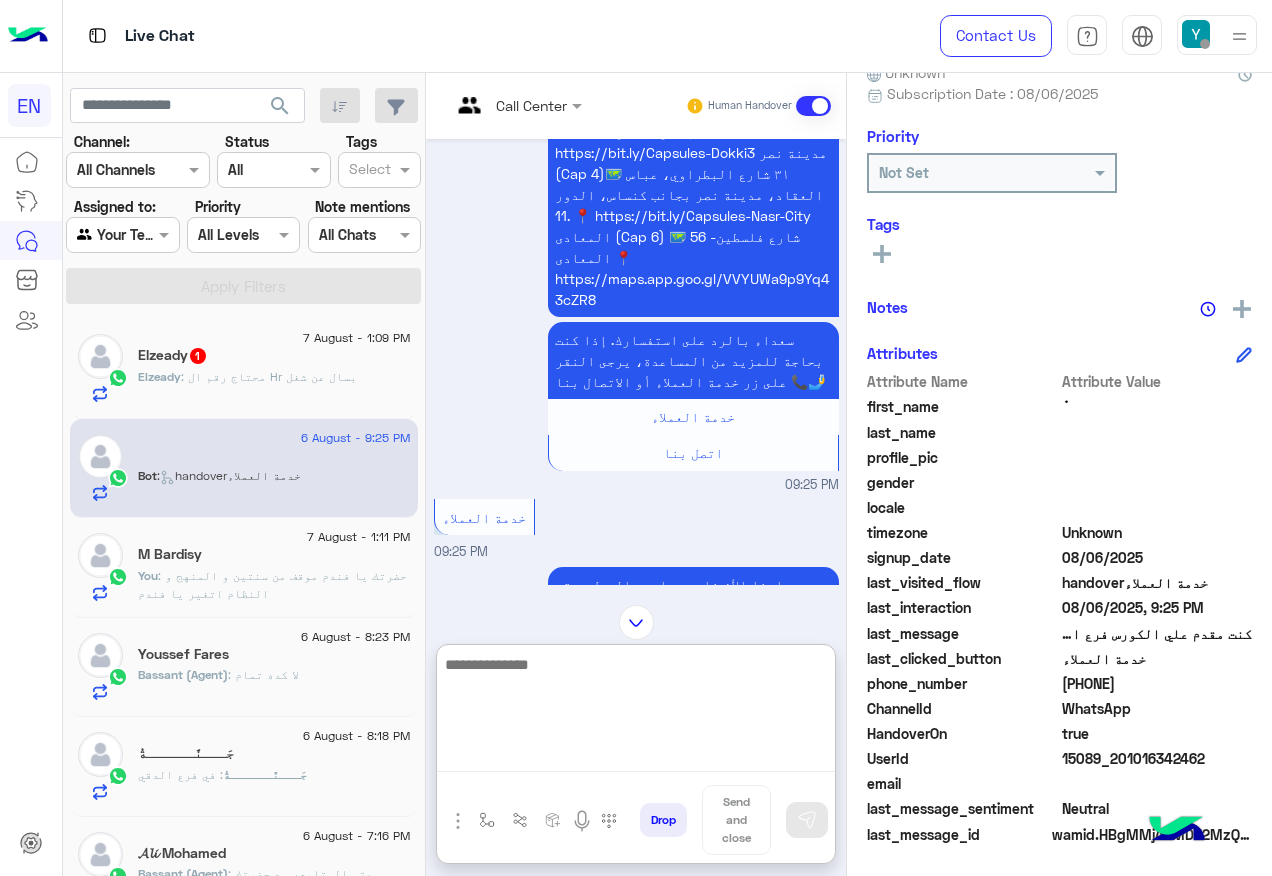 click at bounding box center (636, 712) 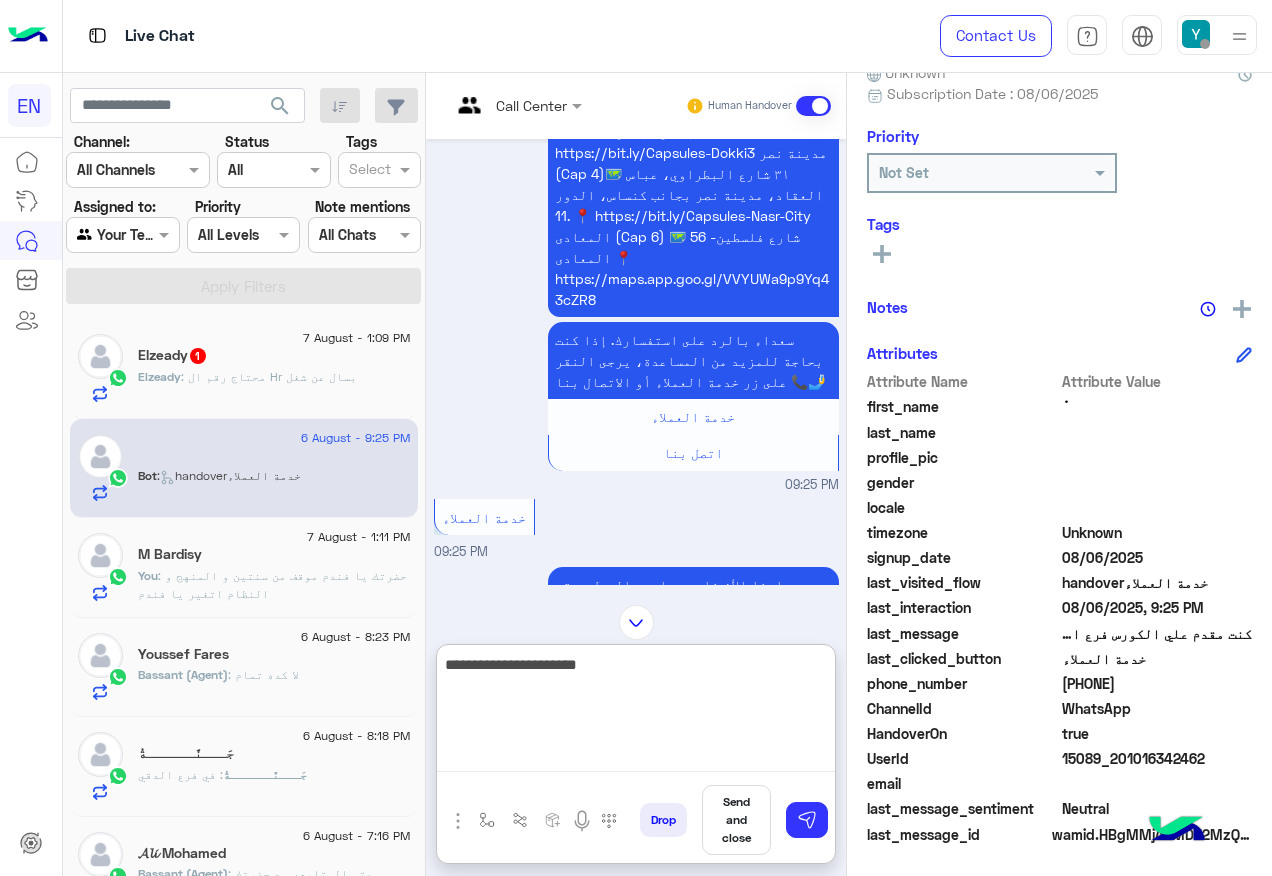 type on "**********" 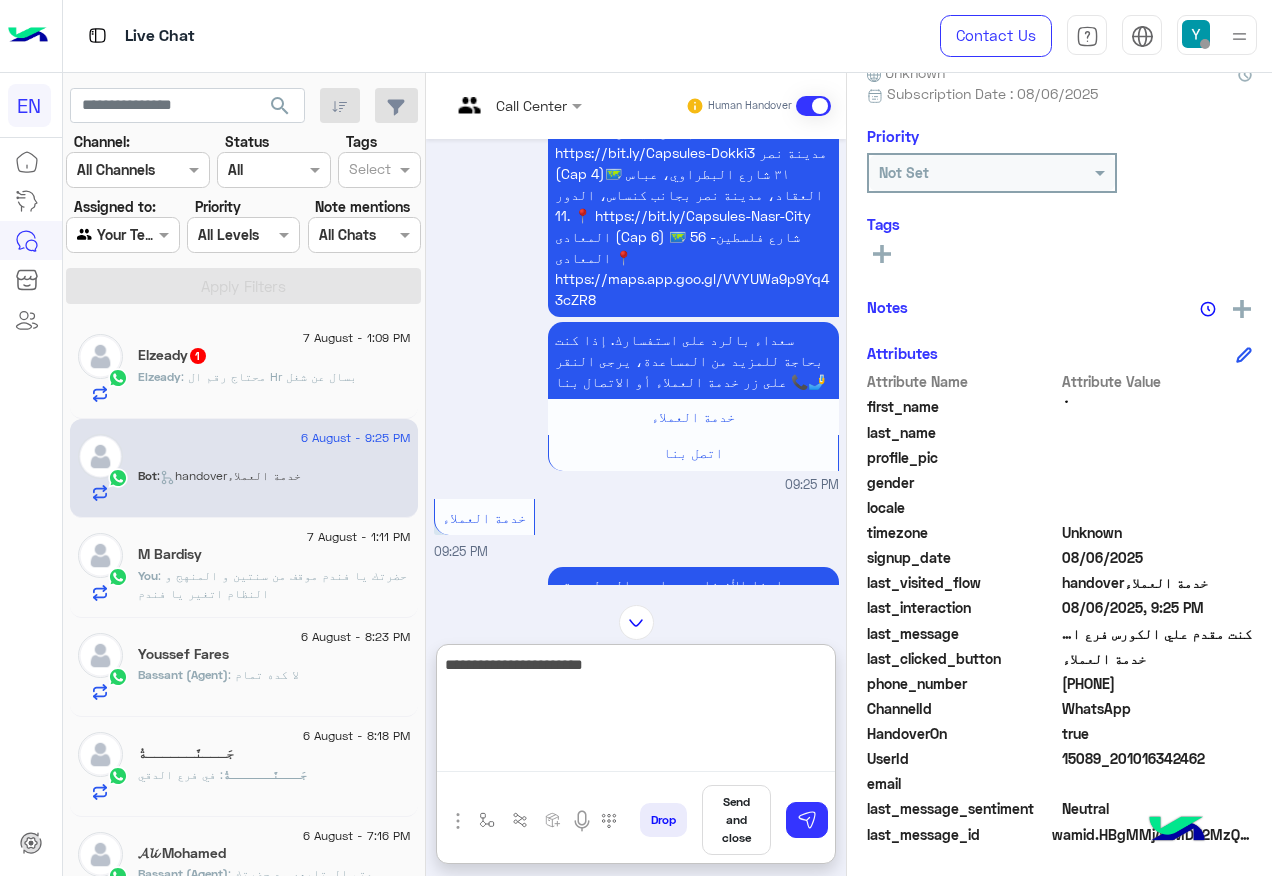 type 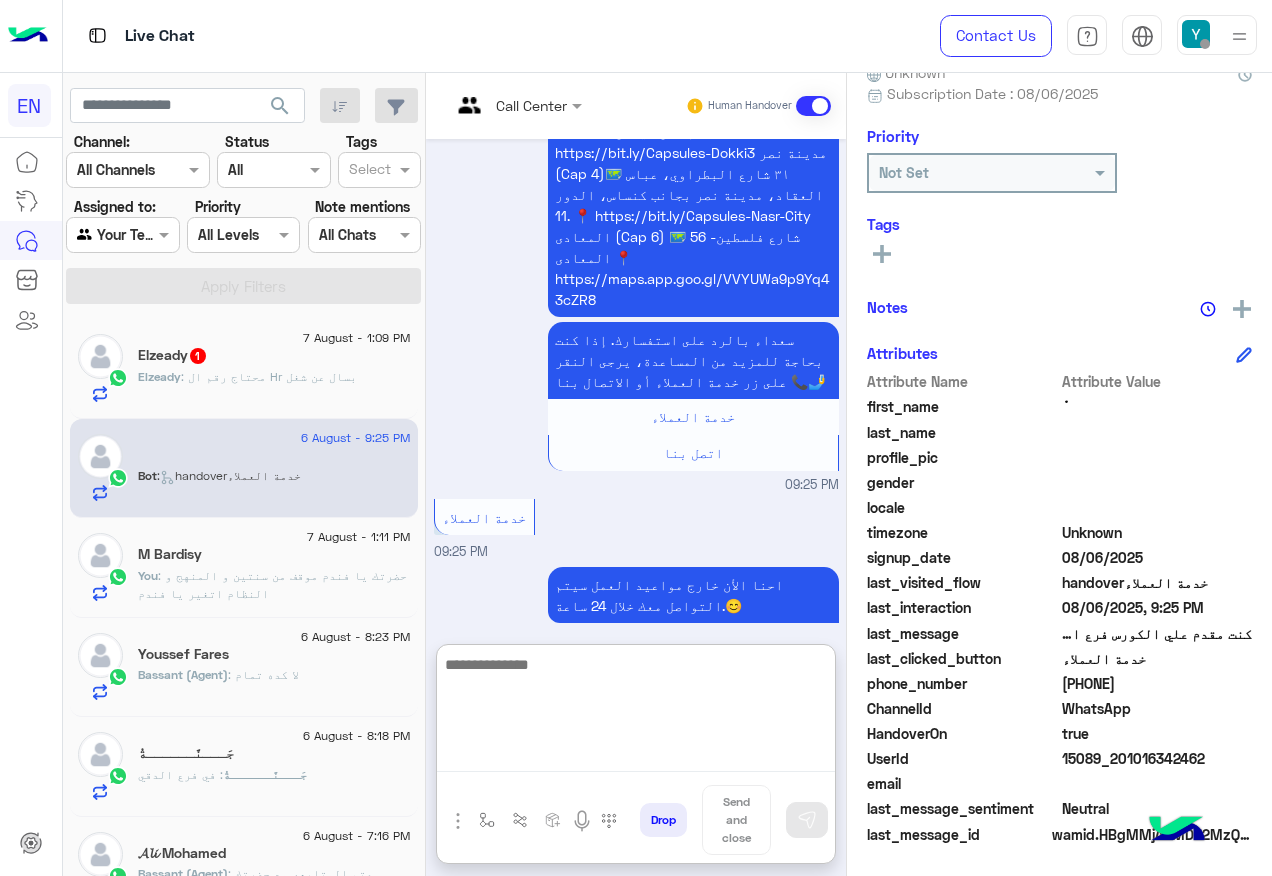 scroll, scrollTop: 510, scrollLeft: 0, axis: vertical 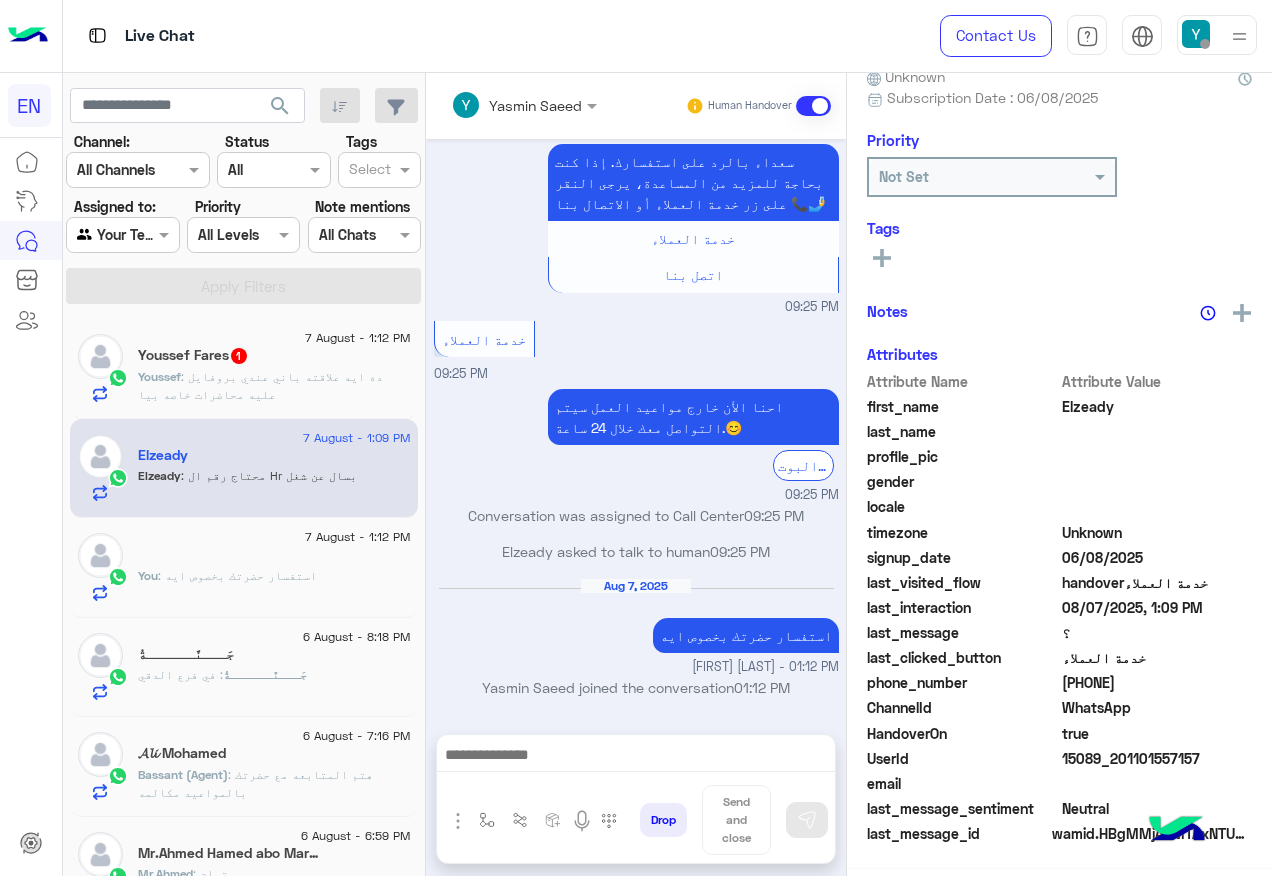 click on "Elzeady : محتاج رقم ال Hr  بسال عن شغل" 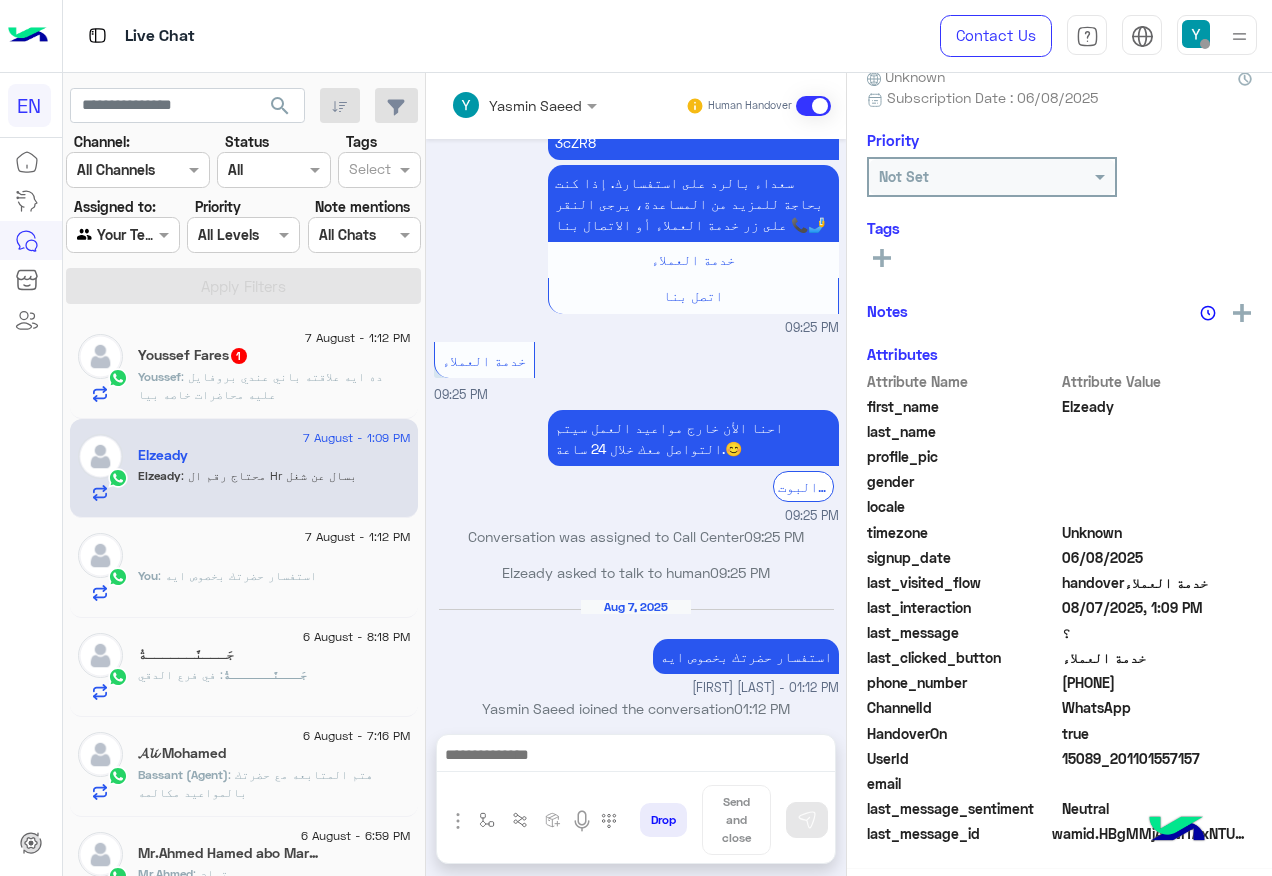 scroll, scrollTop: 201, scrollLeft: 0, axis: vertical 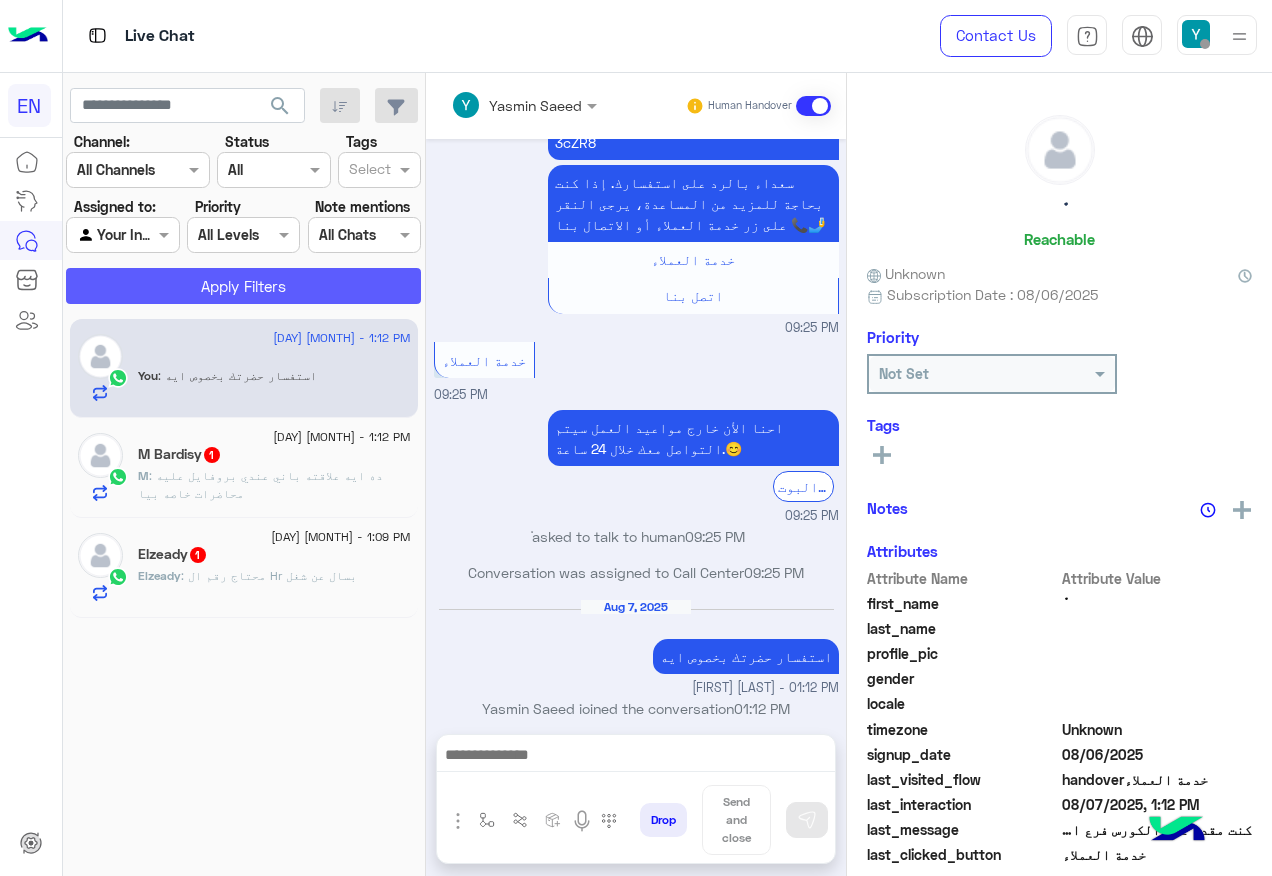 click on "Apply Filters" 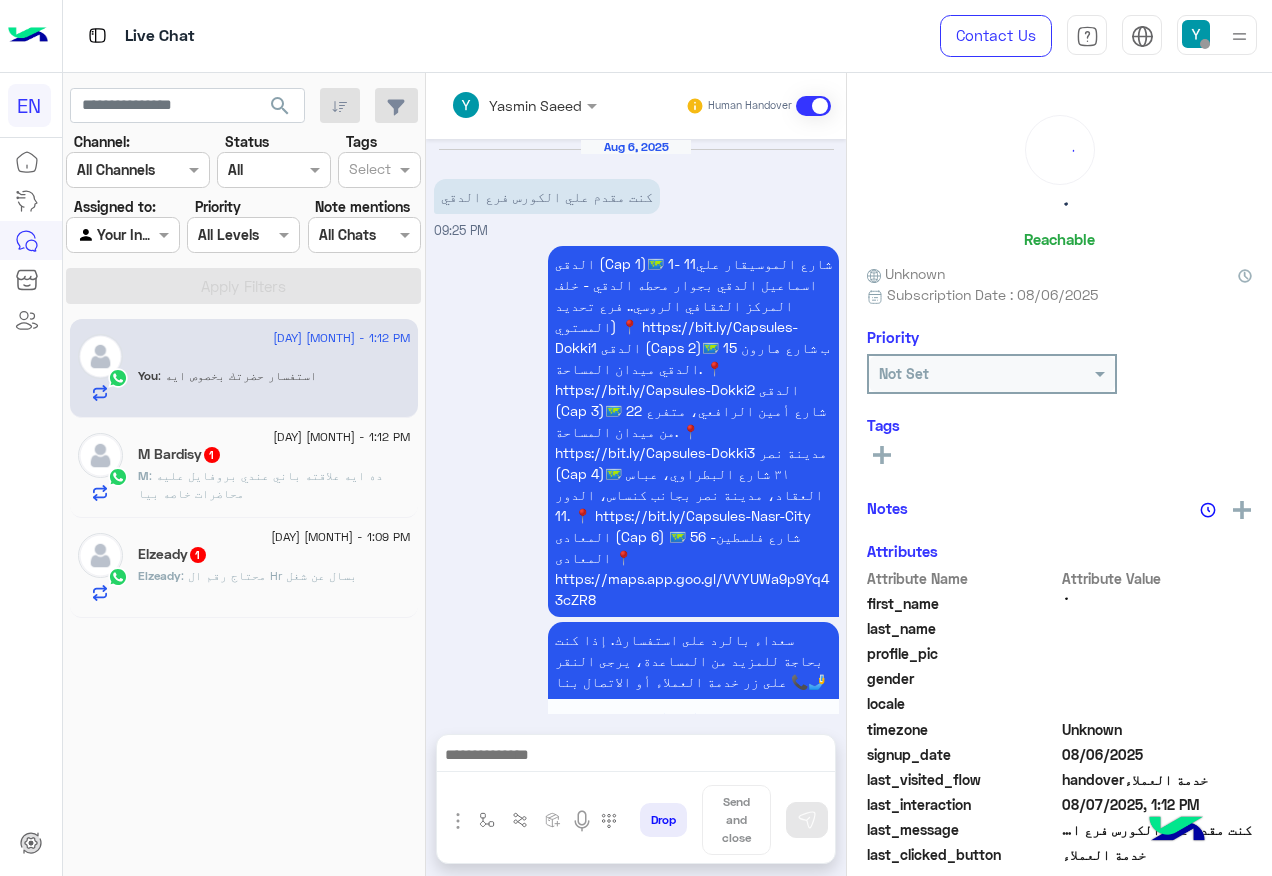 scroll, scrollTop: 457, scrollLeft: 0, axis: vertical 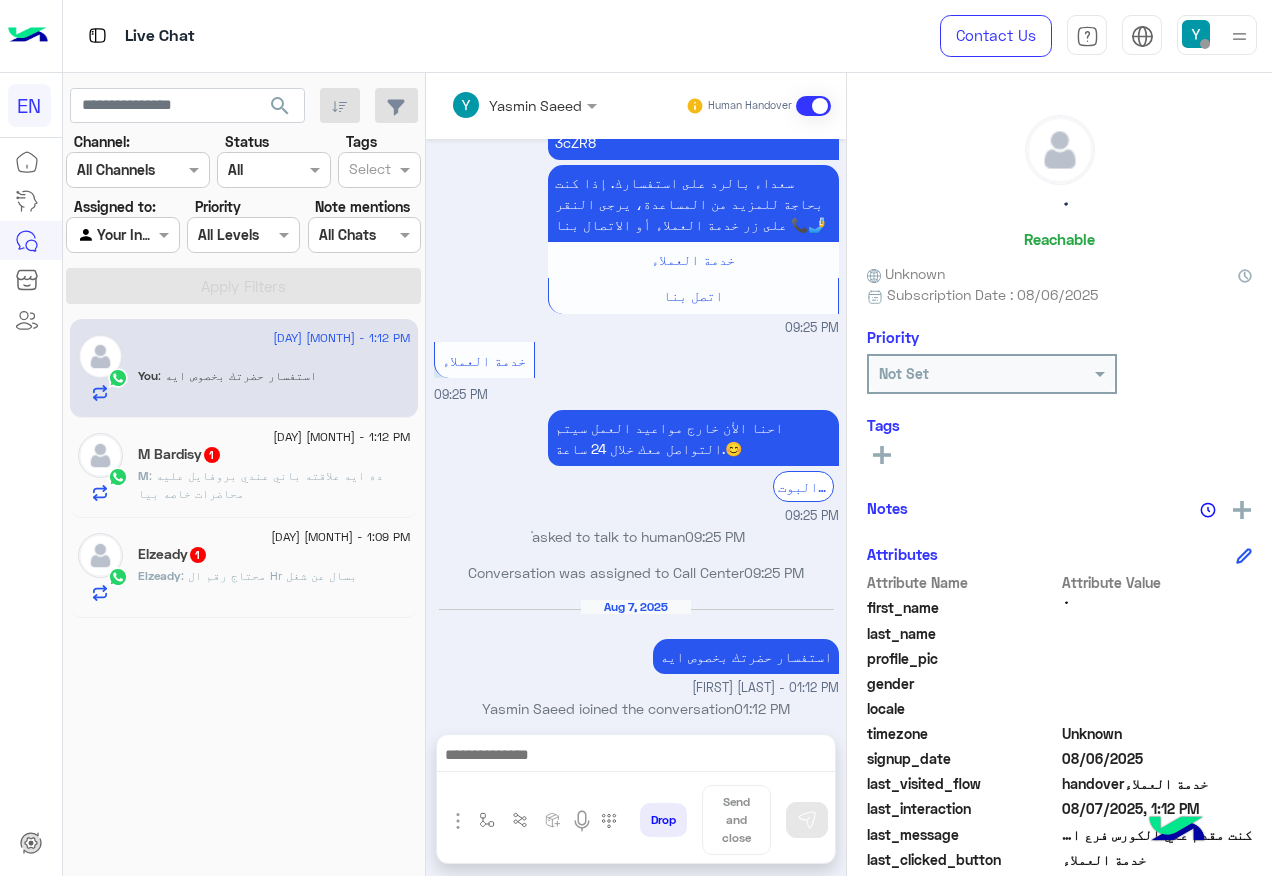 click on "[DAY] [MONTH] - 1:09 PM" 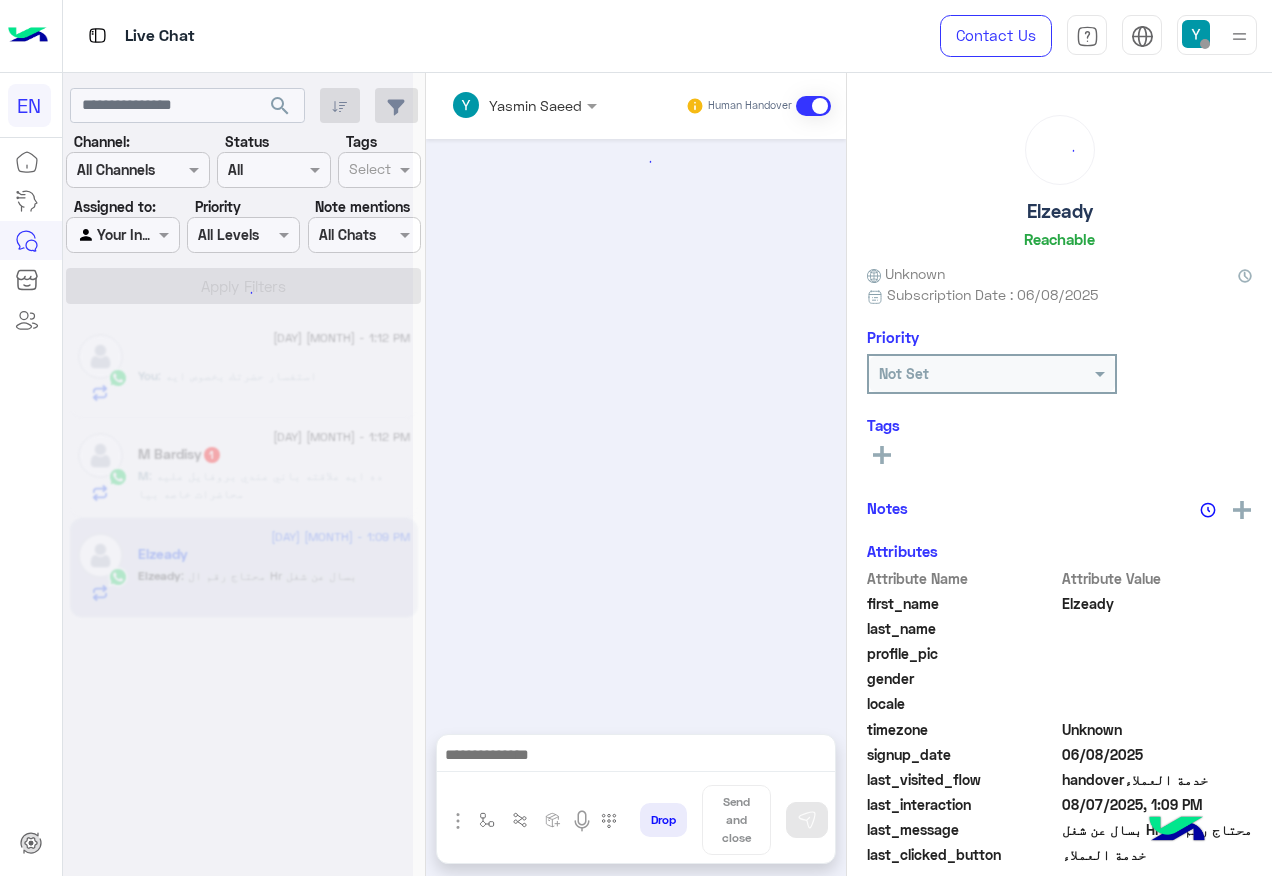 scroll, scrollTop: 1323, scrollLeft: 0, axis: vertical 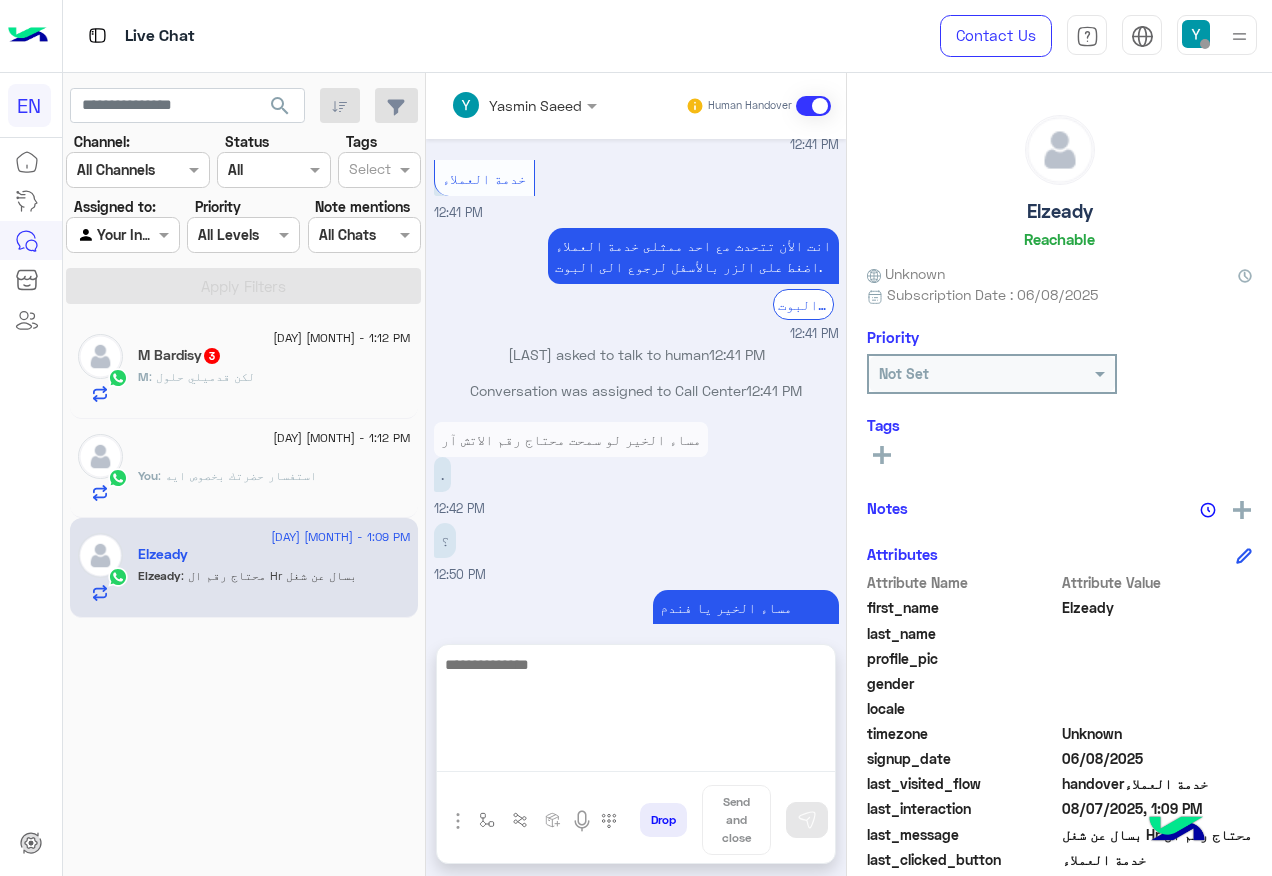 click at bounding box center (636, 712) 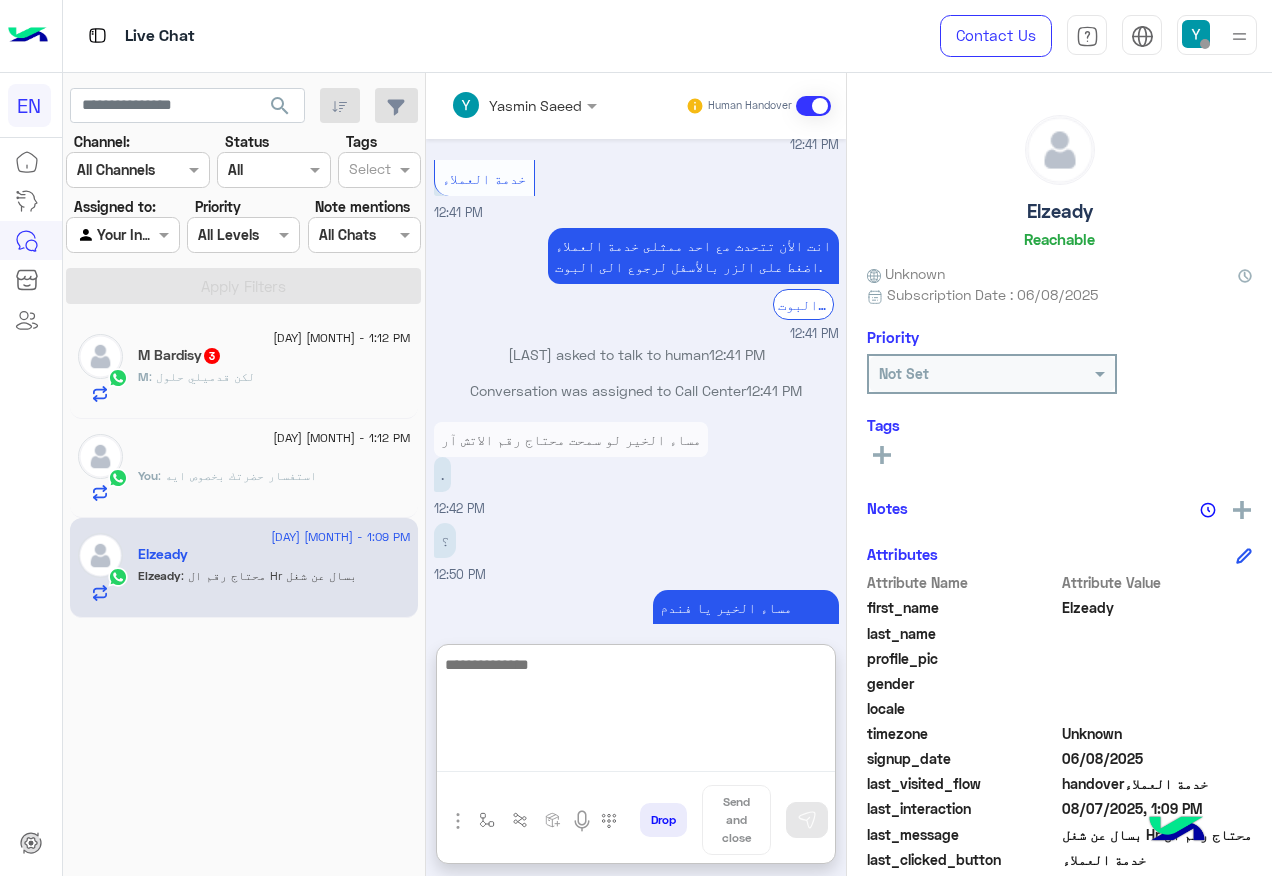 paste on "**********" 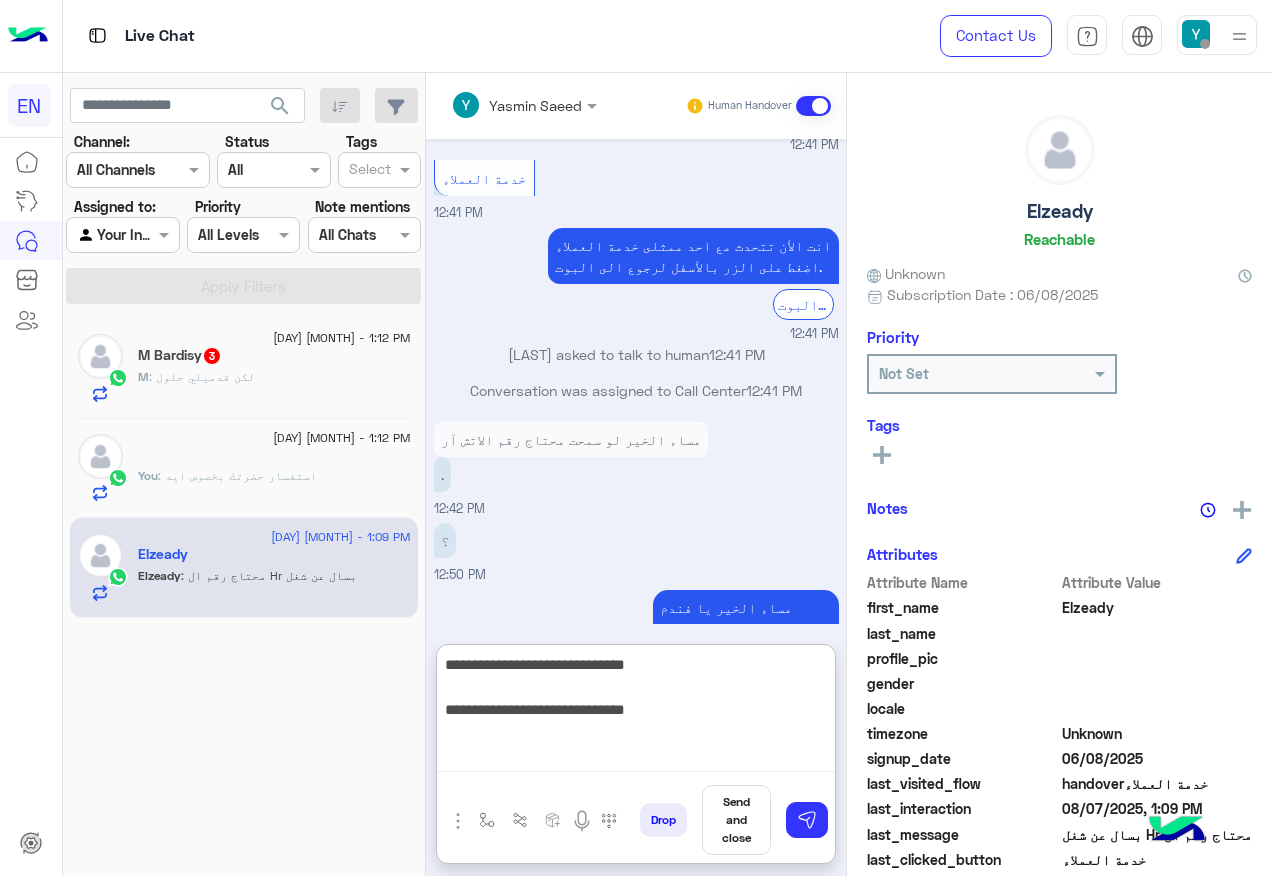 type on "**********" 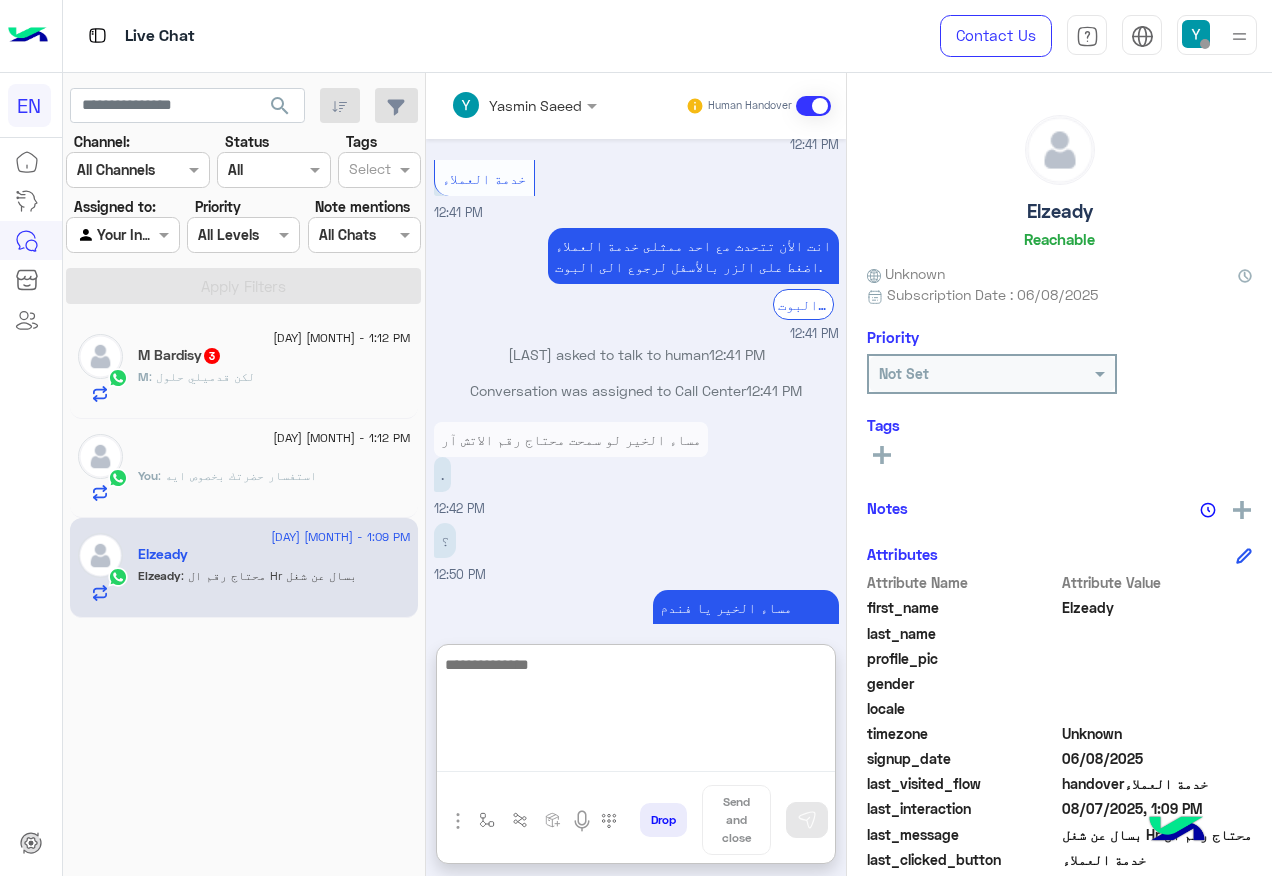 scroll, scrollTop: 1519, scrollLeft: 0, axis: vertical 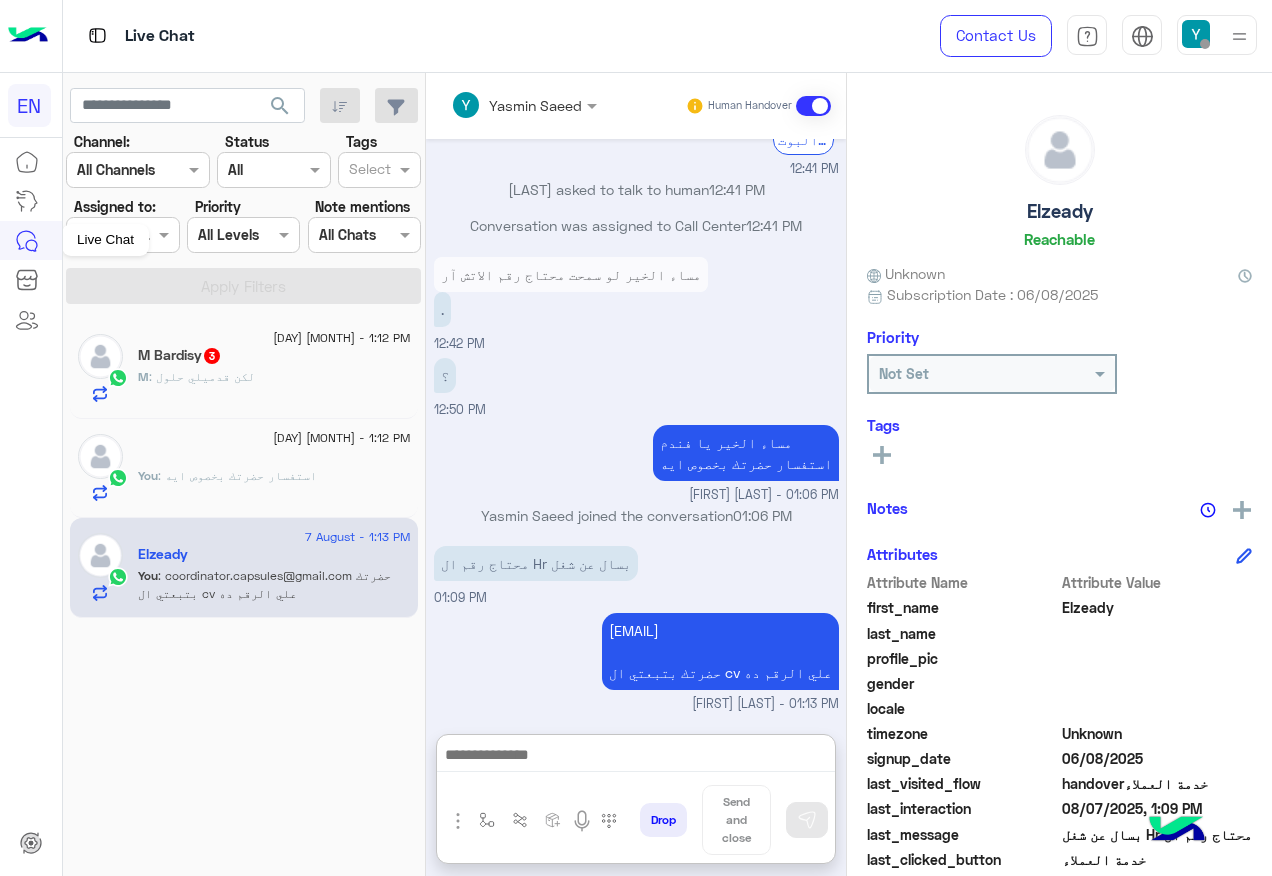 click 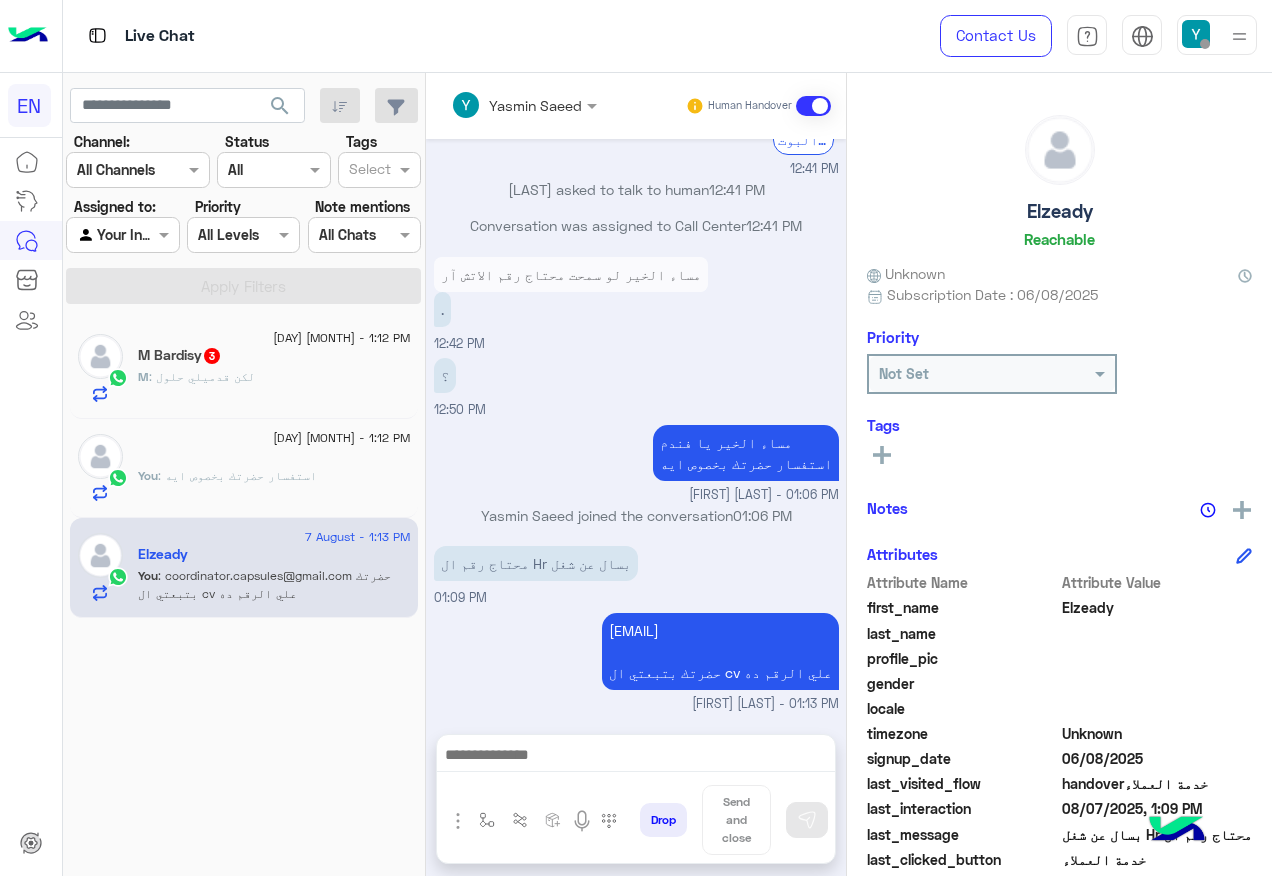 scroll, scrollTop: 1429, scrollLeft: 0, axis: vertical 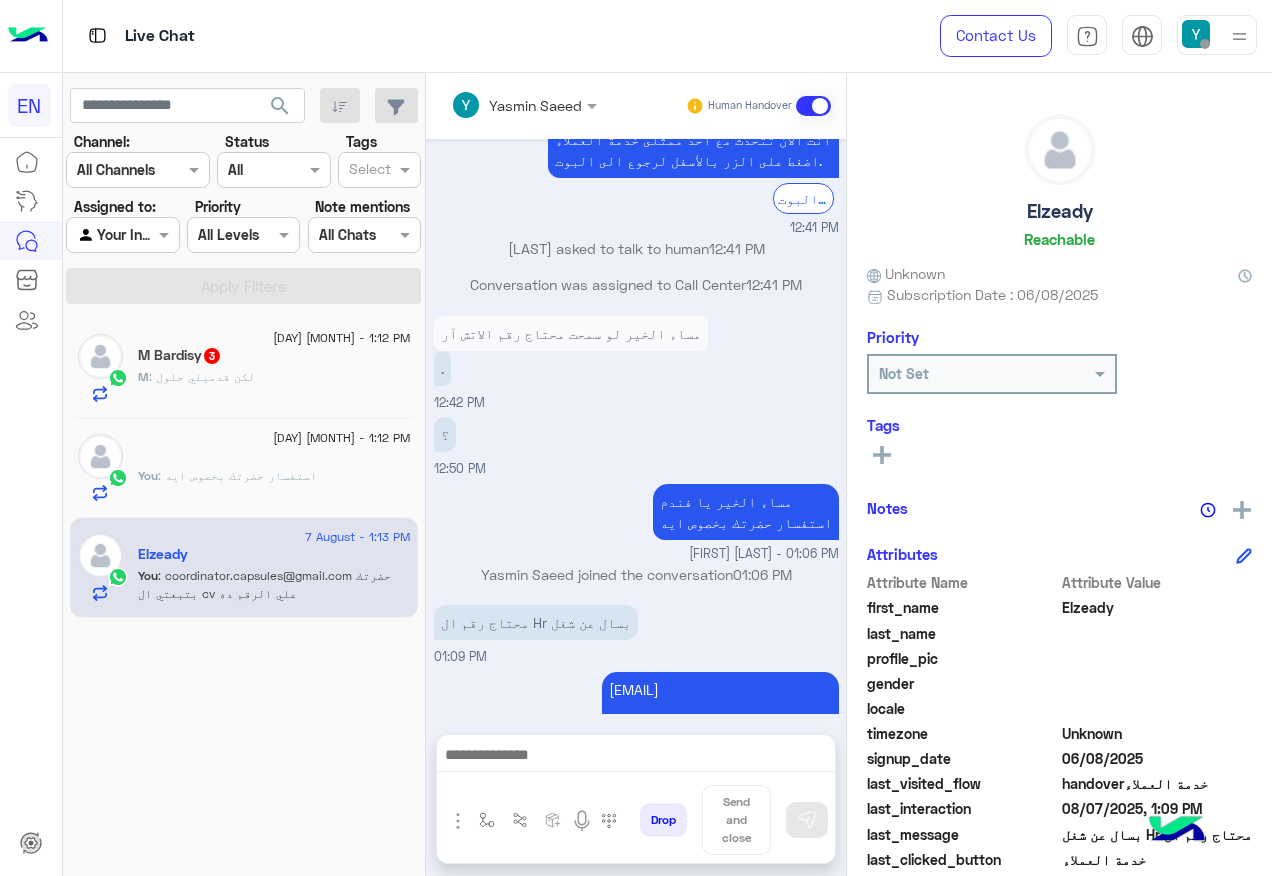 click at bounding box center [122, 234] 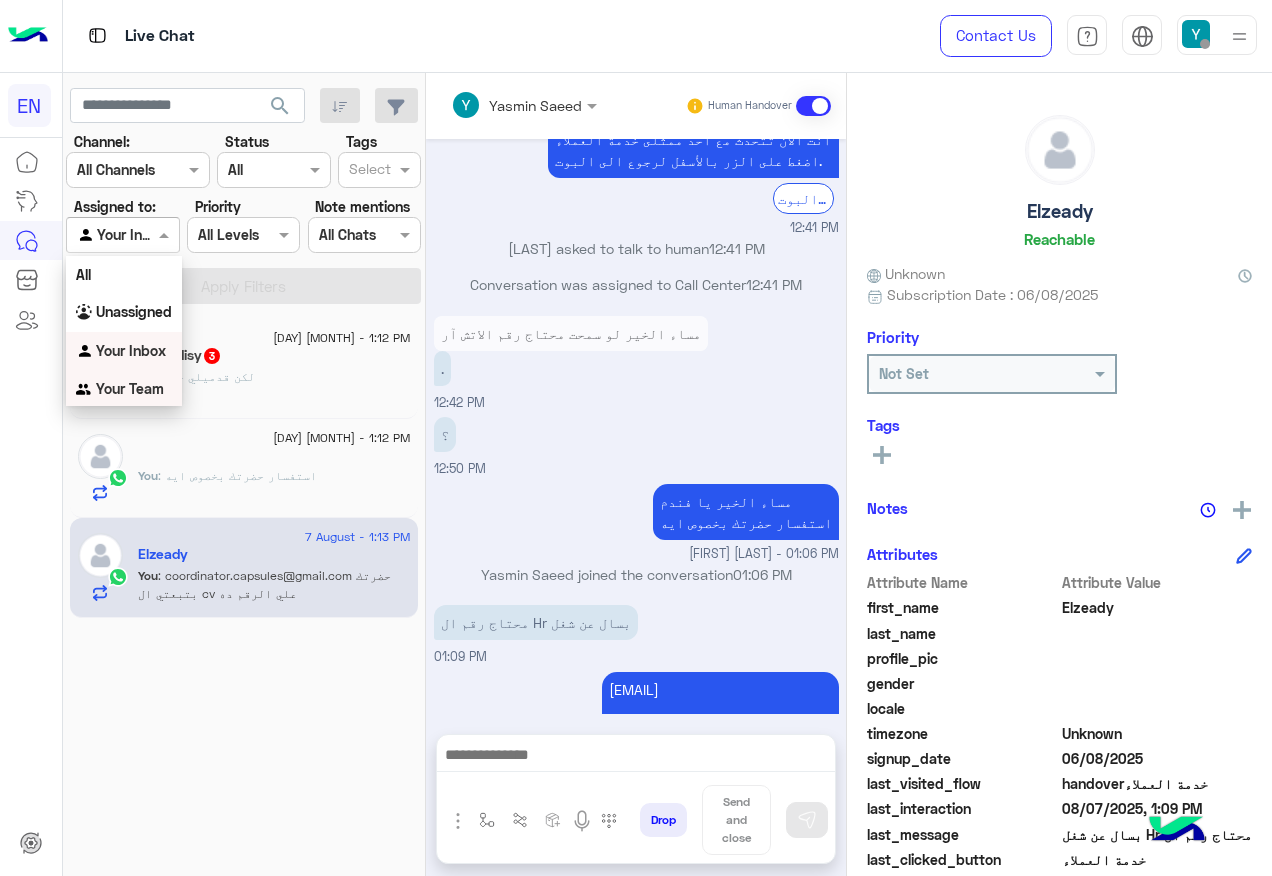 click on "Your Team" at bounding box center [124, 389] 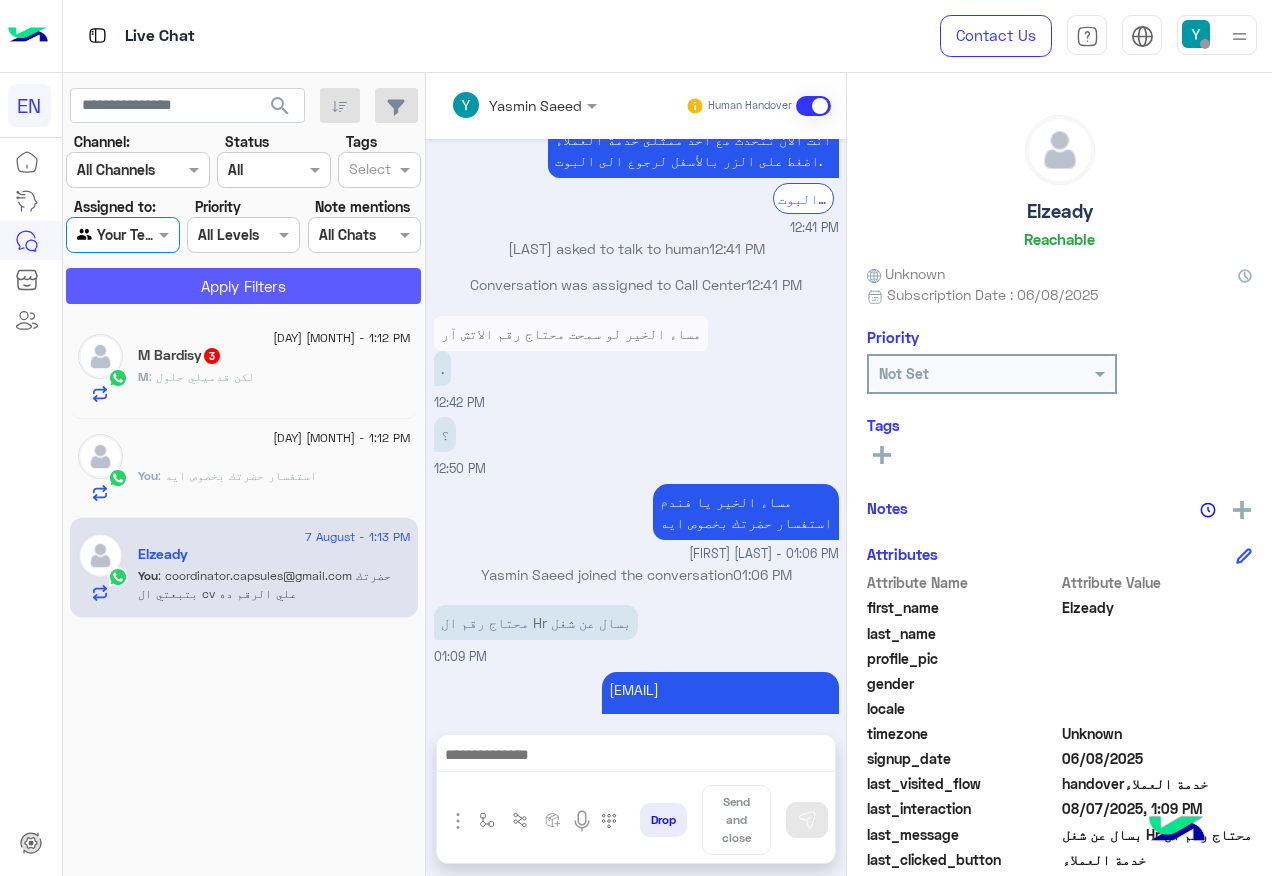 click on "Apply Filters" 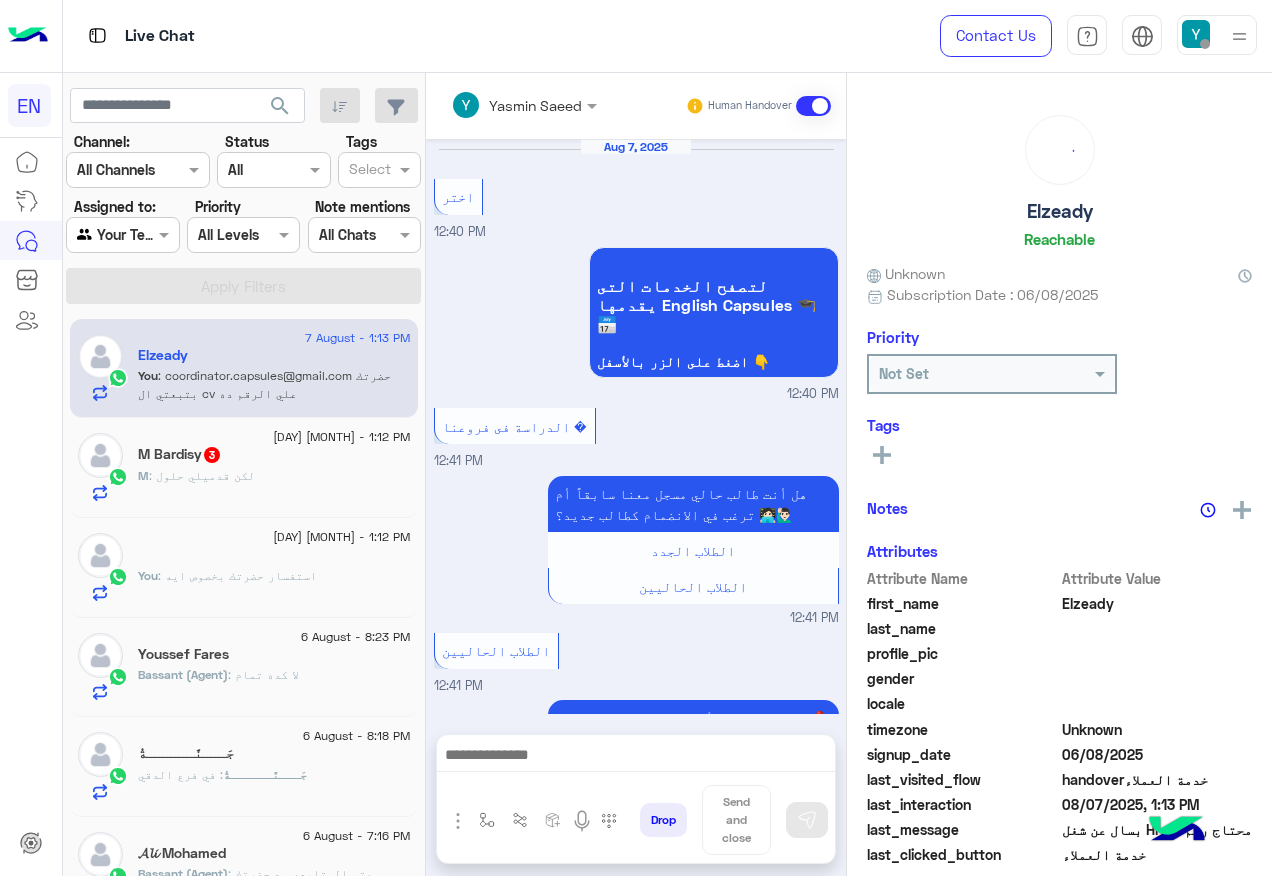 scroll, scrollTop: 1226, scrollLeft: 0, axis: vertical 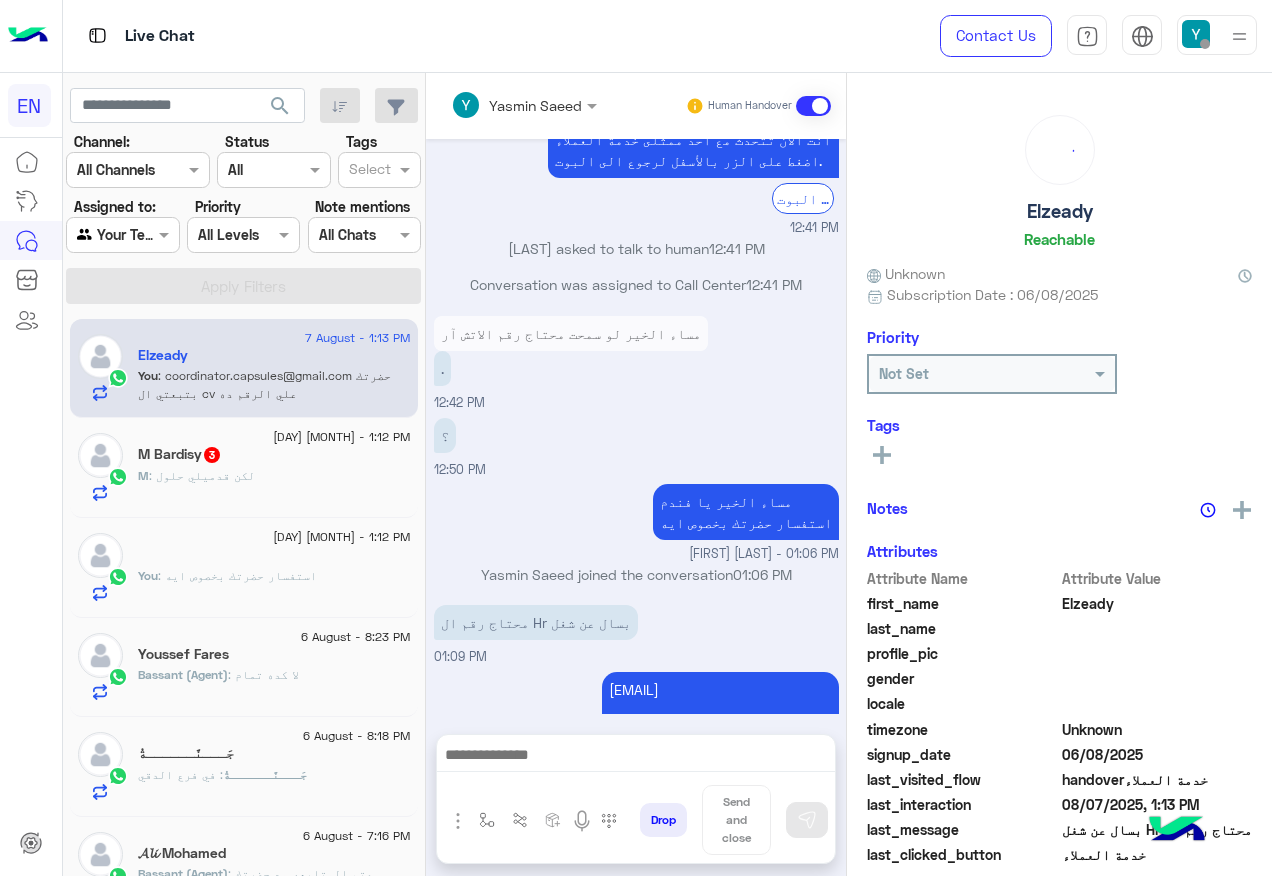 click on "M : لكن قدميلي حلول" 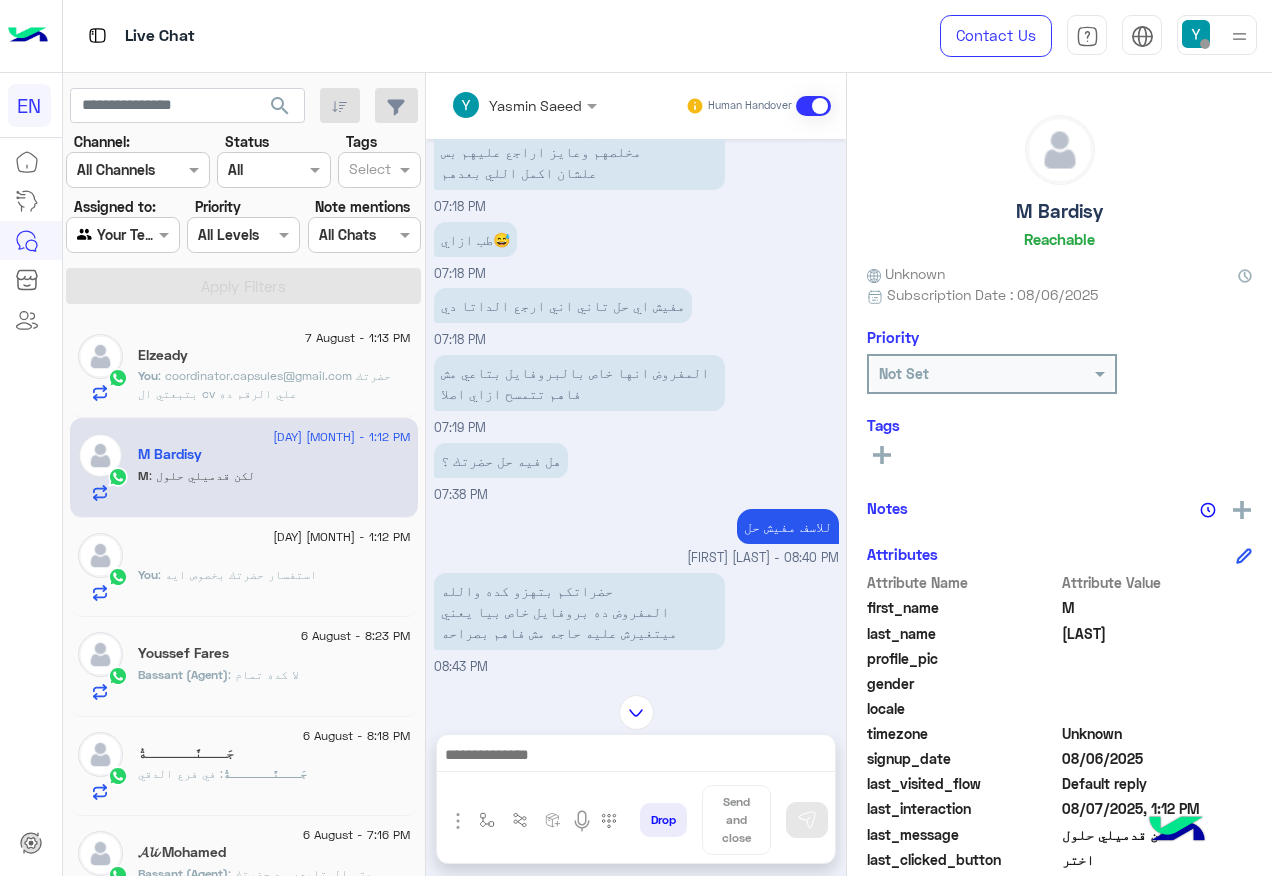 scroll, scrollTop: 3731, scrollLeft: 0, axis: vertical 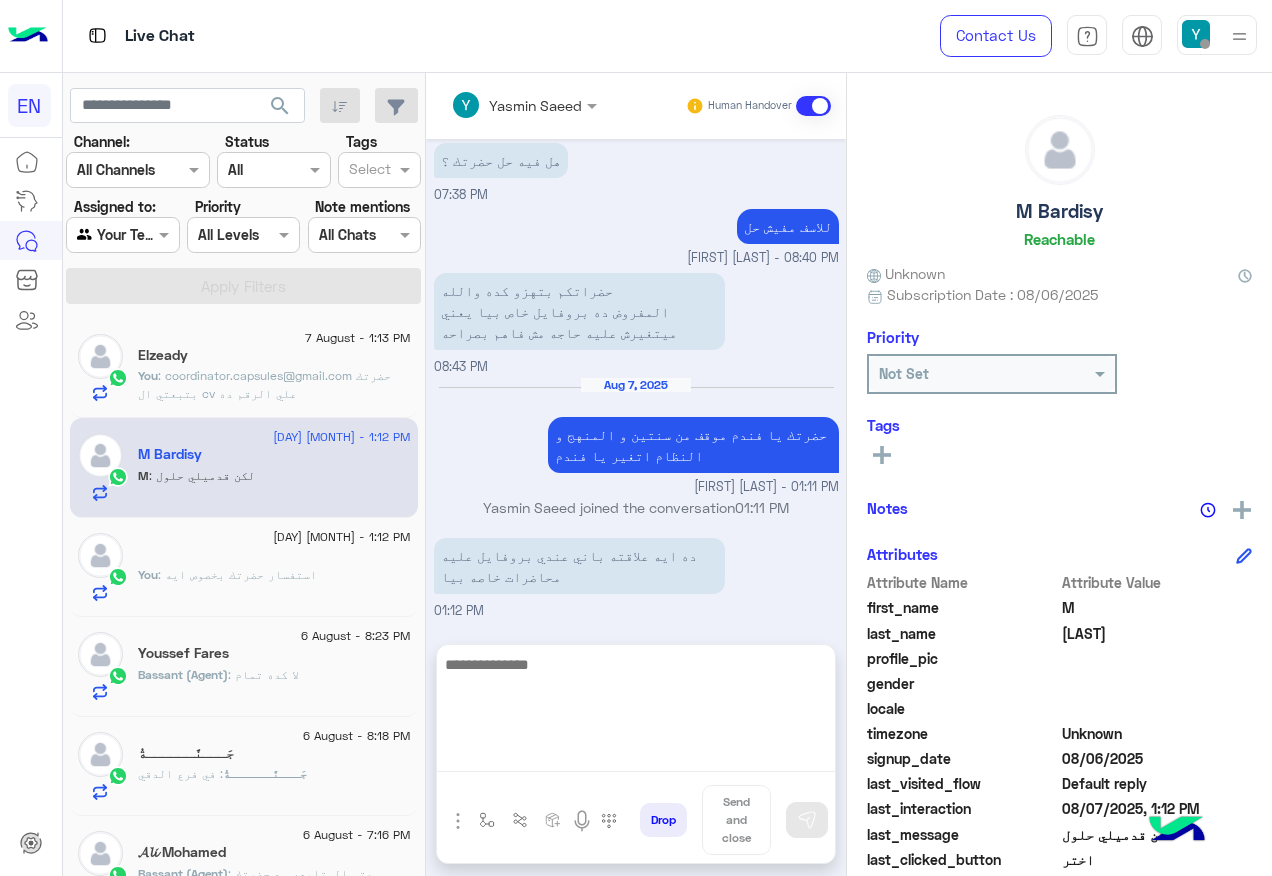 click at bounding box center [636, 712] 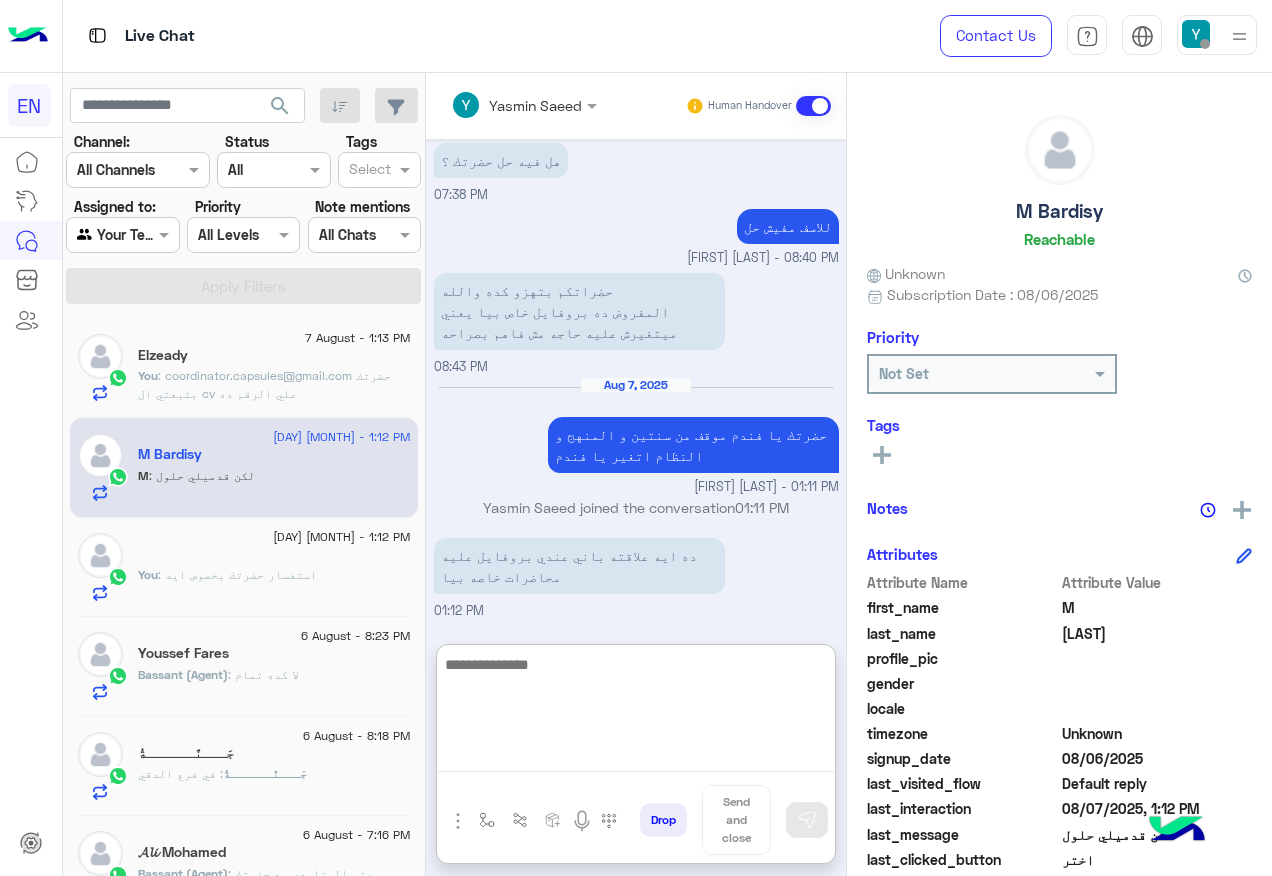 scroll, scrollTop: 3821, scrollLeft: 0, axis: vertical 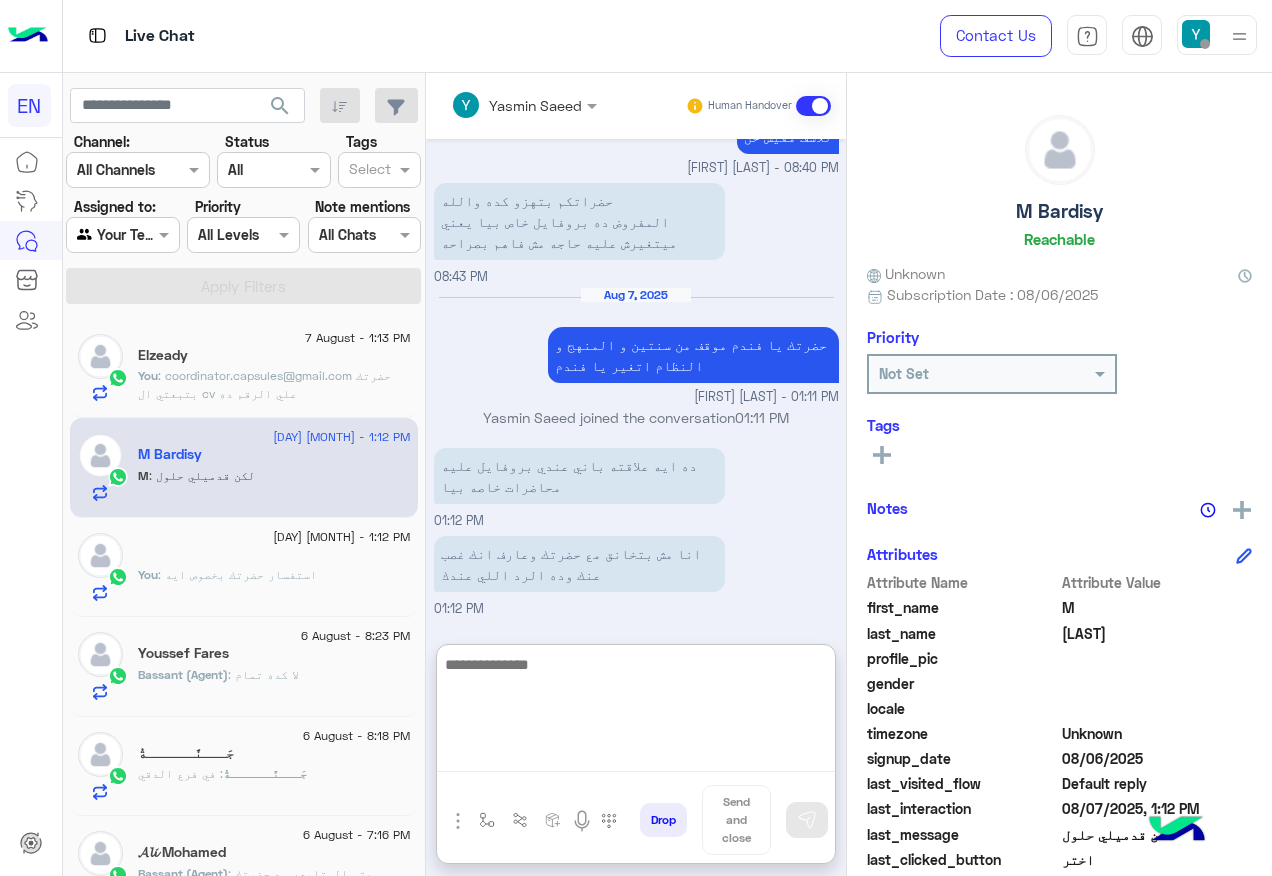 click at bounding box center [636, 712] 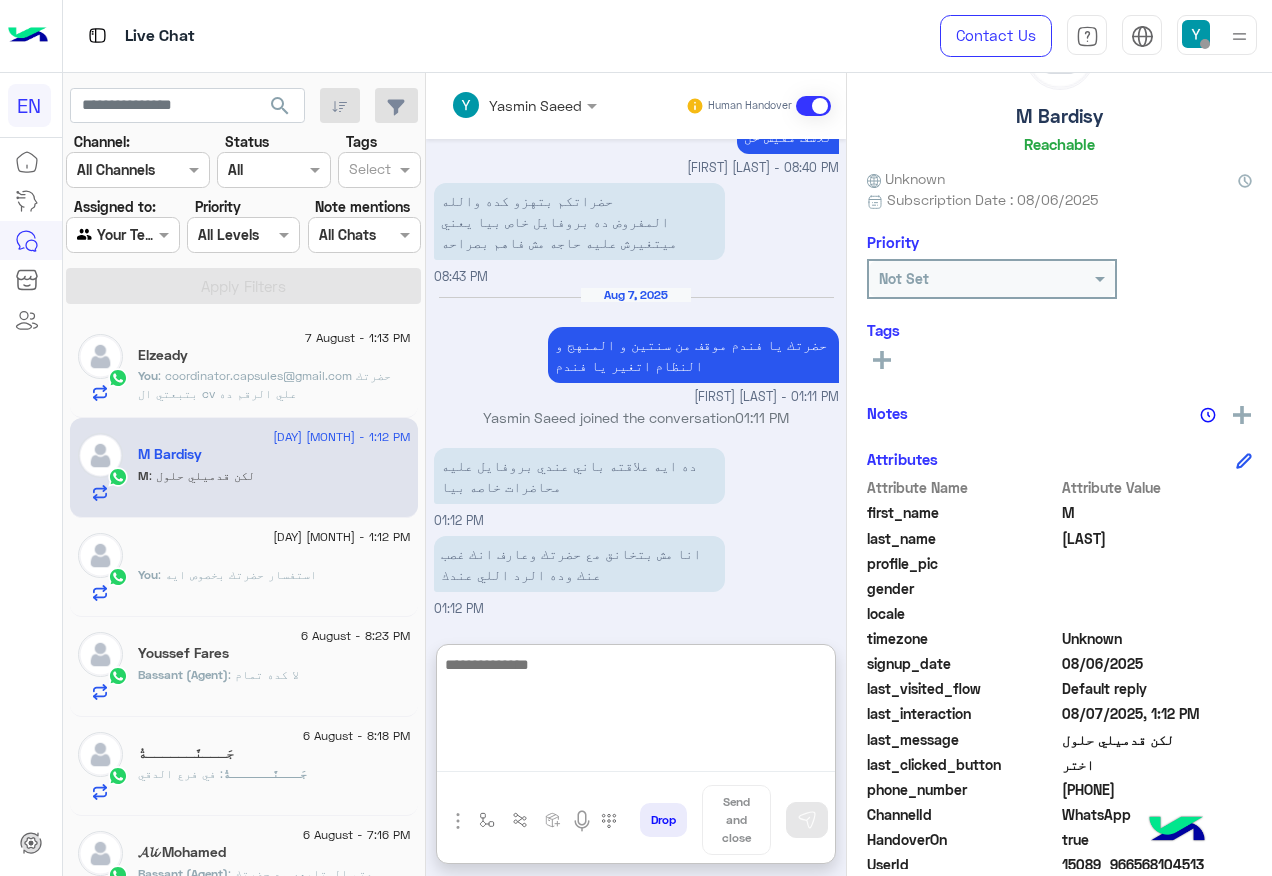 scroll, scrollTop: 201, scrollLeft: 0, axis: vertical 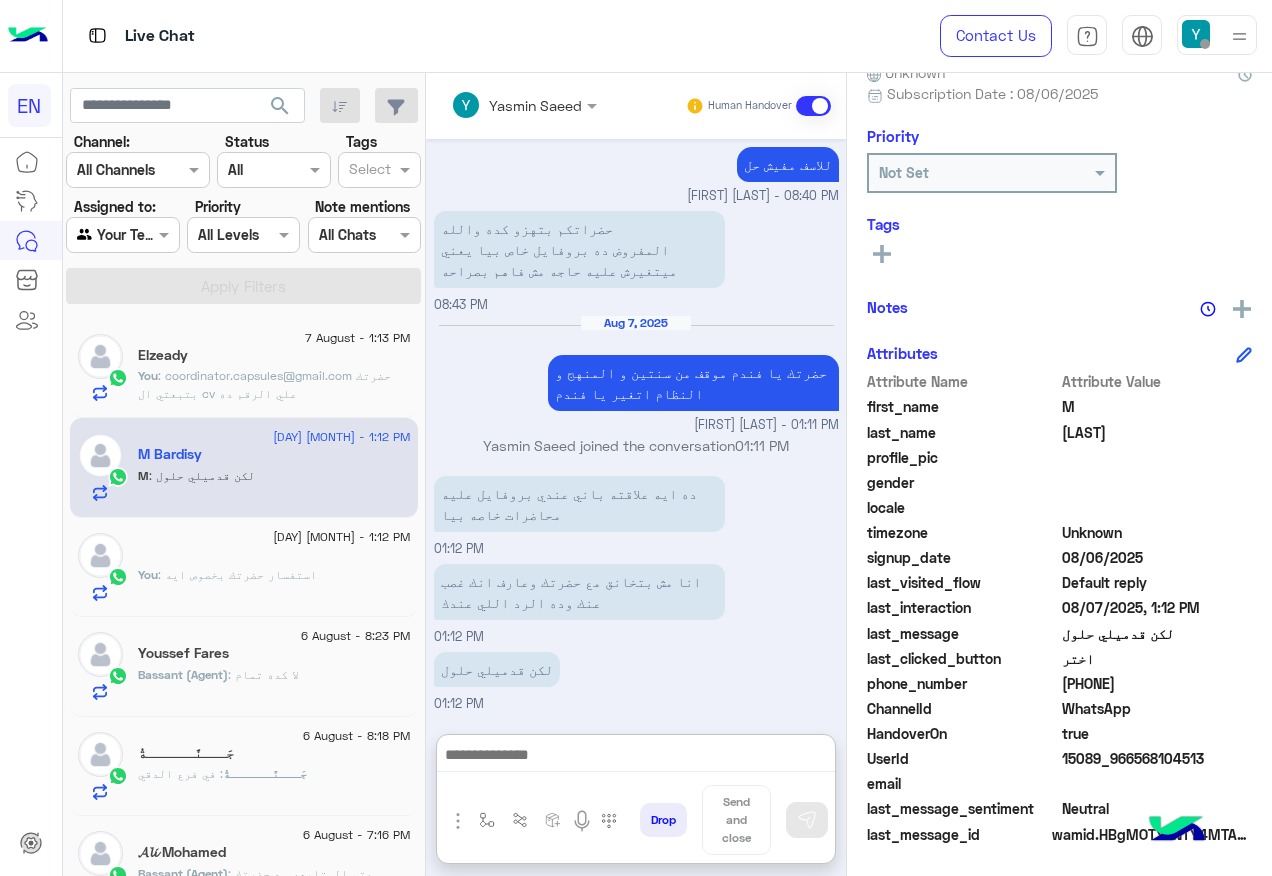click on "[PHONE]" 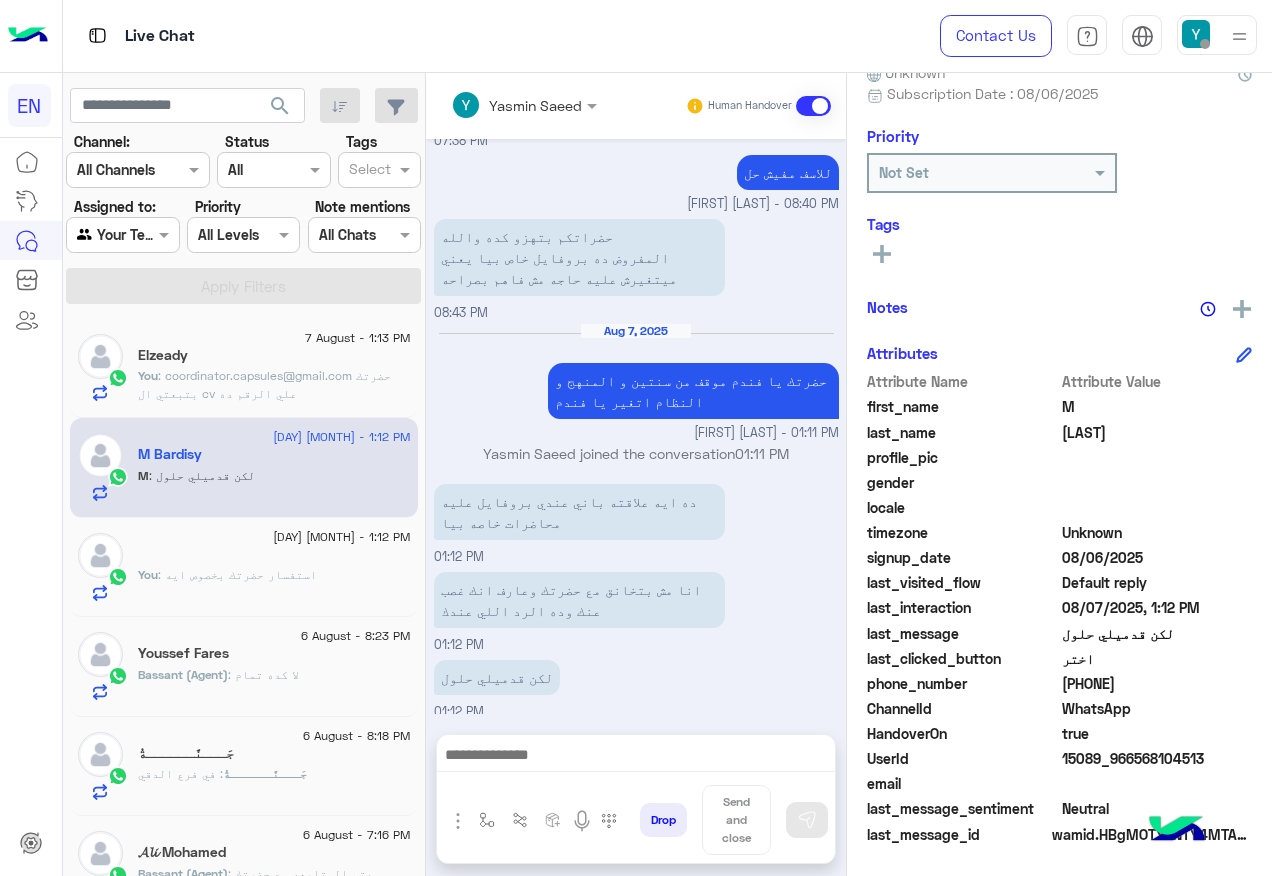 click on "[PHONE]" 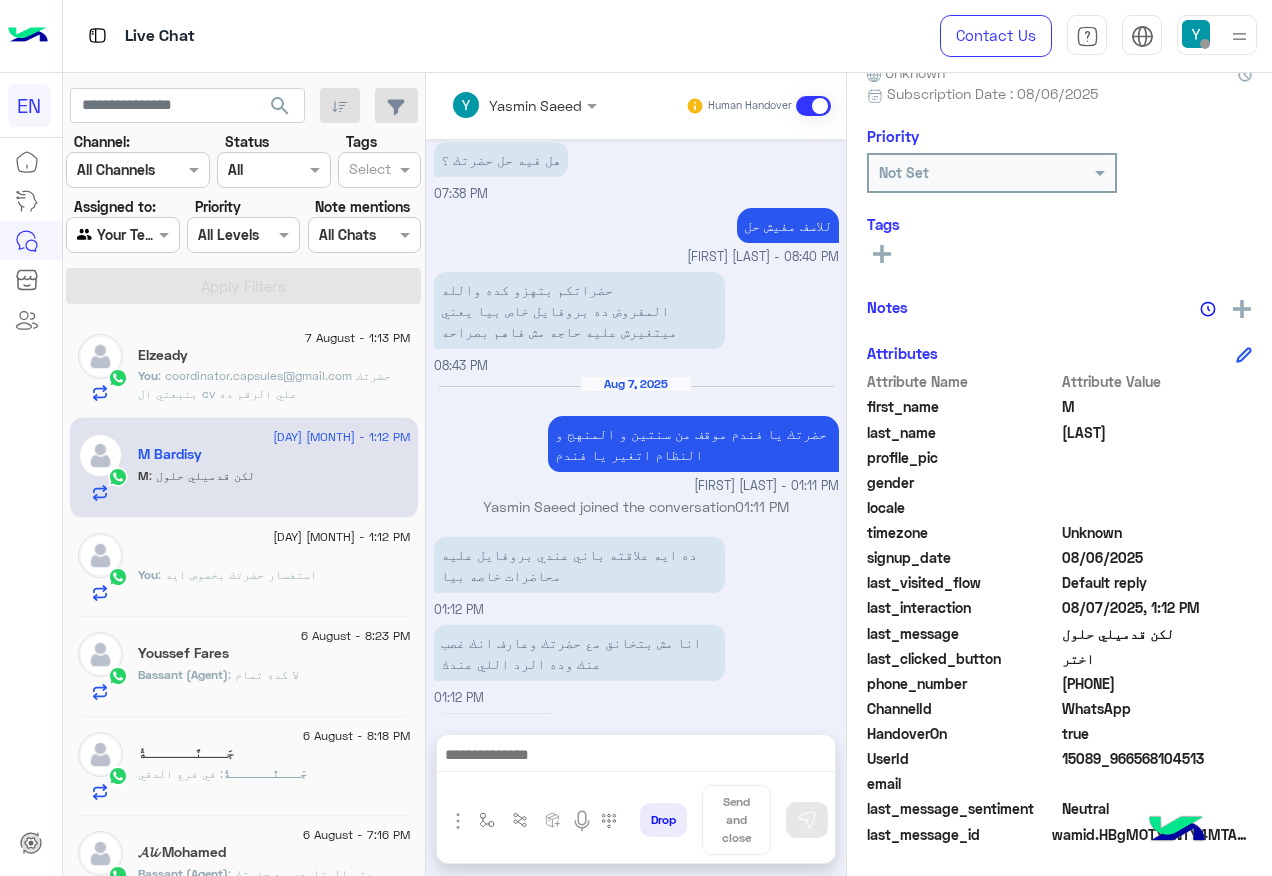 copy on "[PHONE]" 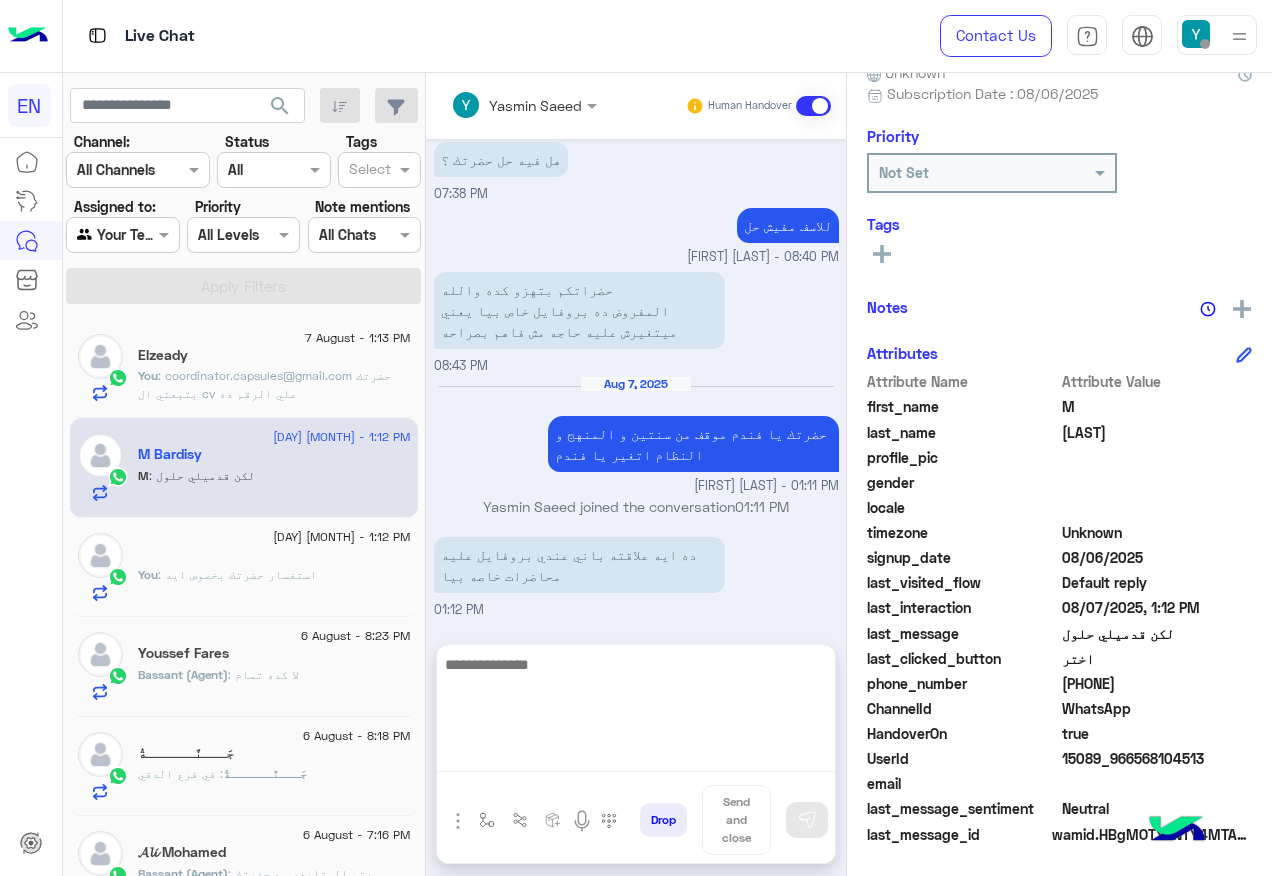 click at bounding box center [636, 712] 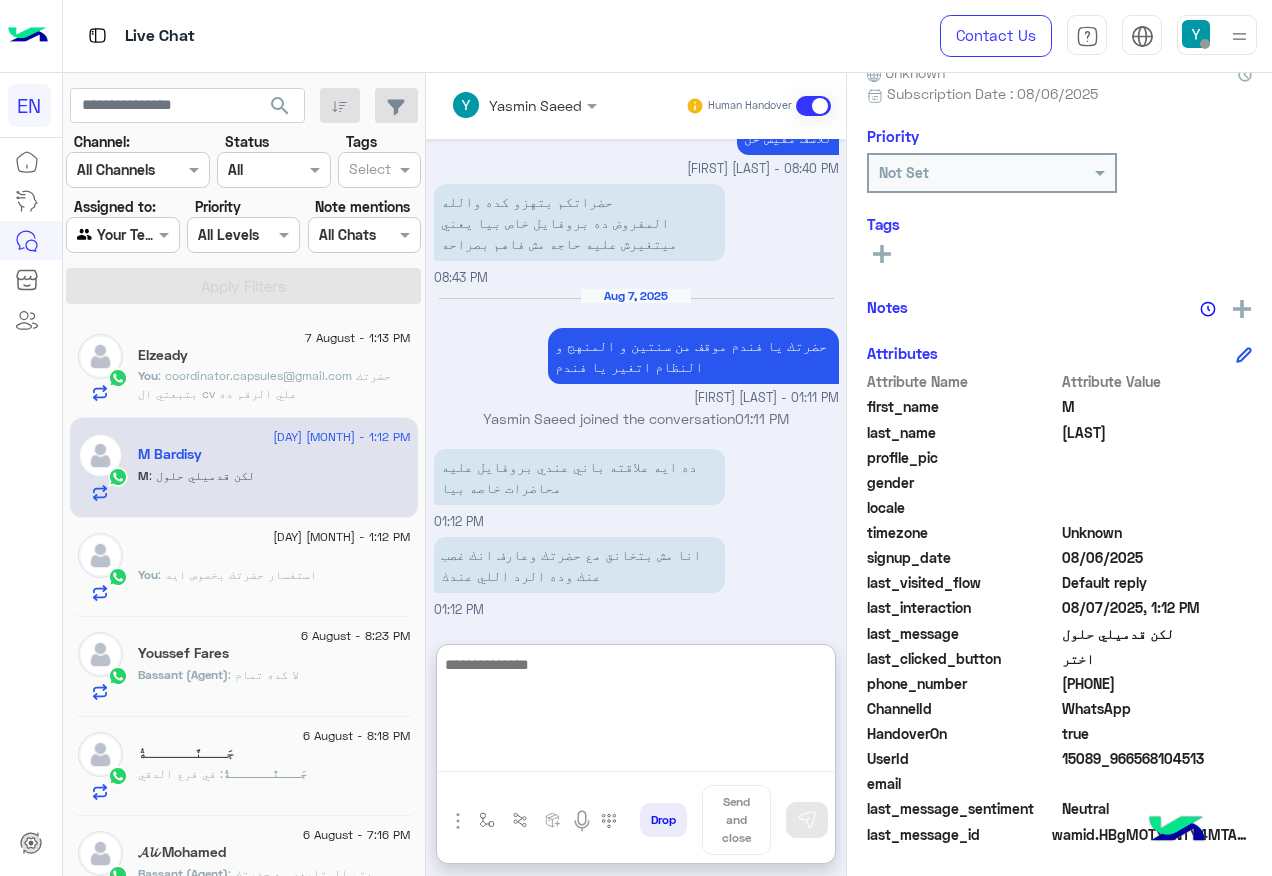 scroll, scrollTop: 3821, scrollLeft: 0, axis: vertical 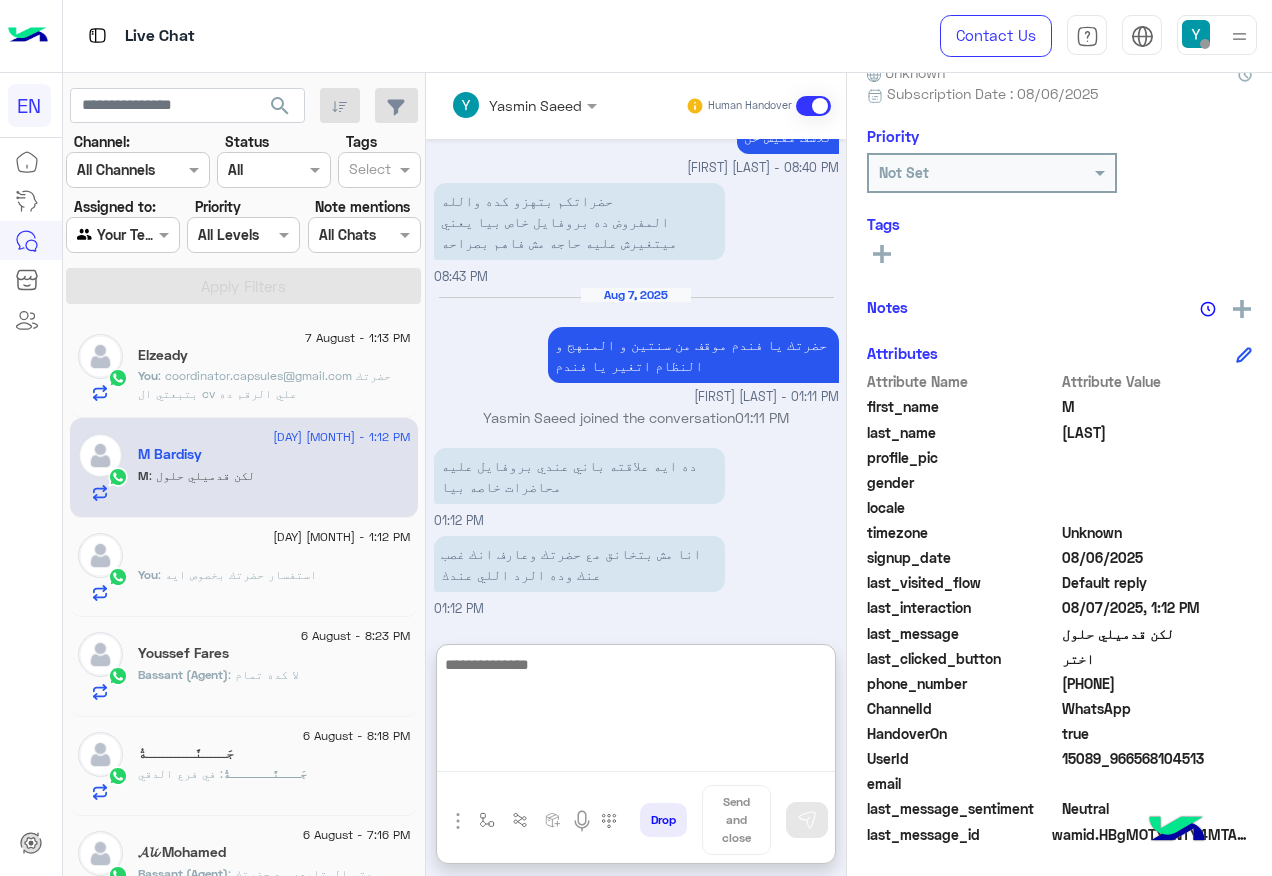 click at bounding box center (636, 712) 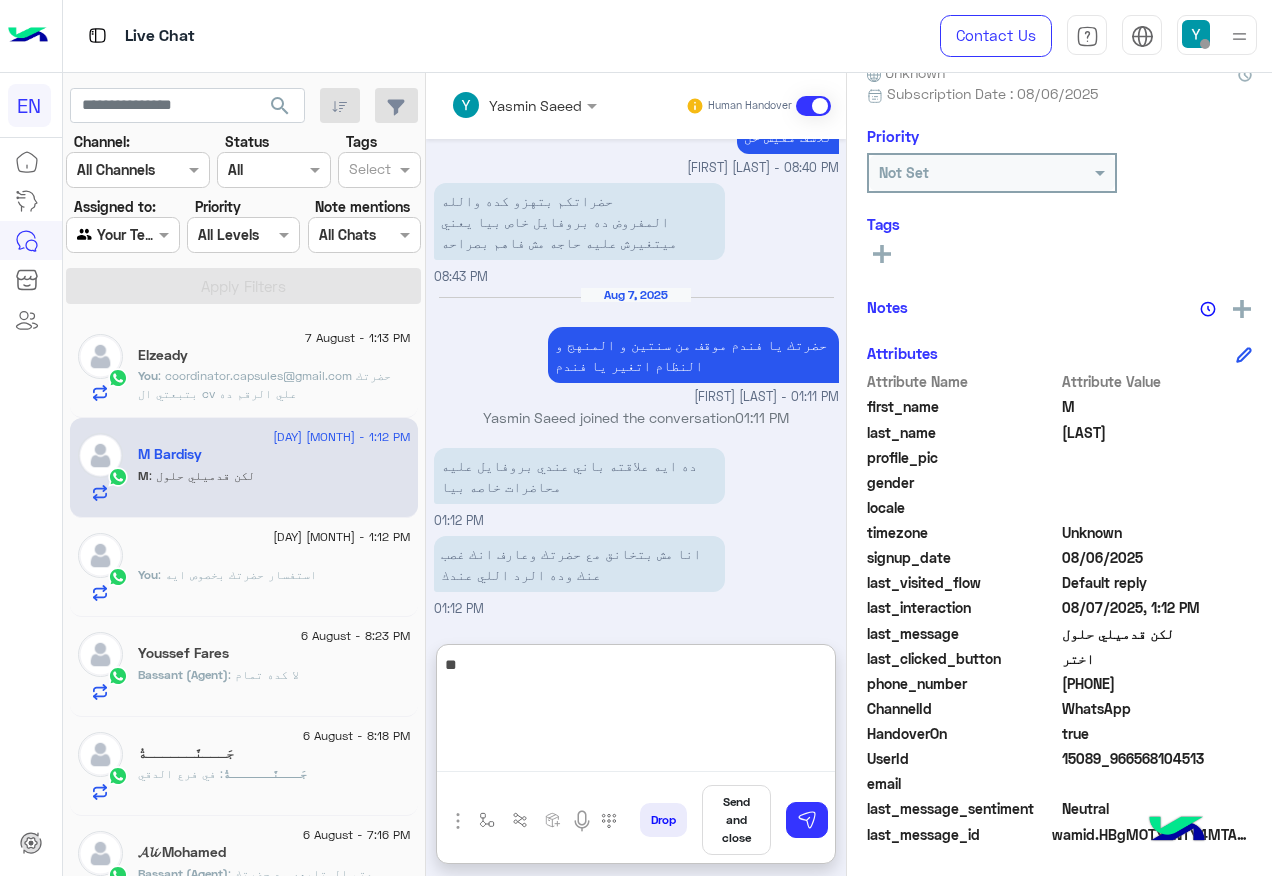 type on "*" 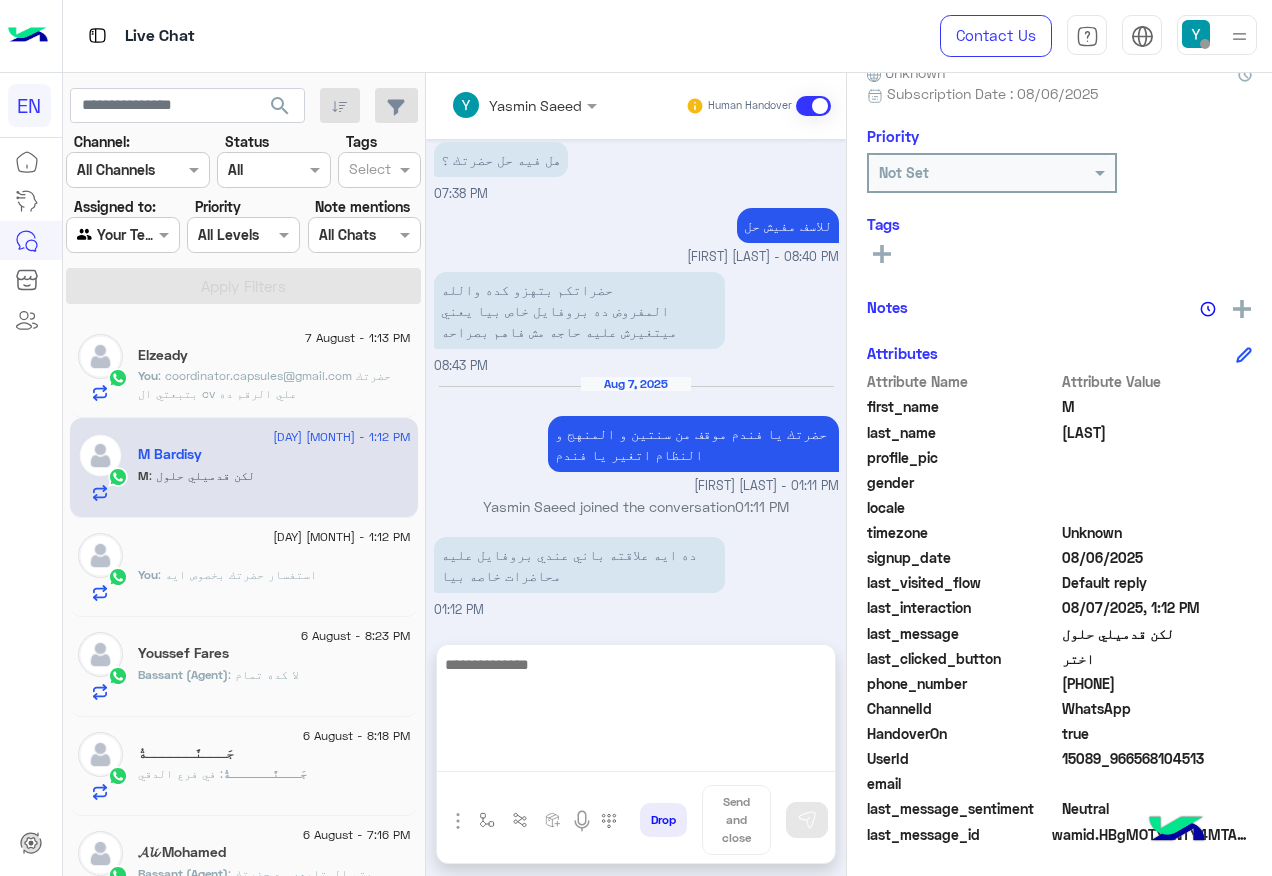 drag, startPoint x: 543, startPoint y: 651, endPoint x: 506, endPoint y: 742, distance: 98.23441 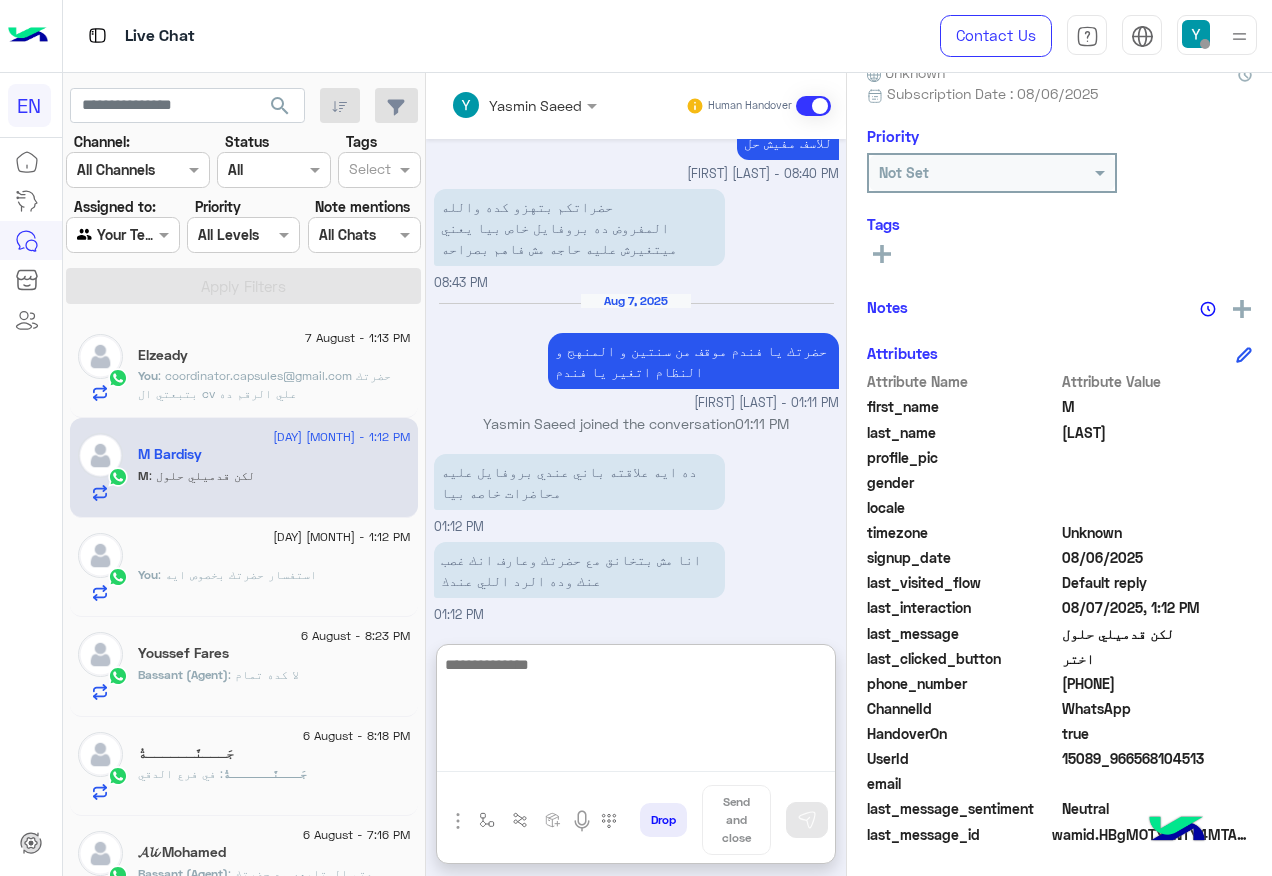 scroll, scrollTop: 3821, scrollLeft: 0, axis: vertical 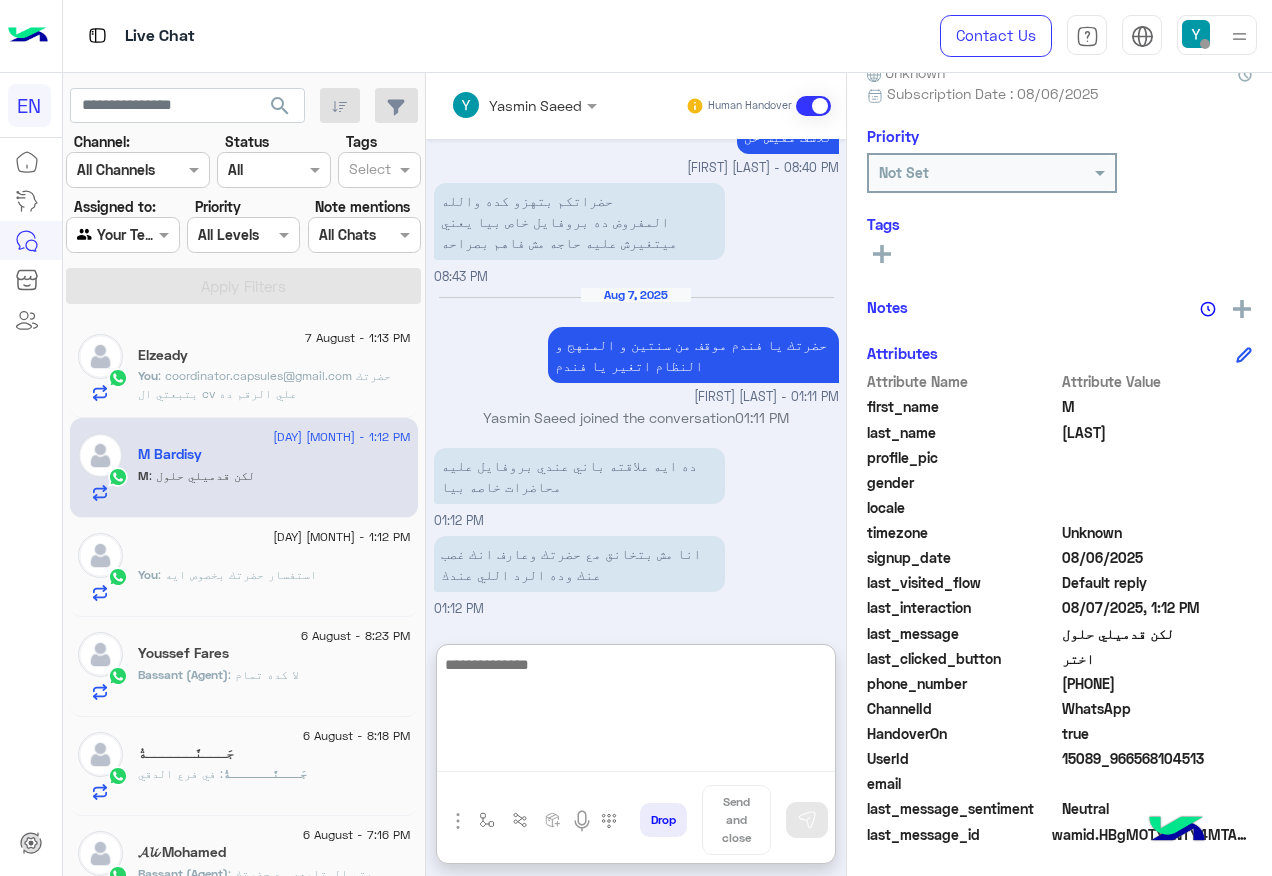 paste on "**********" 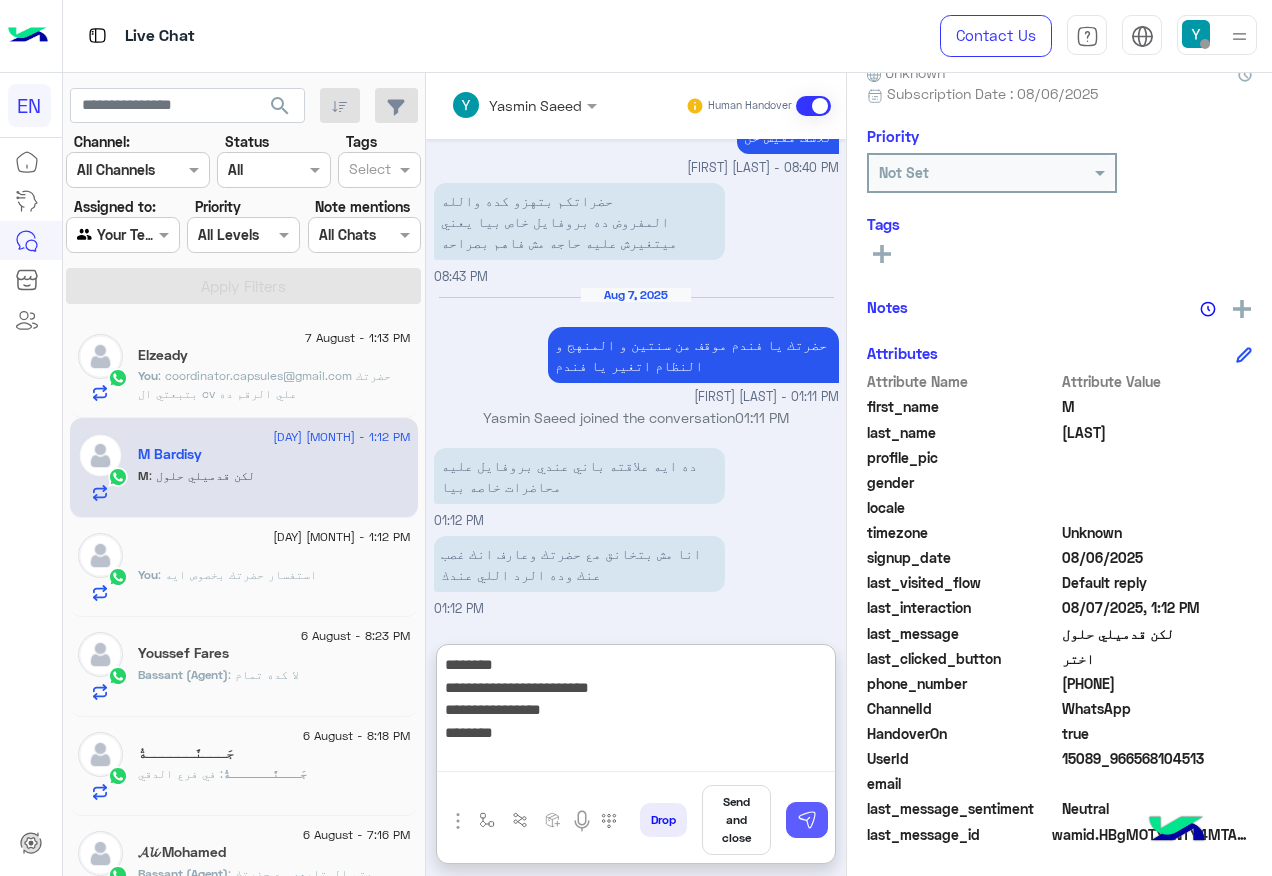 type on "**********" 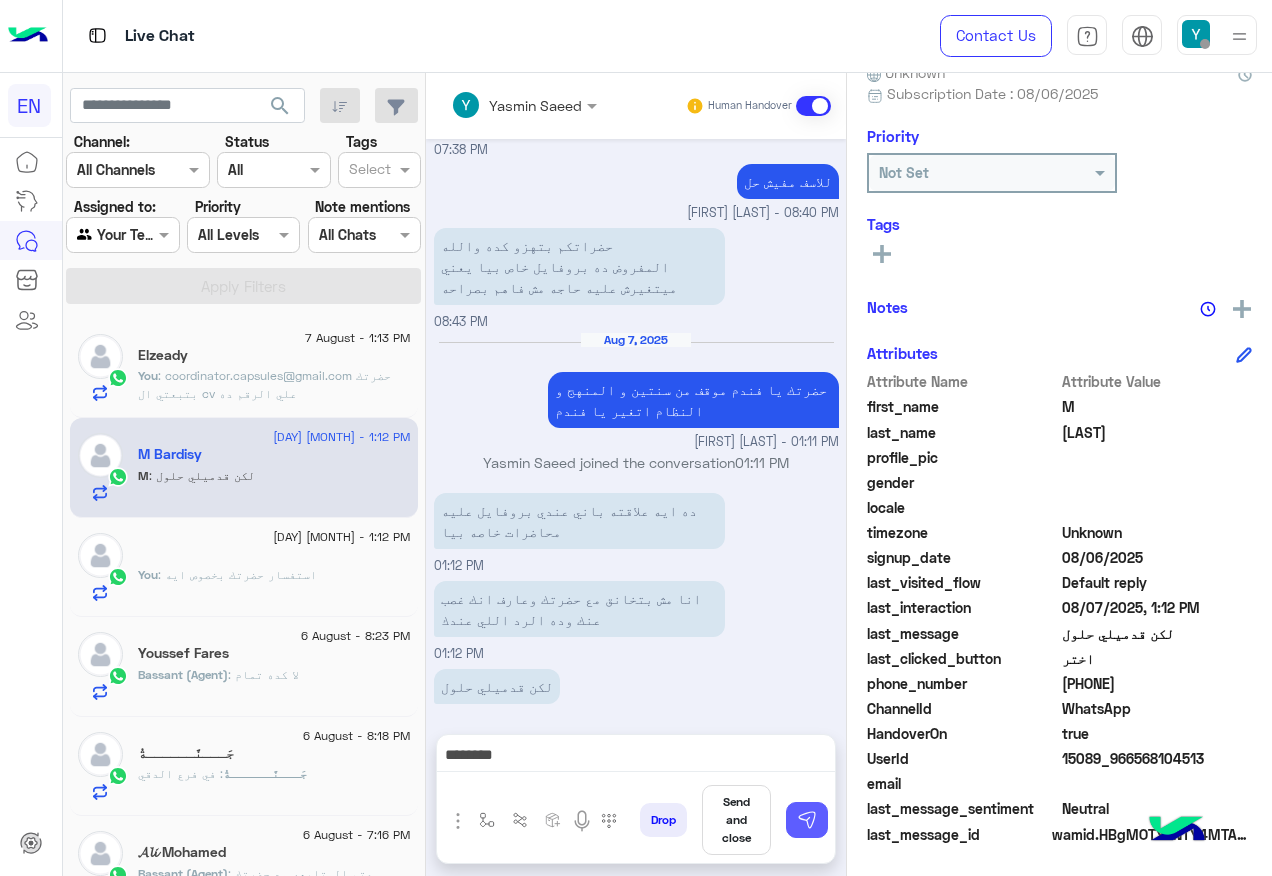 scroll, scrollTop: 3732, scrollLeft: 0, axis: vertical 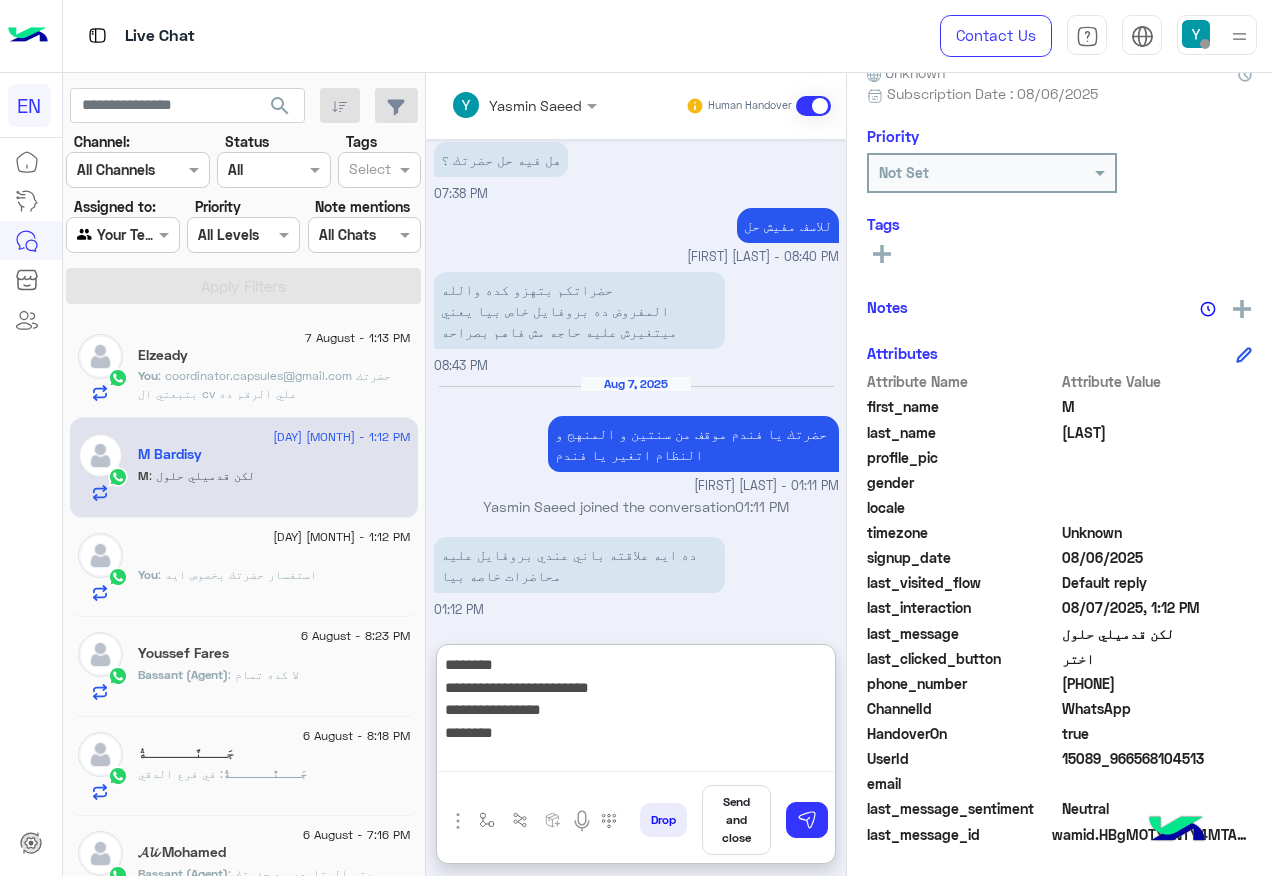 click on "**********" at bounding box center [636, 712] 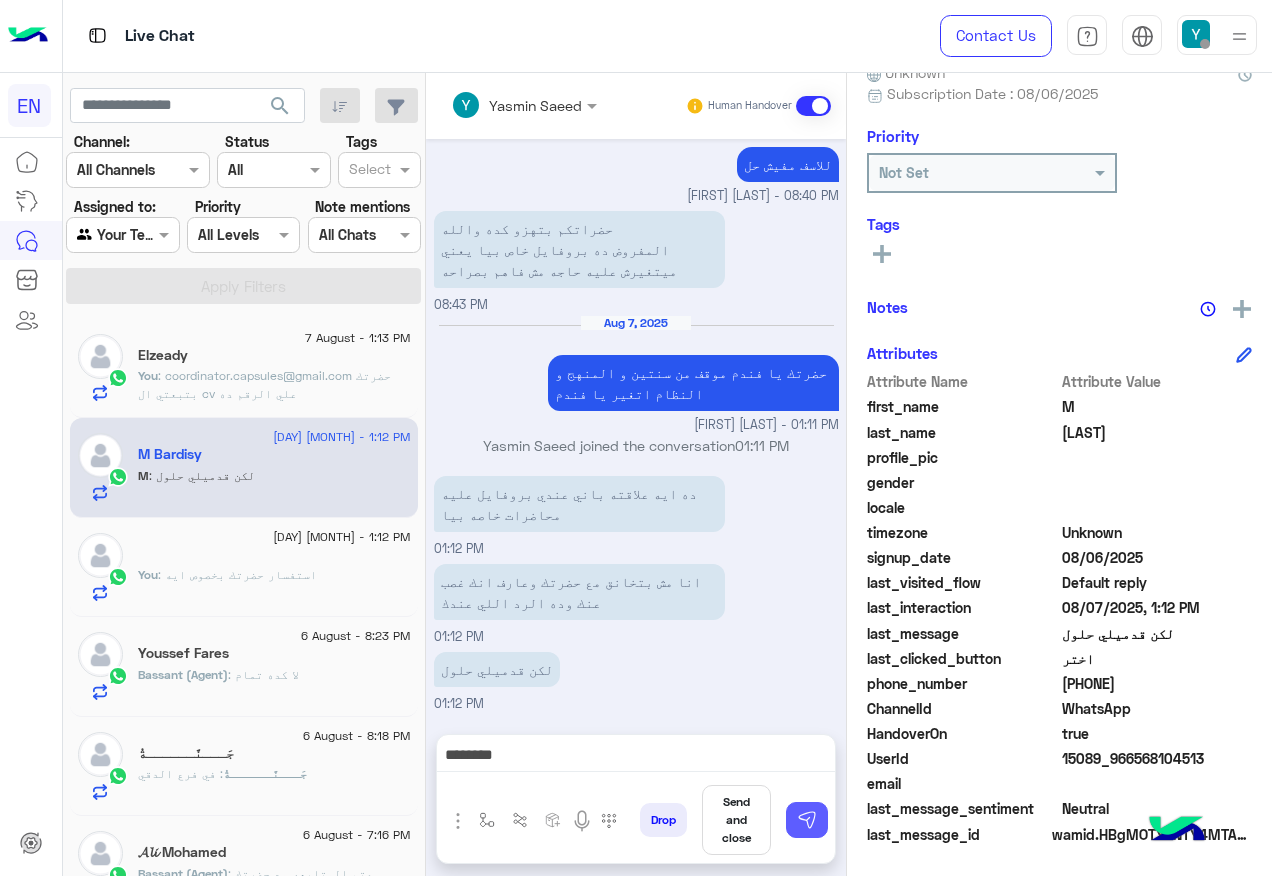 click at bounding box center (807, 820) 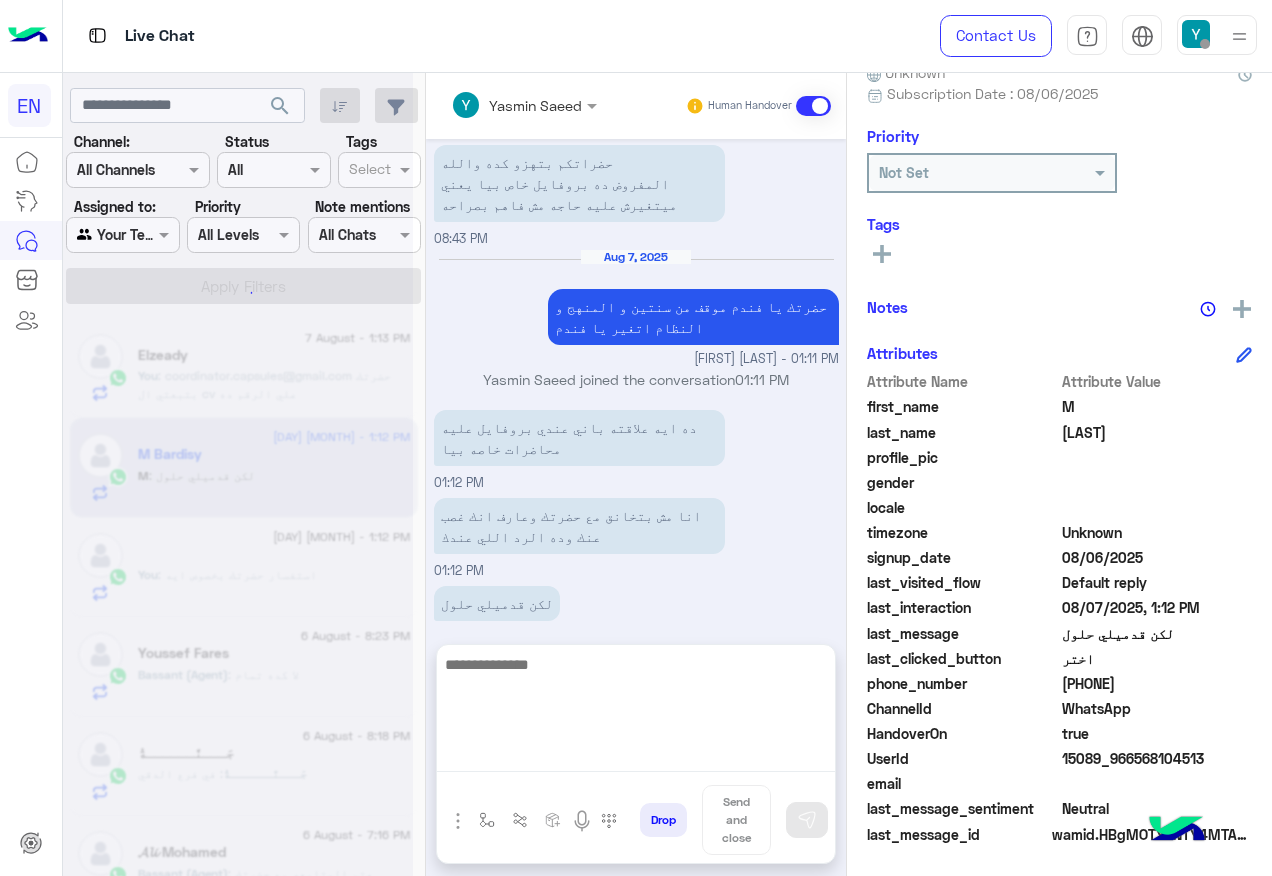 click at bounding box center (636, 712) 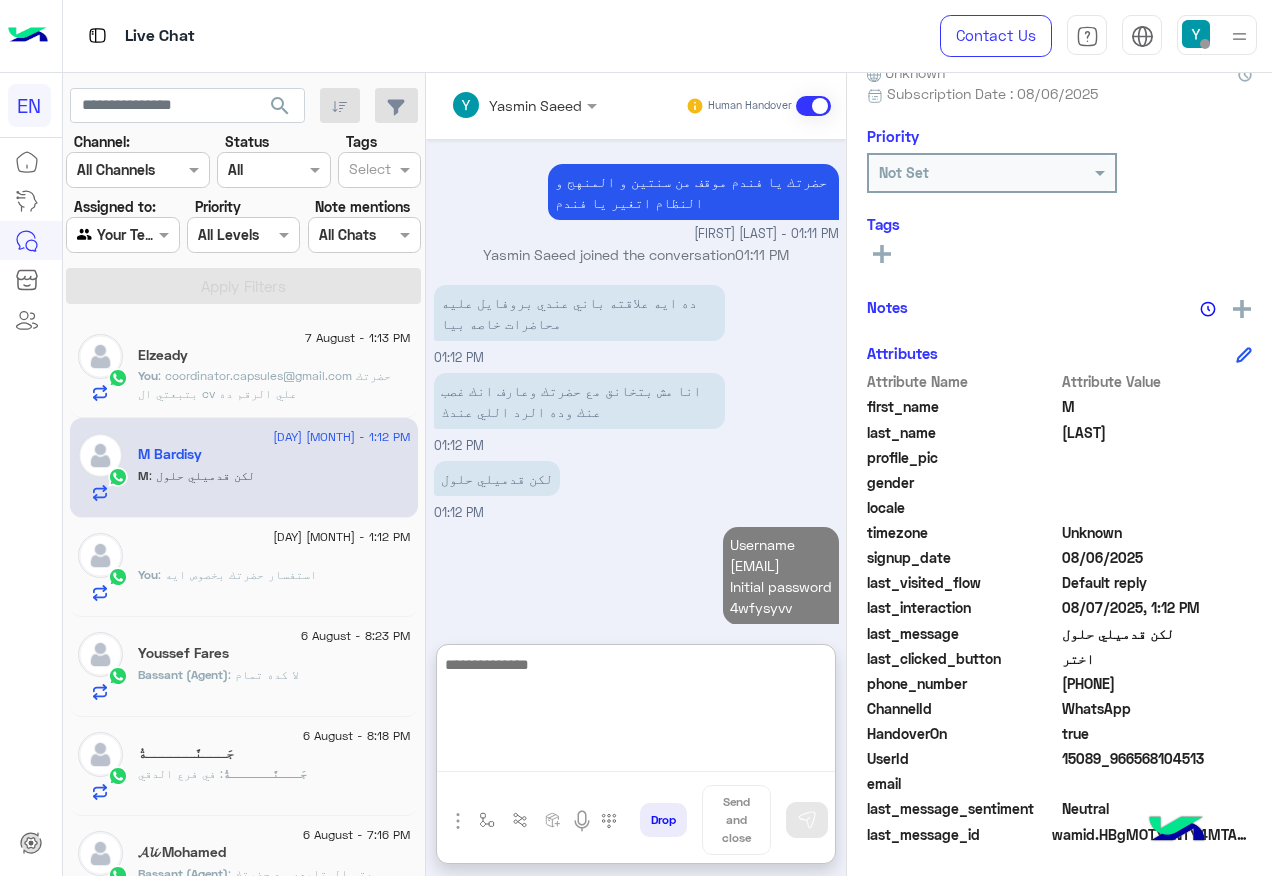 scroll, scrollTop: 3949, scrollLeft: 0, axis: vertical 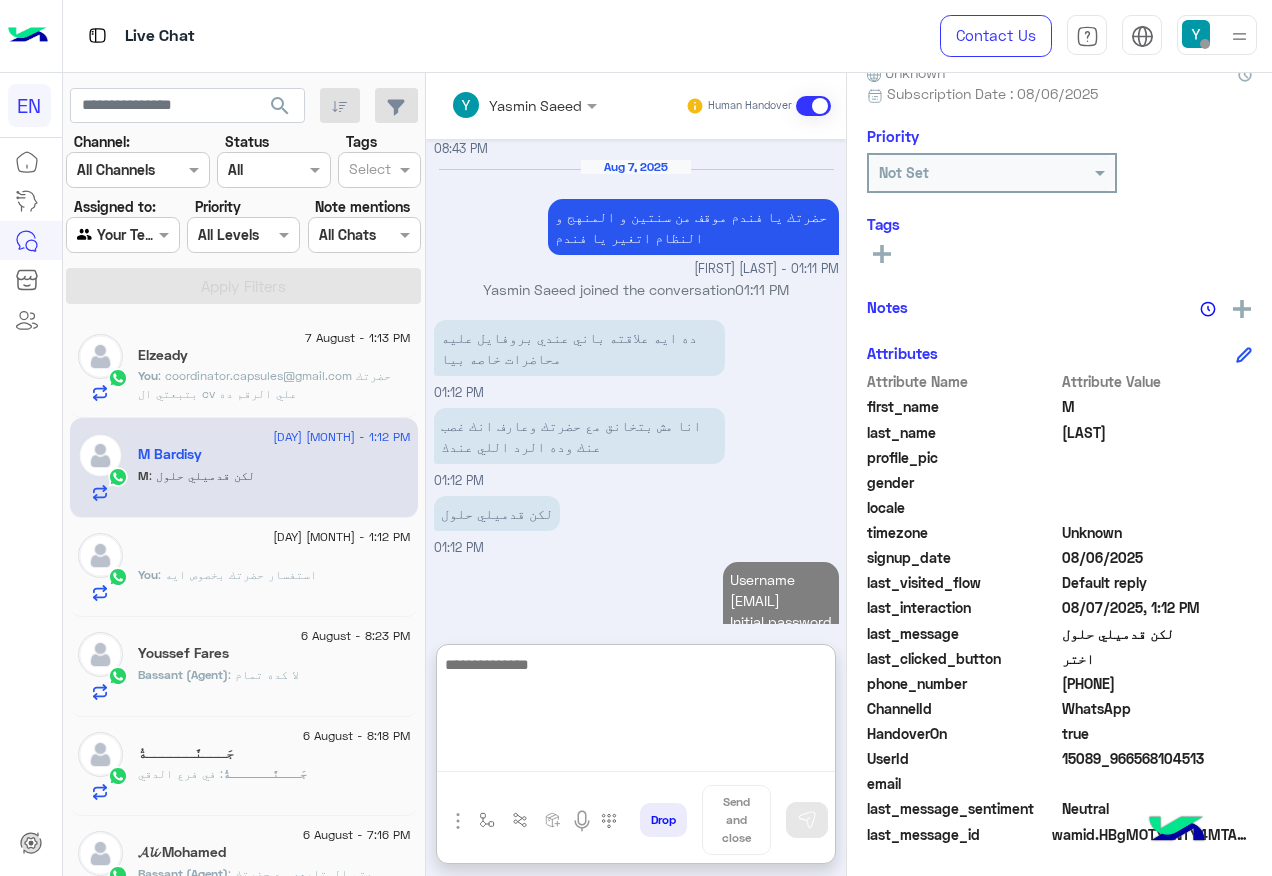 click at bounding box center (636, 712) 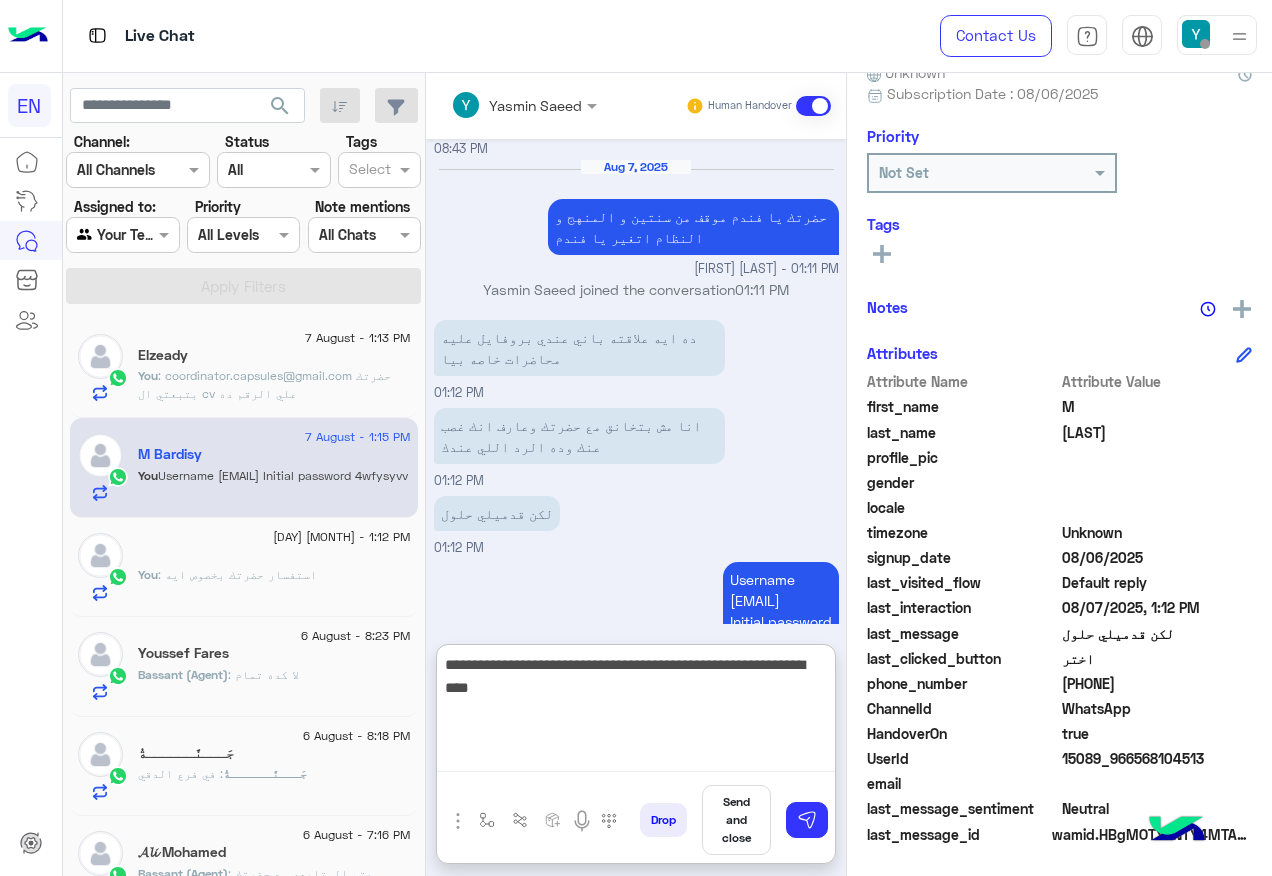 type on "**********" 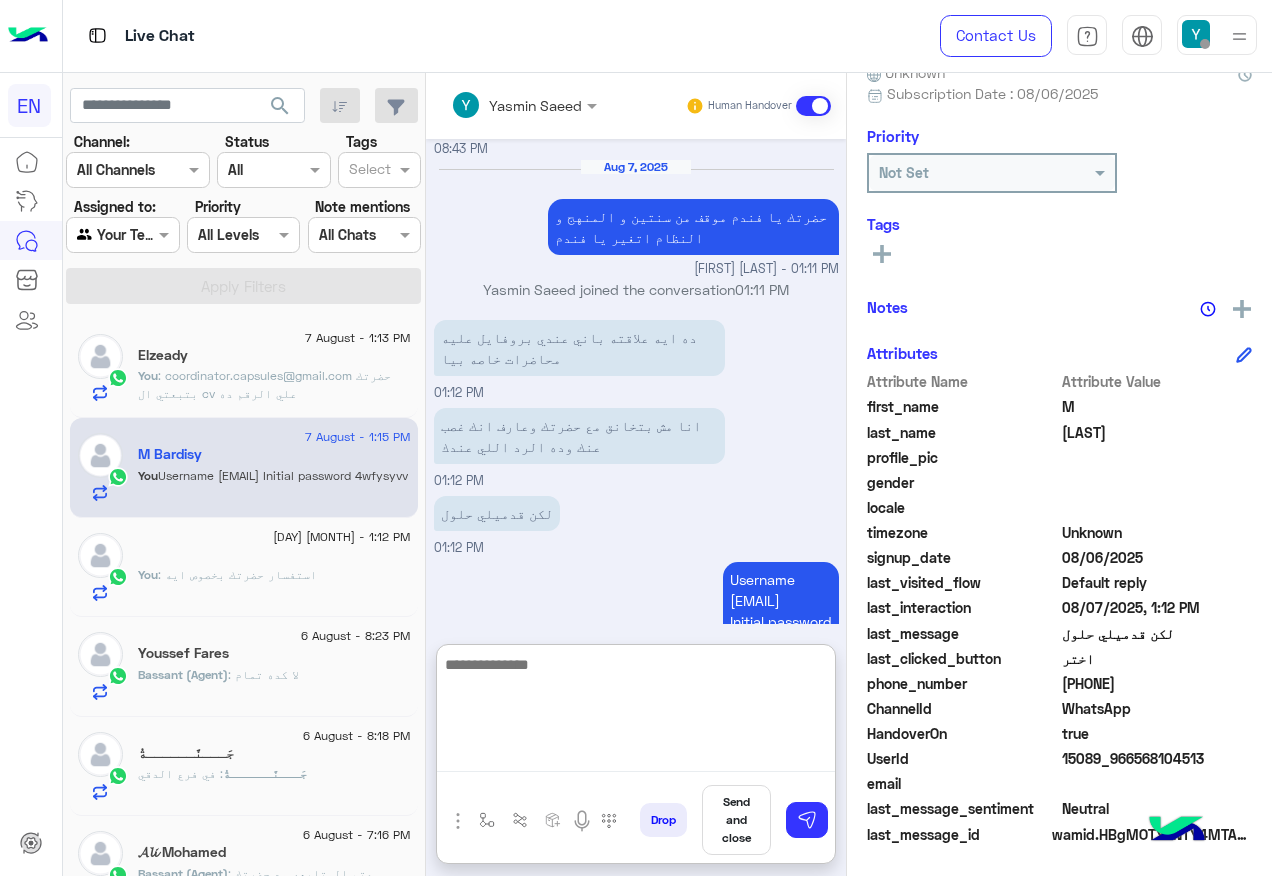 scroll, scrollTop: 4033, scrollLeft: 0, axis: vertical 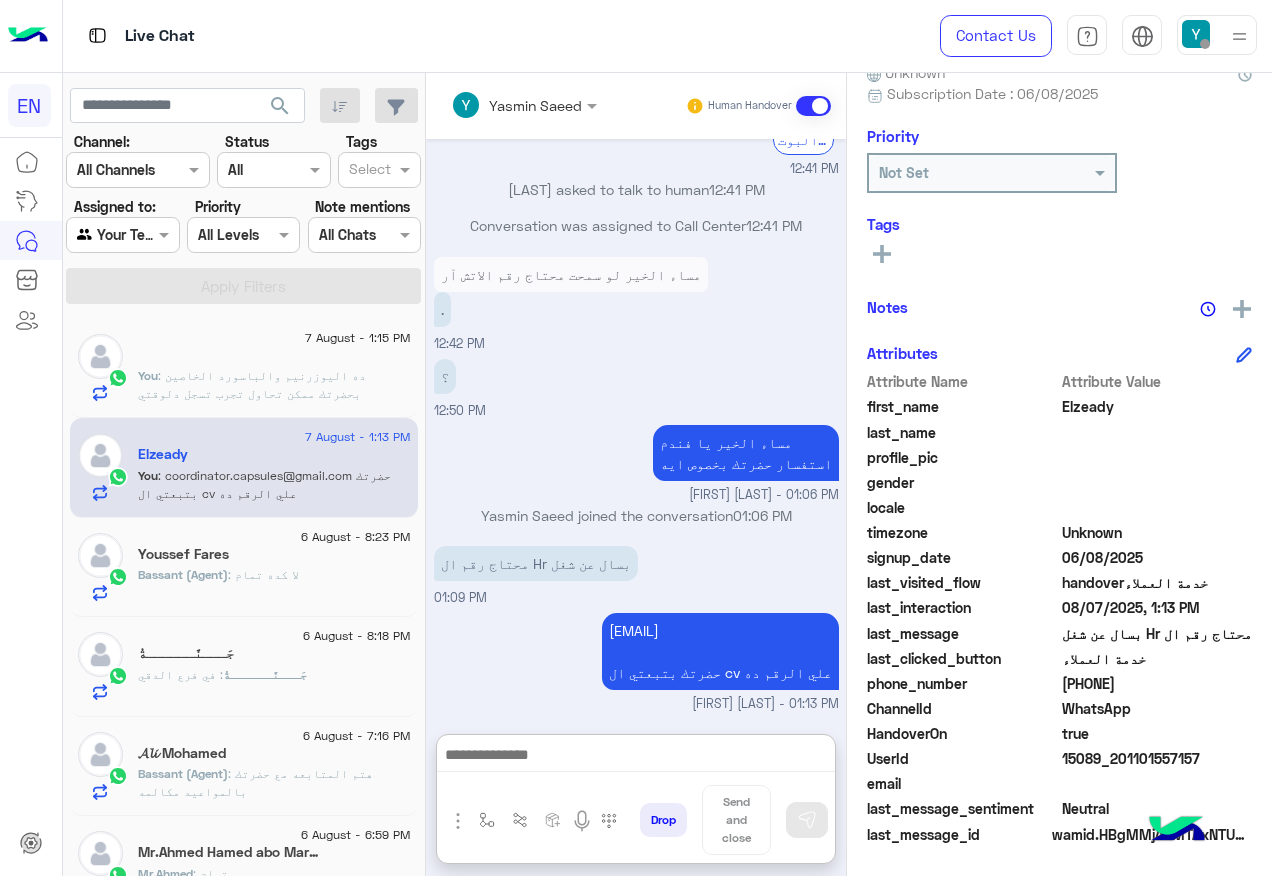 click at bounding box center (122, 234) 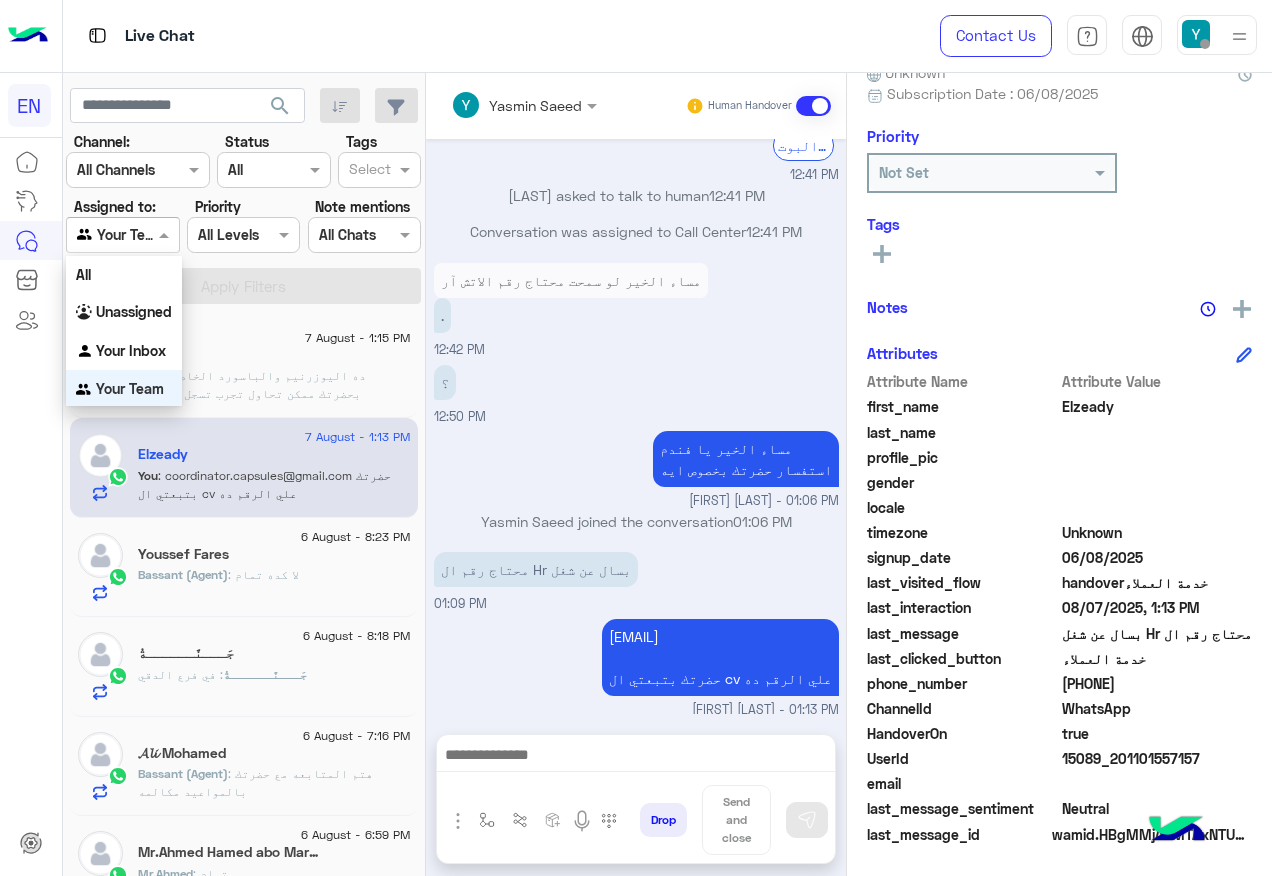 scroll, scrollTop: 1226, scrollLeft: 0, axis: vertical 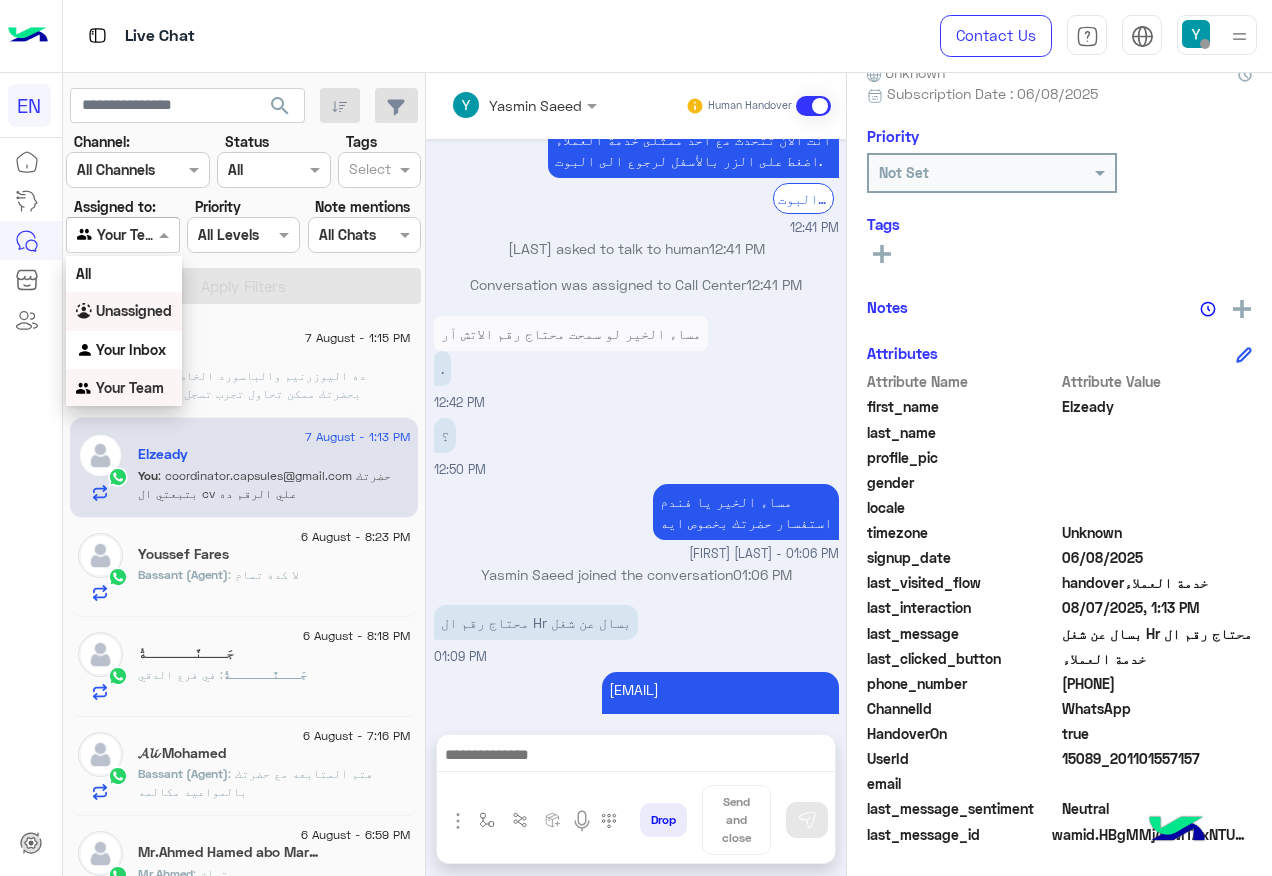click on "Unassigned" at bounding box center (134, 310) 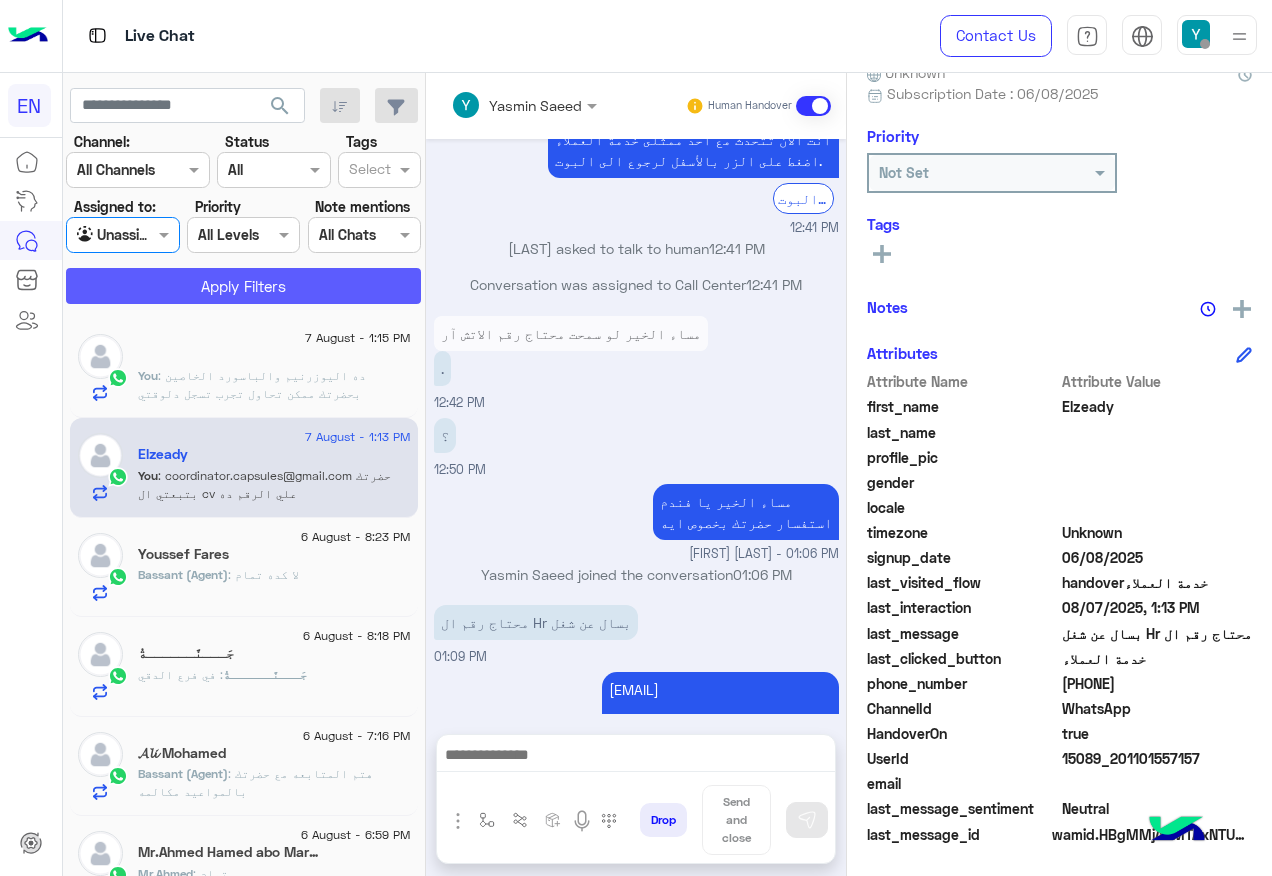 click on "Apply Filters" 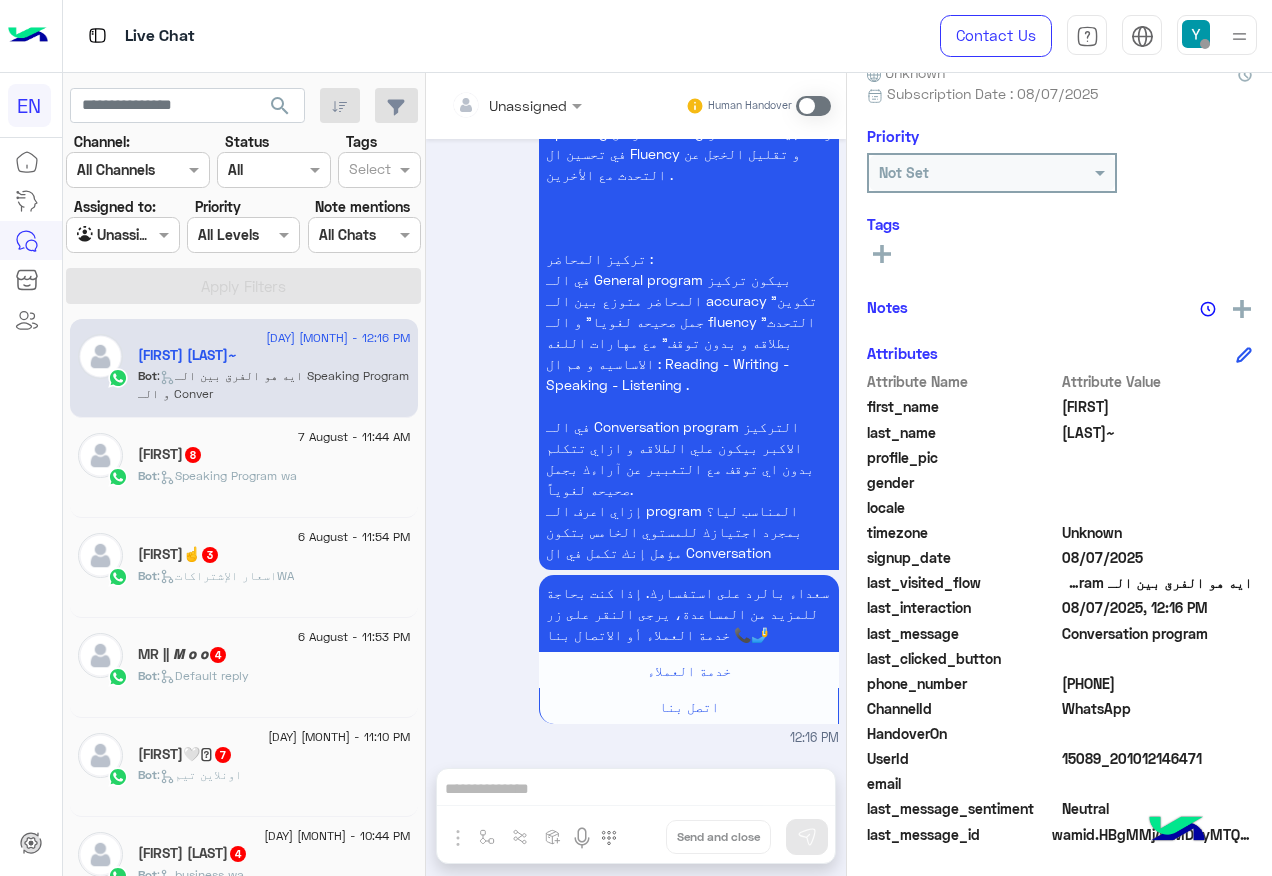scroll, scrollTop: 801, scrollLeft: 0, axis: vertical 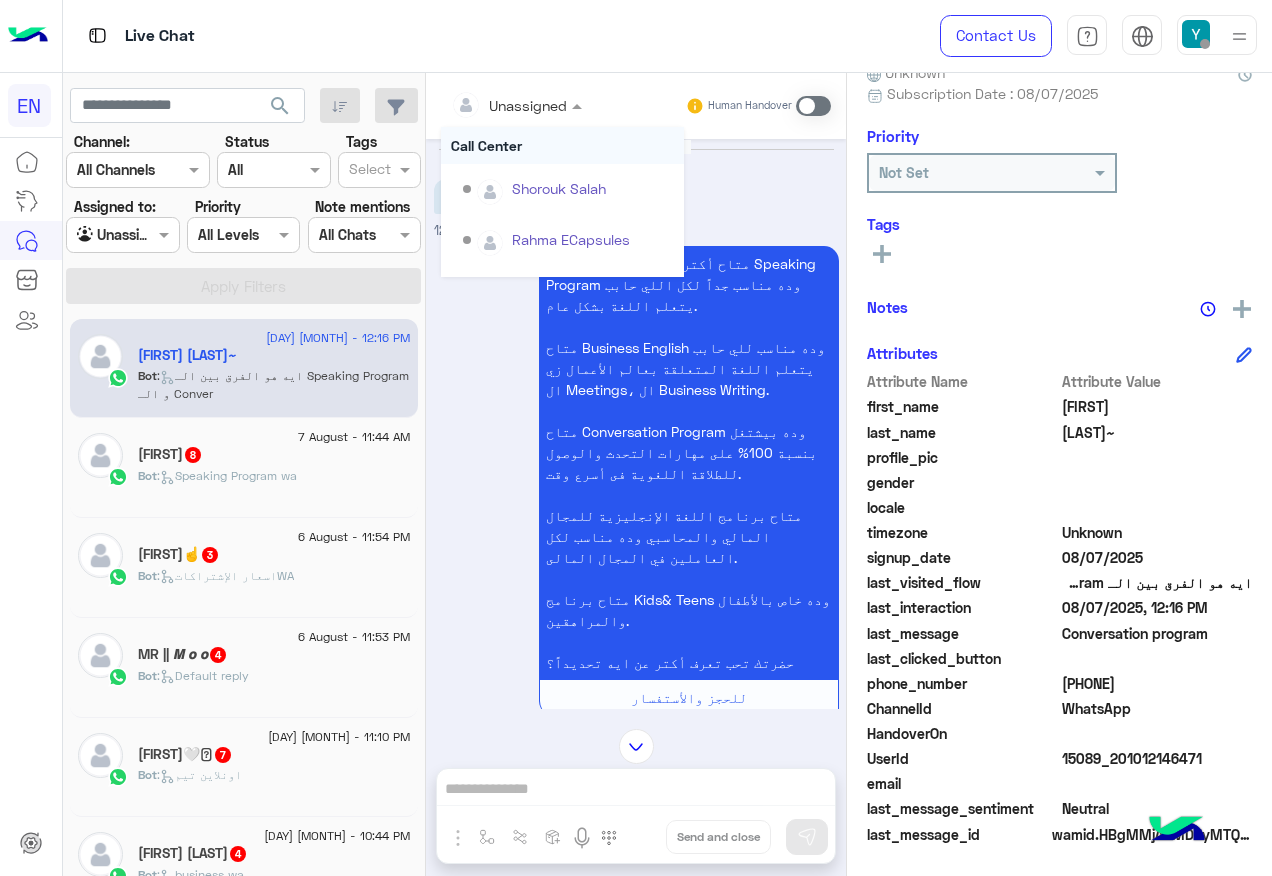 click at bounding box center (516, 104) 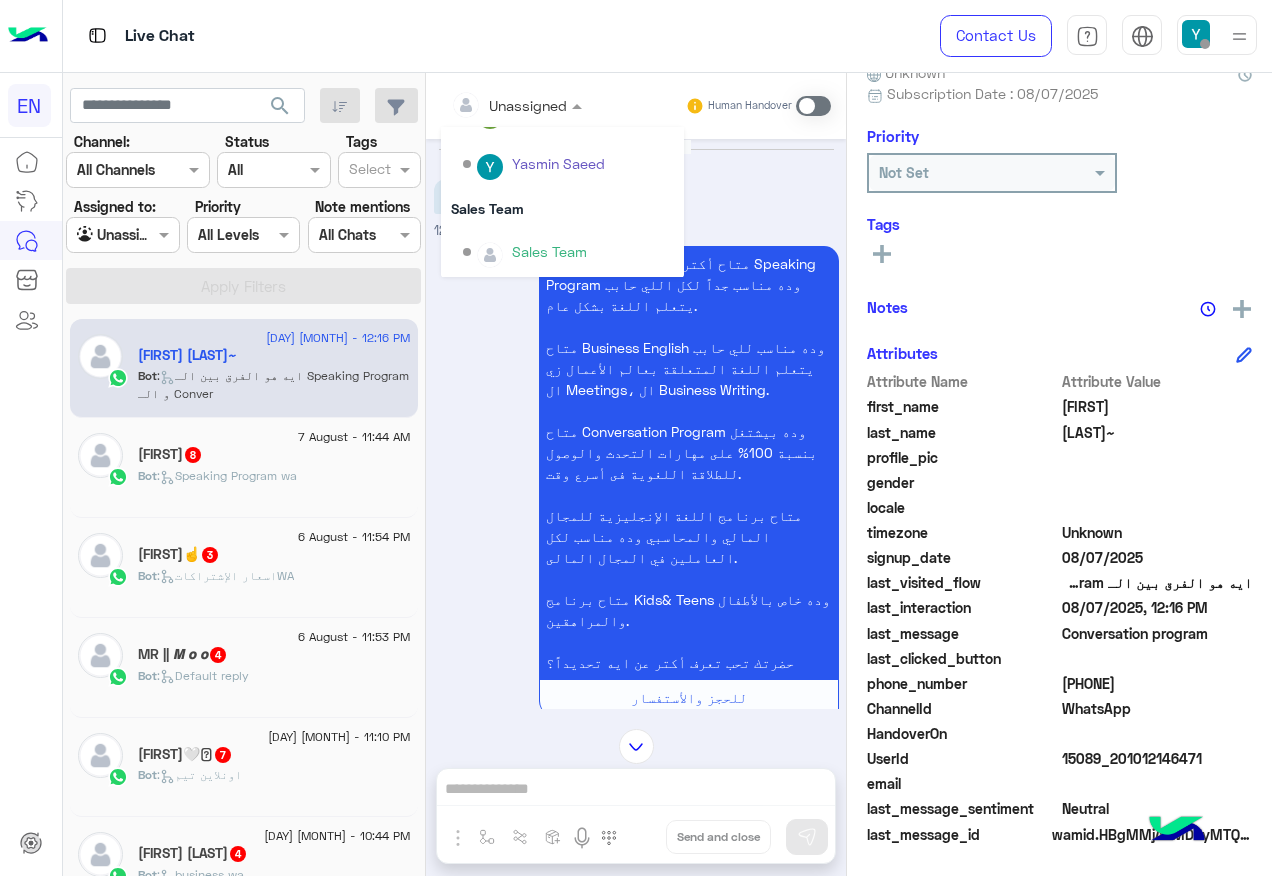 scroll, scrollTop: 332, scrollLeft: 0, axis: vertical 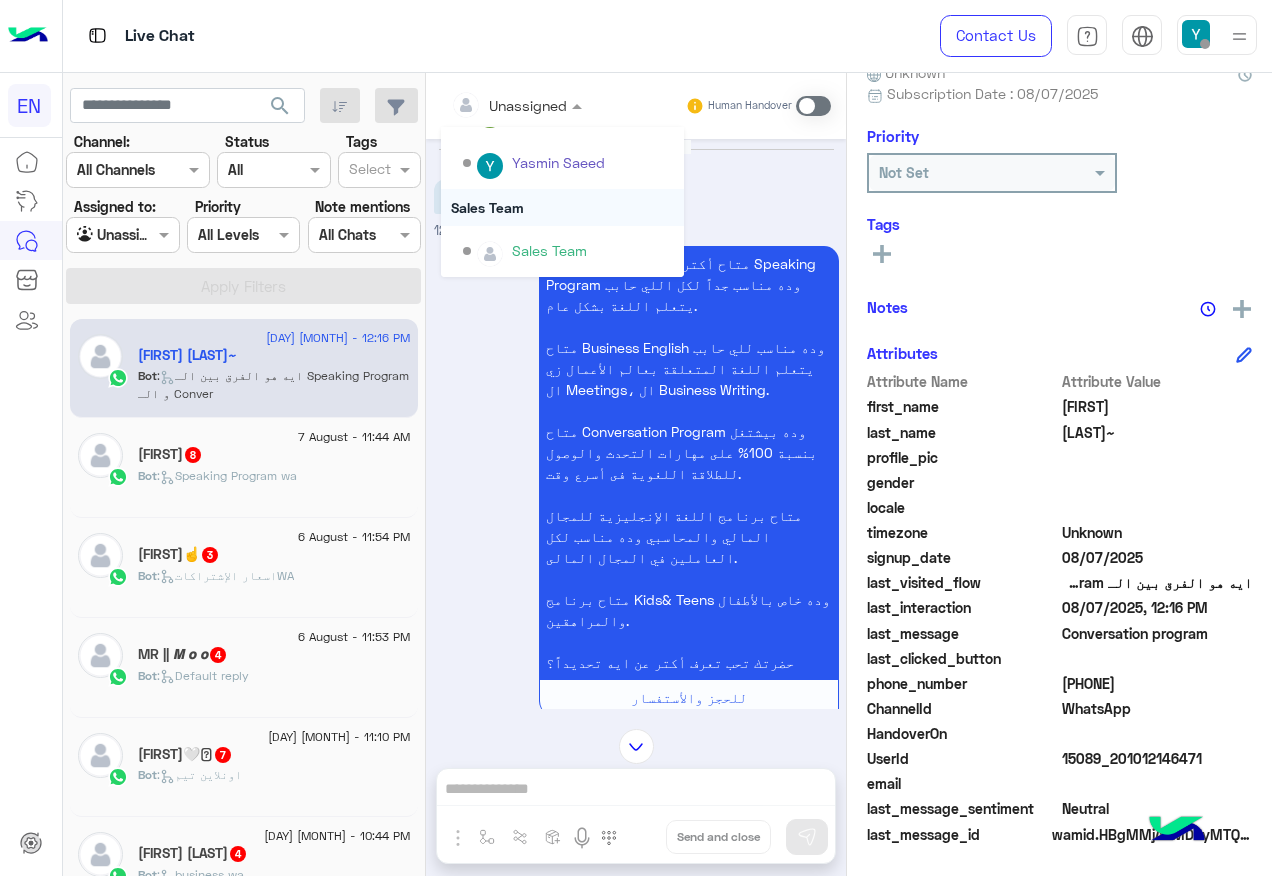 click on "Sales Team" at bounding box center [562, 207] 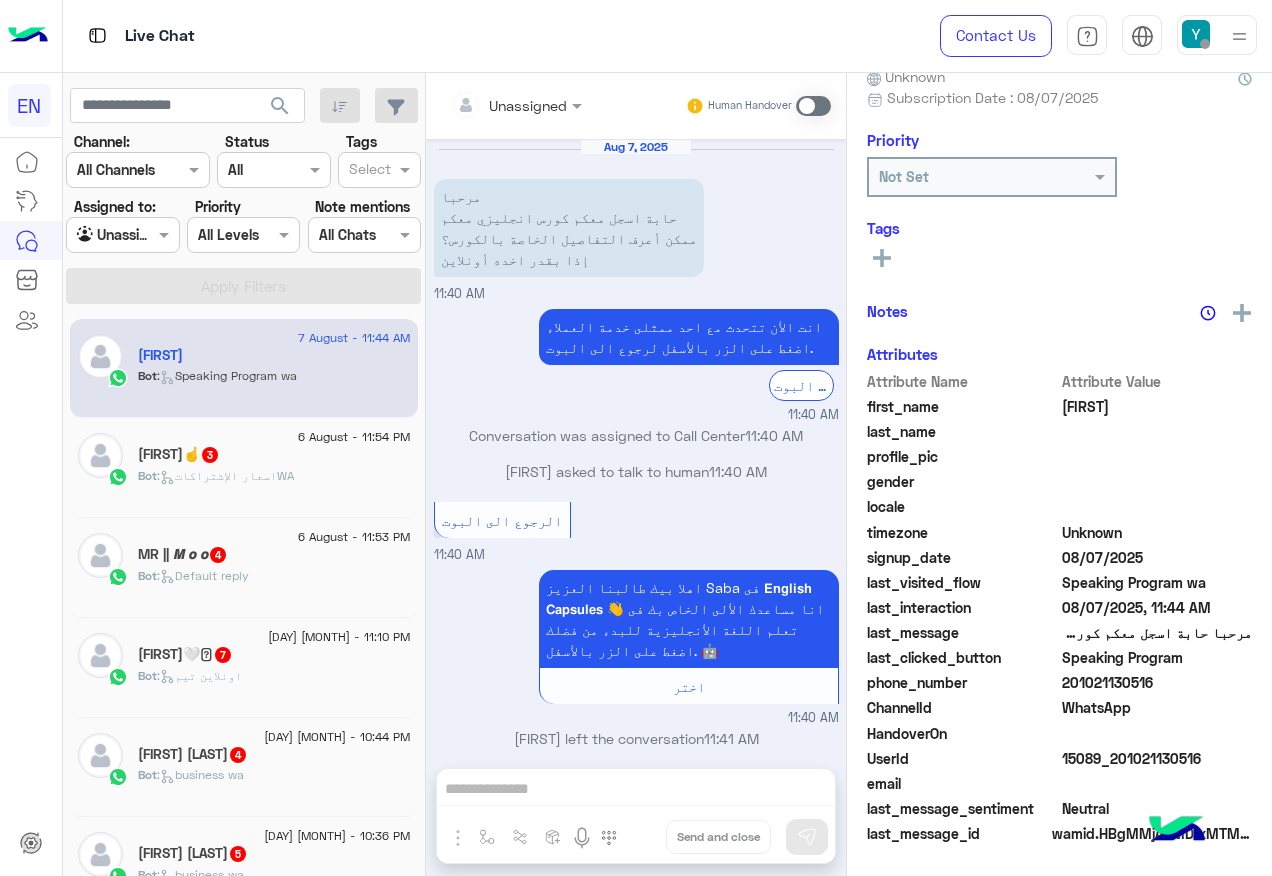 scroll, scrollTop: 197, scrollLeft: 0, axis: vertical 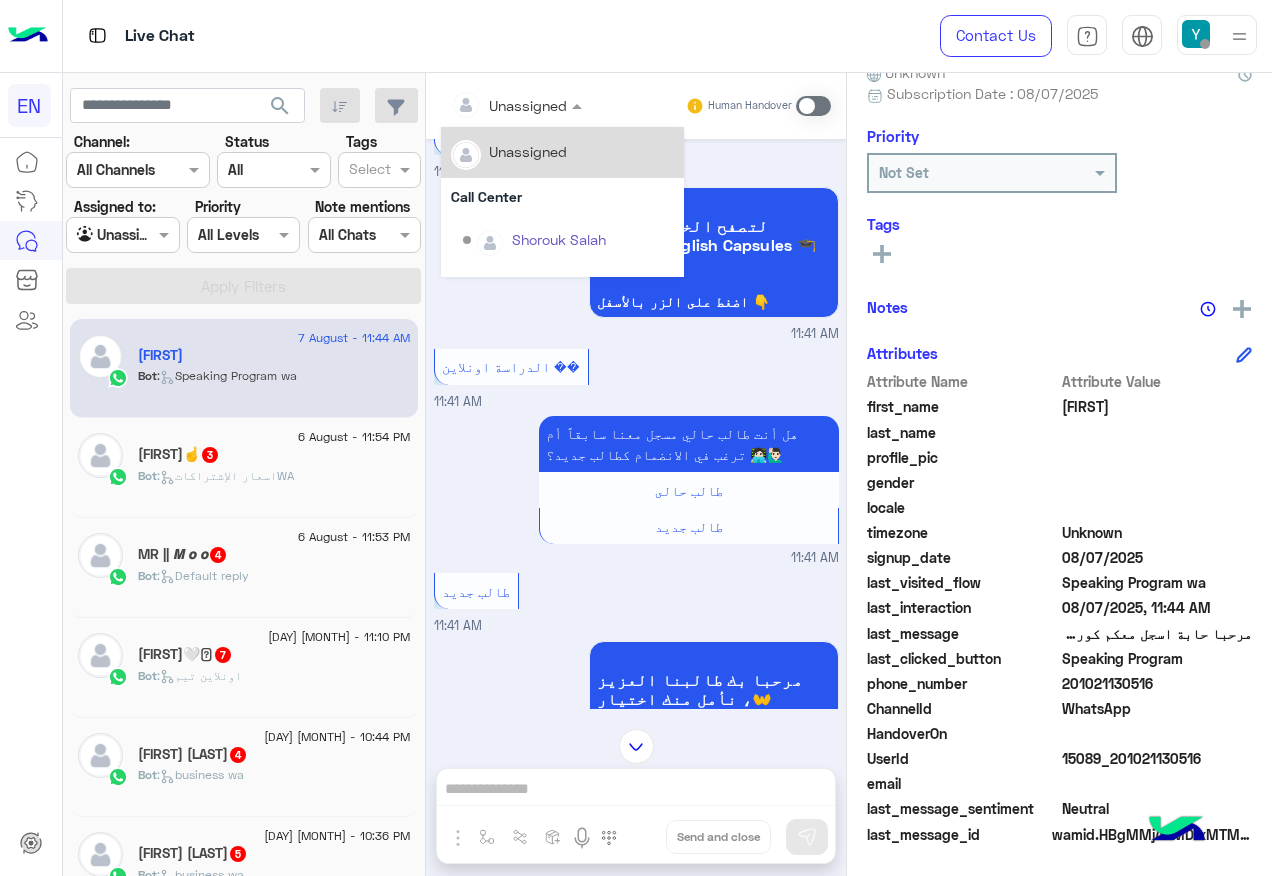 click at bounding box center (491, 105) 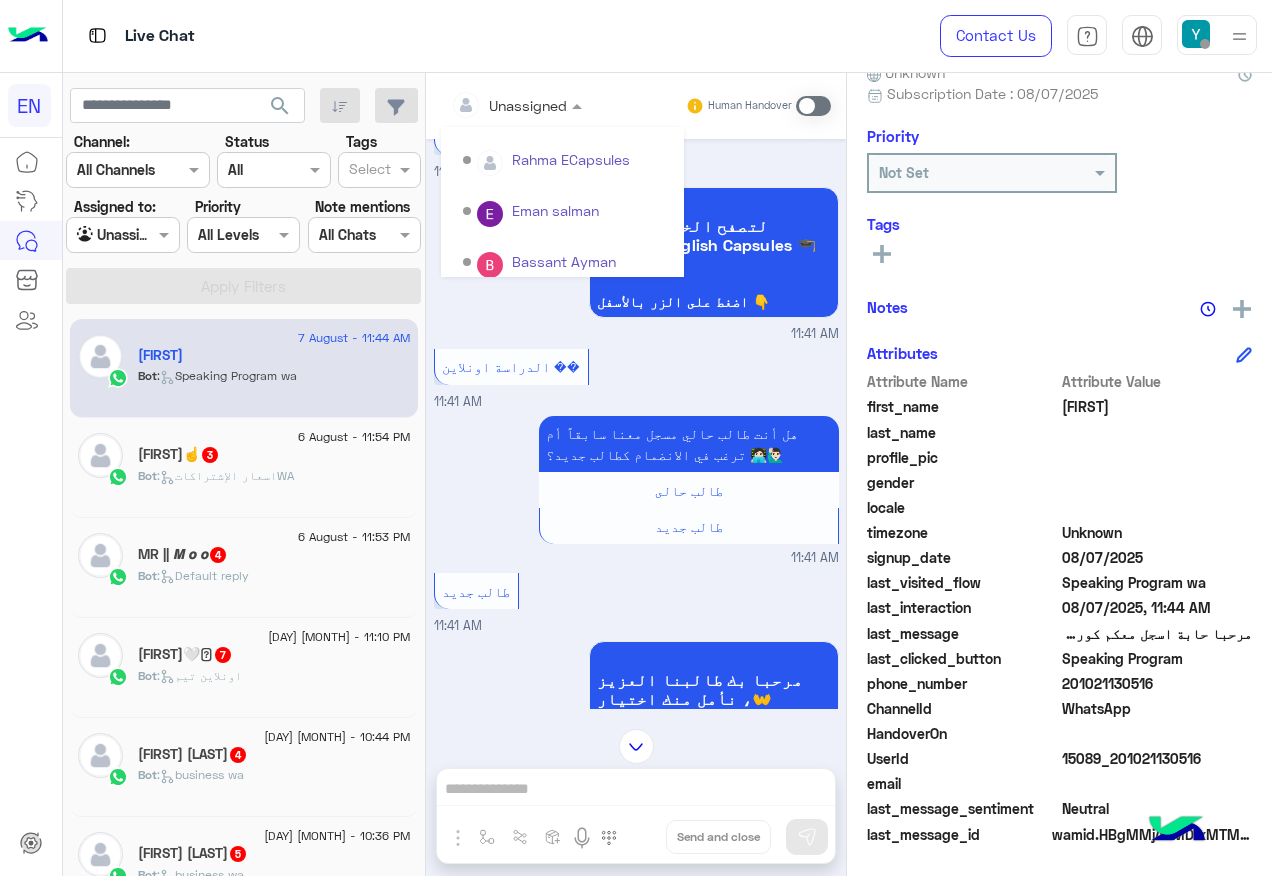 scroll, scrollTop: 332, scrollLeft: 0, axis: vertical 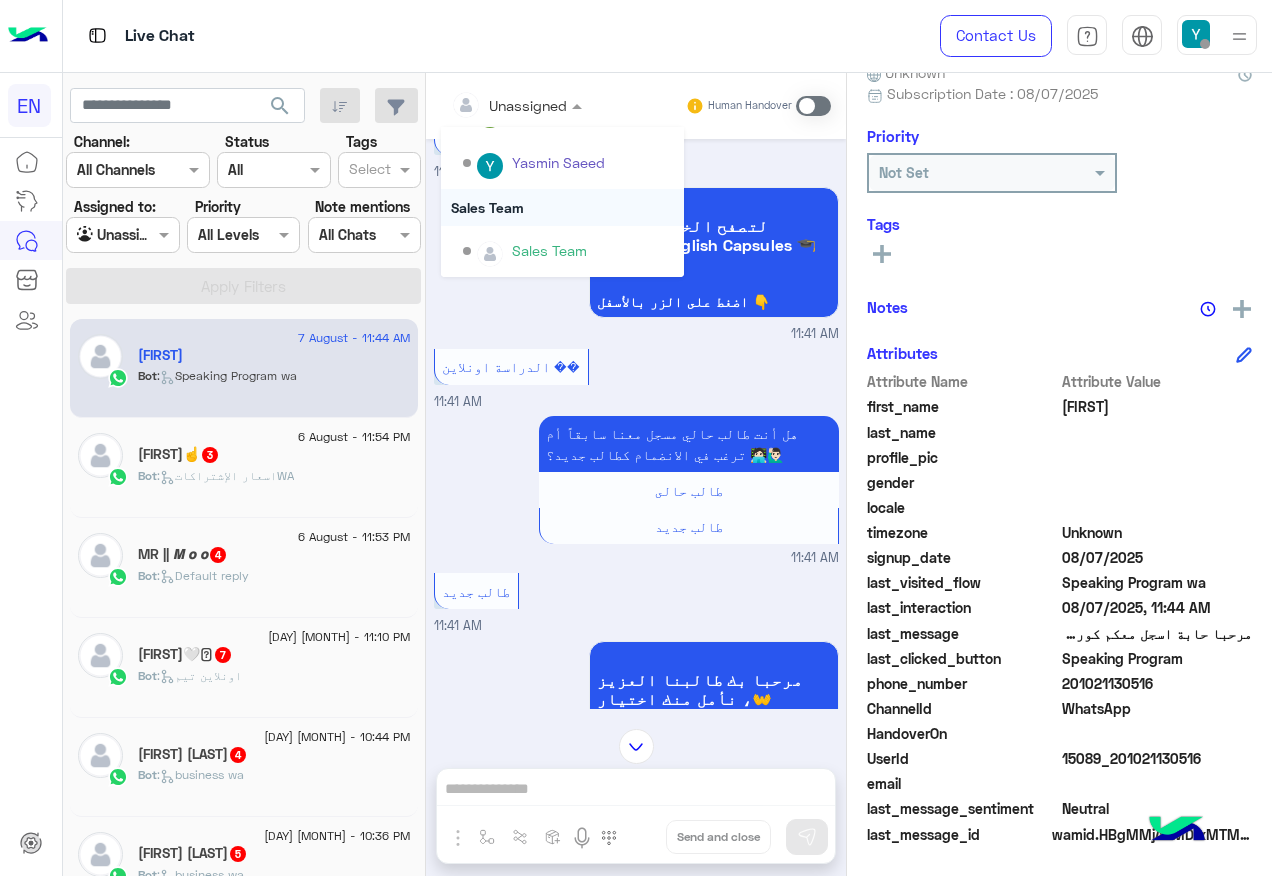 click on "Sales Team" at bounding box center [562, 207] 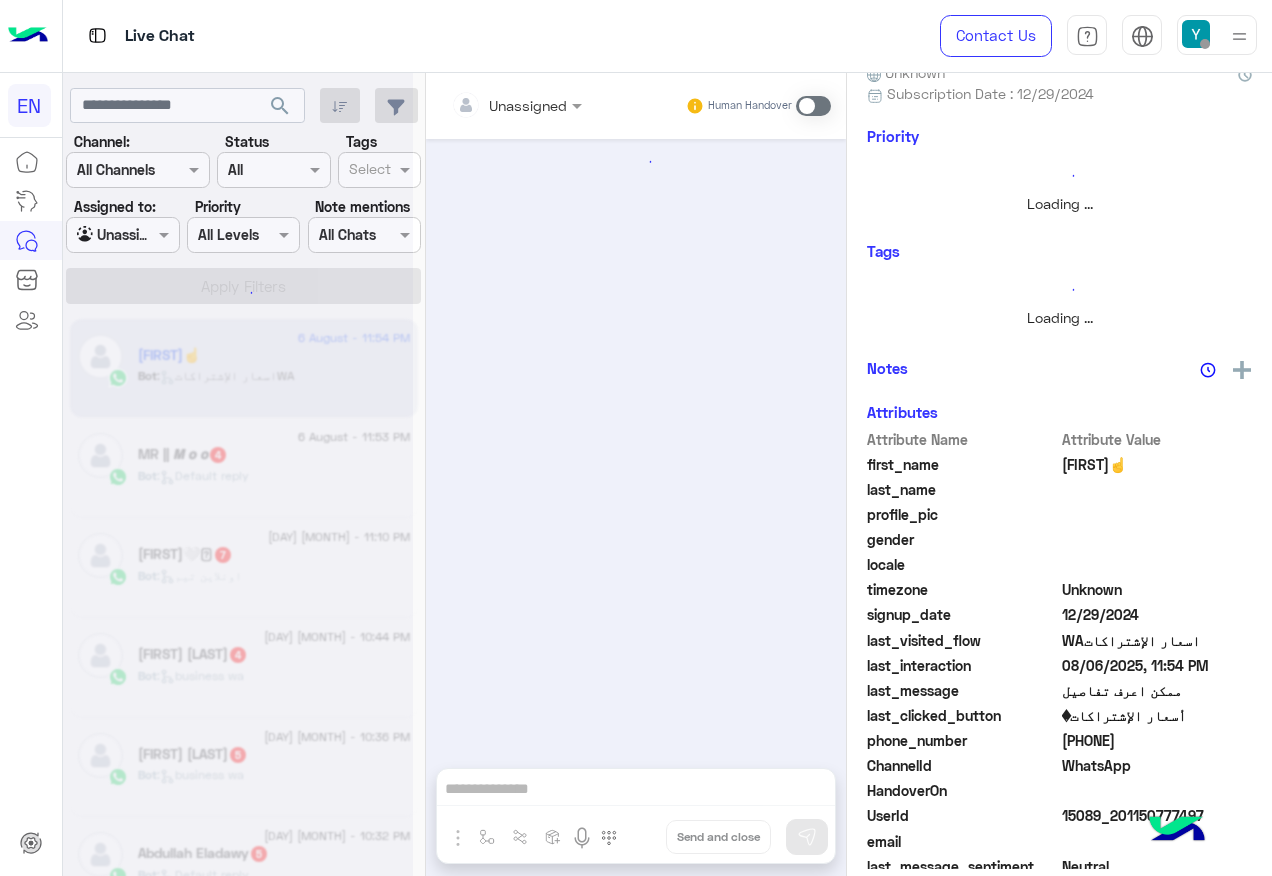 scroll, scrollTop: 0, scrollLeft: 0, axis: both 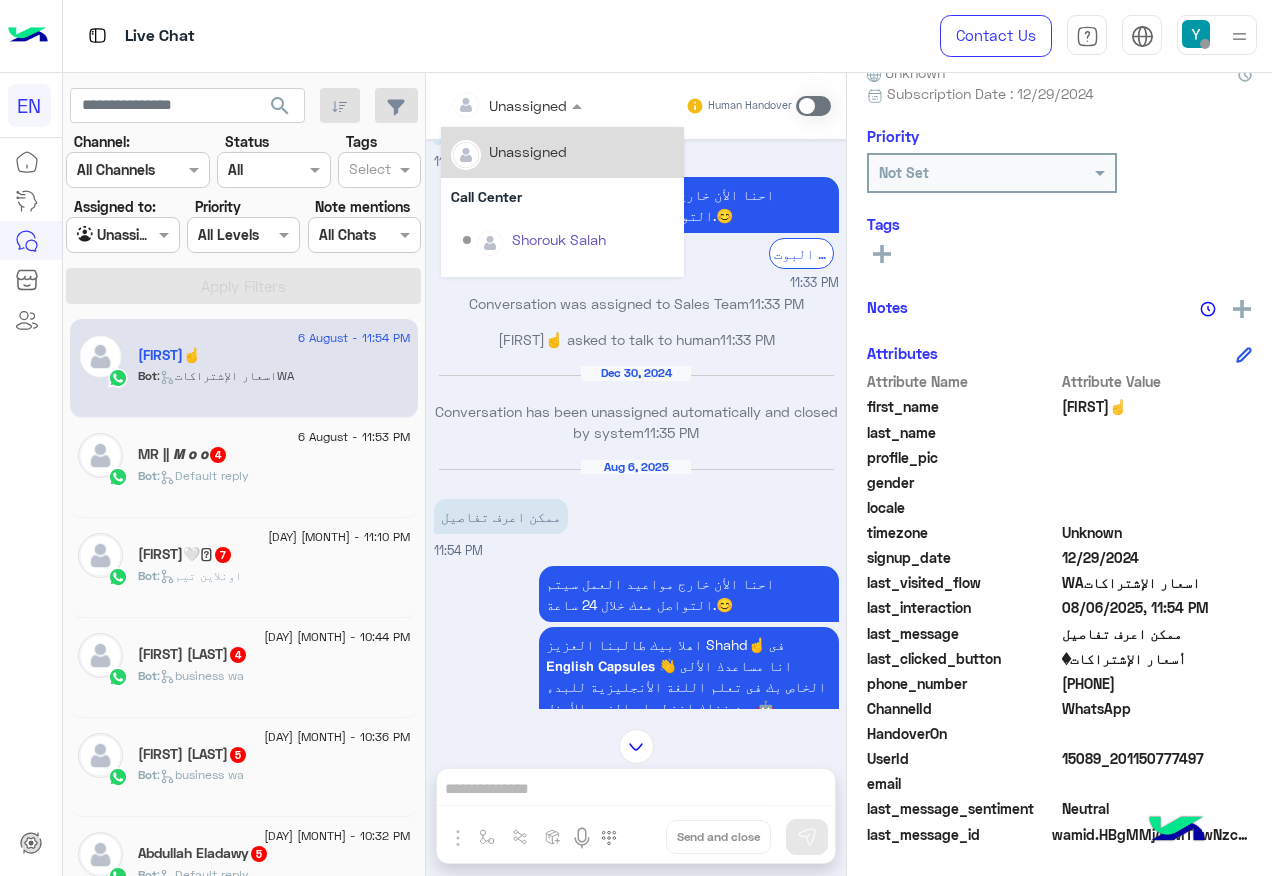 click at bounding box center (491, 105) 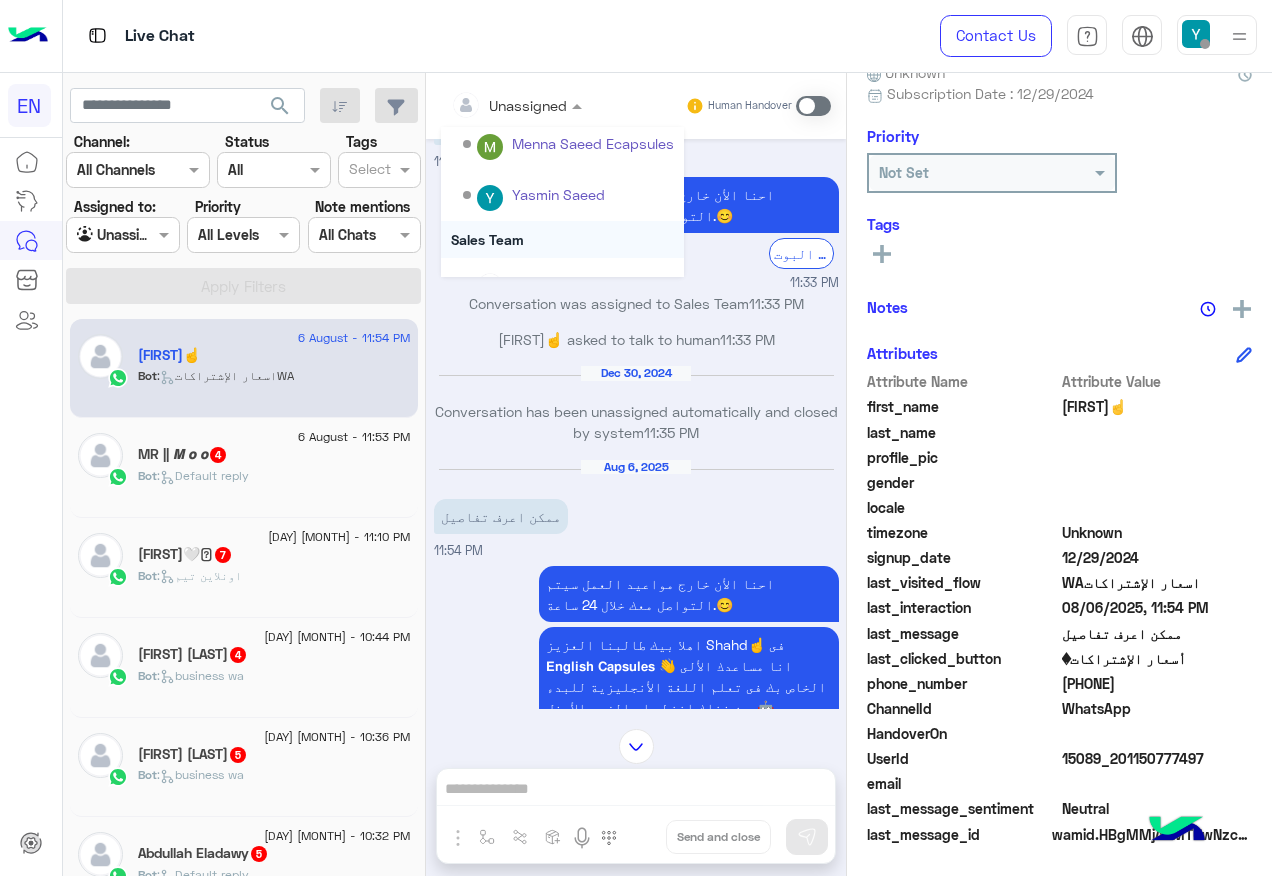 scroll, scrollTop: 332, scrollLeft: 0, axis: vertical 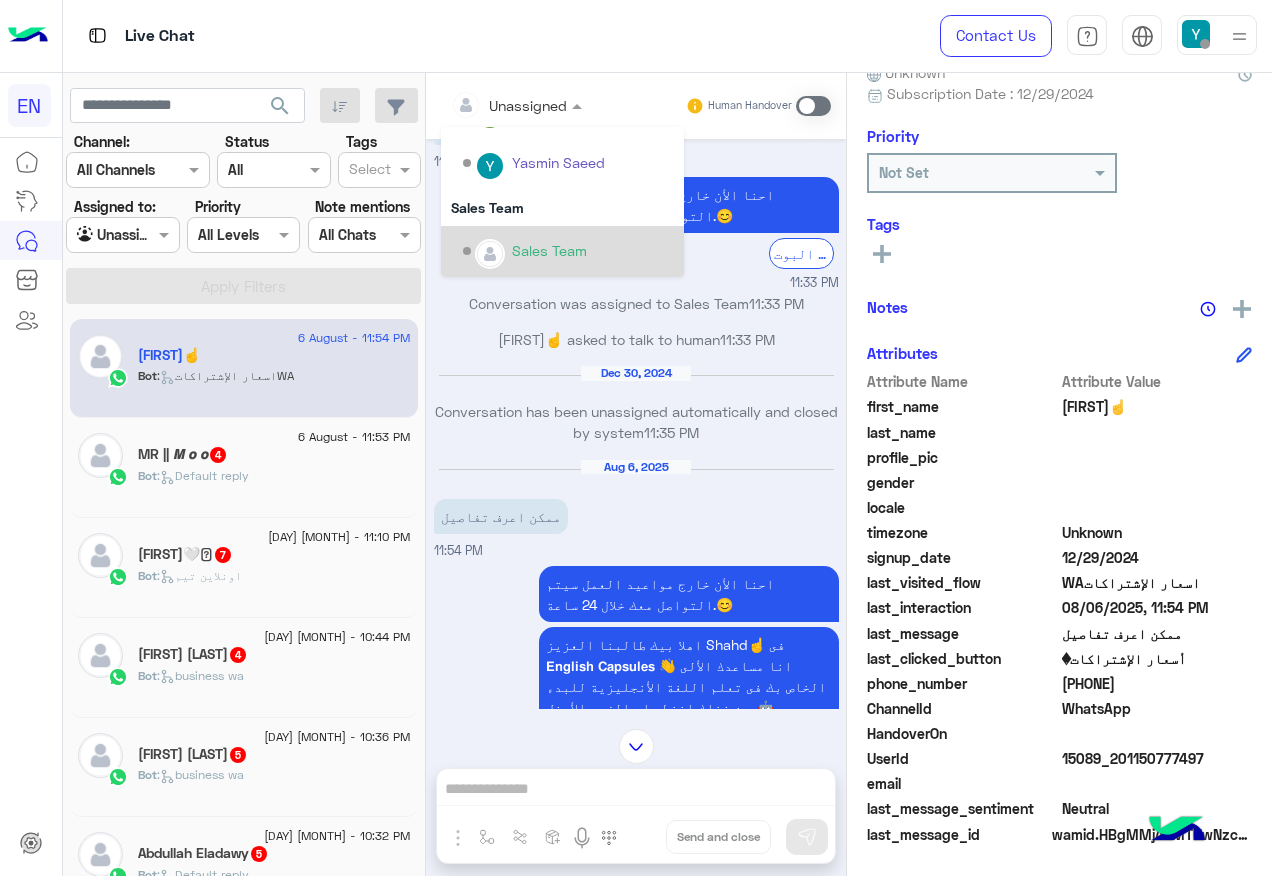 click on "Sales Team" at bounding box center [562, 251] 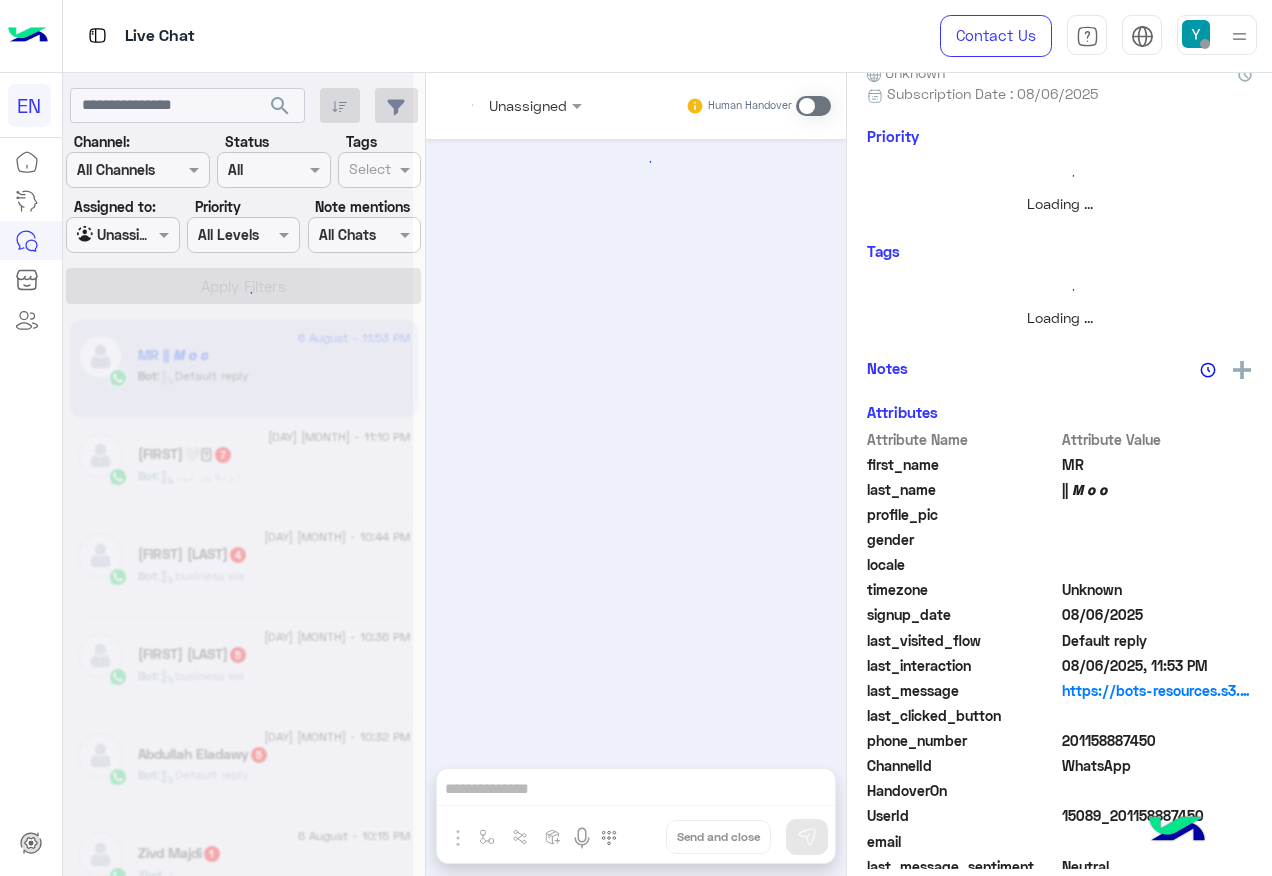 scroll, scrollTop: 0, scrollLeft: 0, axis: both 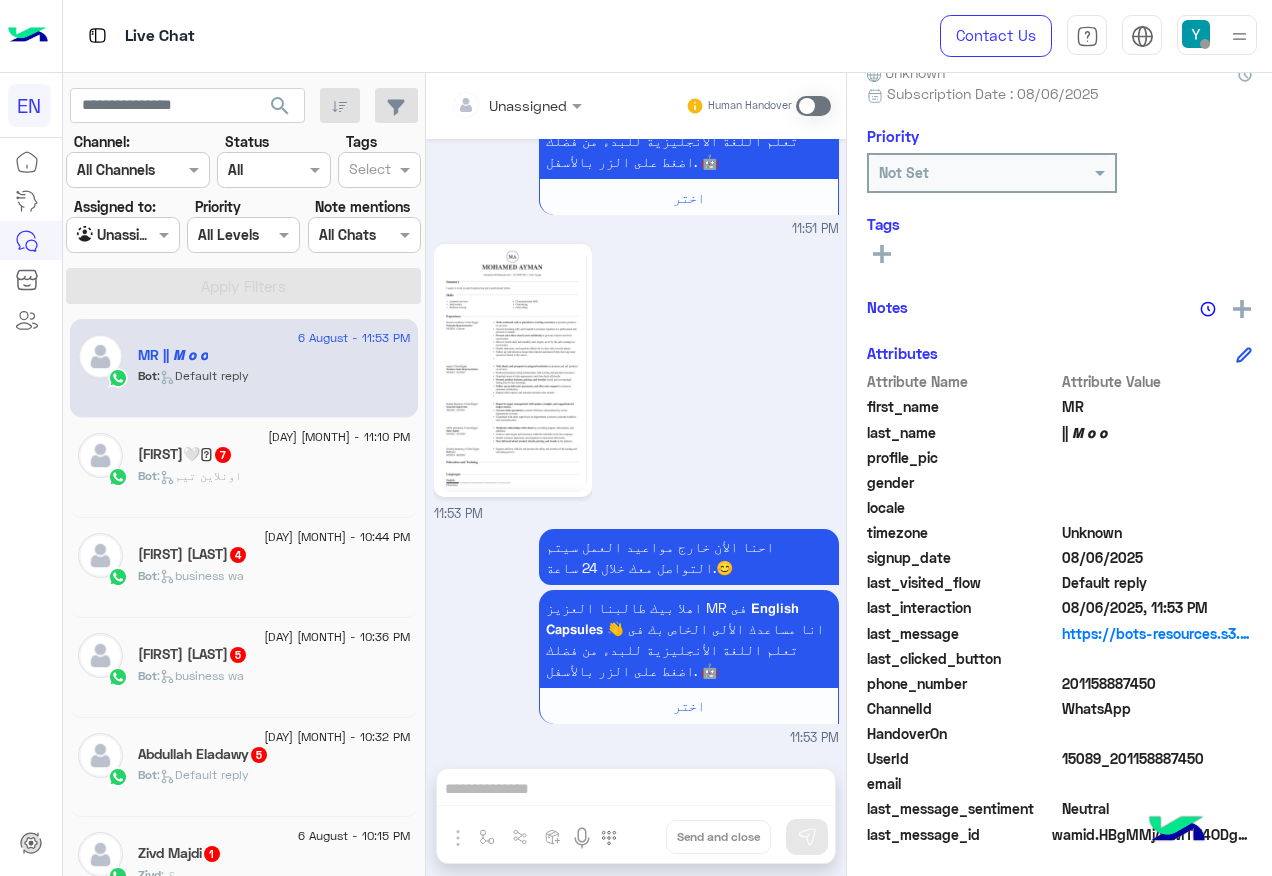 click 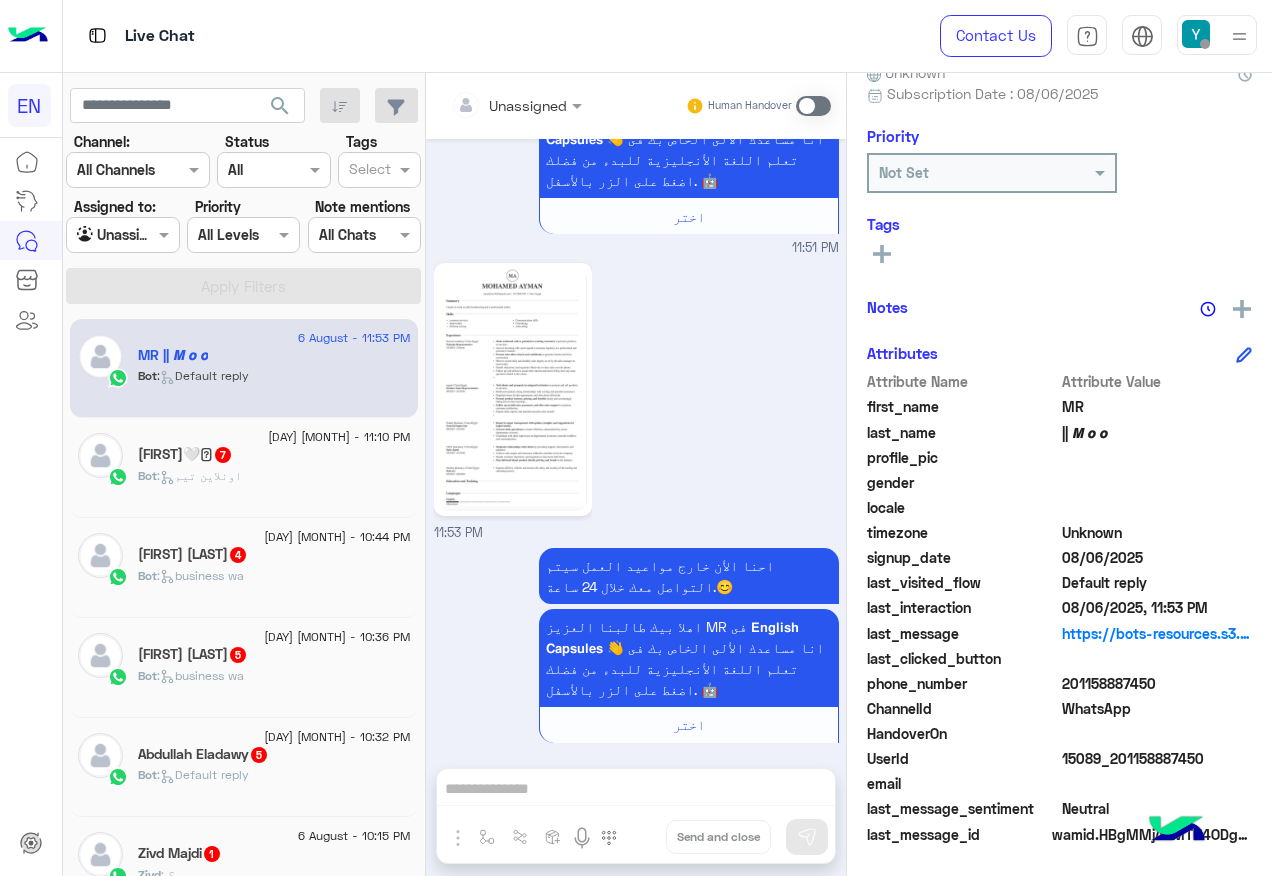 scroll, scrollTop: 841, scrollLeft: 0, axis: vertical 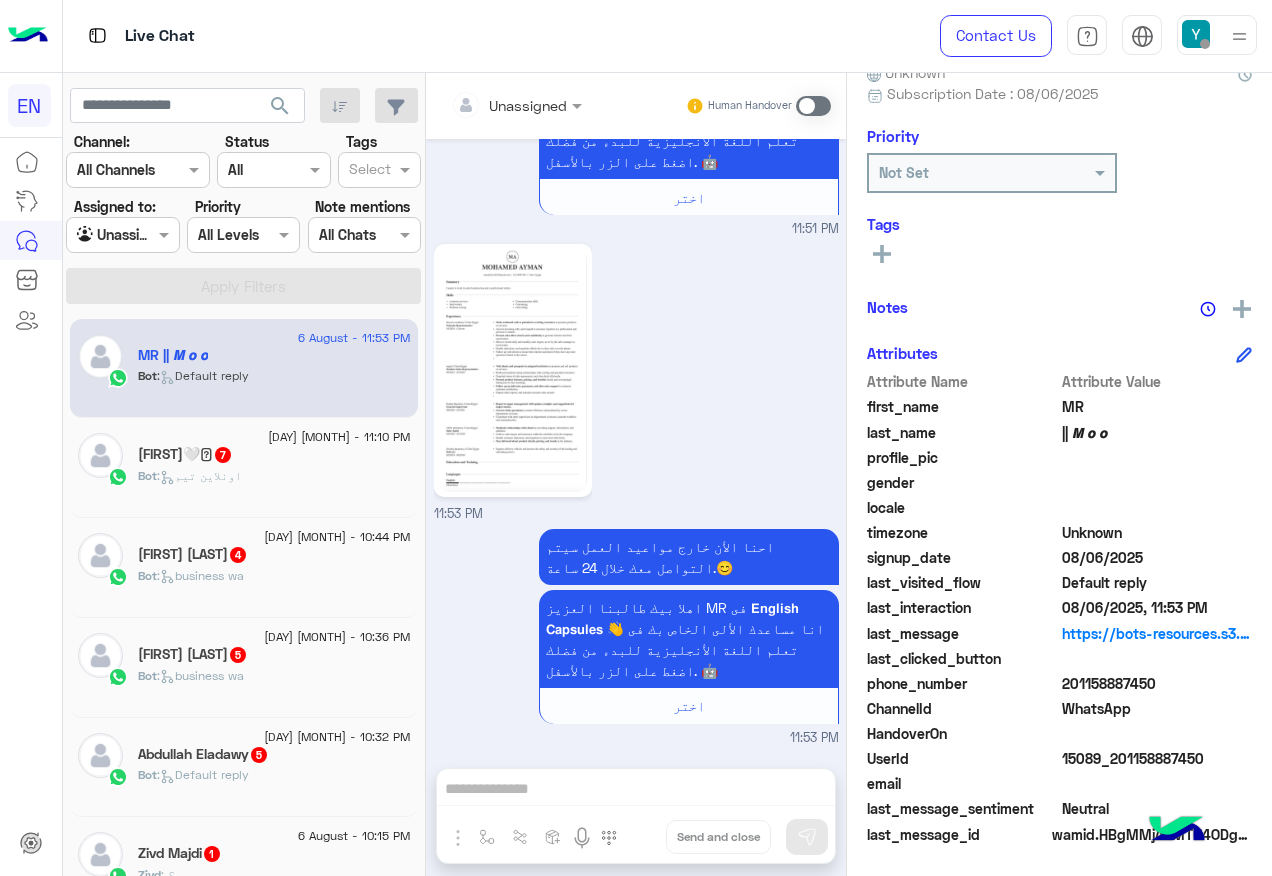 click at bounding box center (813, 106) 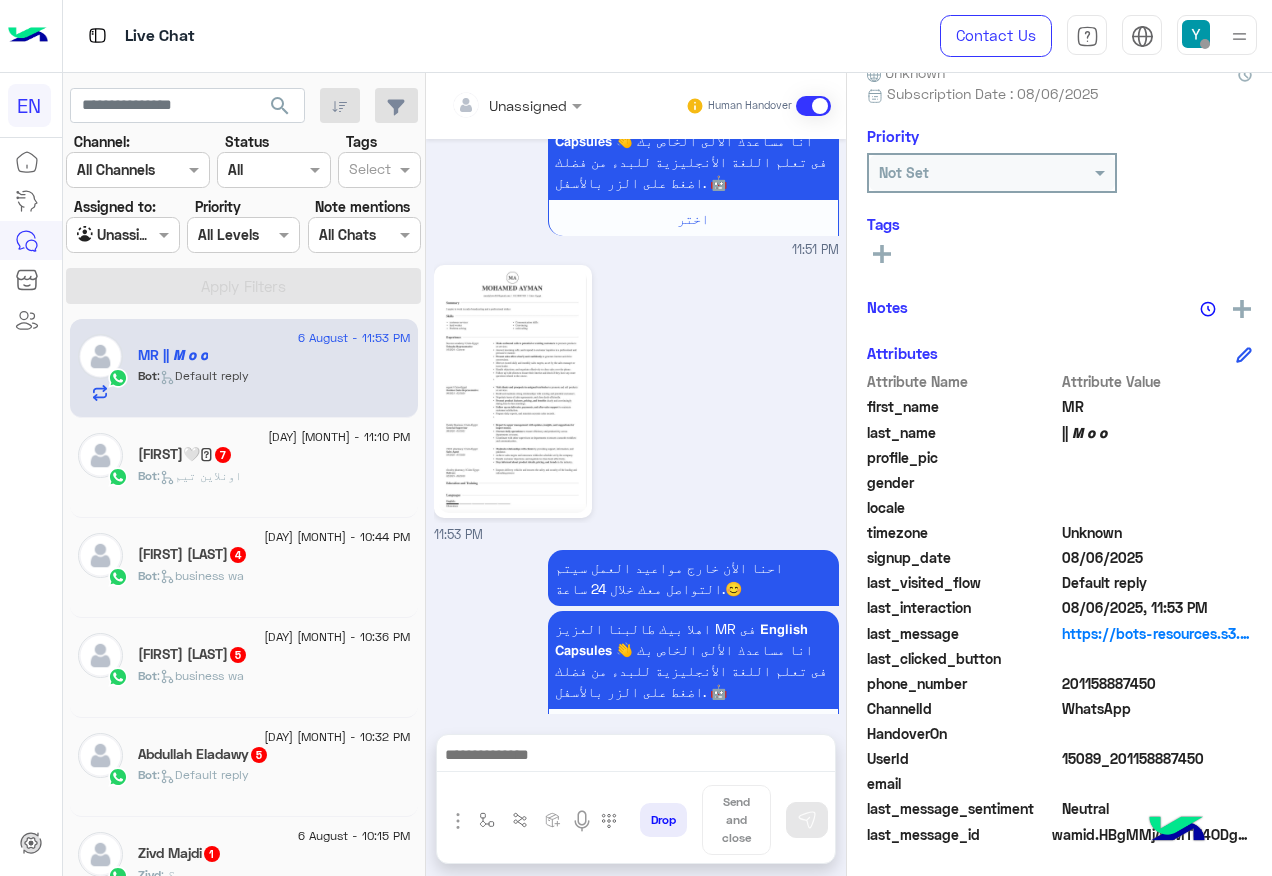 scroll 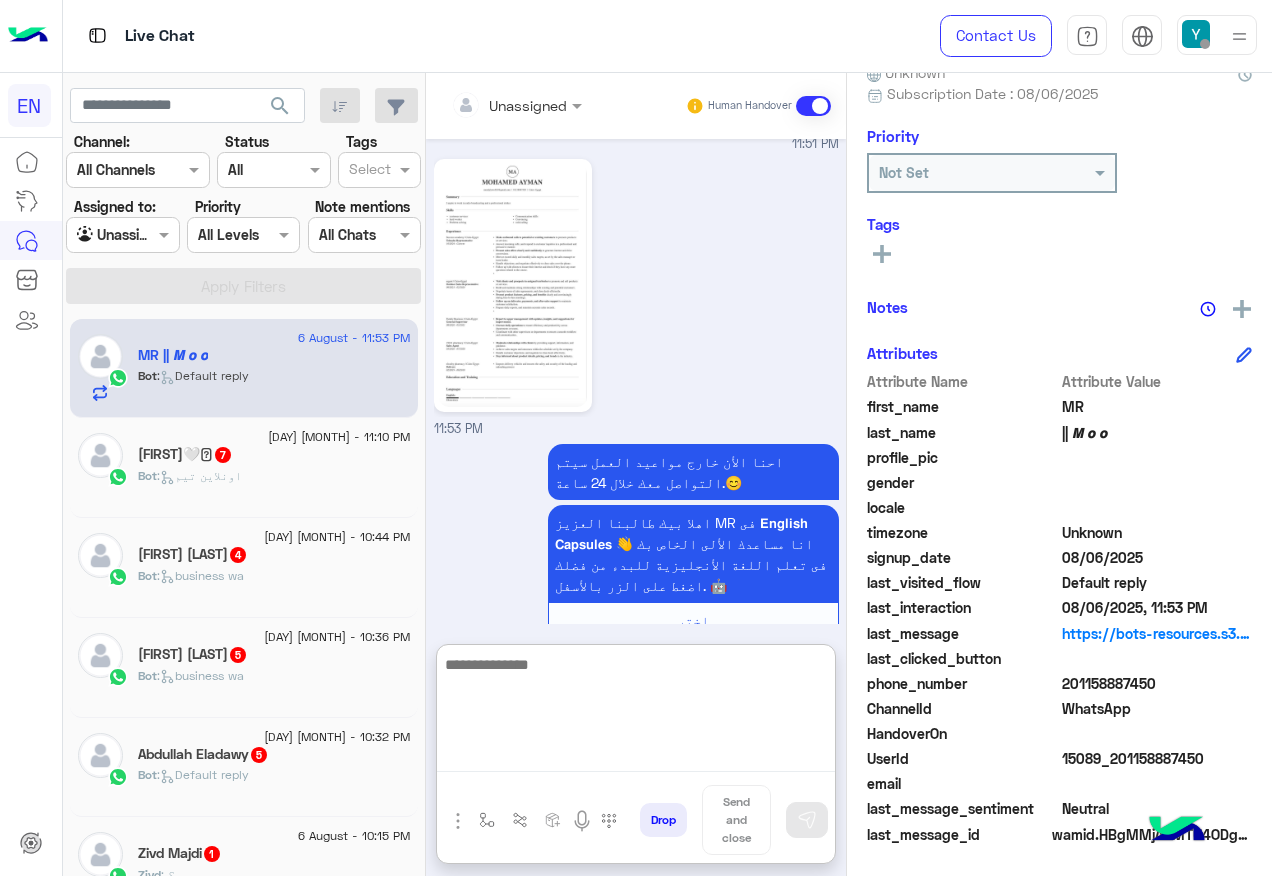 click at bounding box center (636, 712) 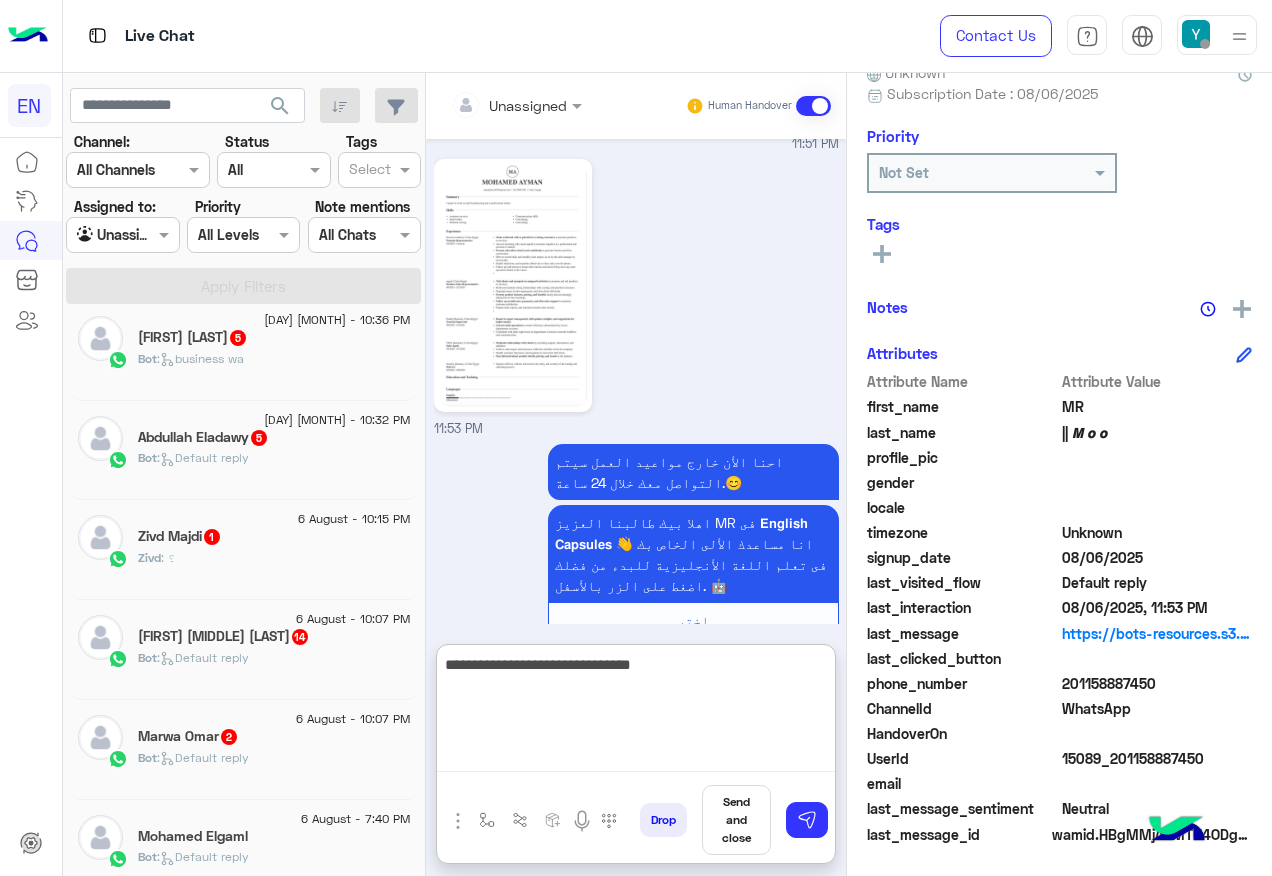 scroll, scrollTop: 400, scrollLeft: 0, axis: vertical 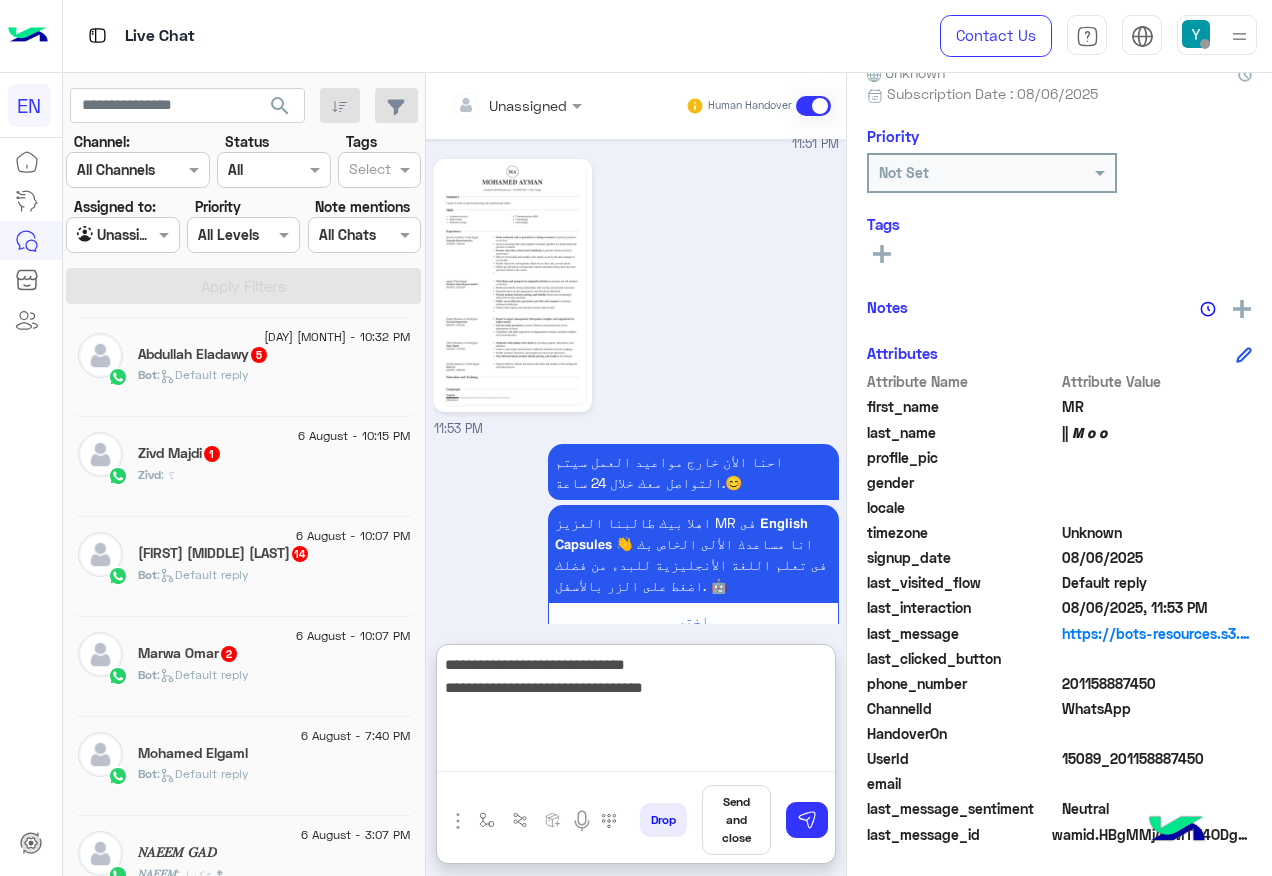 type on "**********" 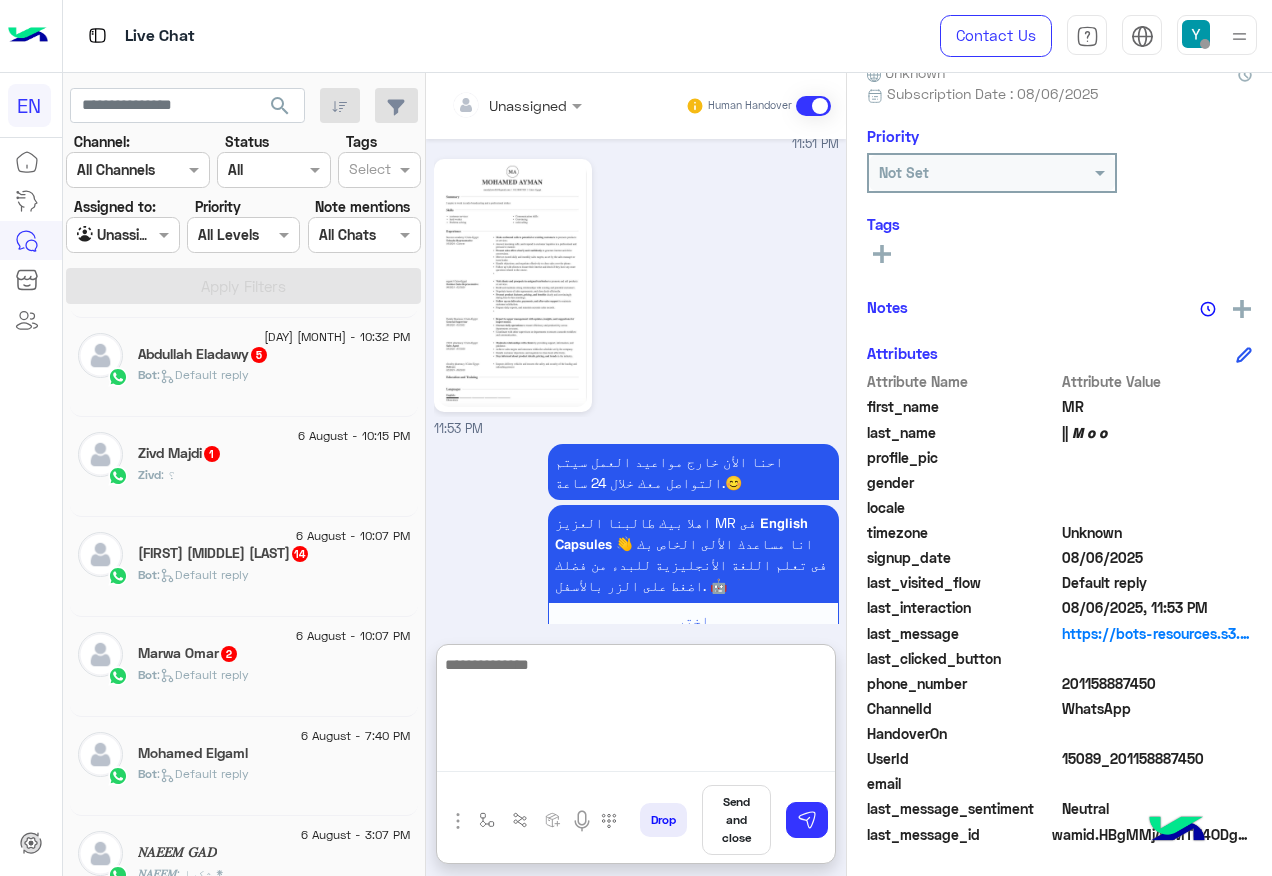 scroll, scrollTop: 1121, scrollLeft: 0, axis: vertical 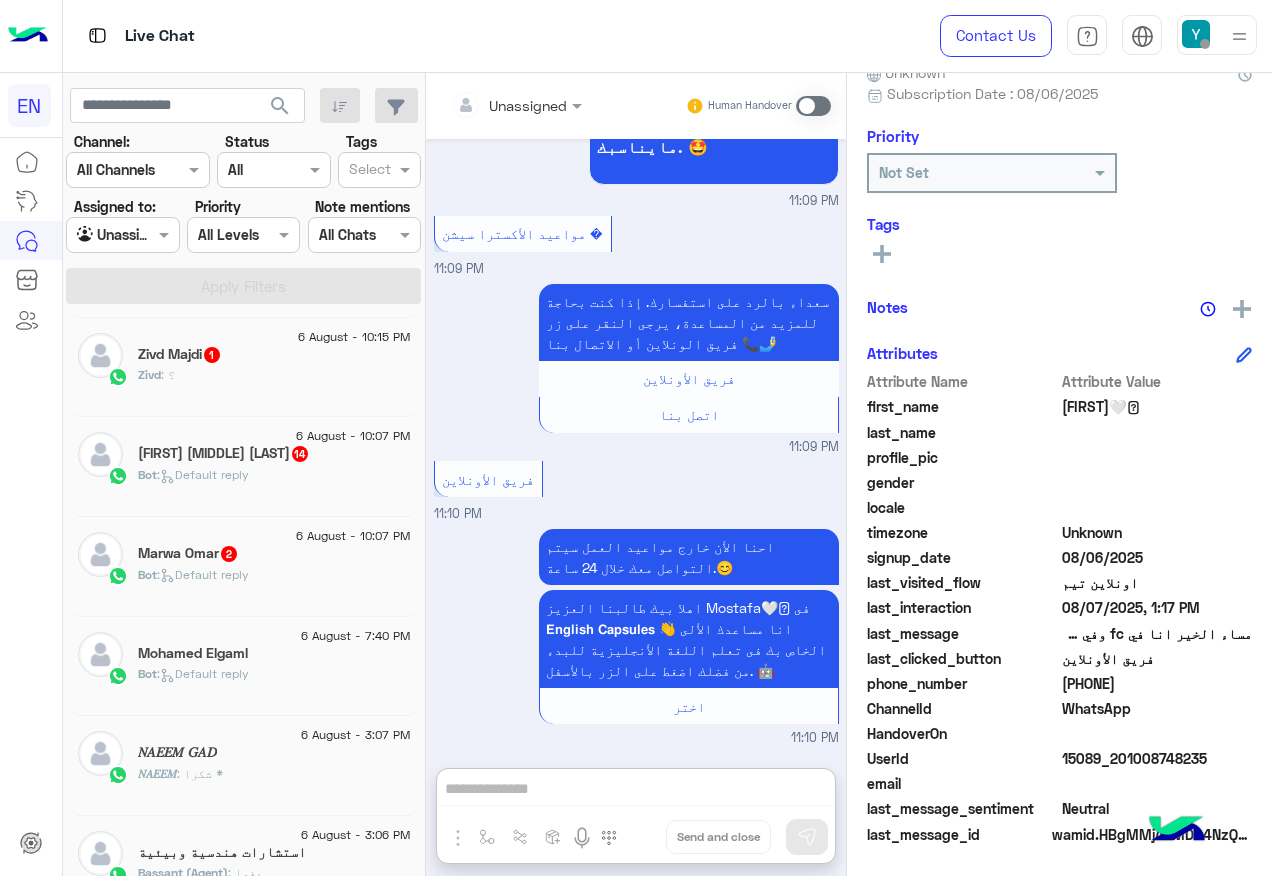 click at bounding box center (491, 105) 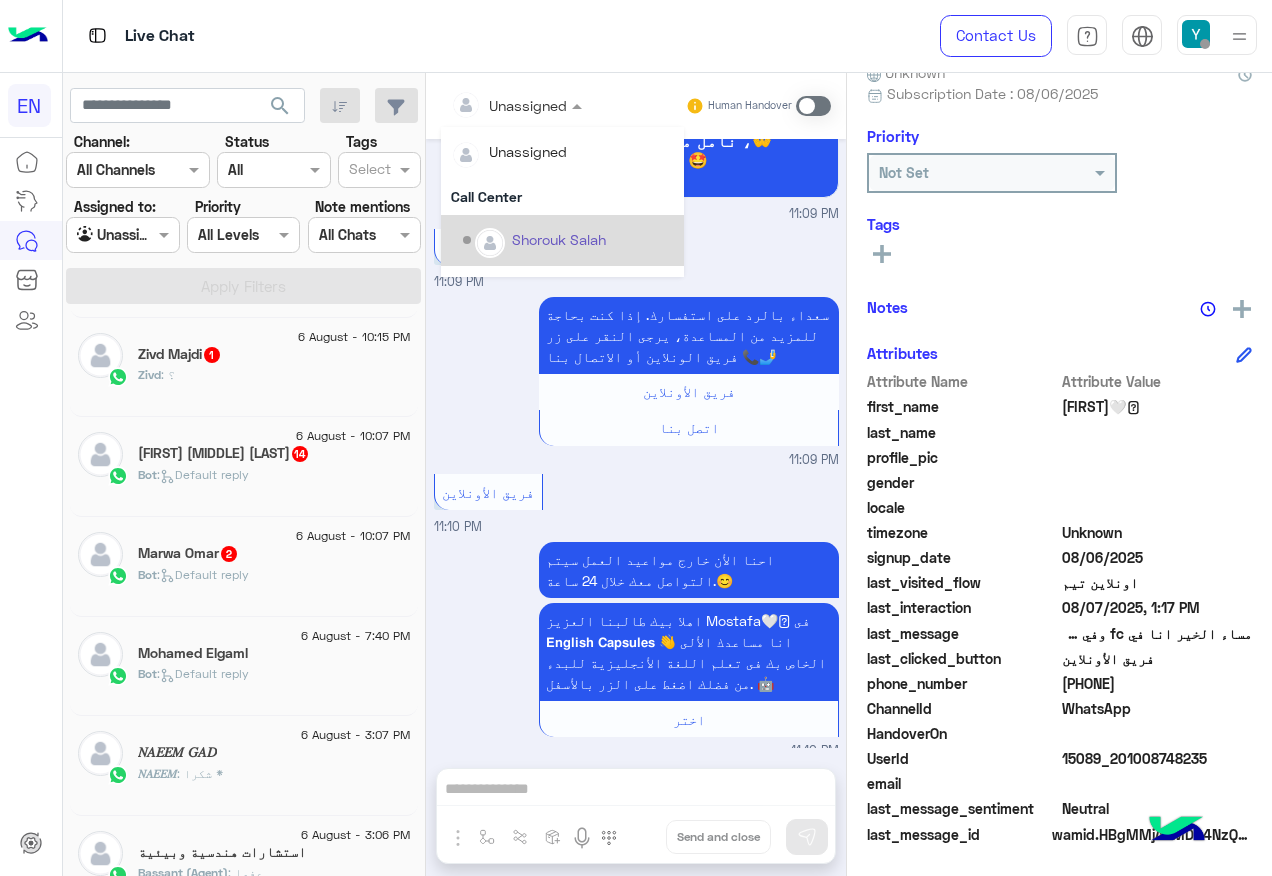 scroll, scrollTop: 1140, scrollLeft: 0, axis: vertical 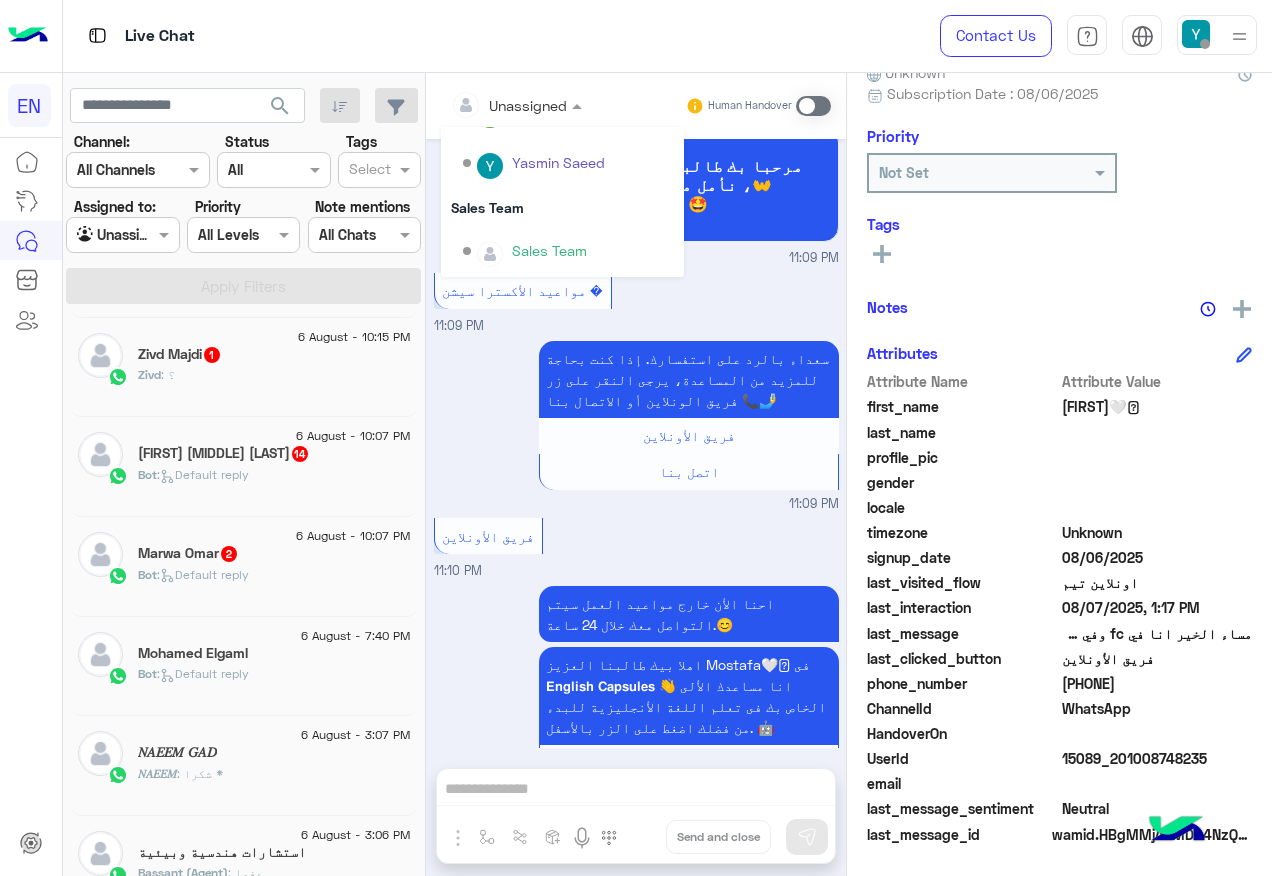 click on "Sales Team" at bounding box center (568, 251) 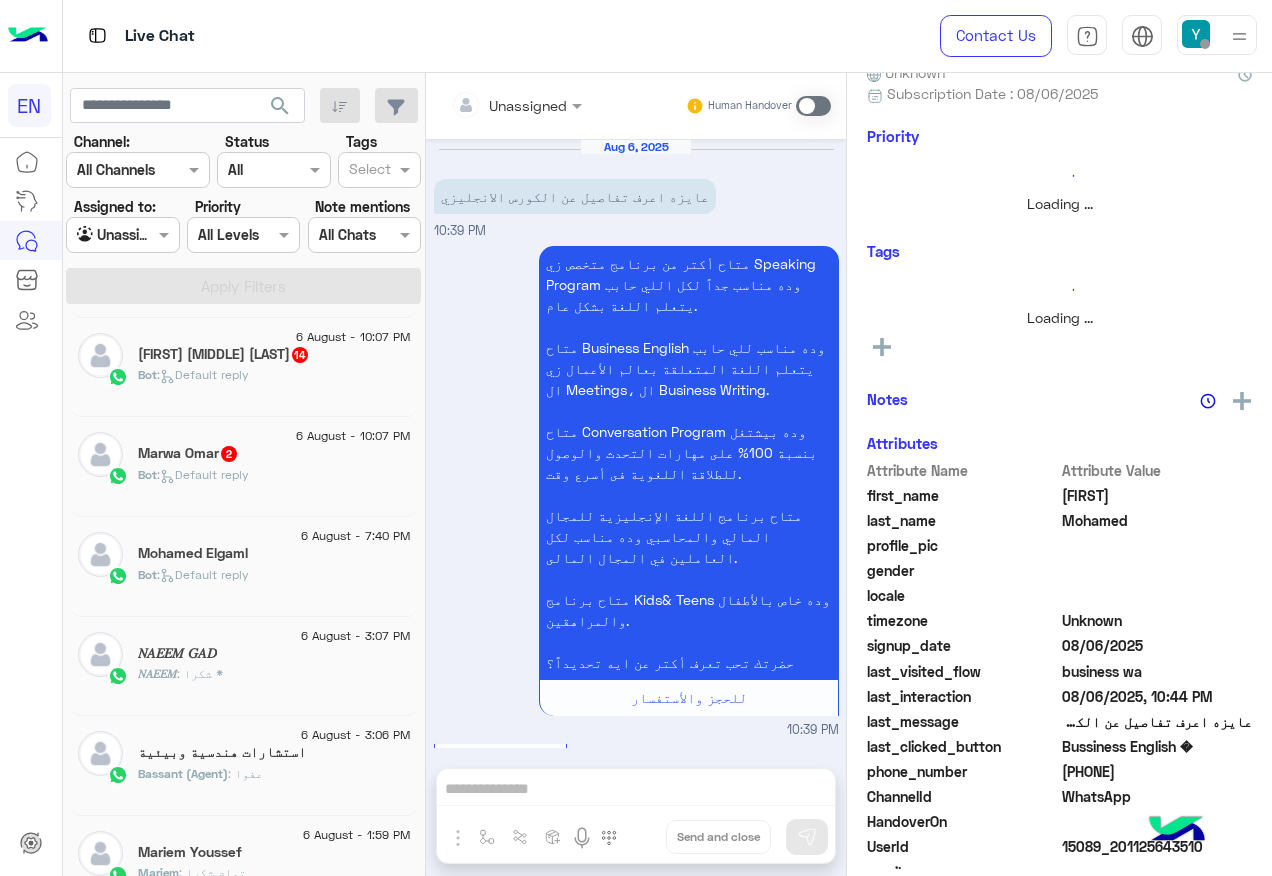 scroll, scrollTop: 2813, scrollLeft: 0, axis: vertical 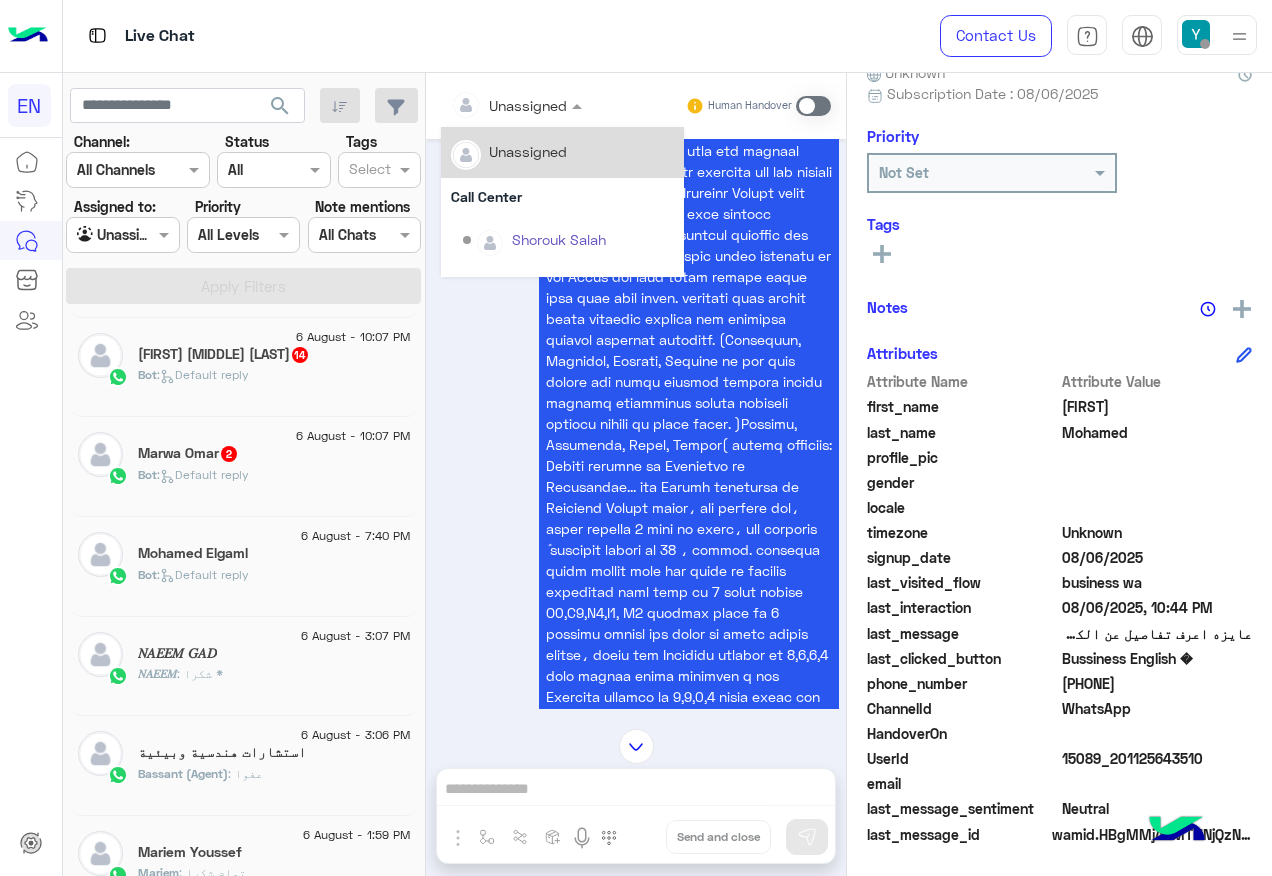 click at bounding box center (491, 105) 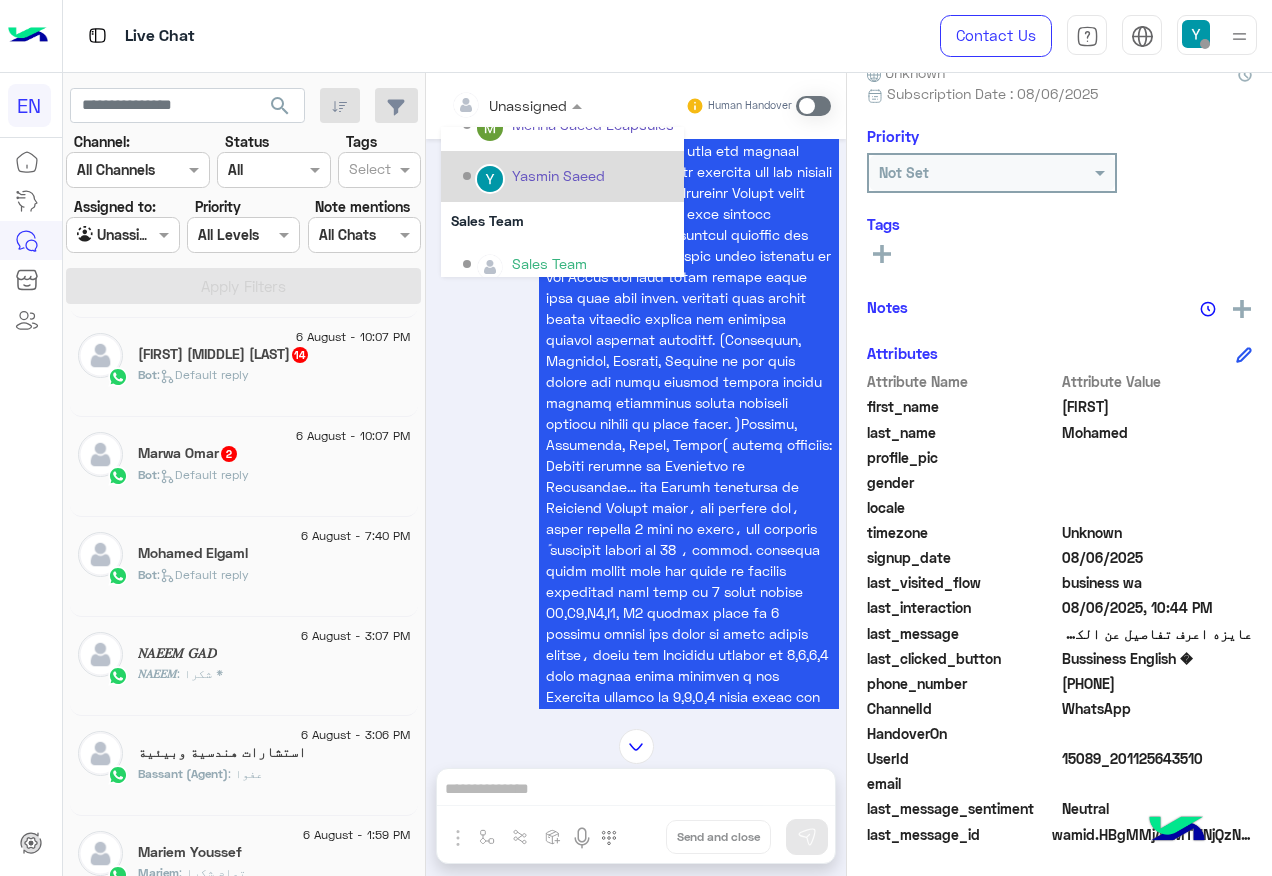 scroll, scrollTop: 332, scrollLeft: 0, axis: vertical 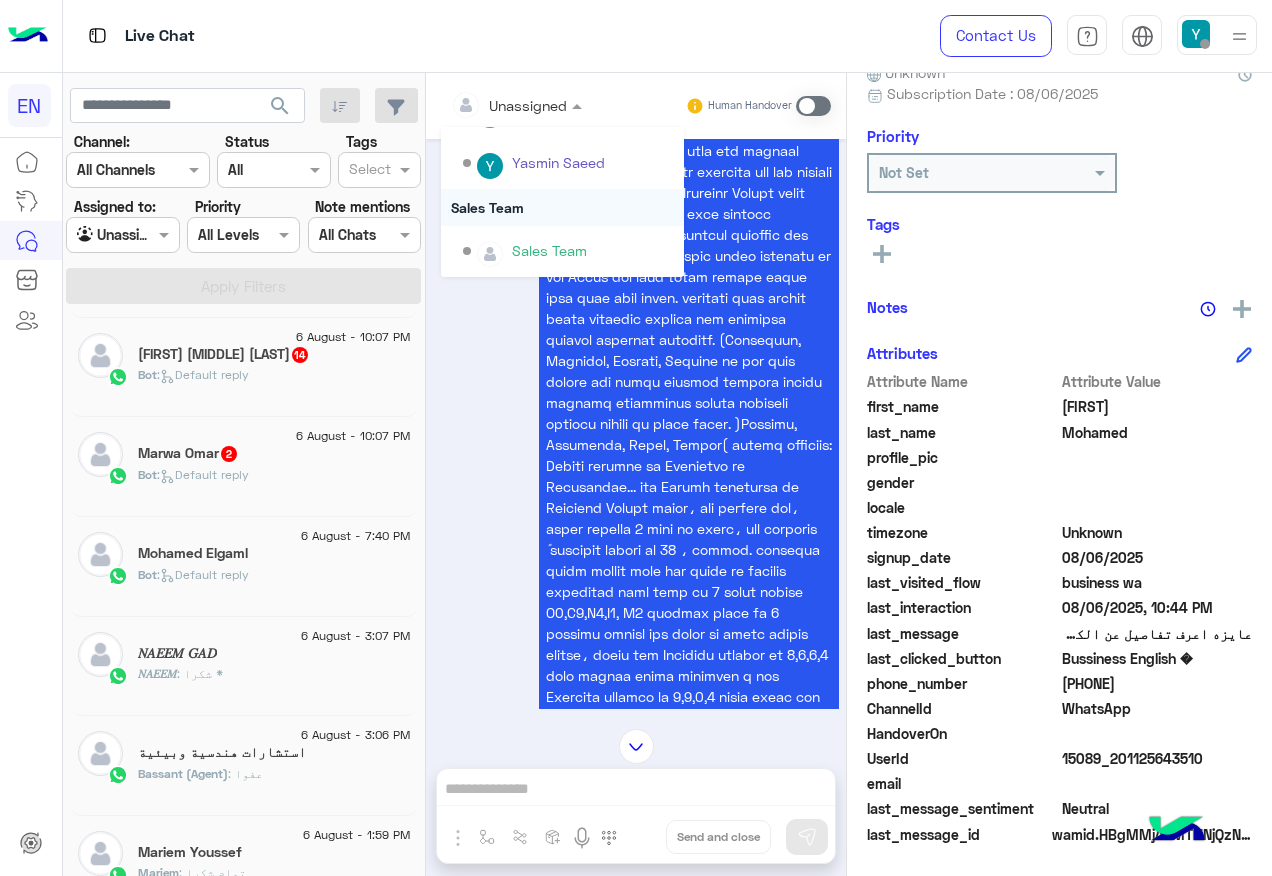 click on "Sales Team" at bounding box center [562, 207] 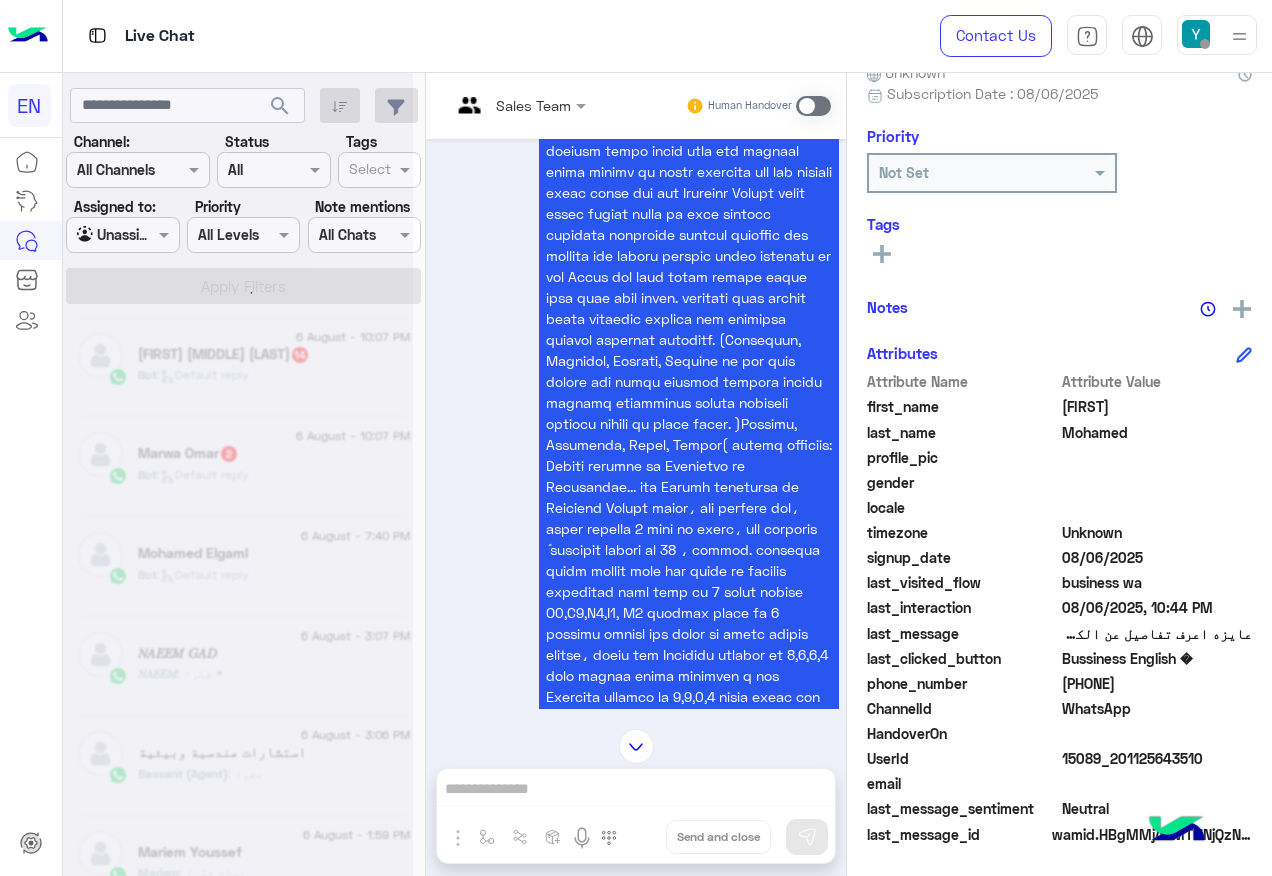 scroll, scrollTop: 0, scrollLeft: 0, axis: both 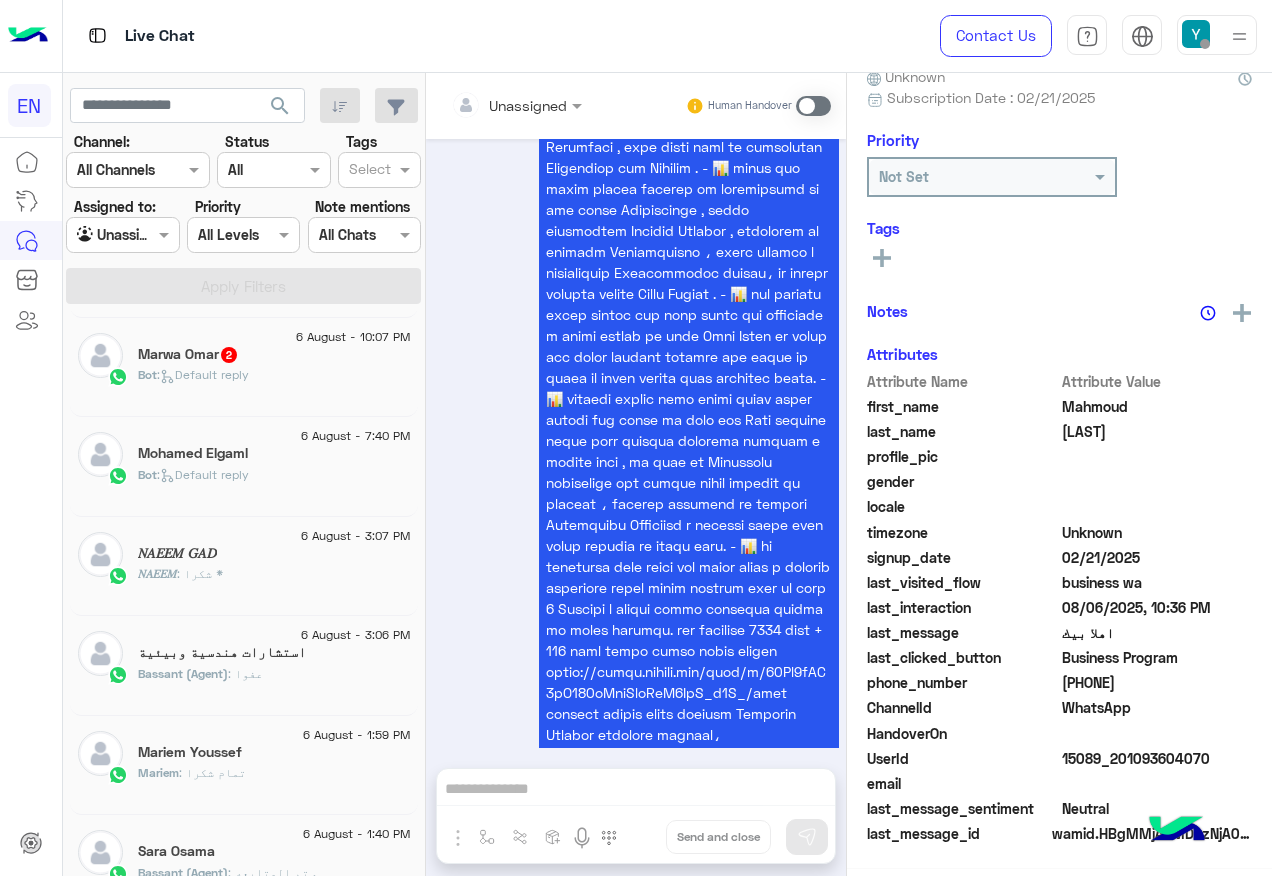 click on "Marwa Omar  2" 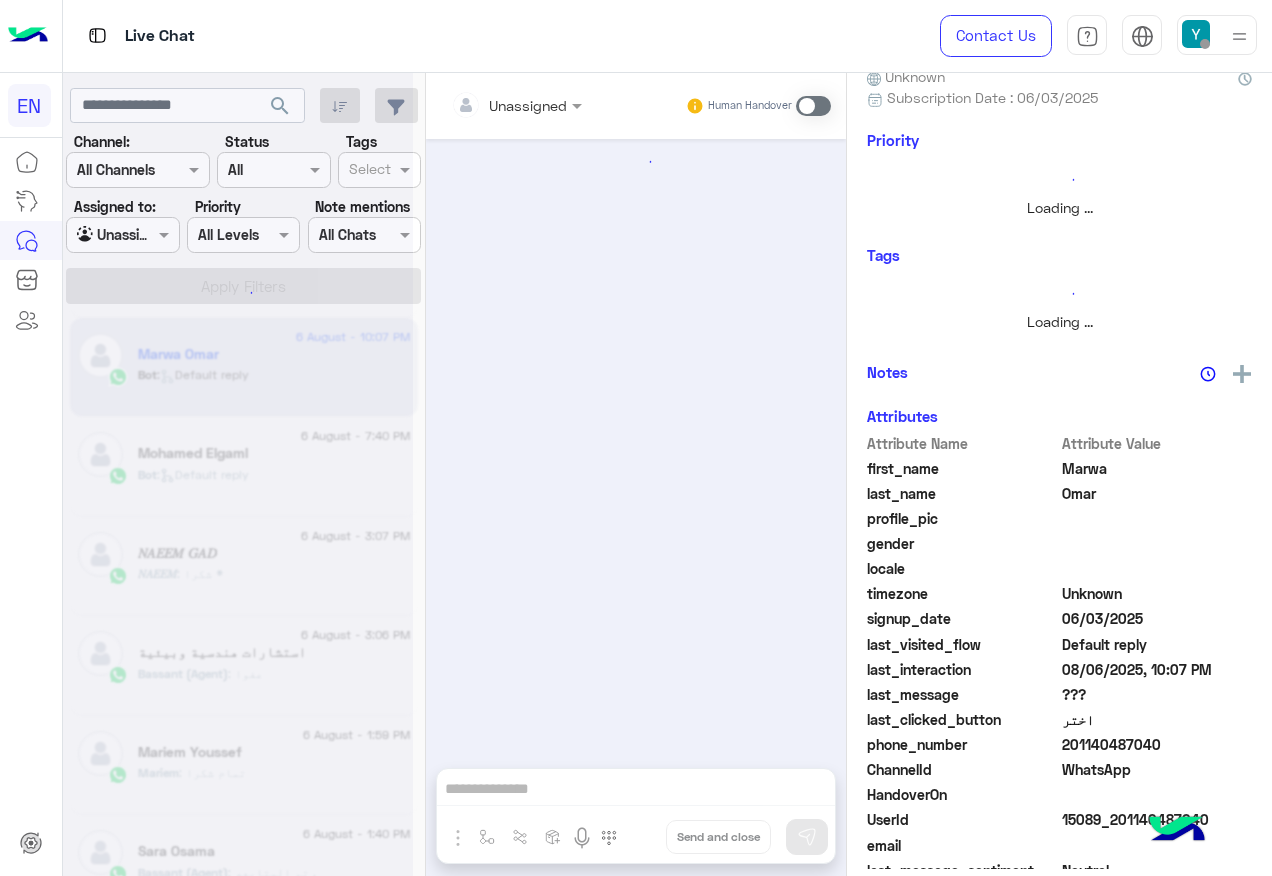 scroll, scrollTop: 201, scrollLeft: 0, axis: vertical 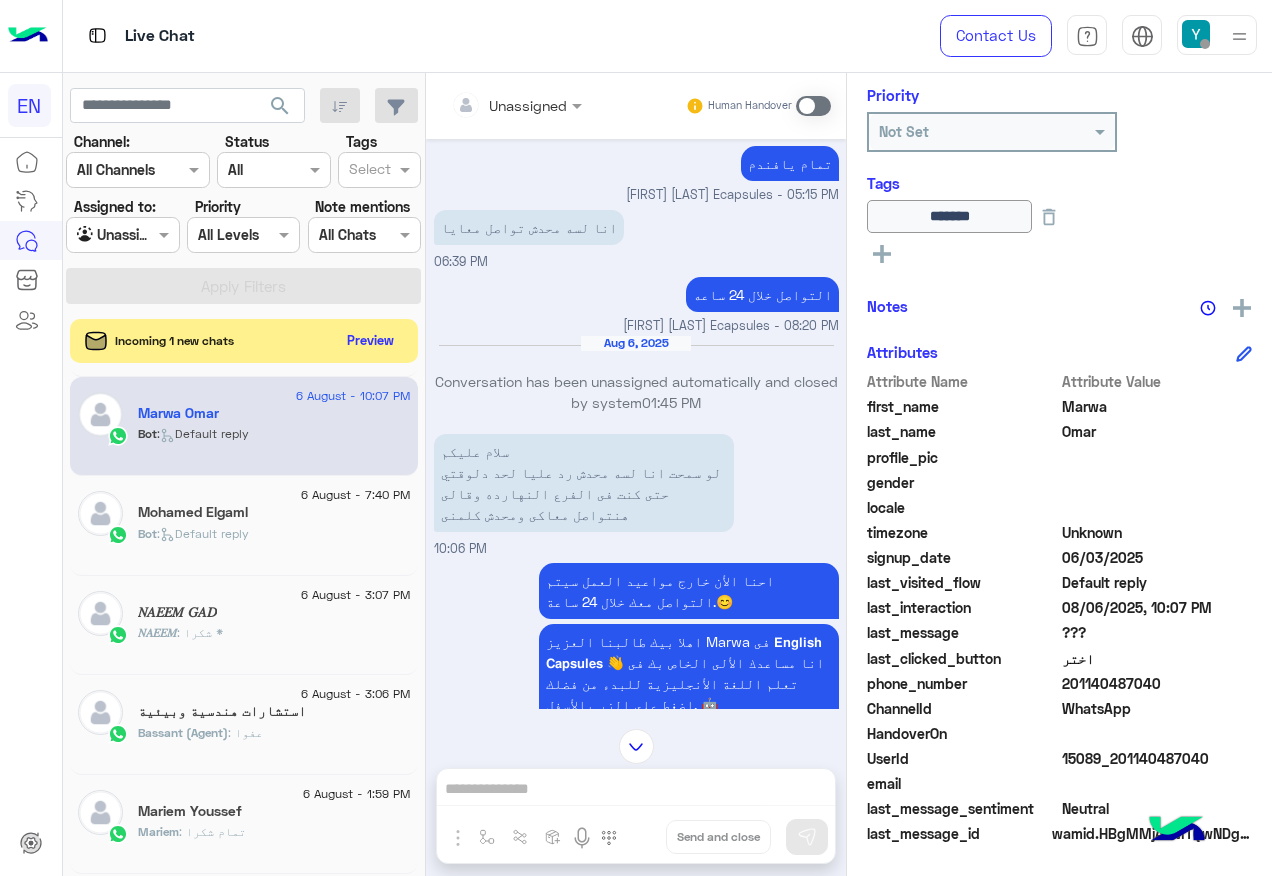 click on "201140487040" 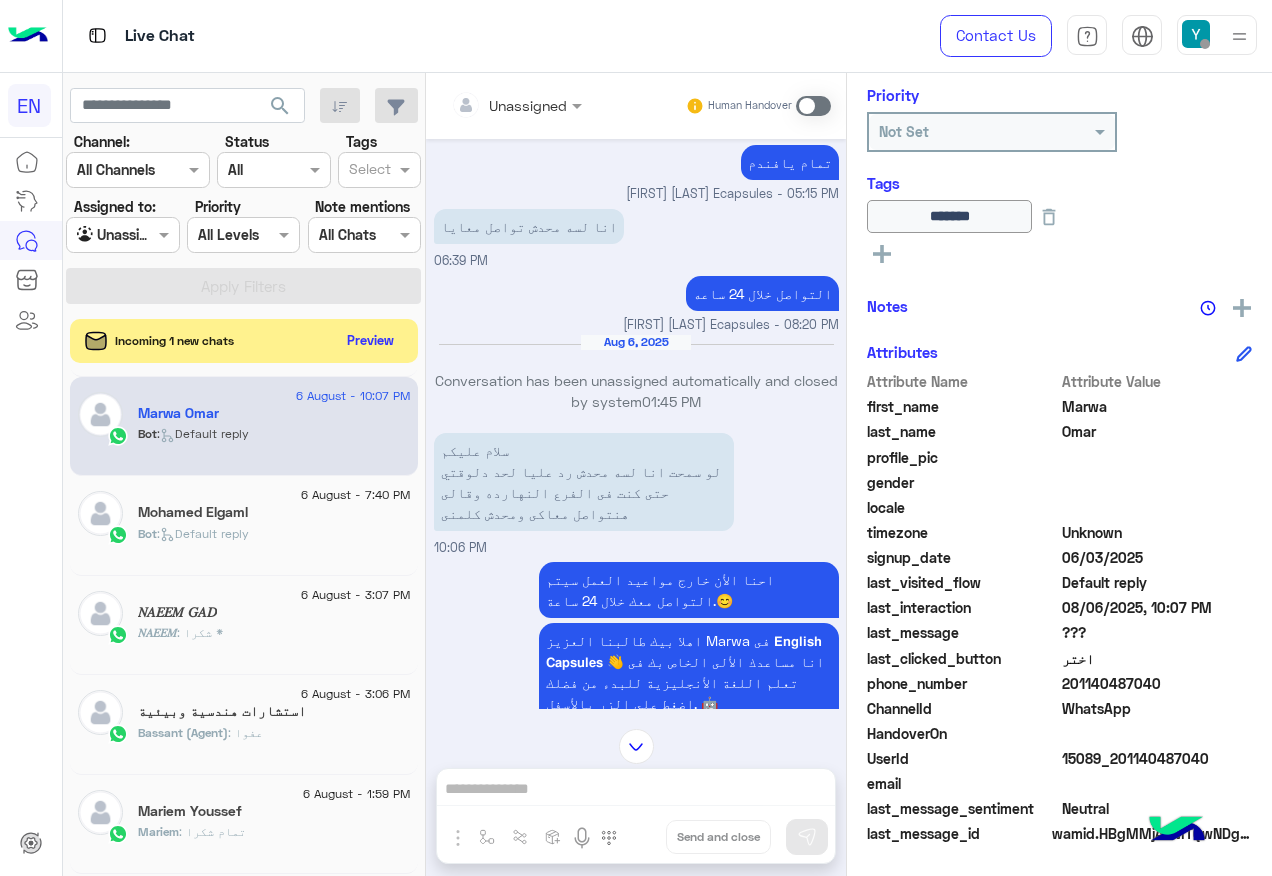 scroll, scrollTop: 1055, scrollLeft: 0, axis: vertical 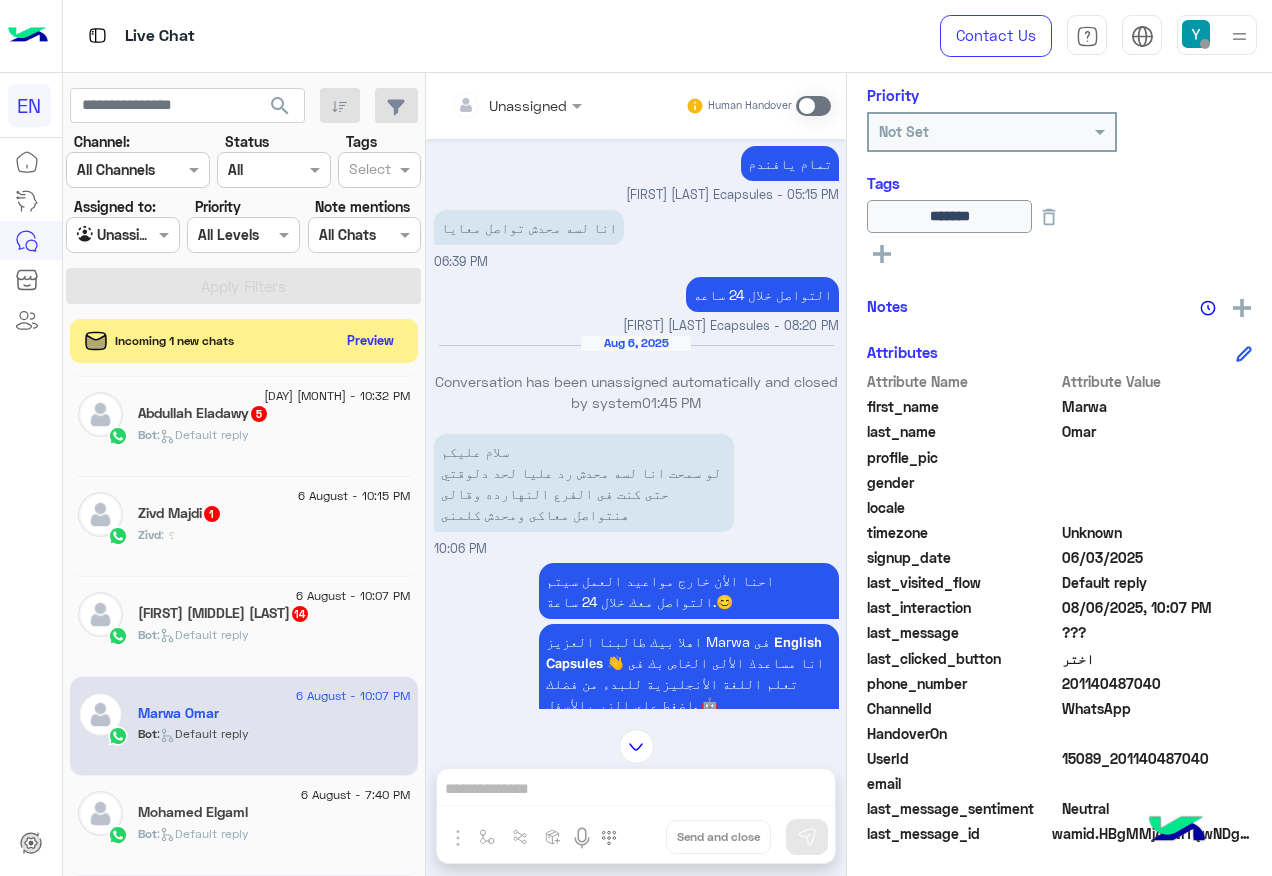 click on "Zivd : ؟" 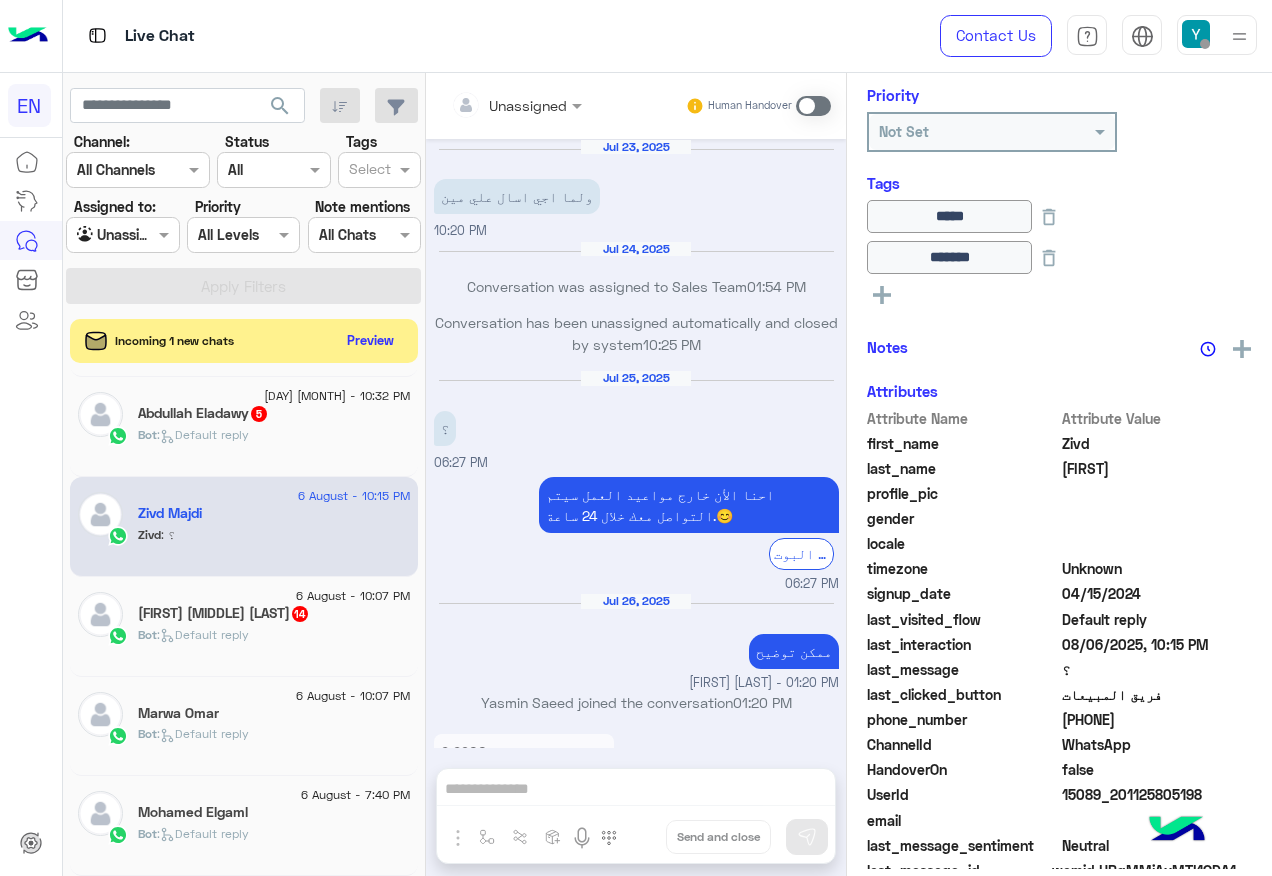 scroll, scrollTop: 1069, scrollLeft: 0, axis: vertical 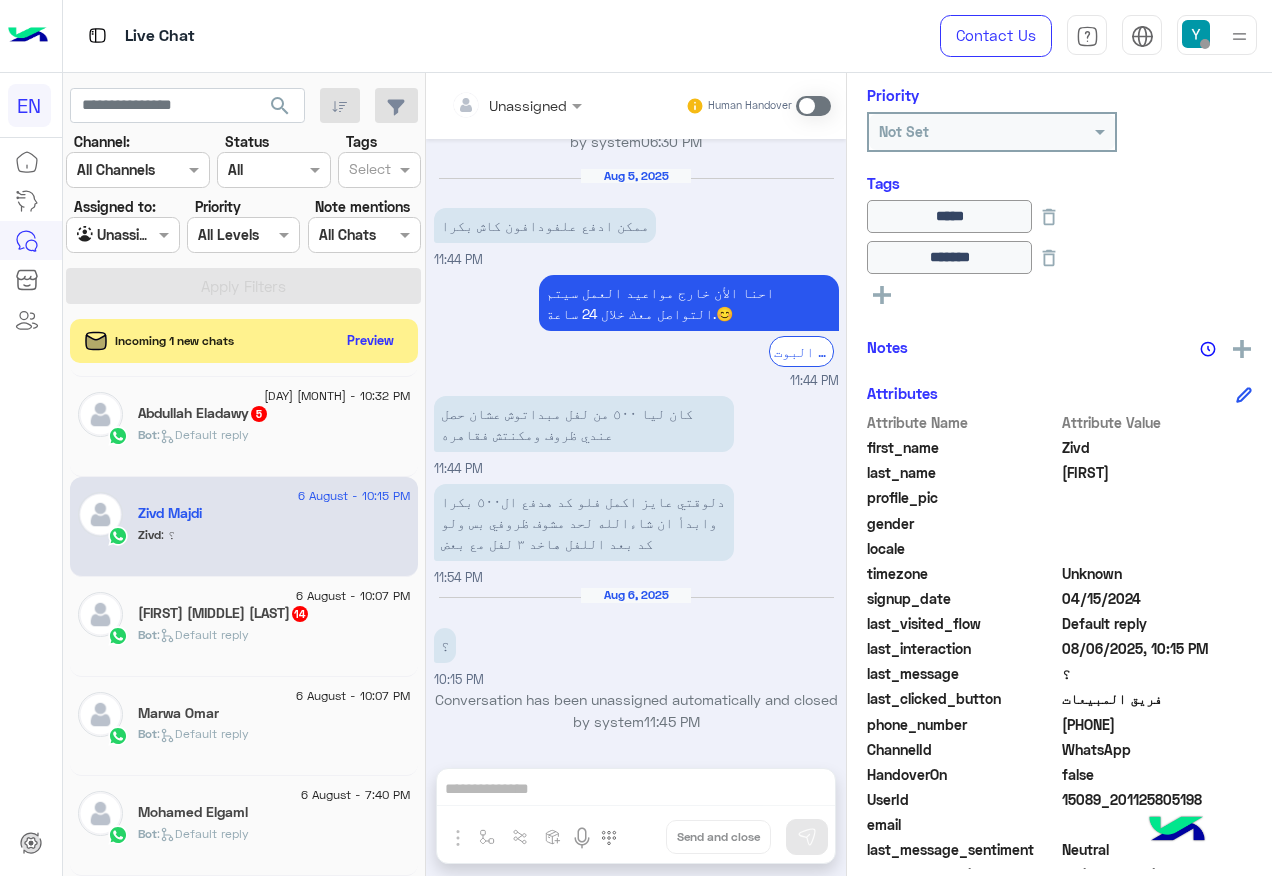 click on "201125805198" 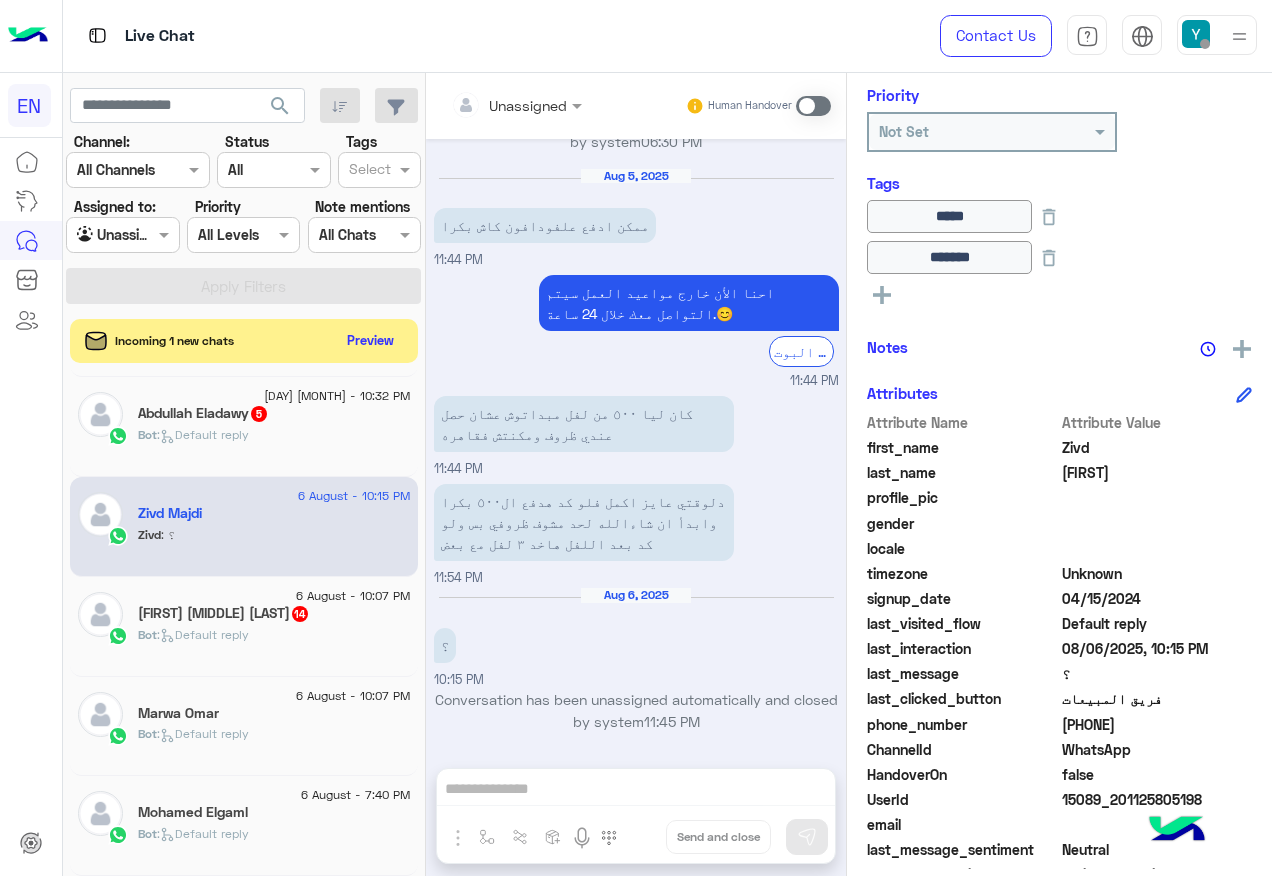 click at bounding box center (813, 106) 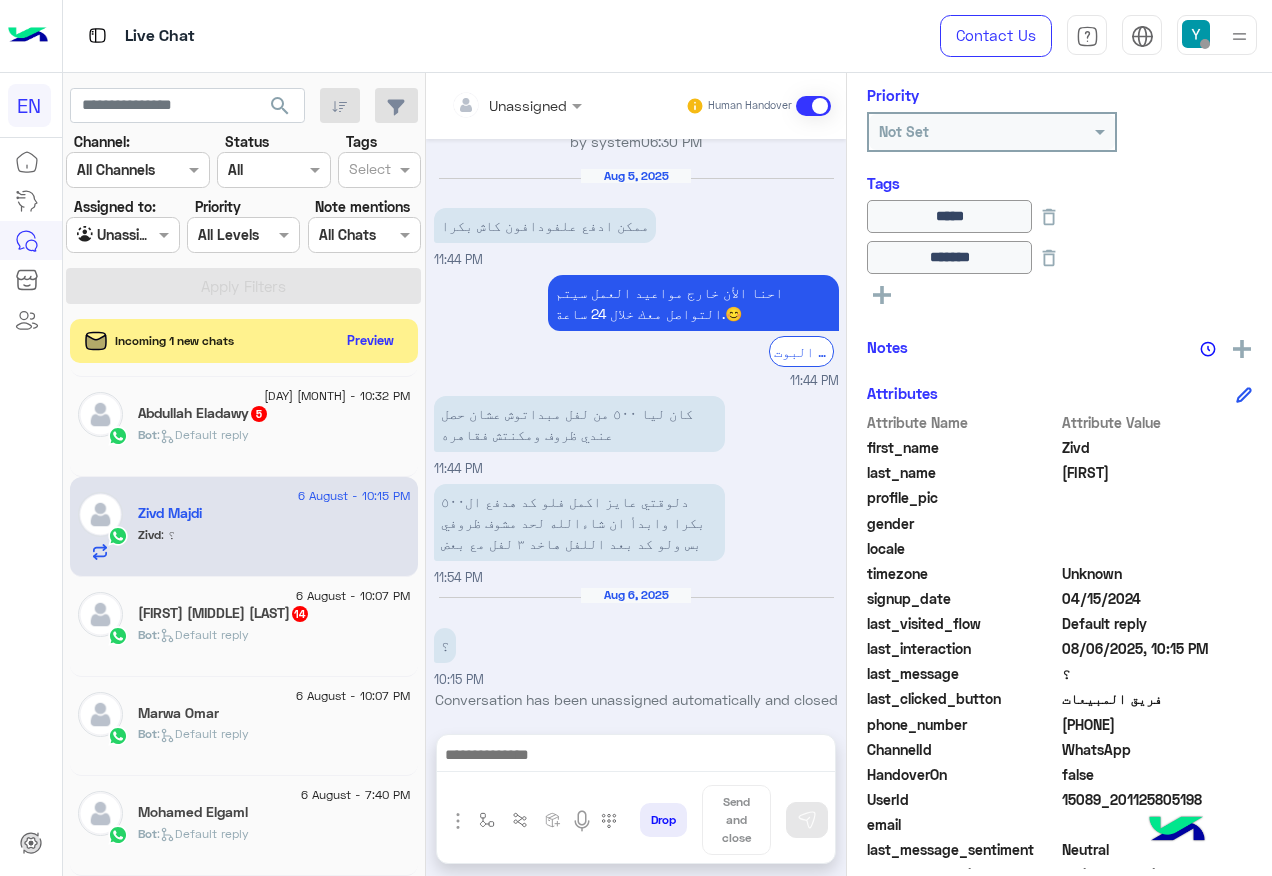scroll, scrollTop: 1140, scrollLeft: 0, axis: vertical 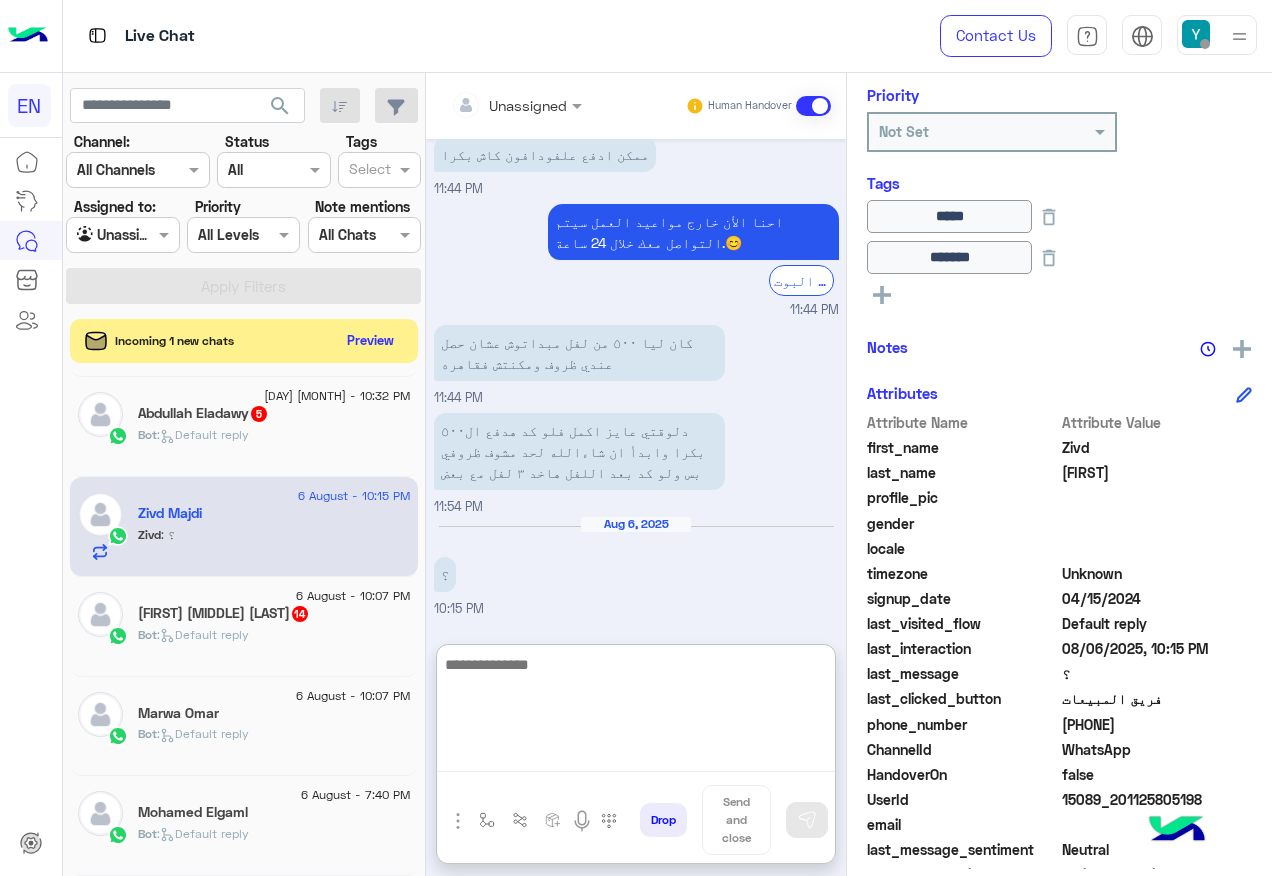 click at bounding box center (636, 712) 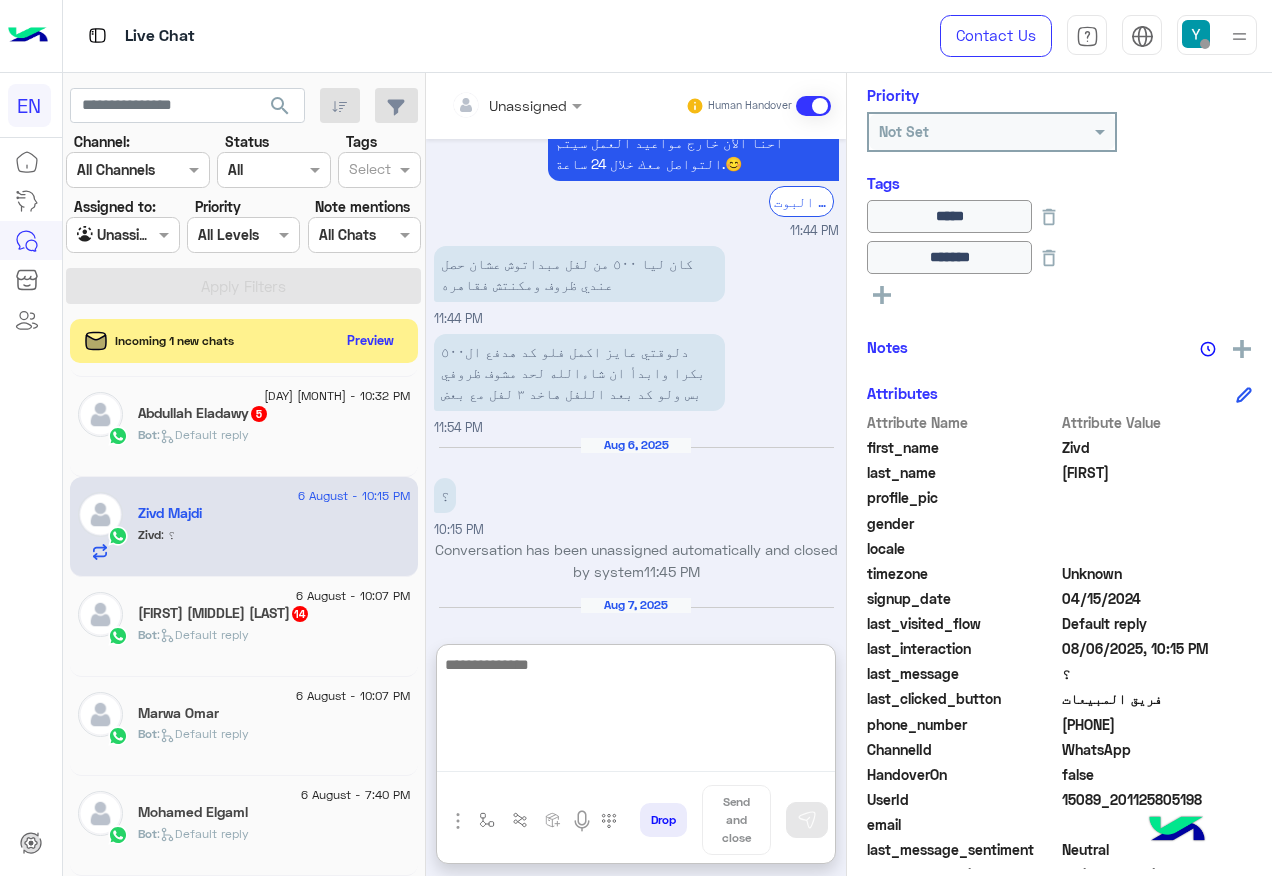 scroll, scrollTop: 1264, scrollLeft: 0, axis: vertical 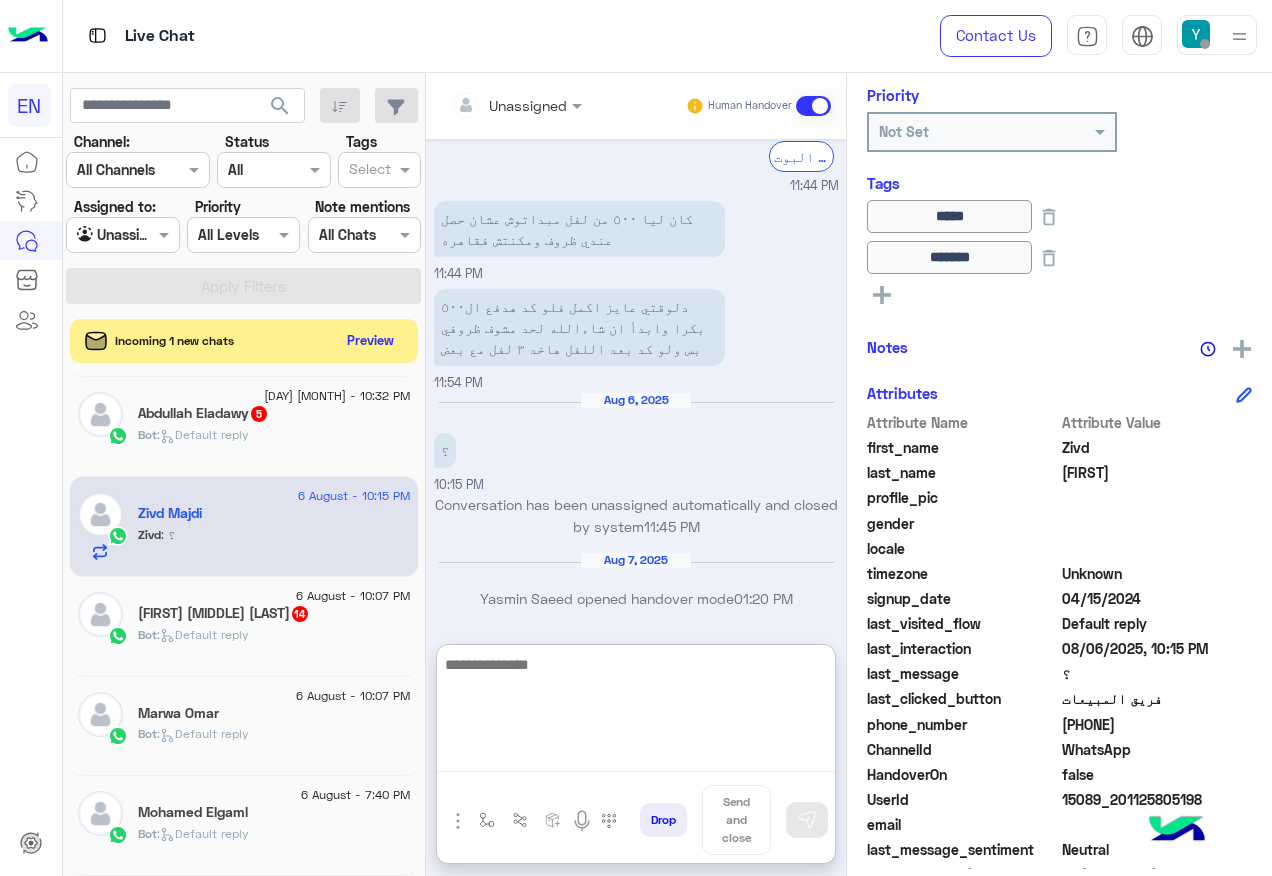 click at bounding box center (636, 712) 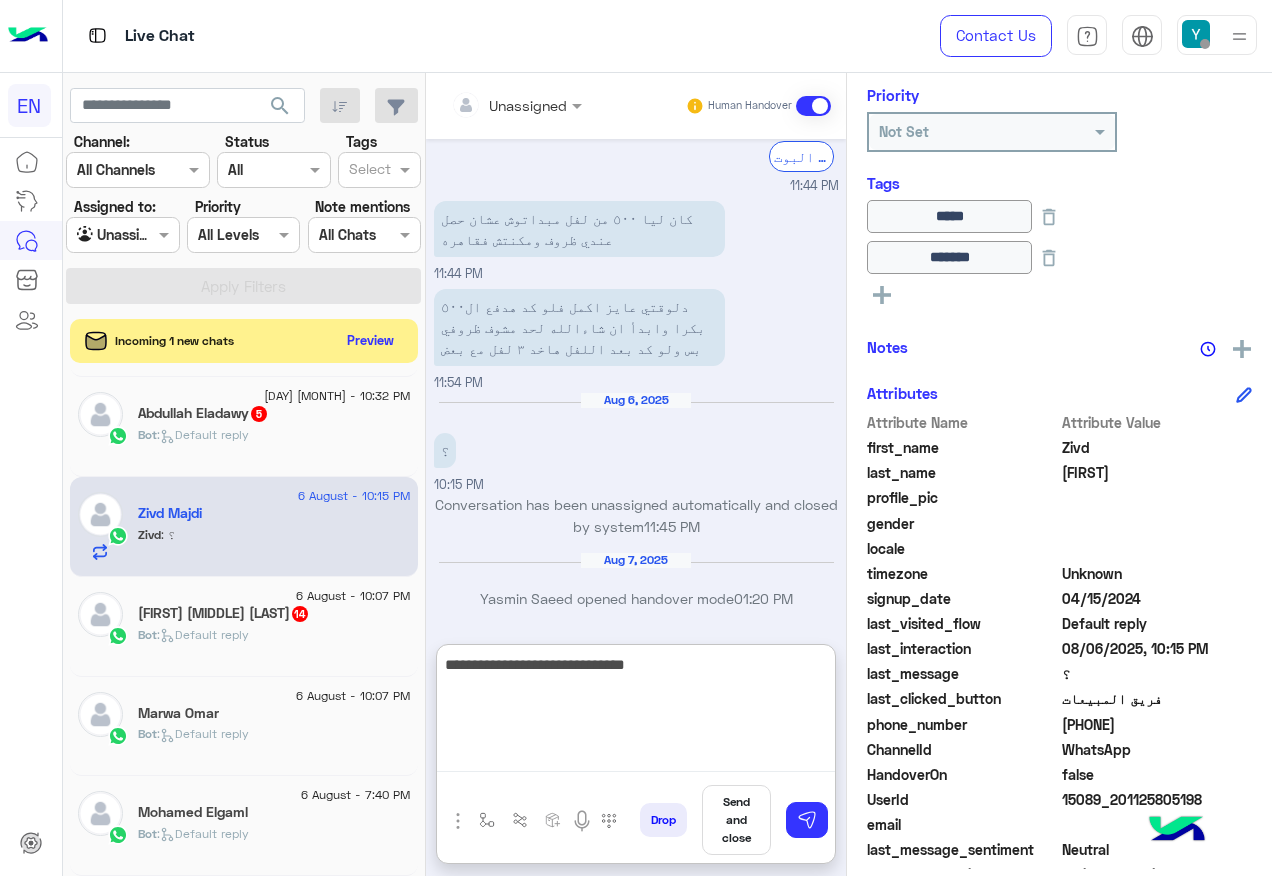 type on "**********" 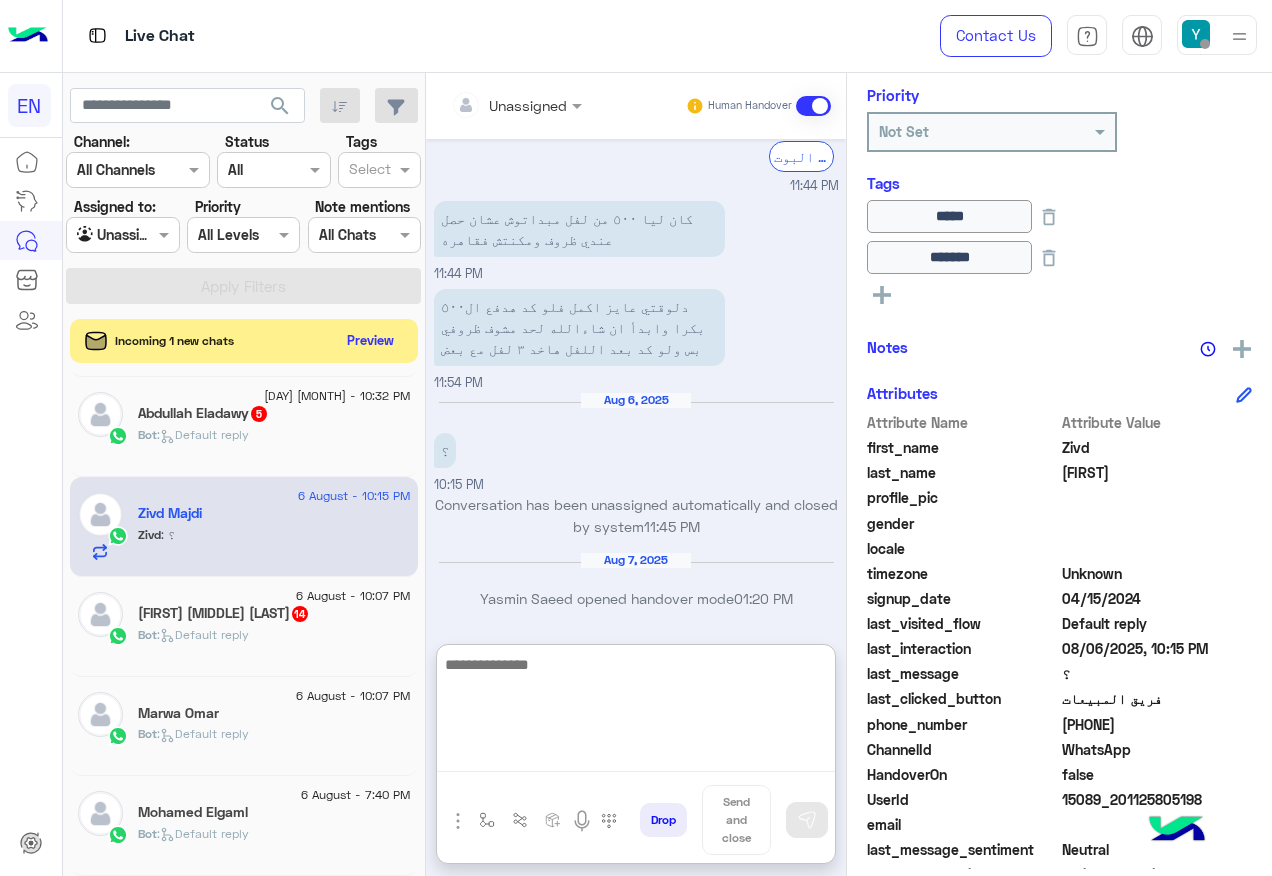scroll, scrollTop: 1328, scrollLeft: 0, axis: vertical 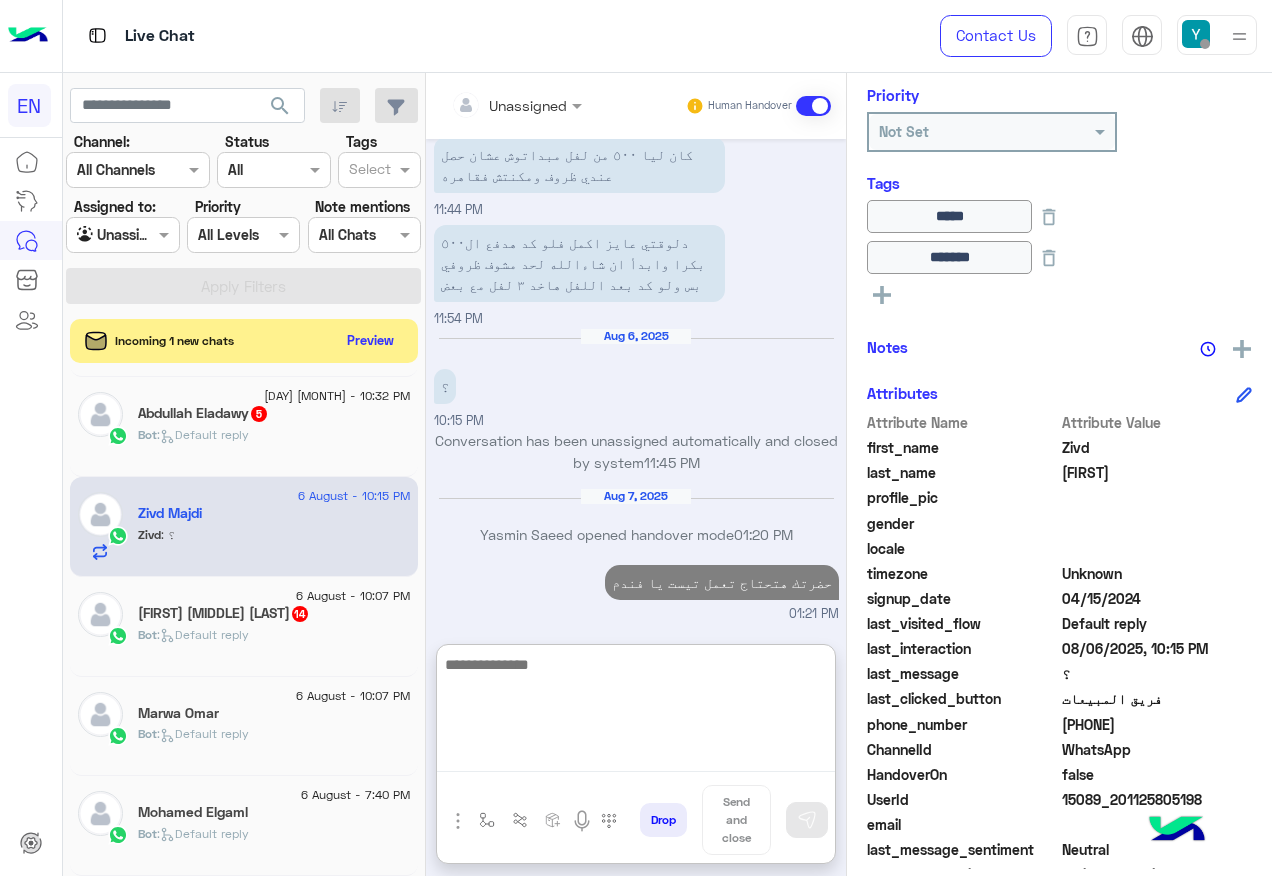 type 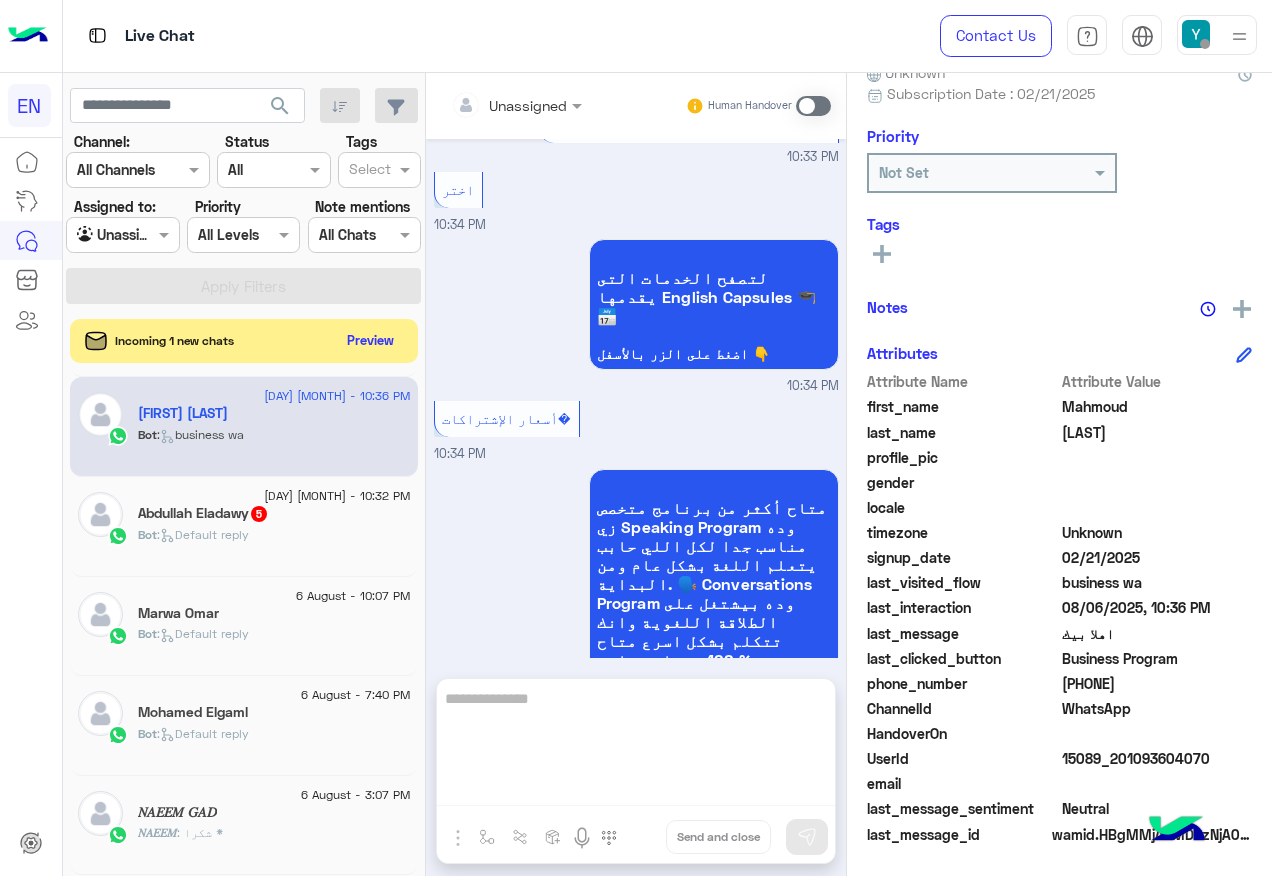 scroll, scrollTop: 4186, scrollLeft: 0, axis: vertical 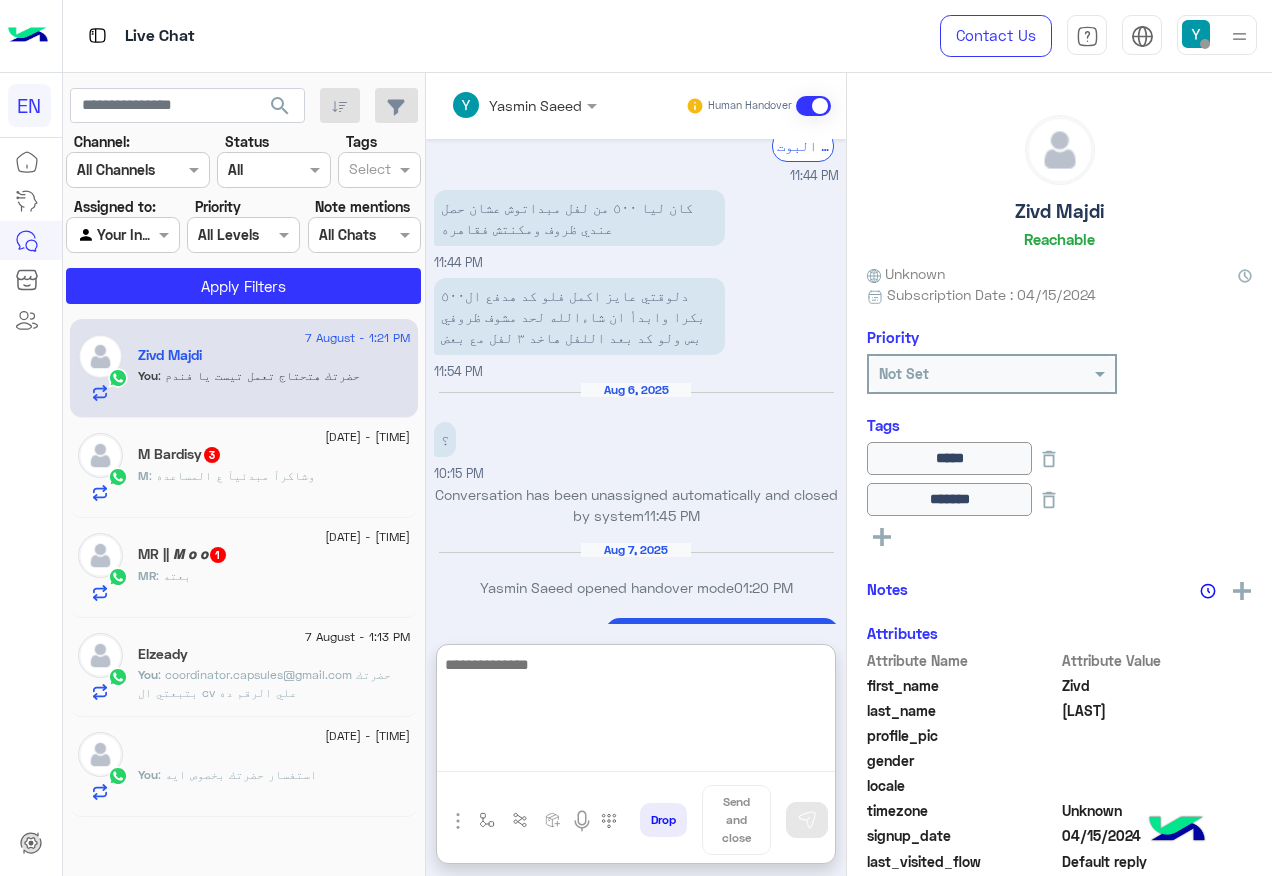 click at bounding box center [636, 712] 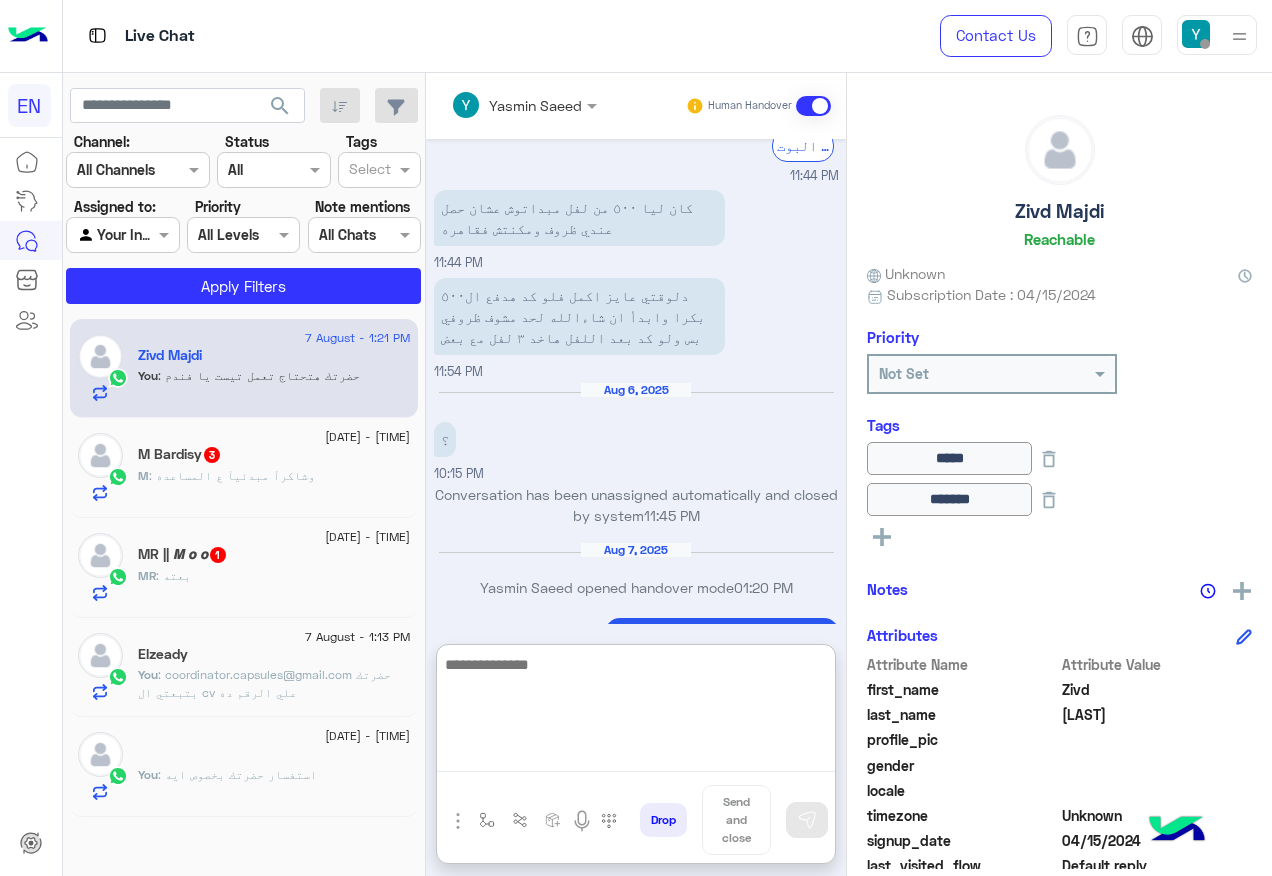 paste on "**********" 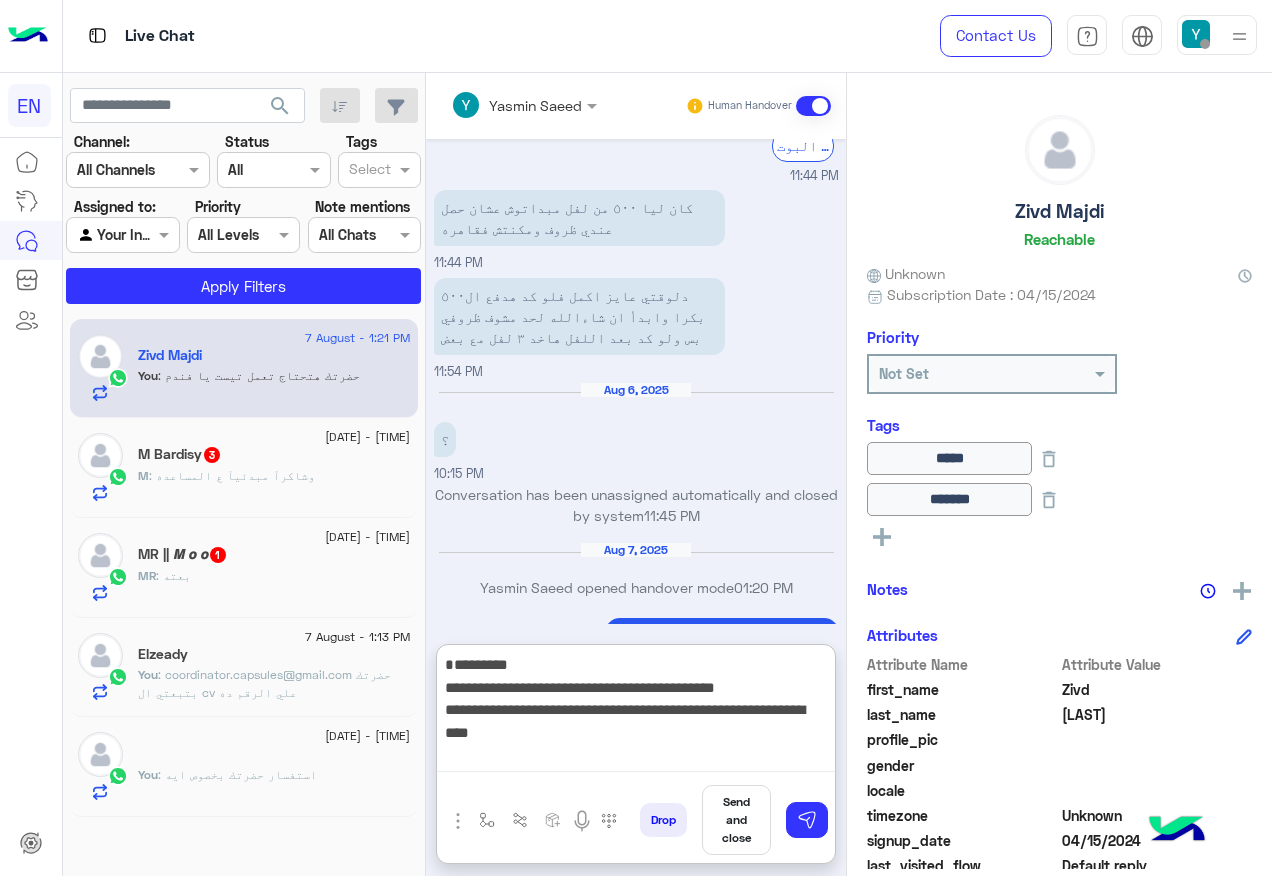 click on "**********" at bounding box center (636, 712) 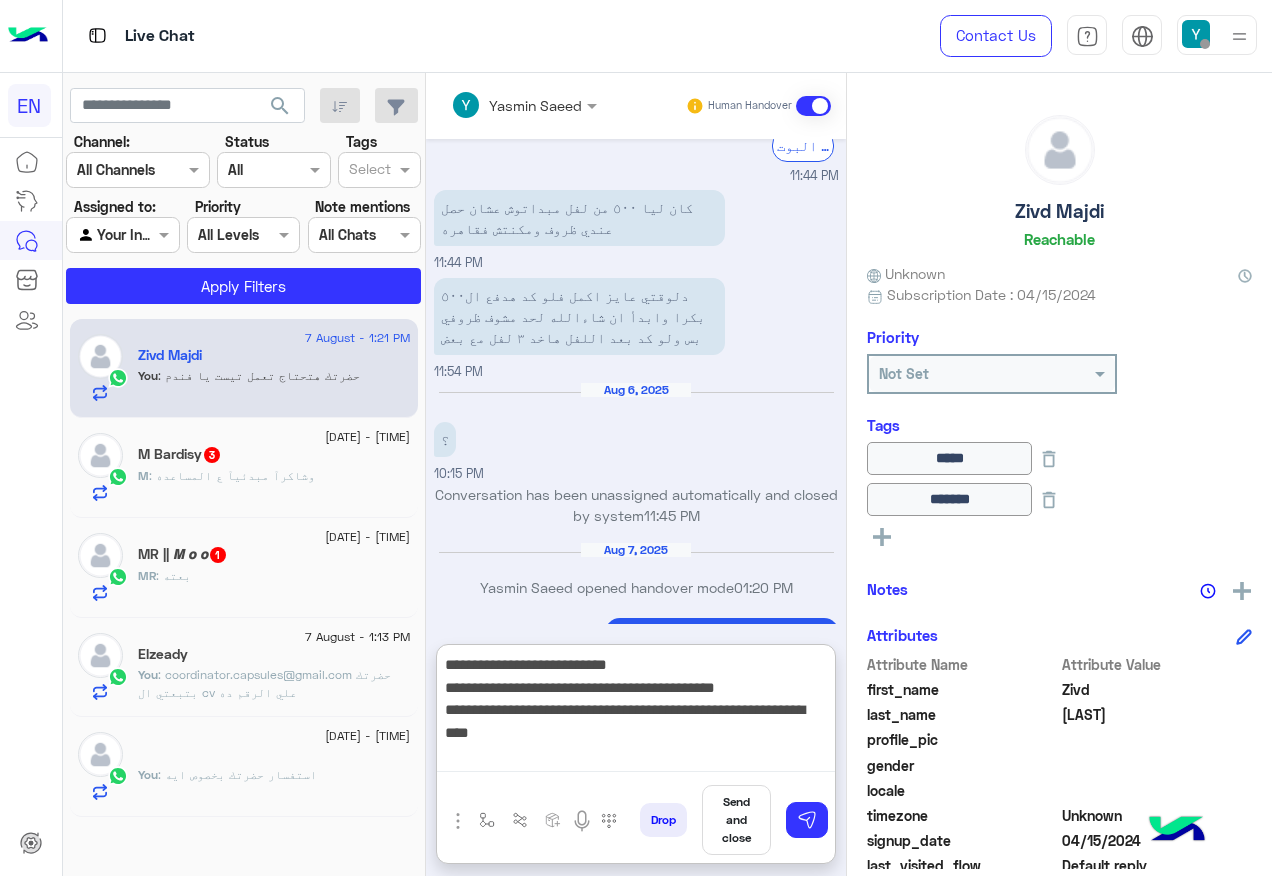 type on "**********" 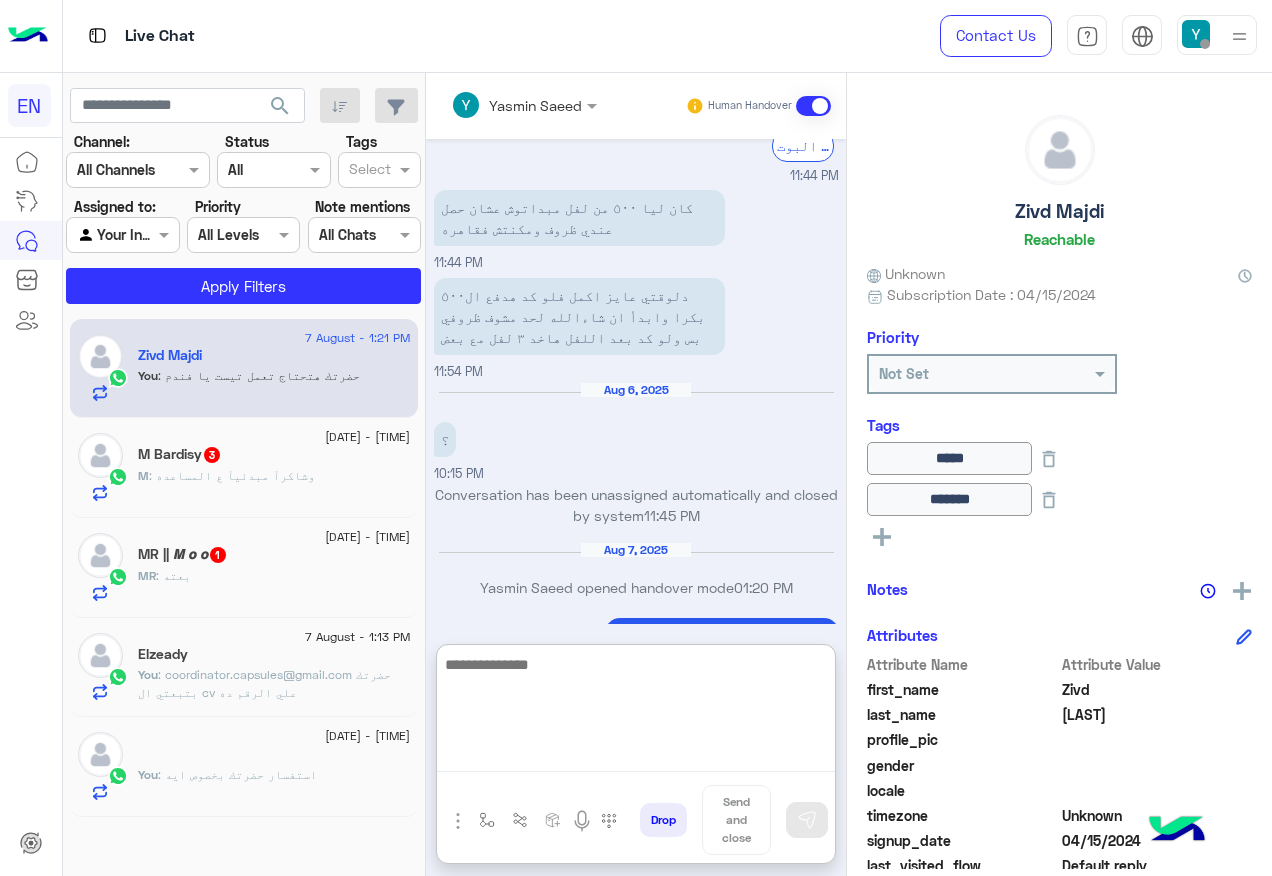 scroll, scrollTop: 1281, scrollLeft: 0, axis: vertical 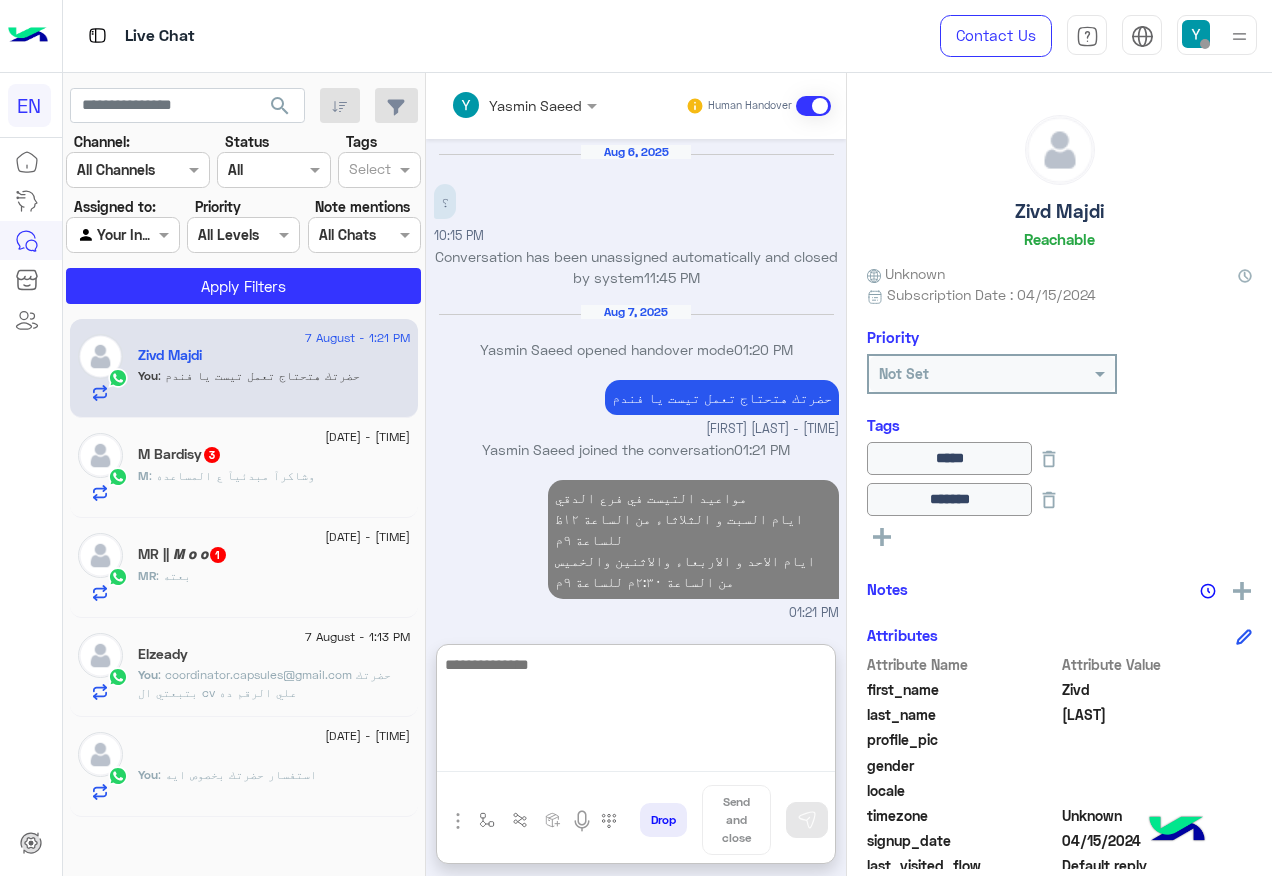 click at bounding box center (636, 712) 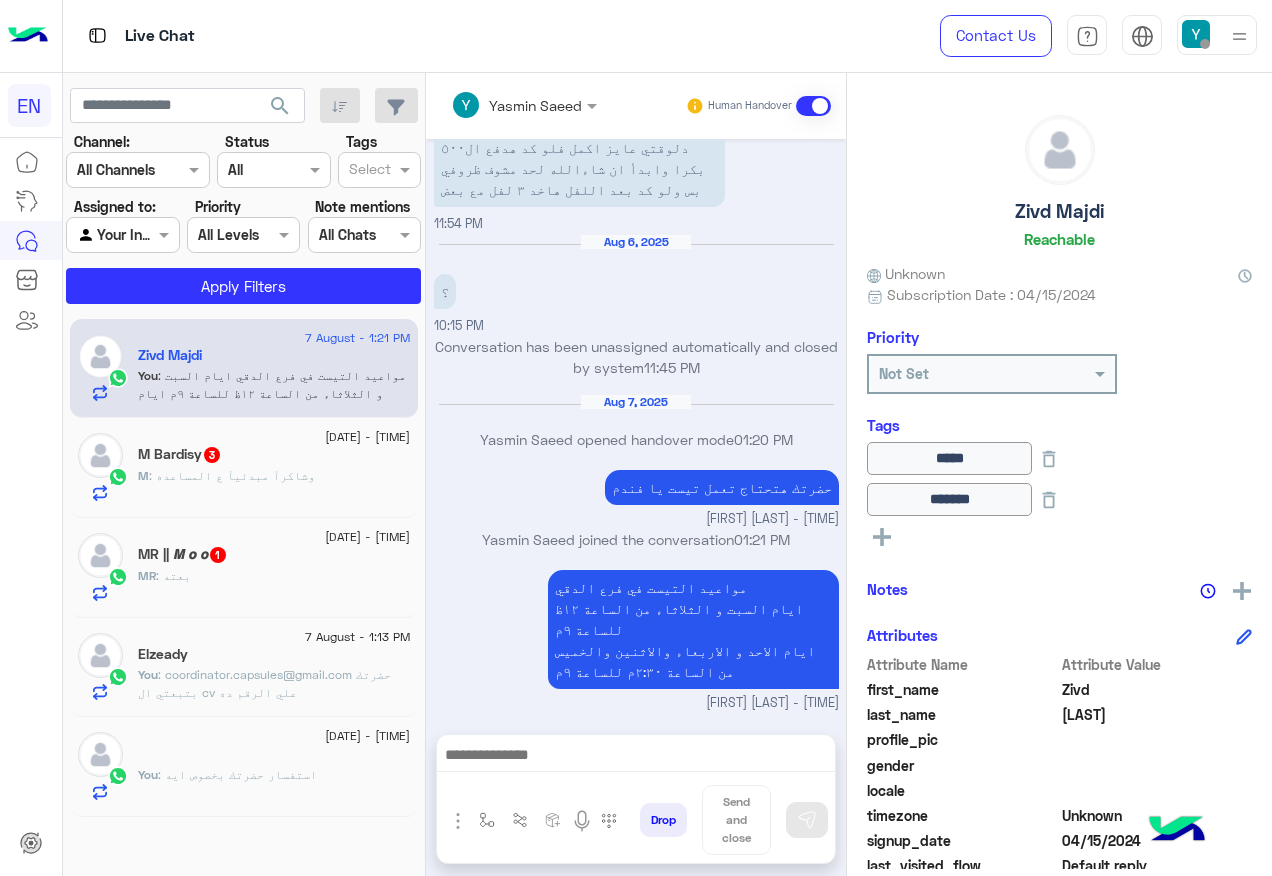 click on "MR : بعته" 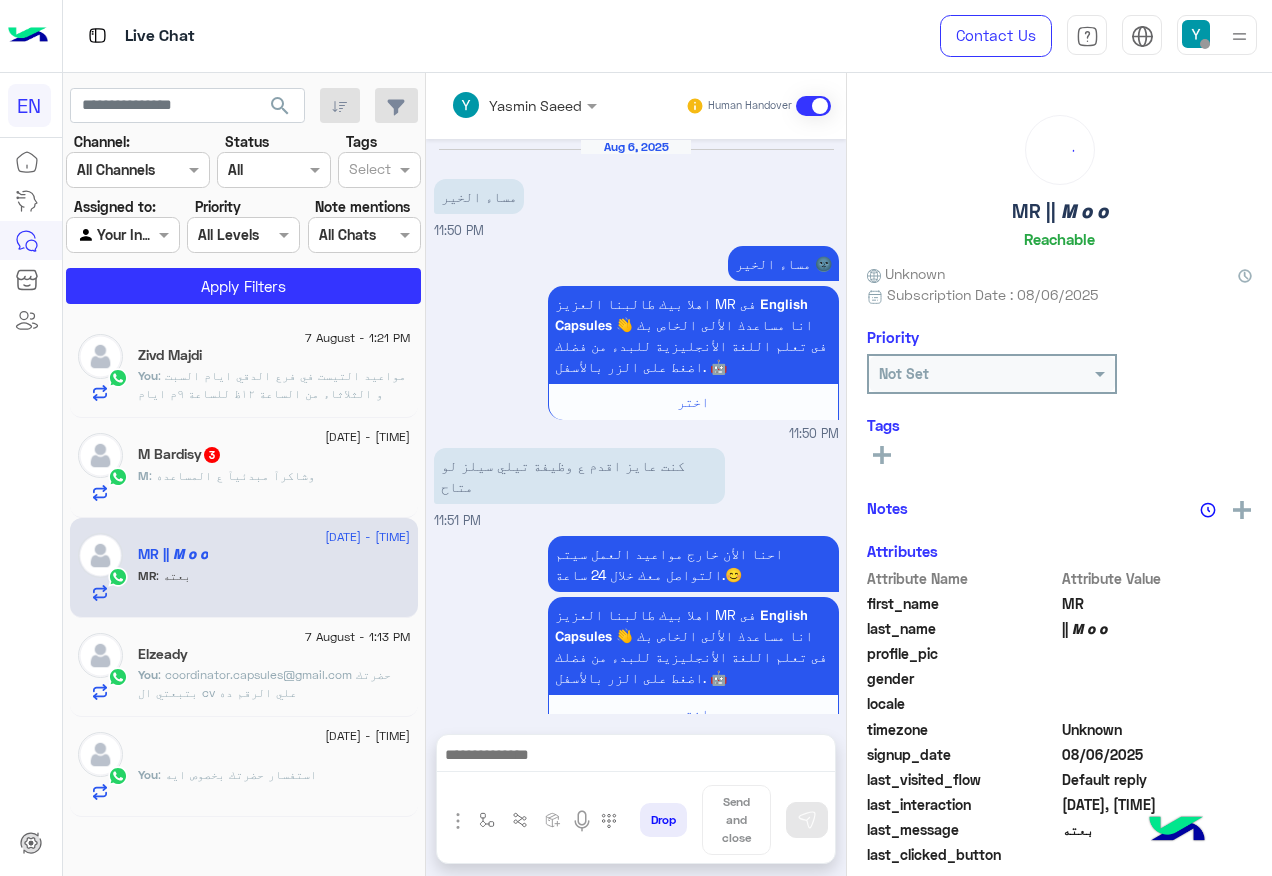 scroll, scrollTop: 1135, scrollLeft: 0, axis: vertical 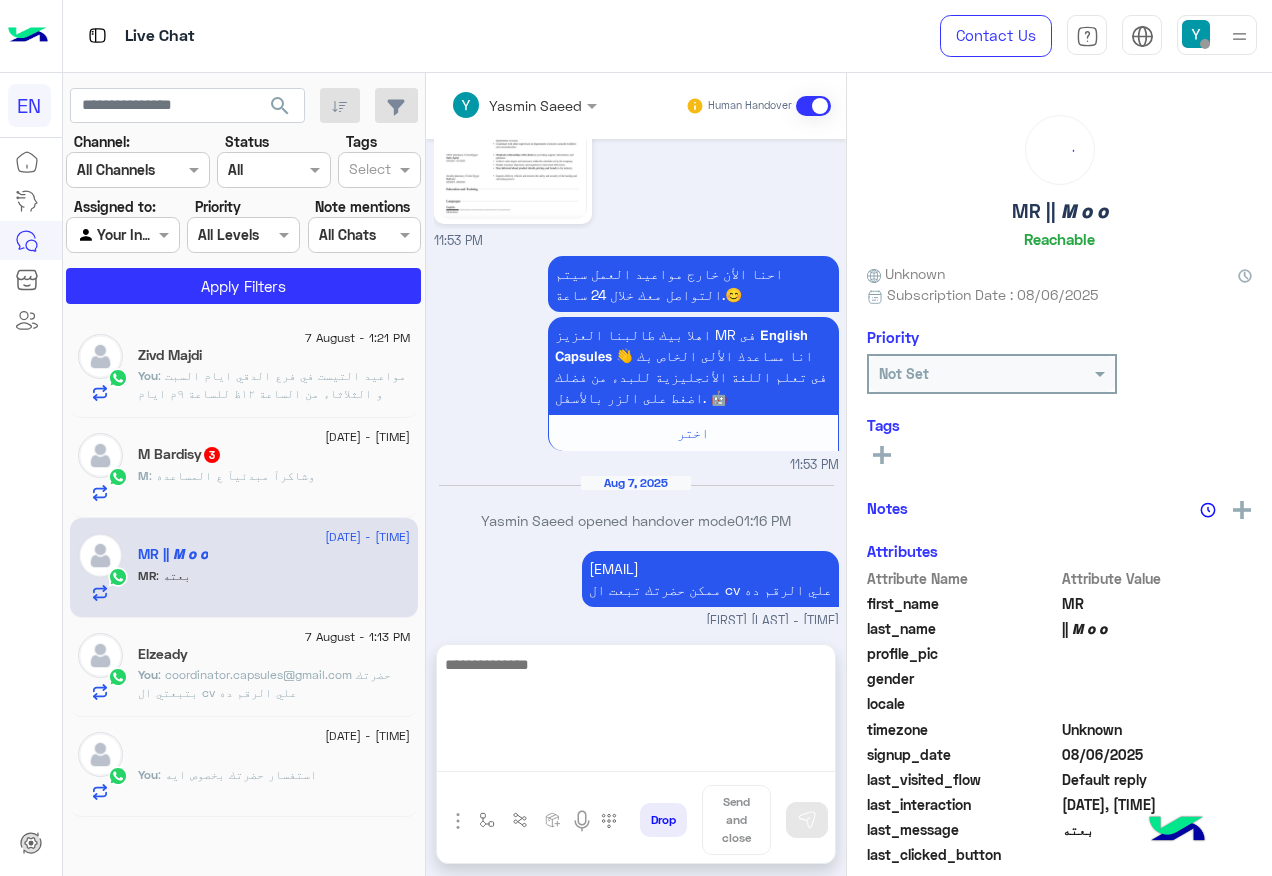click at bounding box center (636, 712) 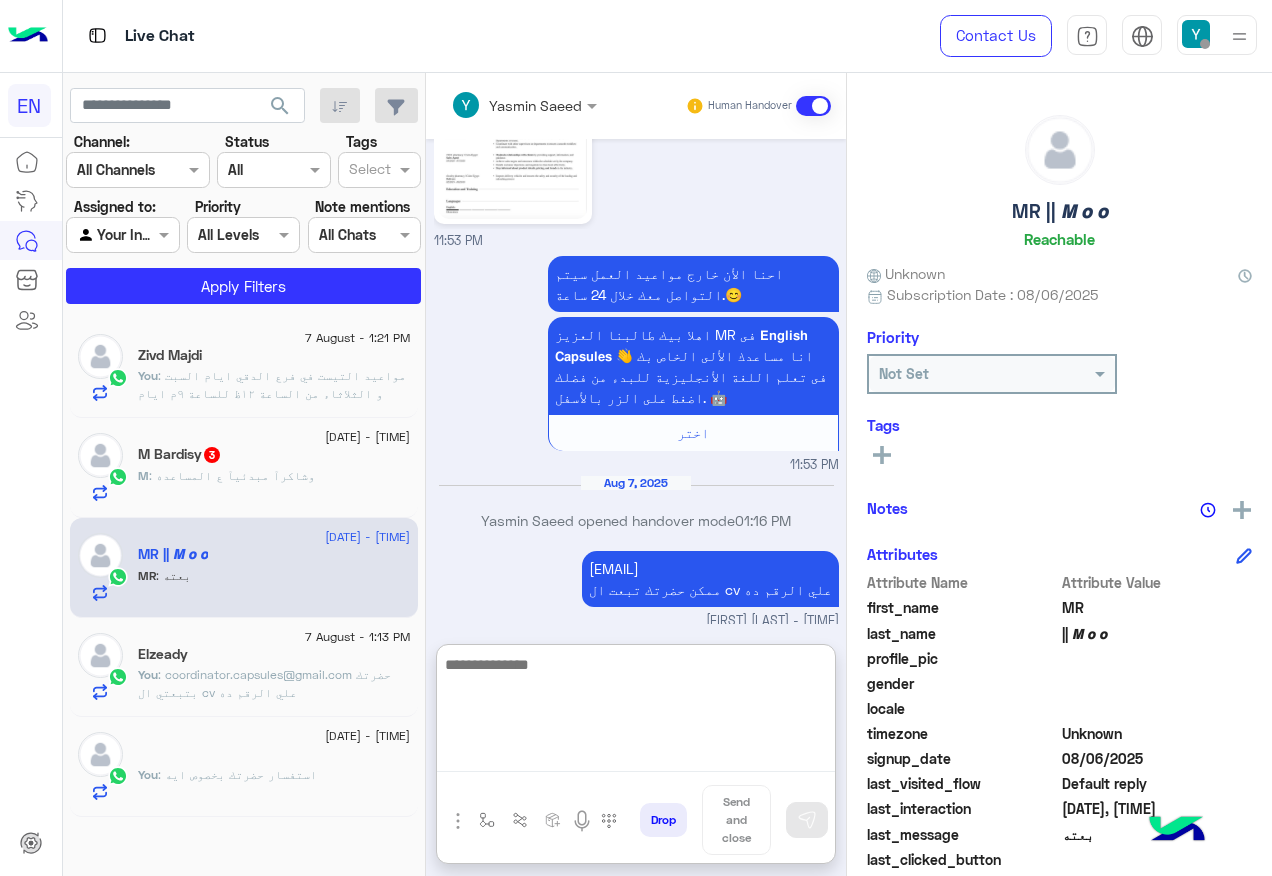 click at bounding box center [636, 712] 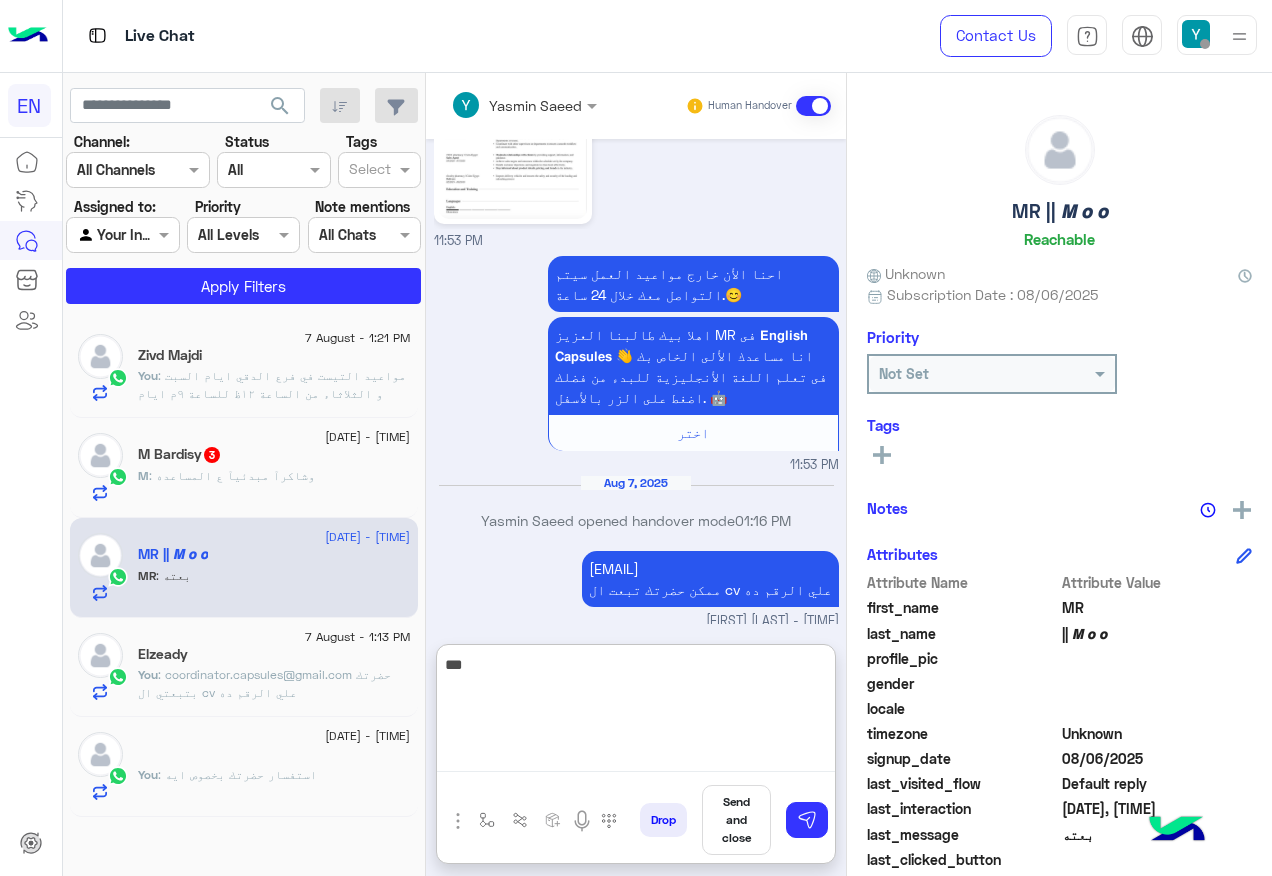 type on "****" 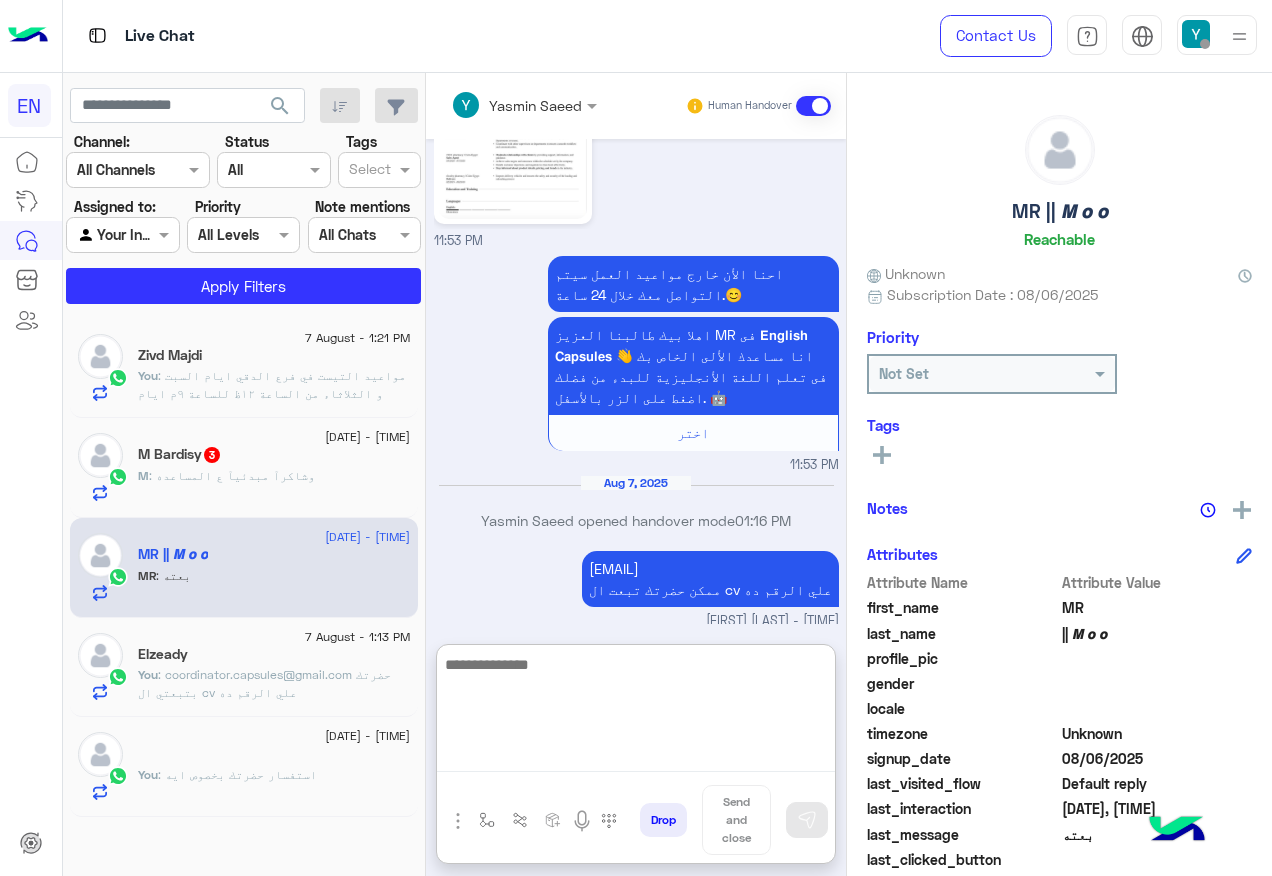 scroll, scrollTop: 1288, scrollLeft: 0, axis: vertical 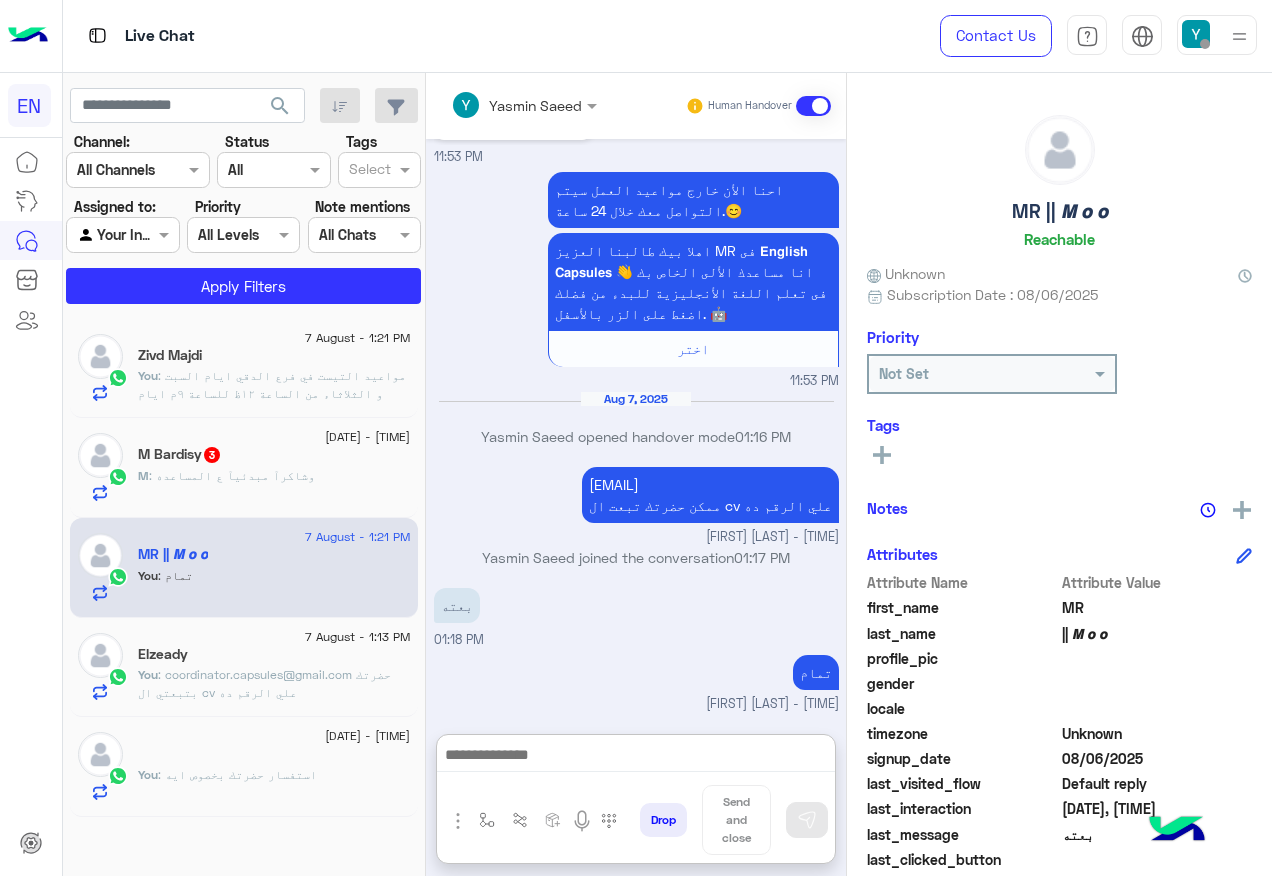 click on "M Bardisy  3" 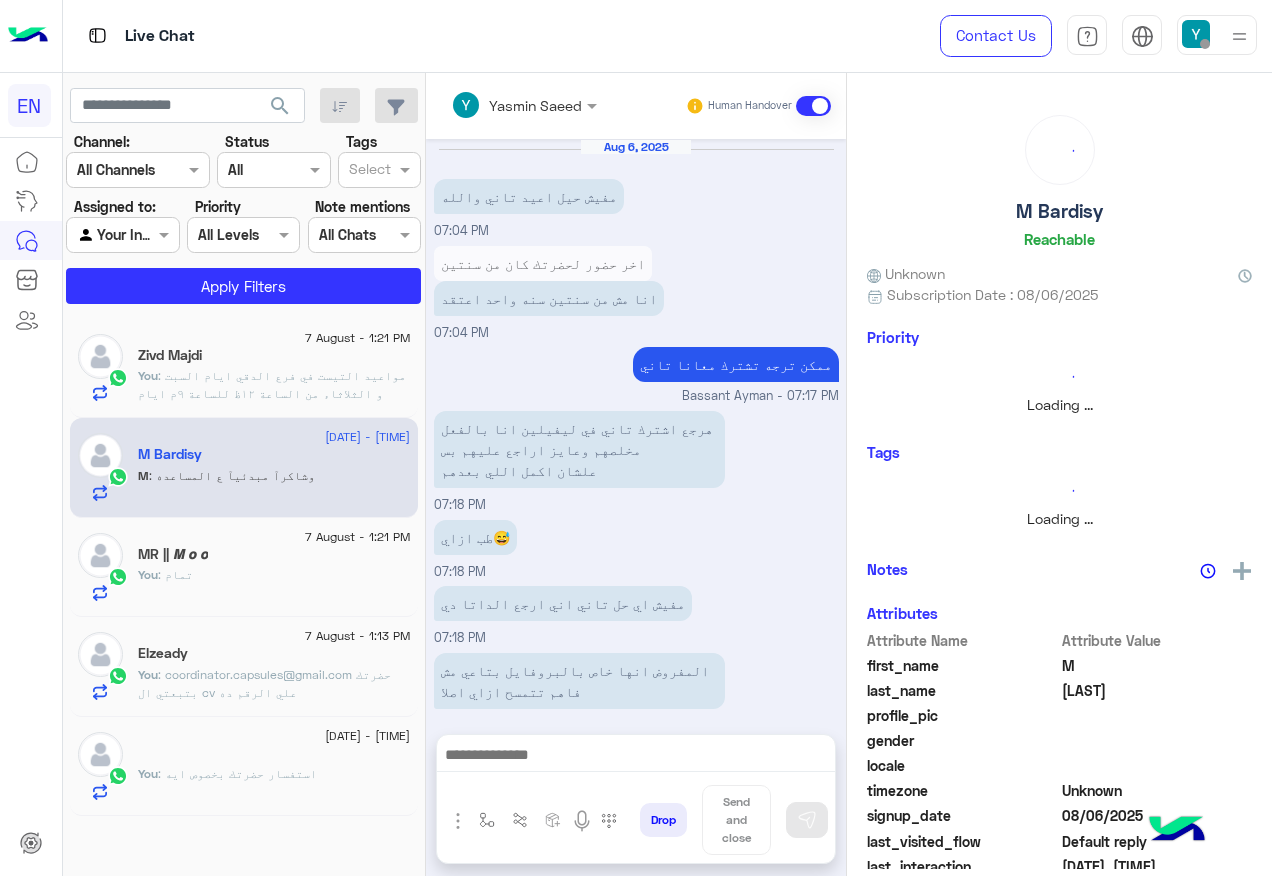 scroll, scrollTop: 1072, scrollLeft: 0, axis: vertical 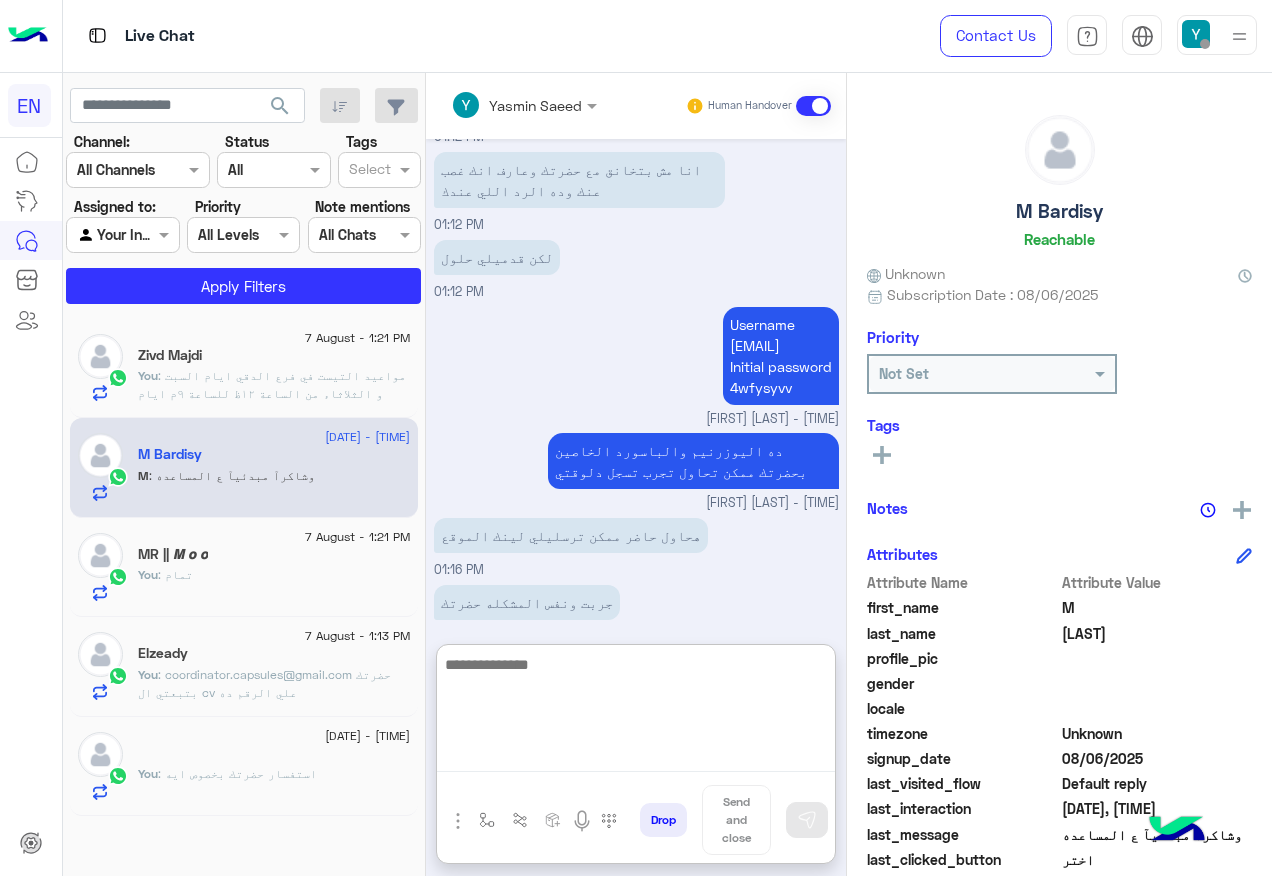 click at bounding box center (636, 712) 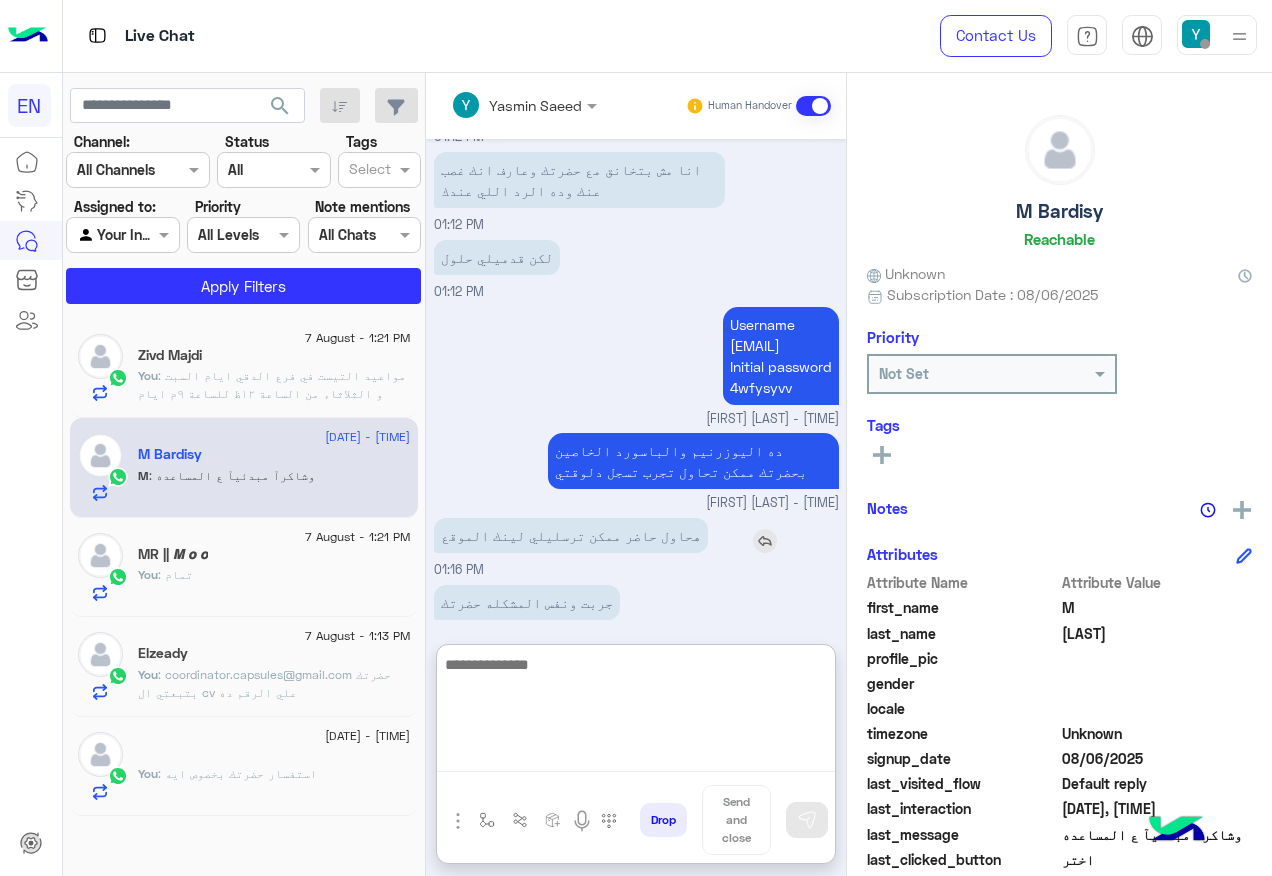 scroll, scrollTop: 1161, scrollLeft: 0, axis: vertical 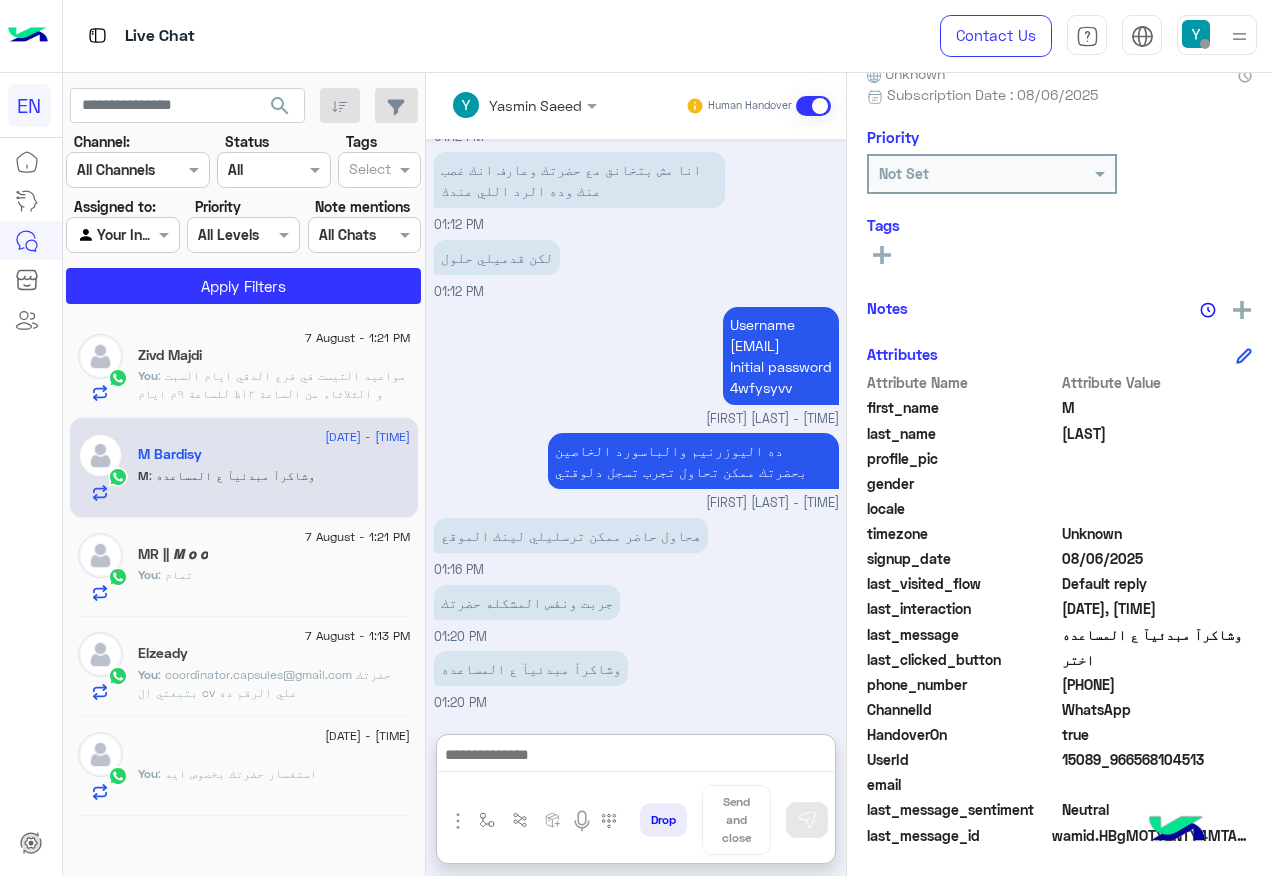 click on "[PHONE]" 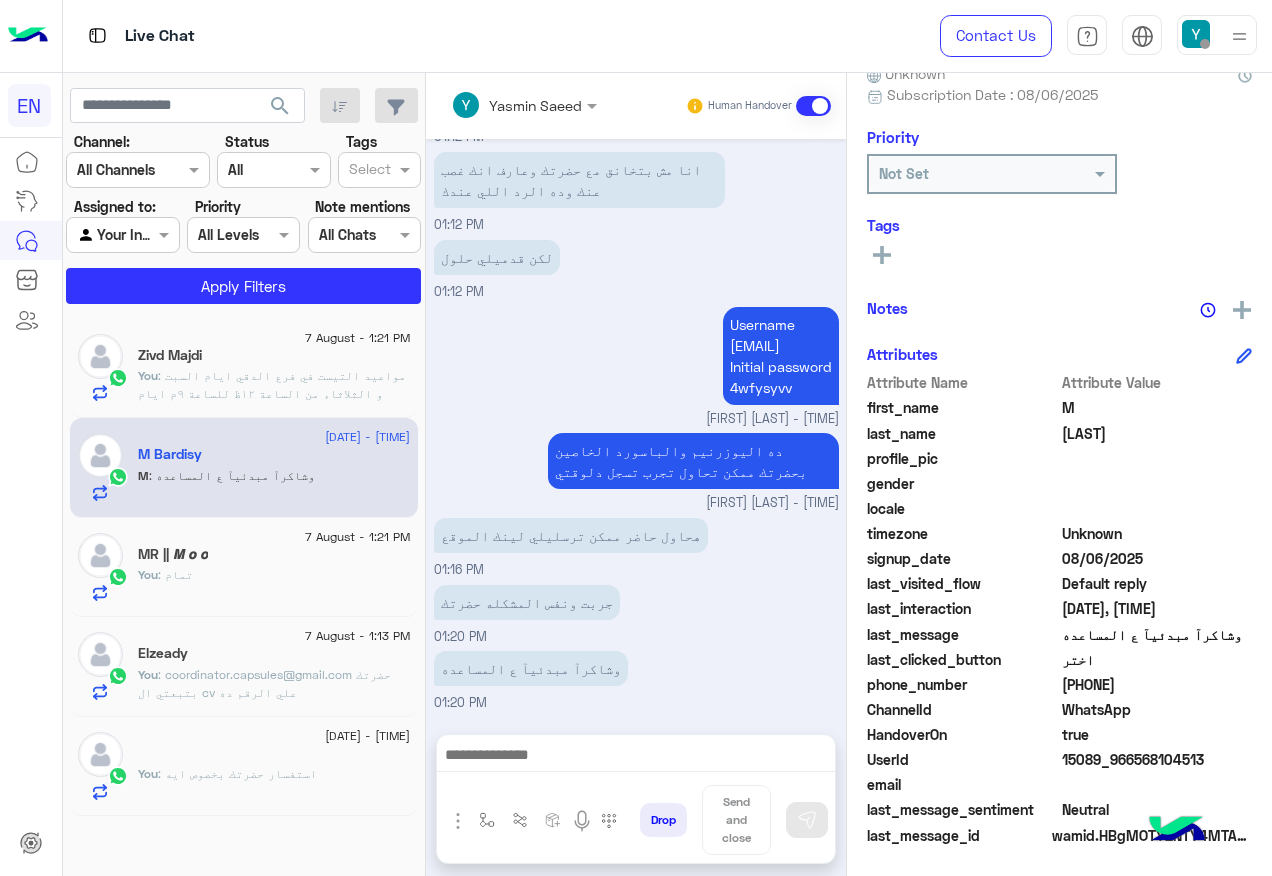 scroll, scrollTop: 1072, scrollLeft: 0, axis: vertical 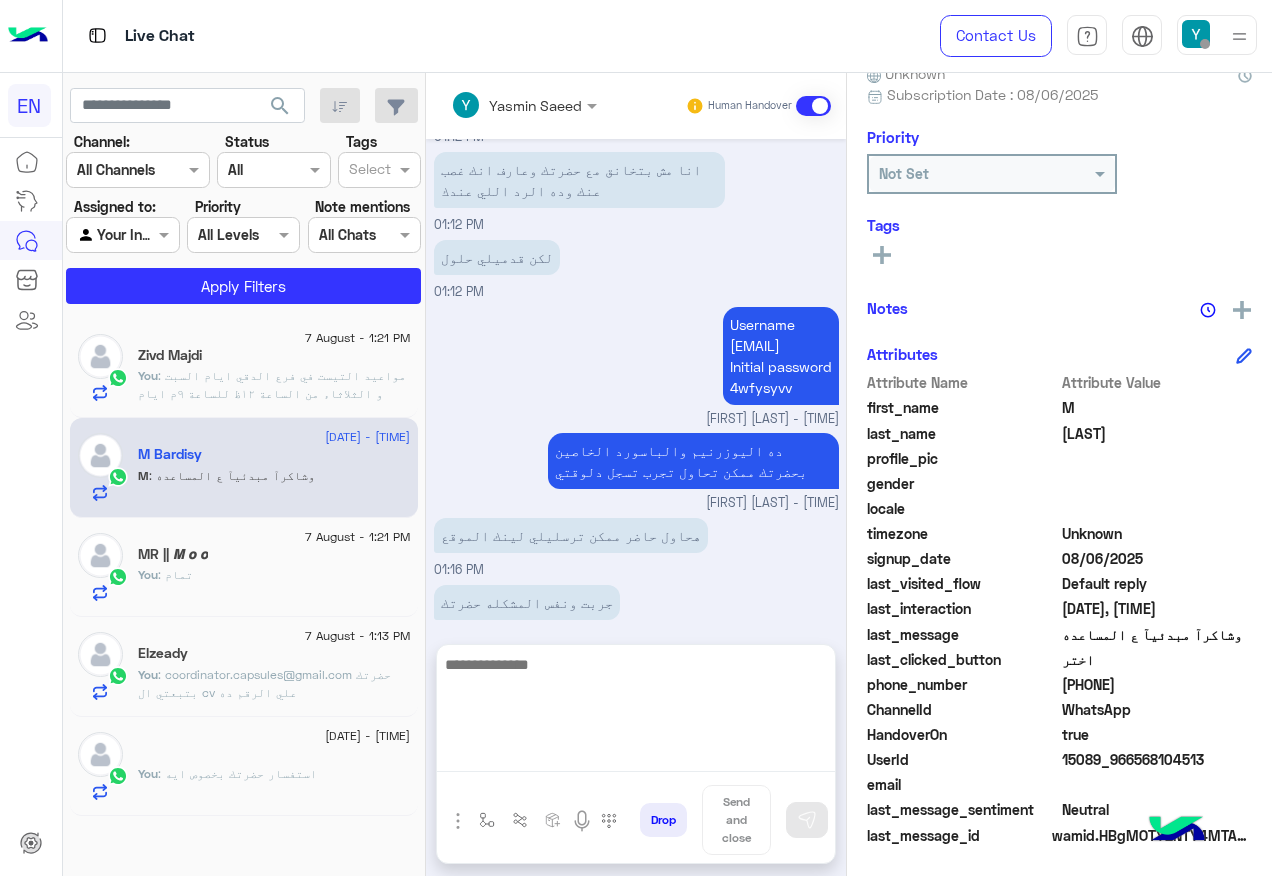 click at bounding box center (636, 712) 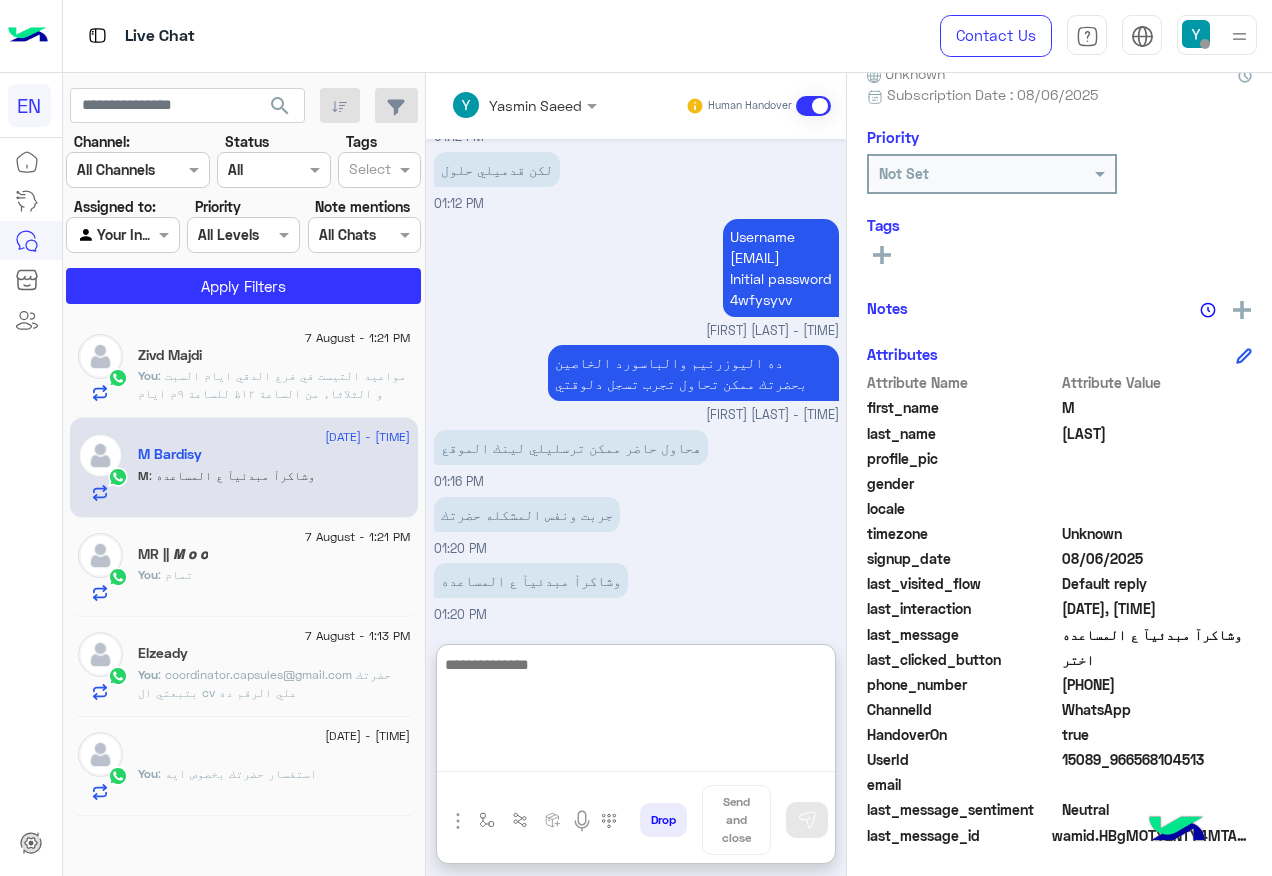 scroll, scrollTop: 1161, scrollLeft: 0, axis: vertical 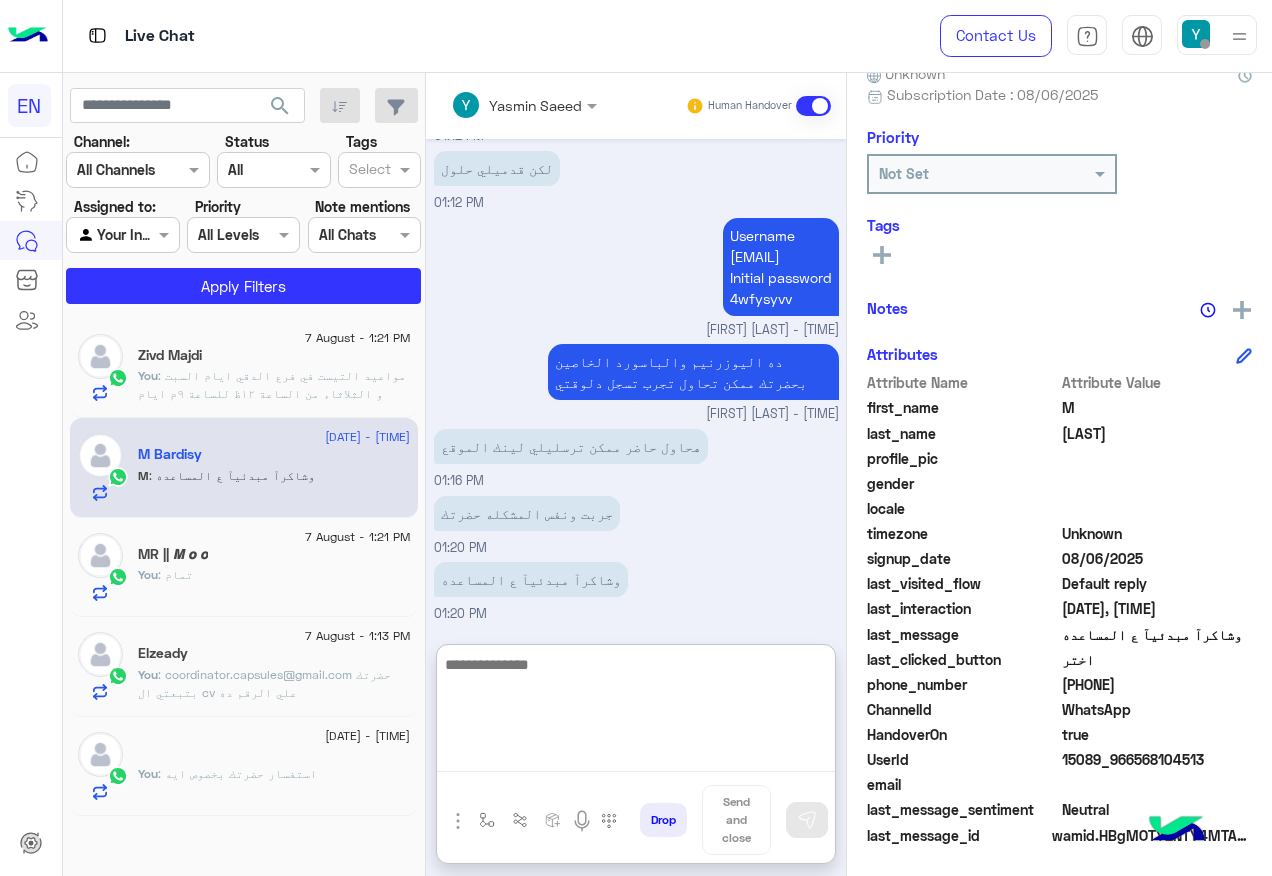 paste on "**********" 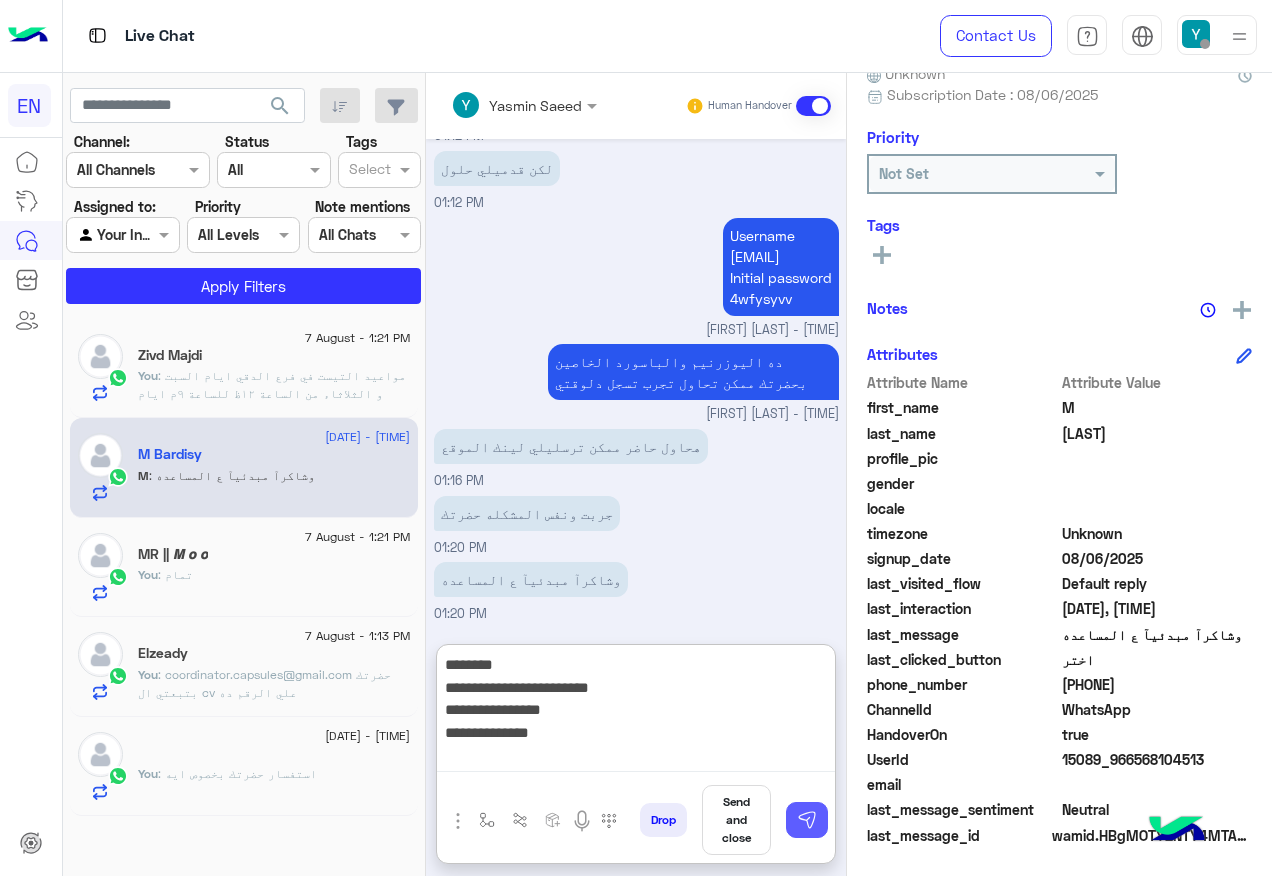 type on "**********" 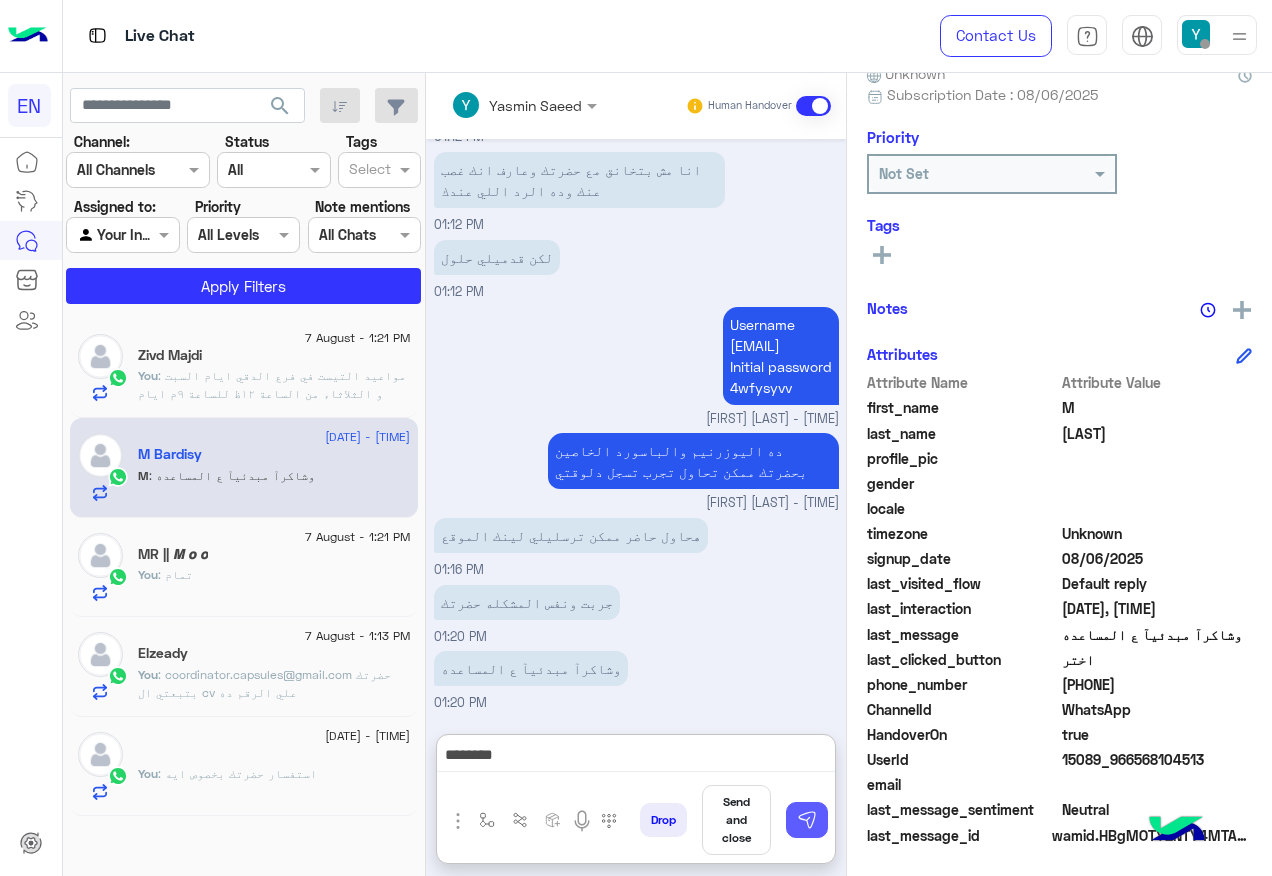 click at bounding box center (807, 820) 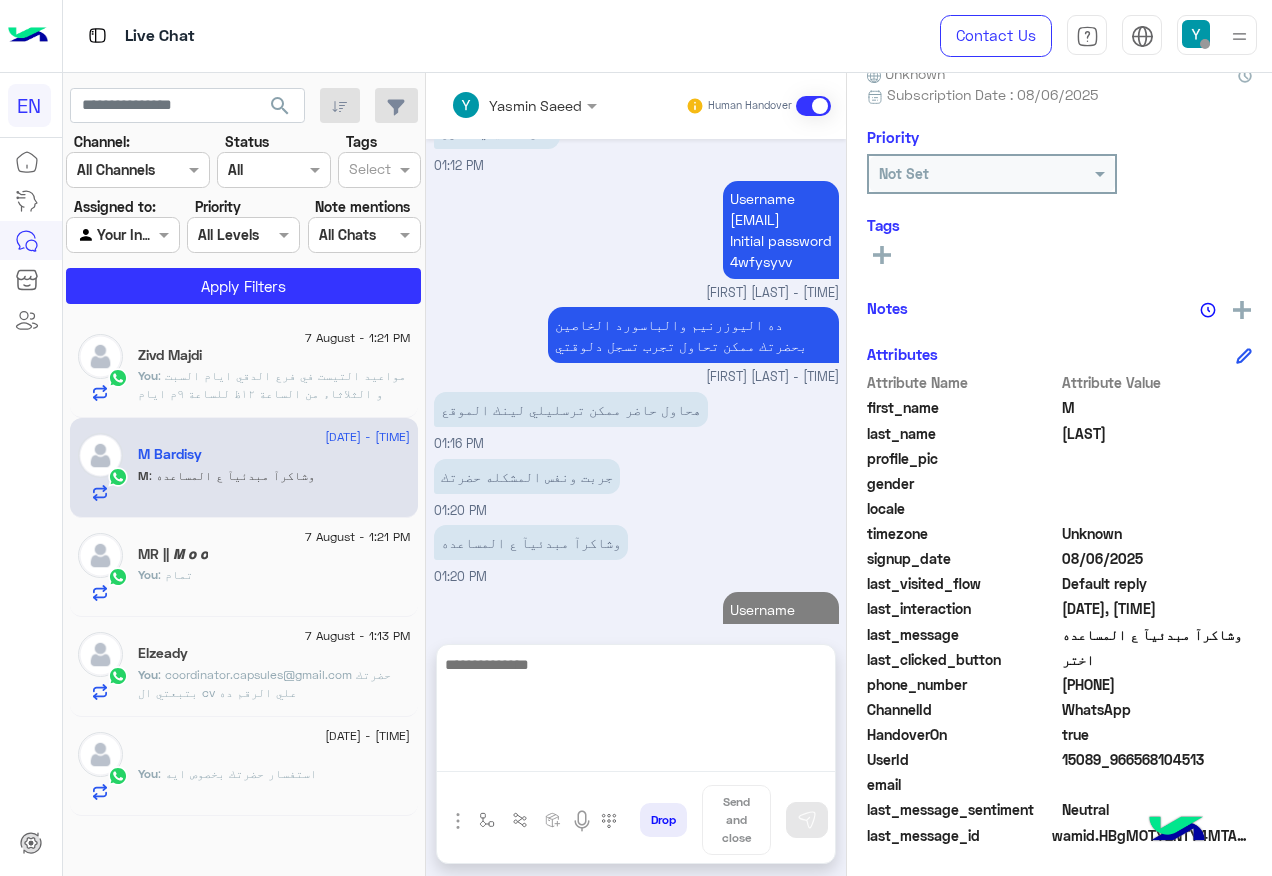 click at bounding box center [636, 712] 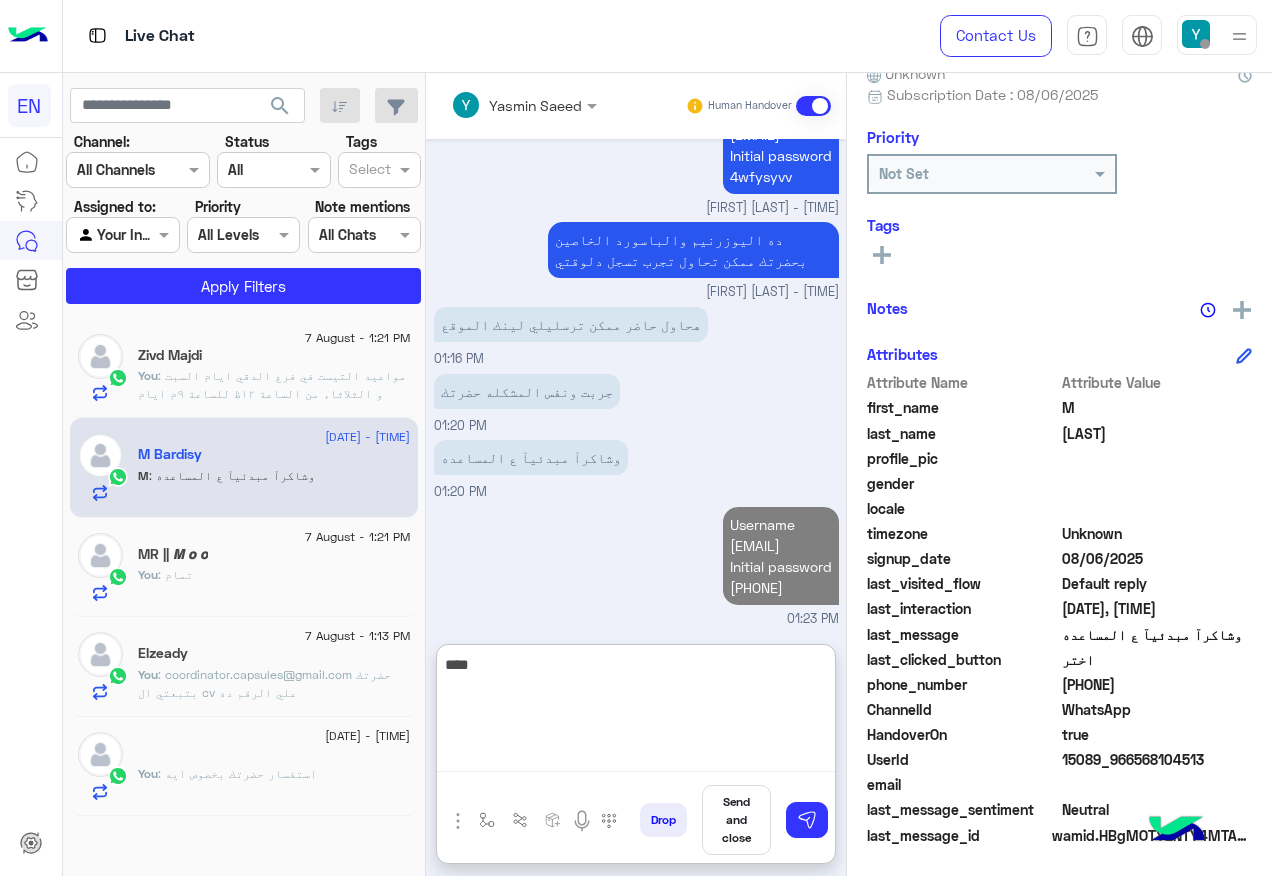 scroll, scrollTop: 1288, scrollLeft: 0, axis: vertical 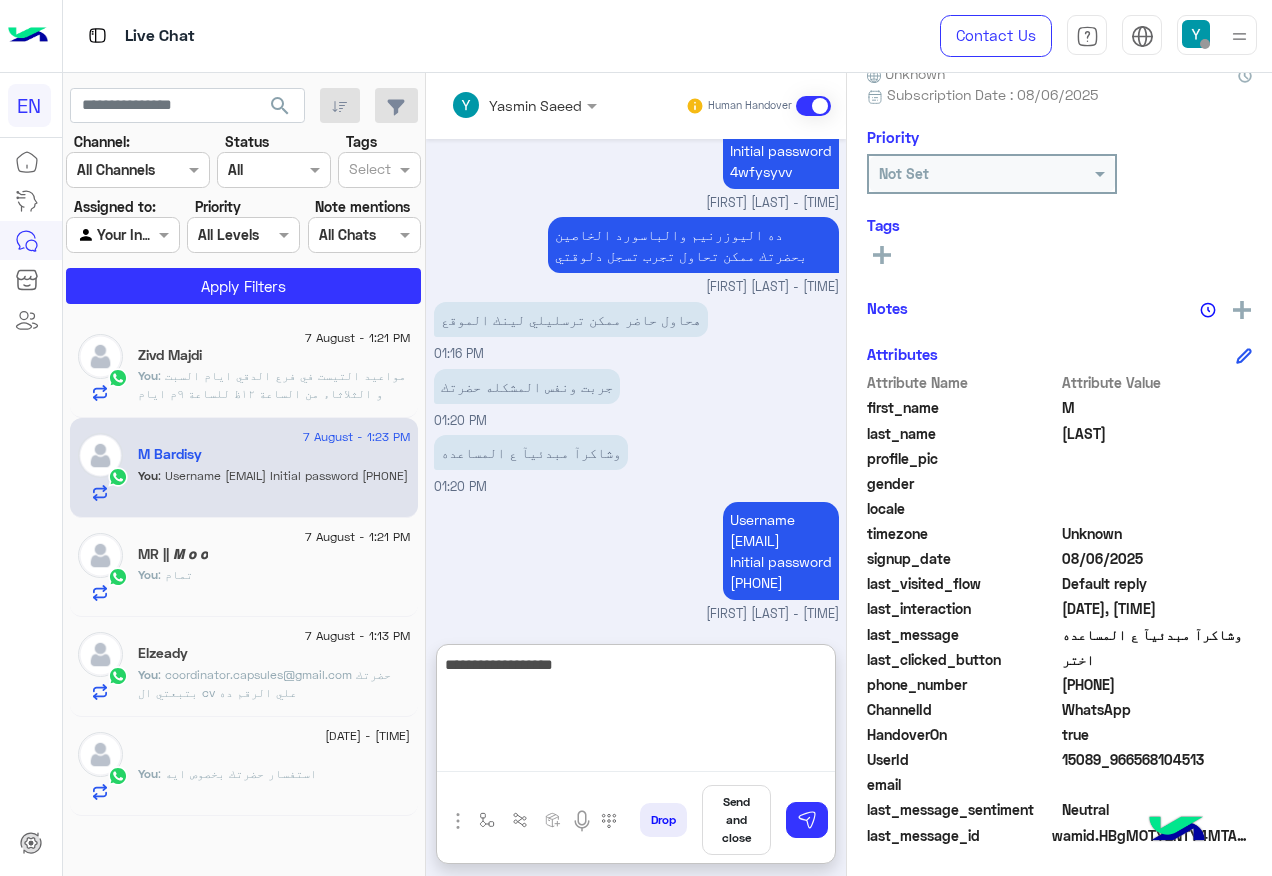 type on "**********" 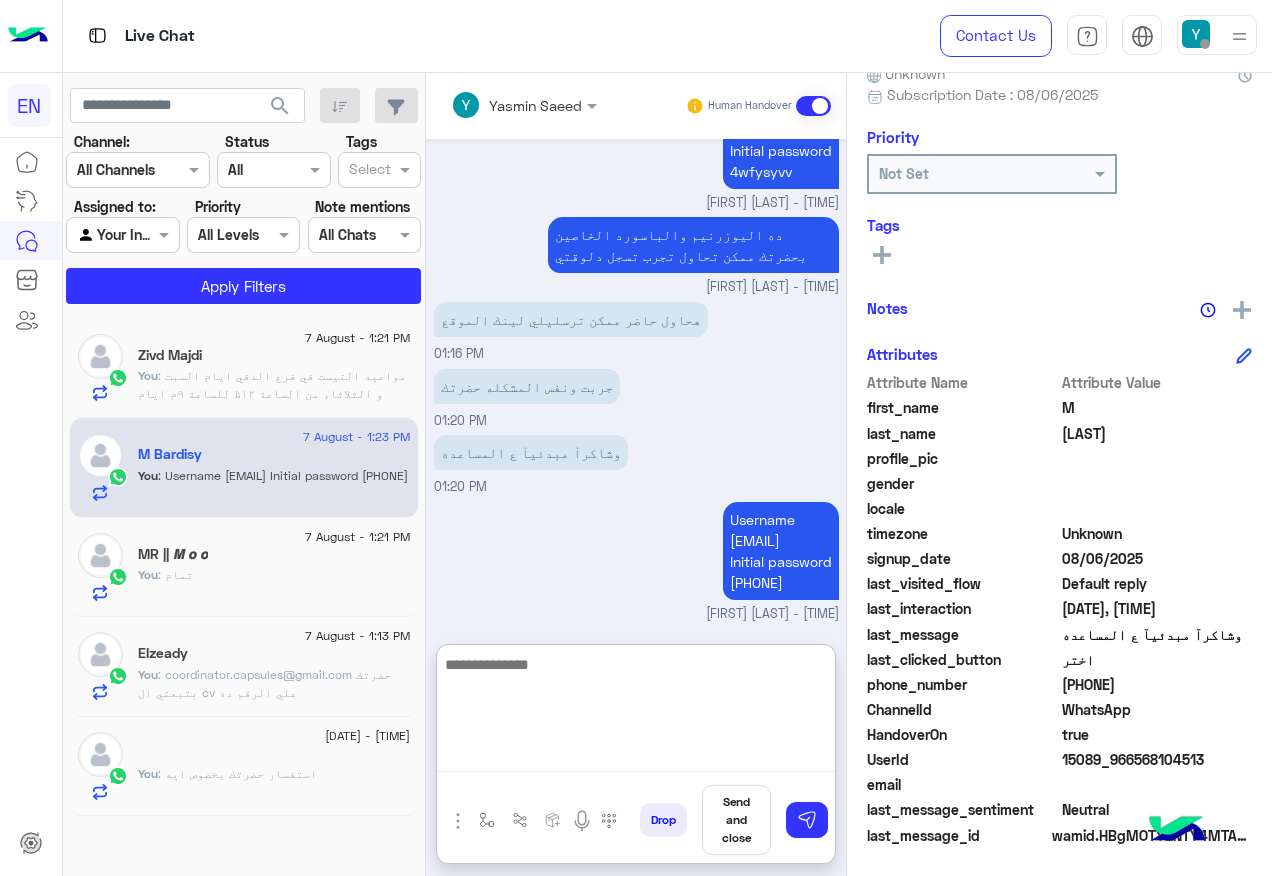 scroll, scrollTop: 1352, scrollLeft: 0, axis: vertical 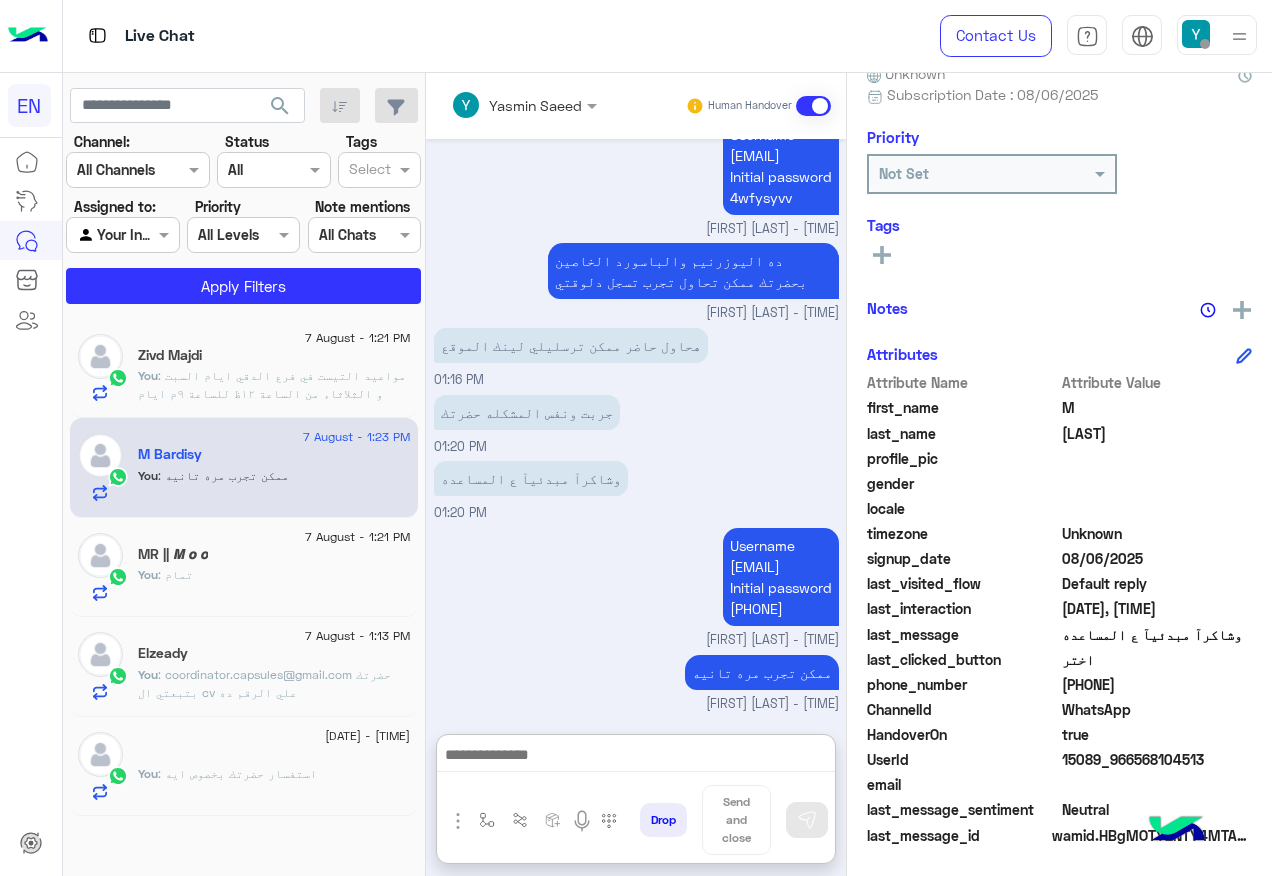 click at bounding box center (122, 234) 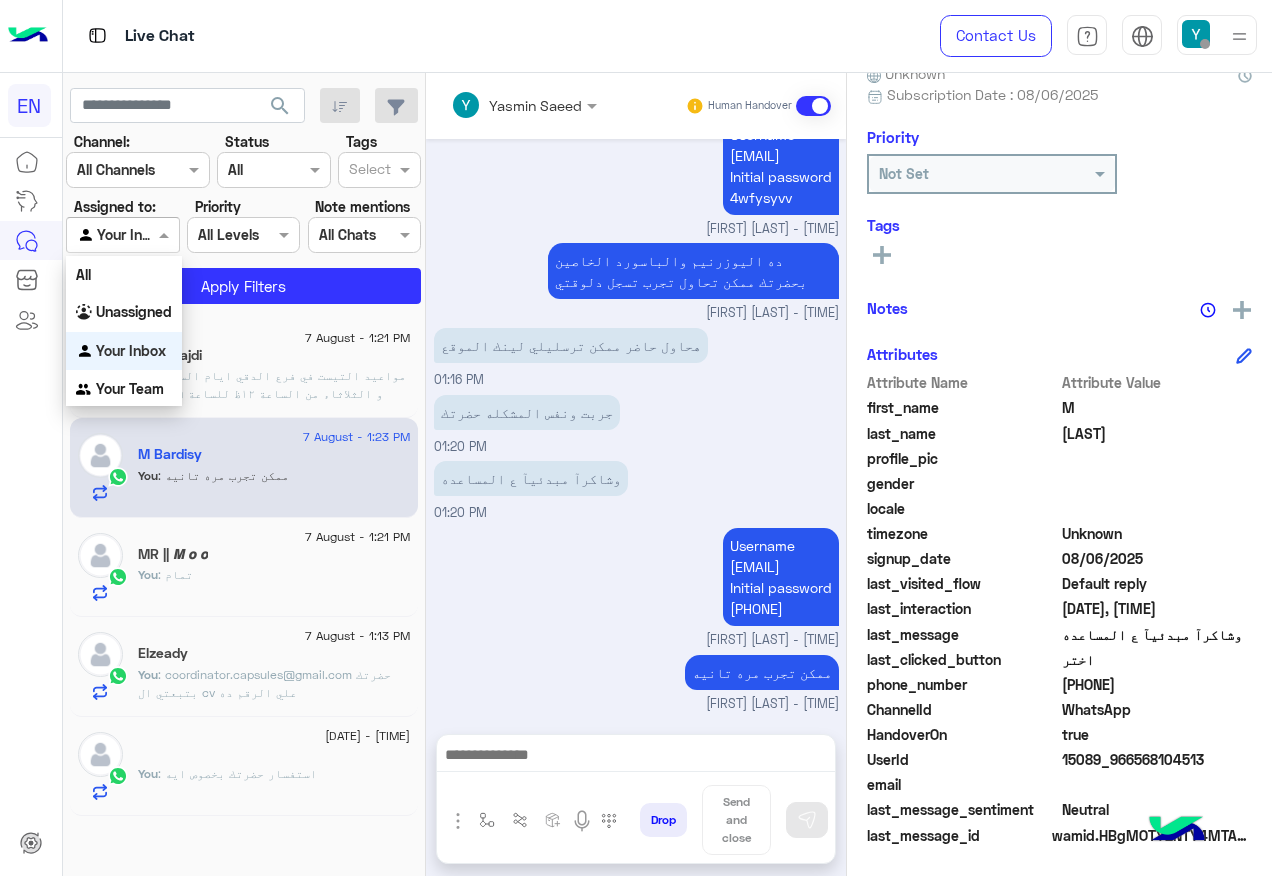 scroll, scrollTop: 1262, scrollLeft: 0, axis: vertical 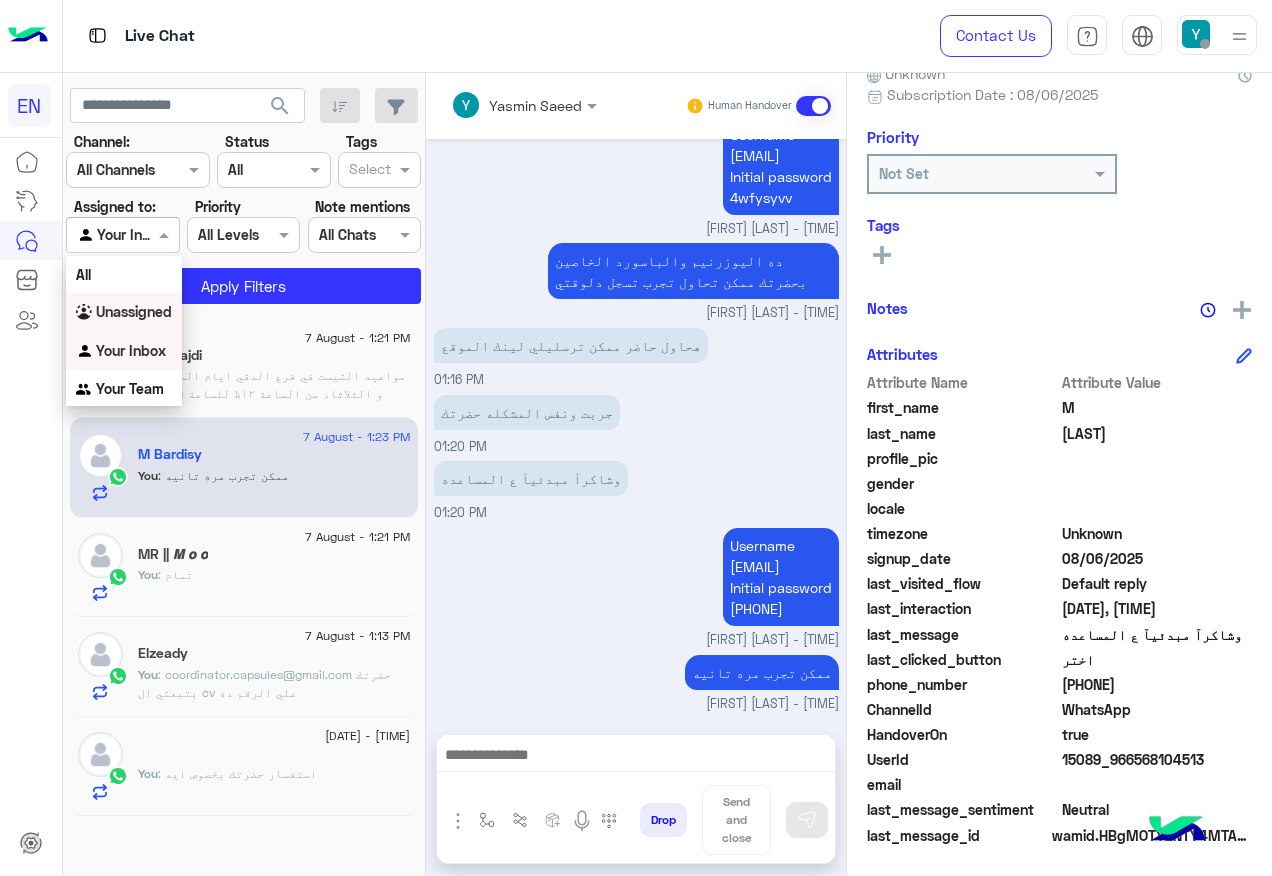 click on "Unassigned" at bounding box center (134, 311) 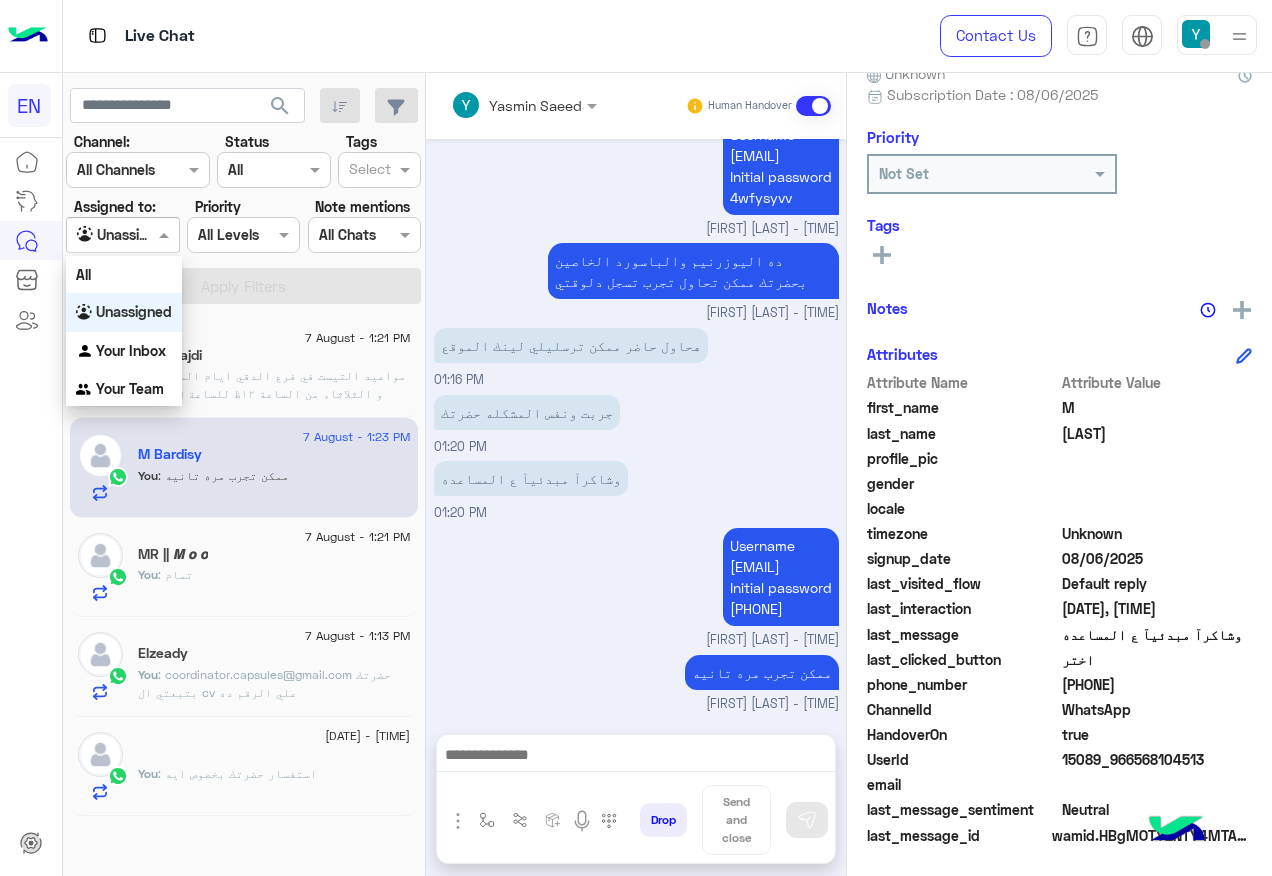 click at bounding box center (122, 234) 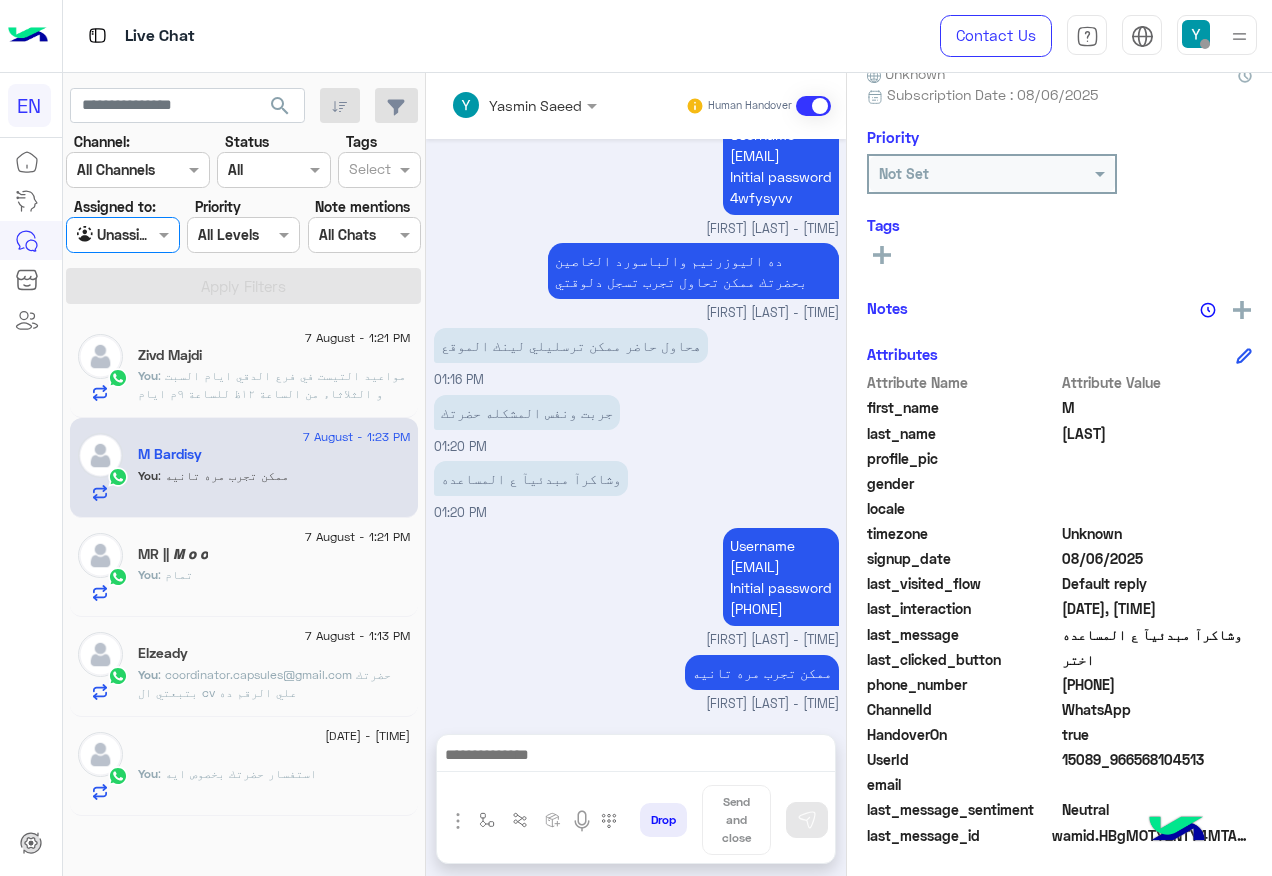 click on "Channel: Channel All Channels Status Channel All Tags Select Assigned to: Agent Filter Unassigned Priority All Levels All Levels Note mentions Select All Chats Apply Filters" 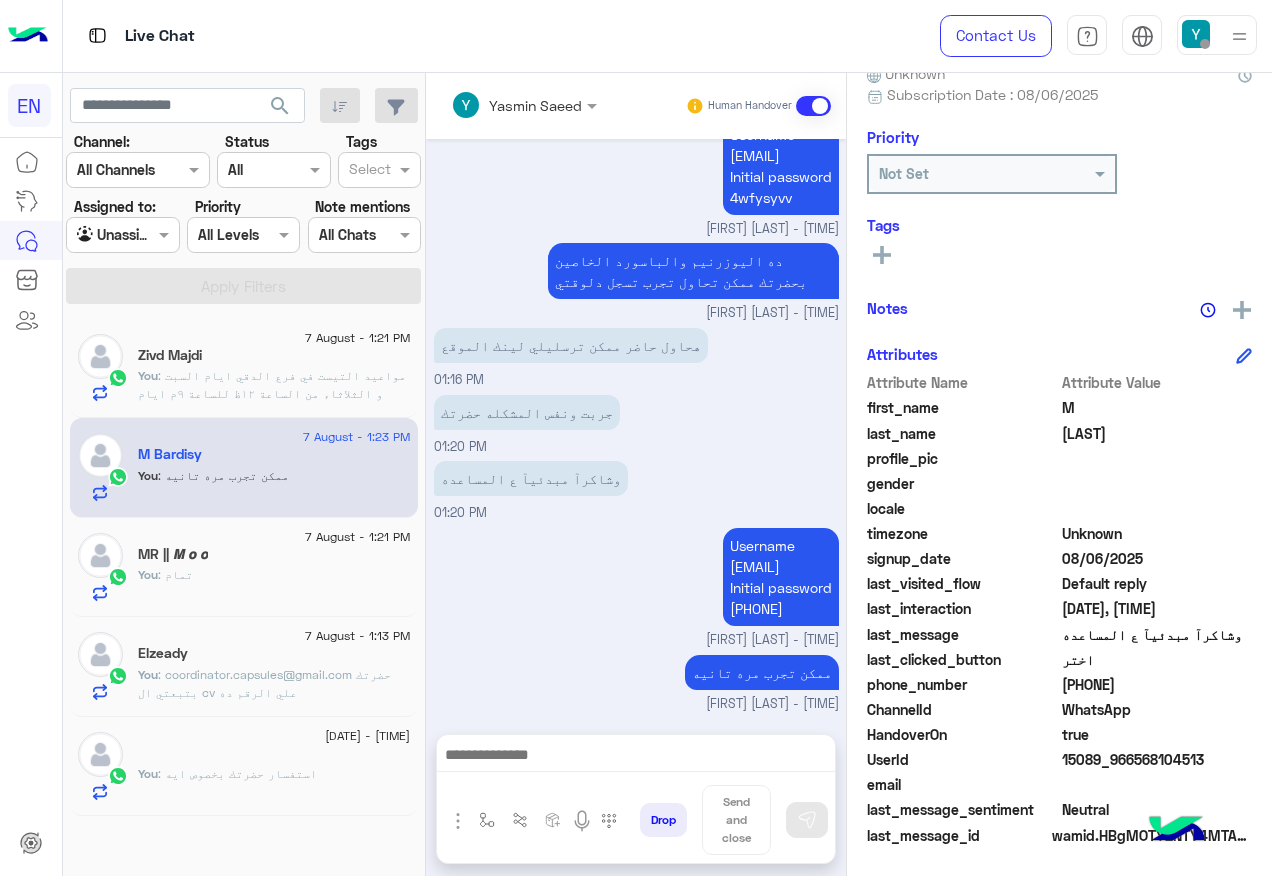 drag, startPoint x: 136, startPoint y: 227, endPoint x: 142, endPoint y: 254, distance: 27.658634 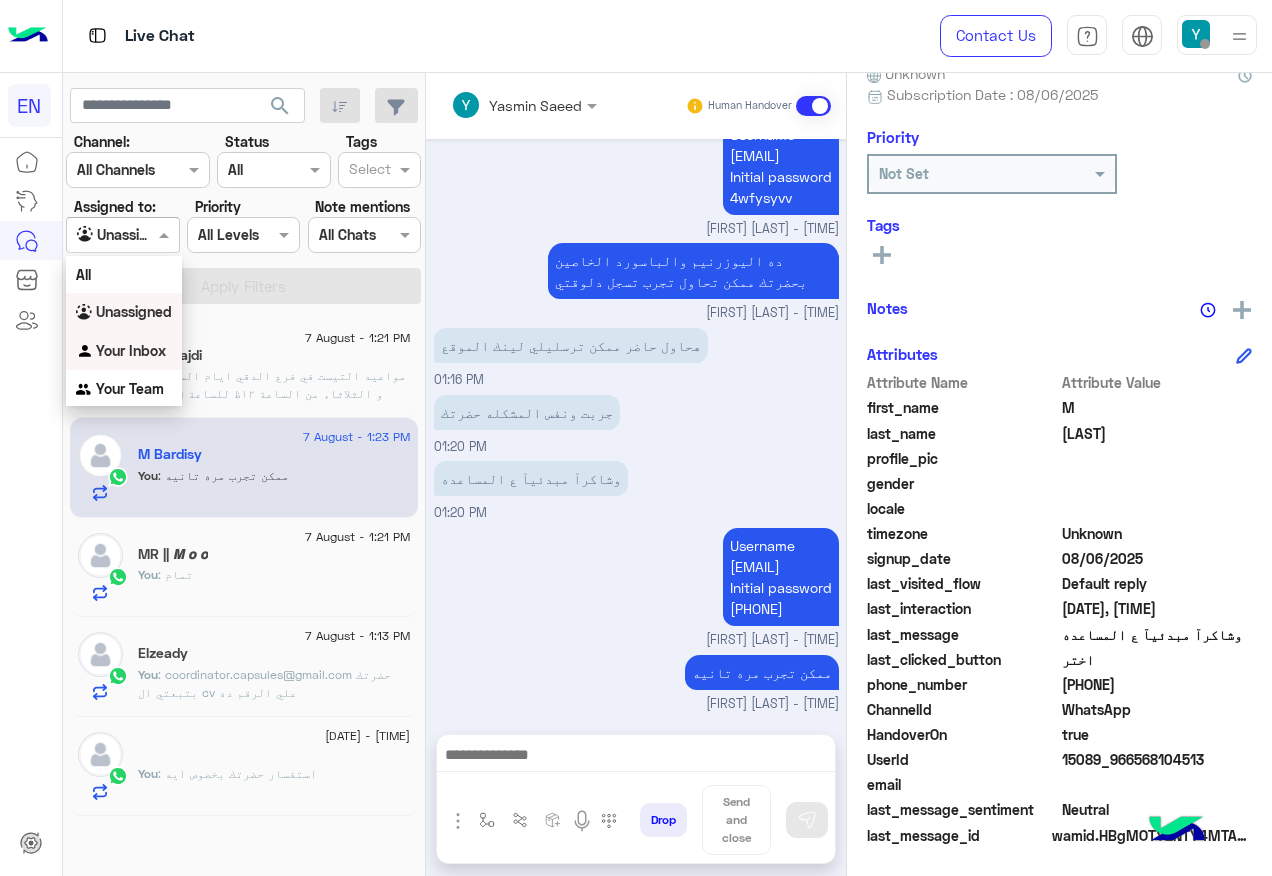 drag, startPoint x: 148, startPoint y: 347, endPoint x: 149, endPoint y: 323, distance: 24.020824 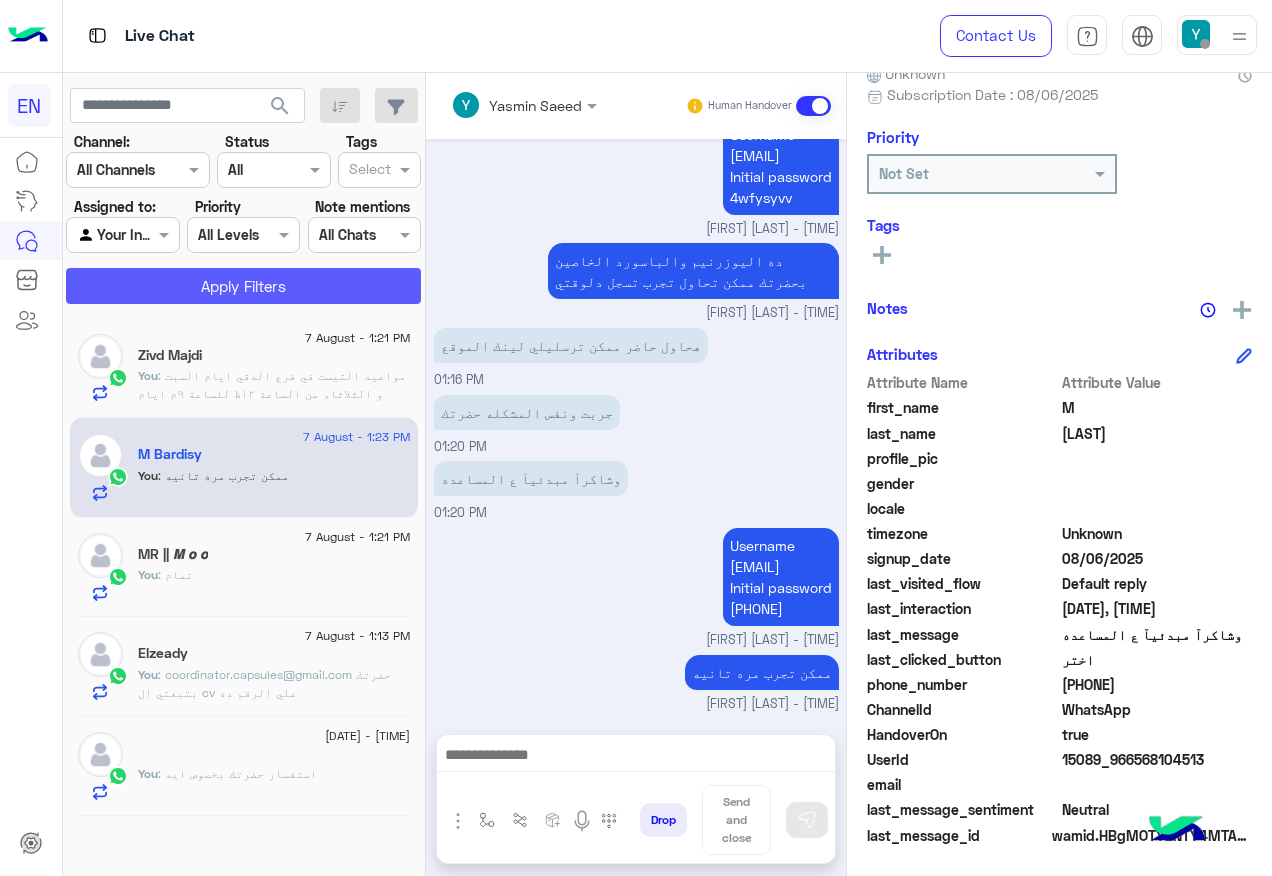 click on "Apply Filters" 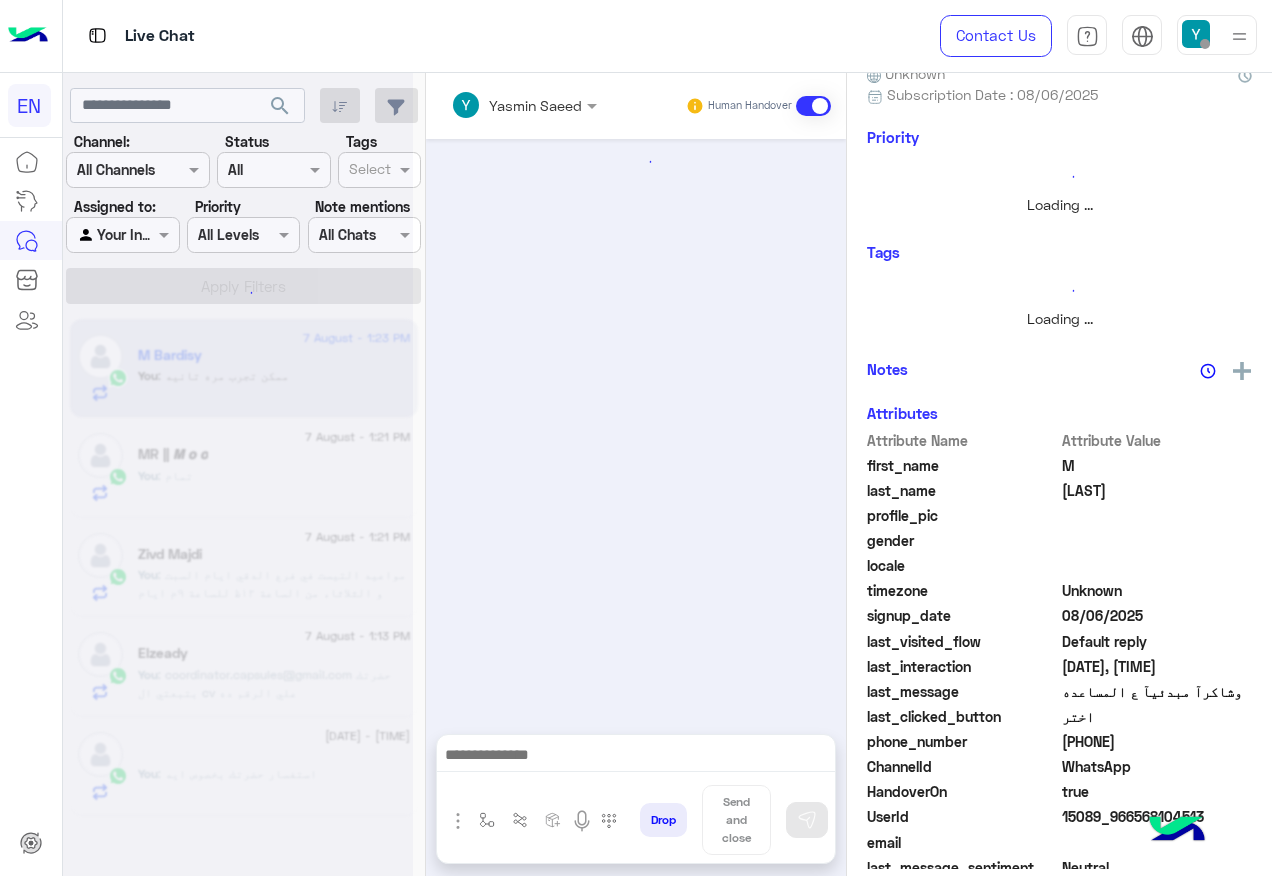 scroll, scrollTop: 0, scrollLeft: 0, axis: both 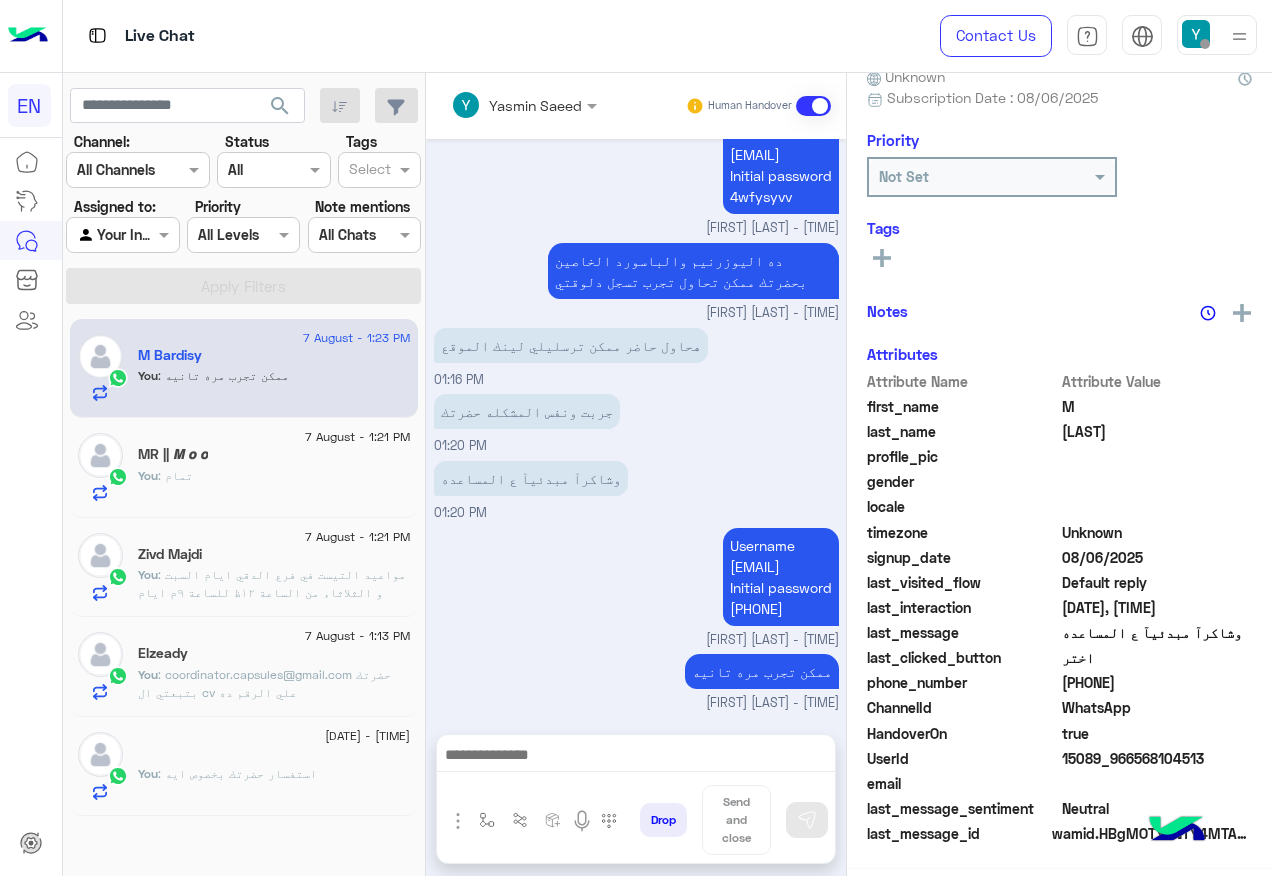 click on "Agent Filter Your Inbox" at bounding box center (122, 235) 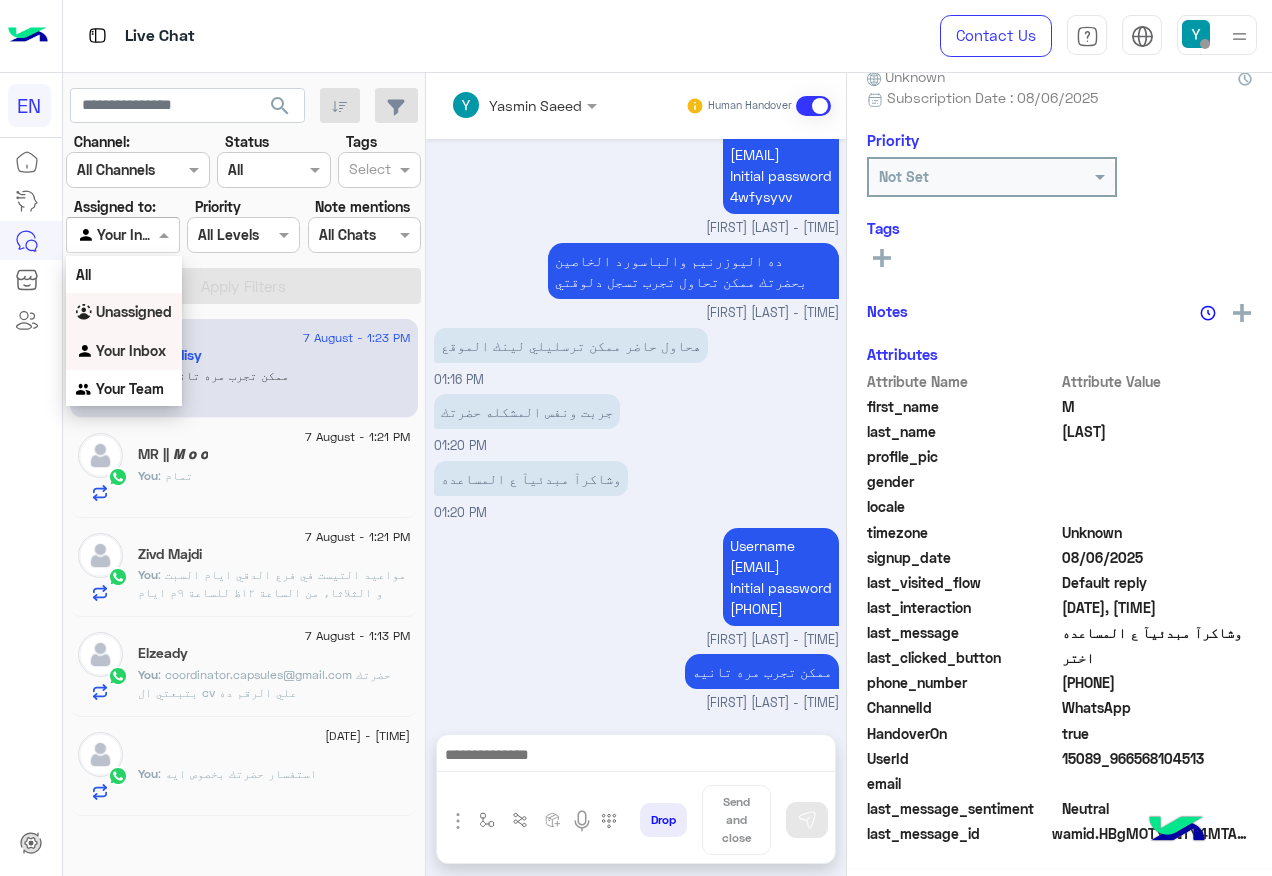 scroll, scrollTop: 200, scrollLeft: 0, axis: vertical 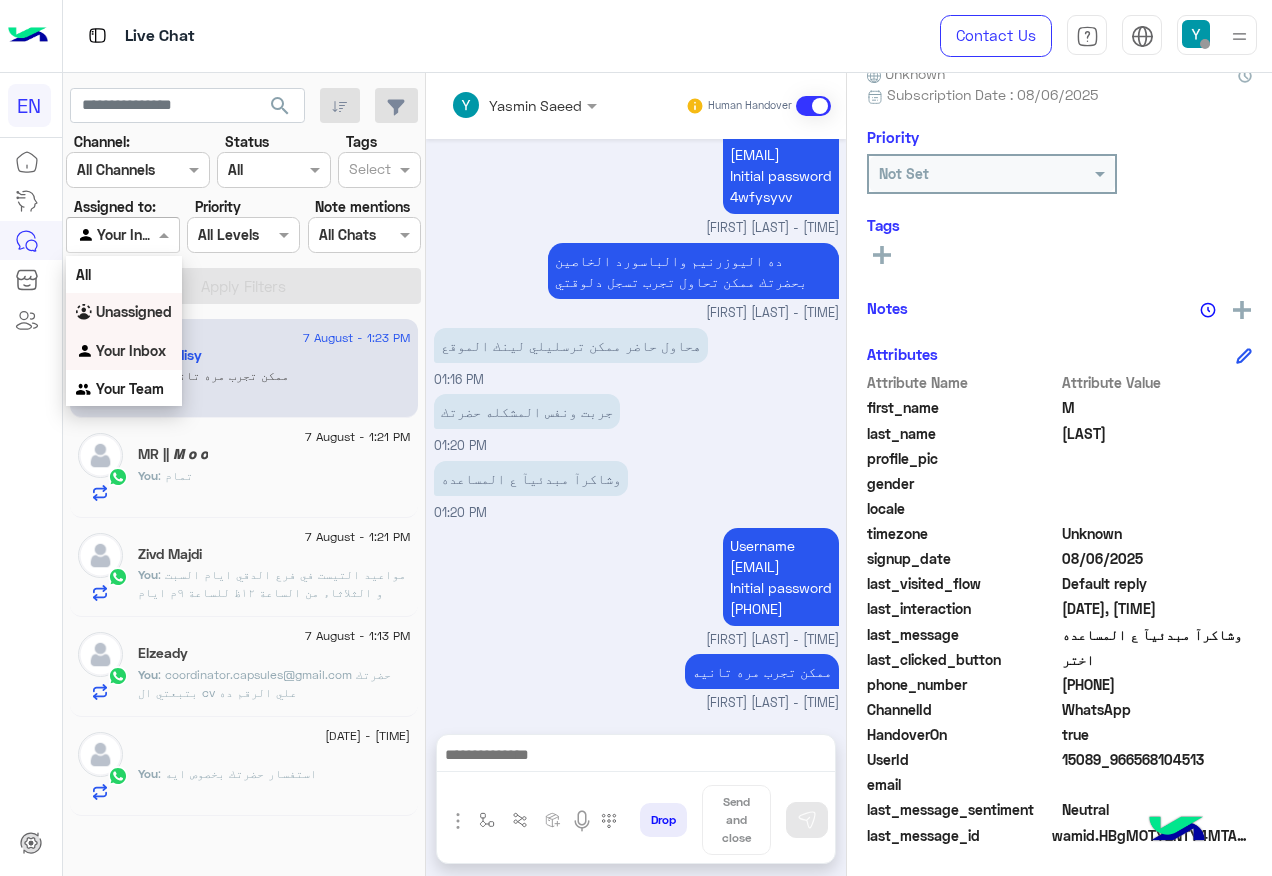 click on "Unassigned" at bounding box center (134, 311) 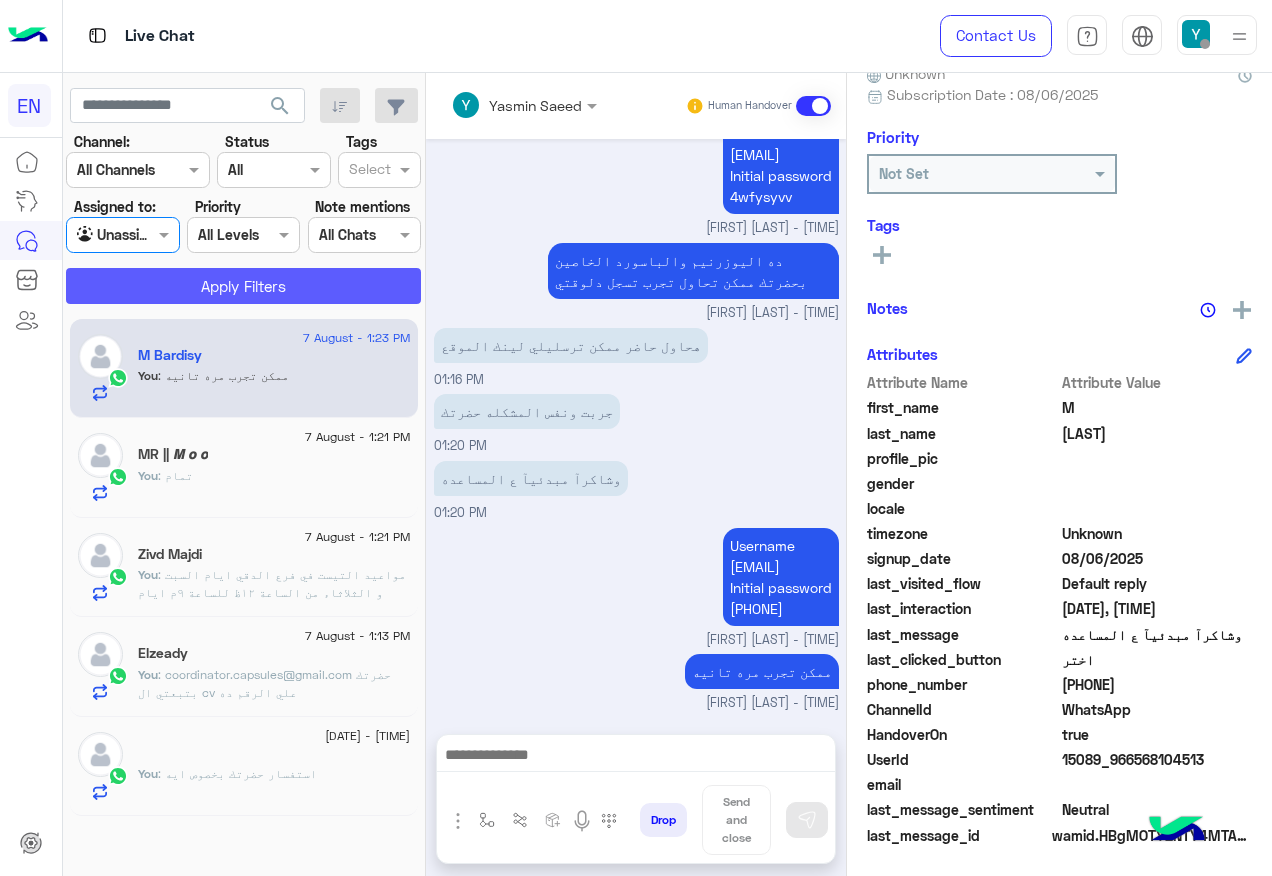 click on "Apply Filters" 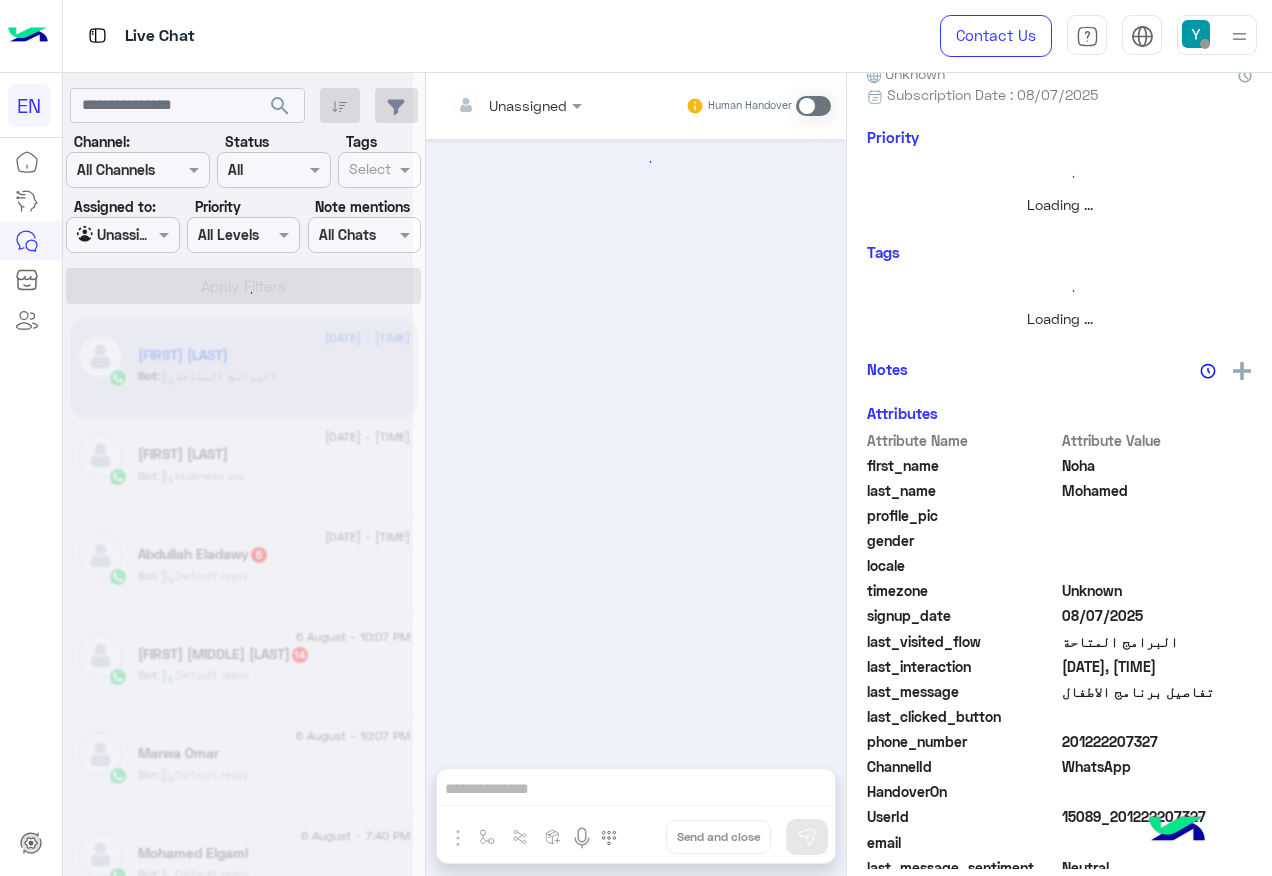 scroll, scrollTop: 557, scrollLeft: 0, axis: vertical 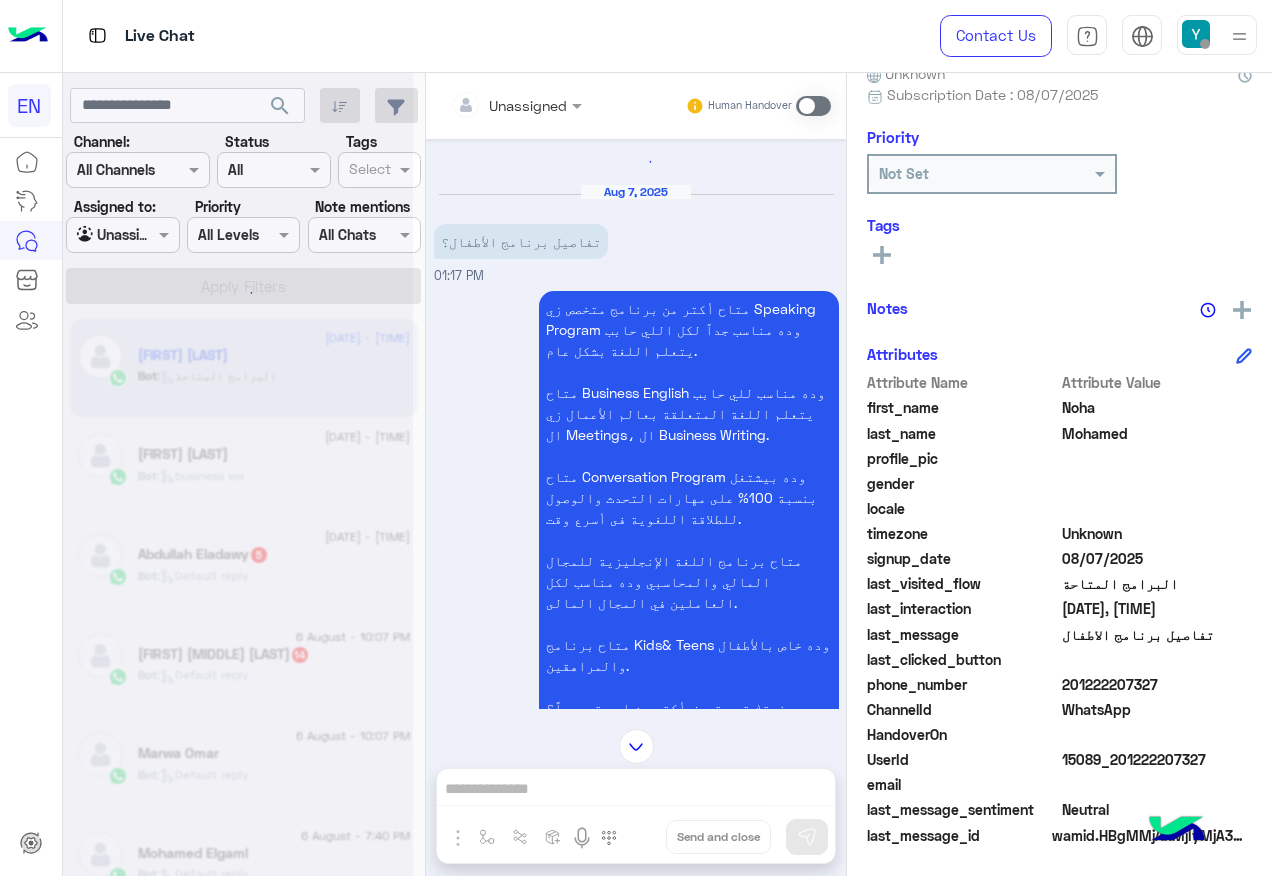 click at bounding box center [491, 105] 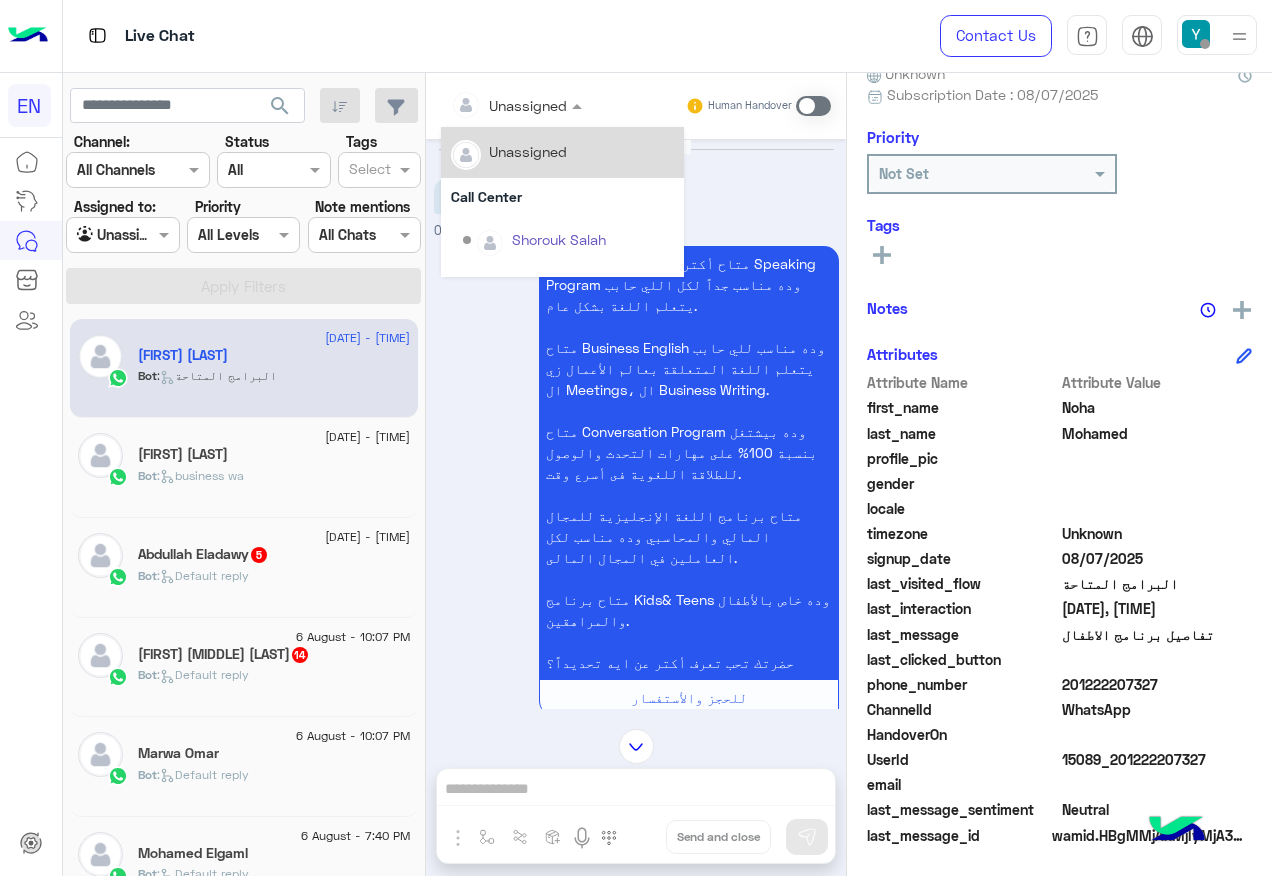 scroll, scrollTop: 332, scrollLeft: 0, axis: vertical 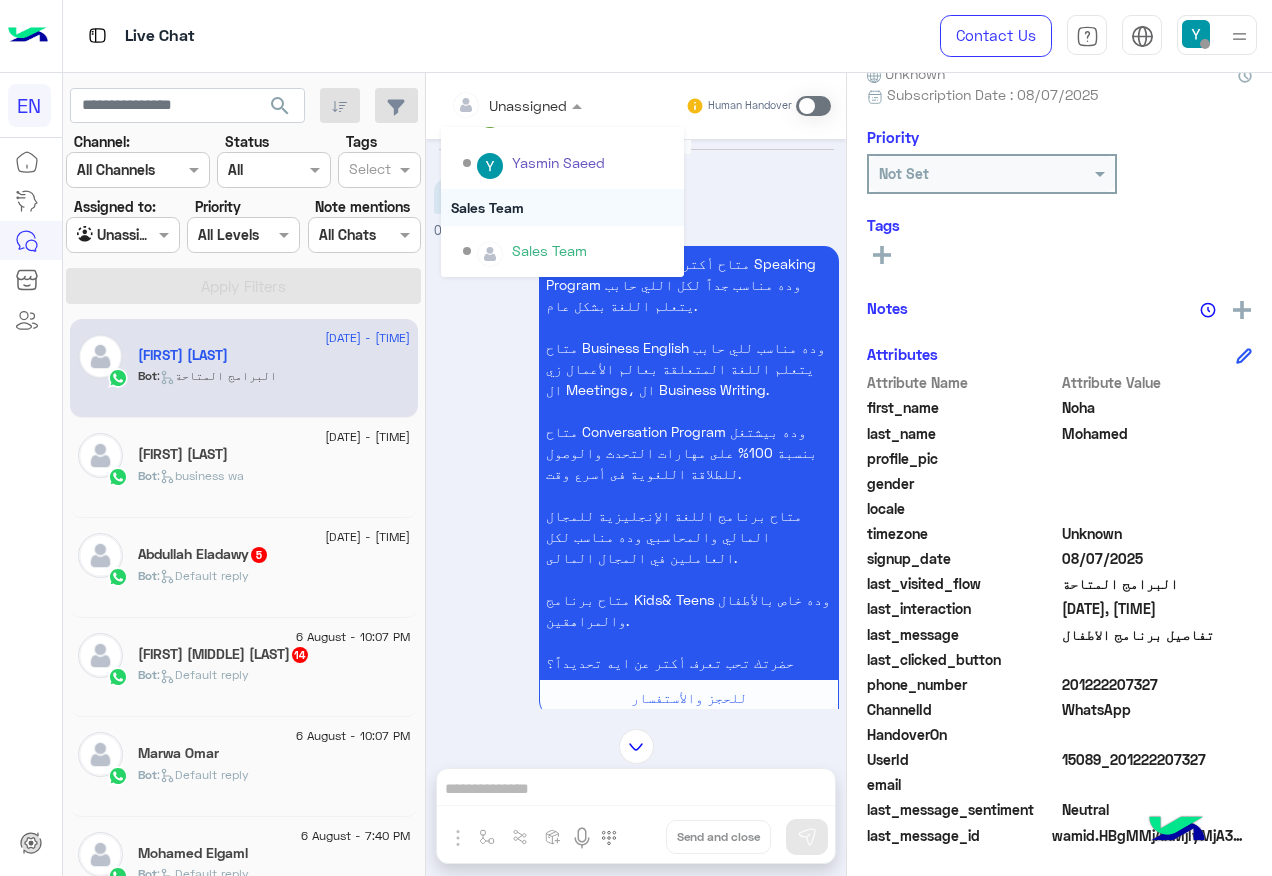 click on "Sales Team" at bounding box center [562, 207] 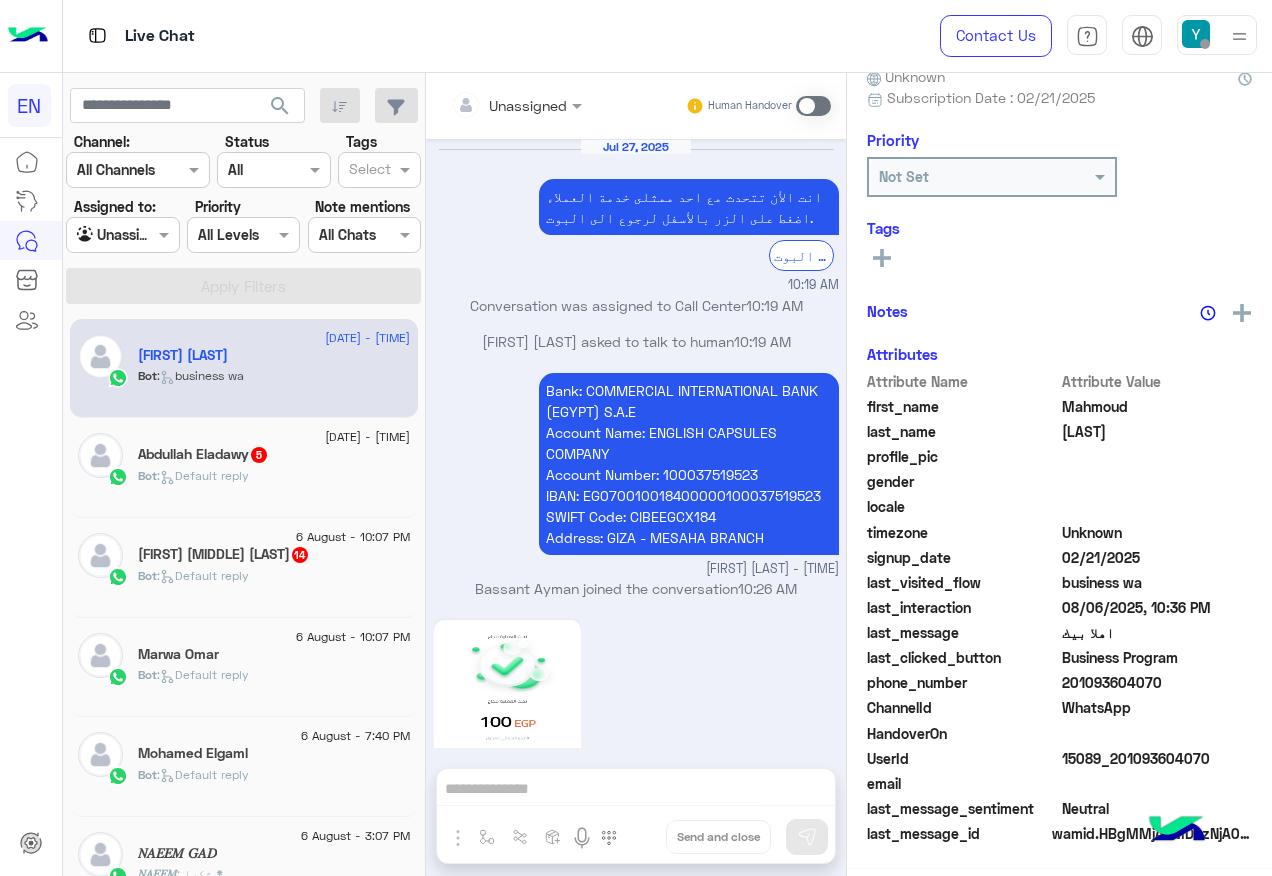 scroll, scrollTop: 197, scrollLeft: 0, axis: vertical 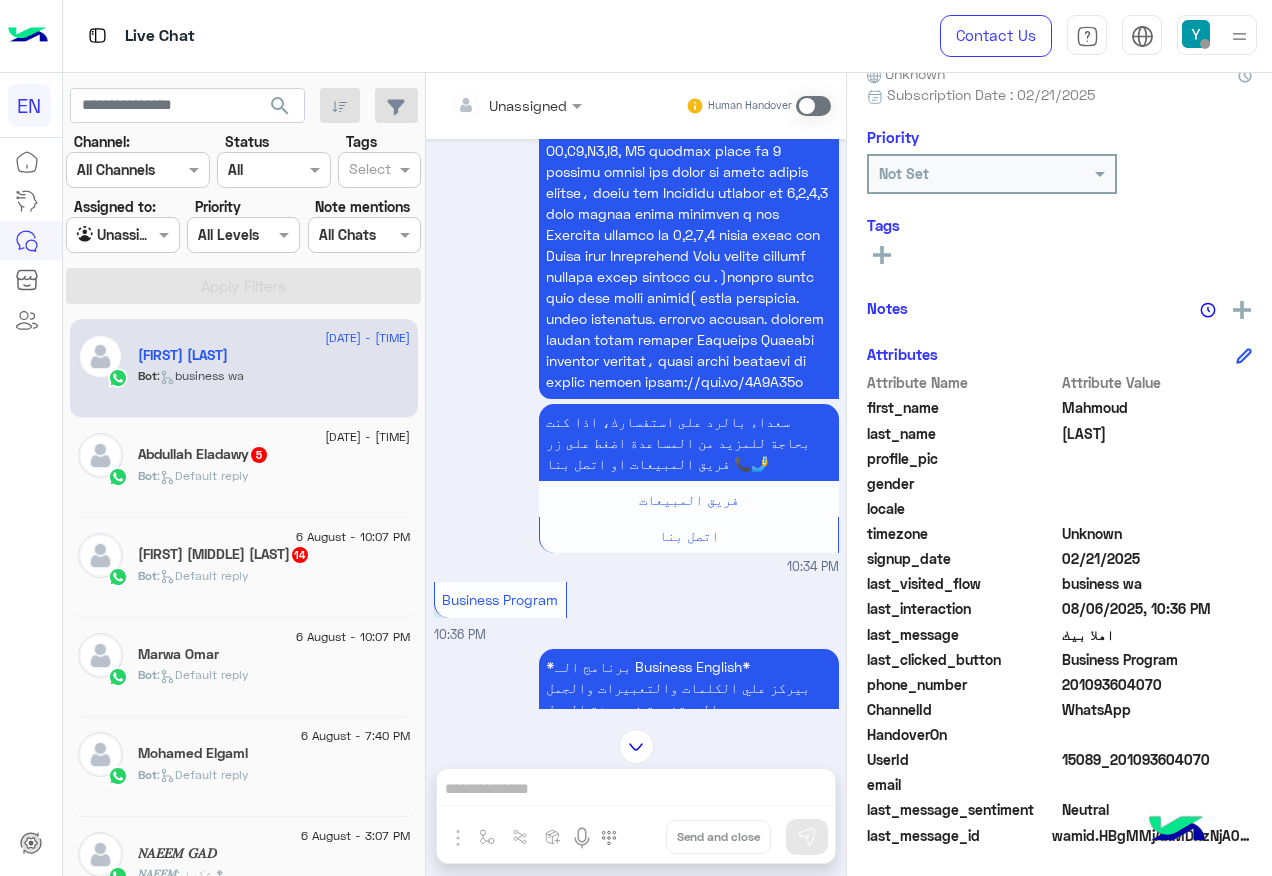click at bounding box center [516, 104] 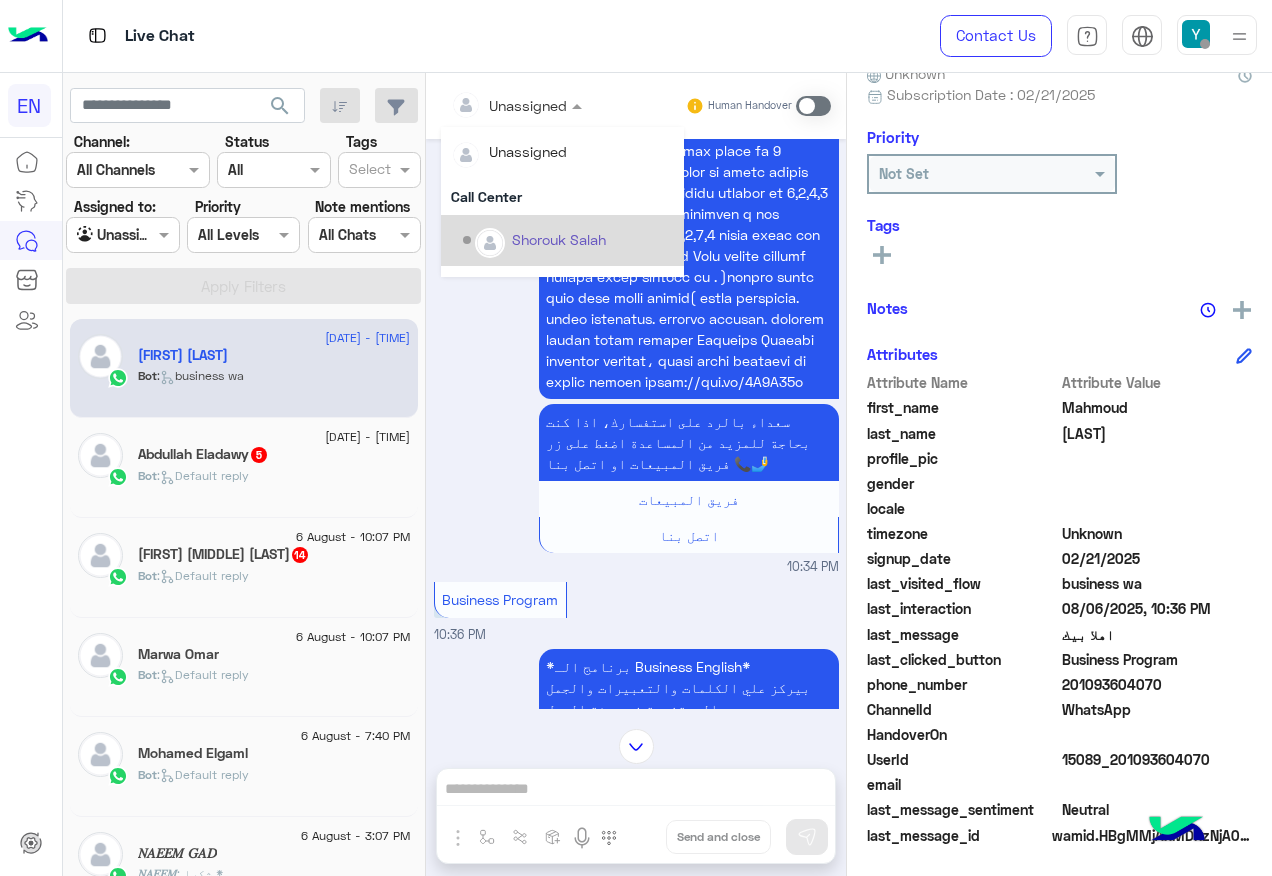 scroll, scrollTop: 300, scrollLeft: 0, axis: vertical 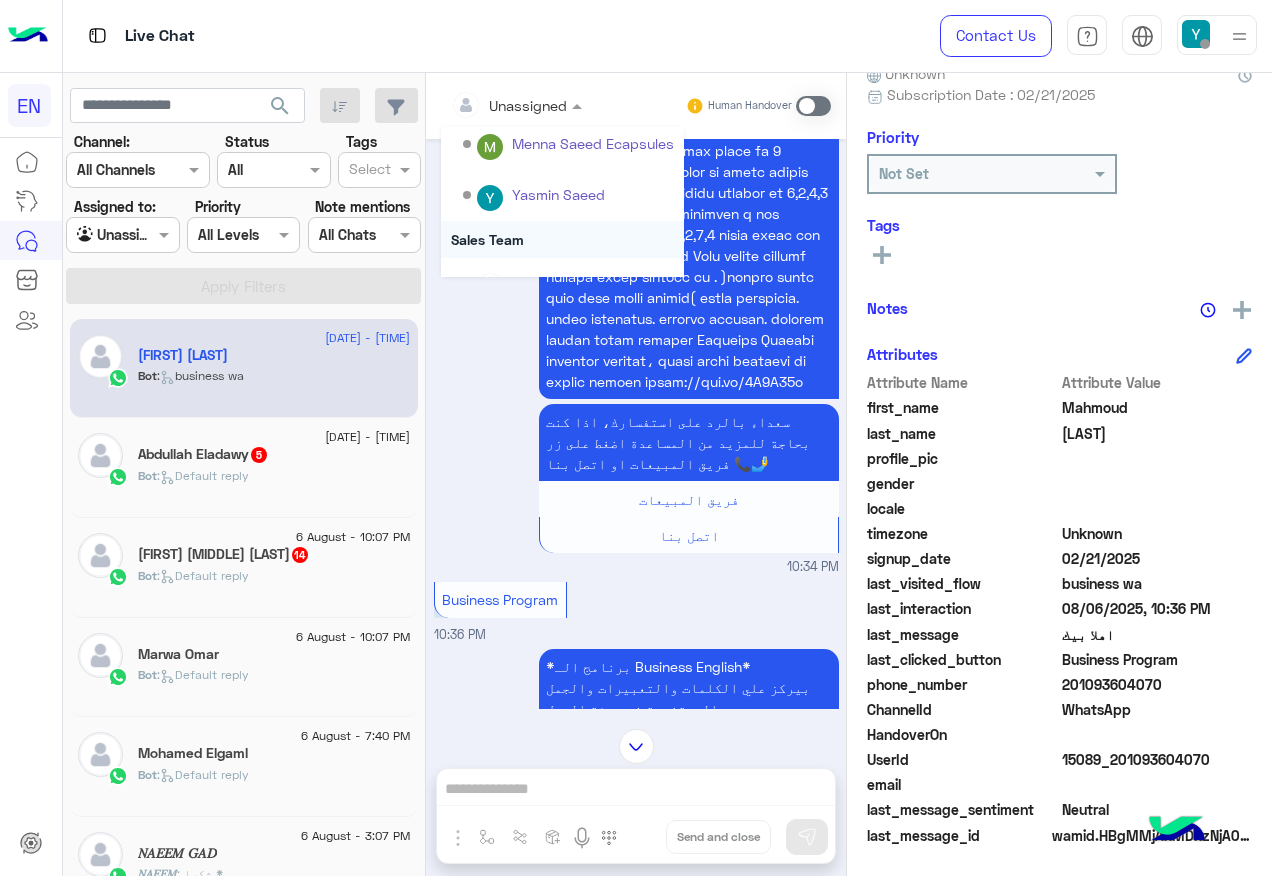 click on "Sales Team" at bounding box center [562, 239] 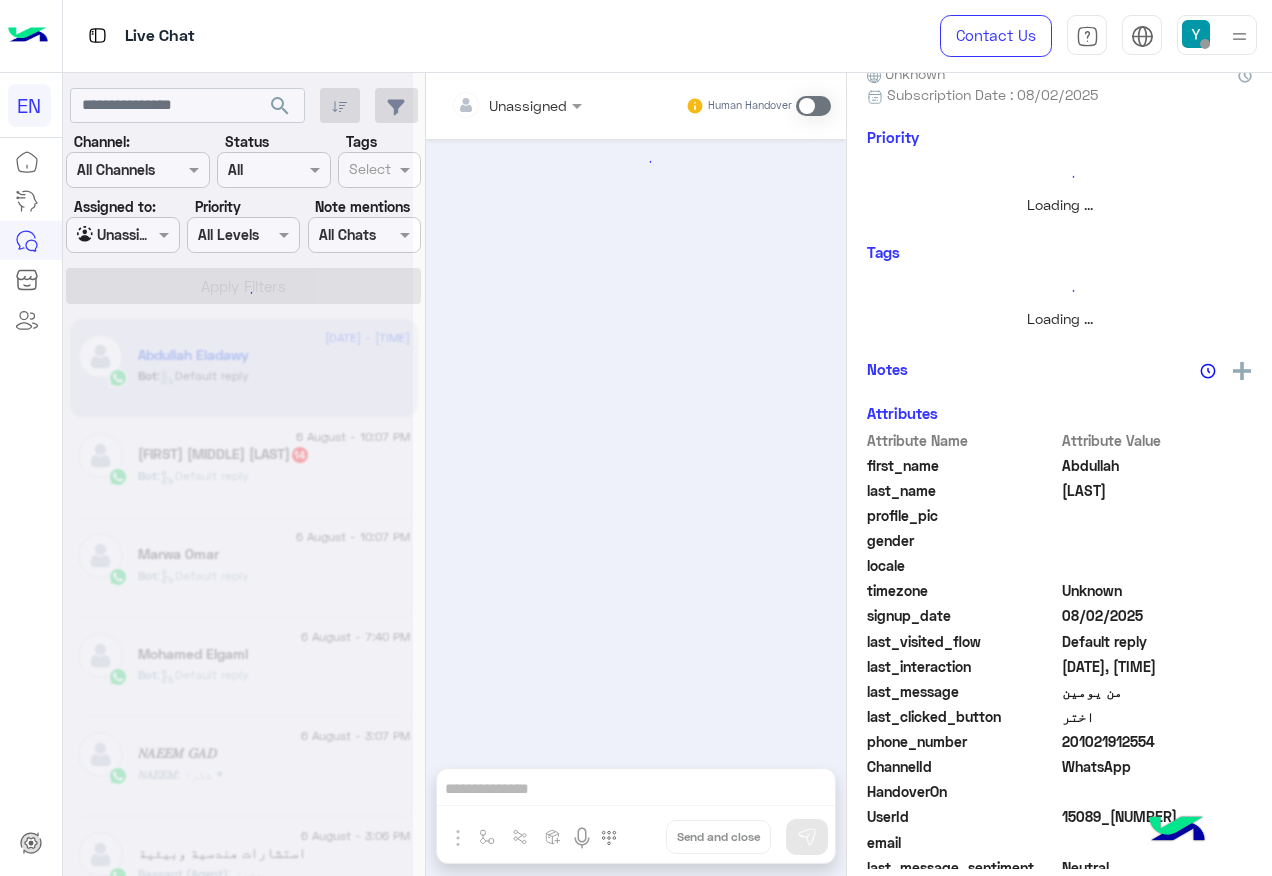 scroll, scrollTop: 0, scrollLeft: 0, axis: both 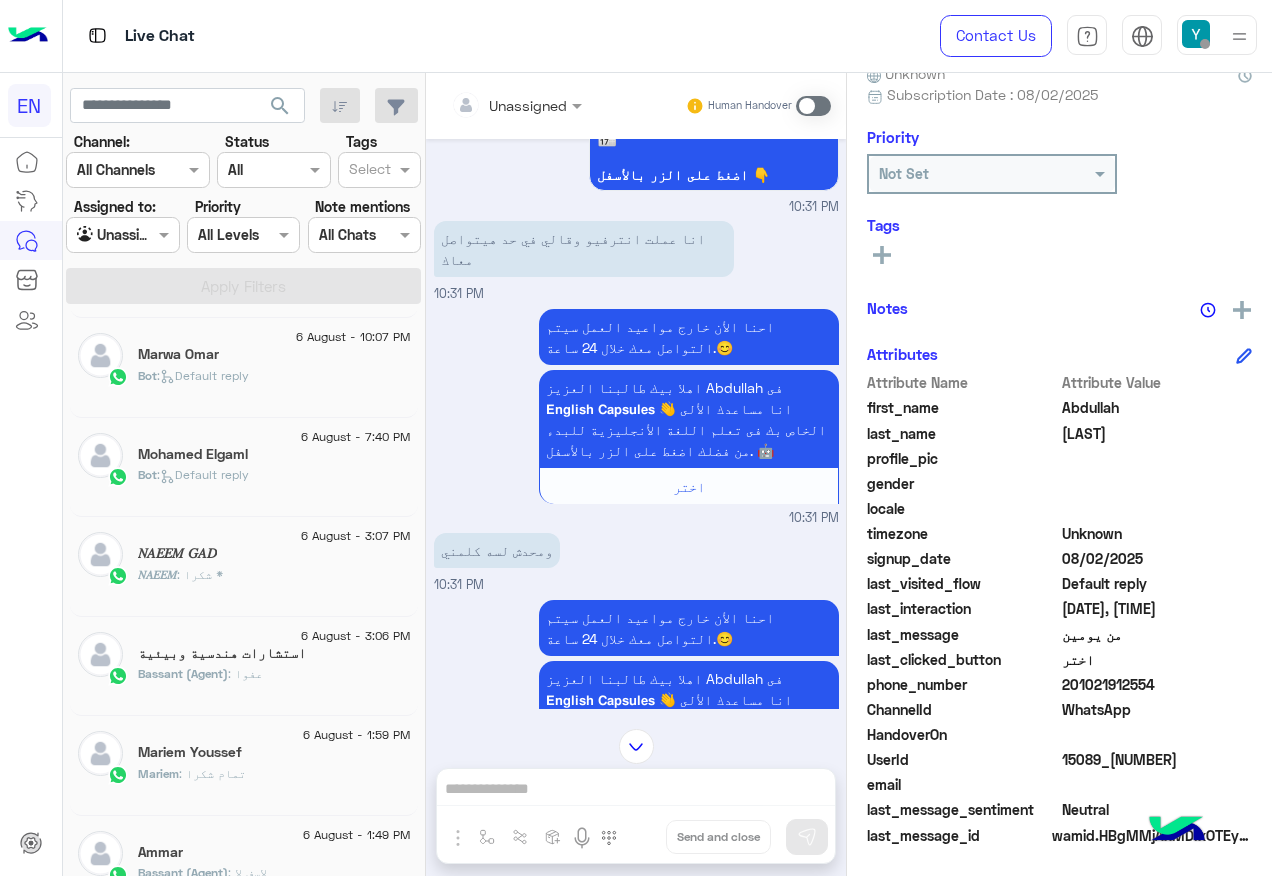 click at bounding box center [122, 234] 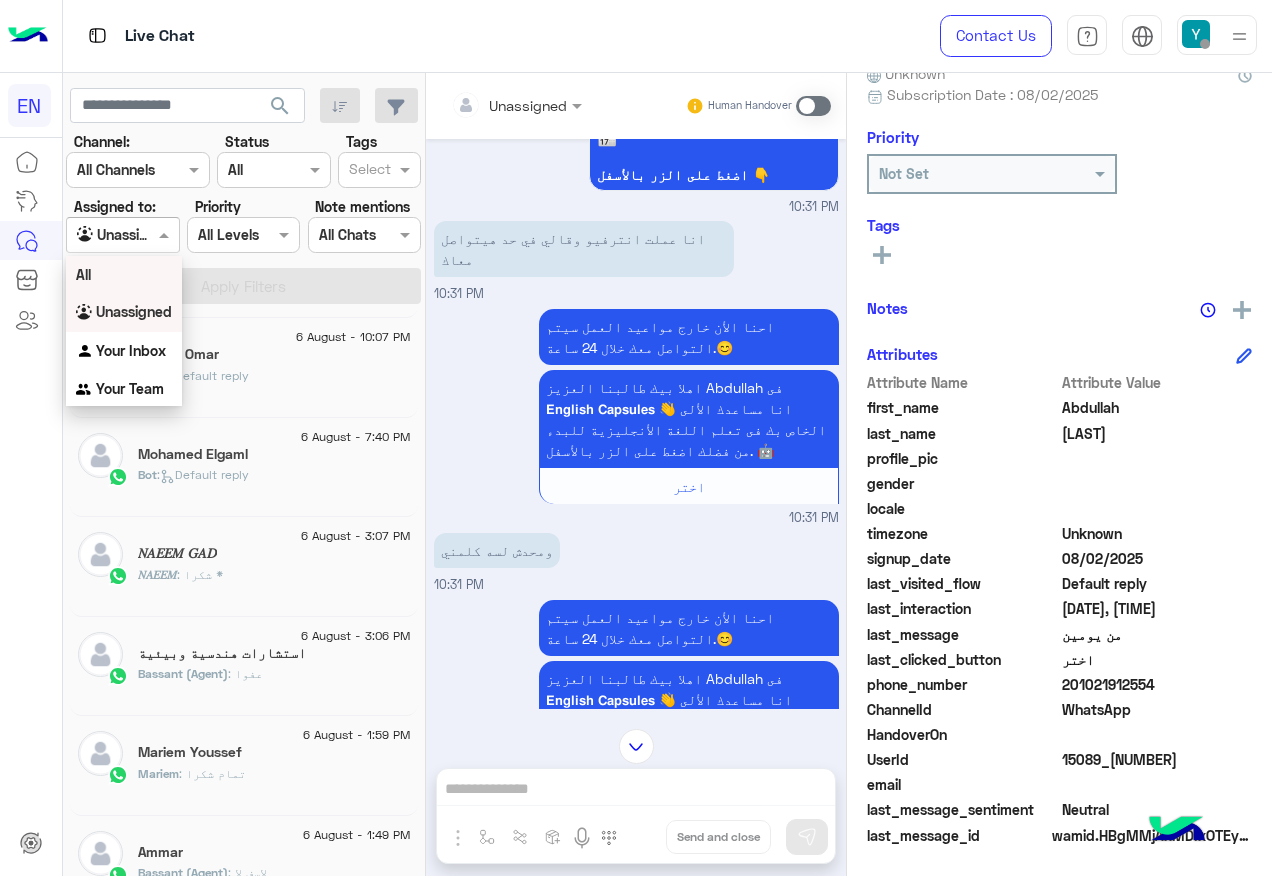 click on "All" at bounding box center (124, 274) 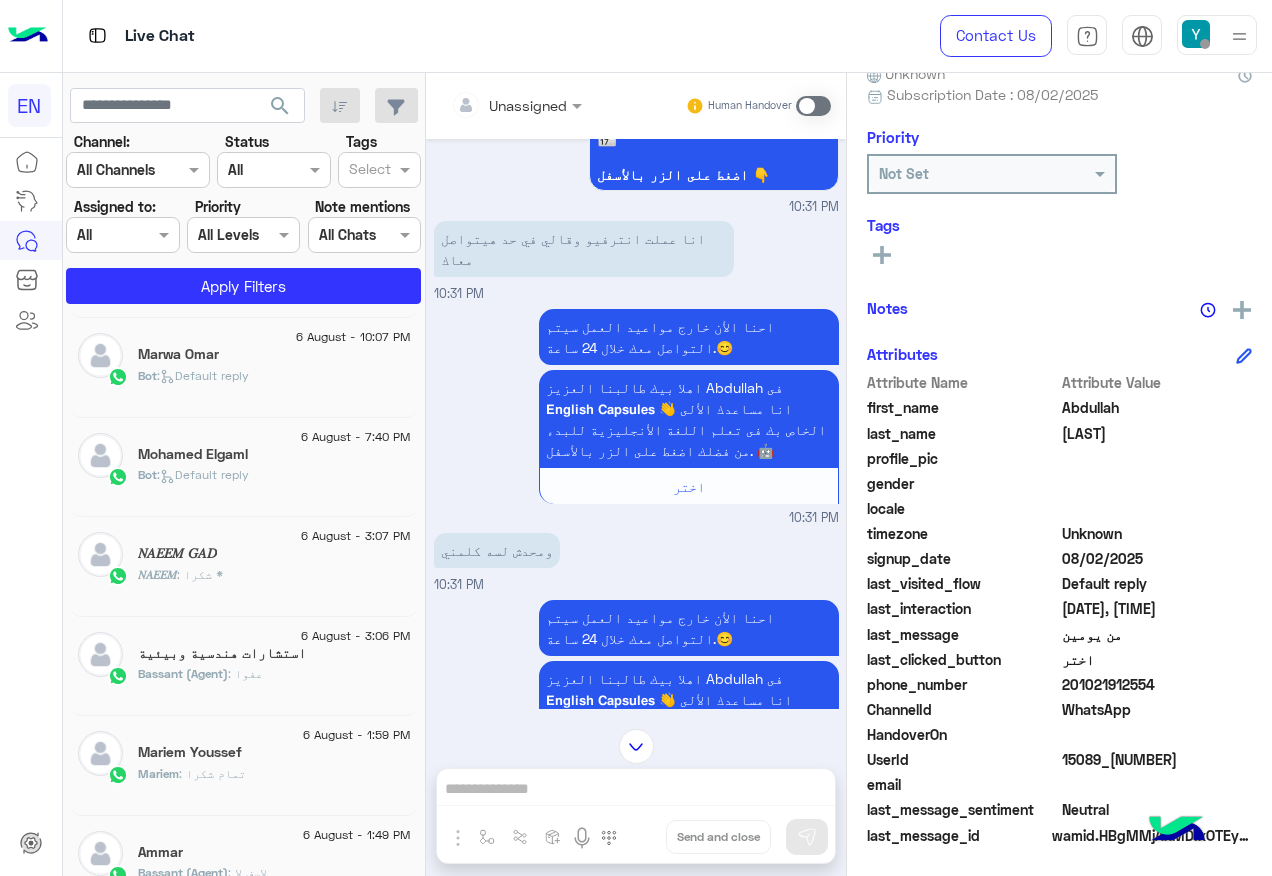 click on "Channel: Channel All Channels Status Channel All Tags Select Assigned to: Agent Filter All Priority All Levels All Levels Note mentions Select All Chats Apply Filters" 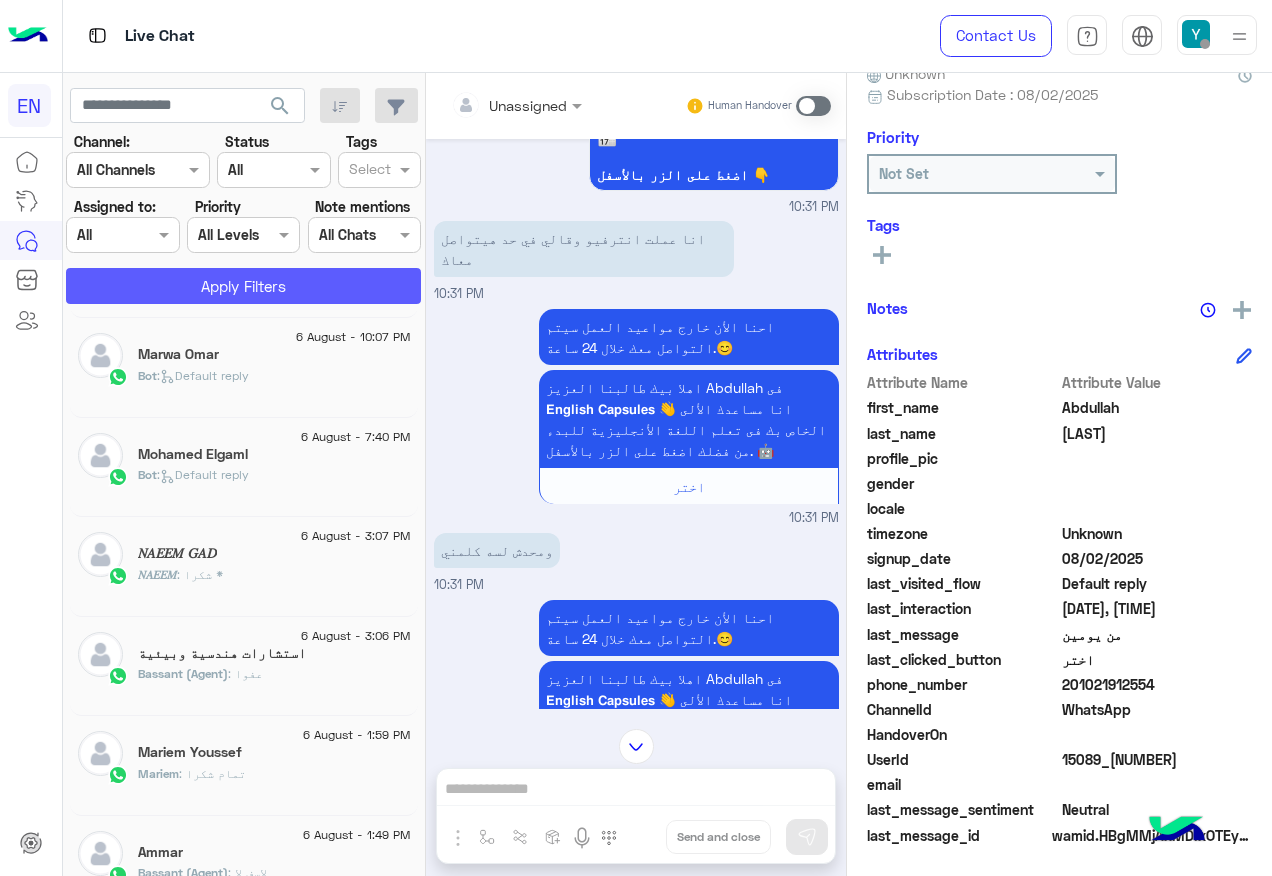 drag, startPoint x: 167, startPoint y: 264, endPoint x: 172, endPoint y: 276, distance: 13 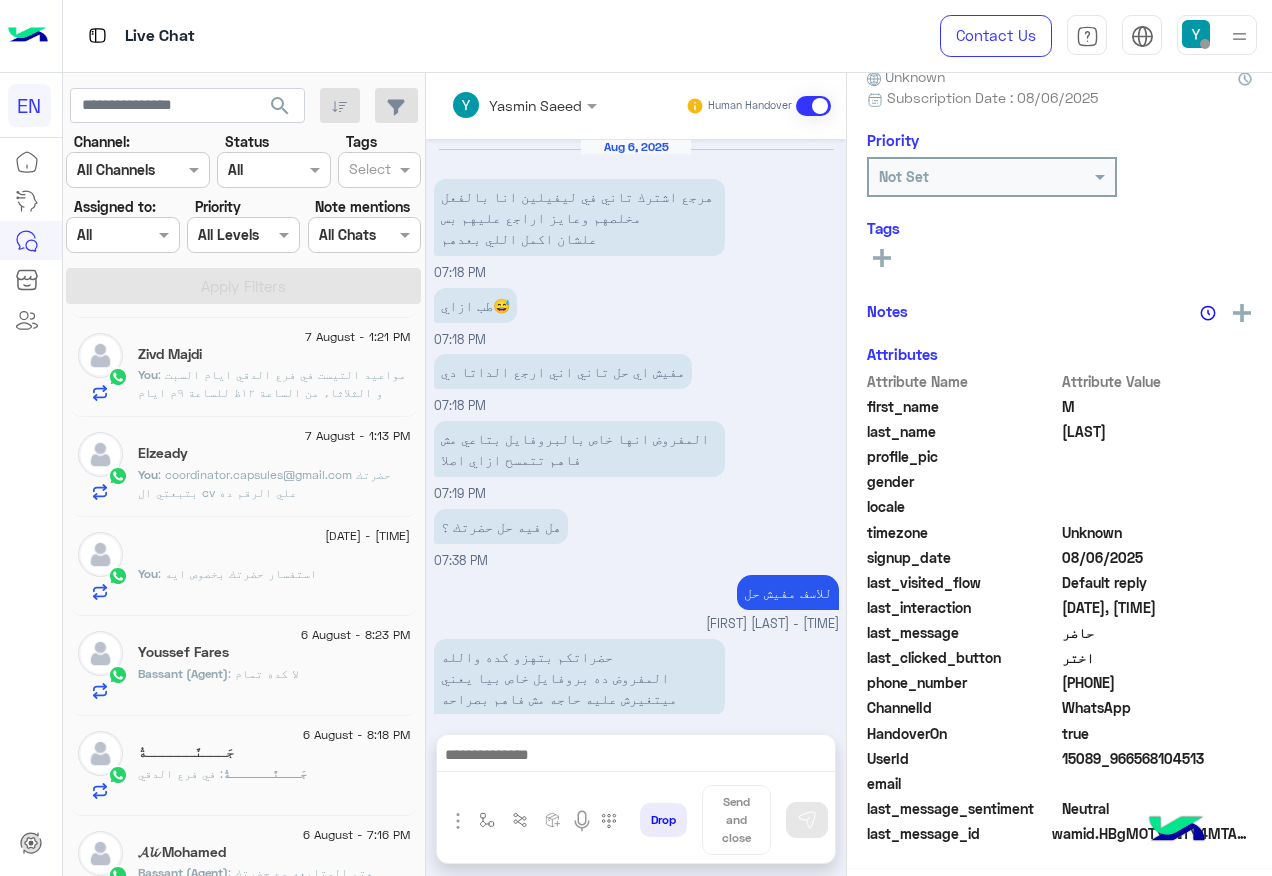 scroll, scrollTop: 1097, scrollLeft: 0, axis: vertical 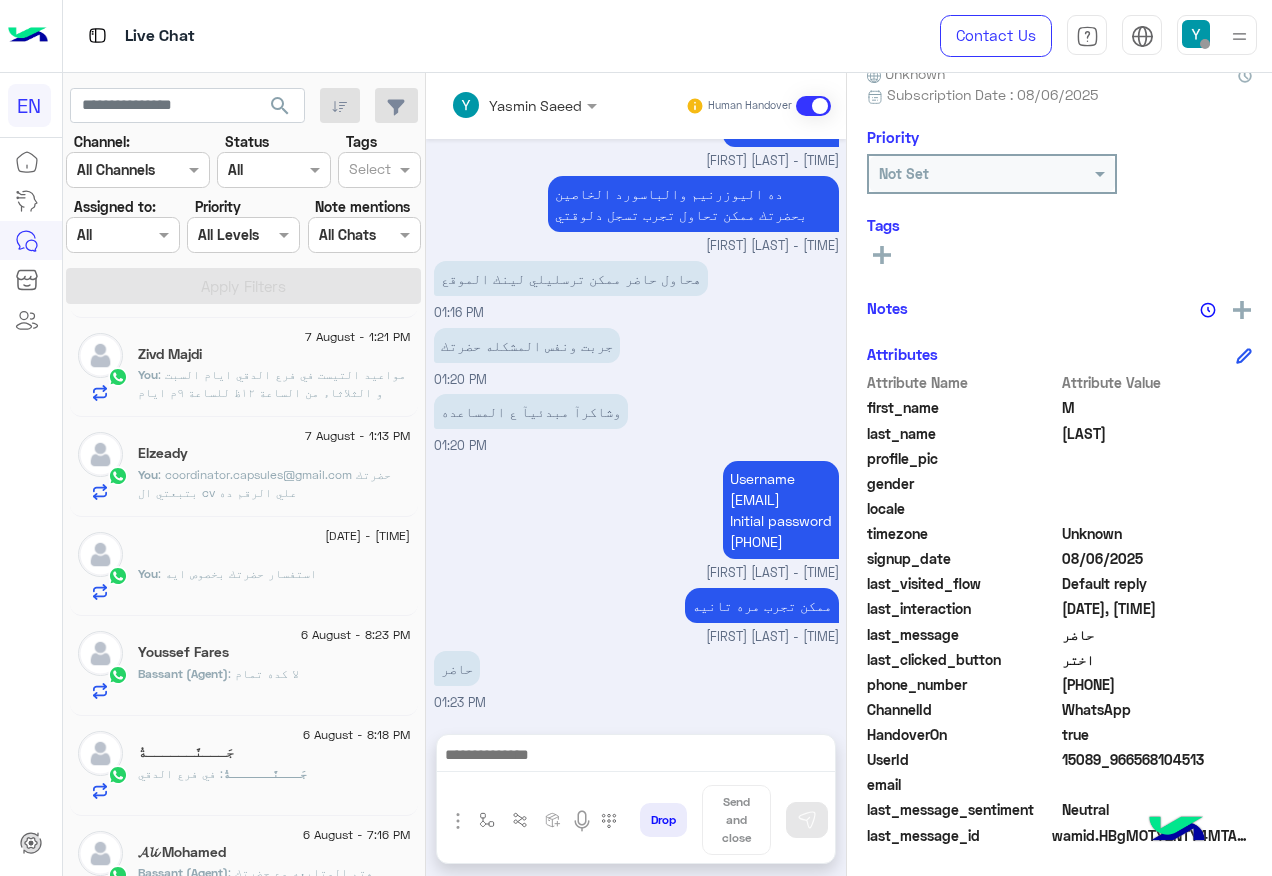 click on "Elzeady" 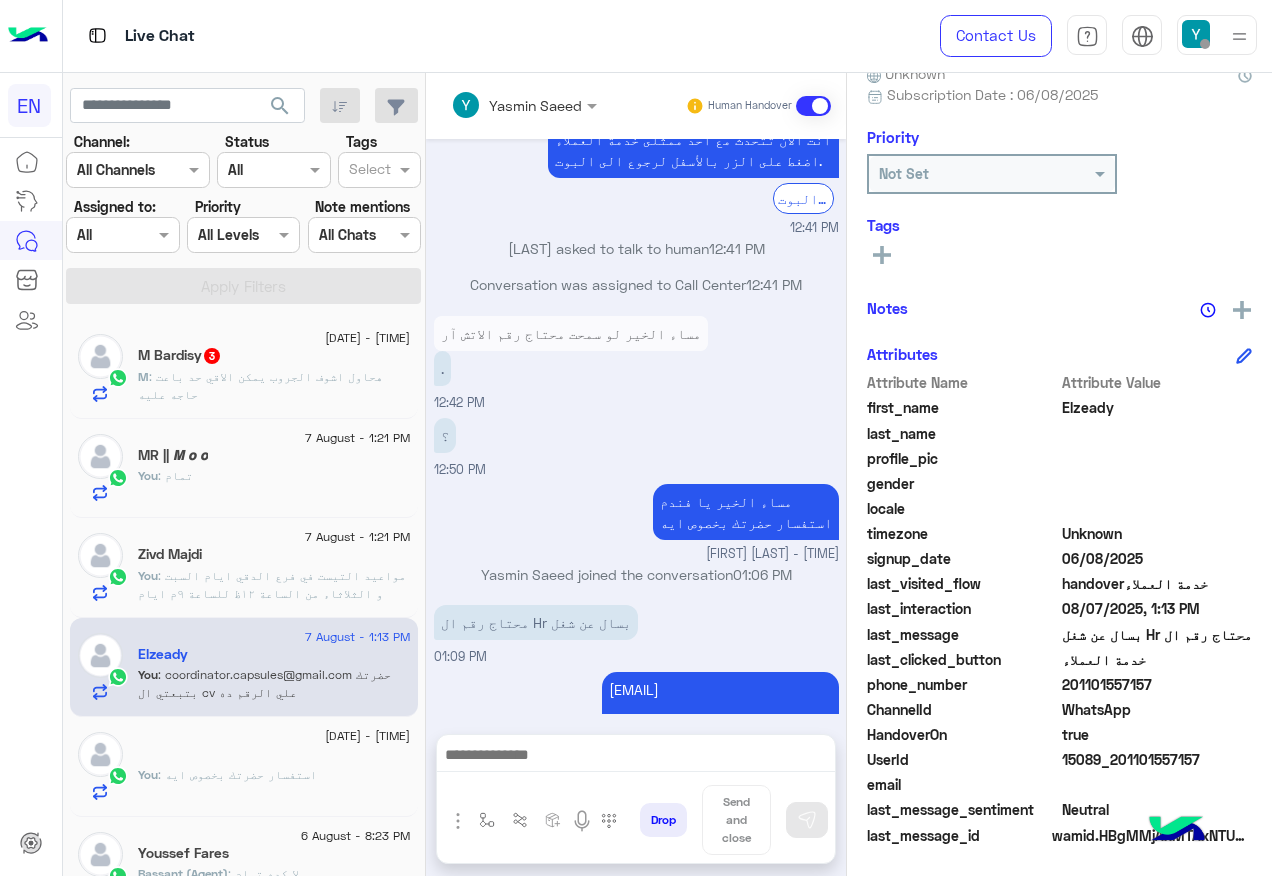 click on "M : هحاول اشوف الجروب يمكن الاقي حد باعت حاجه عليه" 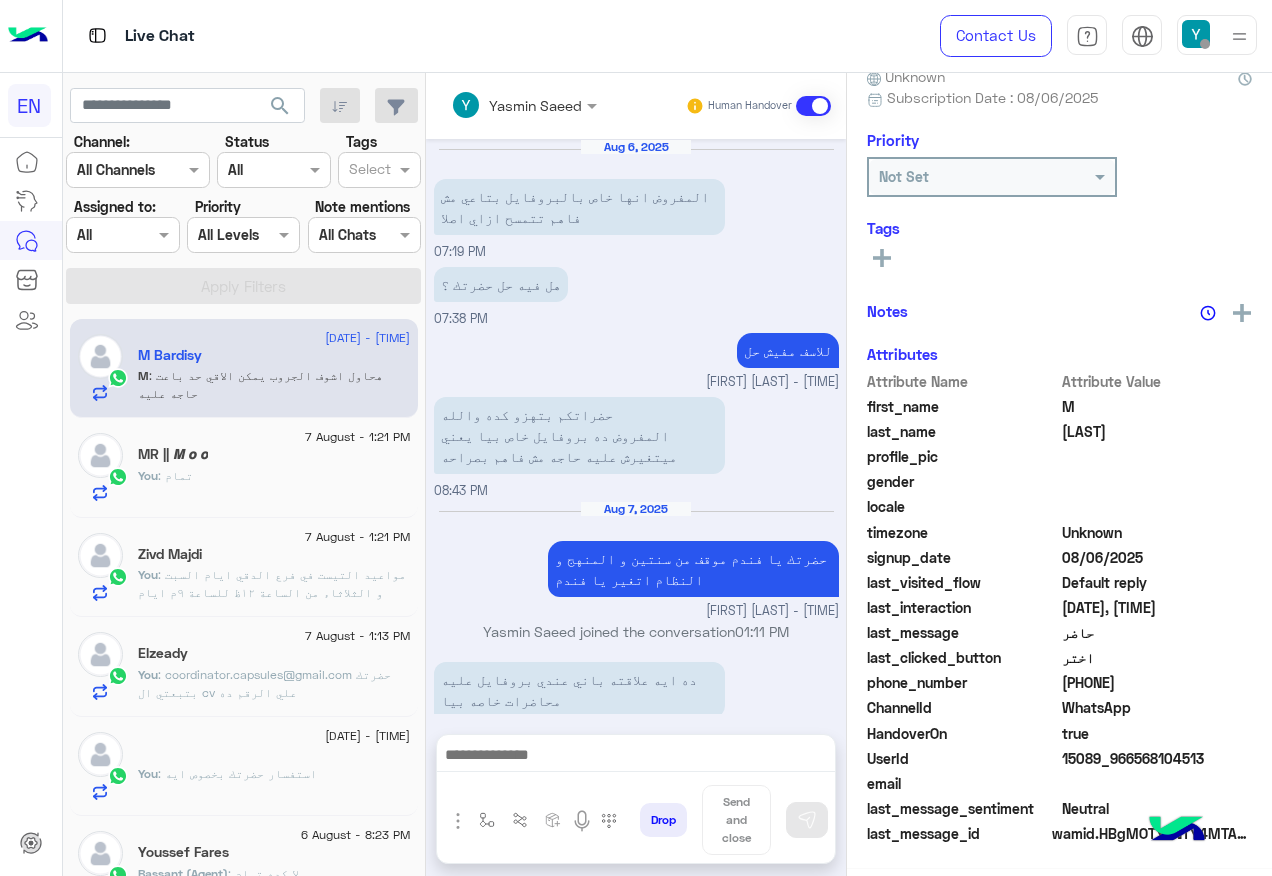 scroll, scrollTop: 1076, scrollLeft: 0, axis: vertical 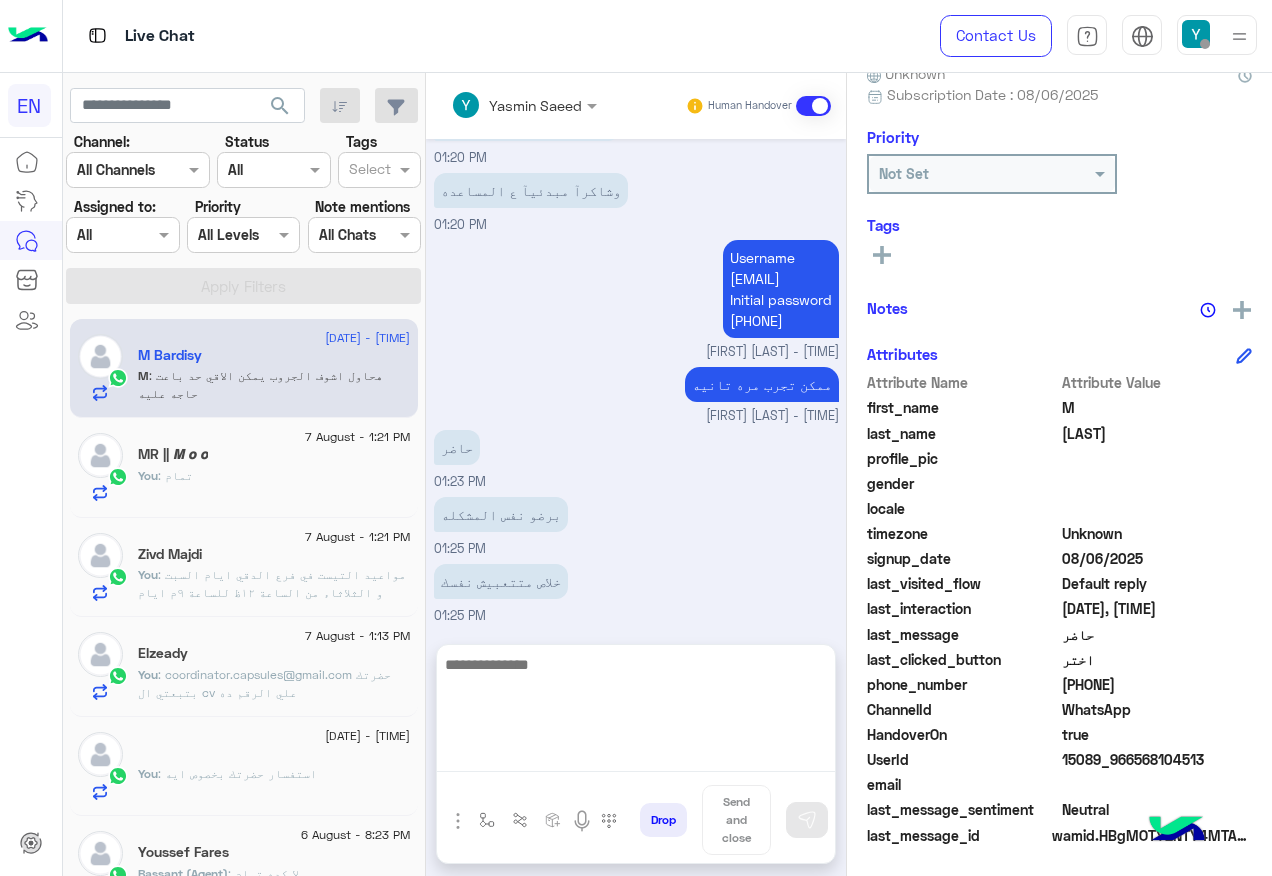 click at bounding box center (636, 712) 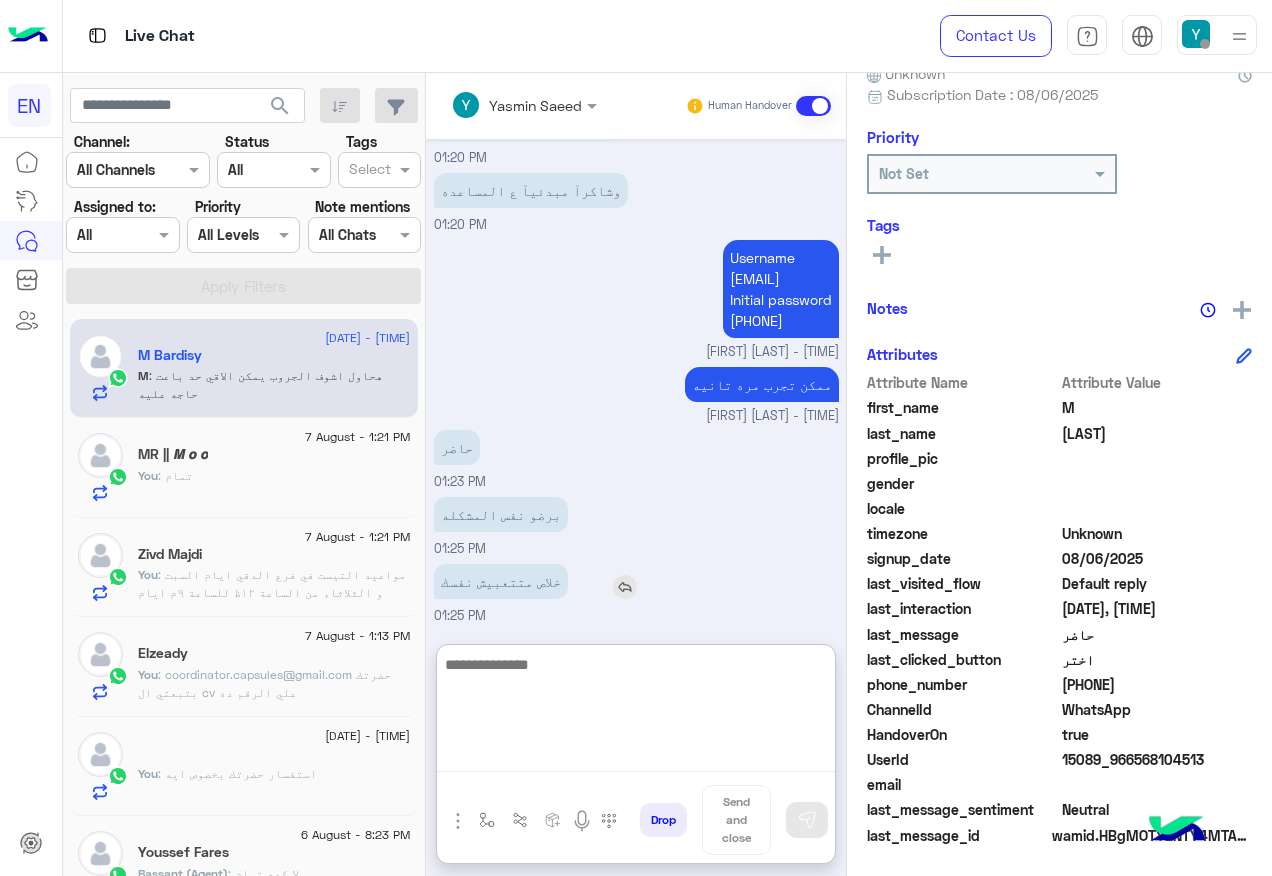 scroll, scrollTop: 1165, scrollLeft: 0, axis: vertical 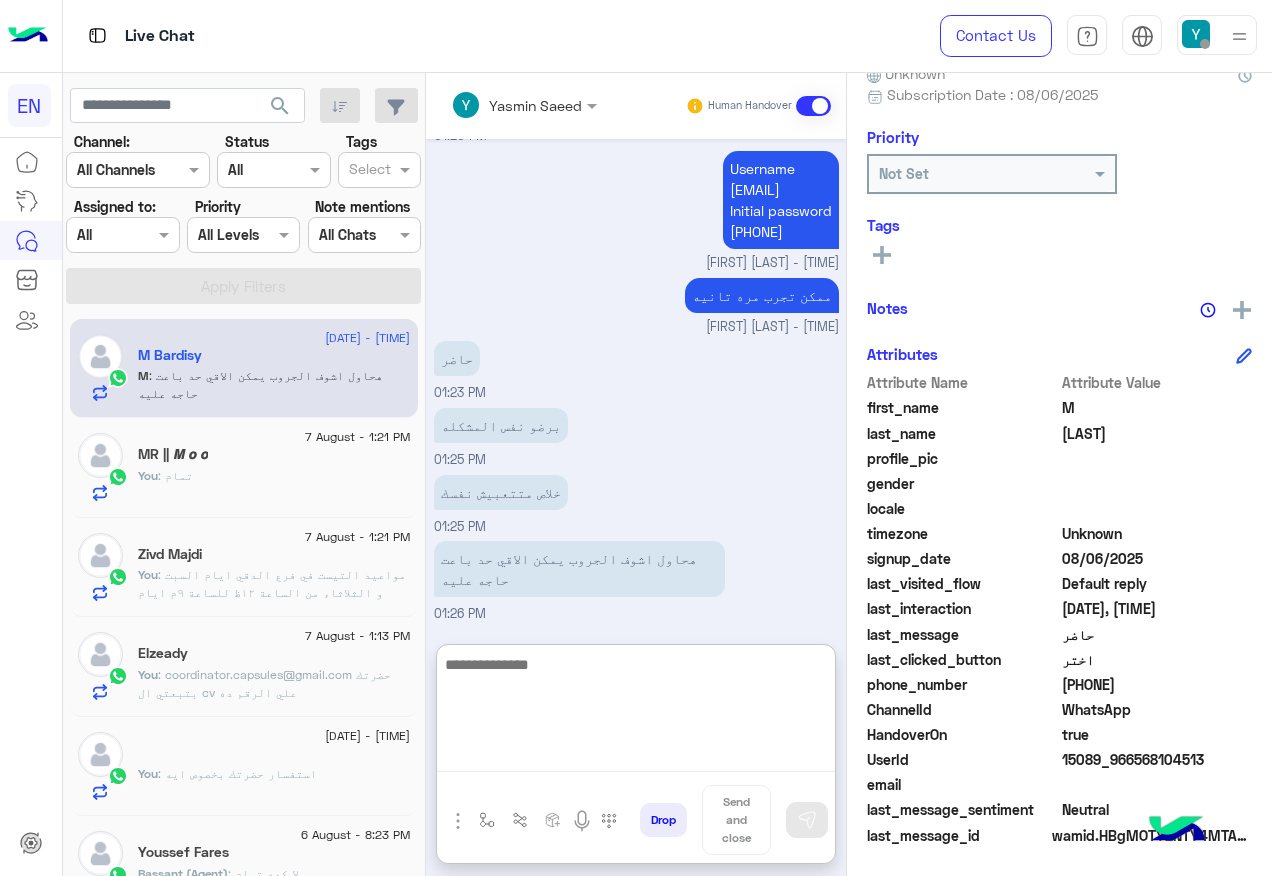 click at bounding box center [636, 712] 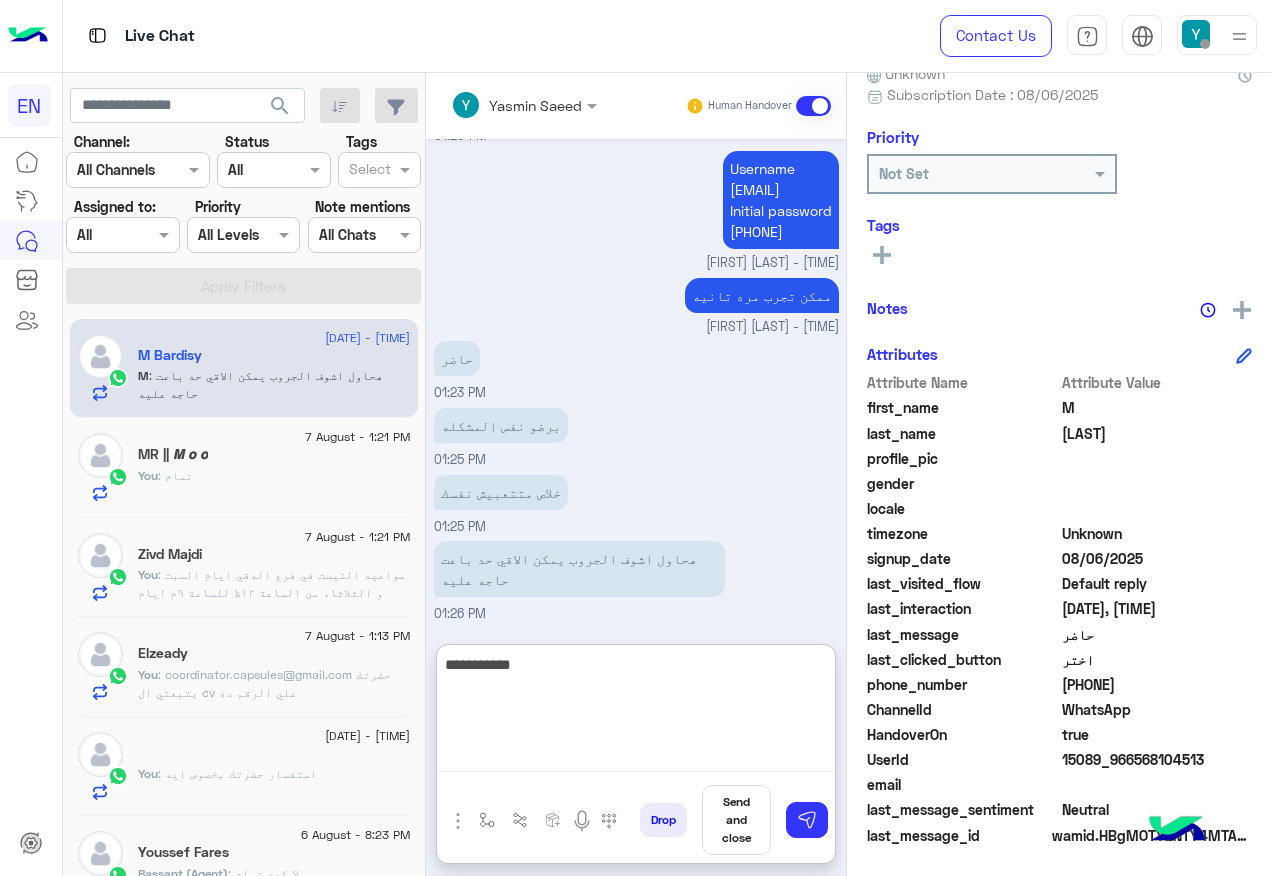 type on "**********" 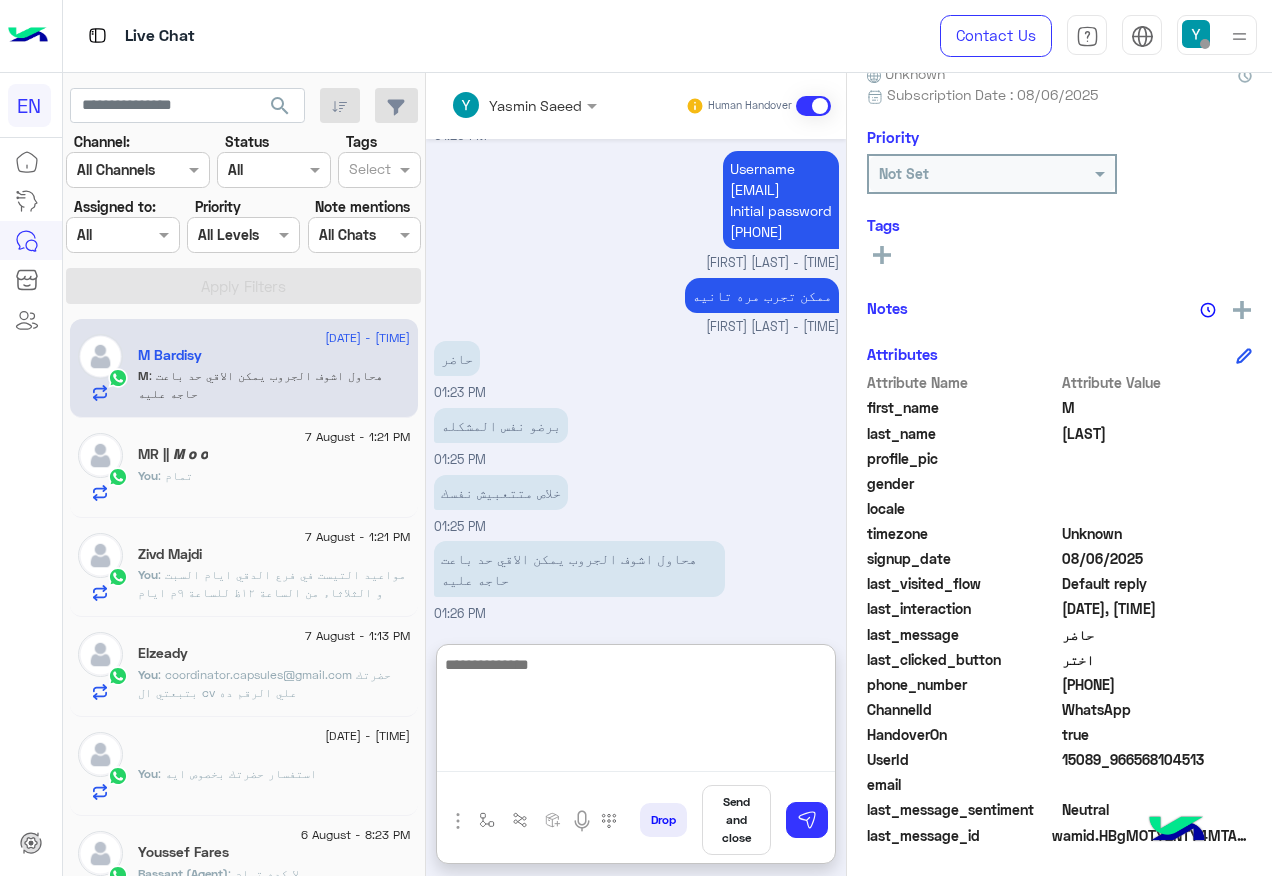 scroll, scrollTop: 1229, scrollLeft: 0, axis: vertical 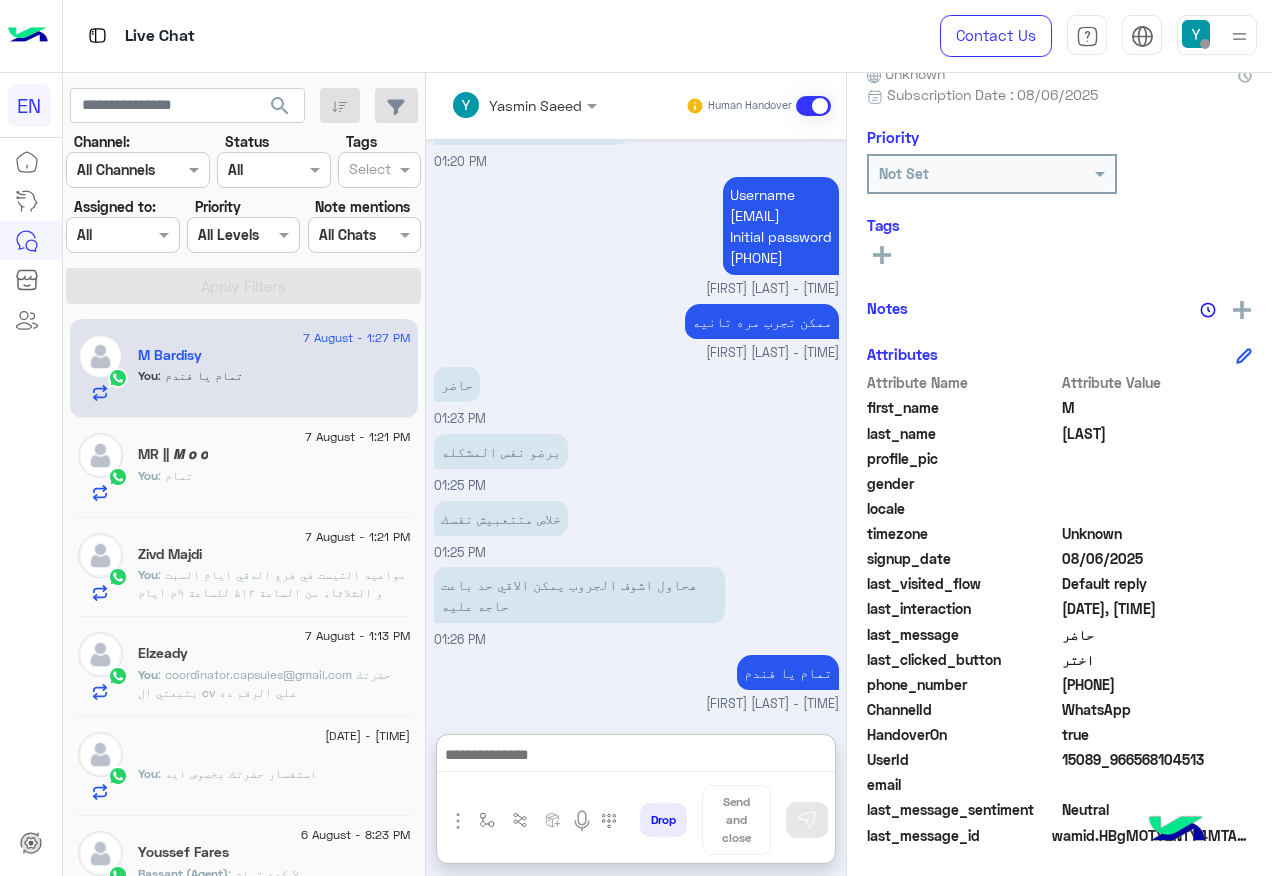 click on "MR || 𝙈 𝙤 𝙤" 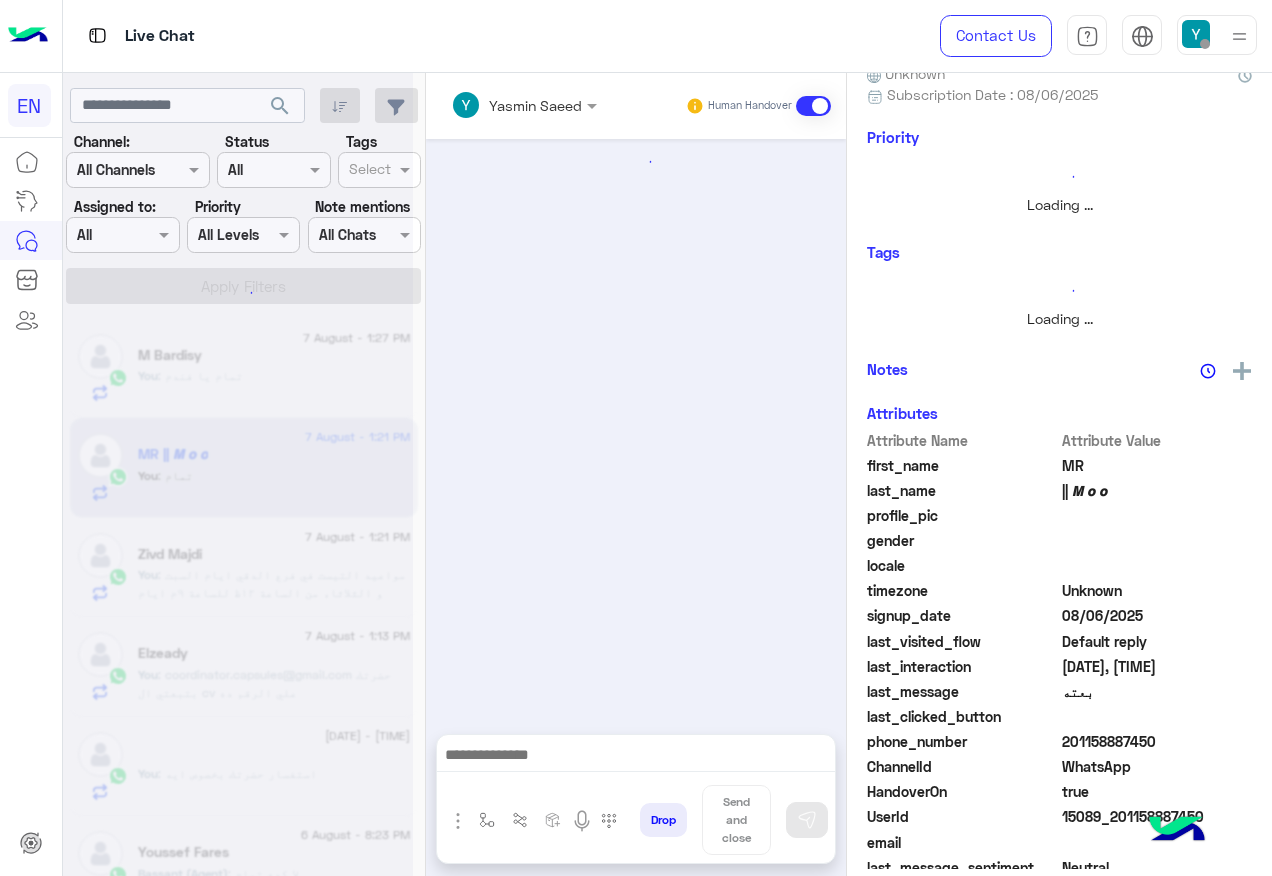 scroll, scrollTop: 0, scrollLeft: 0, axis: both 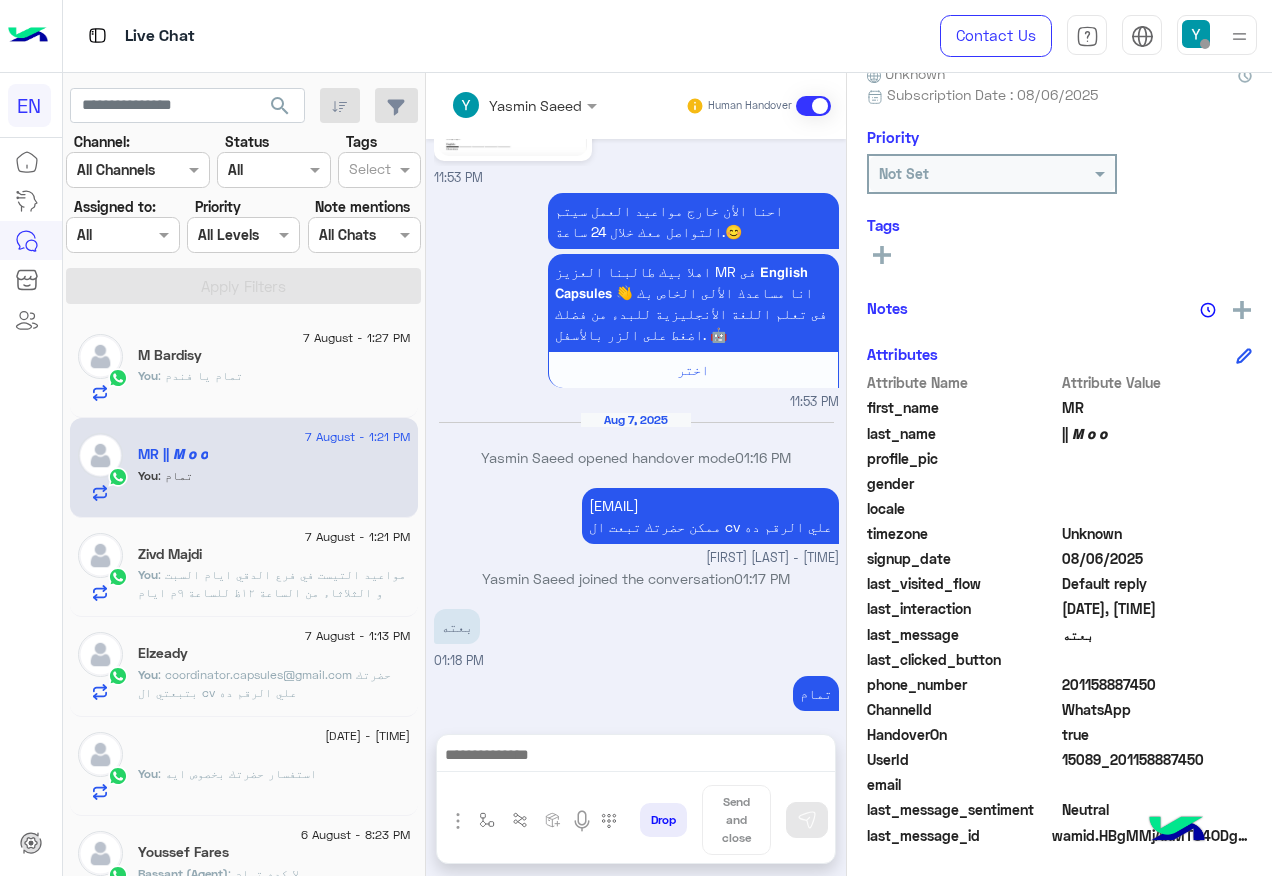 click at bounding box center [122, 234] 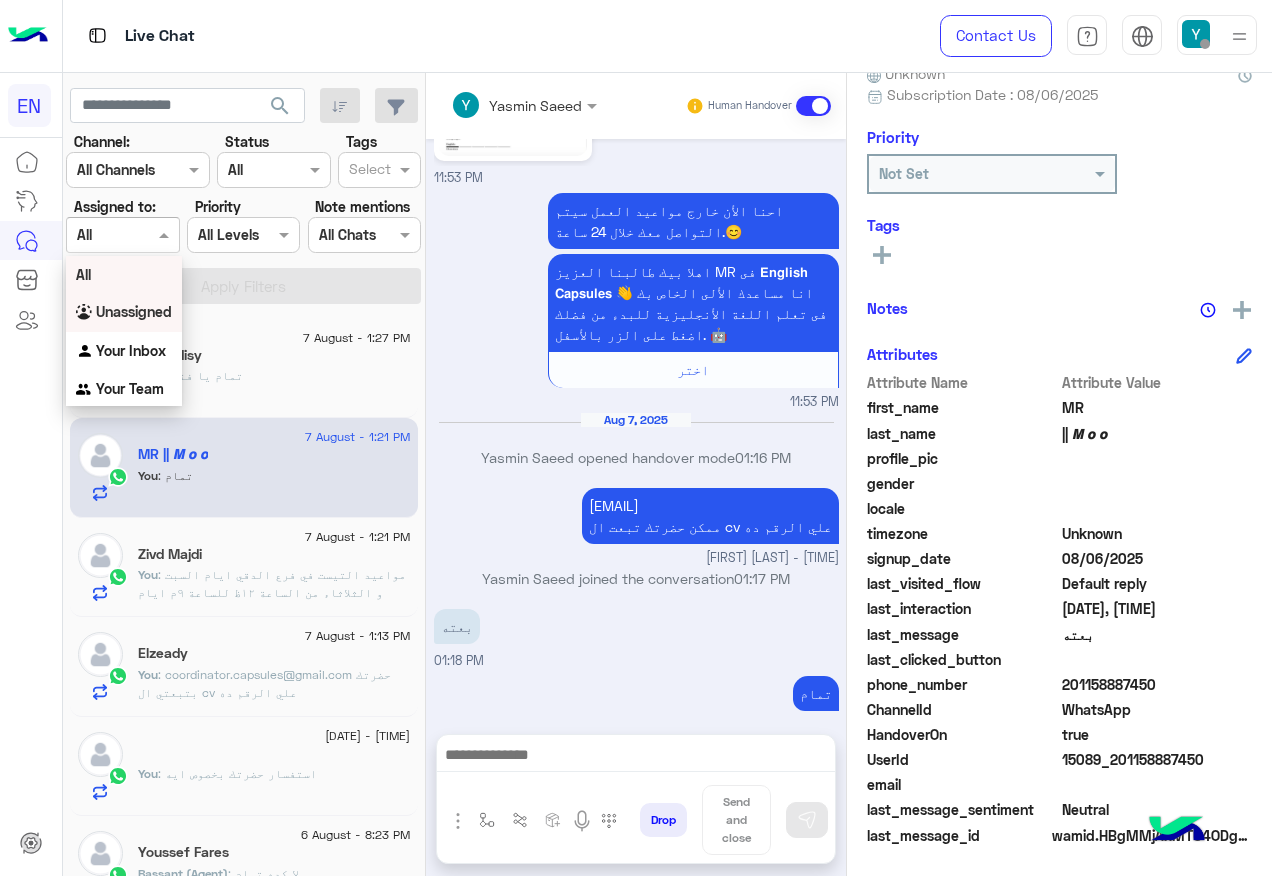 click on "Unassigned" at bounding box center [124, 312] 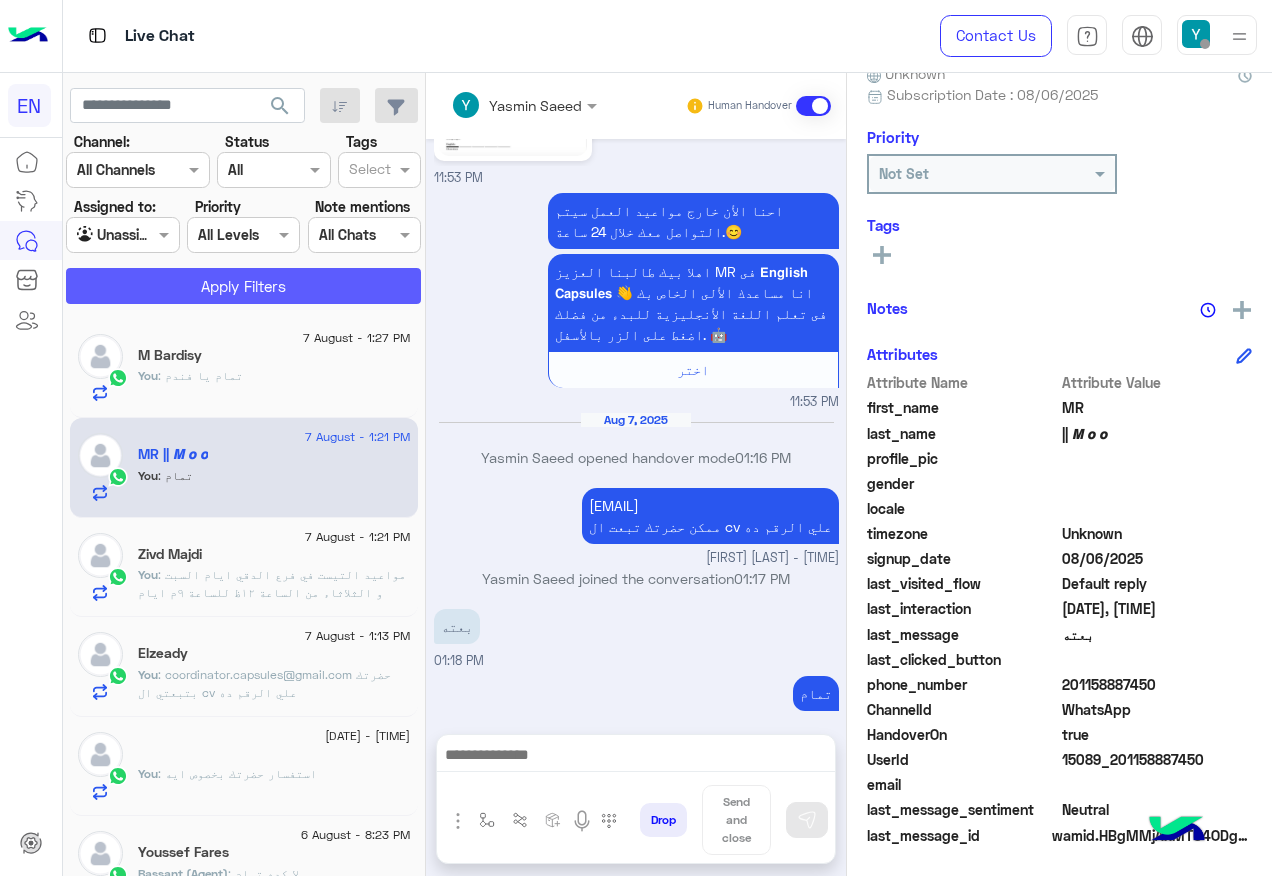 click on "Apply Filters" 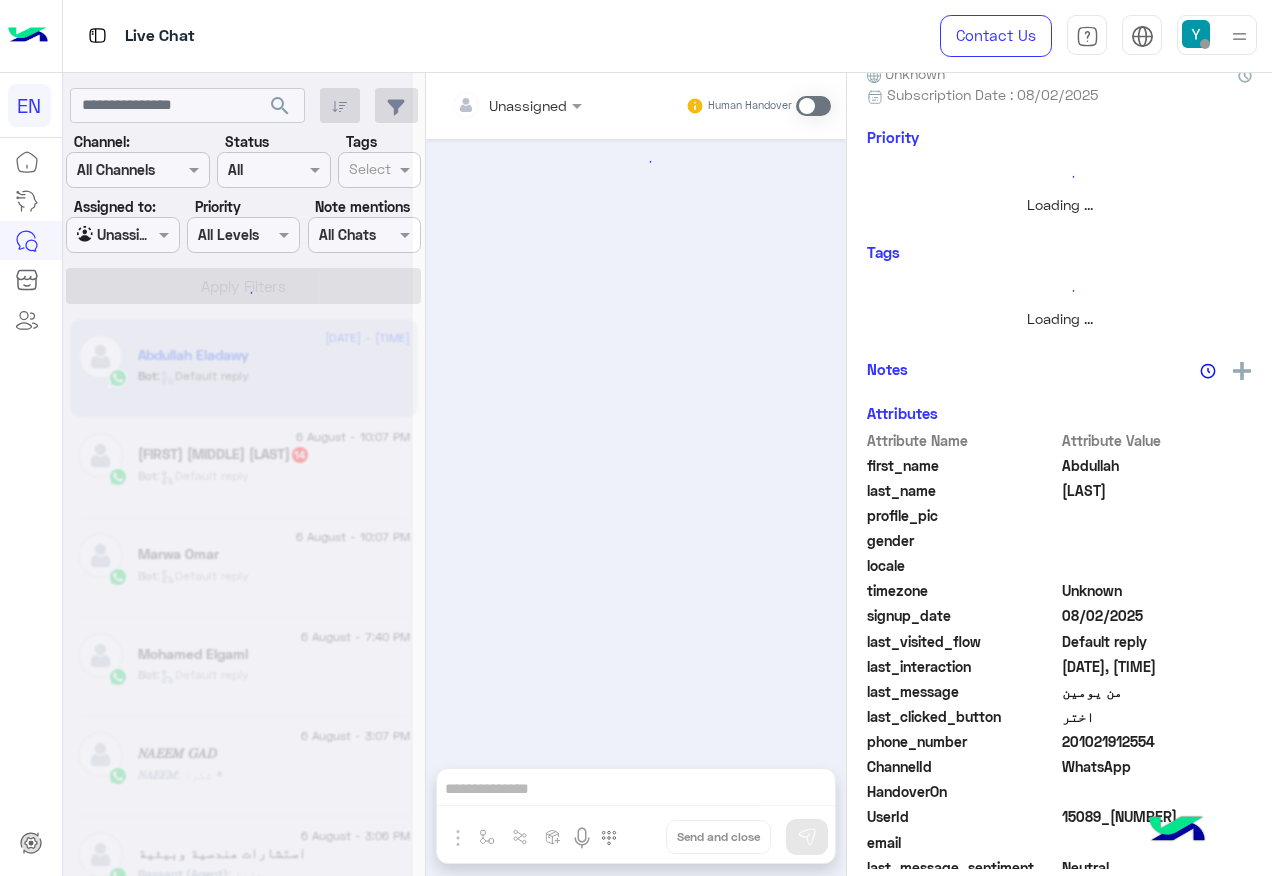 scroll, scrollTop: 0, scrollLeft: 0, axis: both 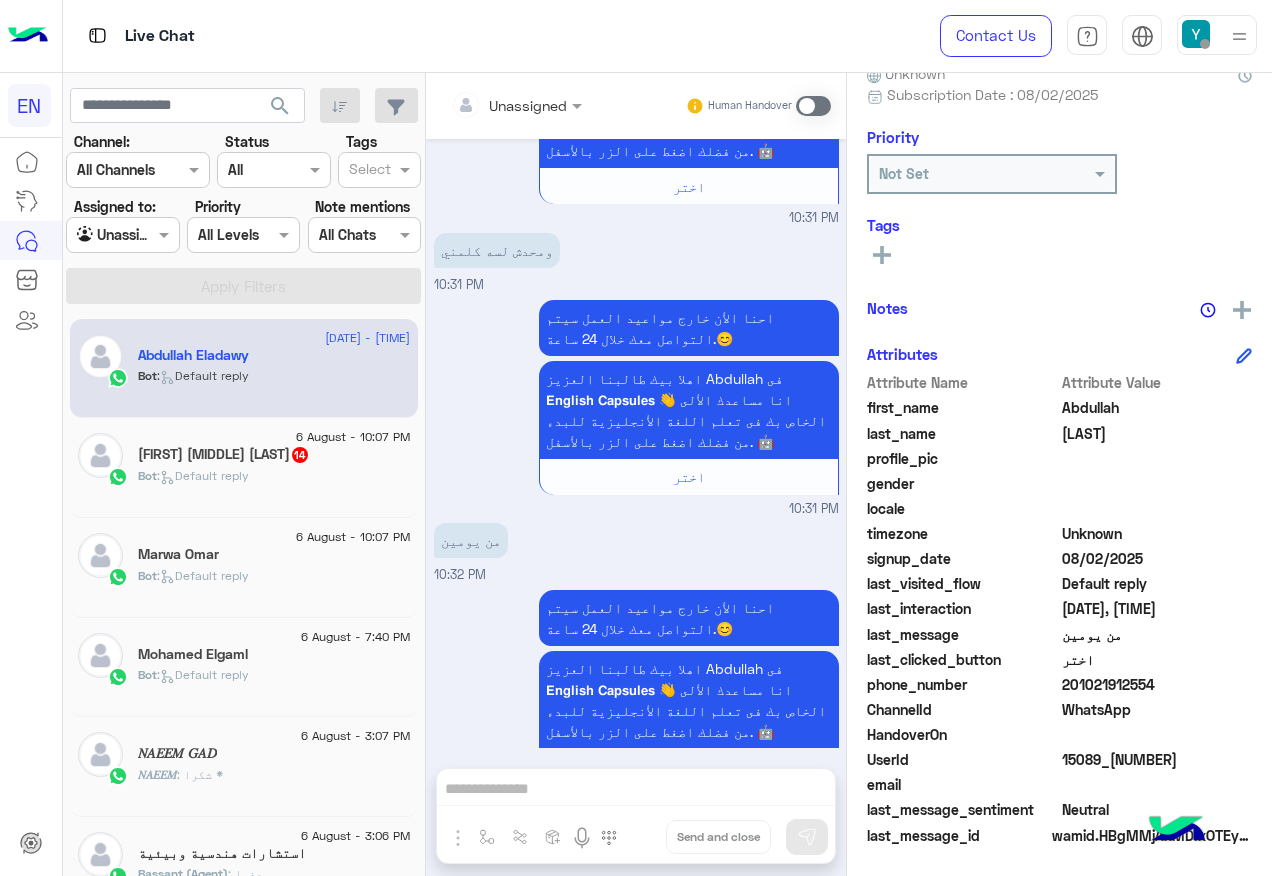 click on ":   Default reply" 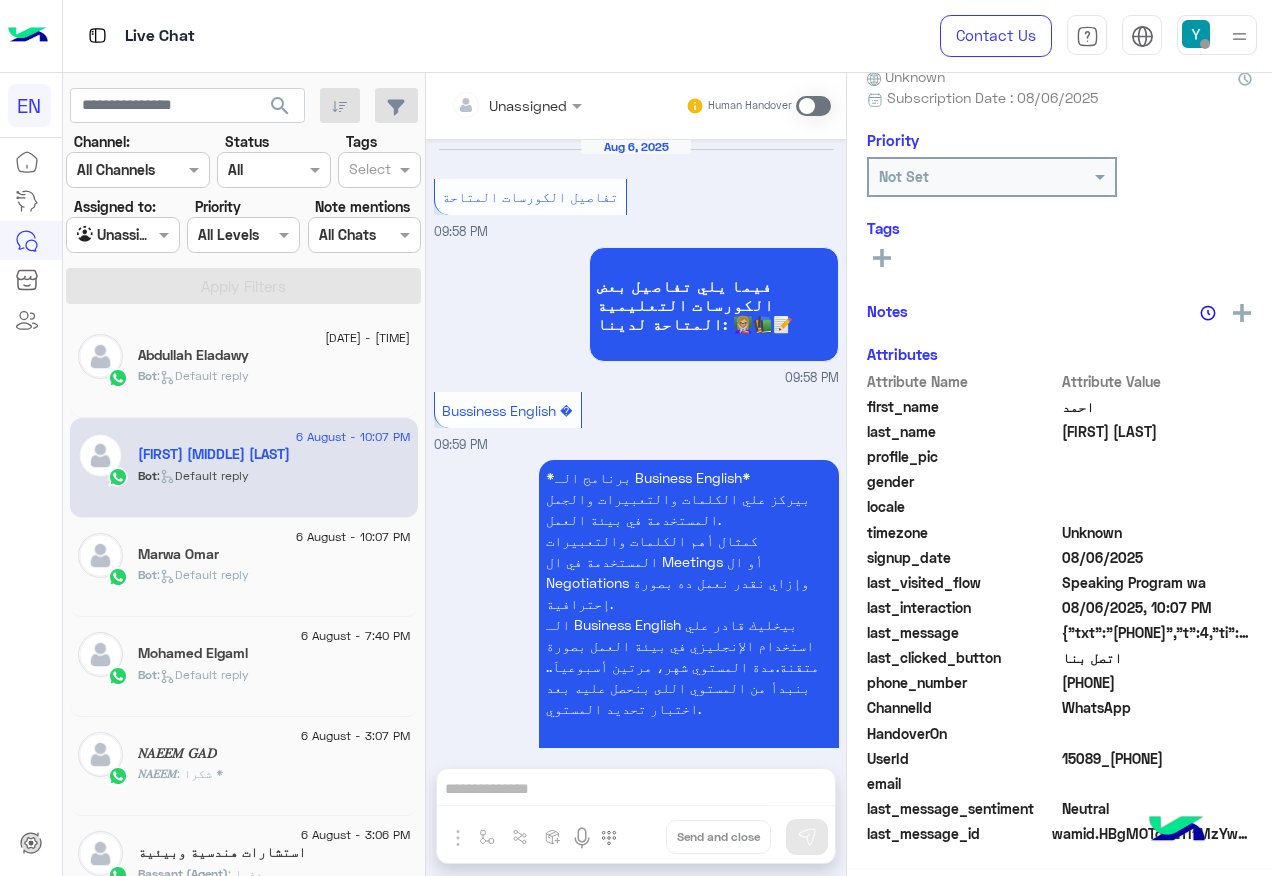 scroll, scrollTop: 197, scrollLeft: 0, axis: vertical 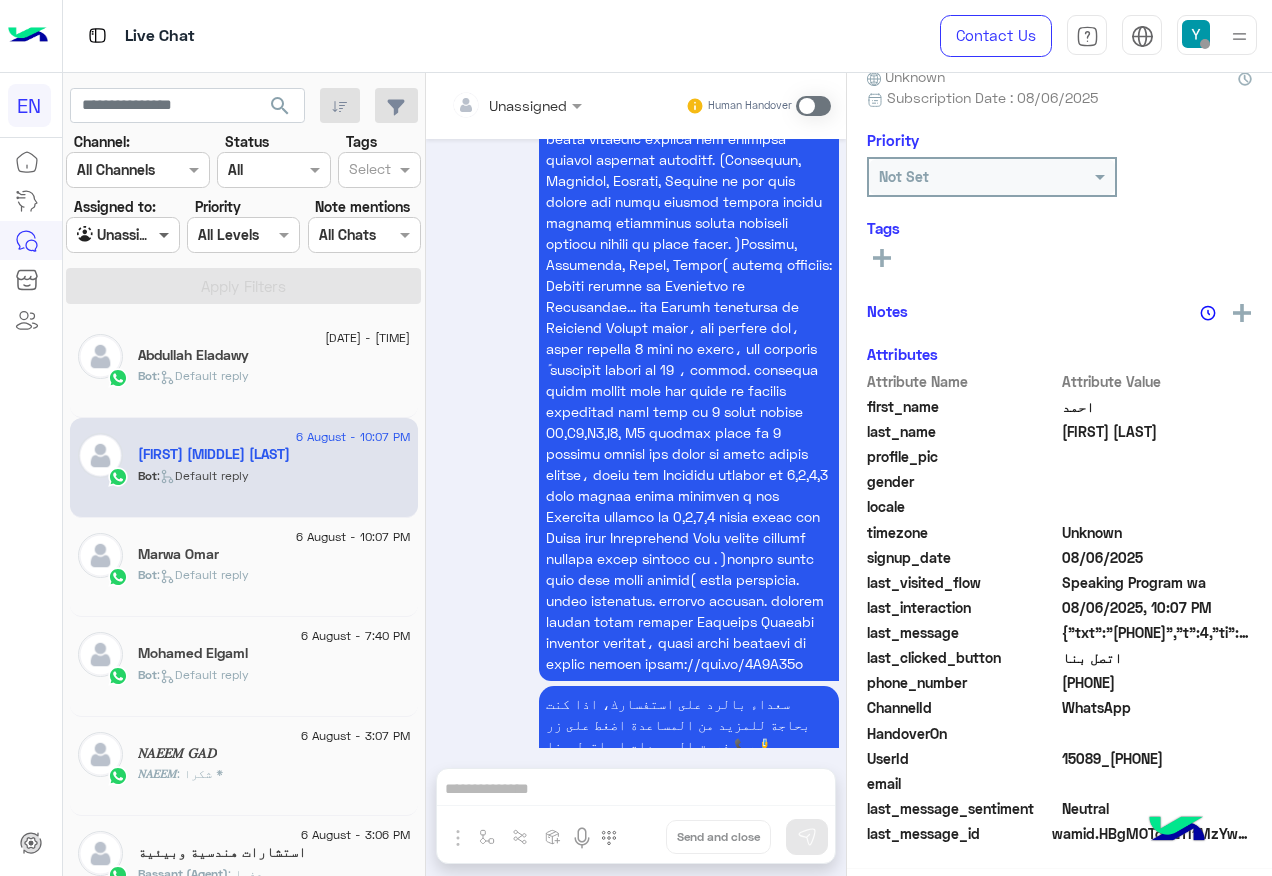 click at bounding box center [166, 234] 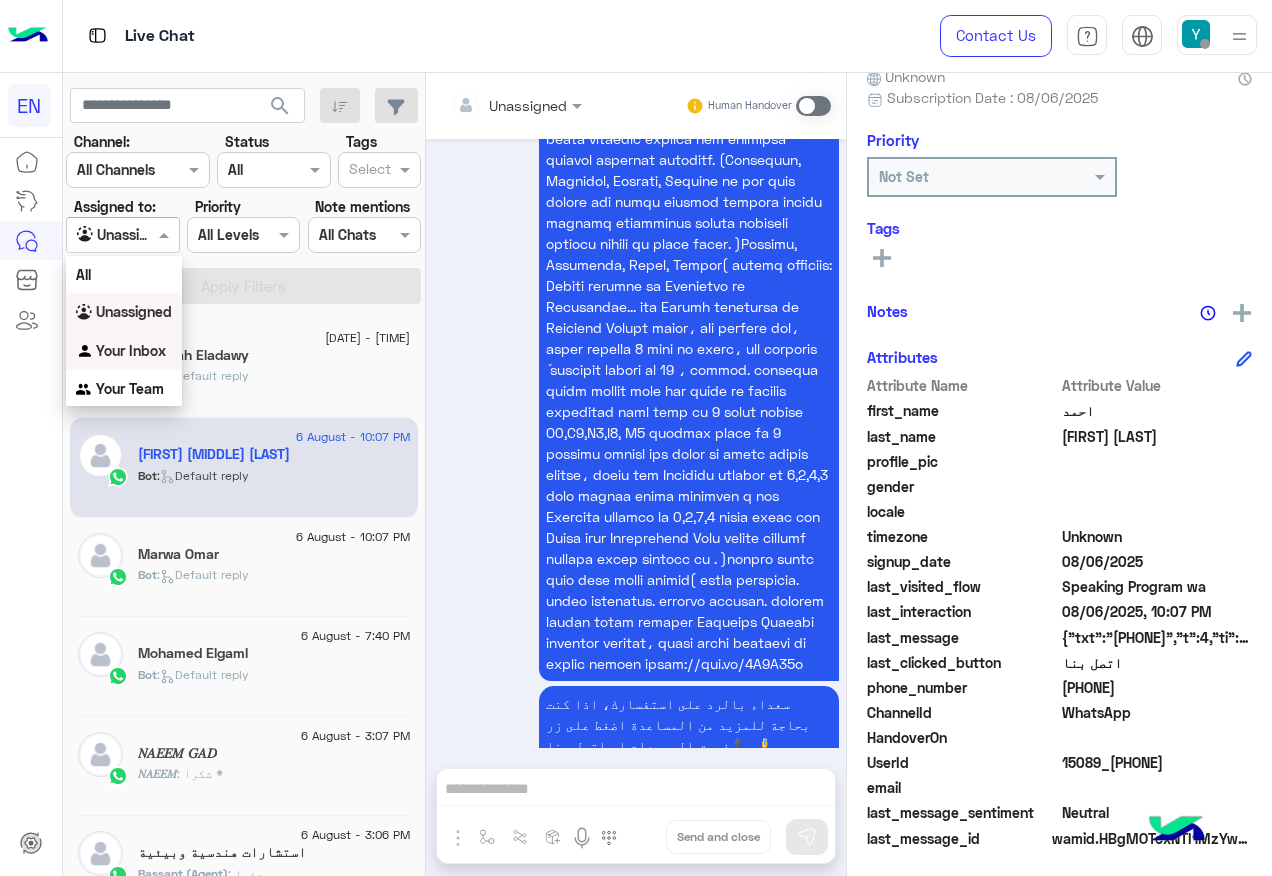 scroll, scrollTop: 200, scrollLeft: 0, axis: vertical 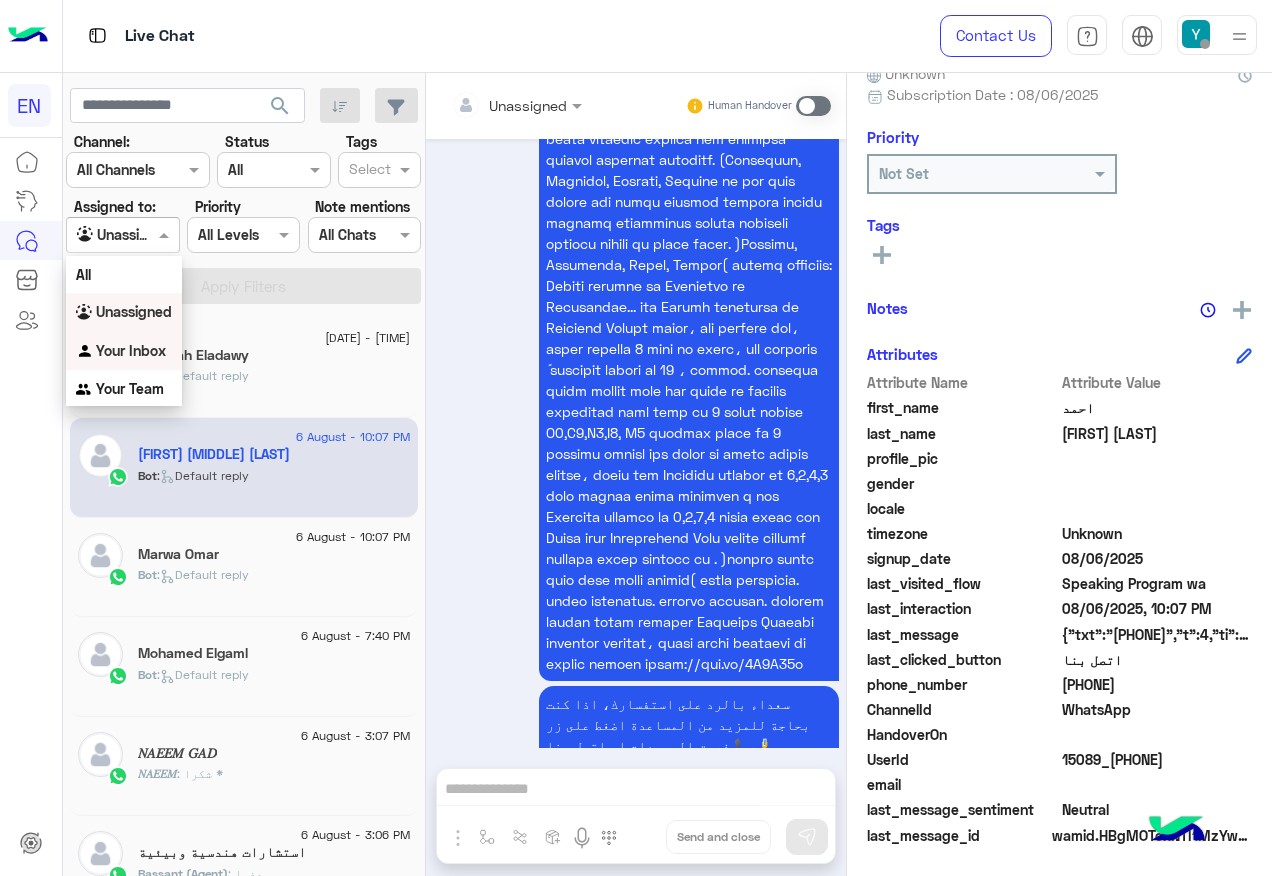 click on "Your Inbox" at bounding box center [131, 350] 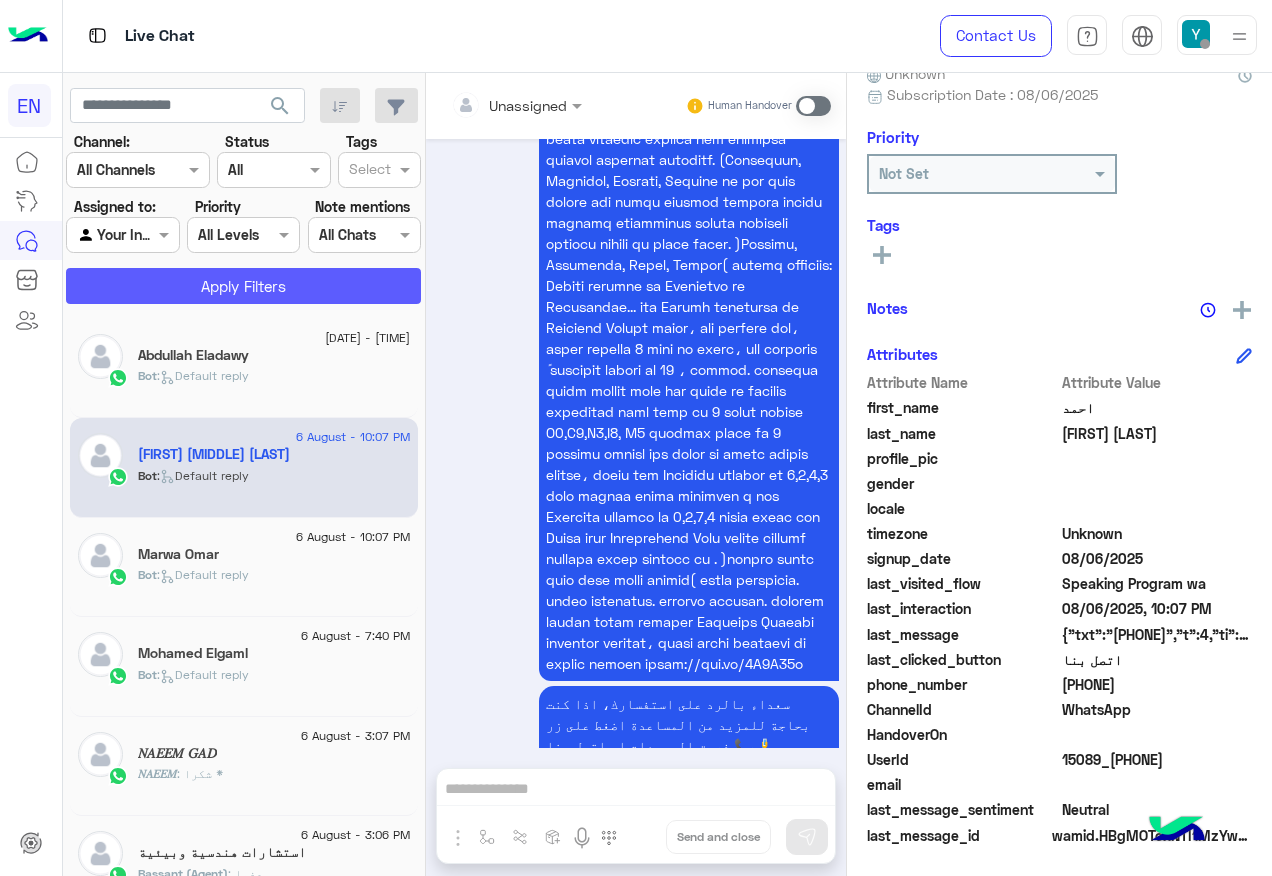 click on "Apply Filters" 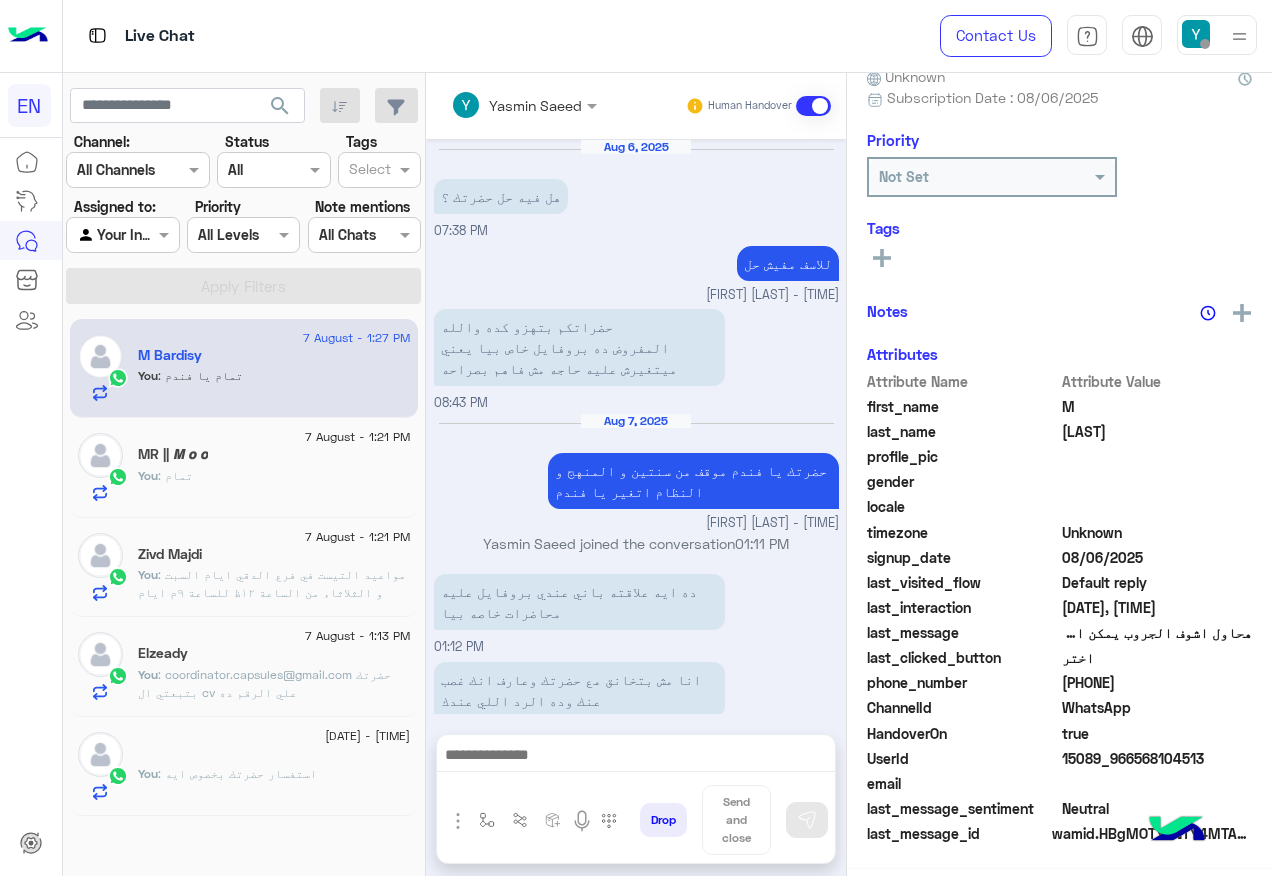 scroll, scrollTop: 1052, scrollLeft: 0, axis: vertical 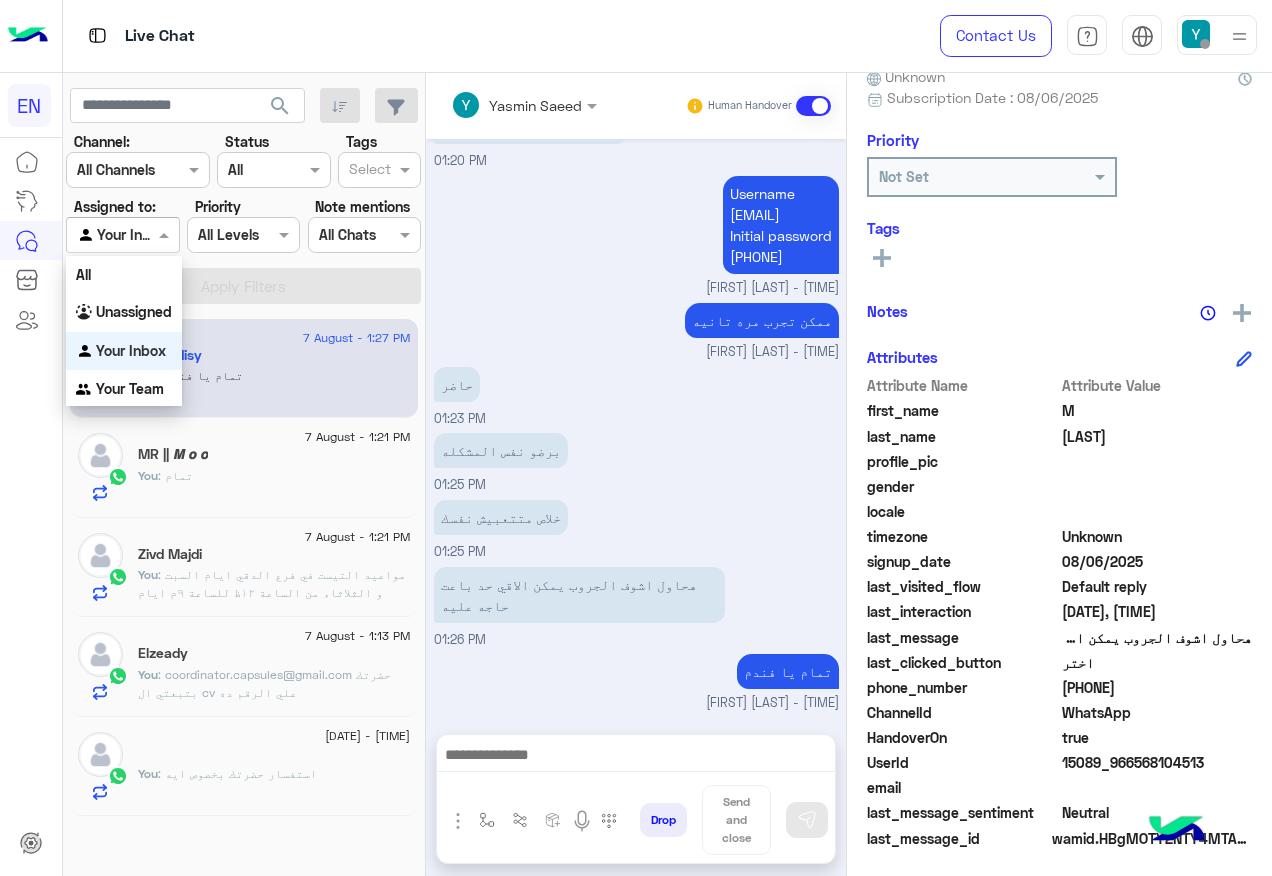 click at bounding box center [122, 234] 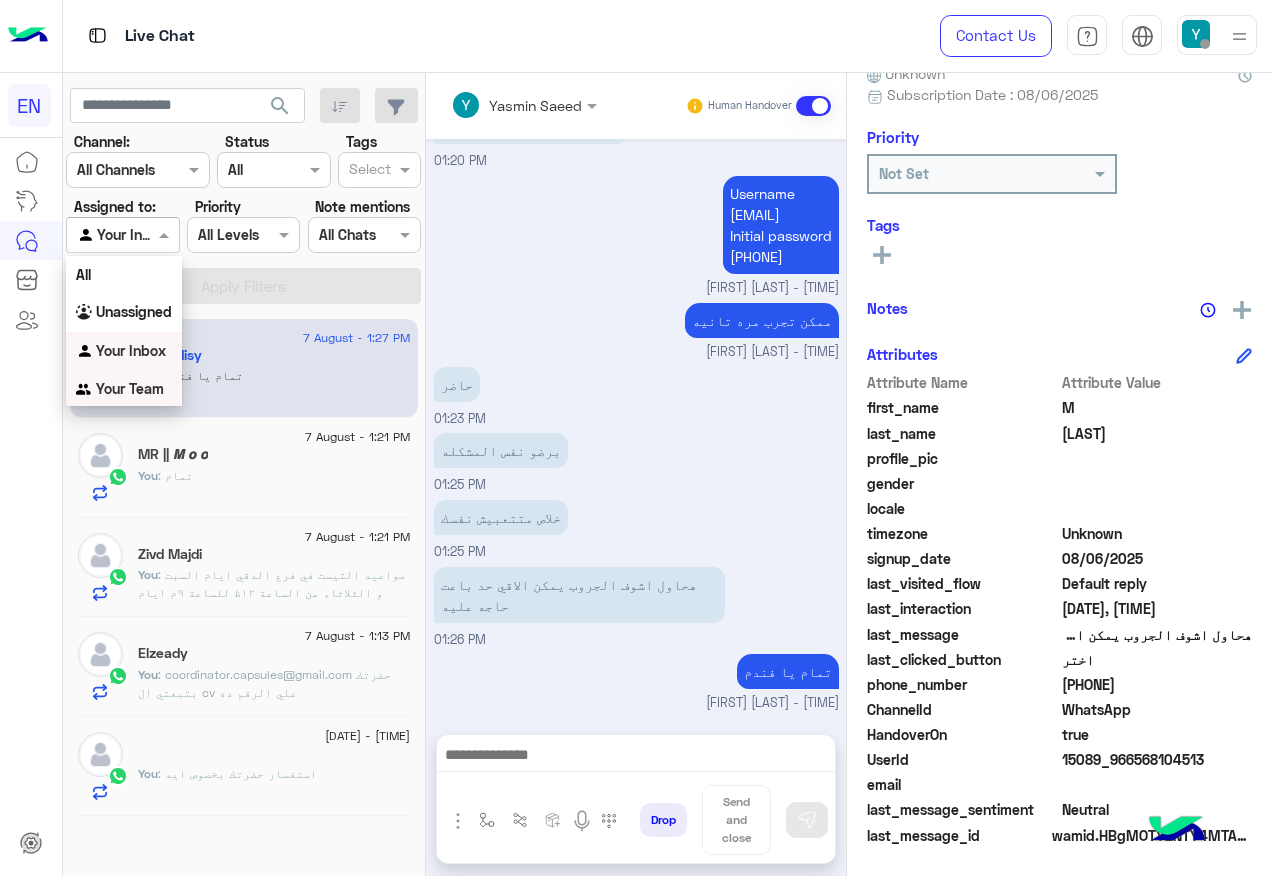 click on "Your Team" at bounding box center [130, 388] 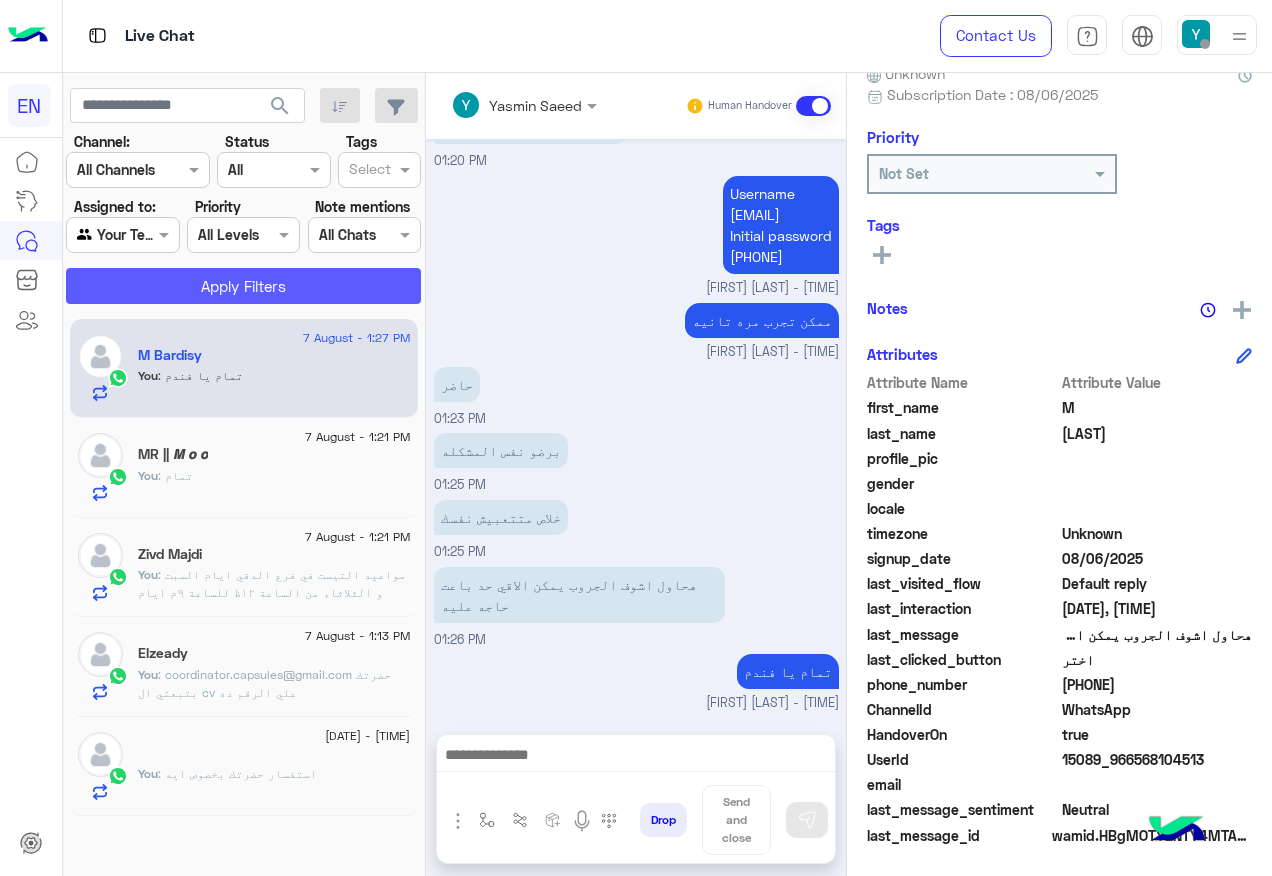 click on "Apply Filters" 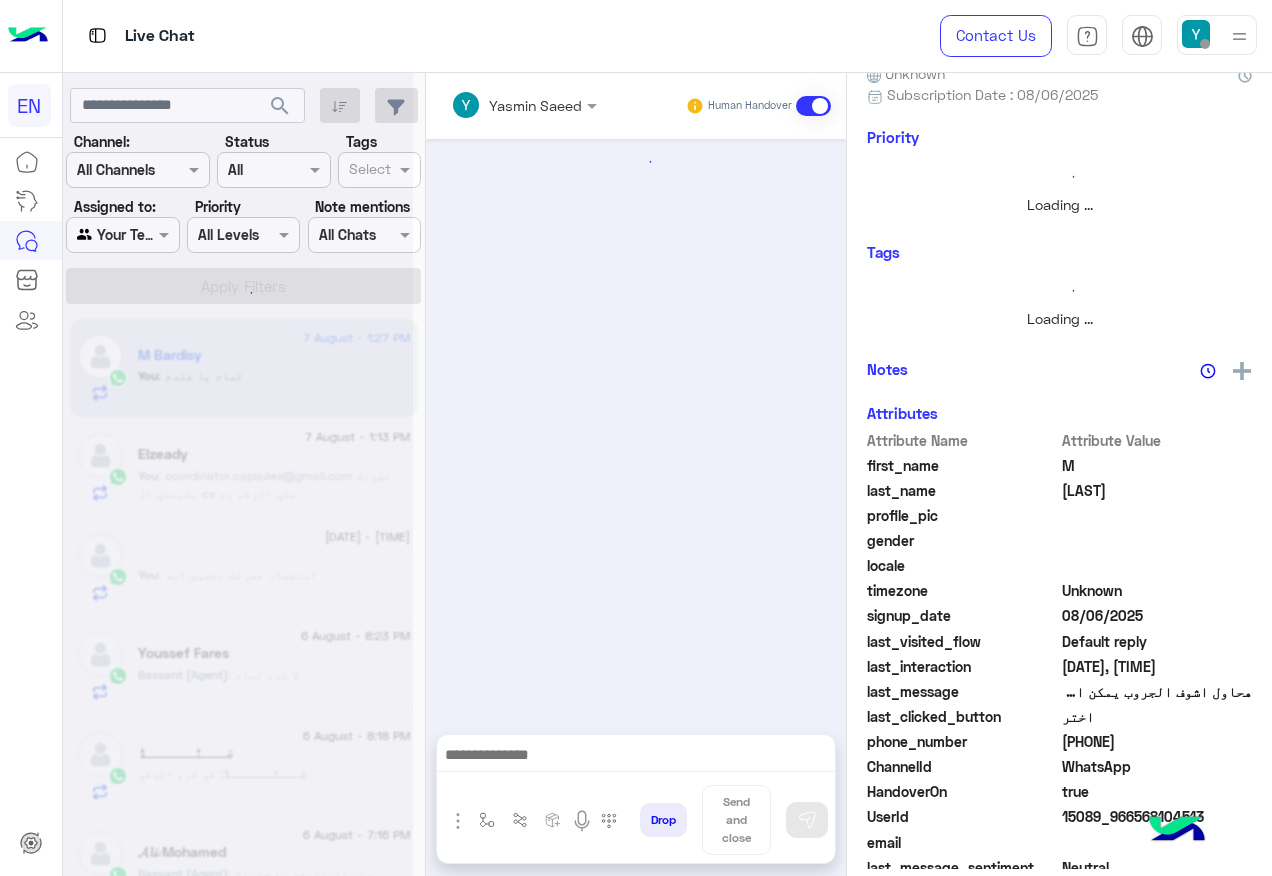 scroll, scrollTop: 0, scrollLeft: 0, axis: both 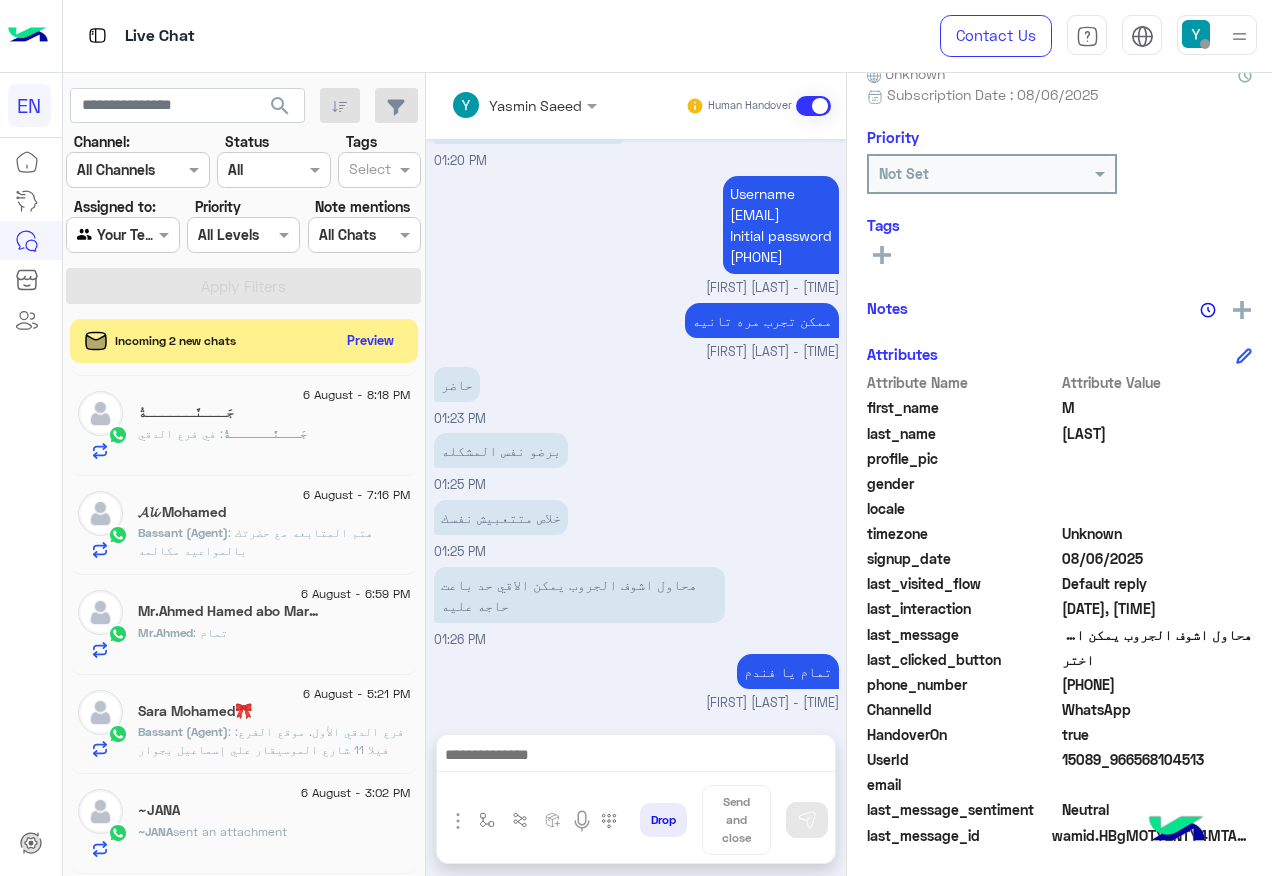 click on "Incoming 2 new chats    Preview" 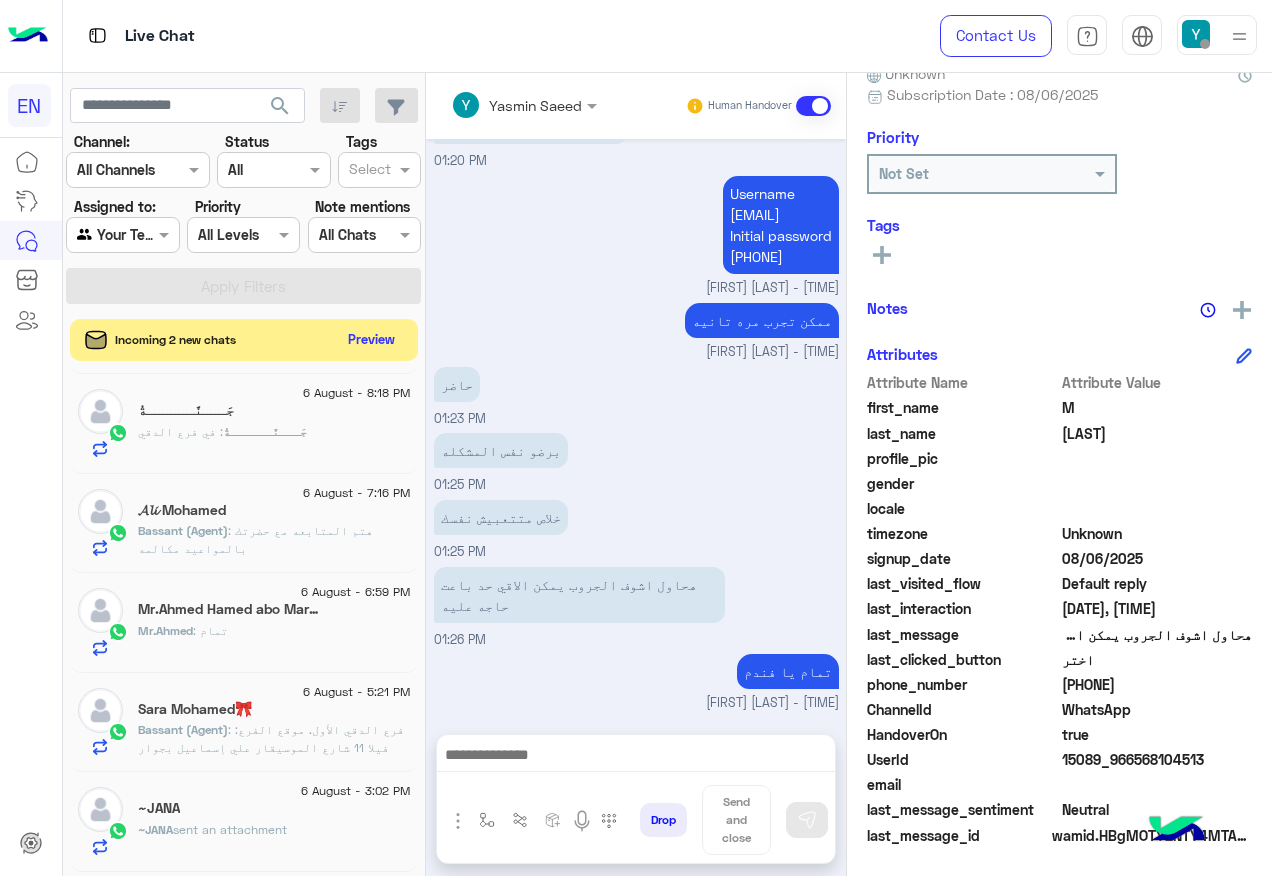 click on "Preview" 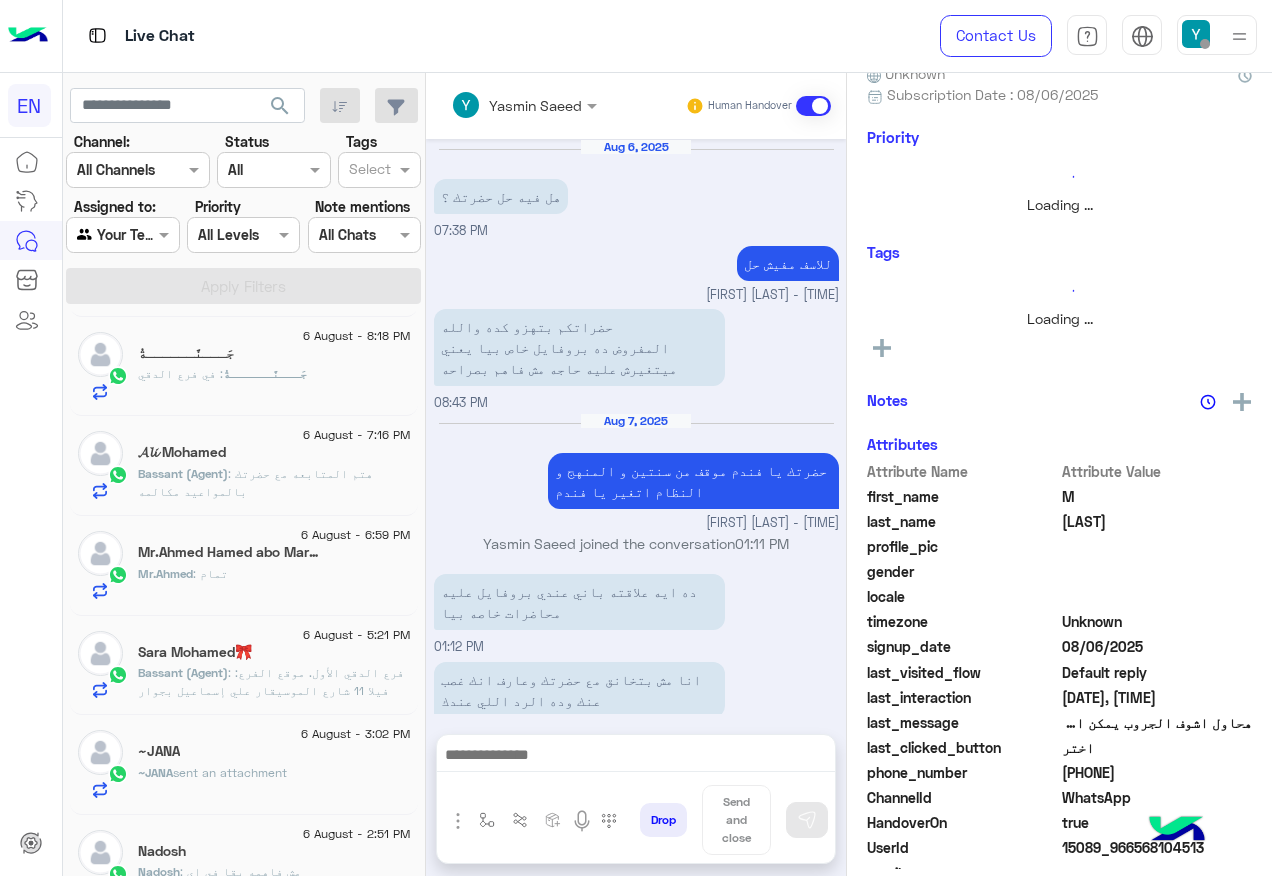 scroll, scrollTop: 1052, scrollLeft: 0, axis: vertical 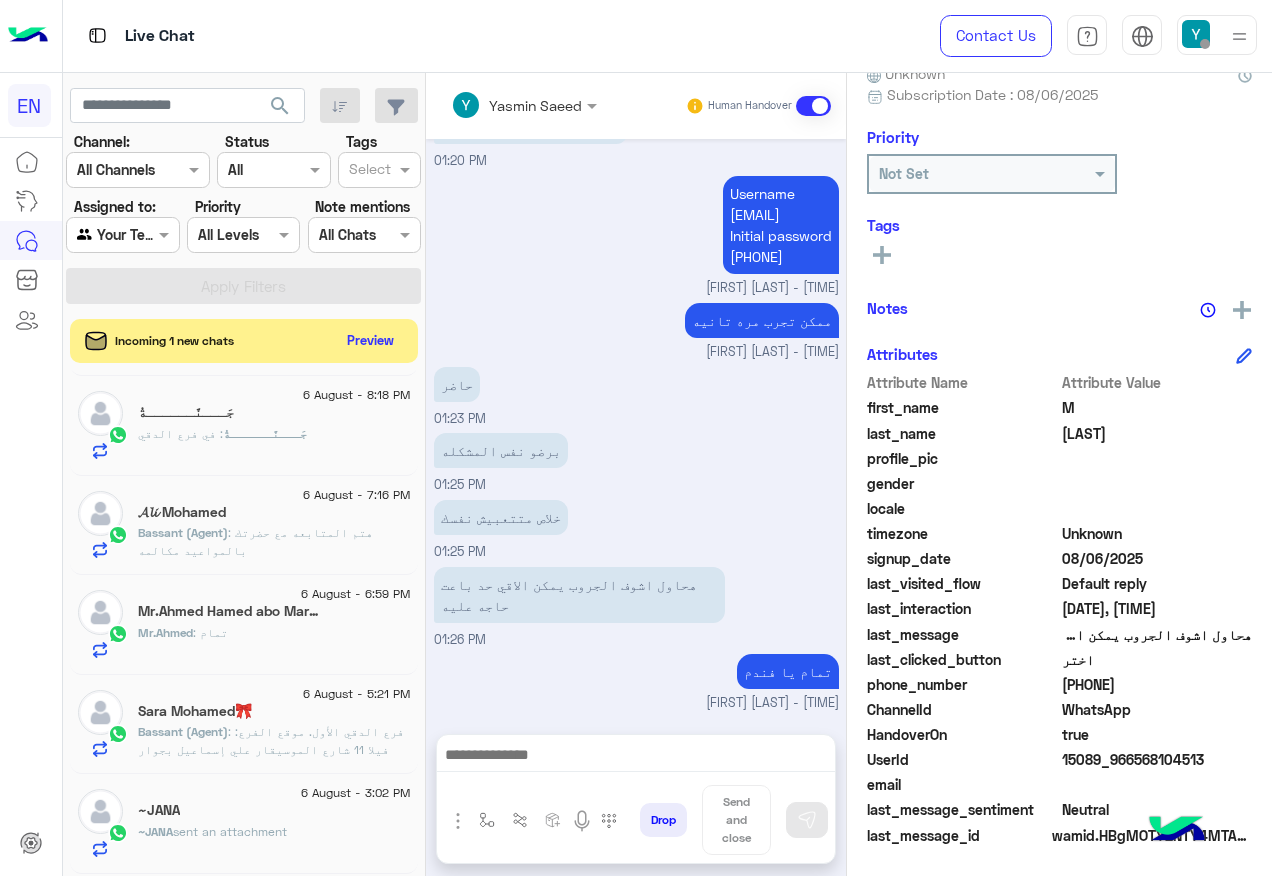 click on "Incoming 1 new chats    Preview" 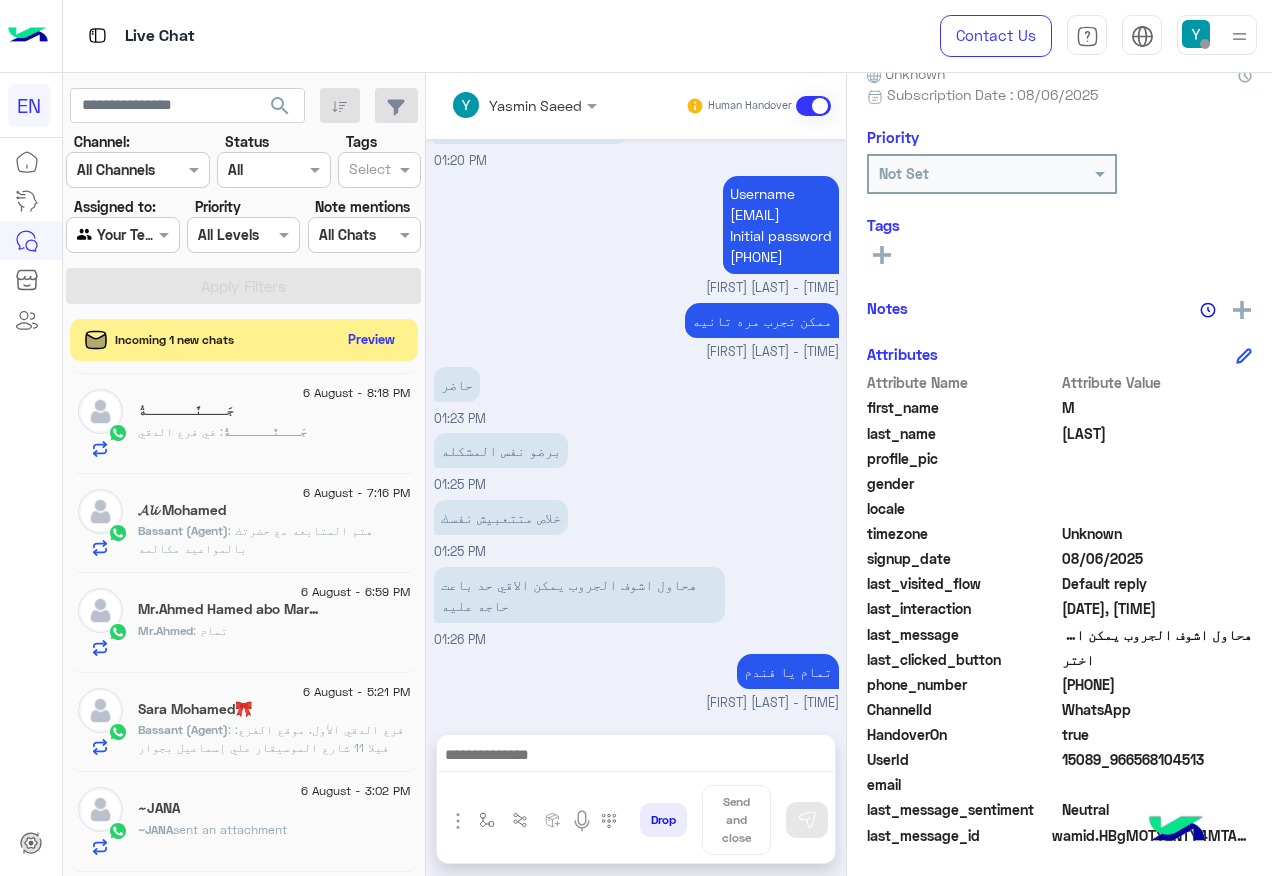 click on "Preview" 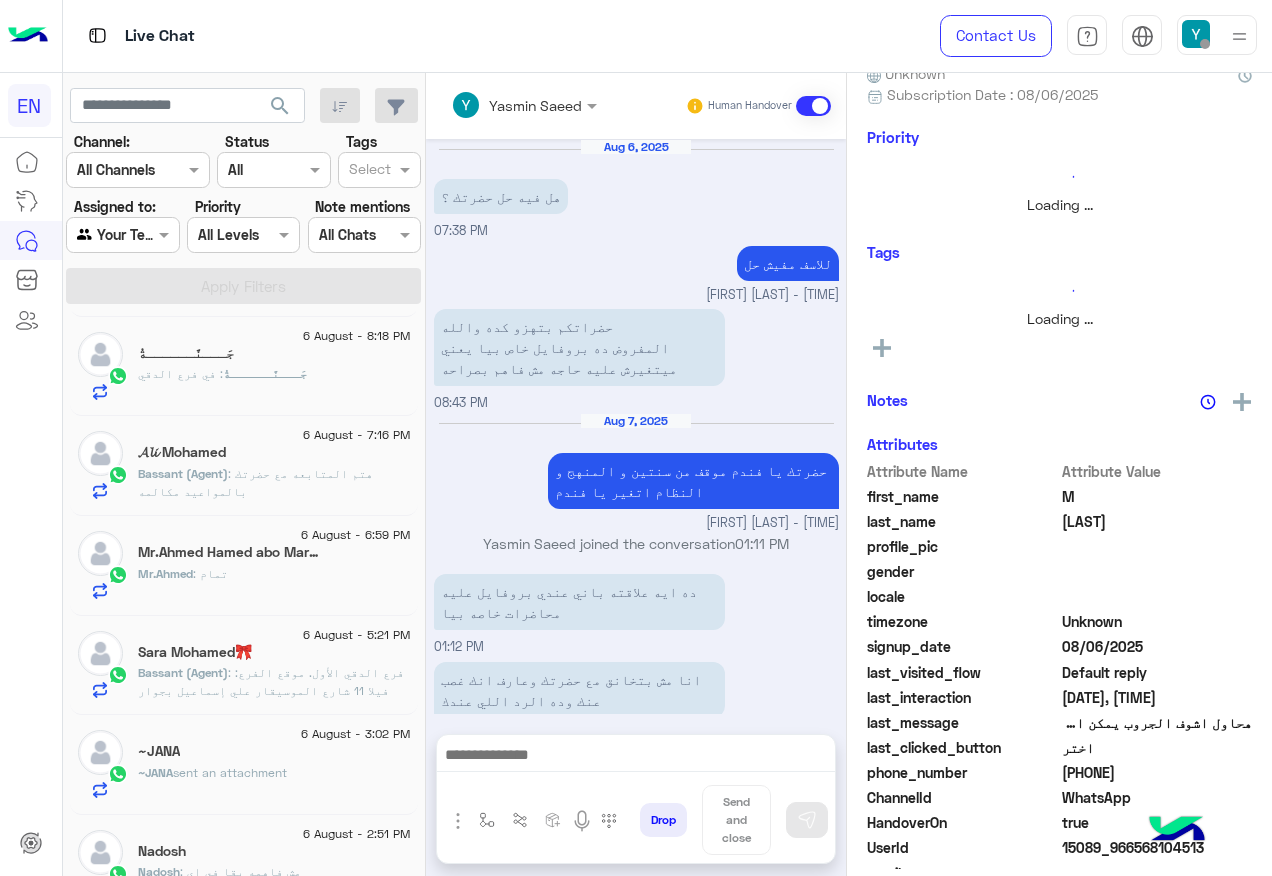 scroll, scrollTop: 1052, scrollLeft: 0, axis: vertical 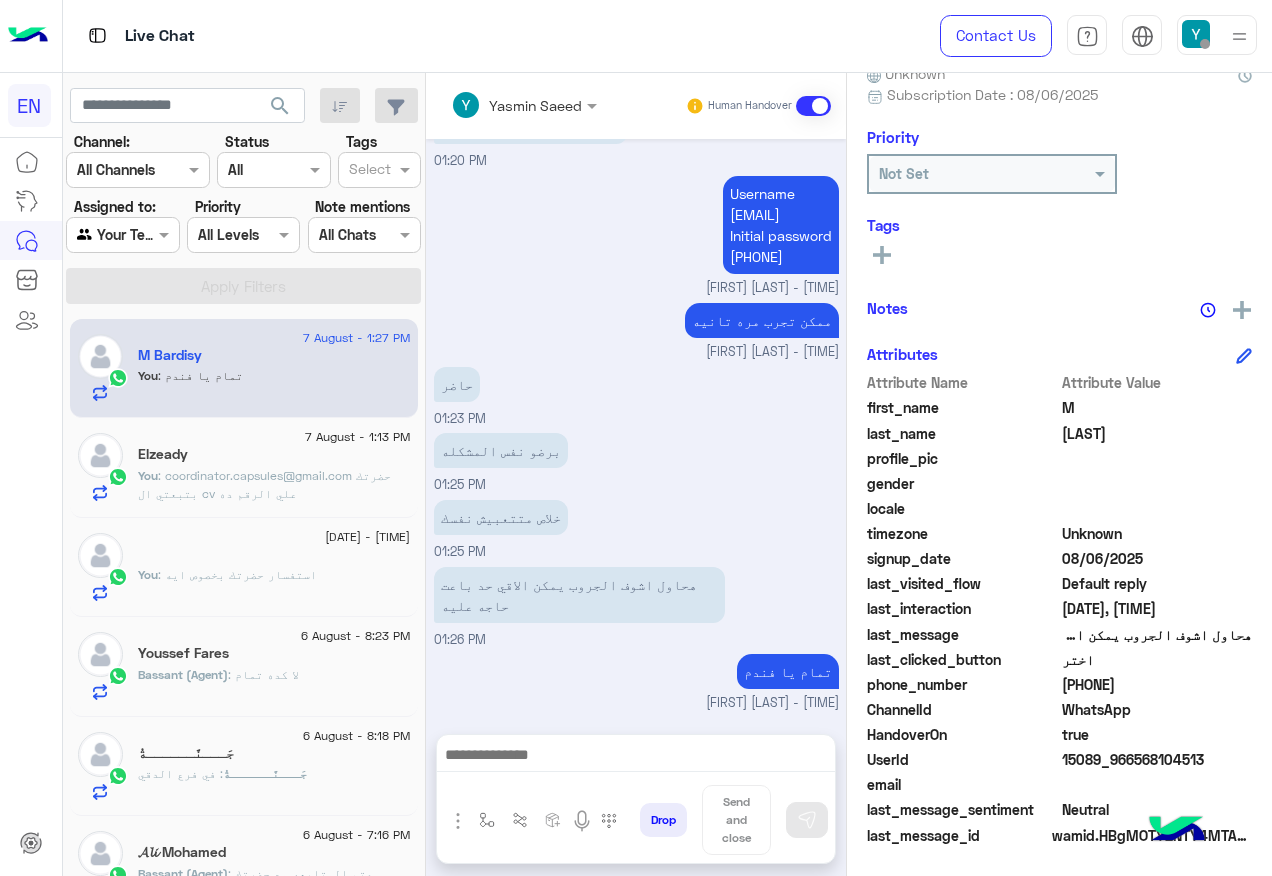 click at bounding box center [100, 235] 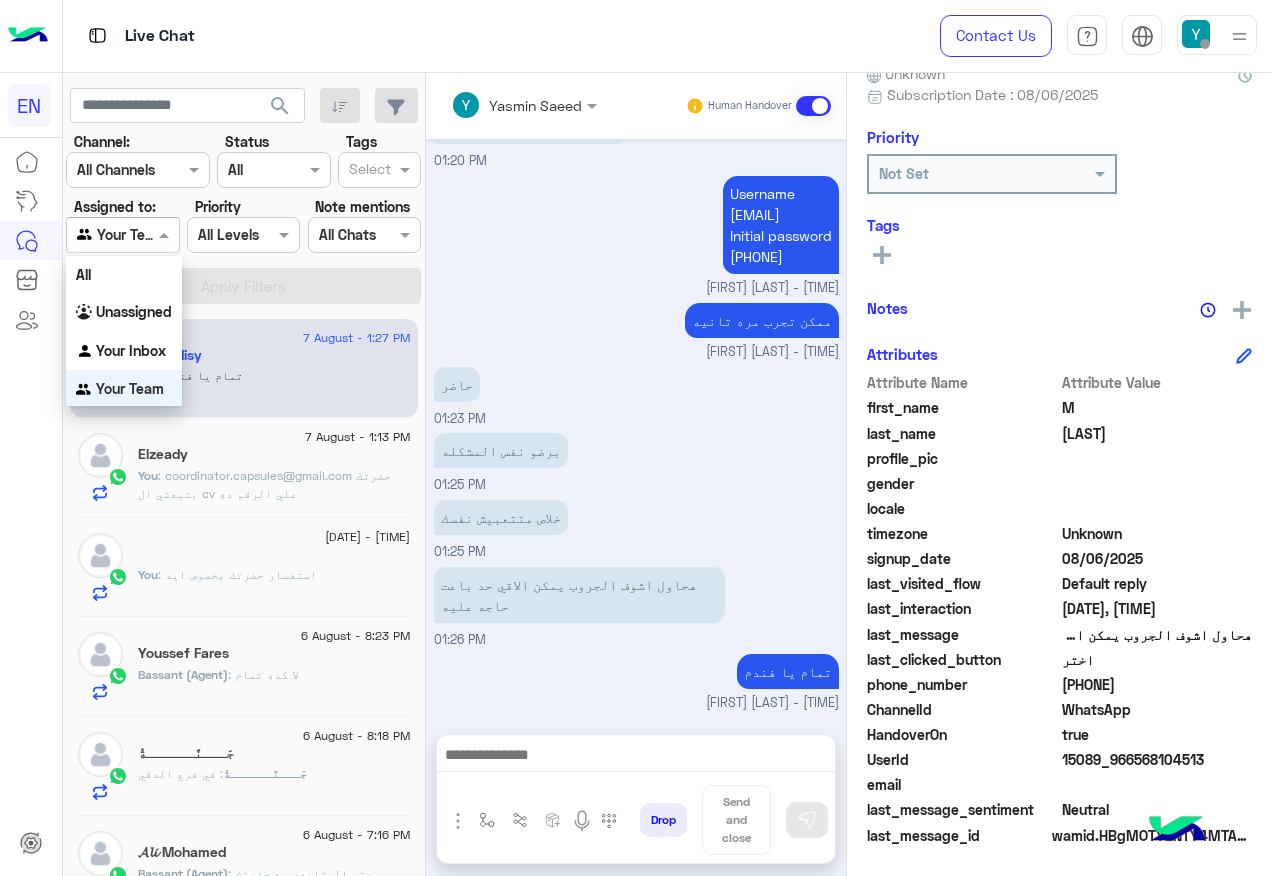 scroll, scrollTop: 1, scrollLeft: 0, axis: vertical 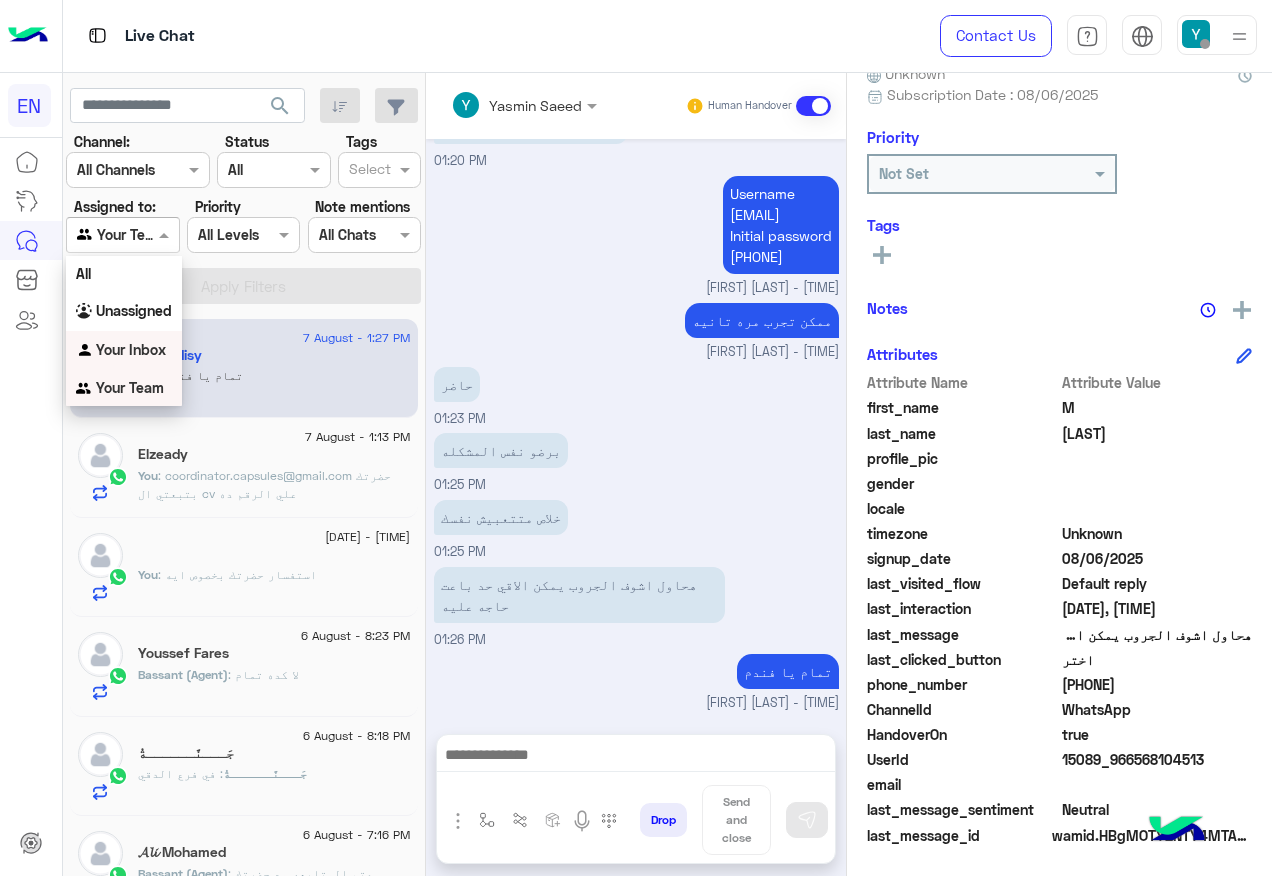 click on "Your Inbox" at bounding box center [131, 349] 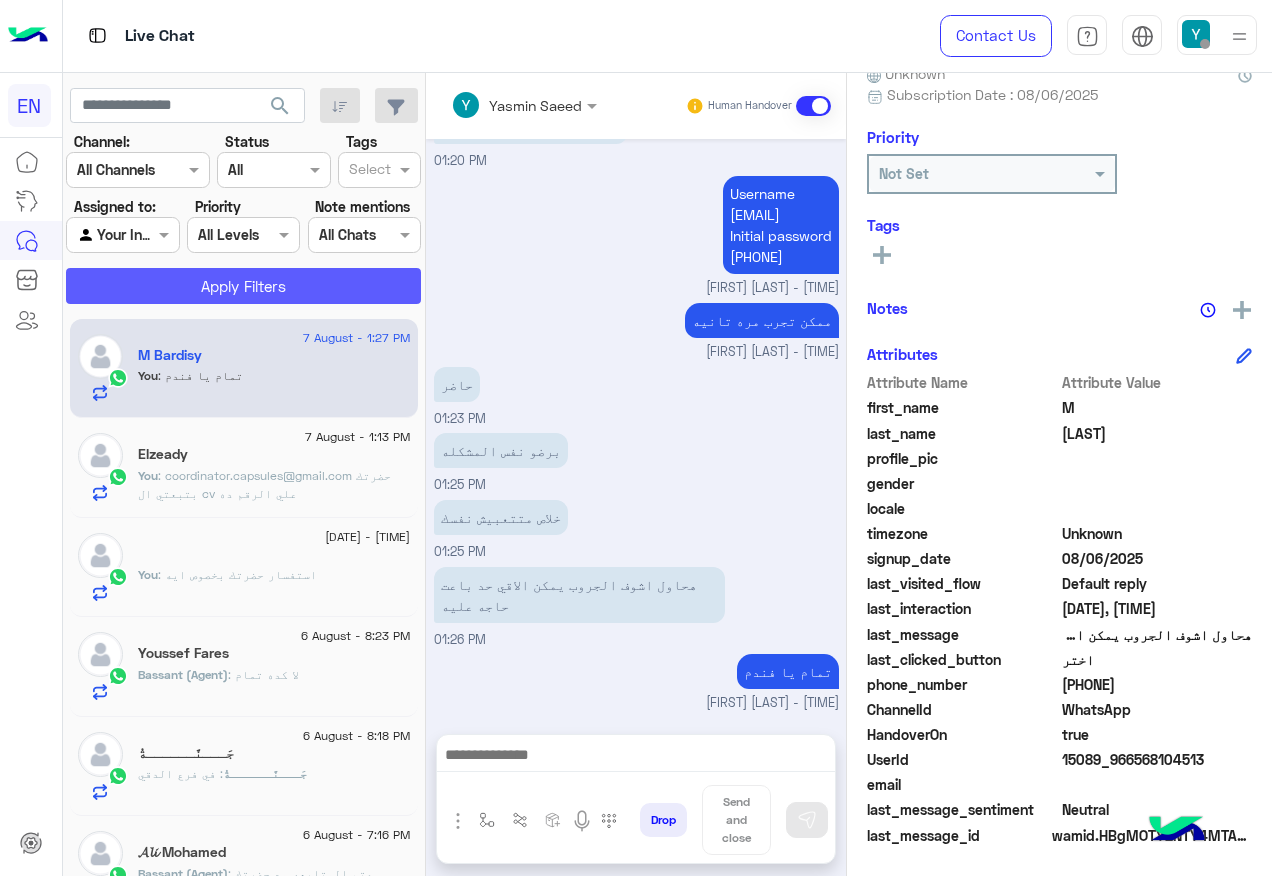 click on "Apply Filters" 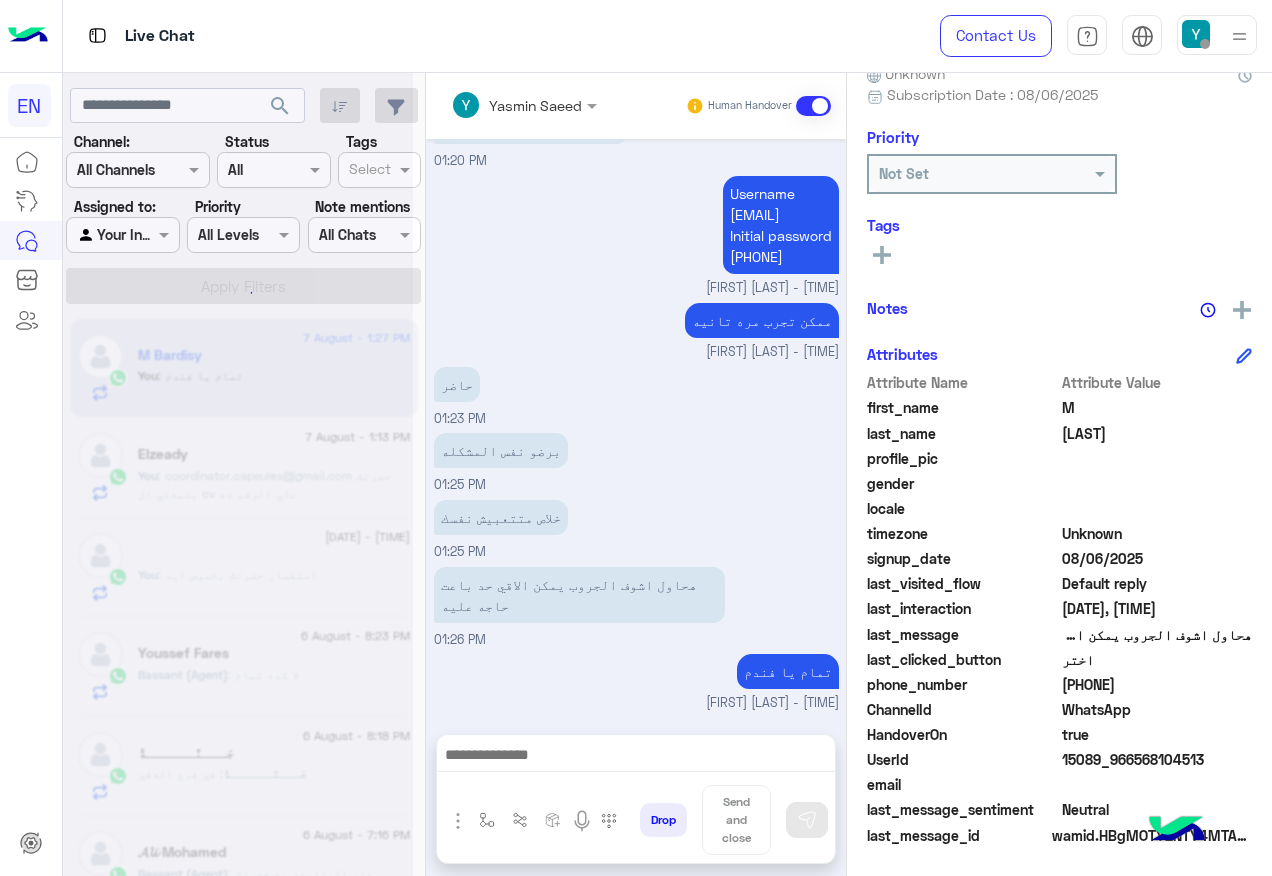 scroll, scrollTop: 0, scrollLeft: 0, axis: both 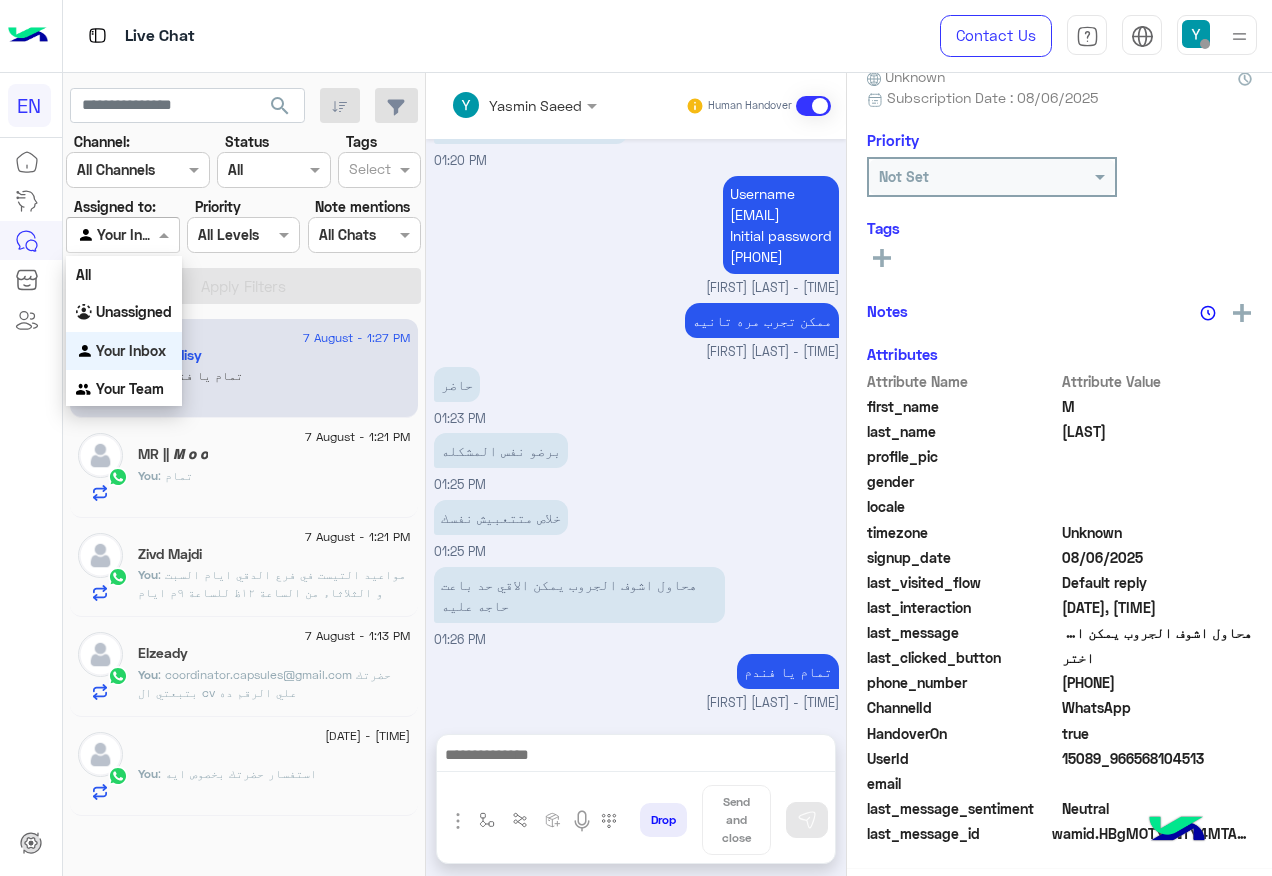 drag, startPoint x: 141, startPoint y: 237, endPoint x: 142, endPoint y: 294, distance: 57.00877 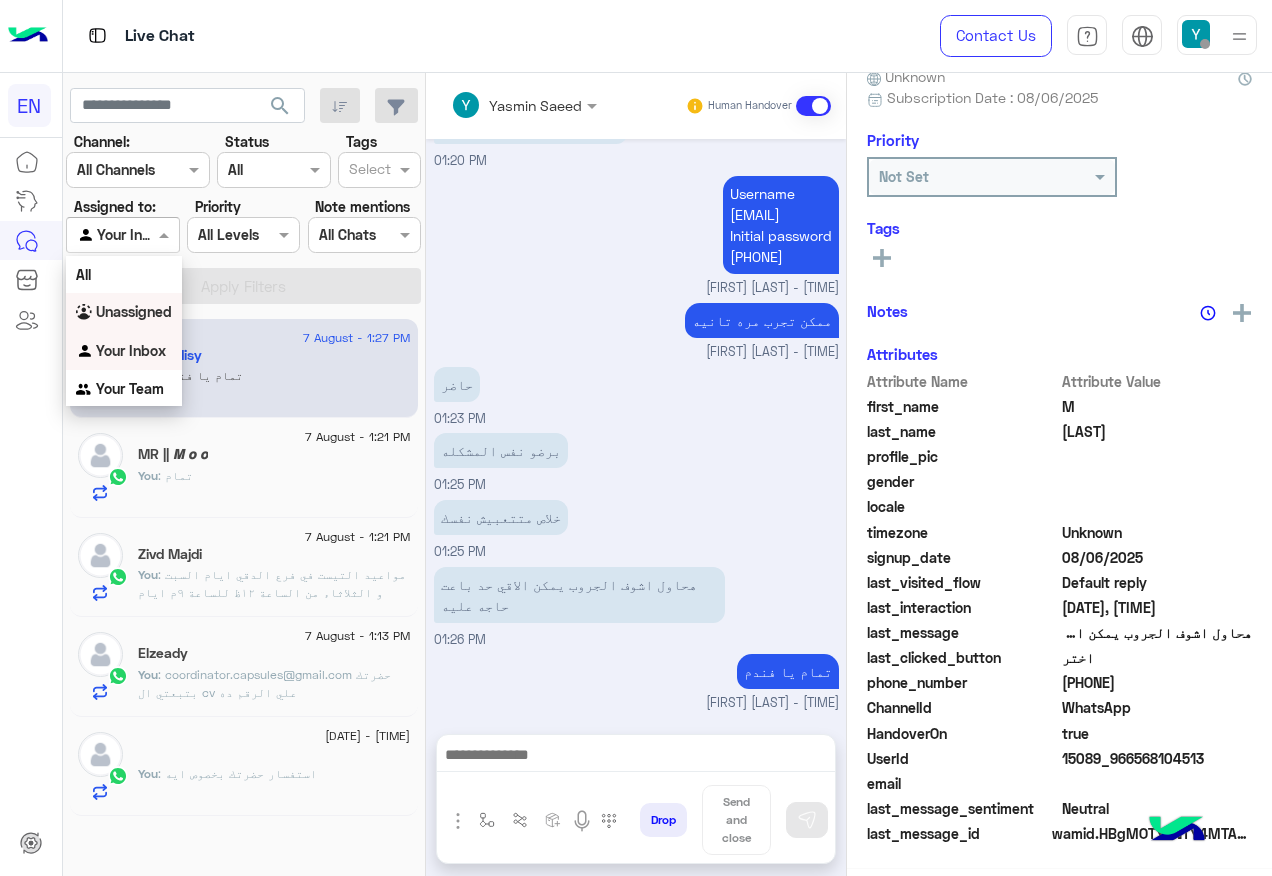 click on "Unassigned" at bounding box center [134, 311] 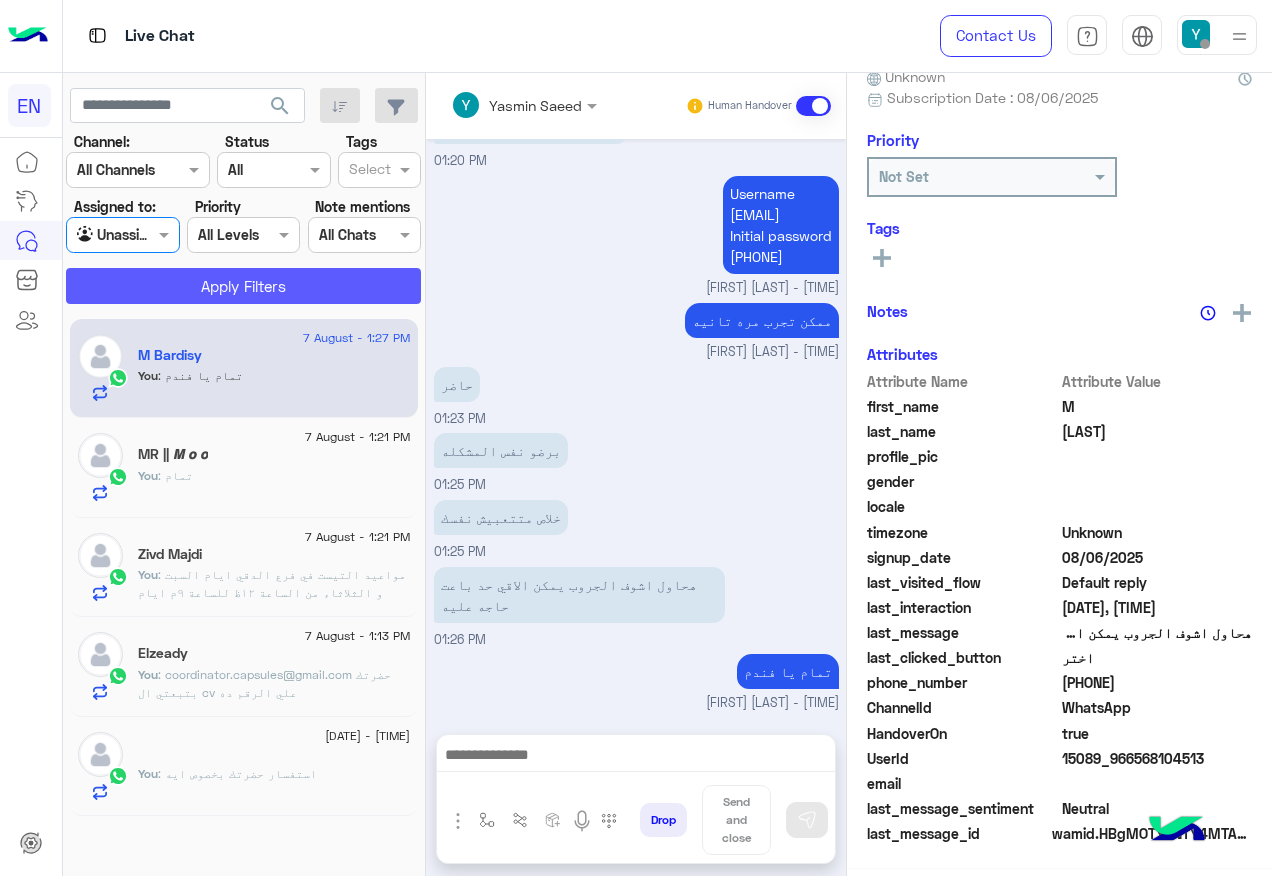 click on "Apply Filters" 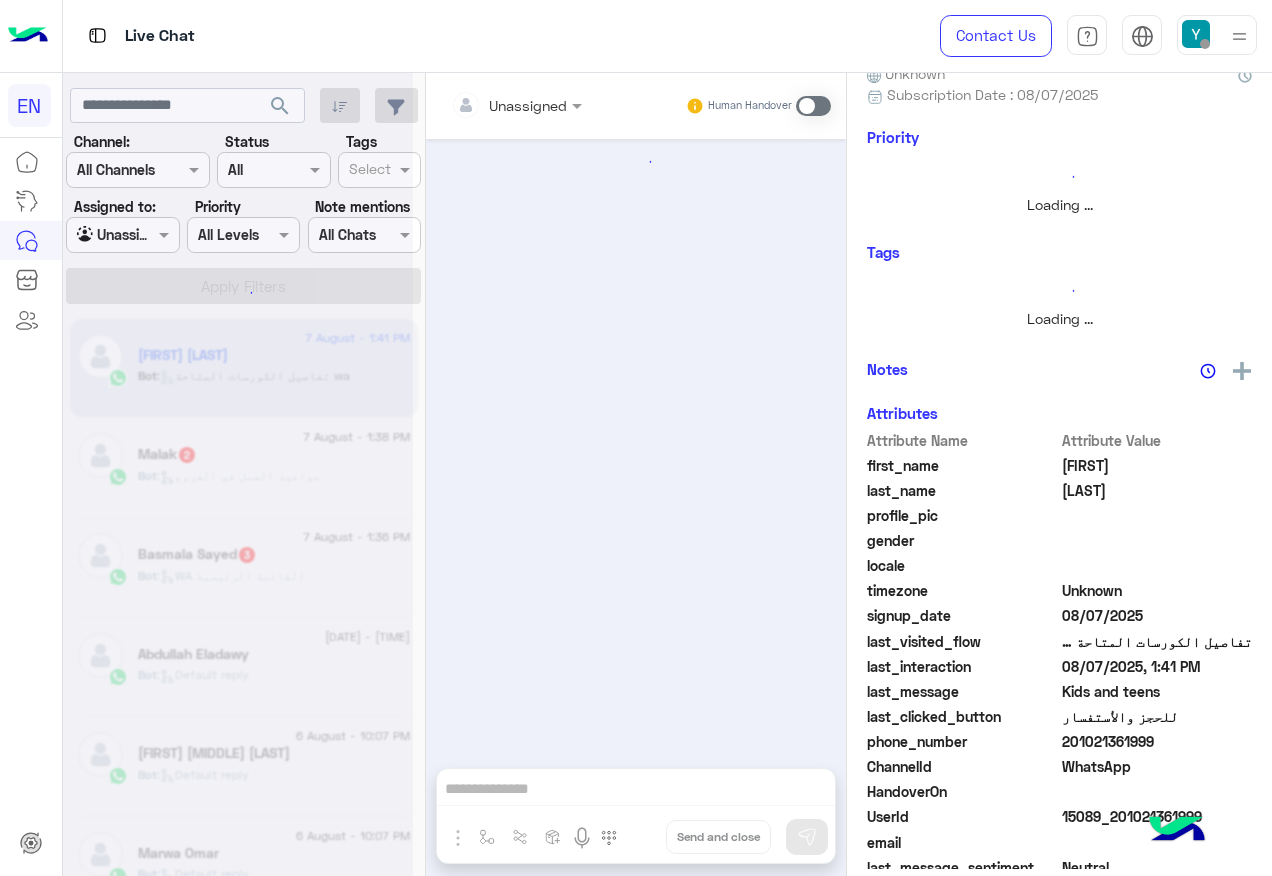 scroll, scrollTop: 0, scrollLeft: 0, axis: both 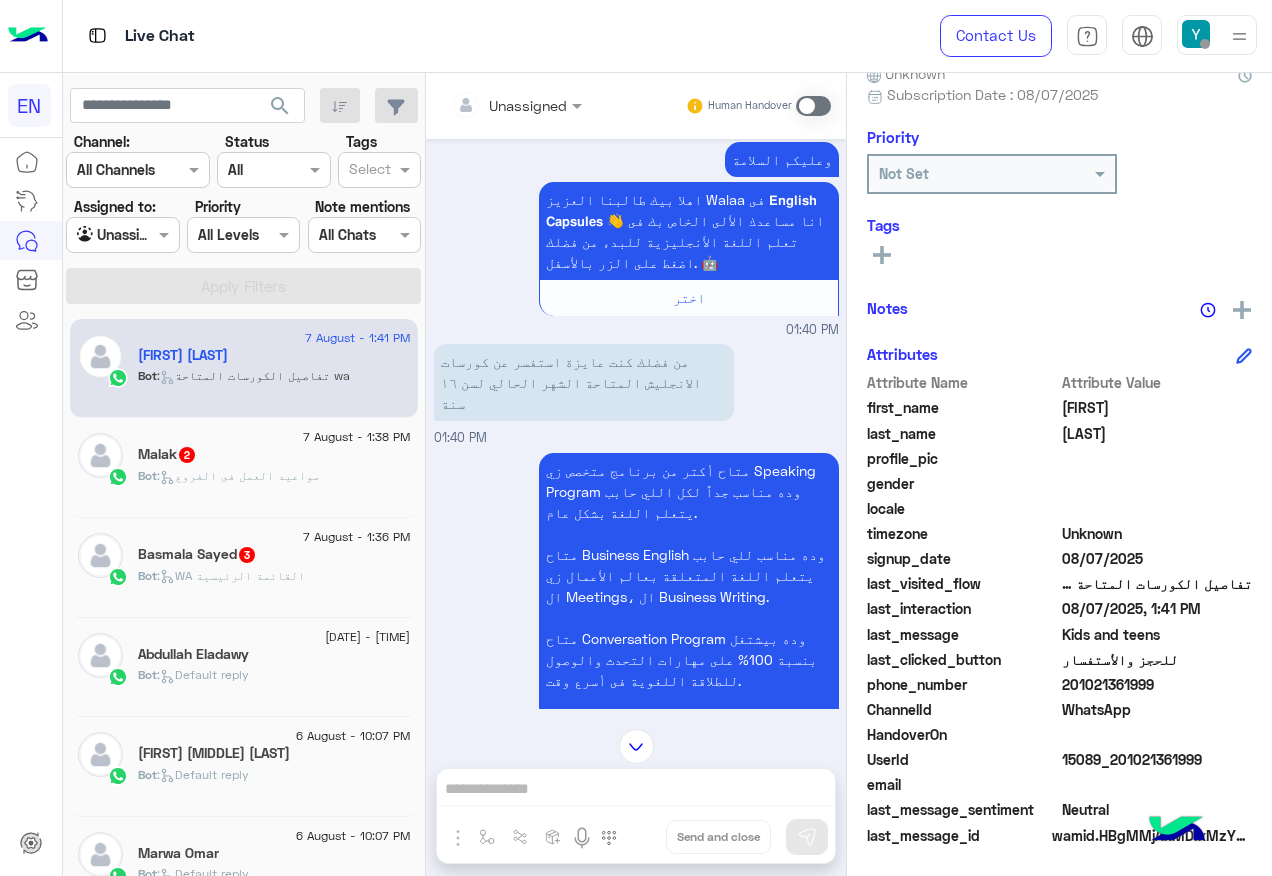 click at bounding box center [491, 105] 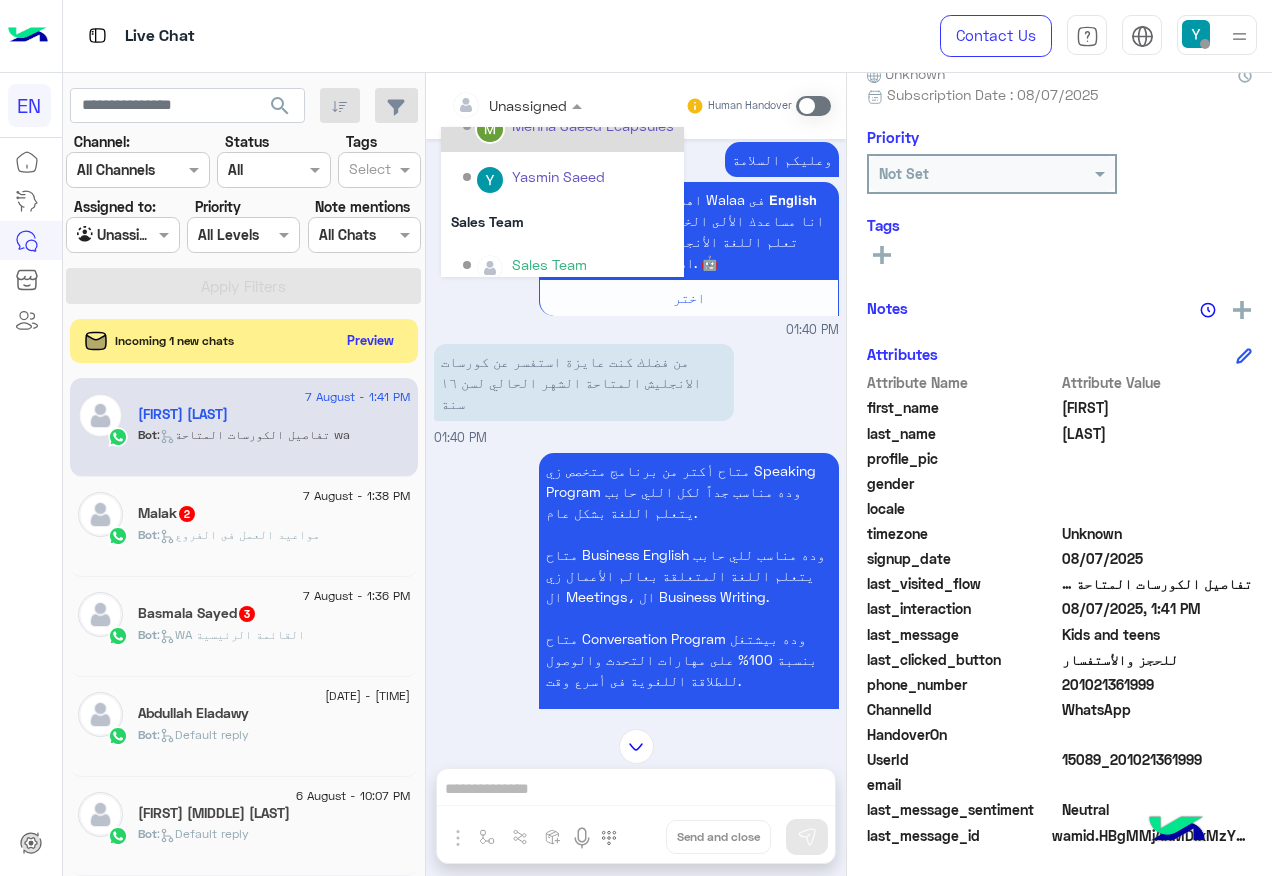 scroll, scrollTop: 332, scrollLeft: 0, axis: vertical 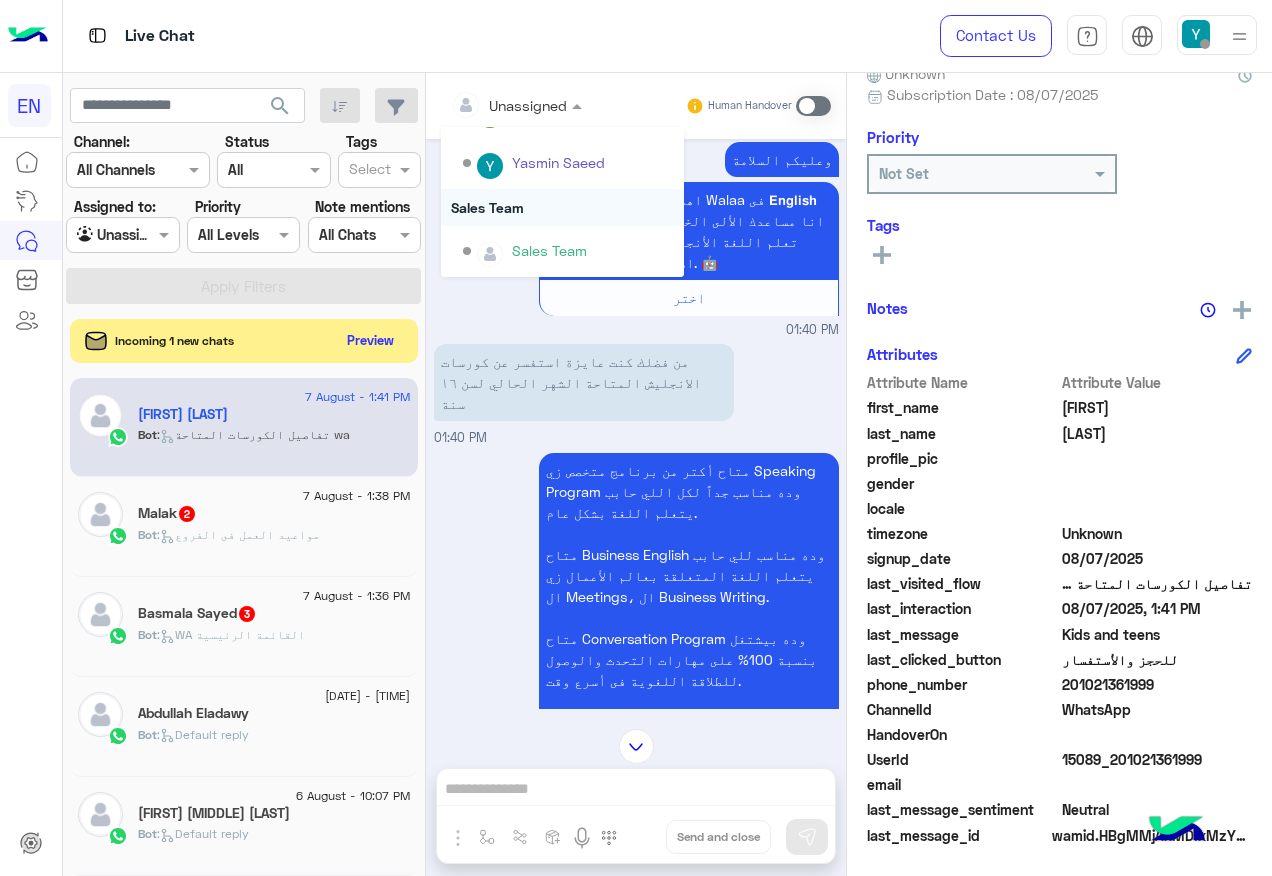 click on "Sales Team" at bounding box center (562, 207) 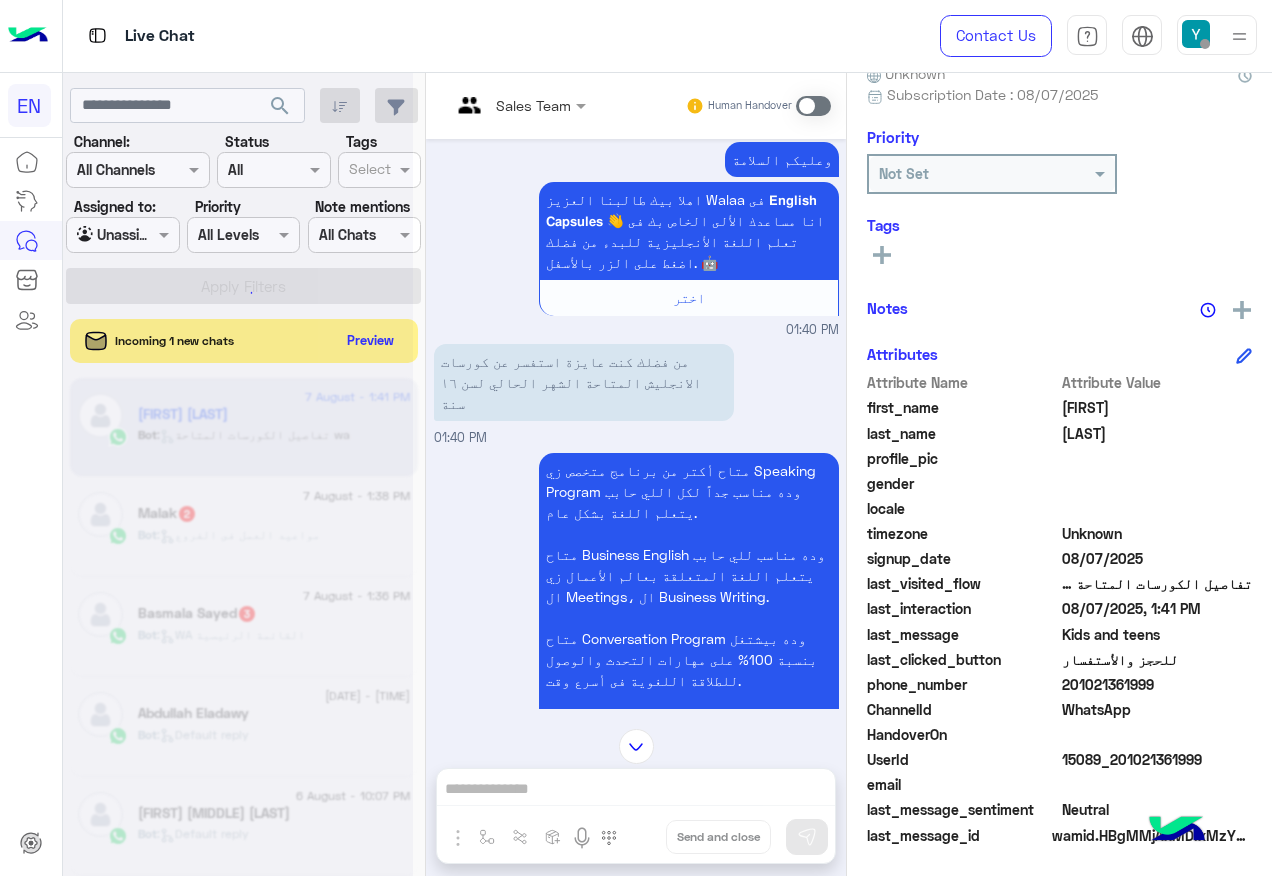 scroll, scrollTop: 1961, scrollLeft: 0, axis: vertical 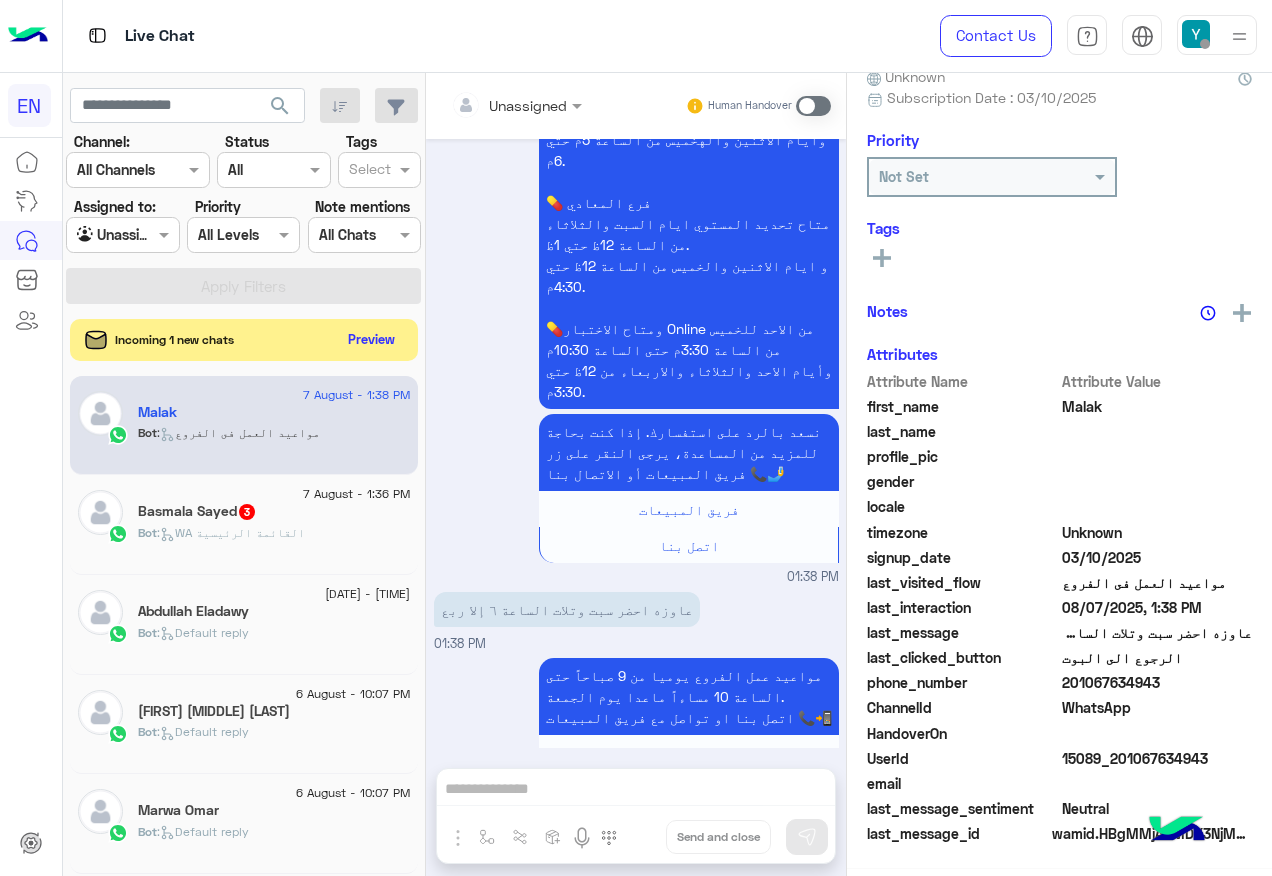 click on "Preview" 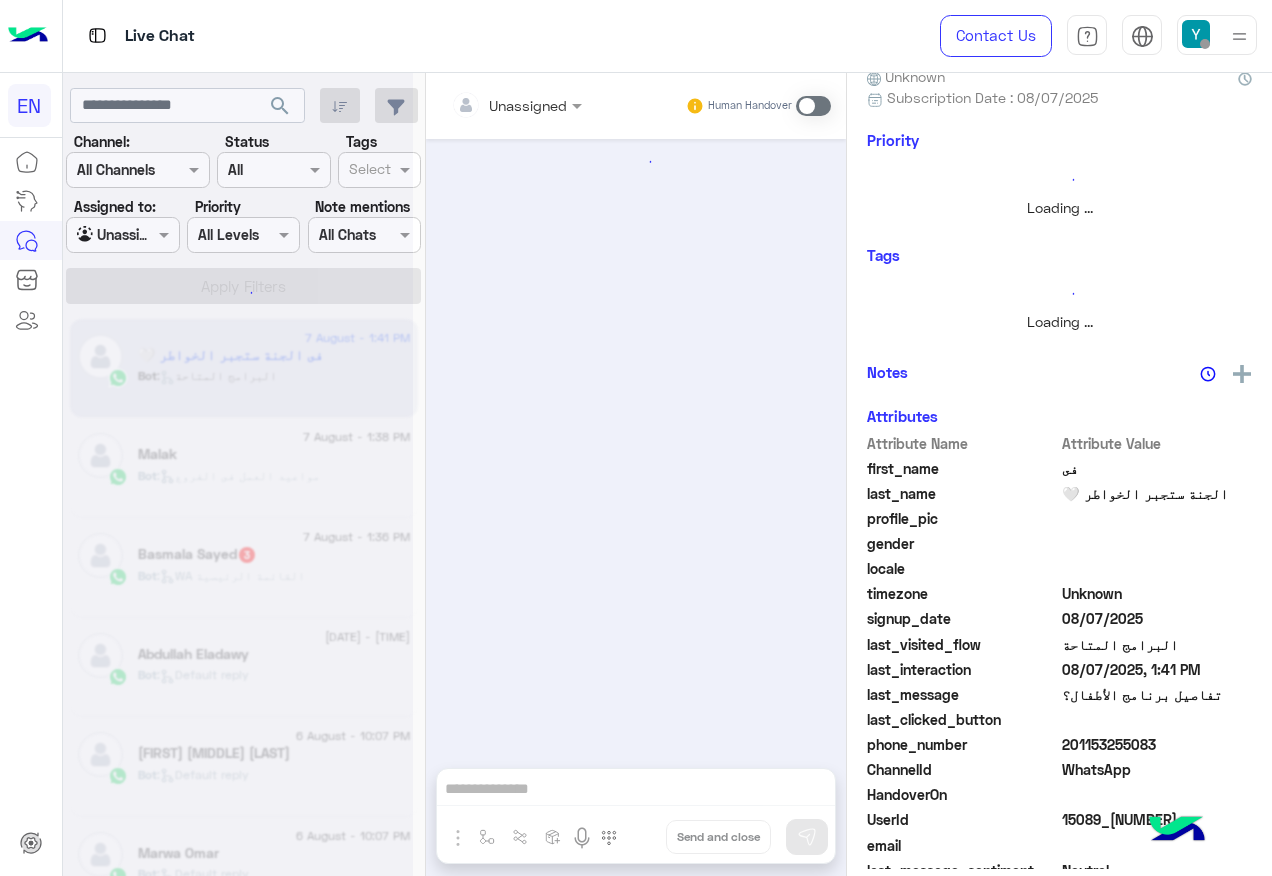 scroll, scrollTop: 200, scrollLeft: 0, axis: vertical 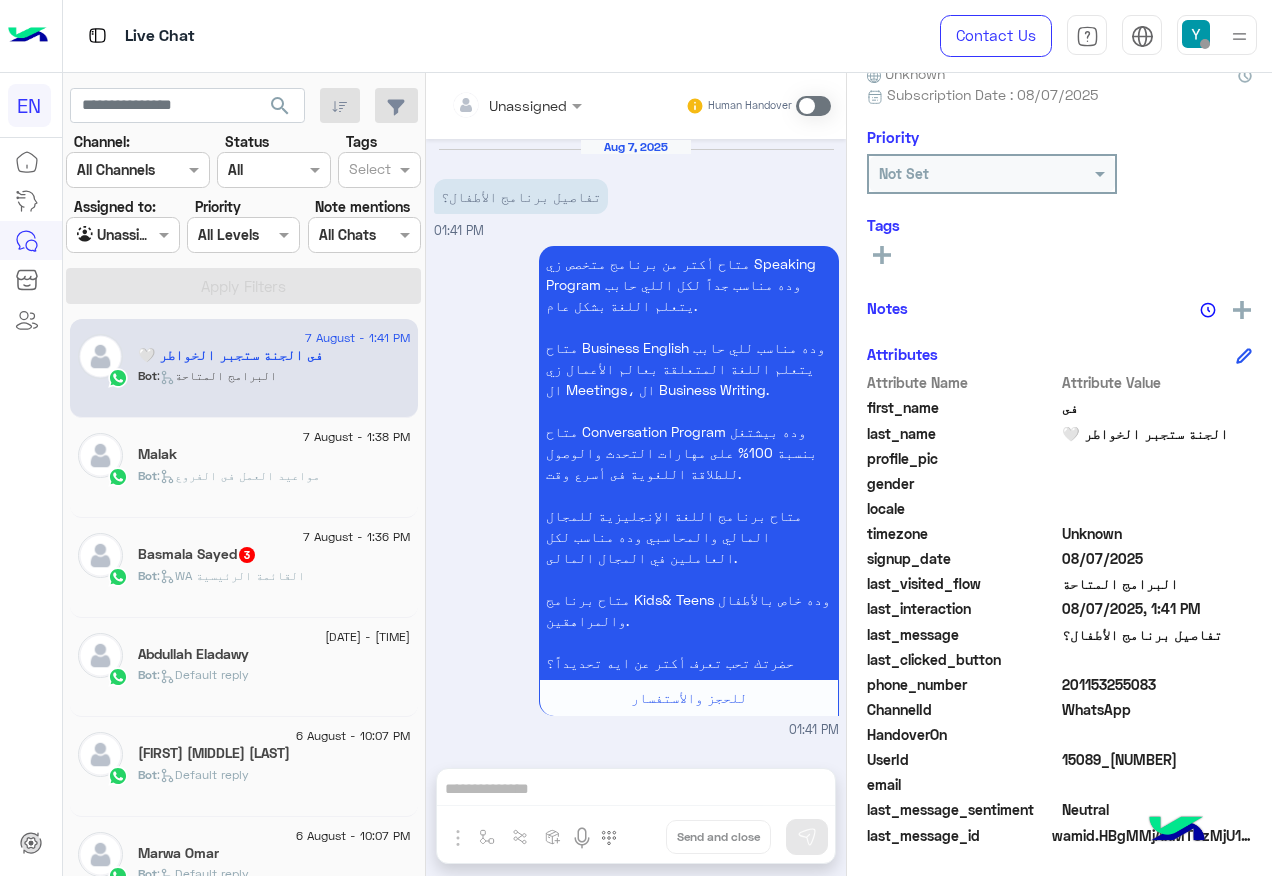 click at bounding box center [516, 104] 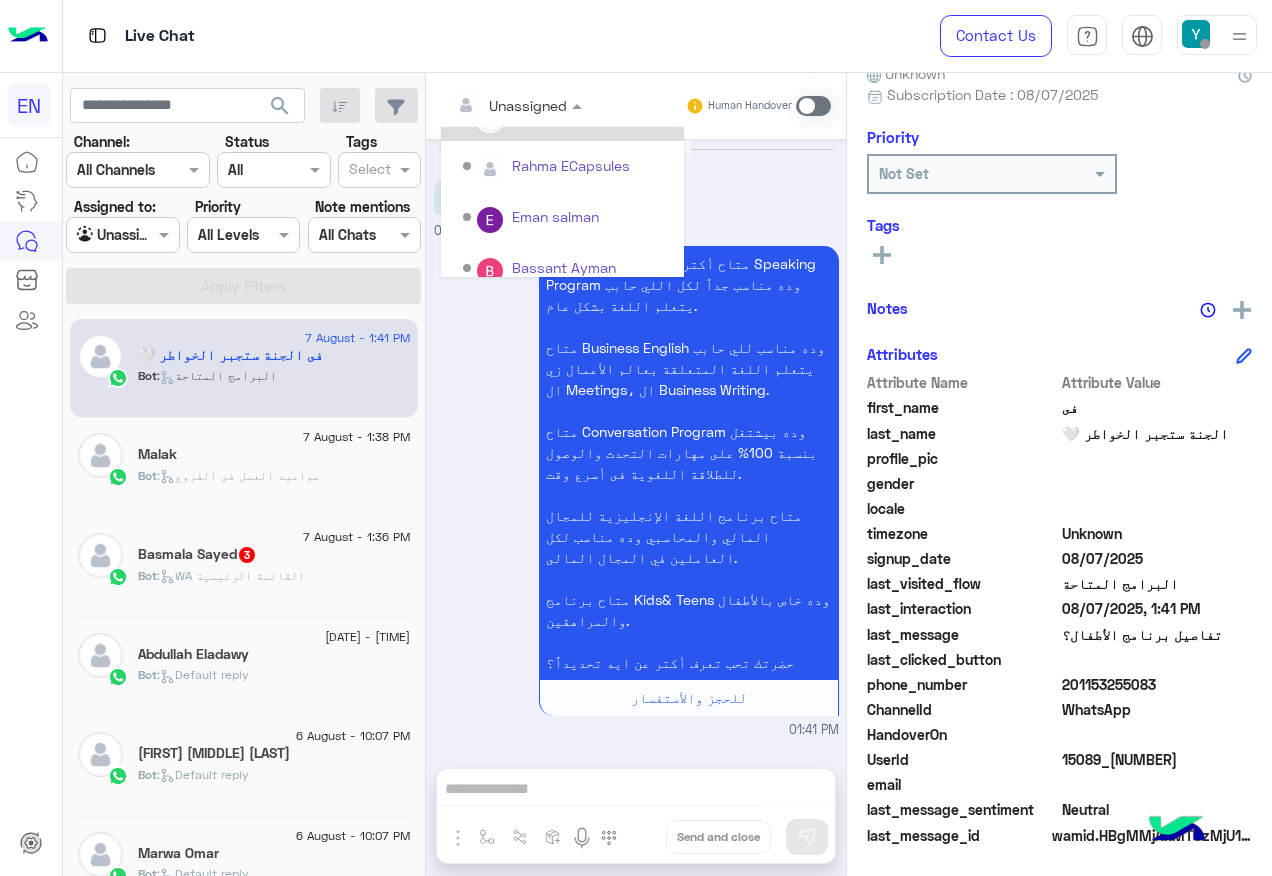 scroll, scrollTop: 332, scrollLeft: 0, axis: vertical 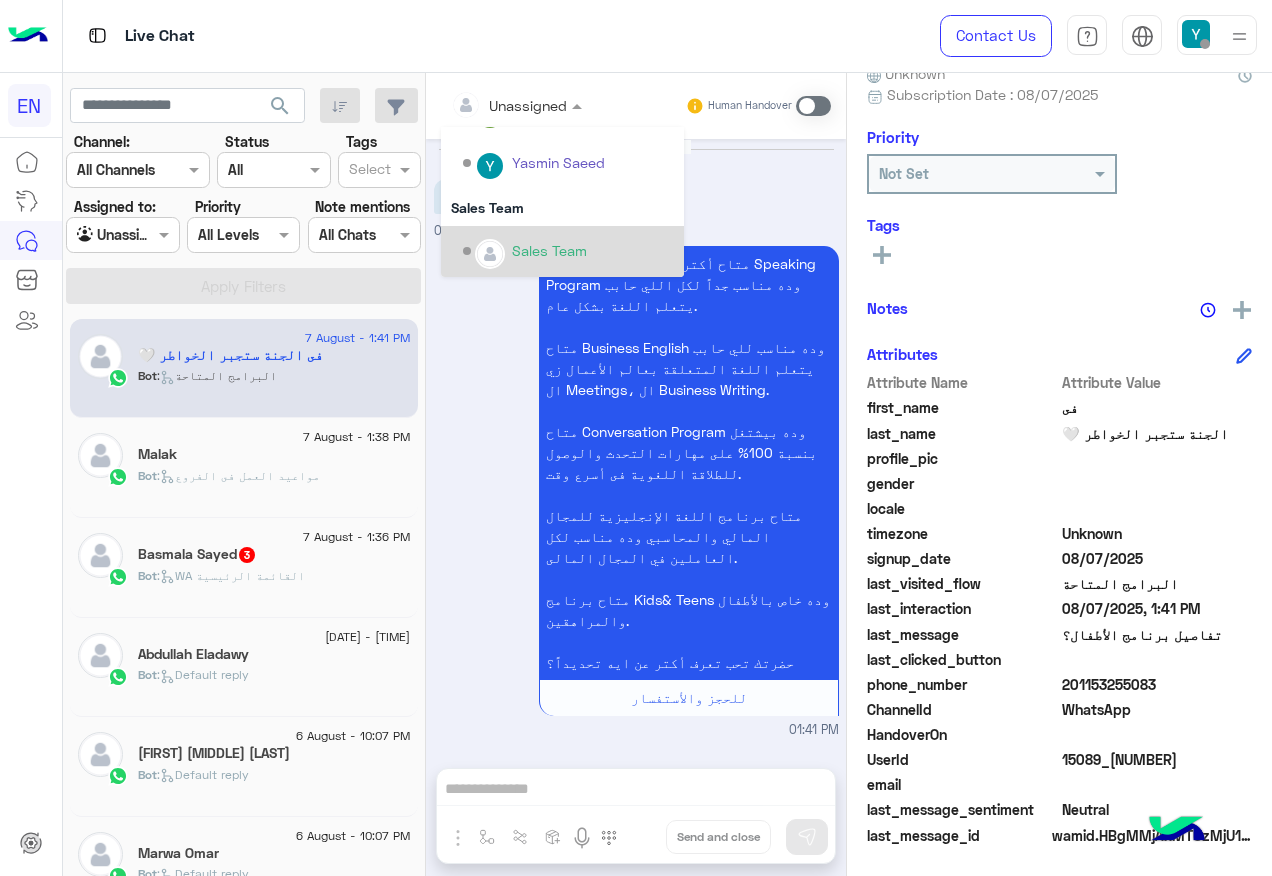 click on "Sales Team" at bounding box center [568, 251] 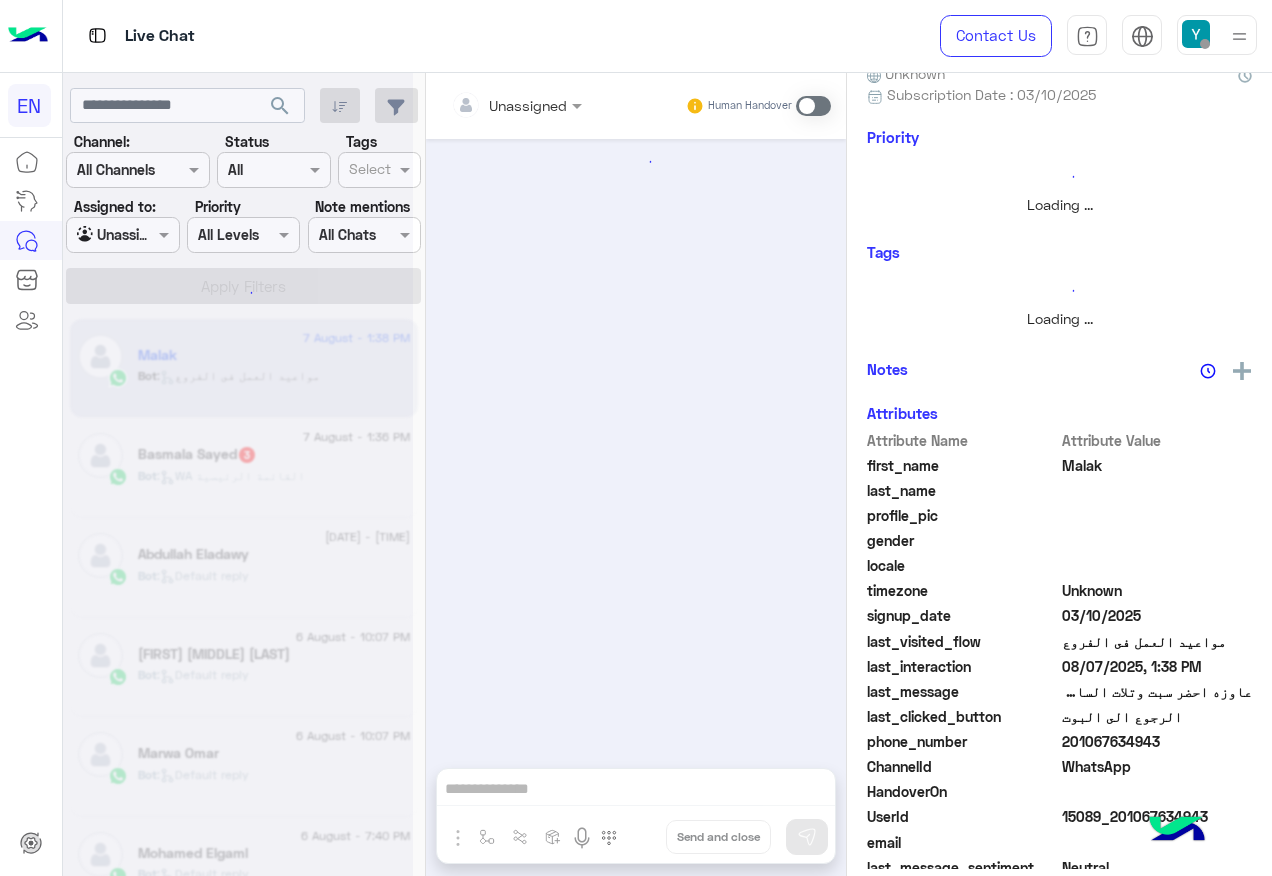 scroll, scrollTop: 1591, scrollLeft: 0, axis: vertical 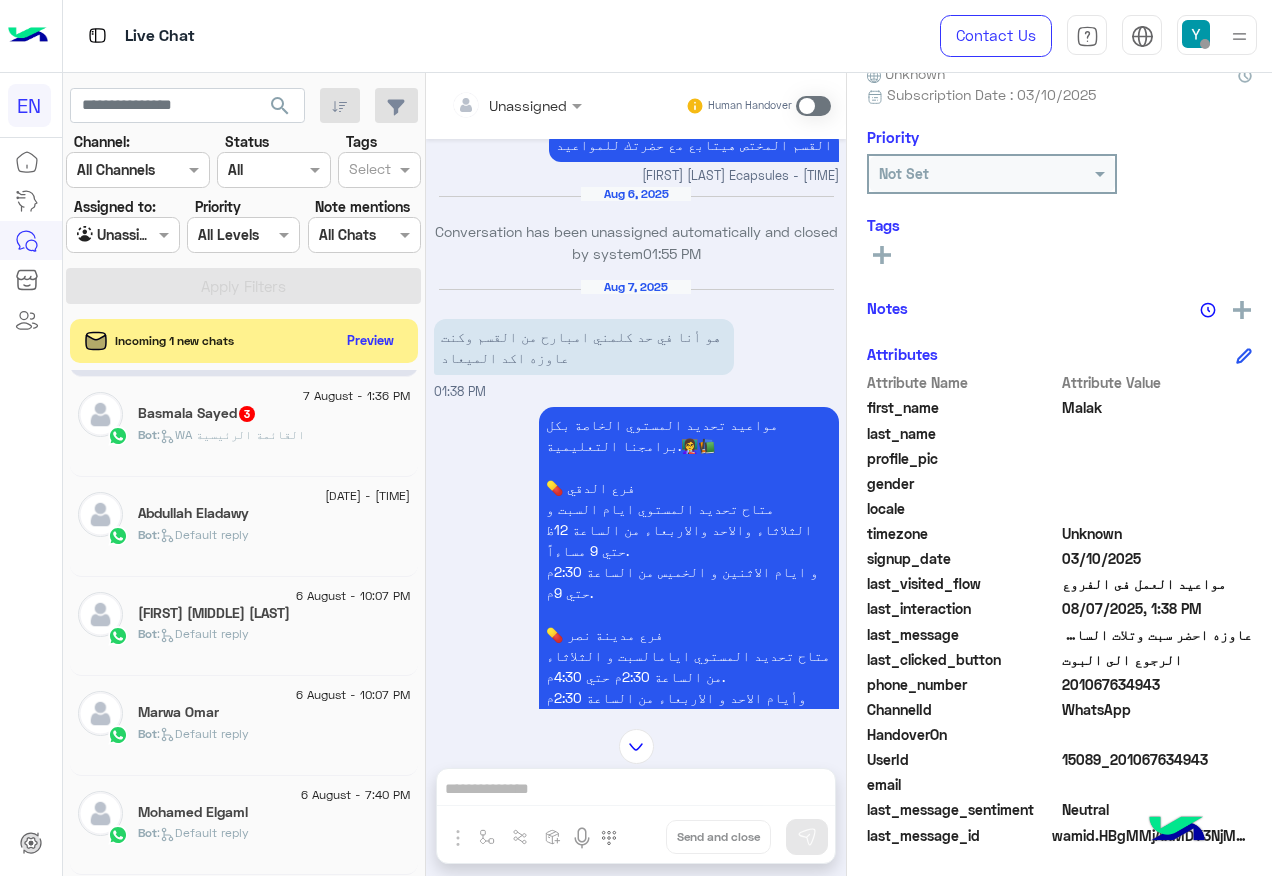 click on "Bot :   WA القائمة الرئيسية" 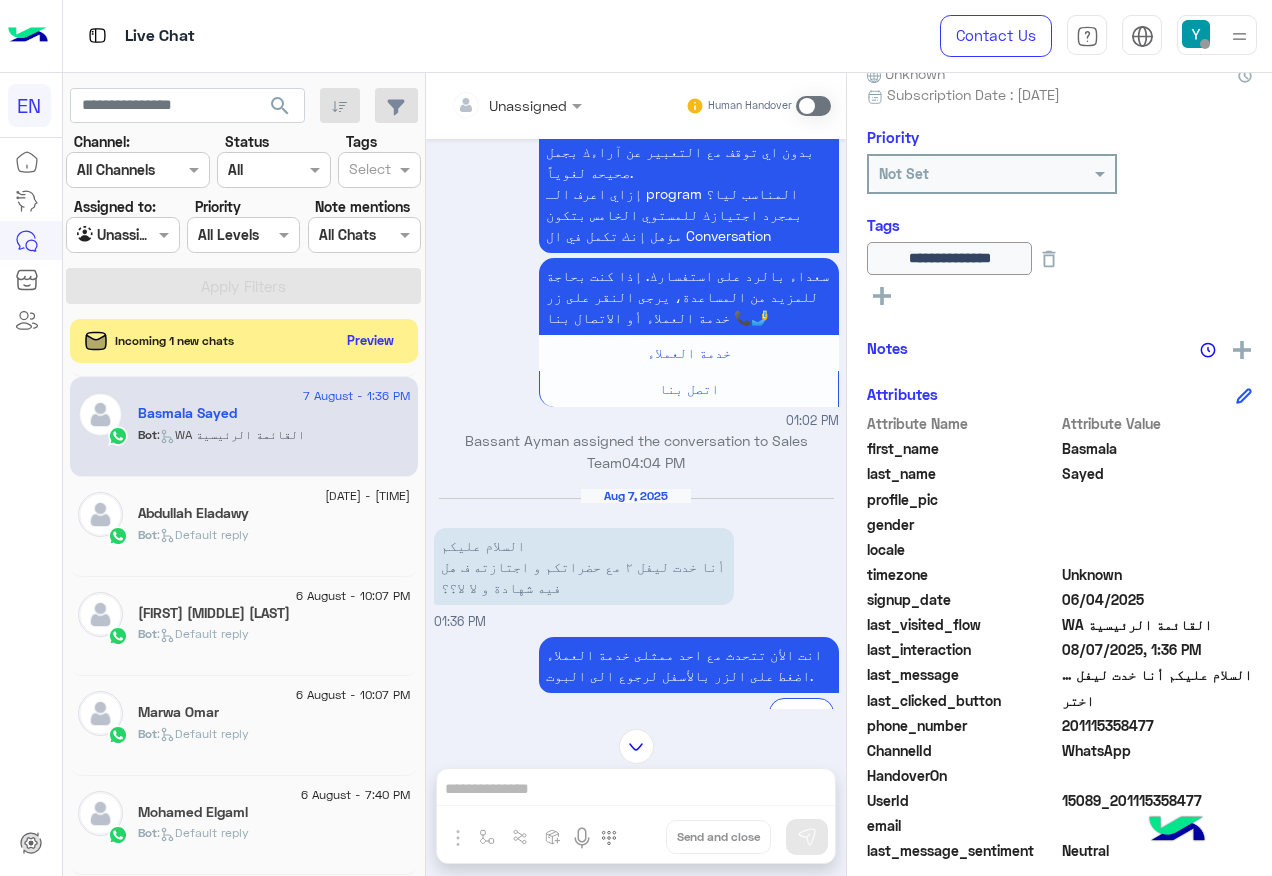 click at bounding box center (813, 106) 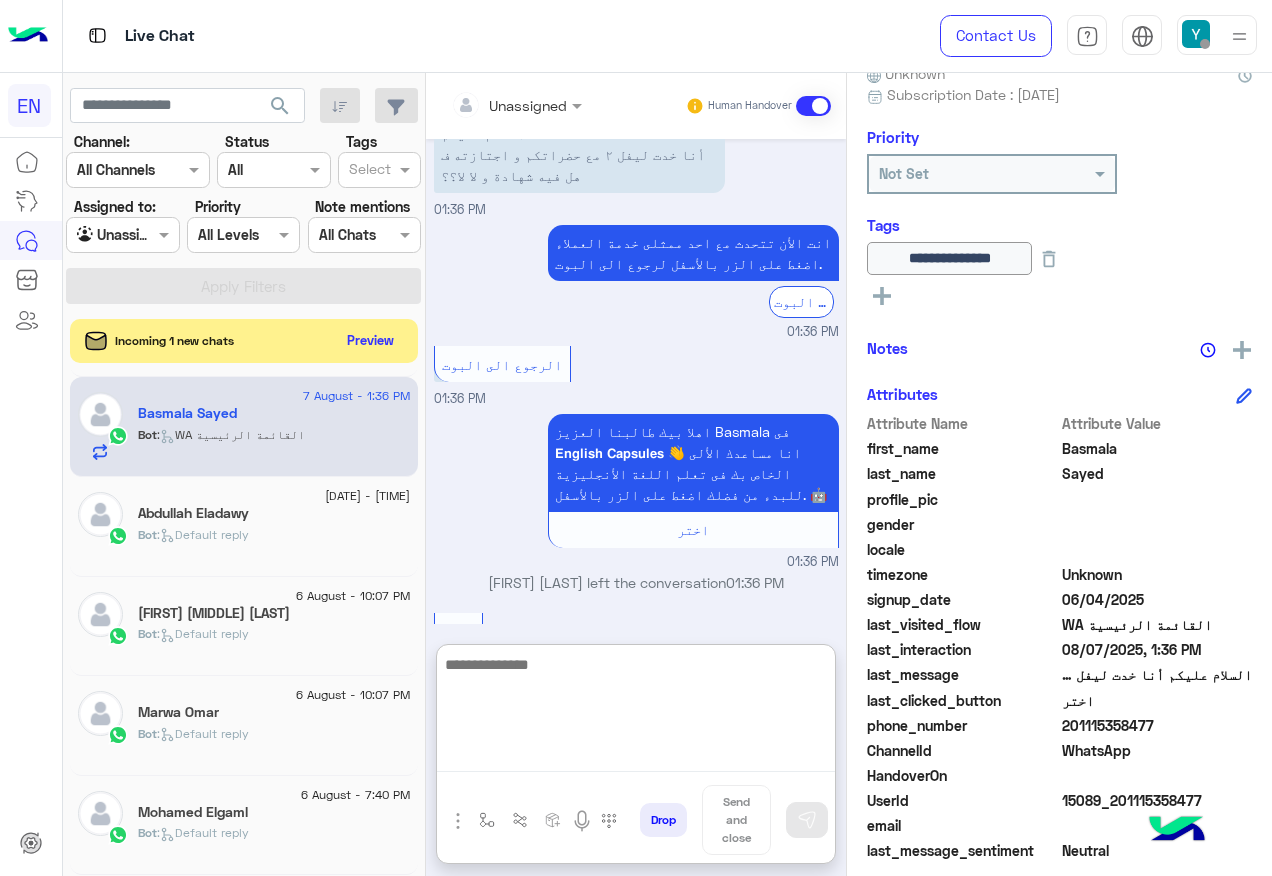 click at bounding box center [636, 712] 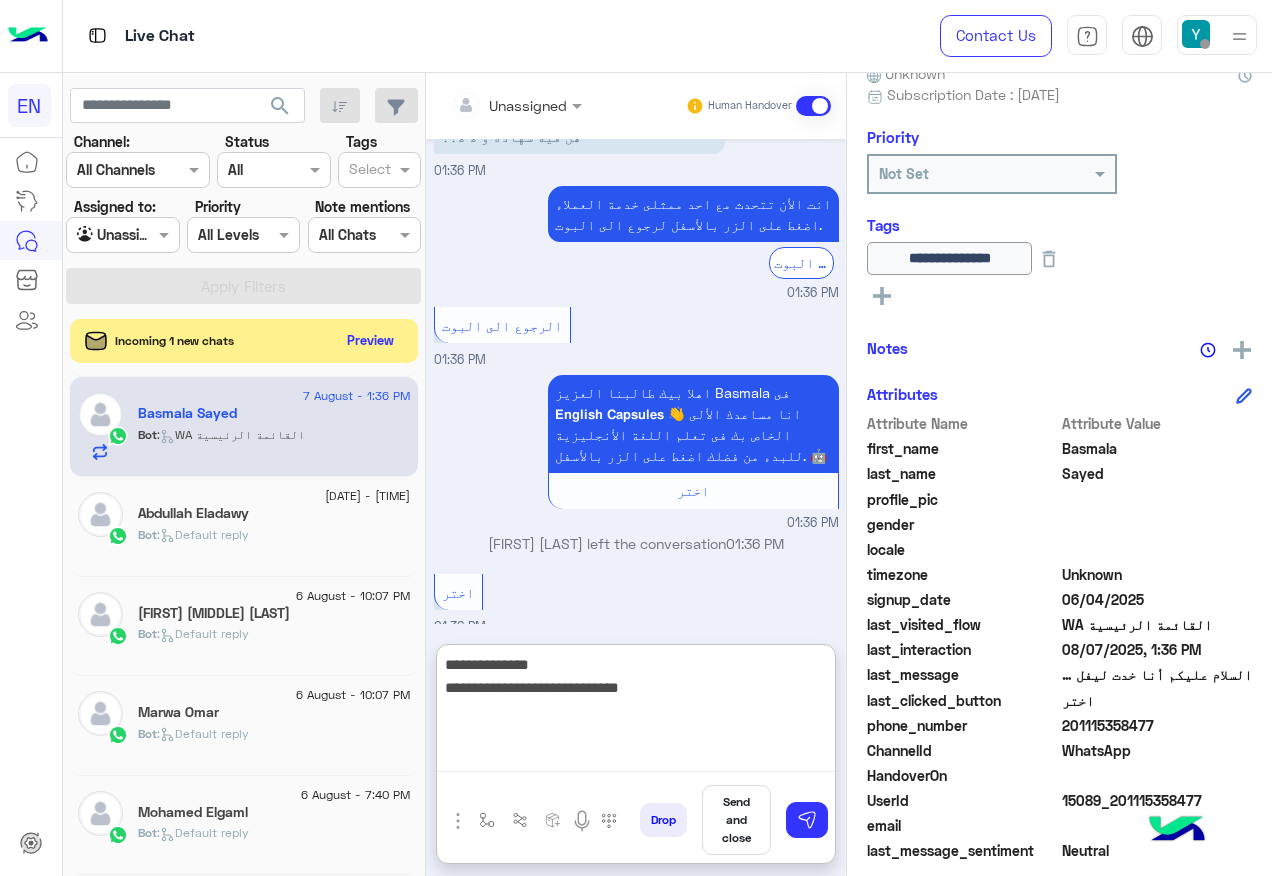 type on "**********" 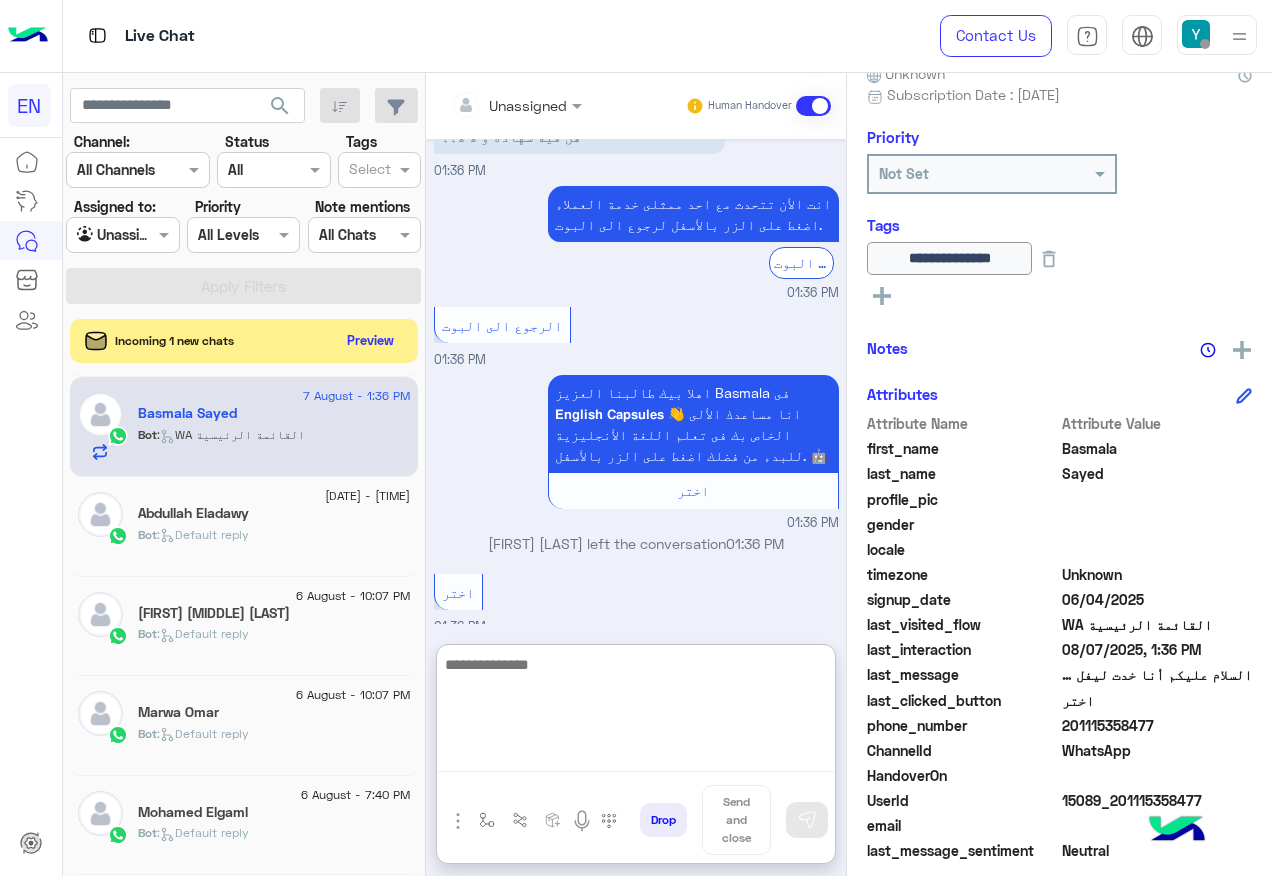 scroll, scrollTop: 3531, scrollLeft: 0, axis: vertical 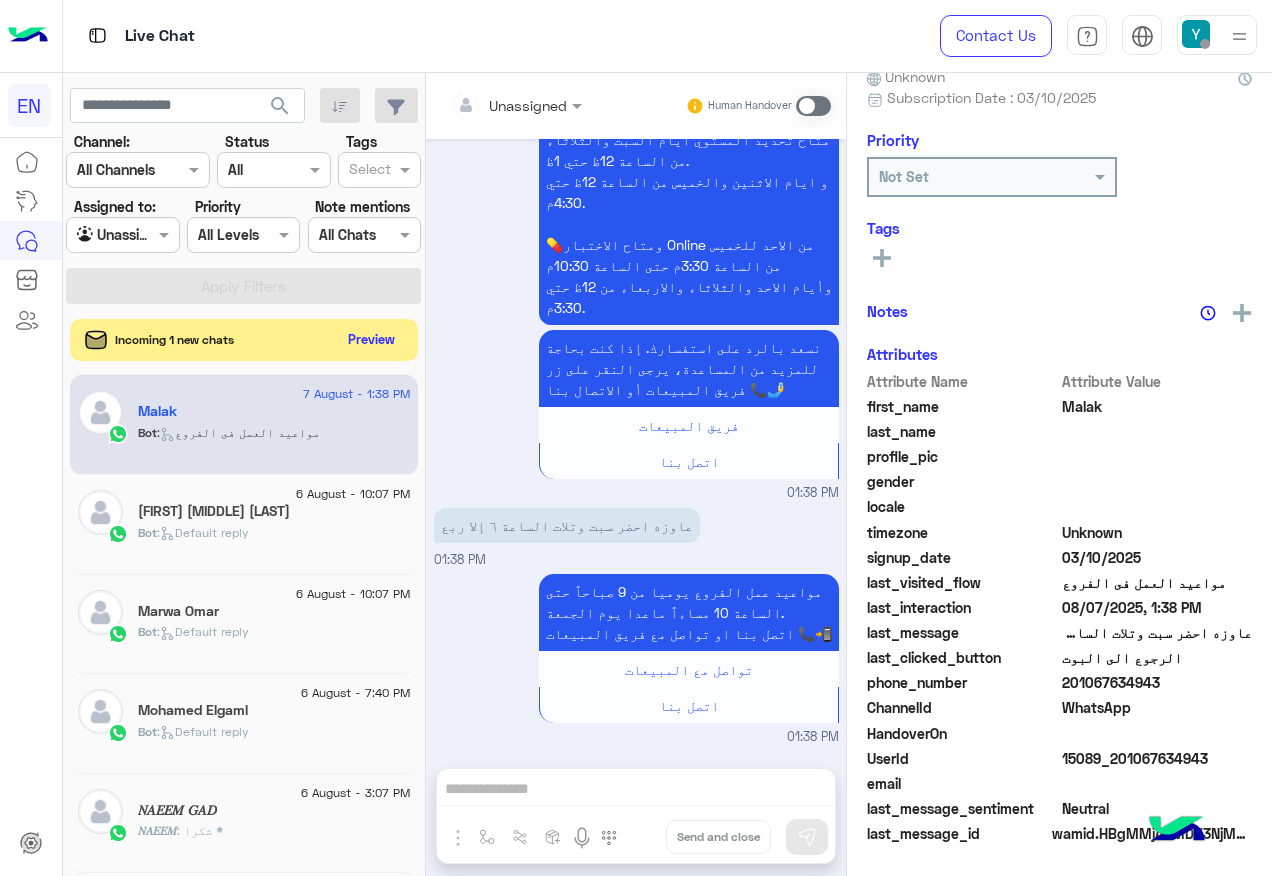 click on "Preview" 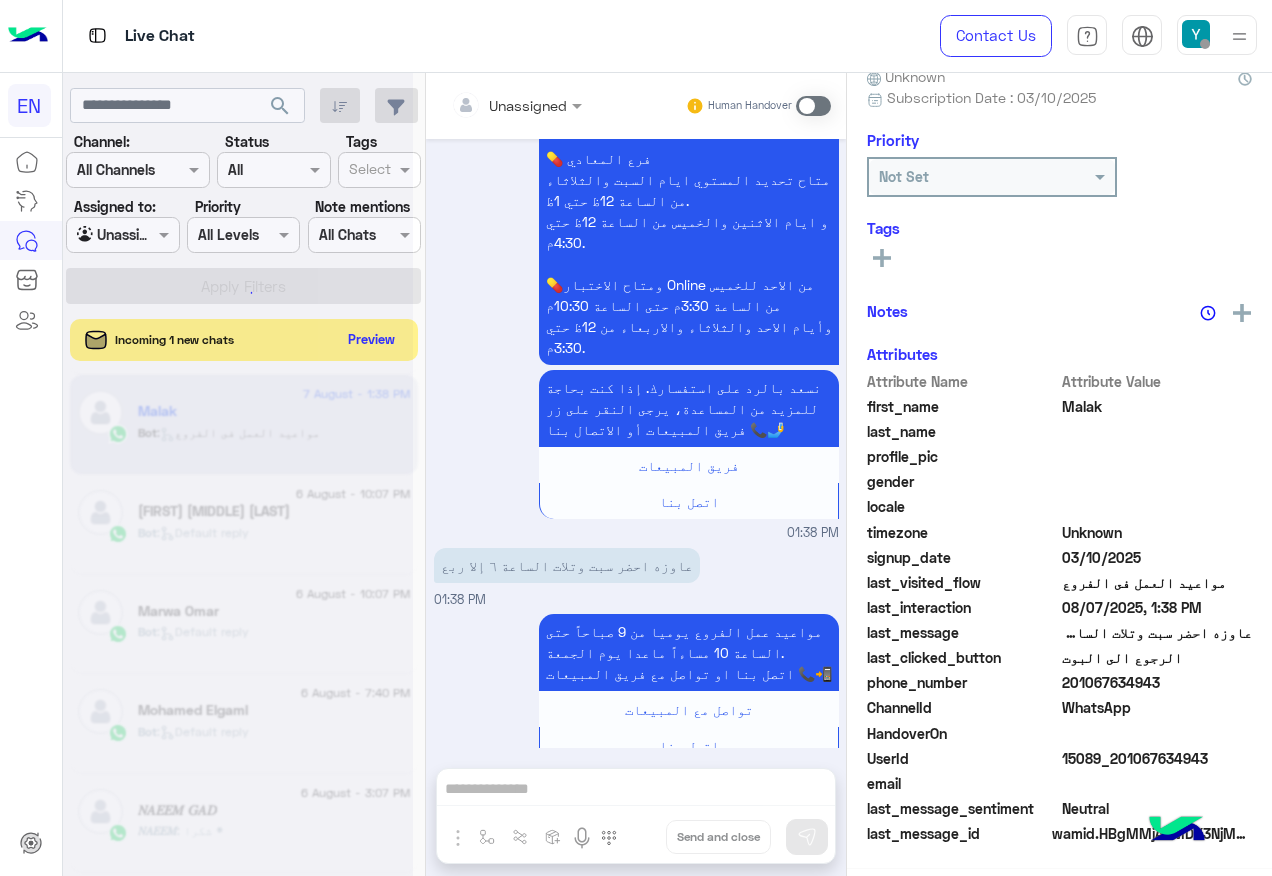 scroll, scrollTop: 1591, scrollLeft: 0, axis: vertical 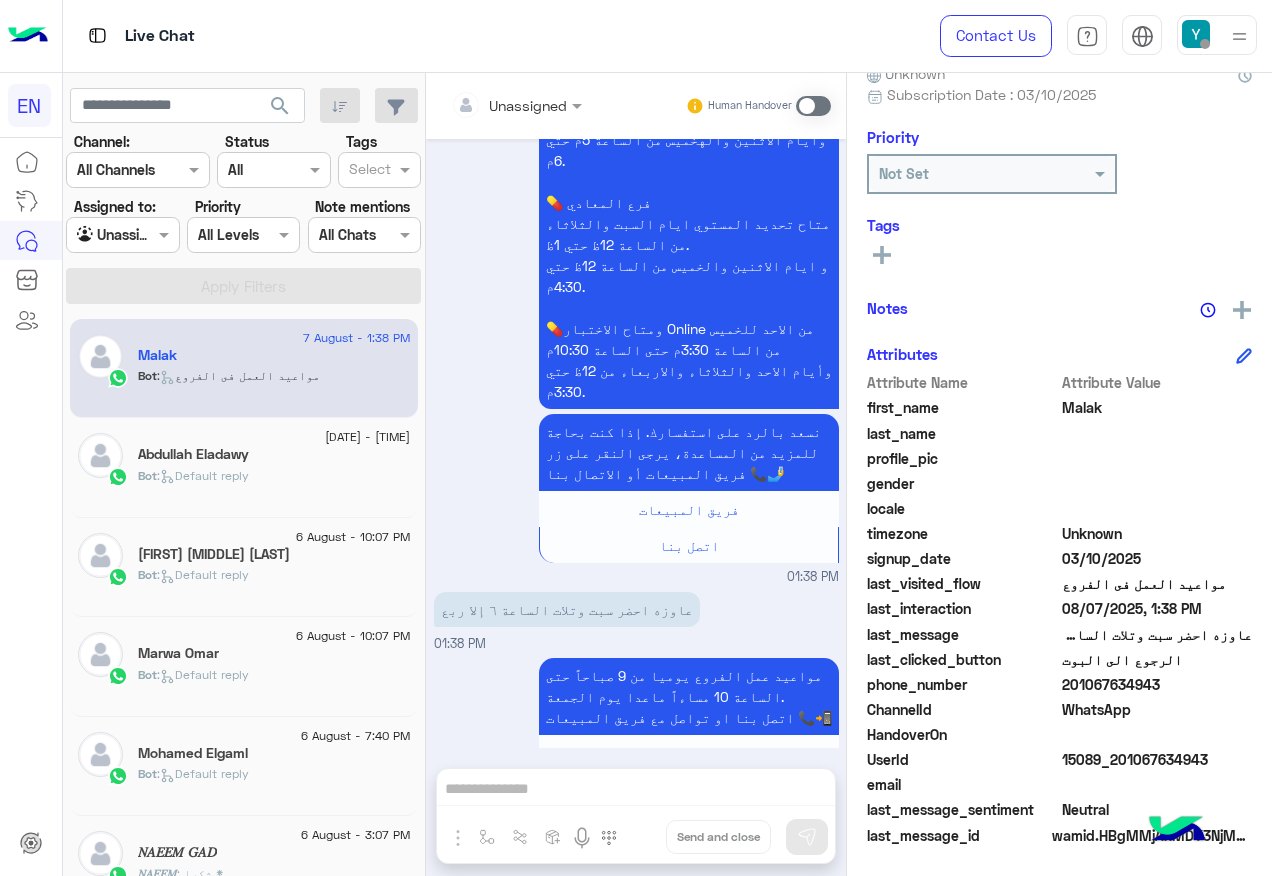 click on "201067634943" 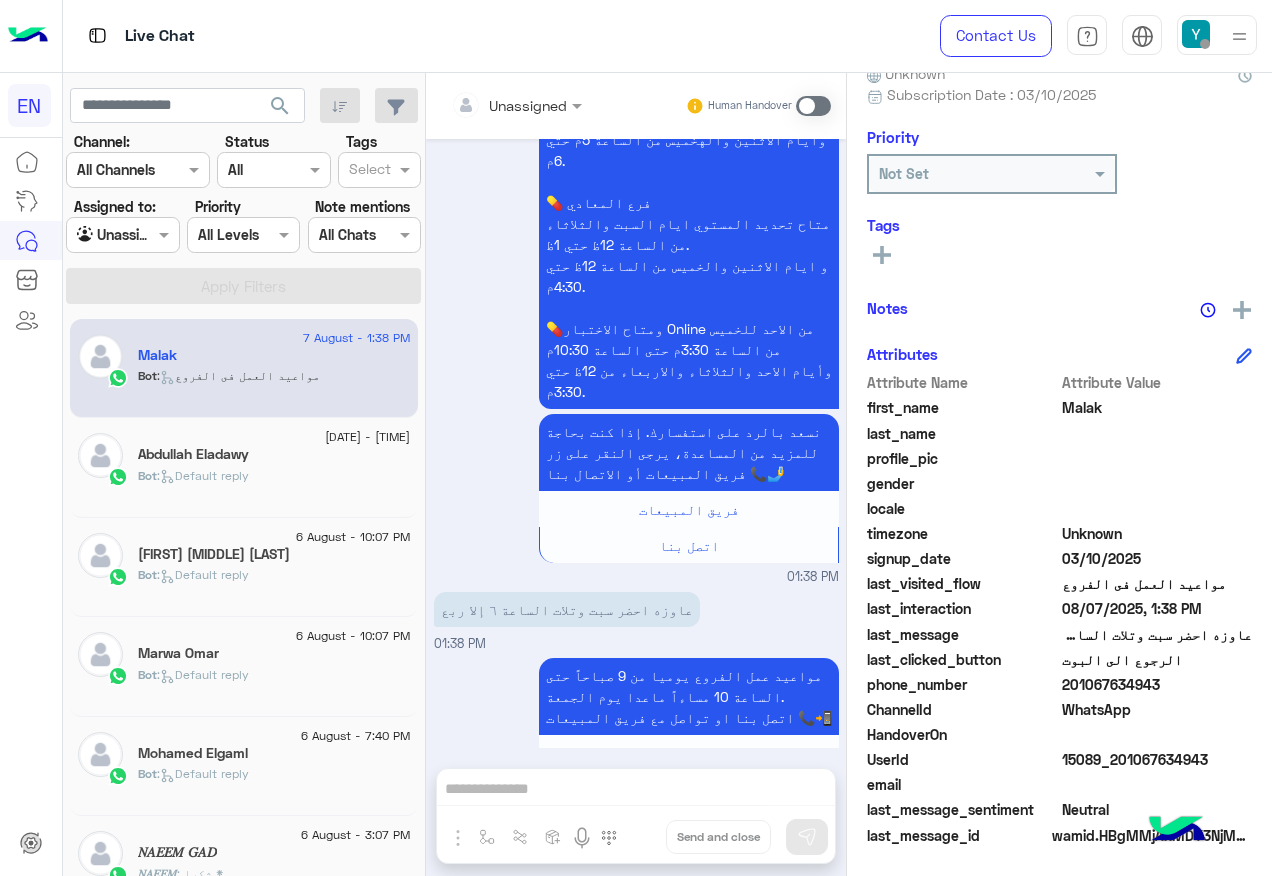 copy on "201067634943" 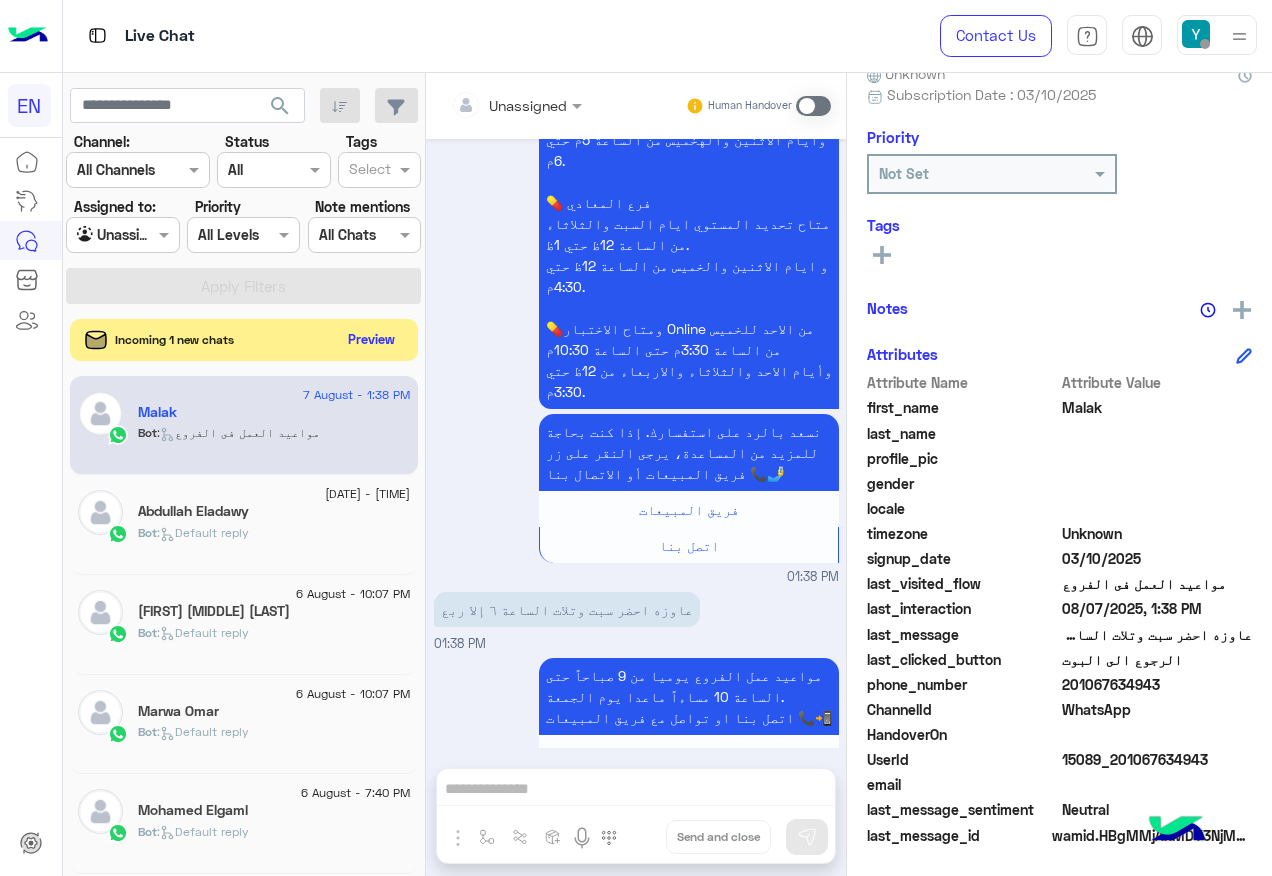 click on "Preview" 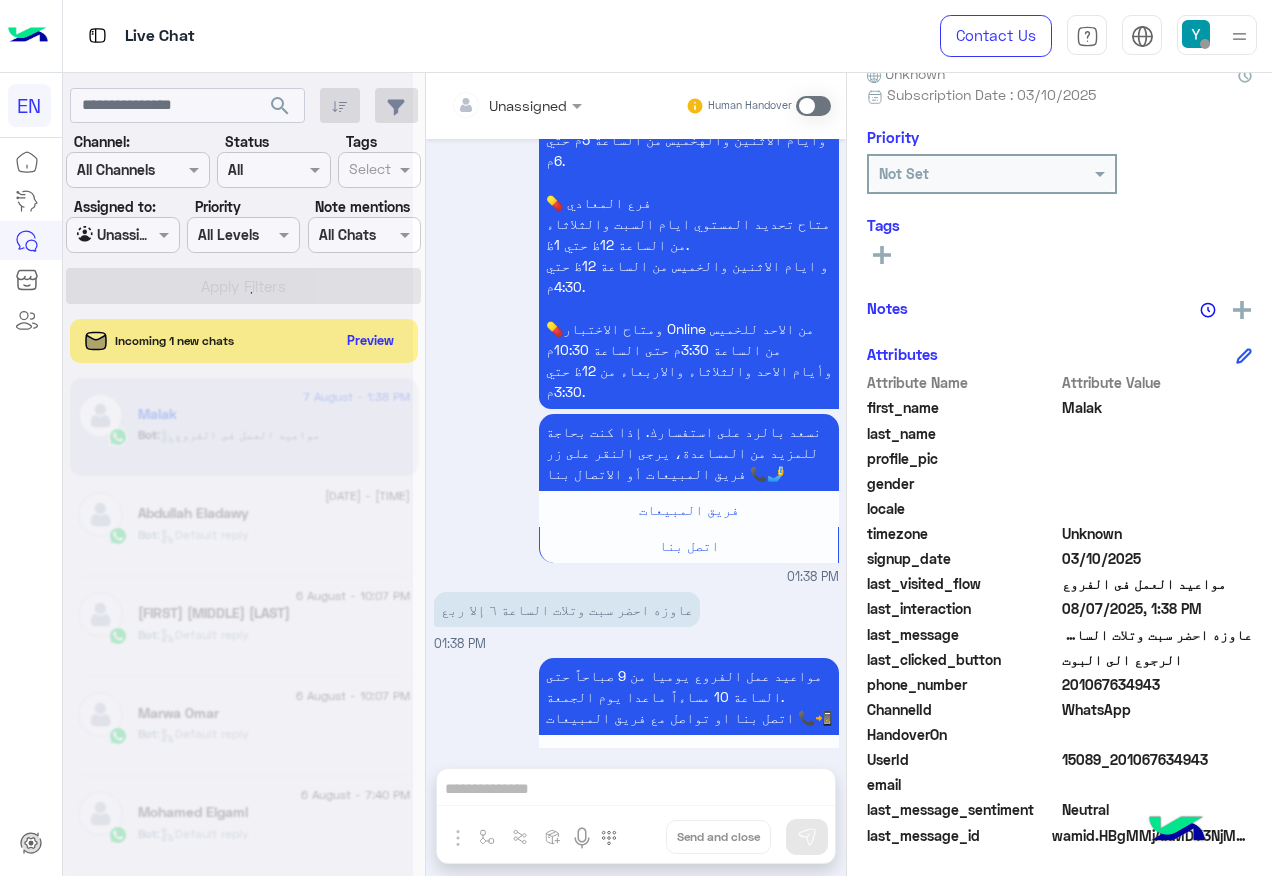 scroll, scrollTop: 0, scrollLeft: 0, axis: both 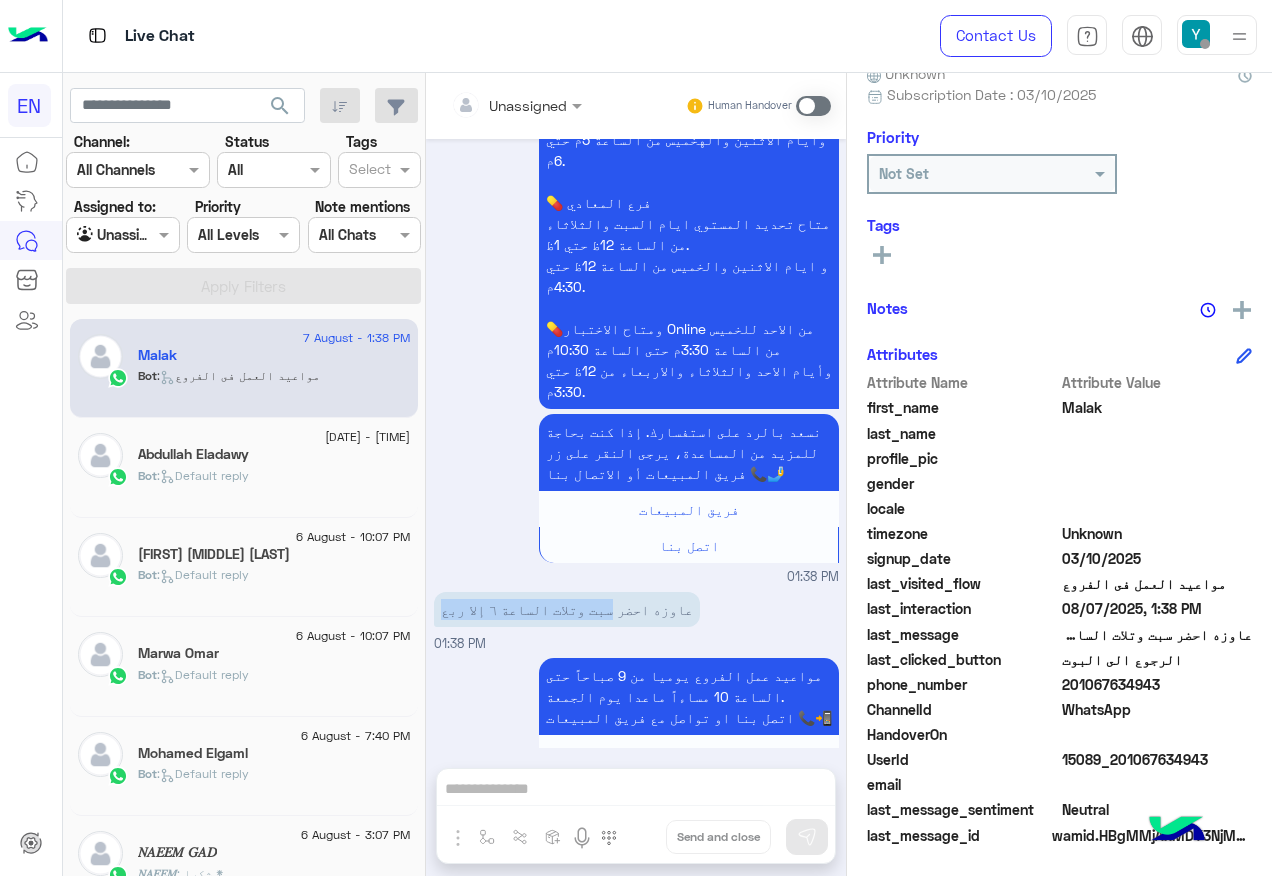 drag, startPoint x: 596, startPoint y: 525, endPoint x: 441, endPoint y: 520, distance: 155.08063 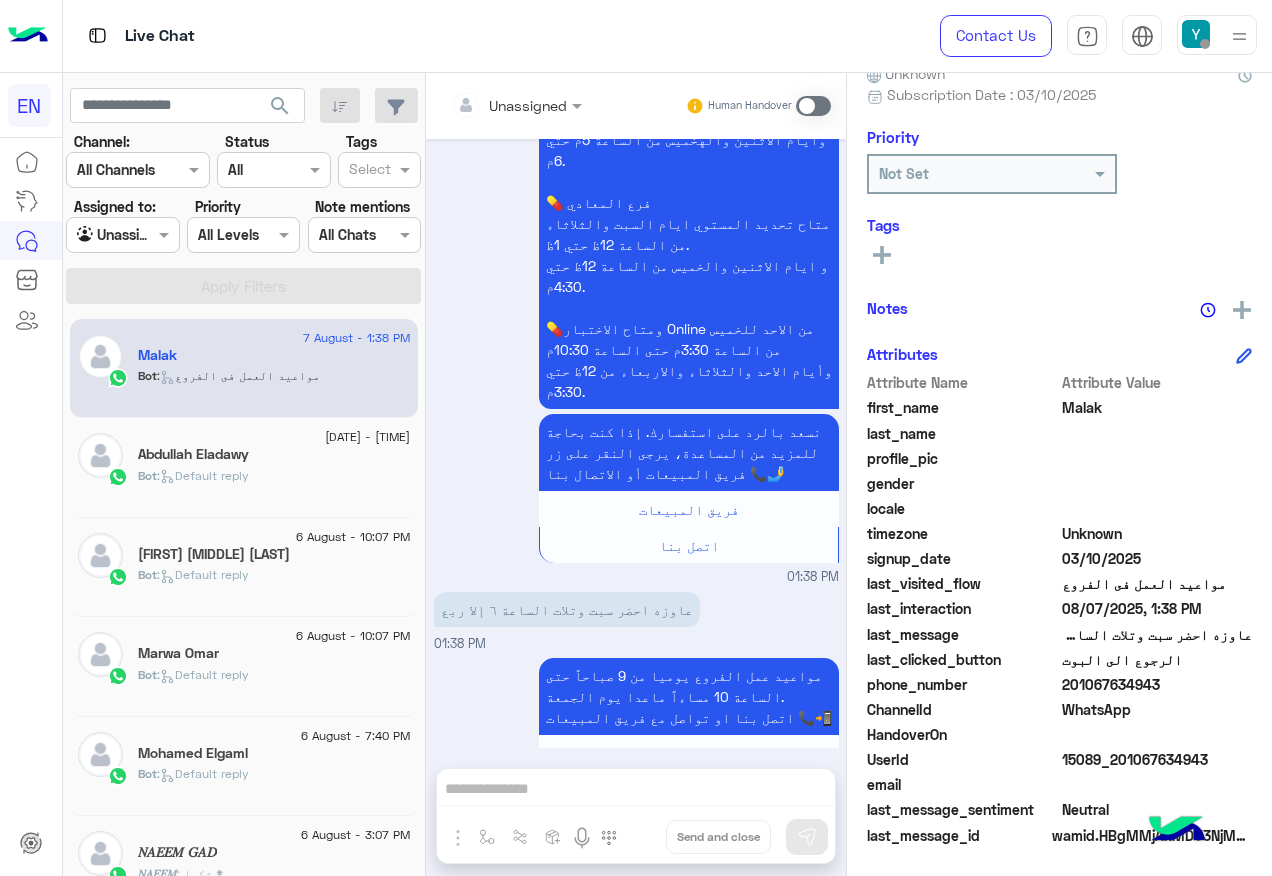 click on "عاوزه احضر سبت وتلات الساعة ٦ إلا ربع" at bounding box center [567, 609] 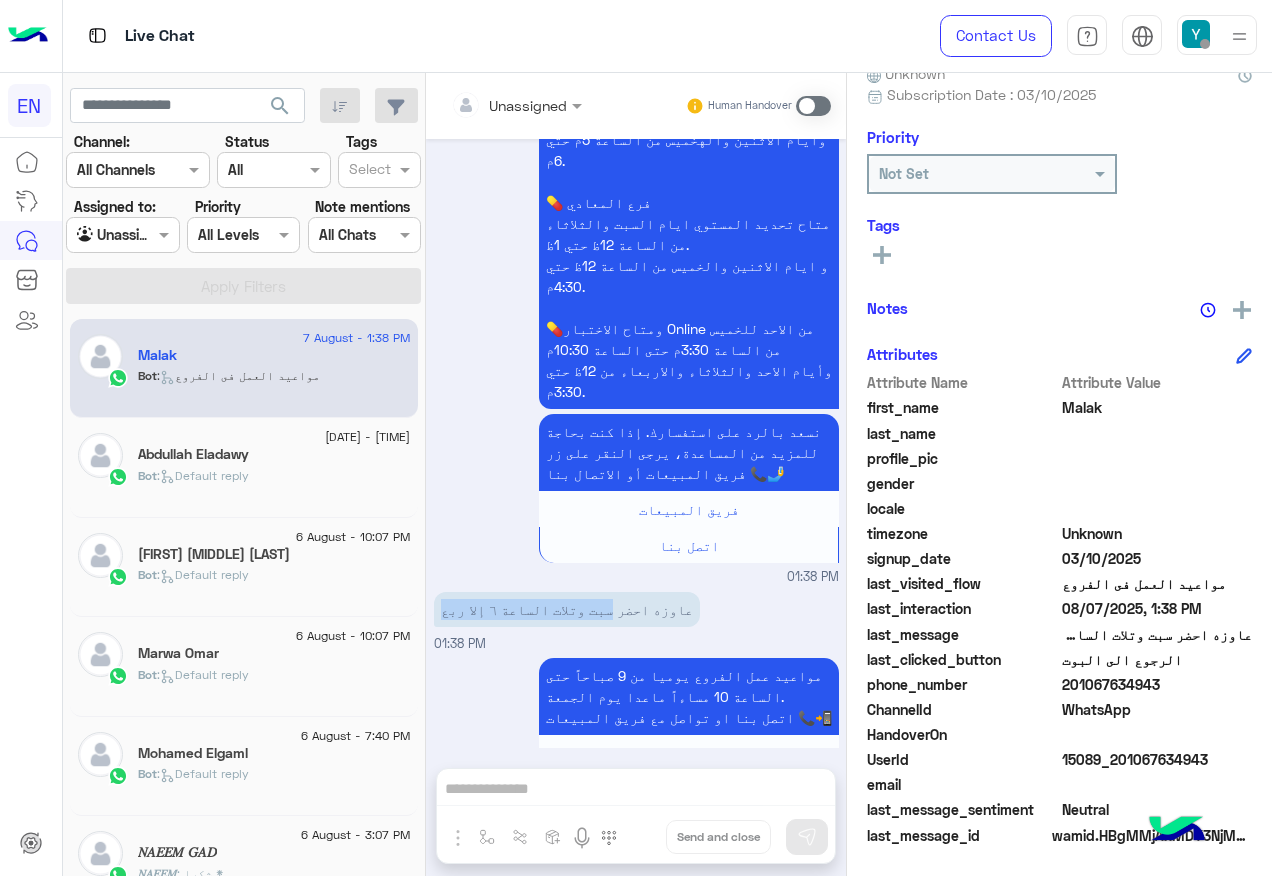 drag, startPoint x: 441, startPoint y: 524, endPoint x: 593, endPoint y: 541, distance: 152.94771 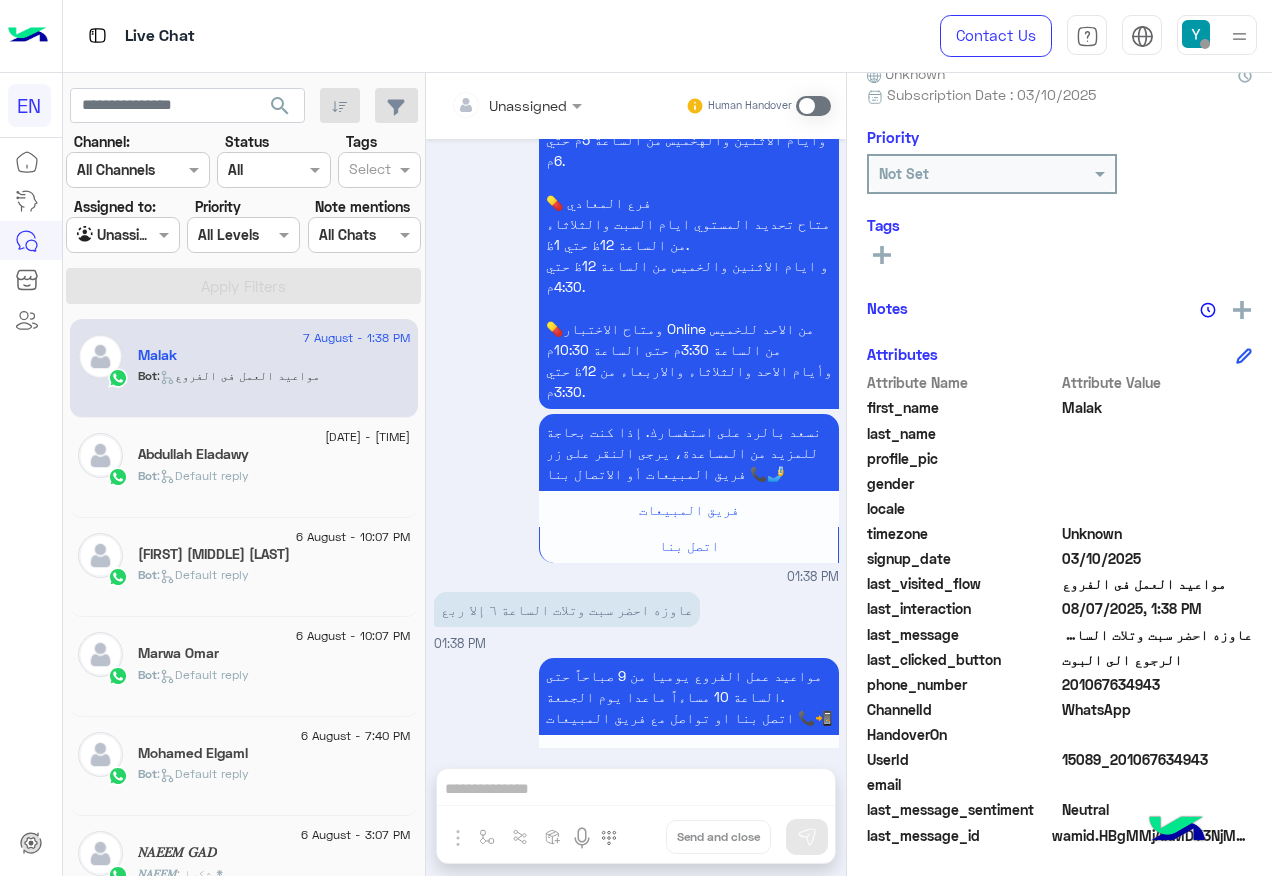 click on "Human Handover" at bounding box center [758, 106] 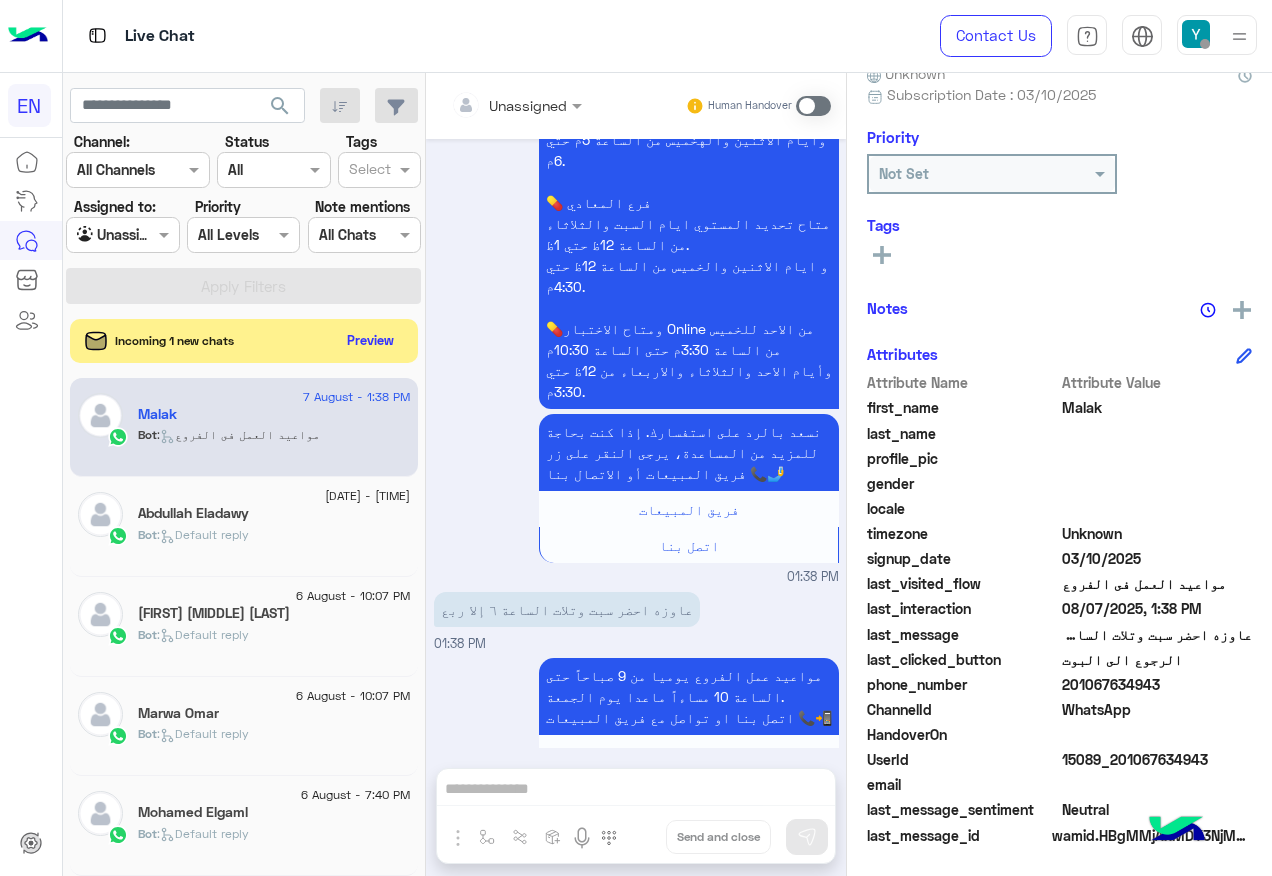 click at bounding box center (813, 106) 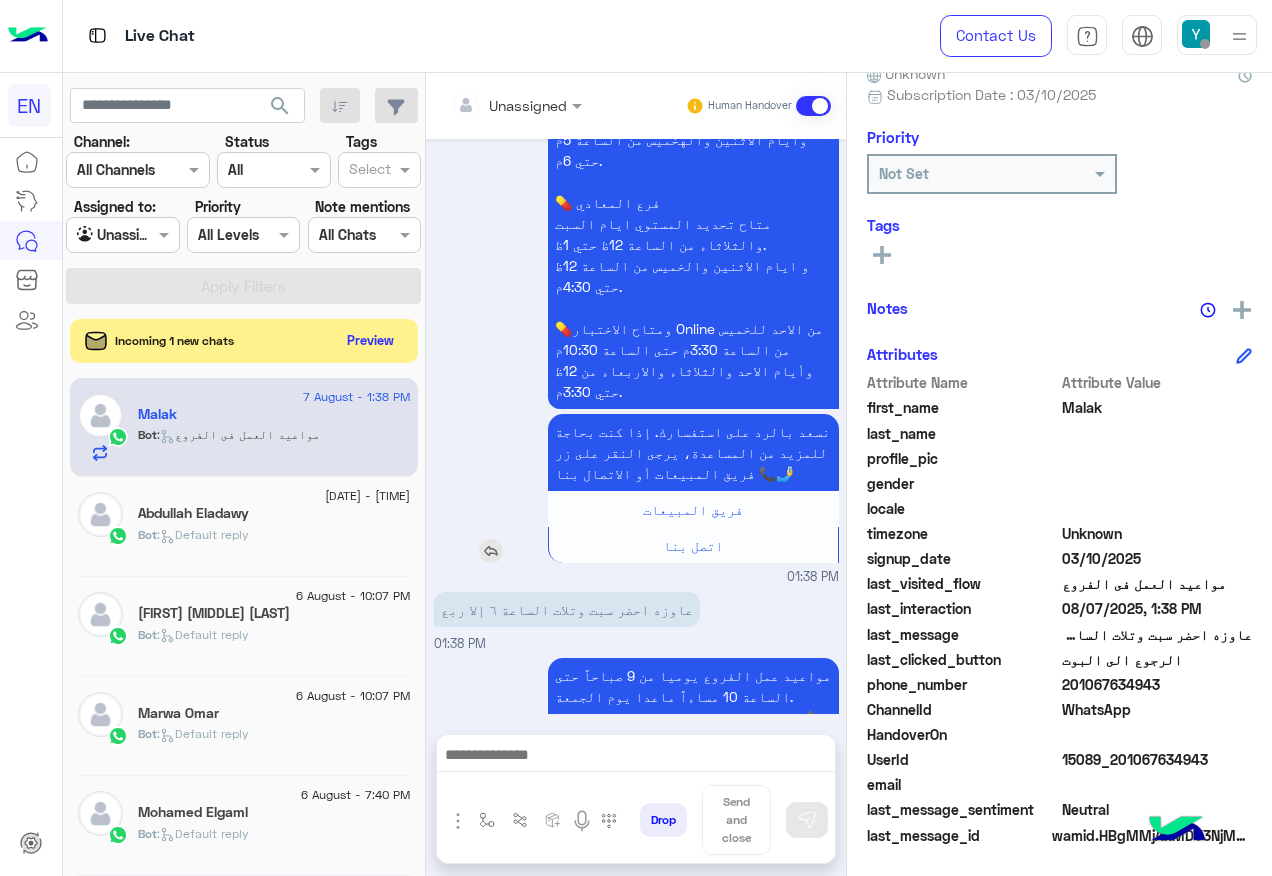 scroll, scrollTop: 1703, scrollLeft: 0, axis: vertical 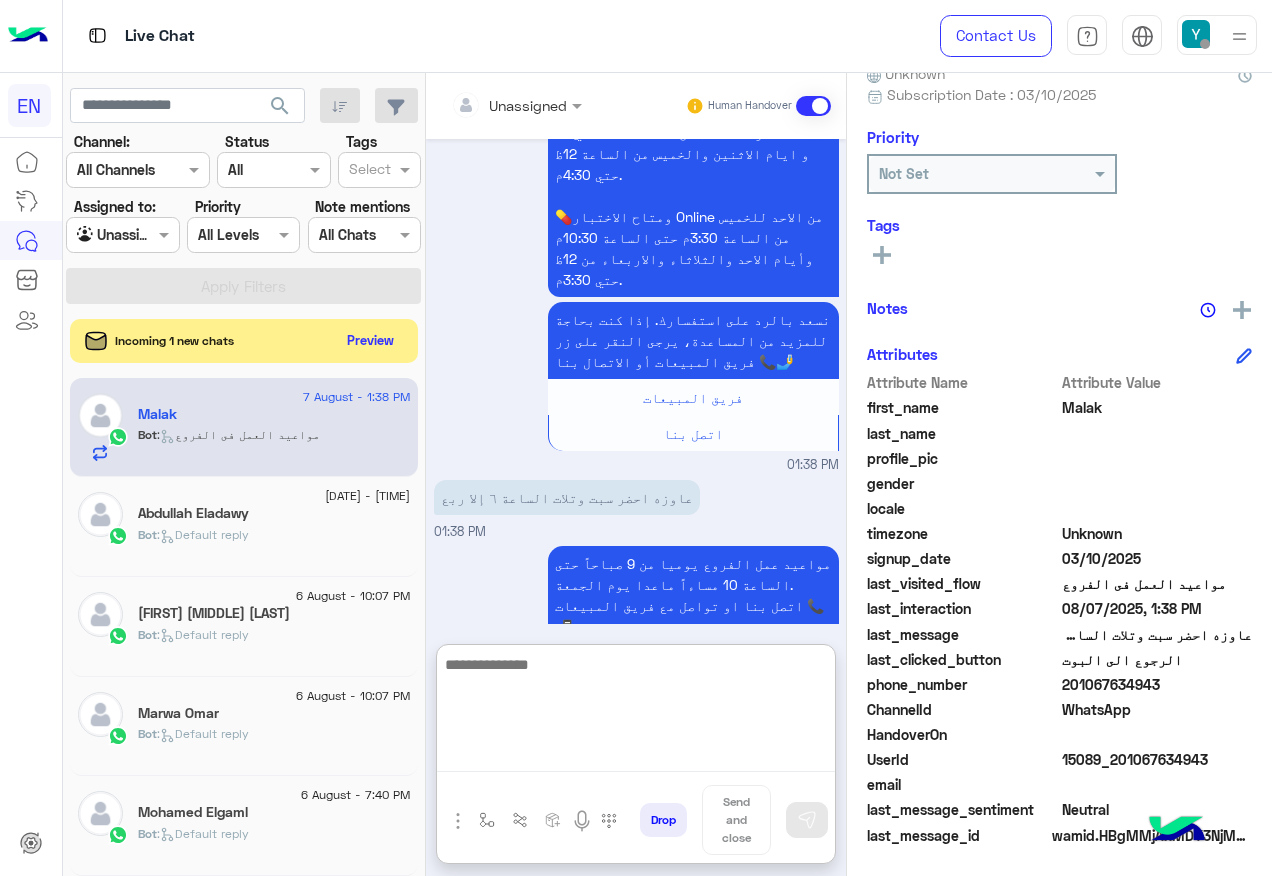 click at bounding box center [636, 712] 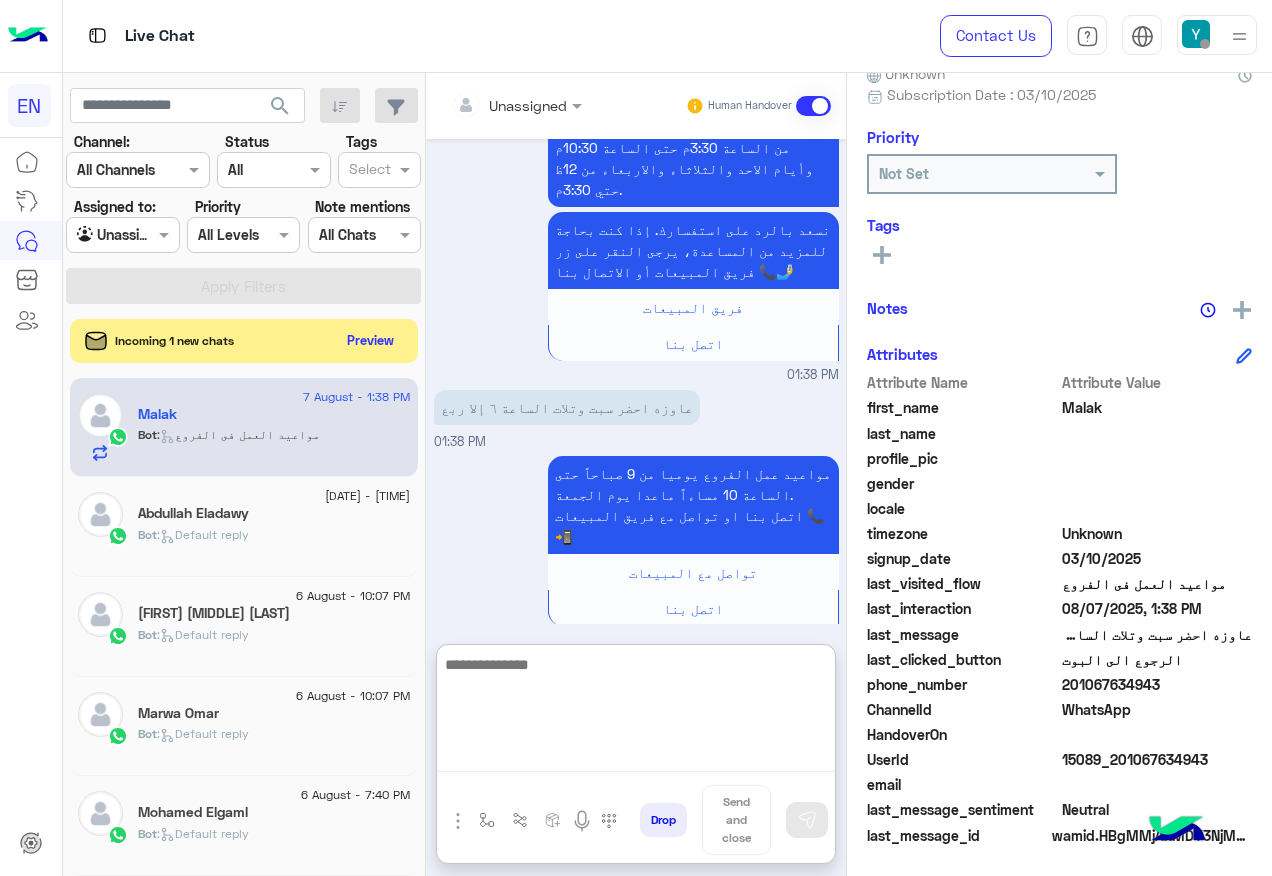 click at bounding box center [636, 712] 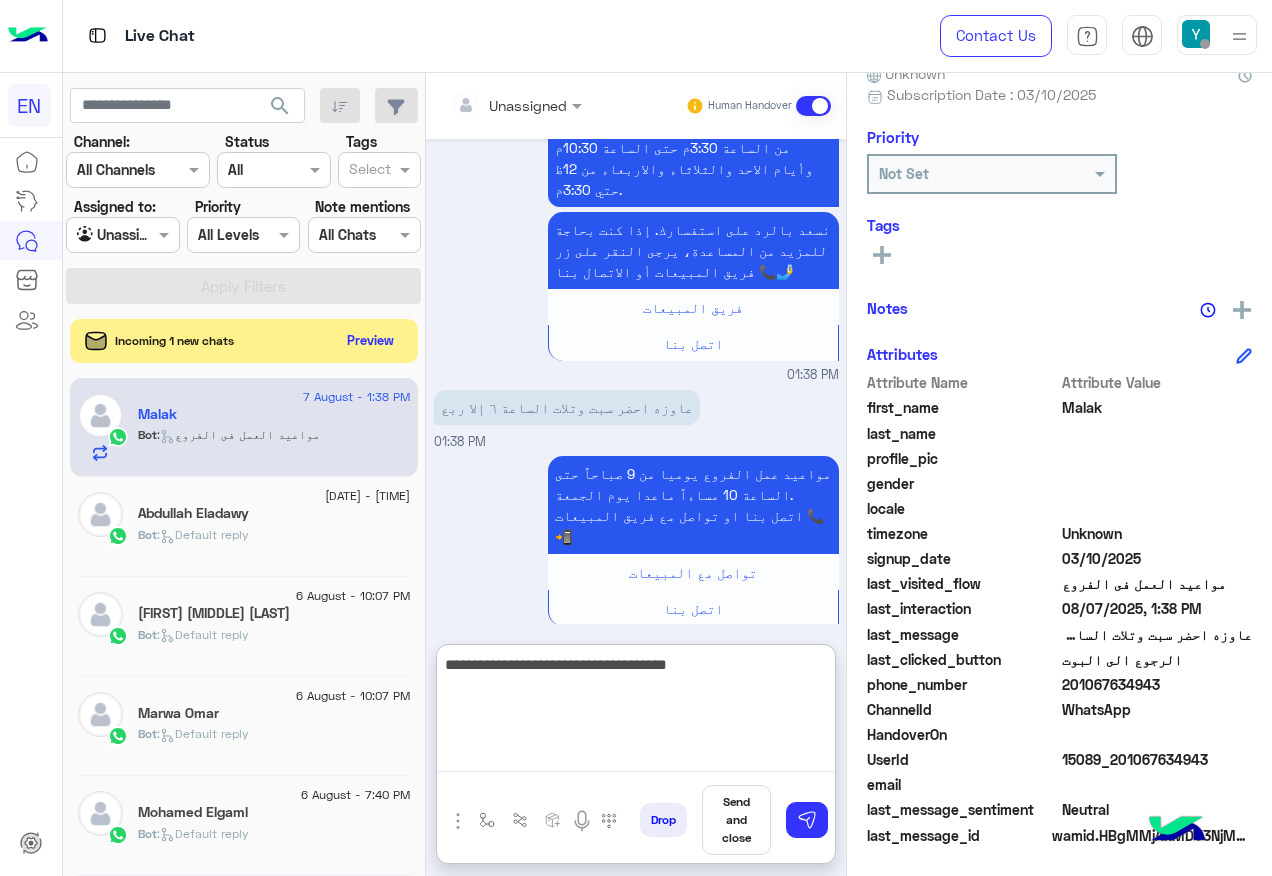 type on "**********" 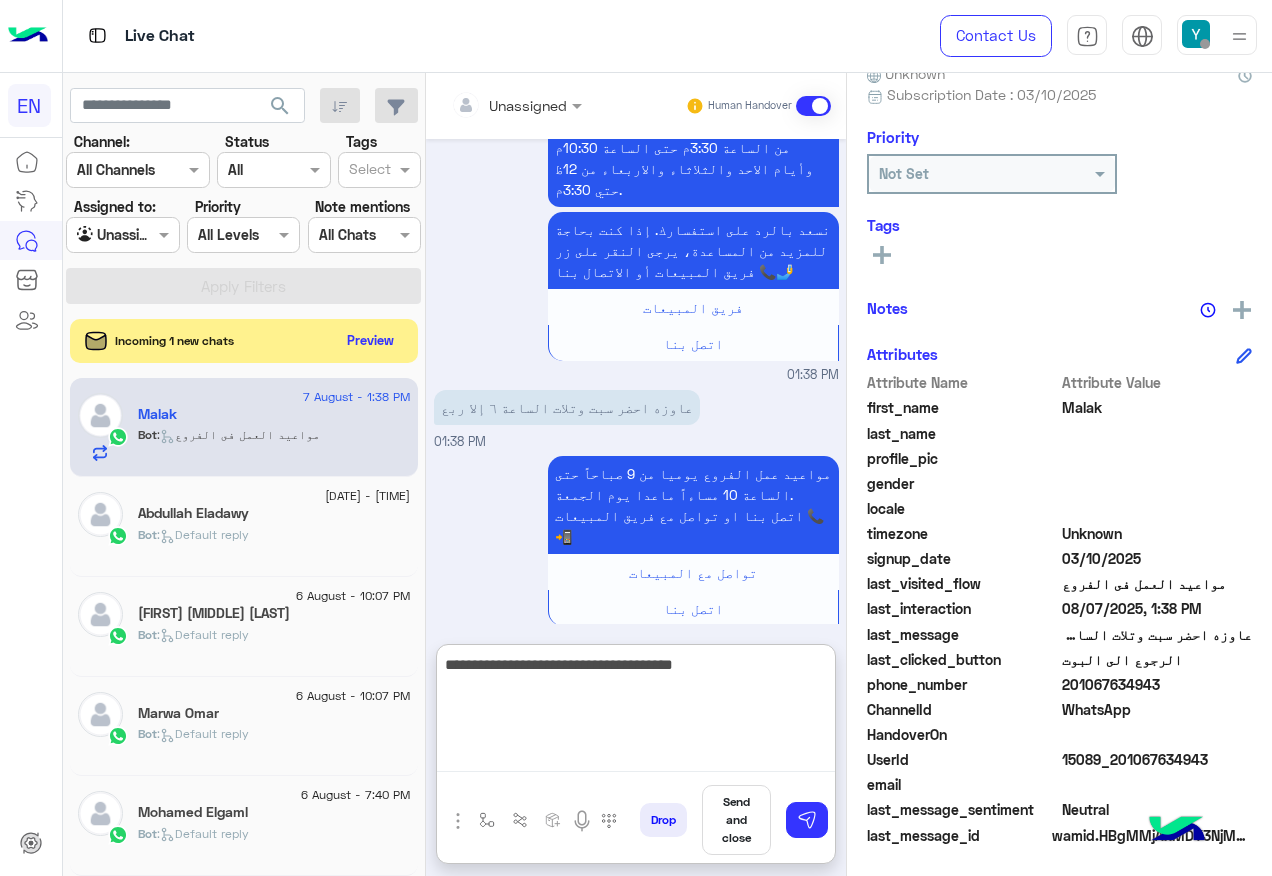 type 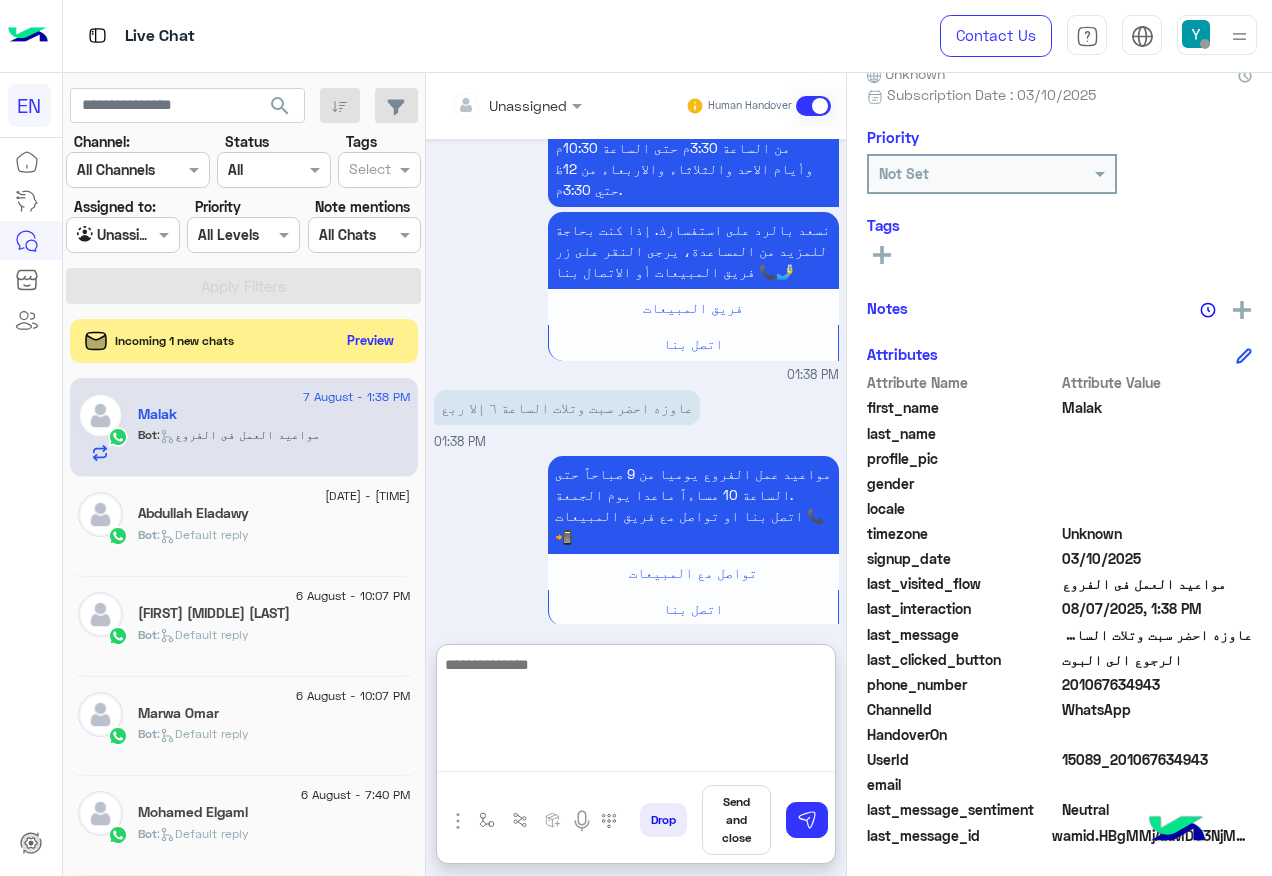 scroll, scrollTop: 1857, scrollLeft: 0, axis: vertical 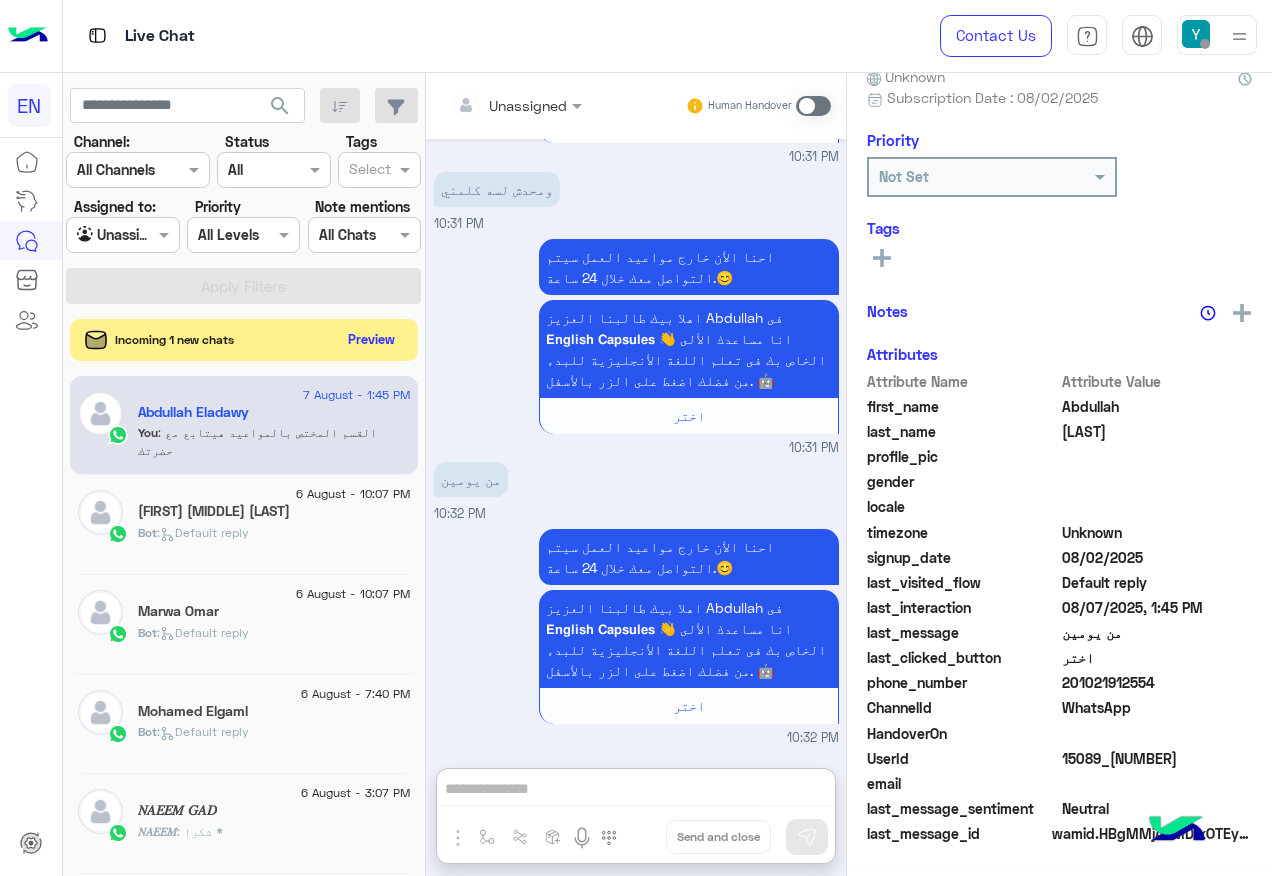 click on "Preview" 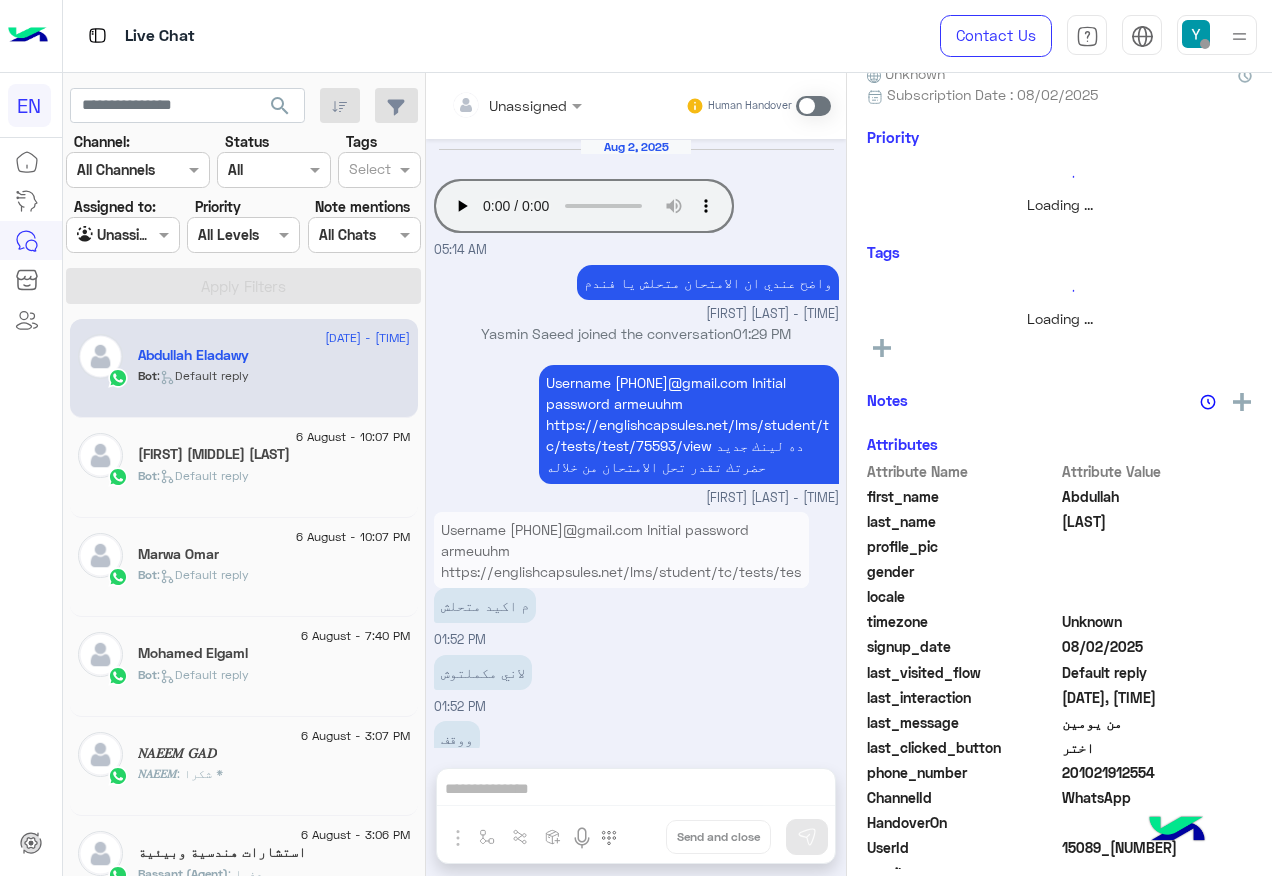 scroll, scrollTop: 1805, scrollLeft: 0, axis: vertical 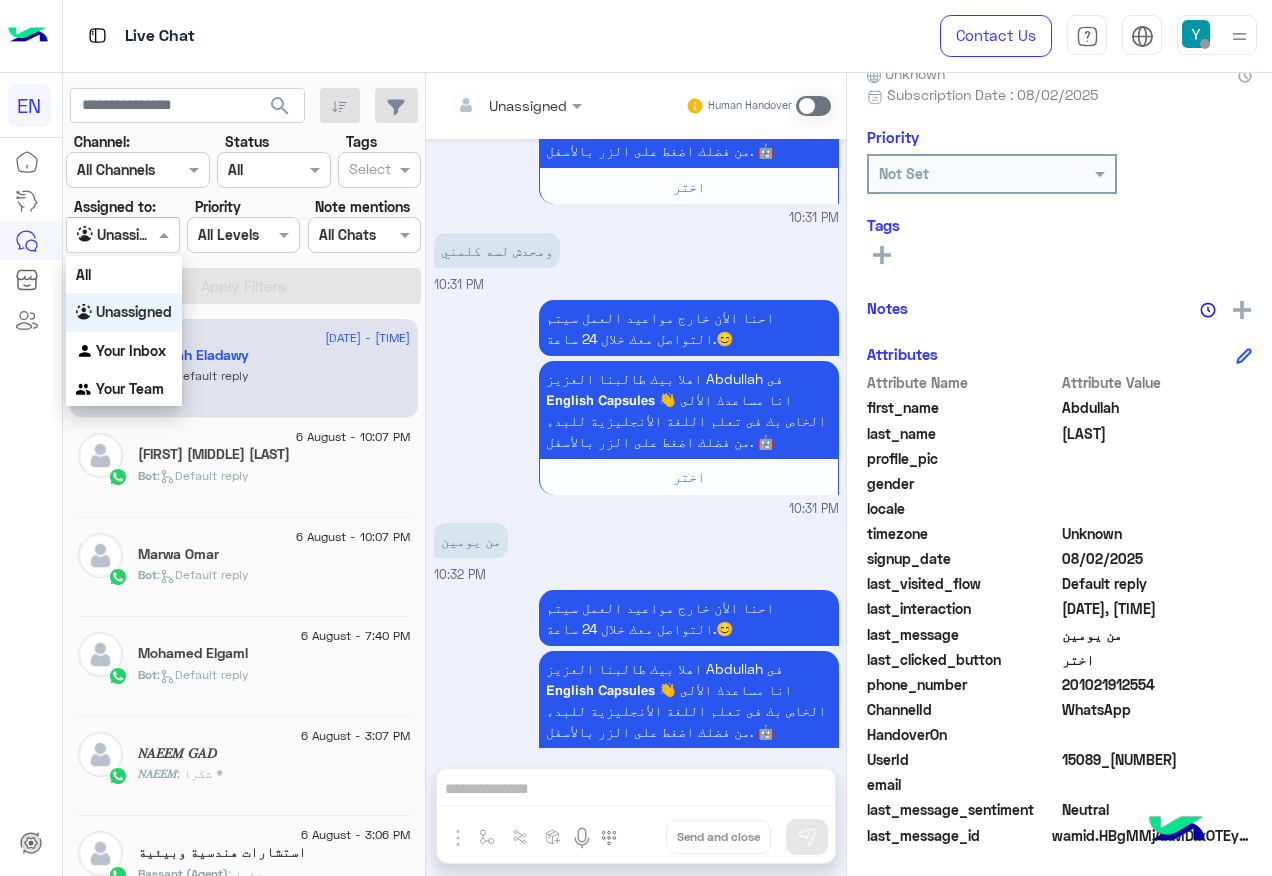 click at bounding box center (100, 235) 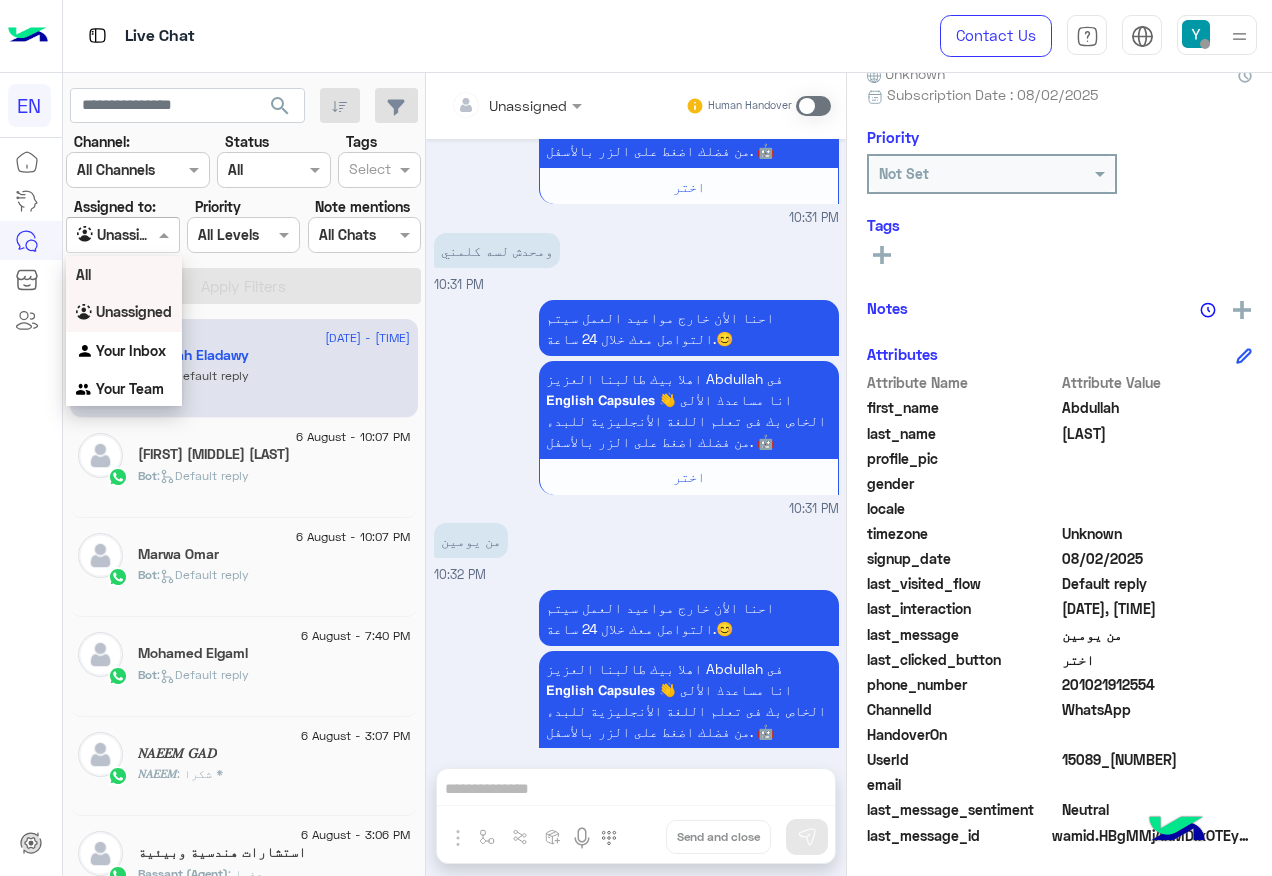 click on "All" at bounding box center [124, 274] 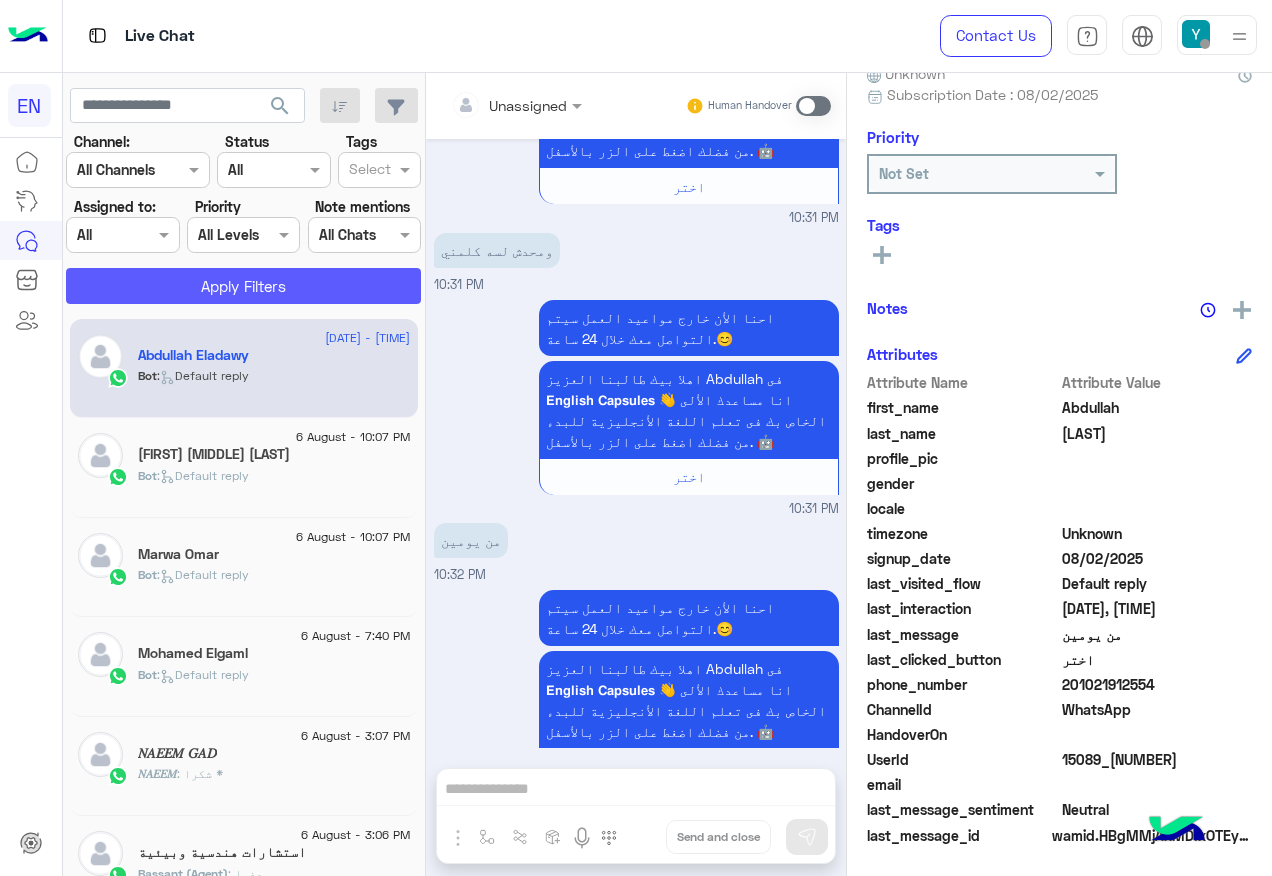 click on "Apply Filters" 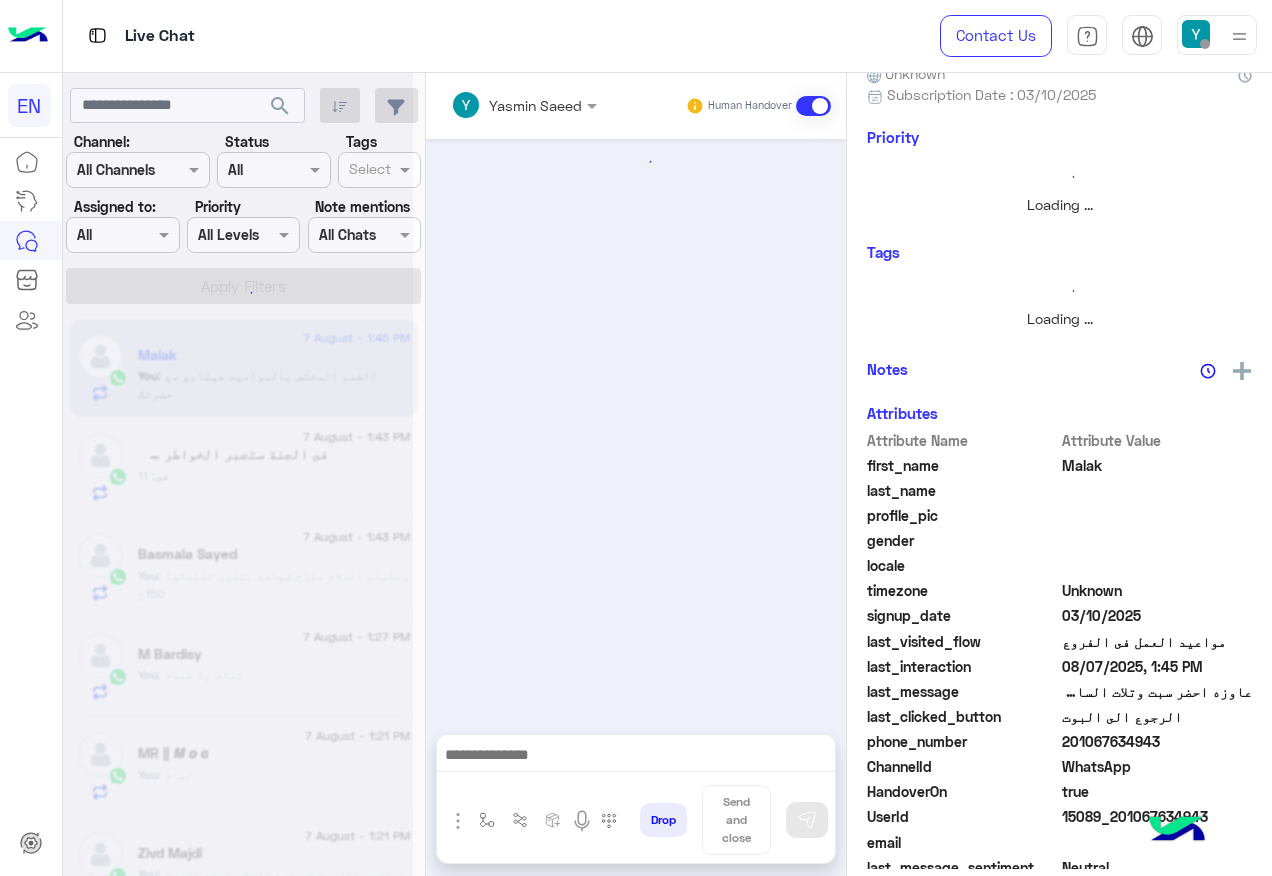 scroll, scrollTop: 1609, scrollLeft: 0, axis: vertical 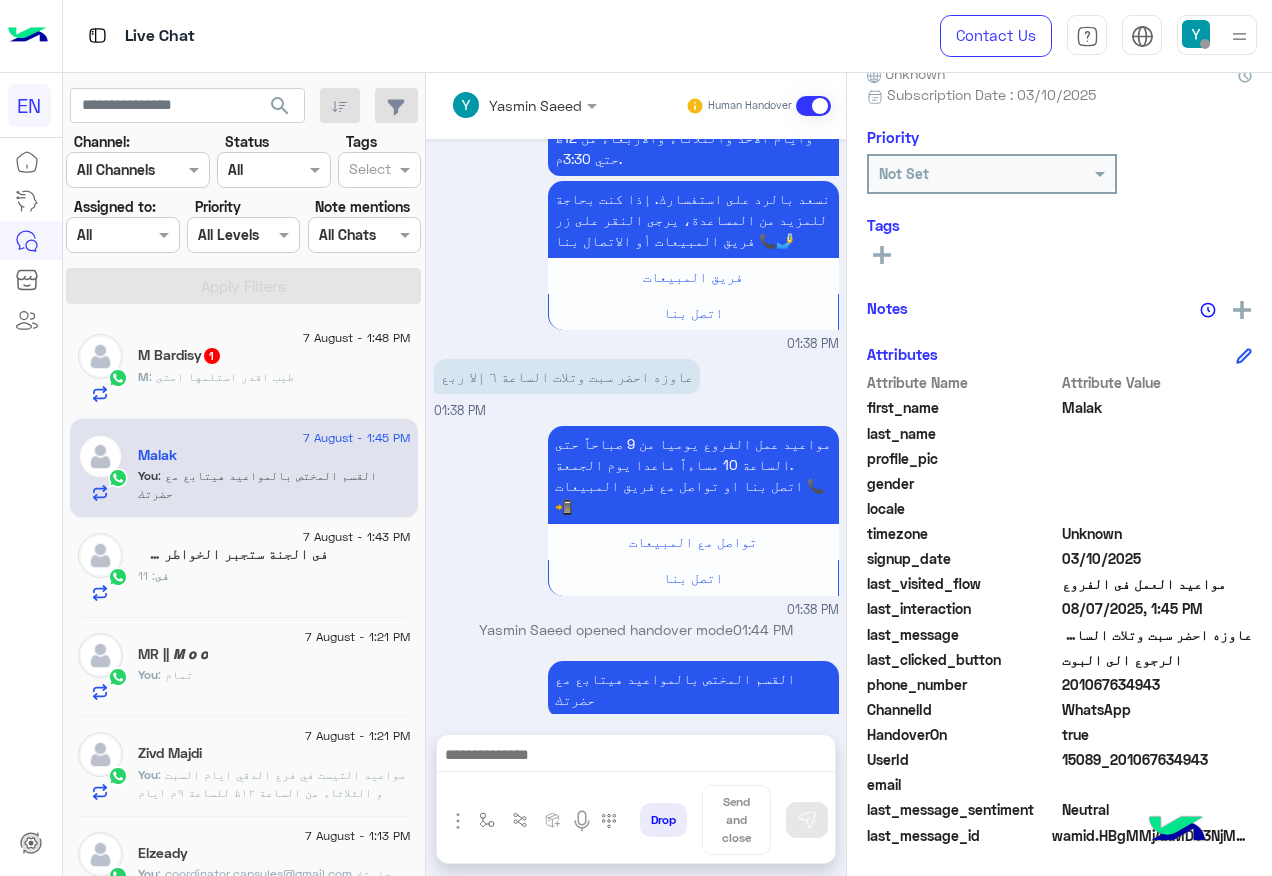 click on "M : طيب اقدر استلمها امتى" 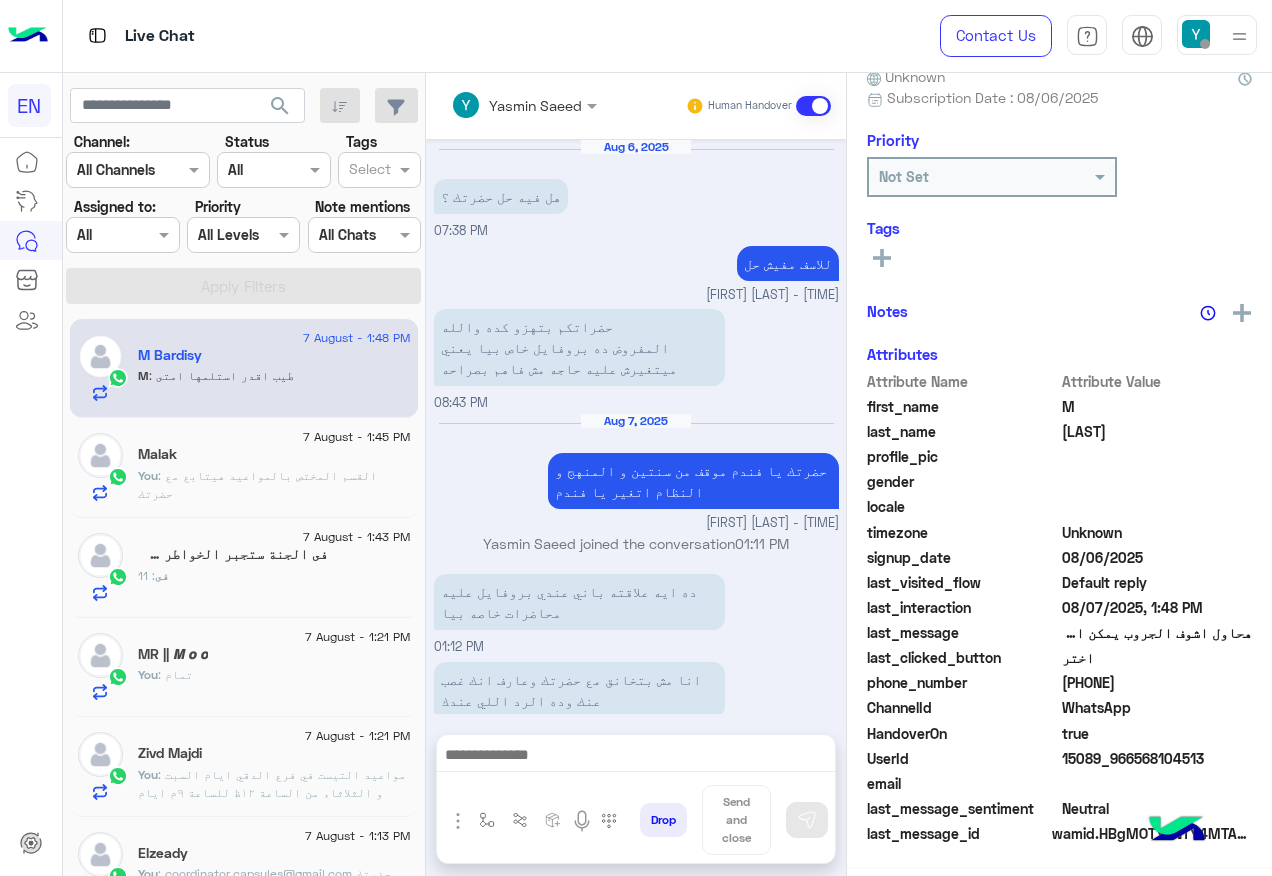 scroll, scrollTop: 197, scrollLeft: 0, axis: vertical 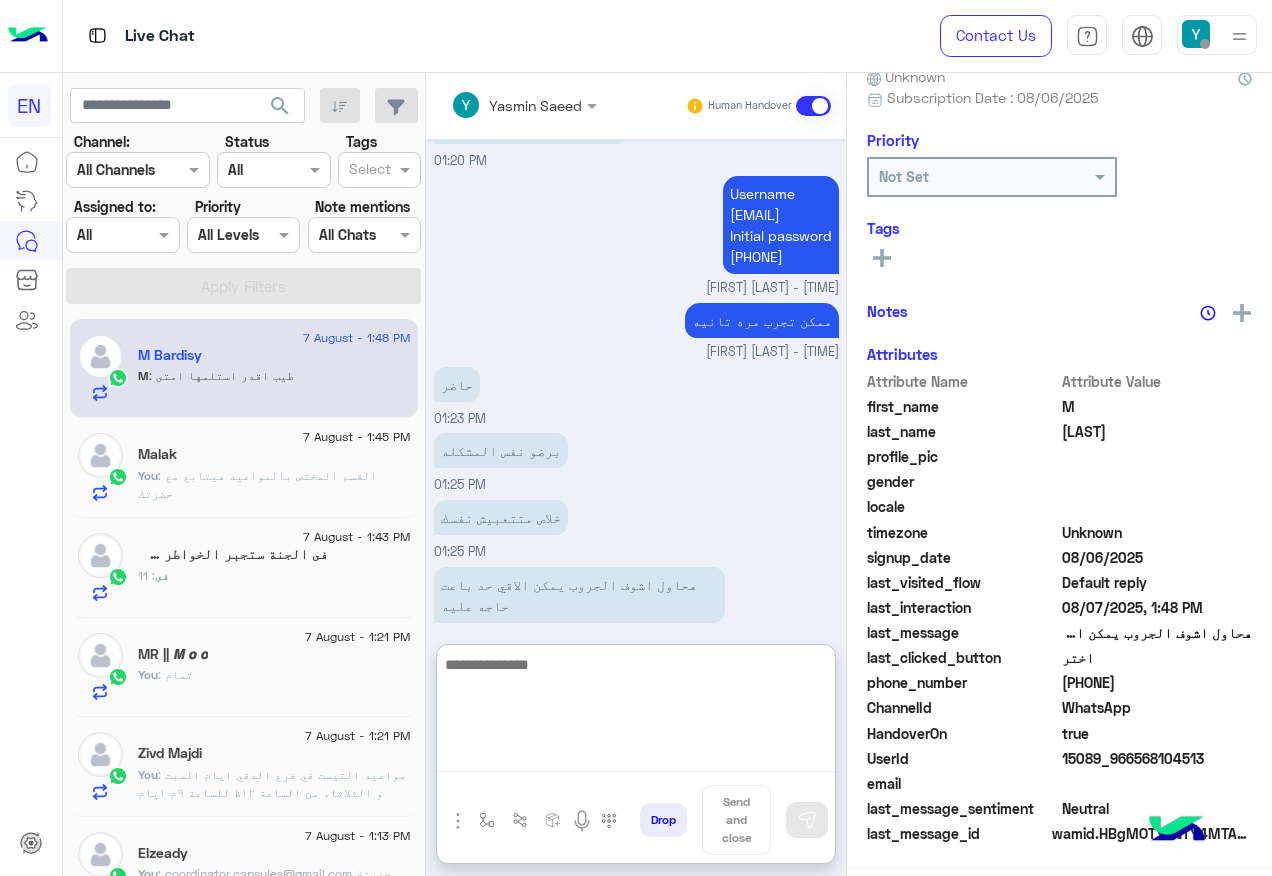 click at bounding box center (636, 712) 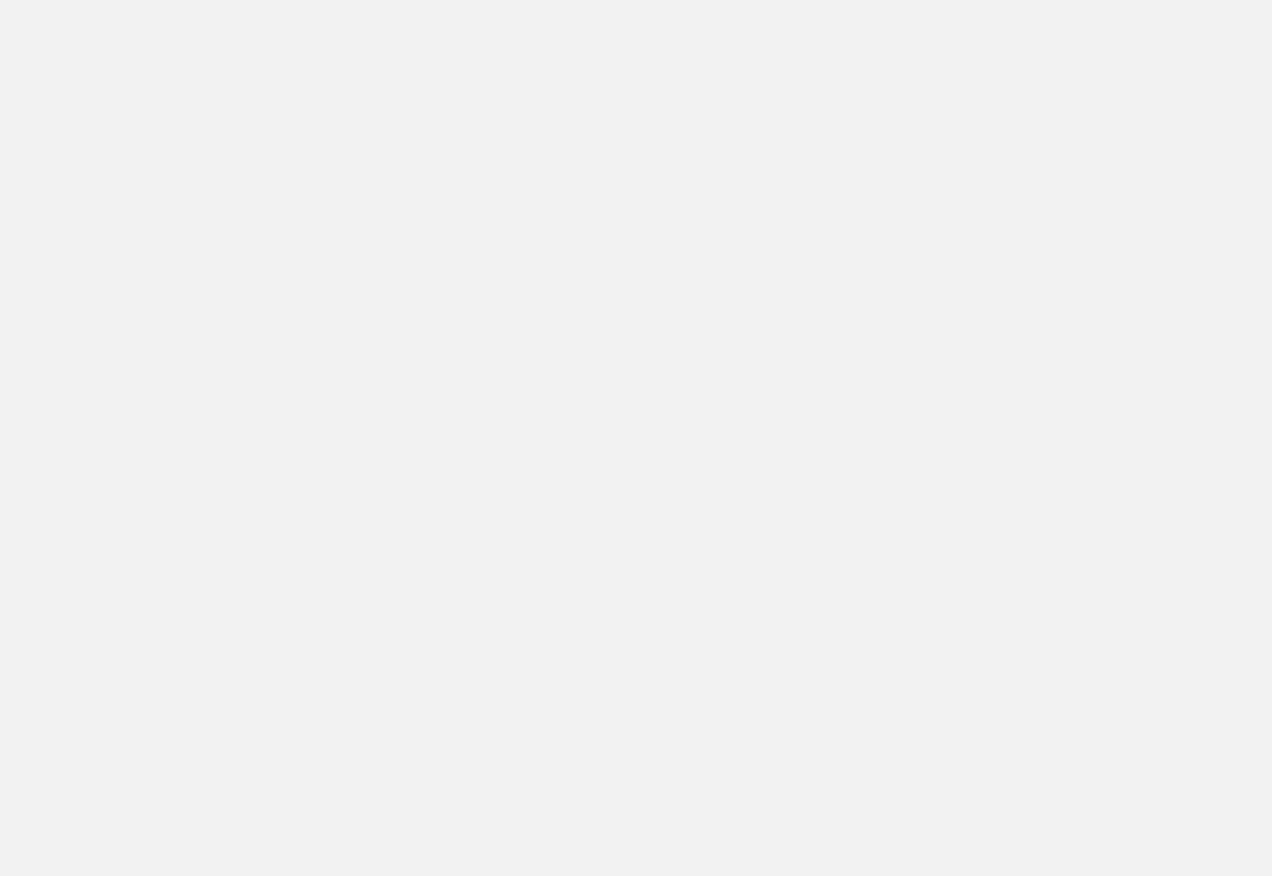 scroll, scrollTop: 0, scrollLeft: 0, axis: both 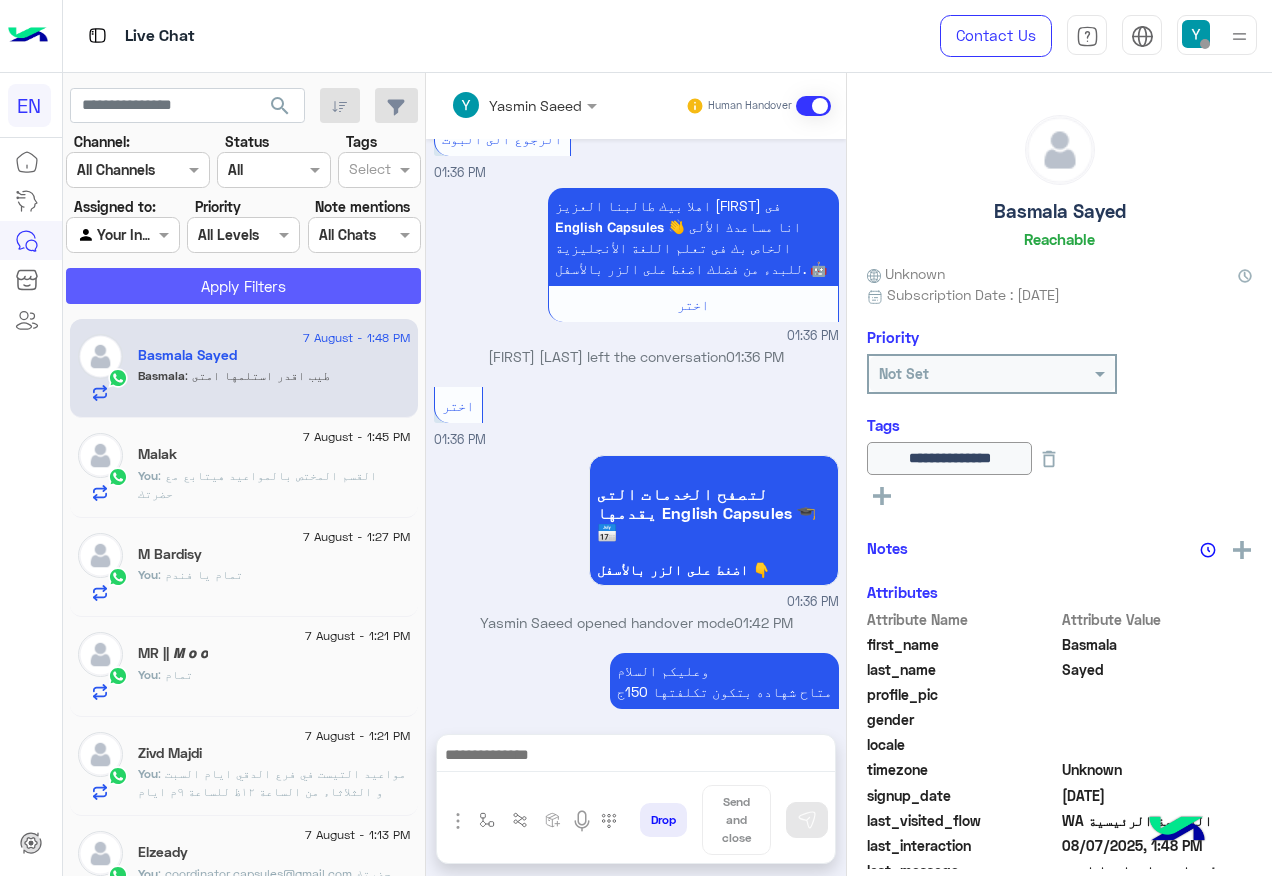 click on "Apply Filters" 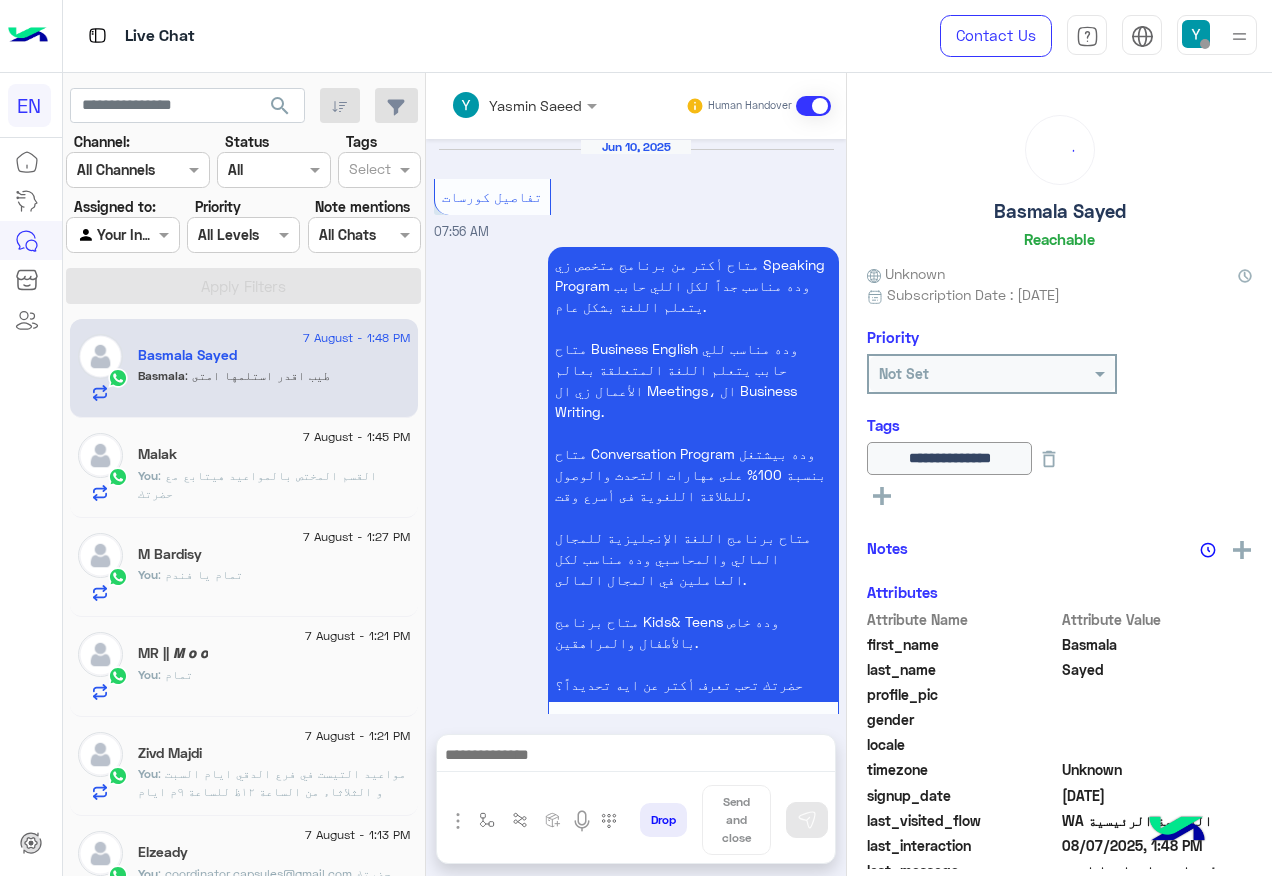 scroll, scrollTop: 3139, scrollLeft: 0, axis: vertical 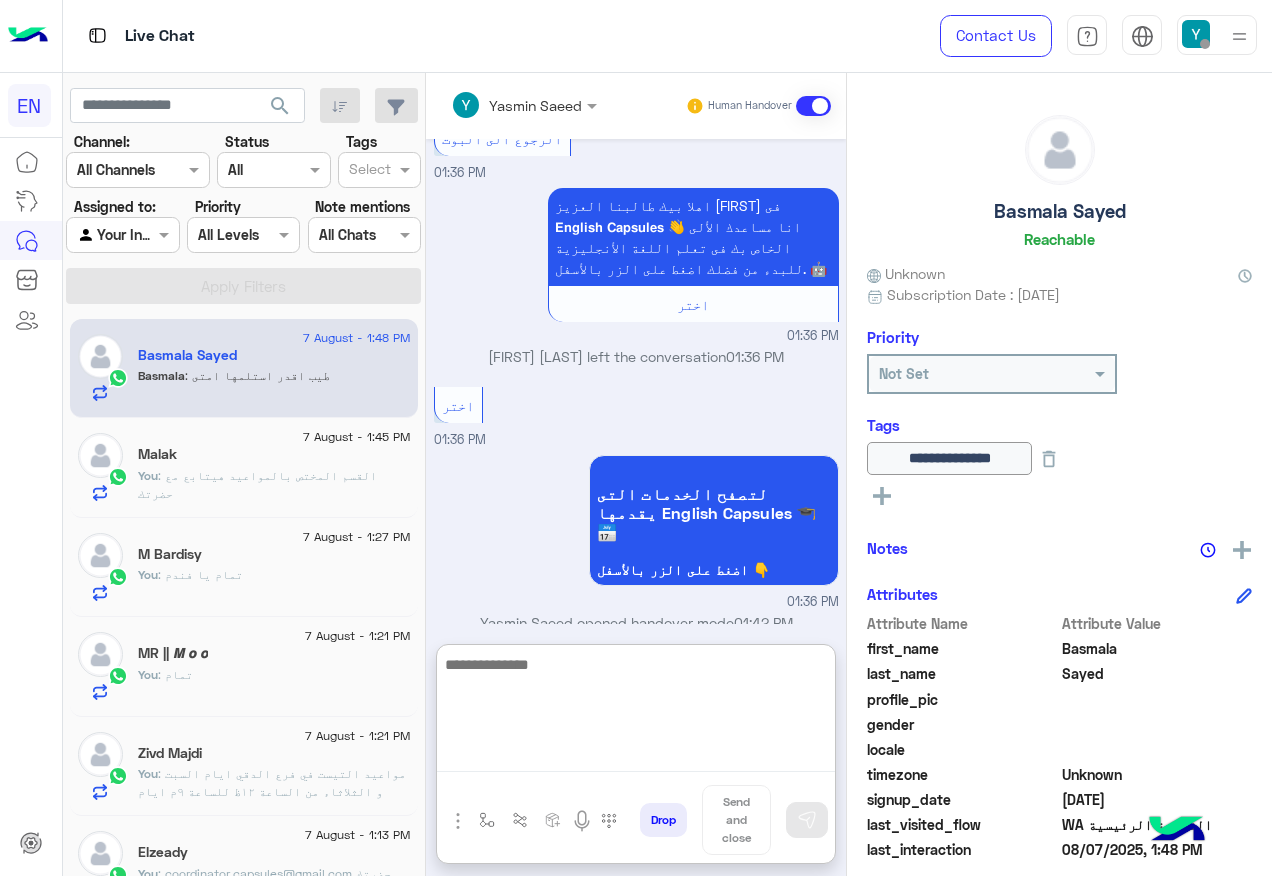 click at bounding box center [636, 712] 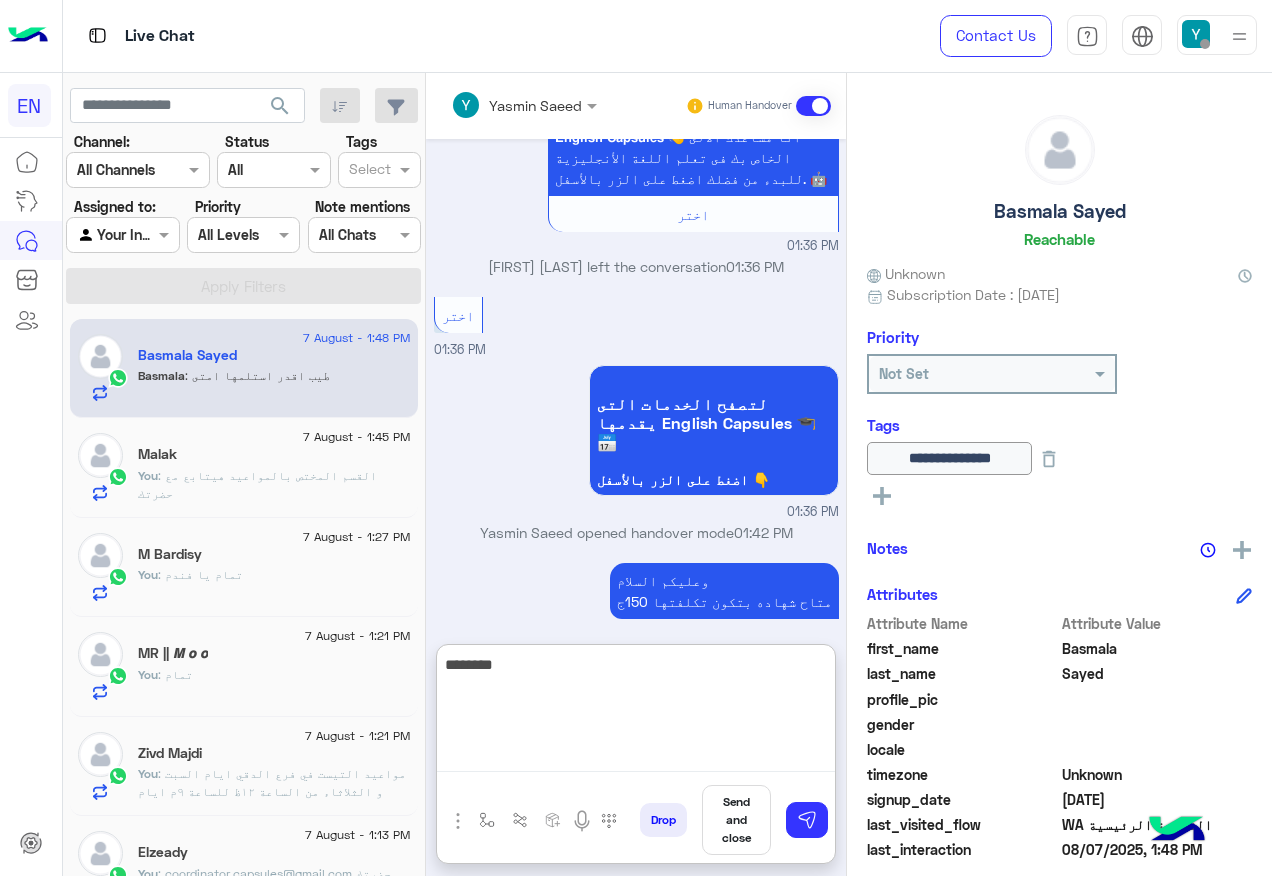 type on "*********" 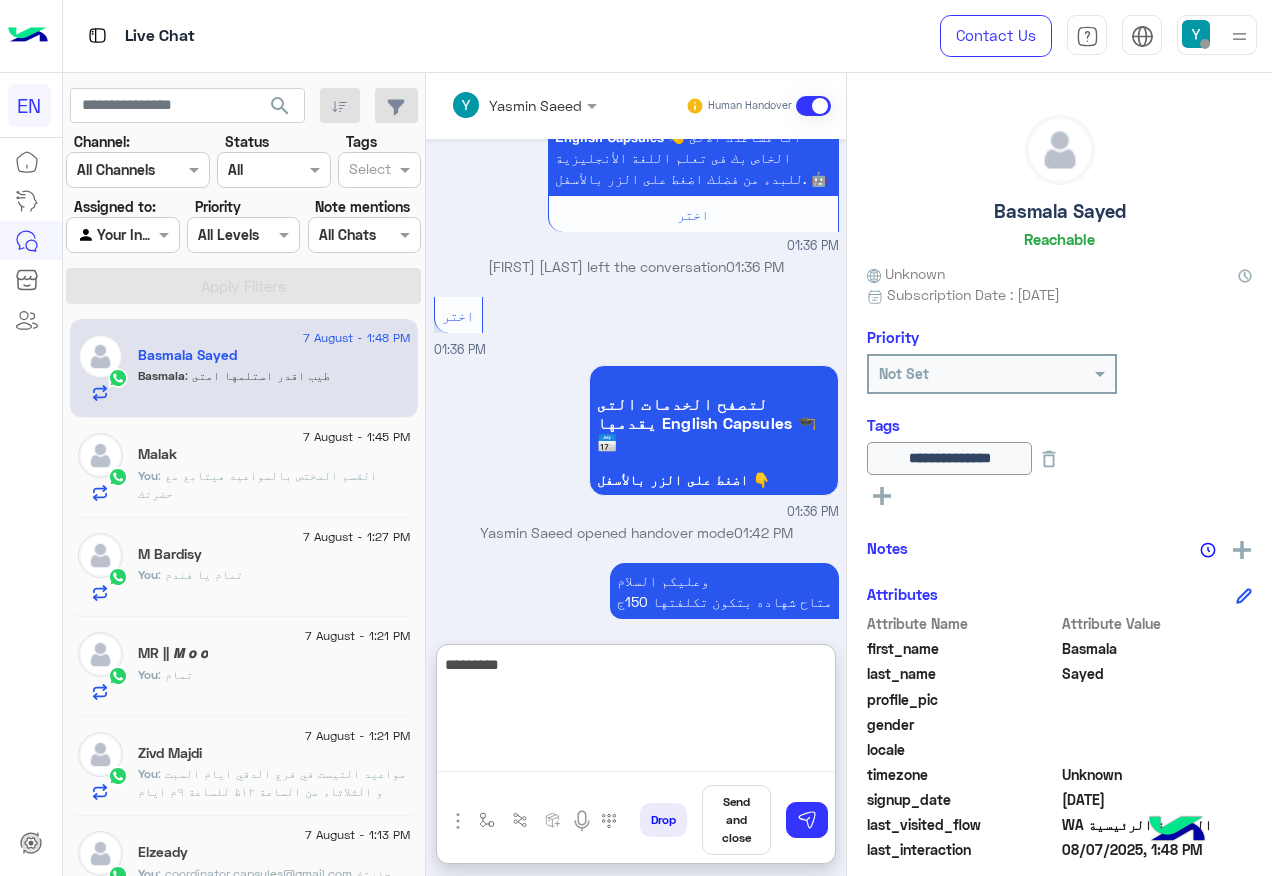 type 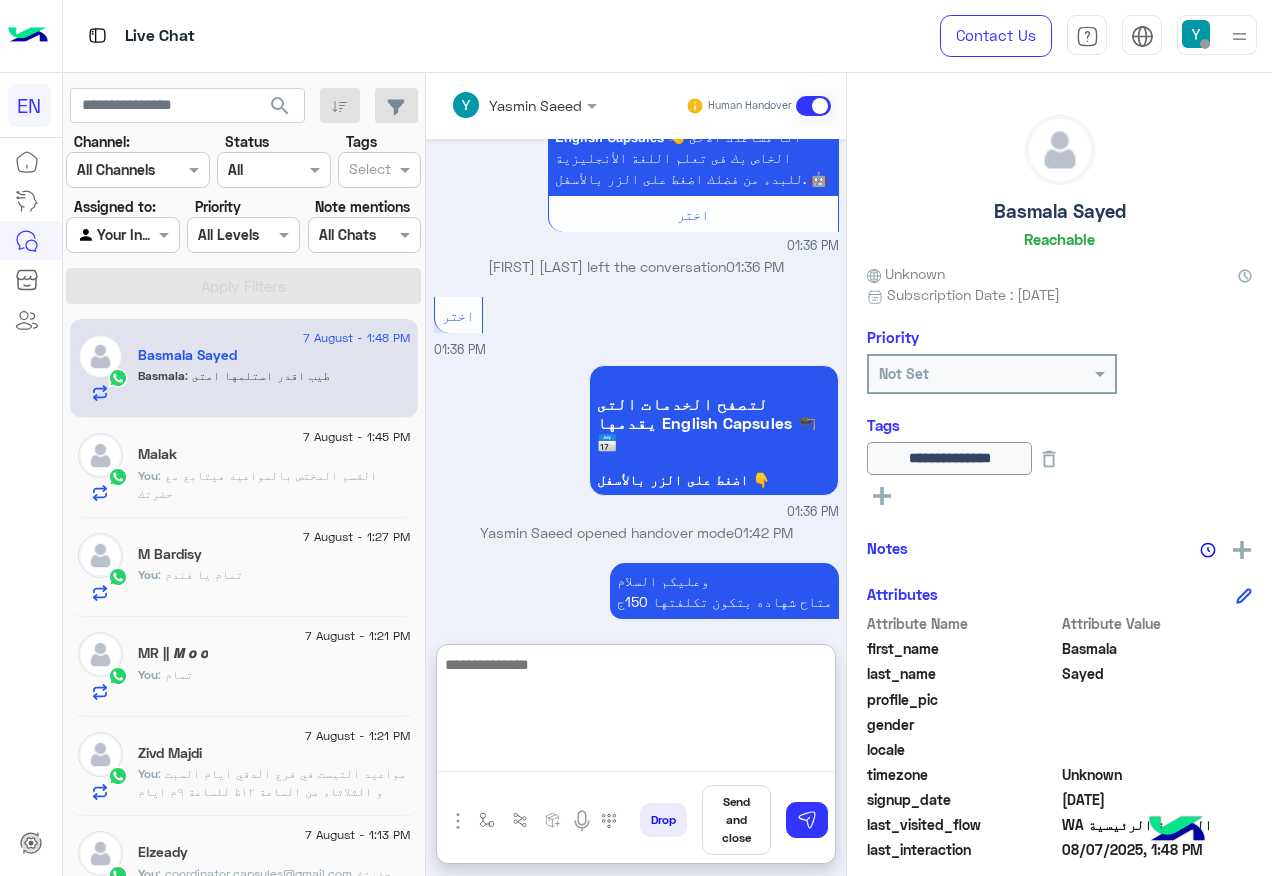 scroll, scrollTop: 3293, scrollLeft: 0, axis: vertical 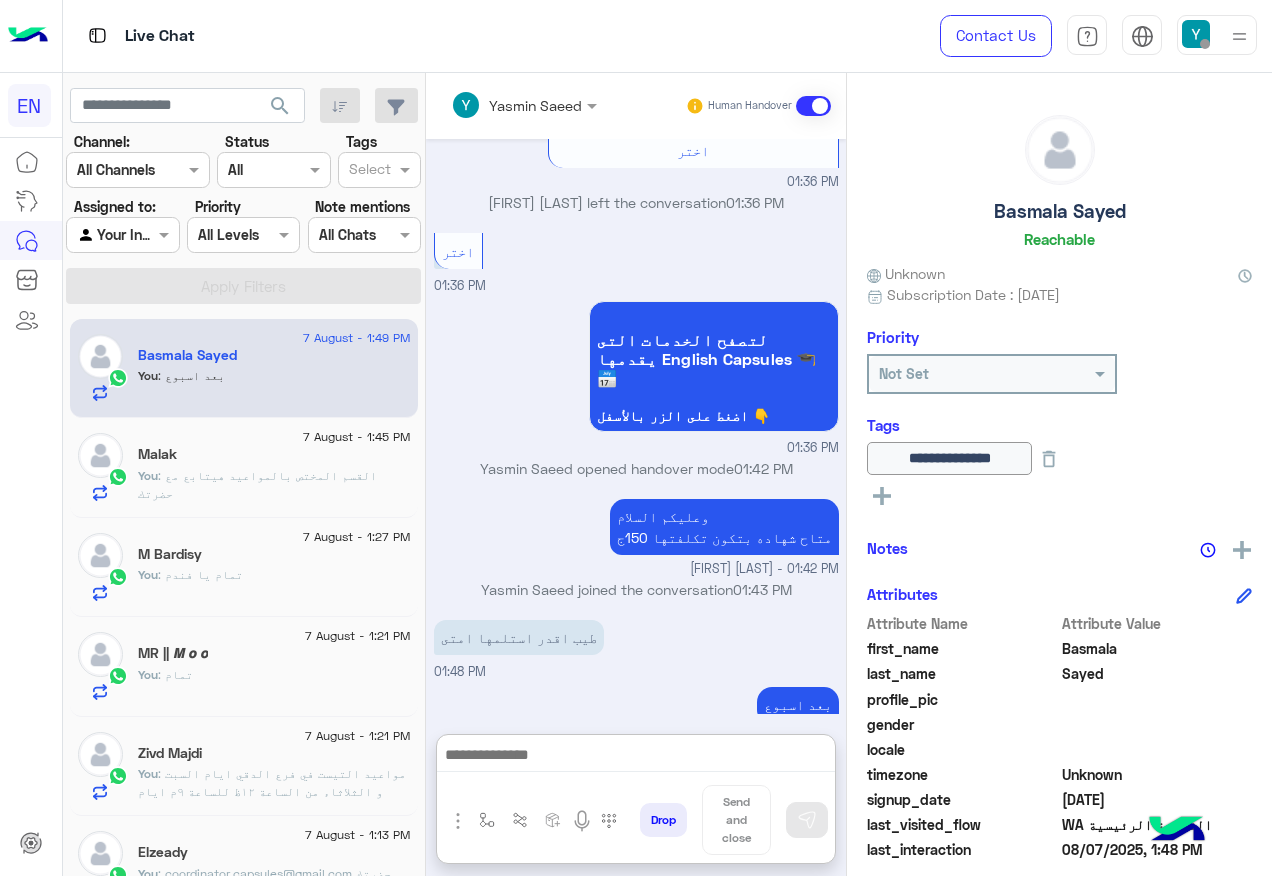 click at bounding box center (122, 234) 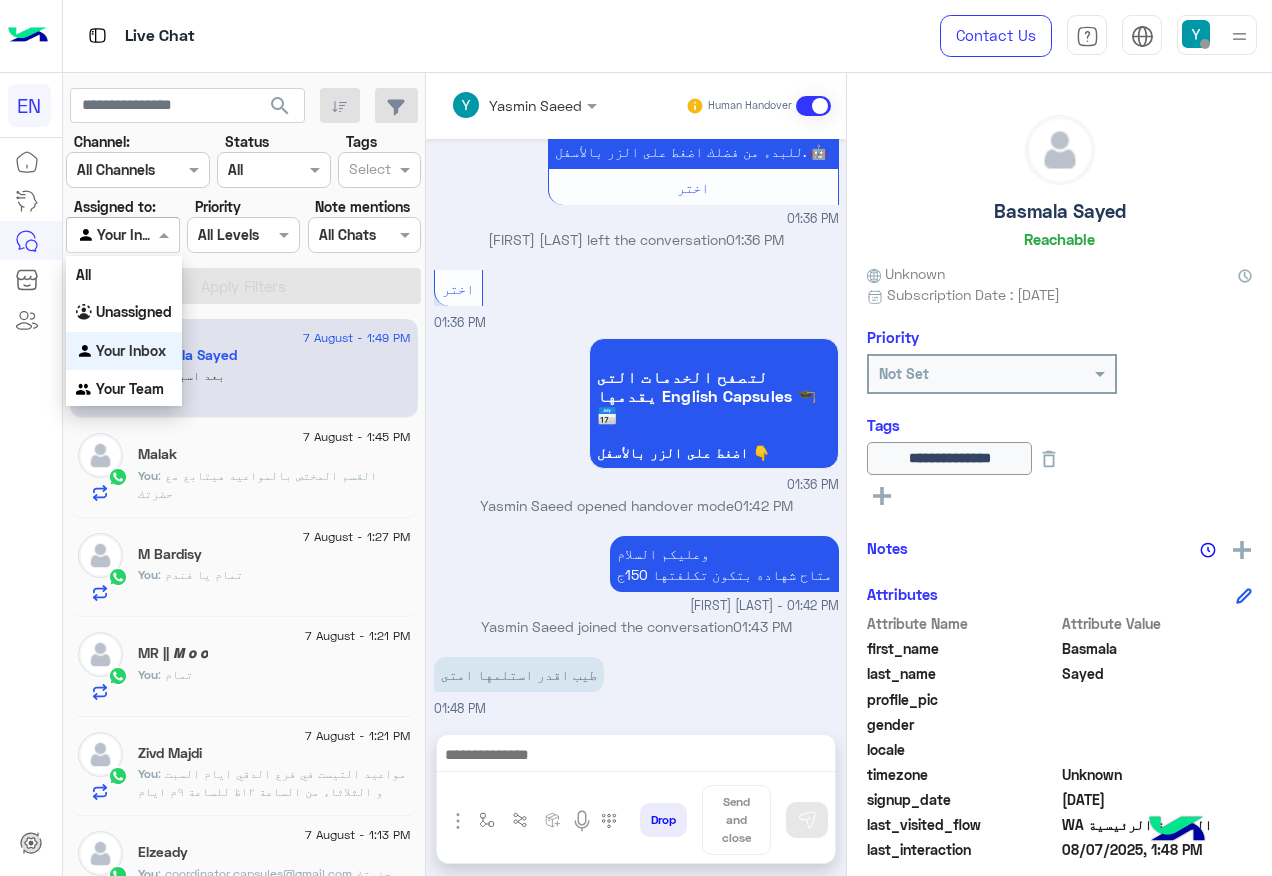 scroll, scrollTop: 3203, scrollLeft: 0, axis: vertical 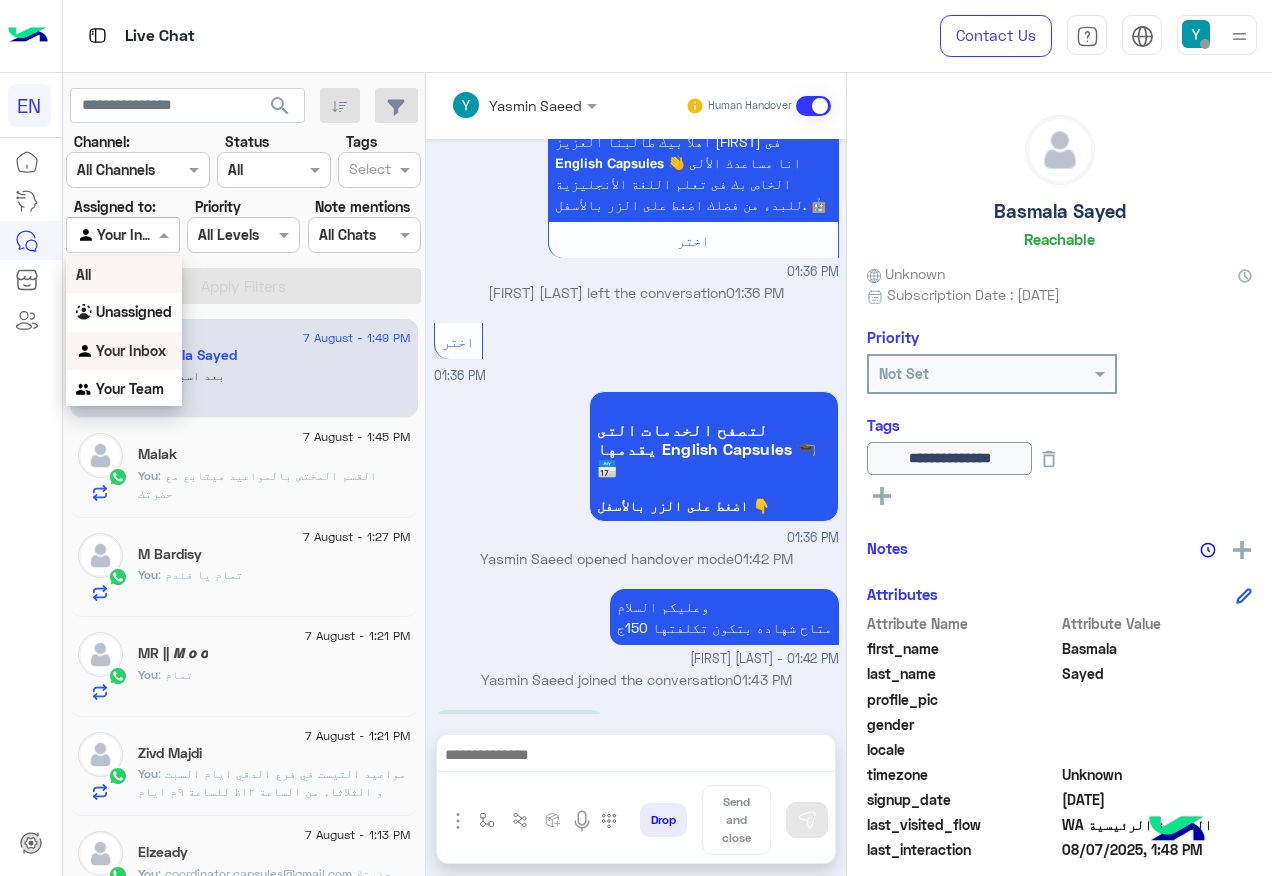 click on "All" at bounding box center [124, 274] 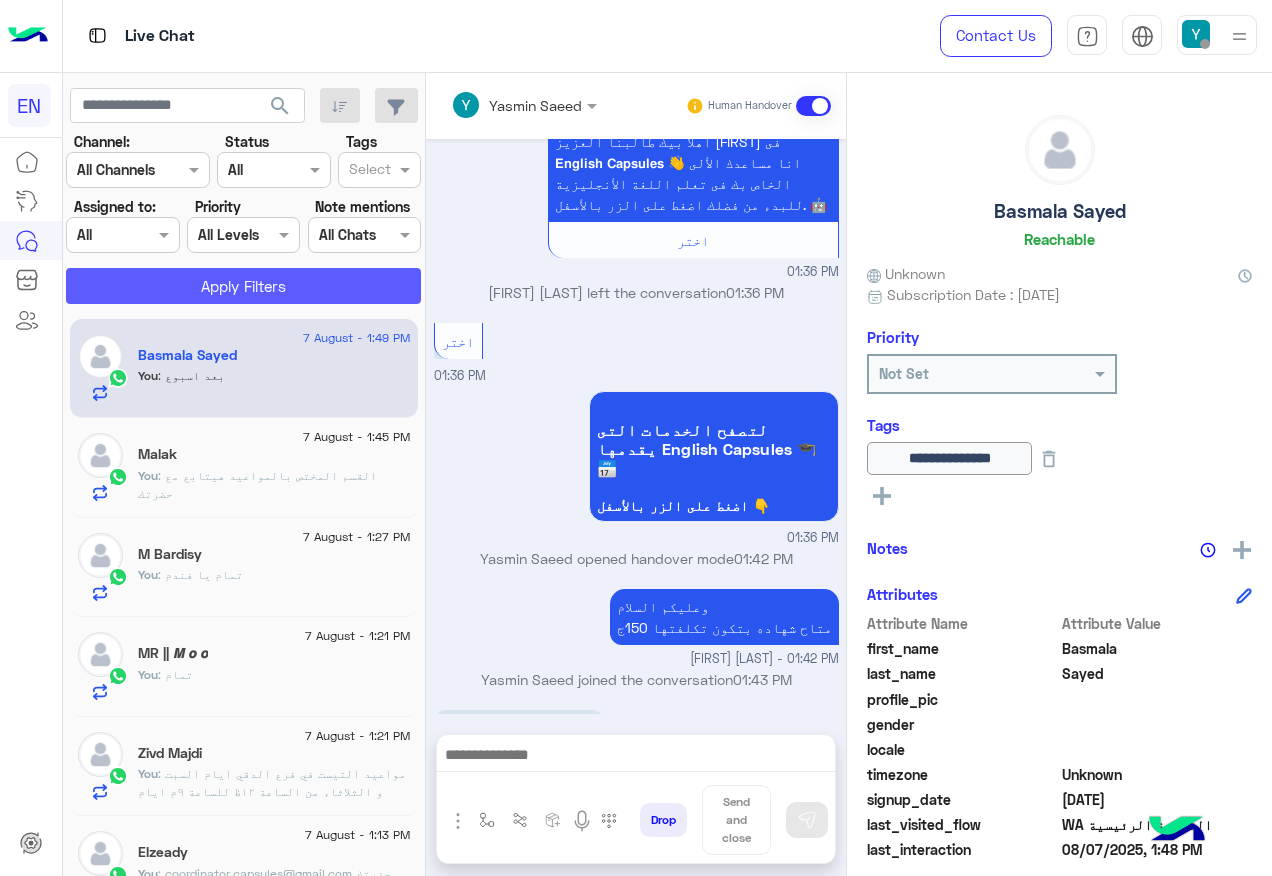 click on "Apply Filters" 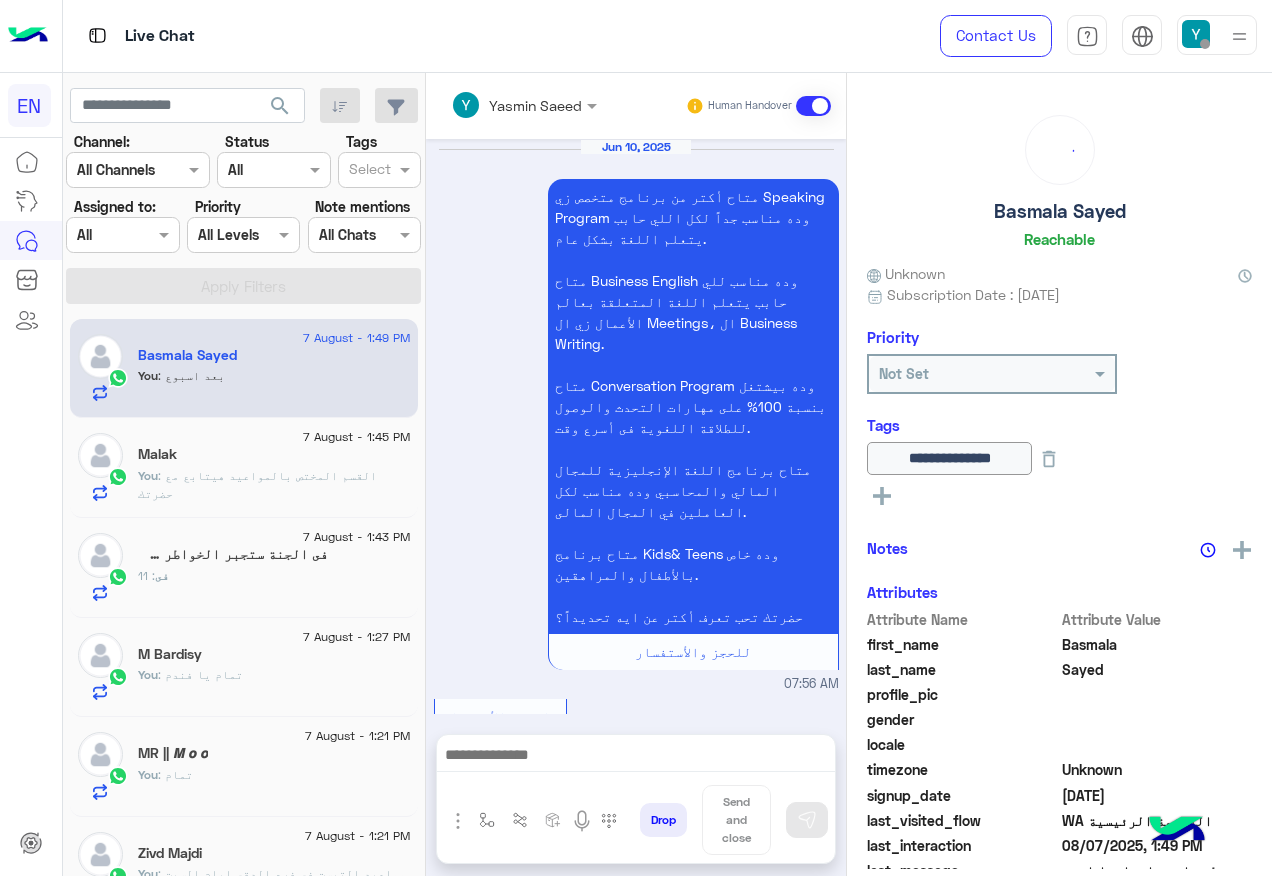 scroll, scrollTop: 3135, scrollLeft: 0, axis: vertical 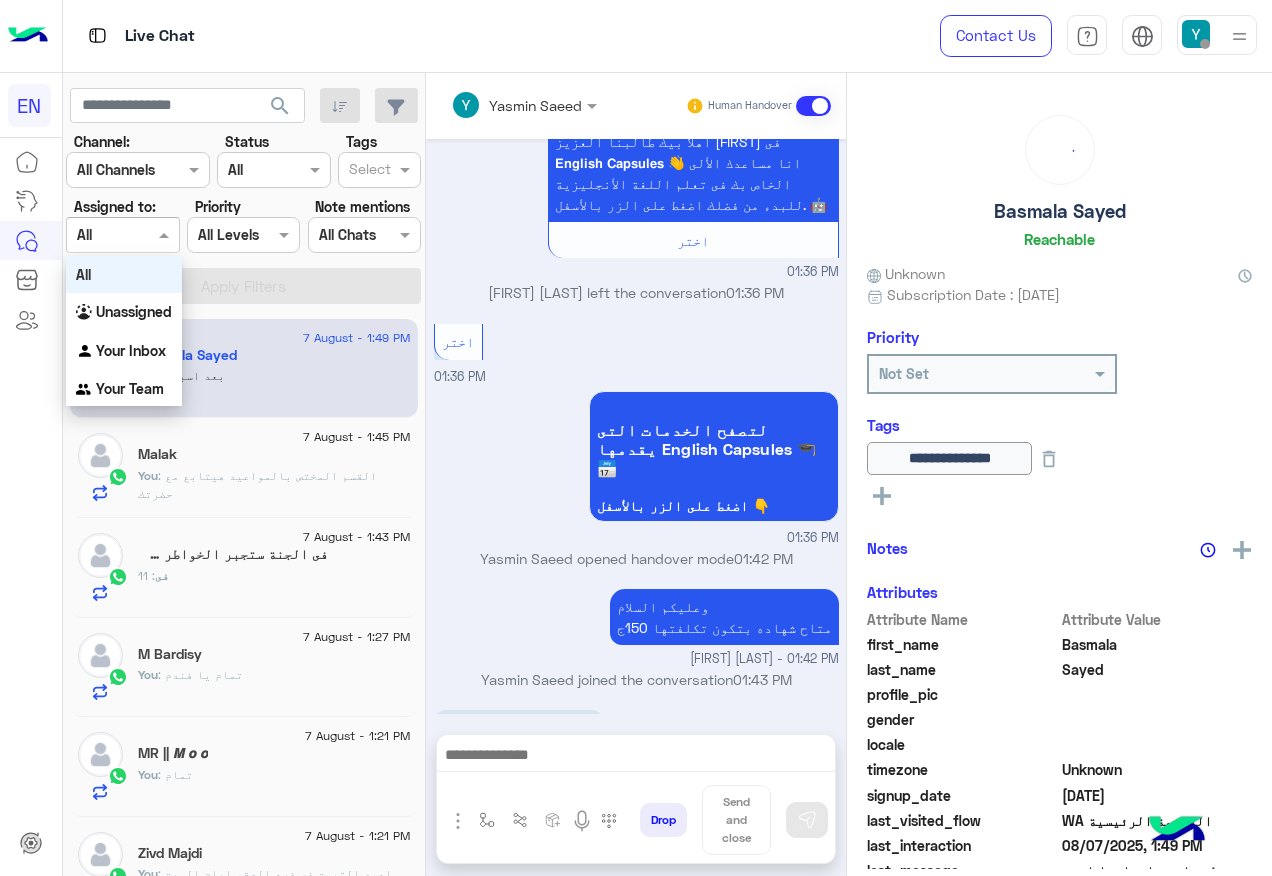 drag, startPoint x: 116, startPoint y: 232, endPoint x: 116, endPoint y: 329, distance: 97 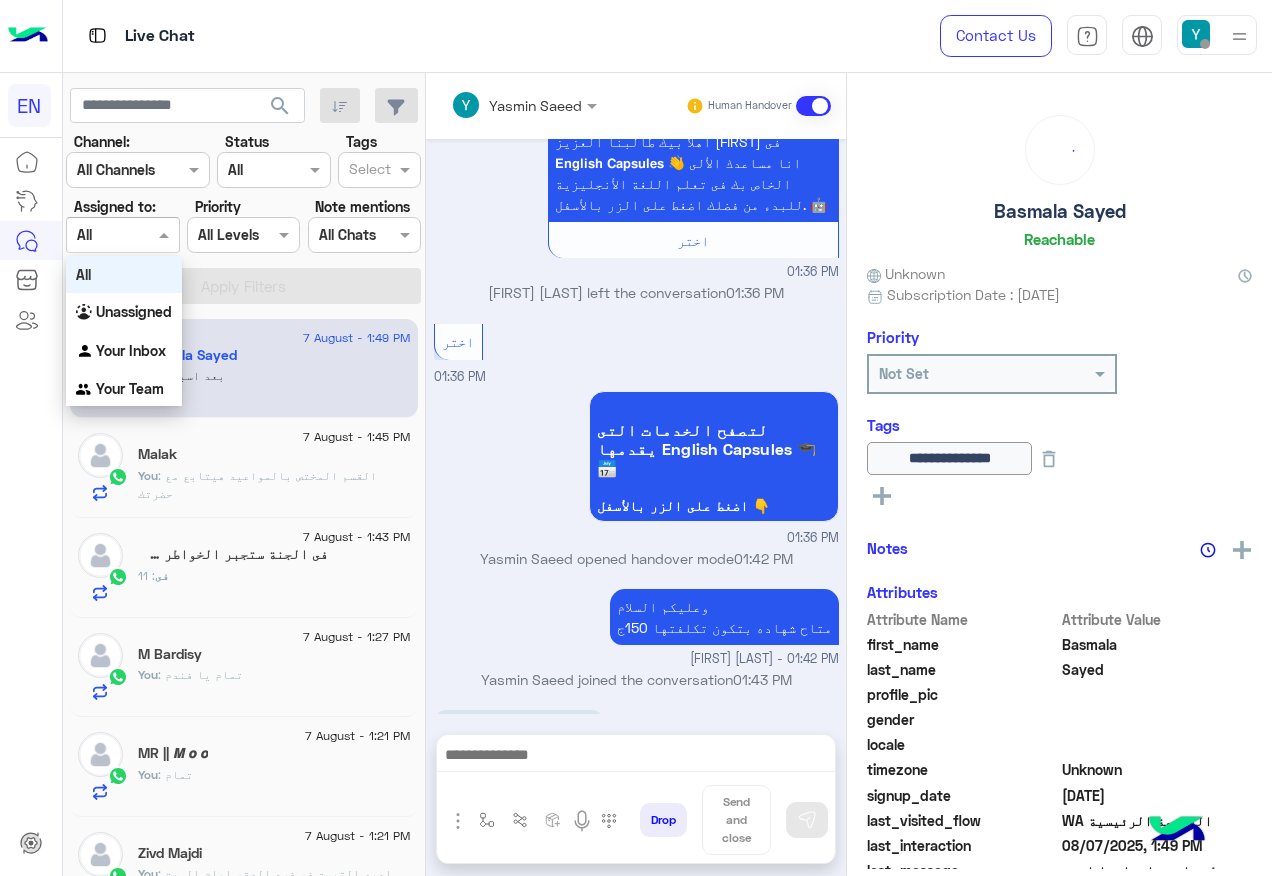 click at bounding box center (100, 235) 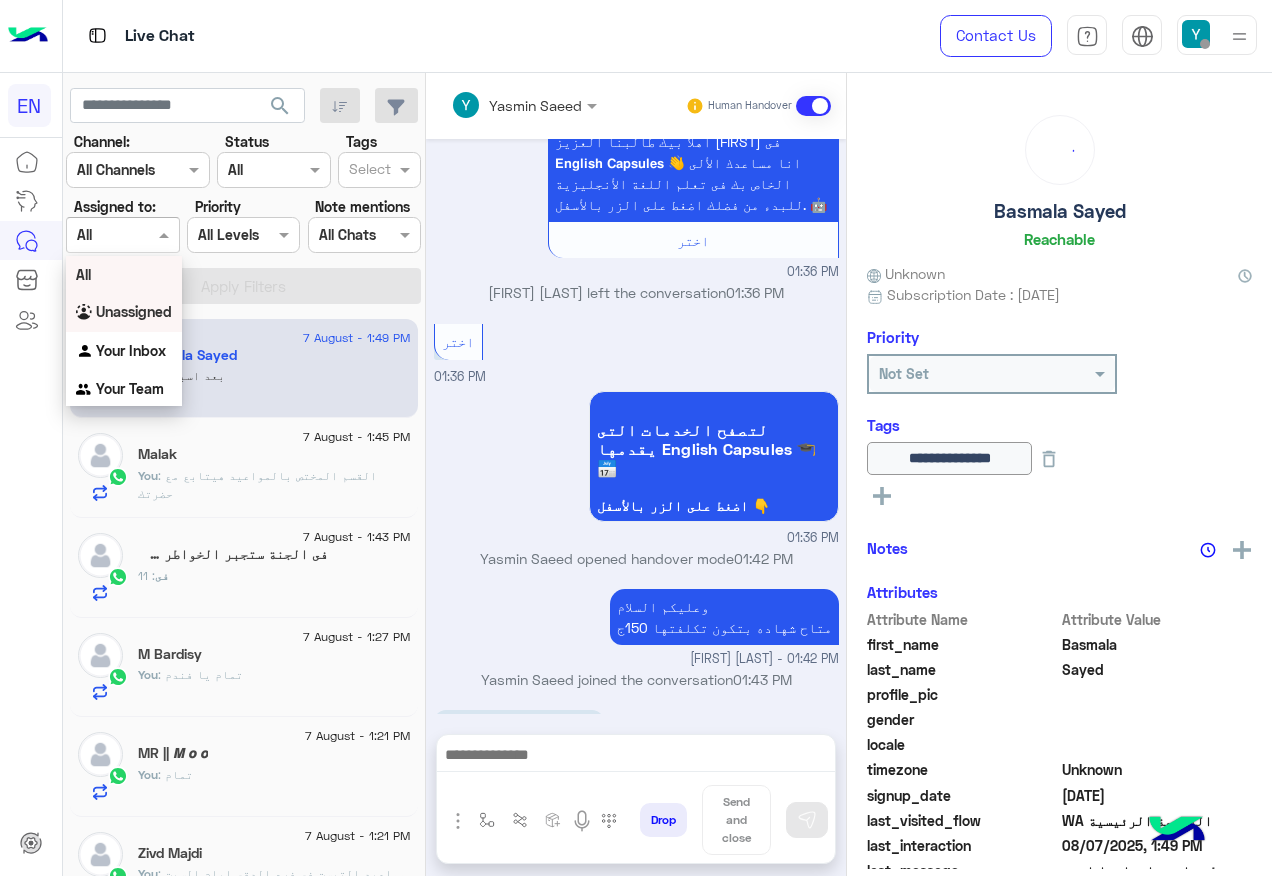 click on "Unassigned" at bounding box center [134, 311] 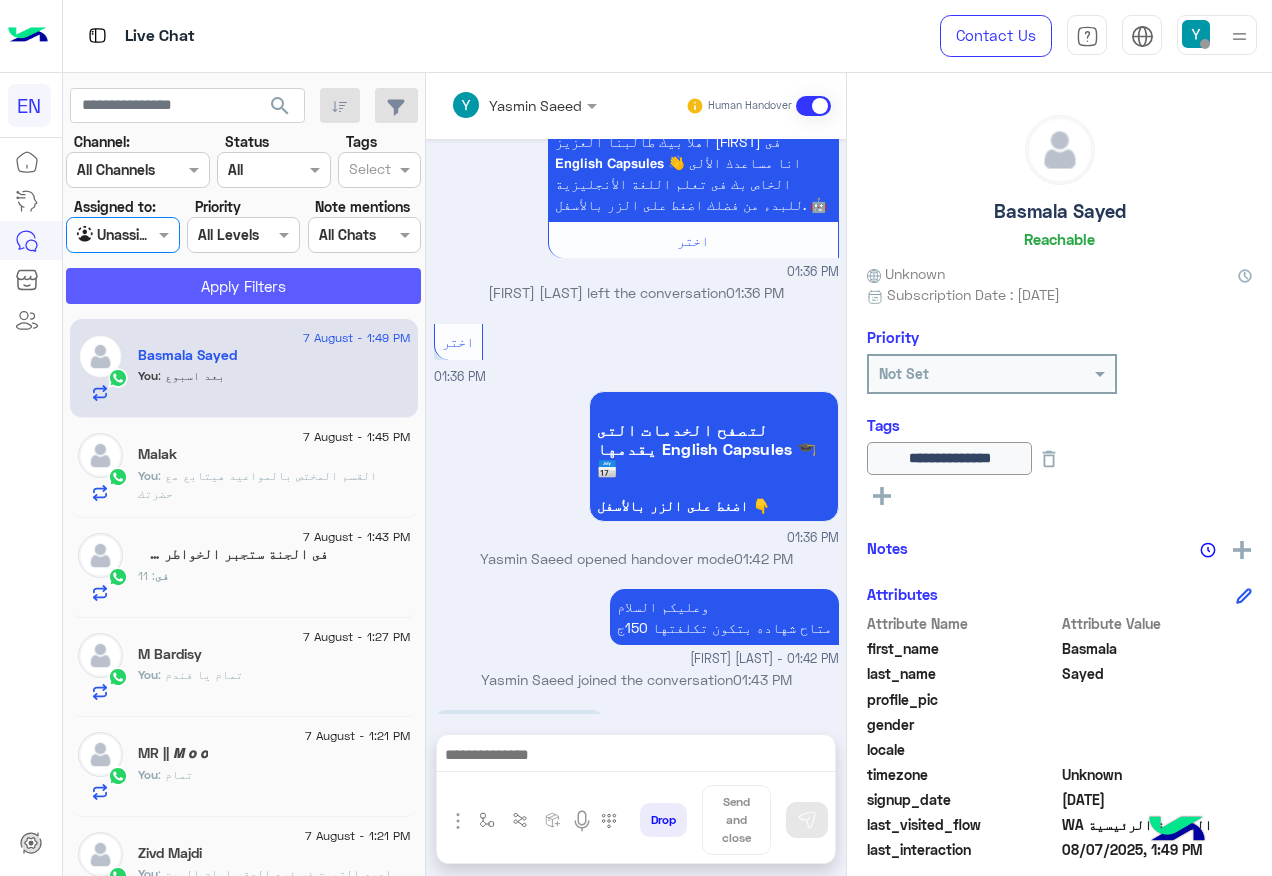 click on "Apply Filters" 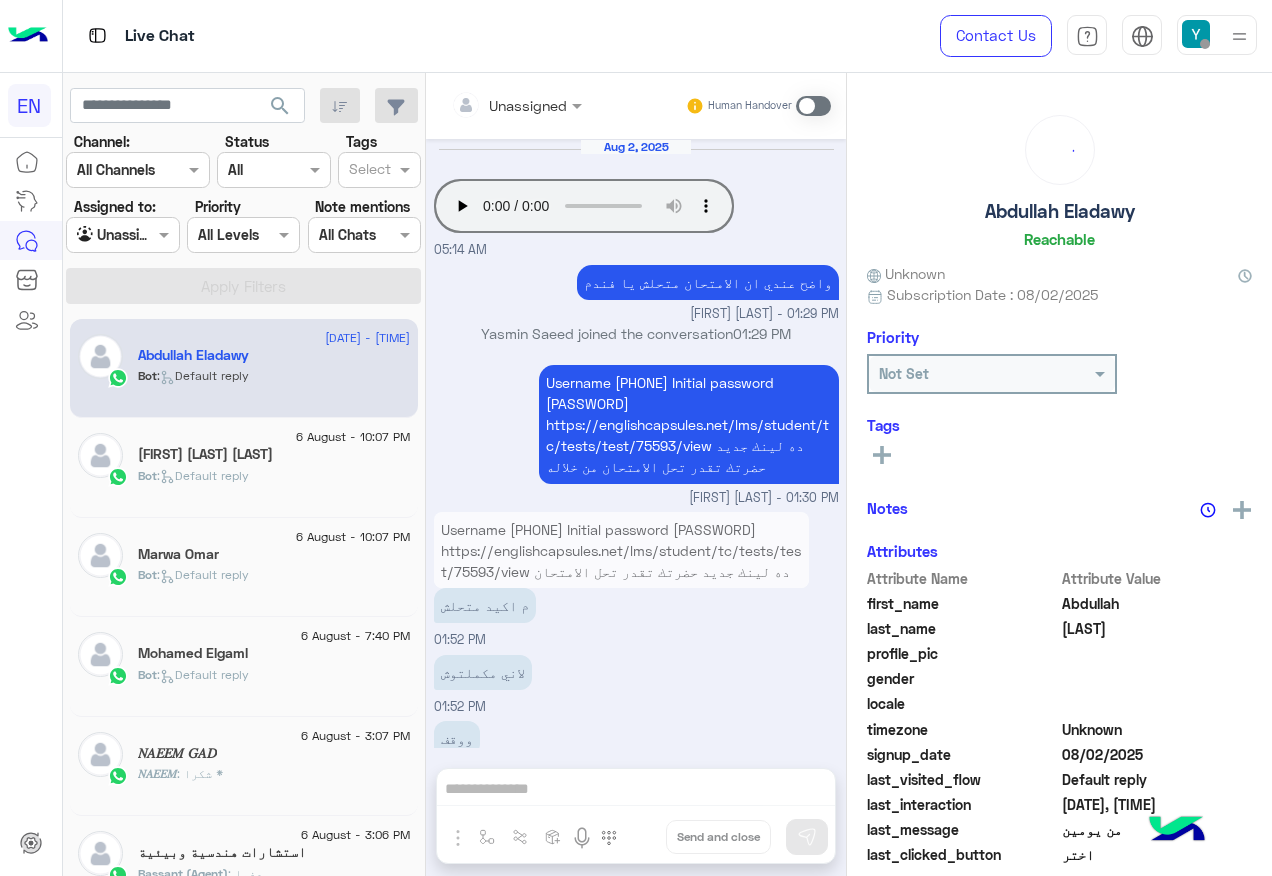 scroll, scrollTop: 1805, scrollLeft: 0, axis: vertical 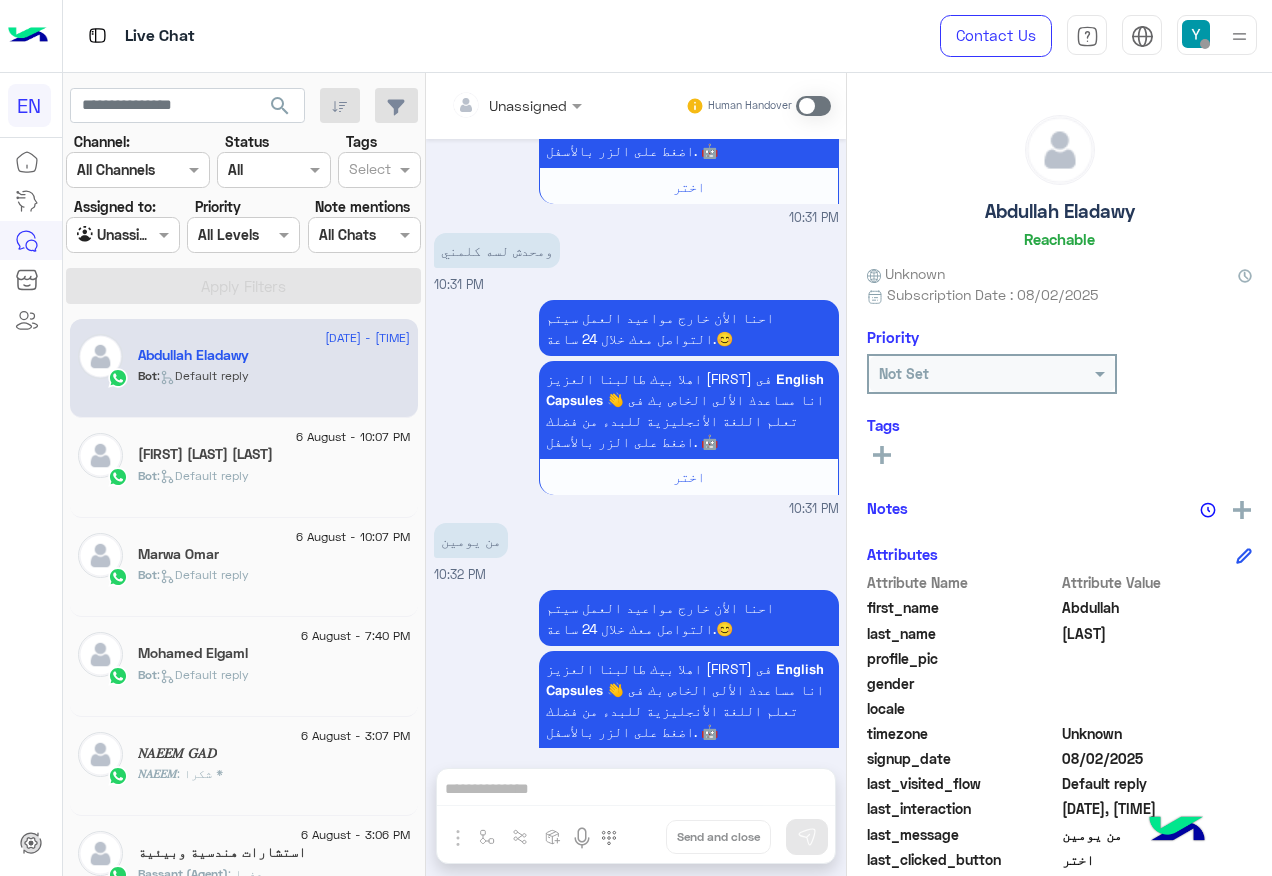 click at bounding box center (122, 234) 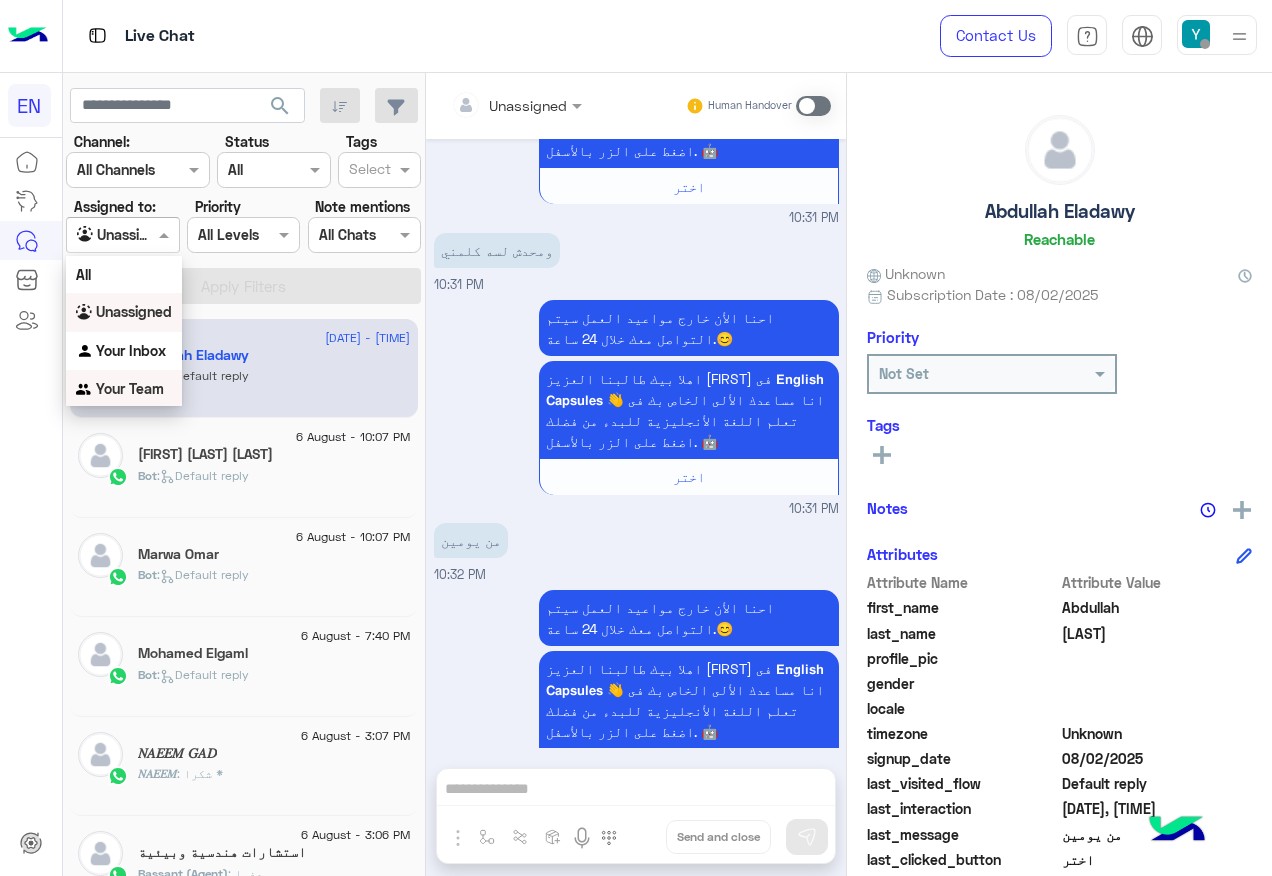 click on "Your Team" at bounding box center [124, 389] 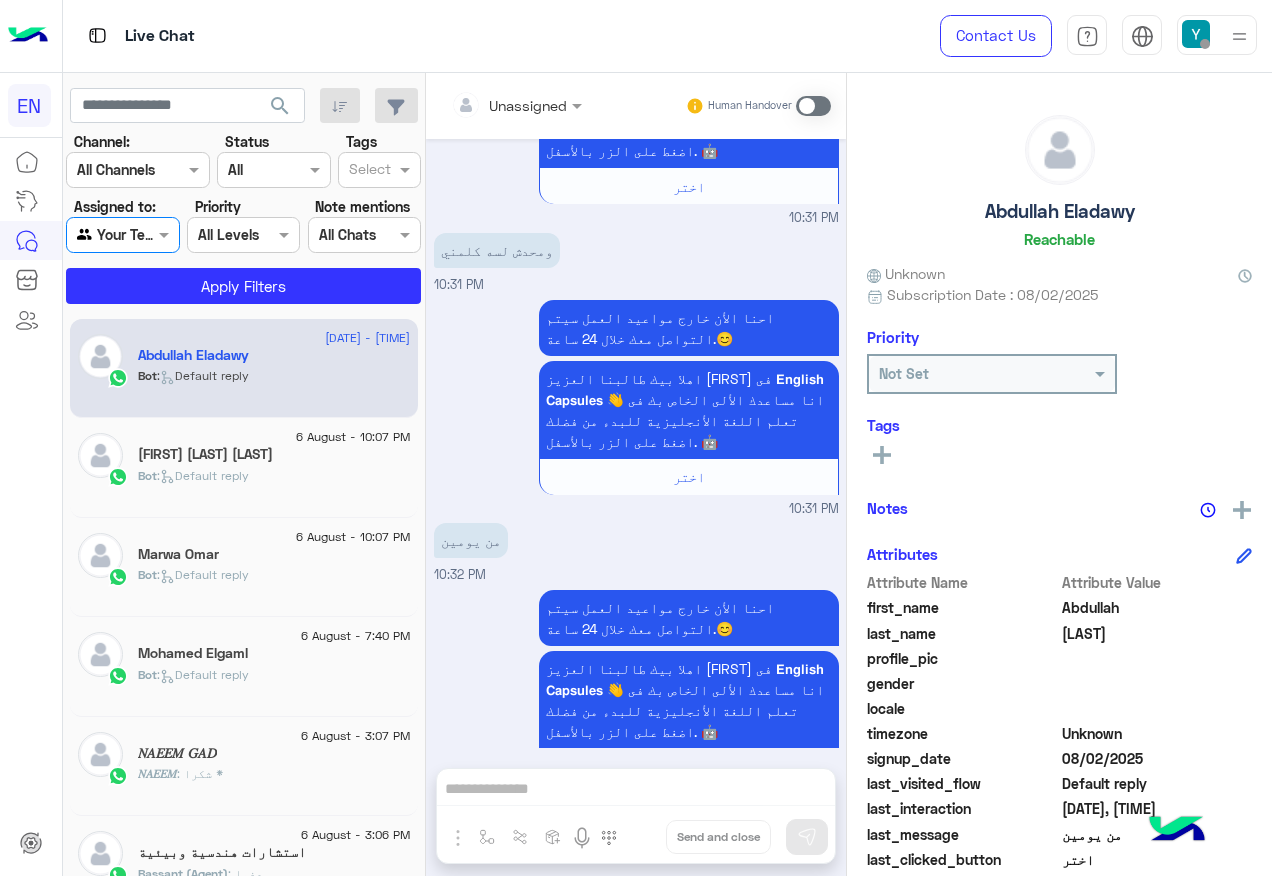 click at bounding box center [122, 234] 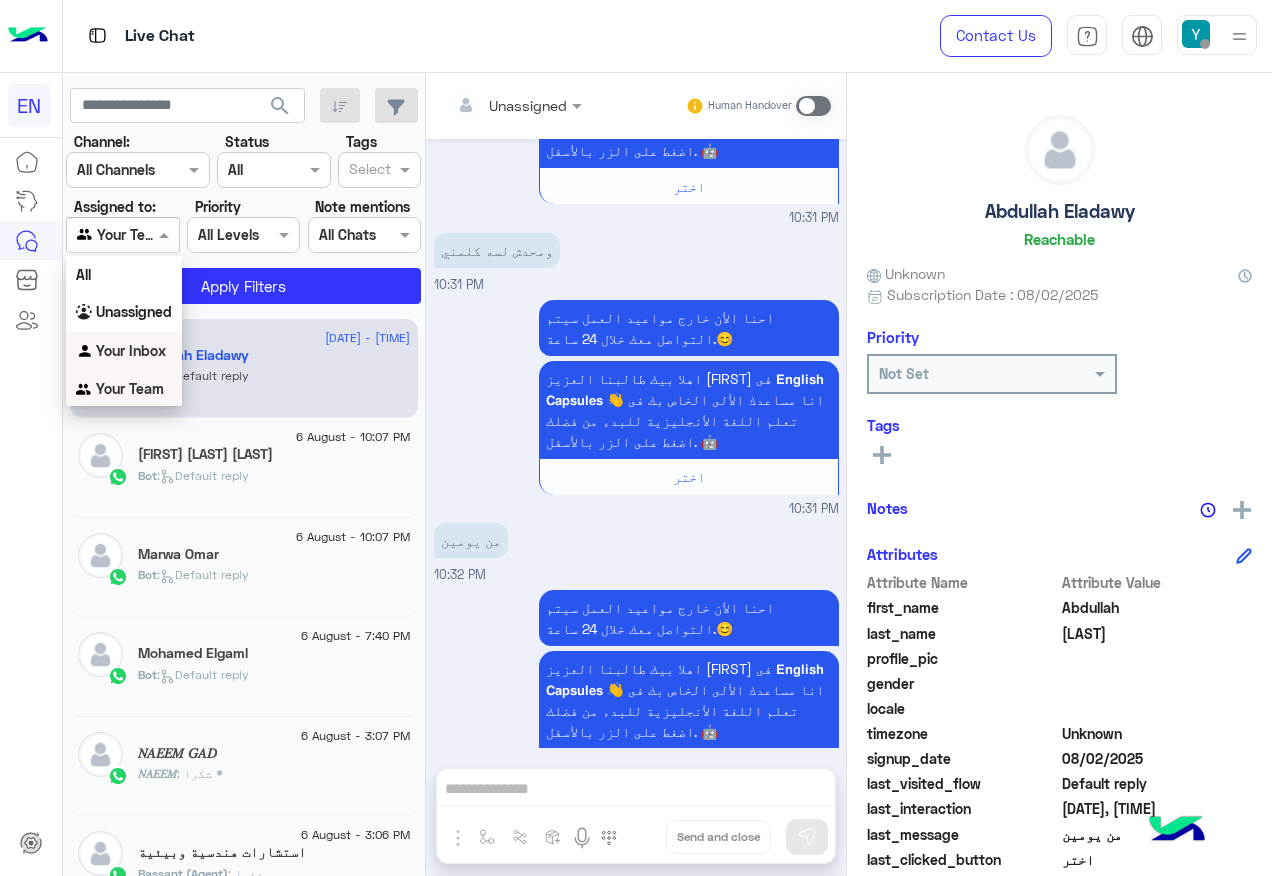 scroll, scrollTop: 3, scrollLeft: 0, axis: vertical 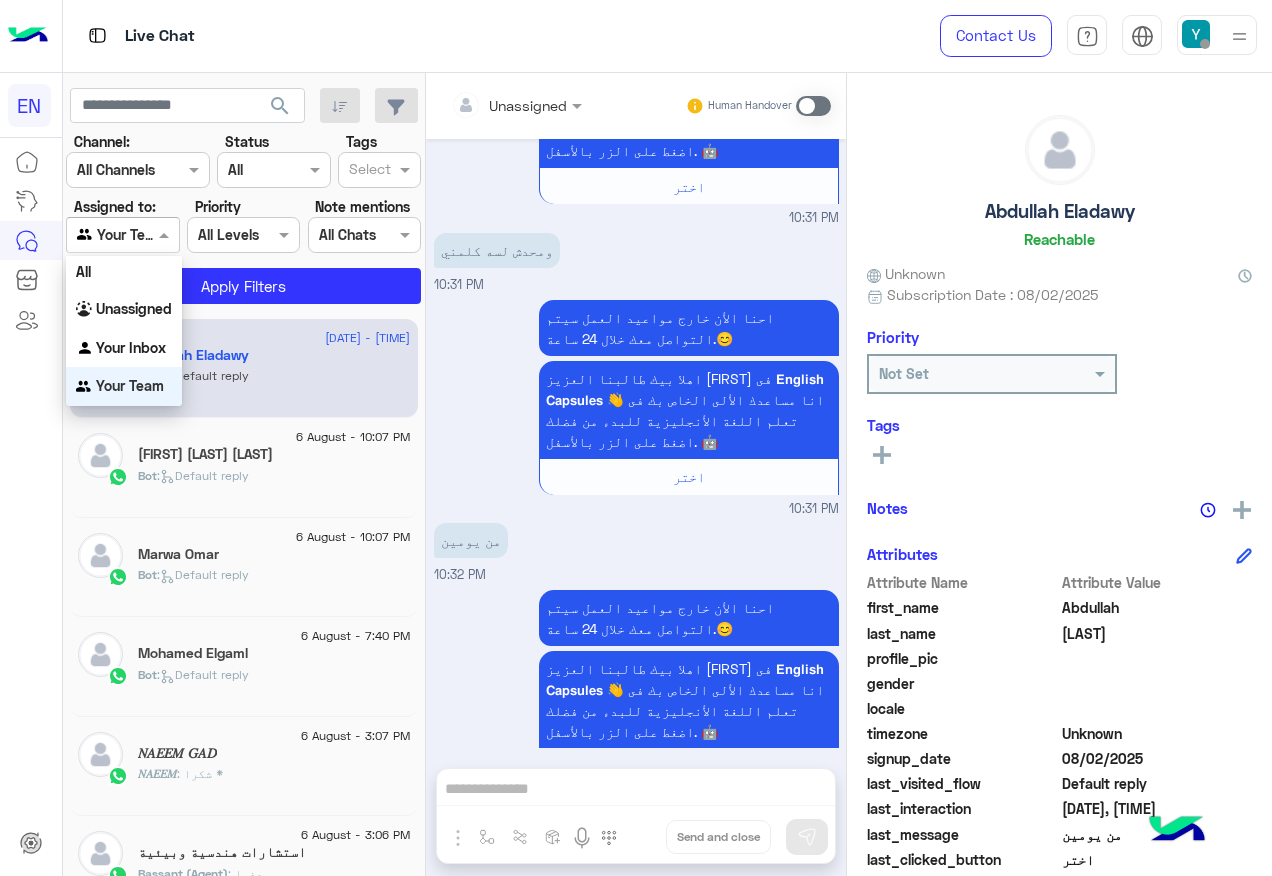 click on "Your Team" at bounding box center (130, 385) 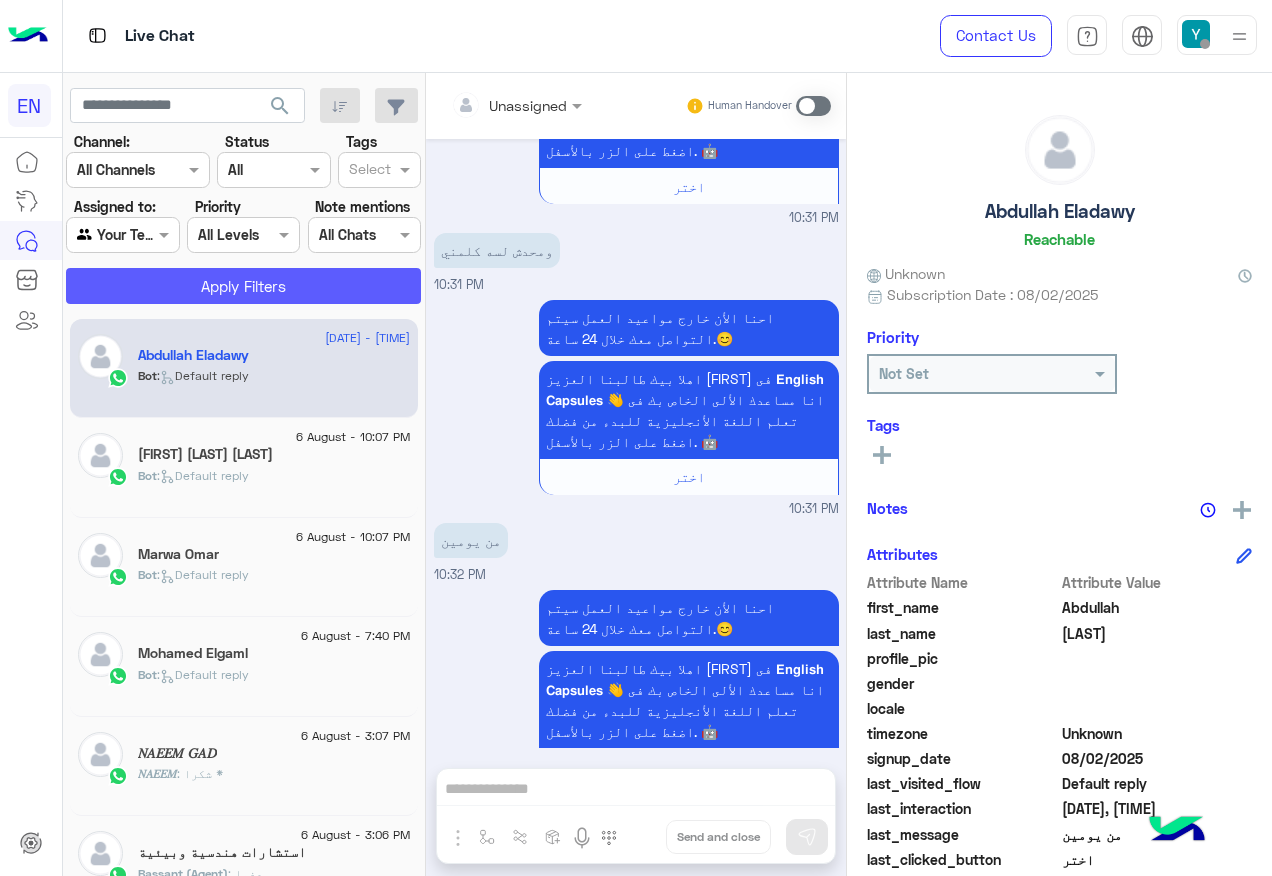 click on "Apply Filters" 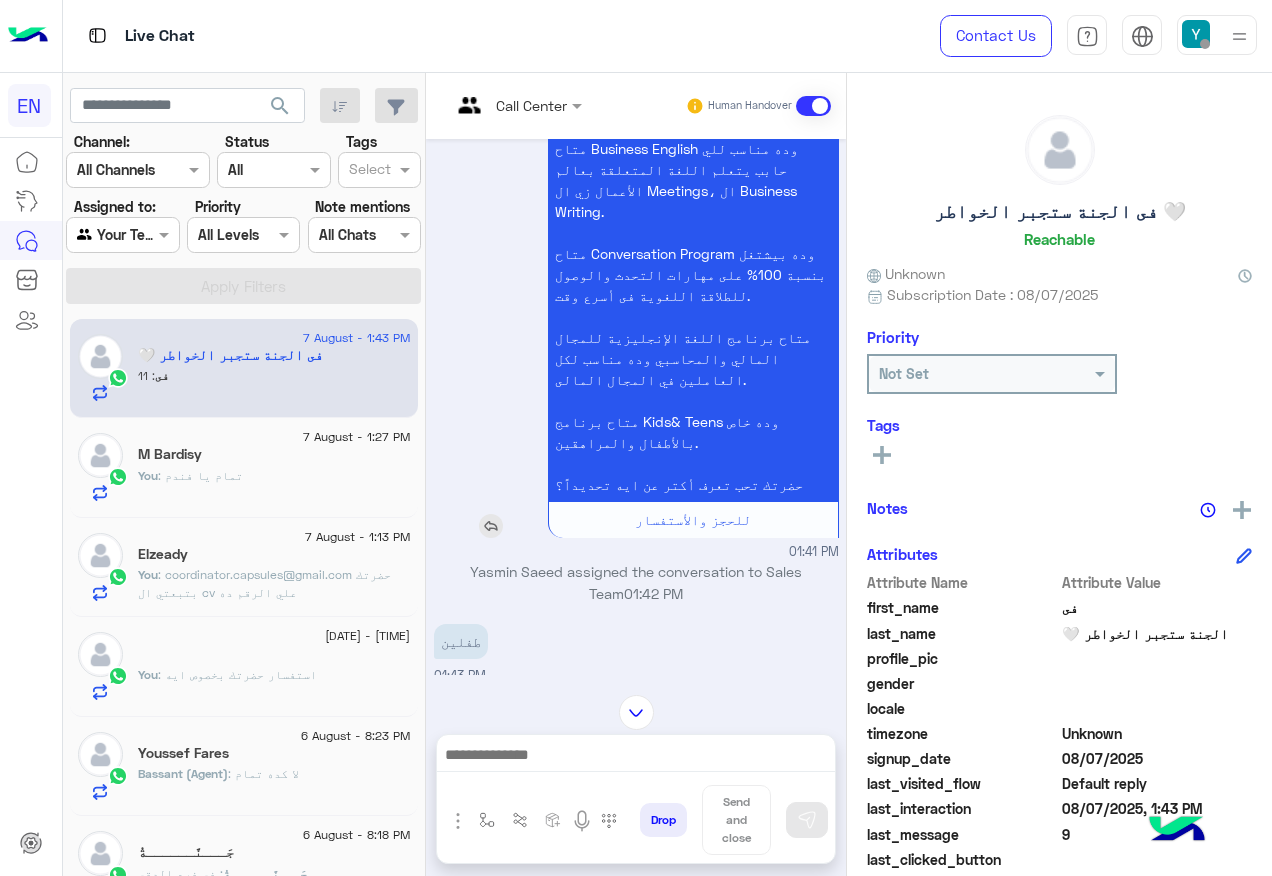 scroll, scrollTop: 99, scrollLeft: 0, axis: vertical 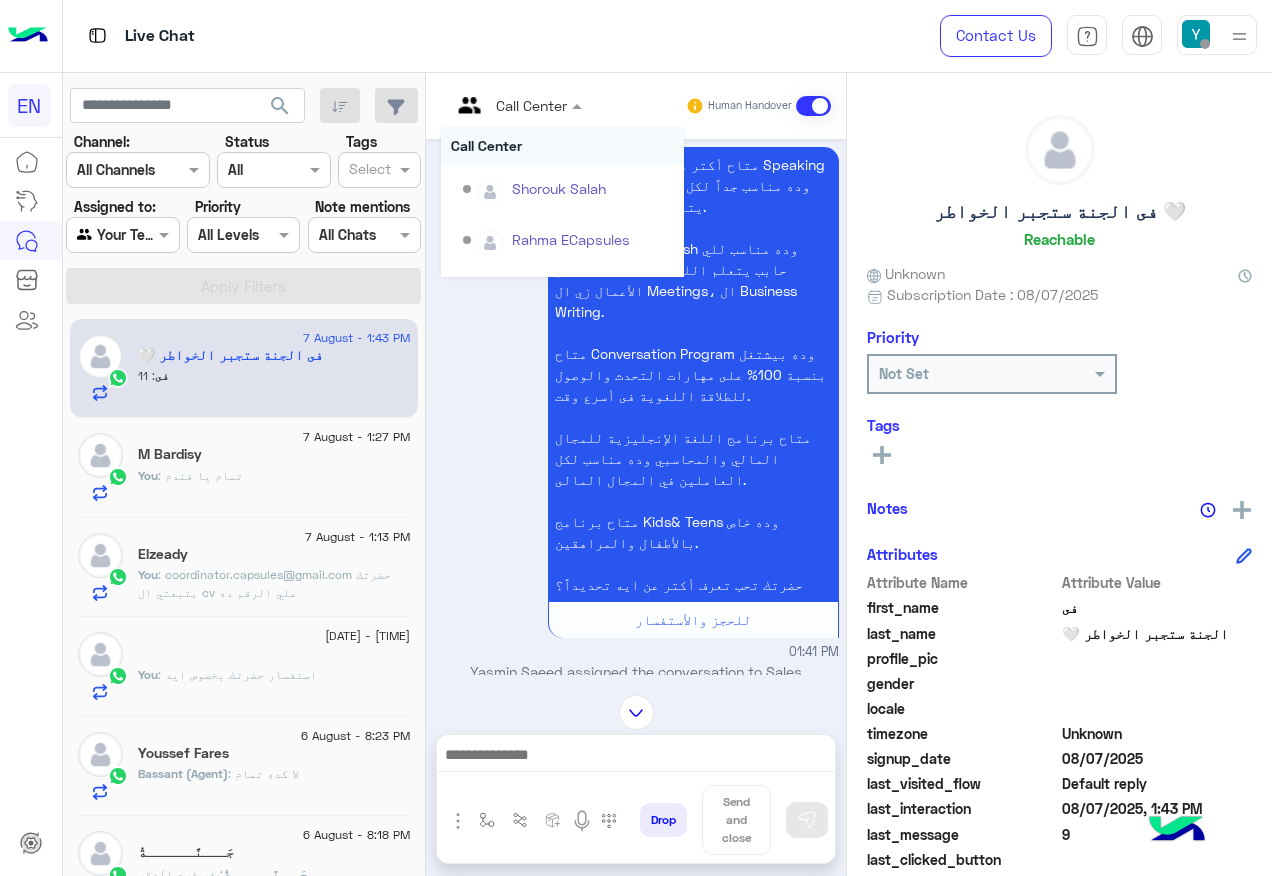 click on "Call Center" at bounding box center (509, 106) 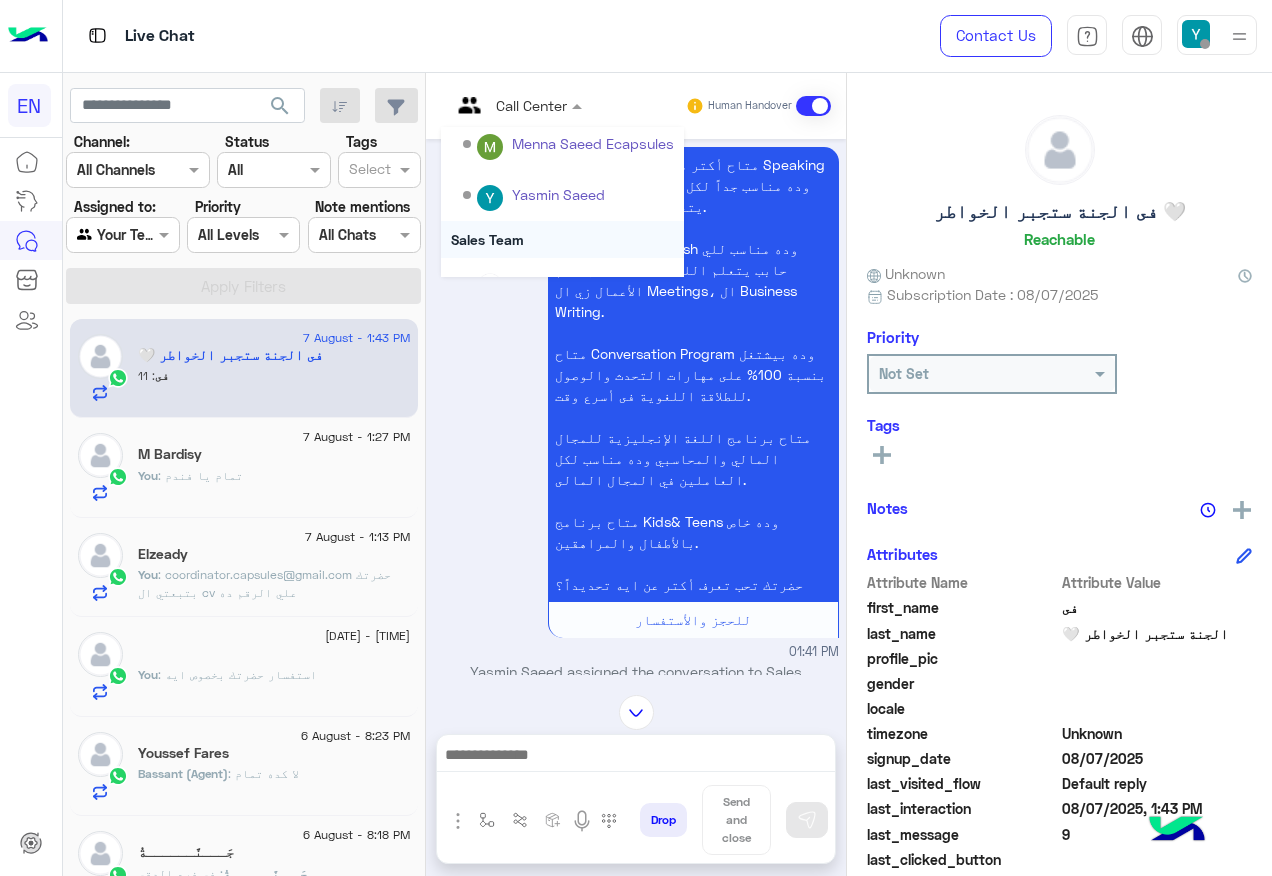 scroll, scrollTop: 332, scrollLeft: 0, axis: vertical 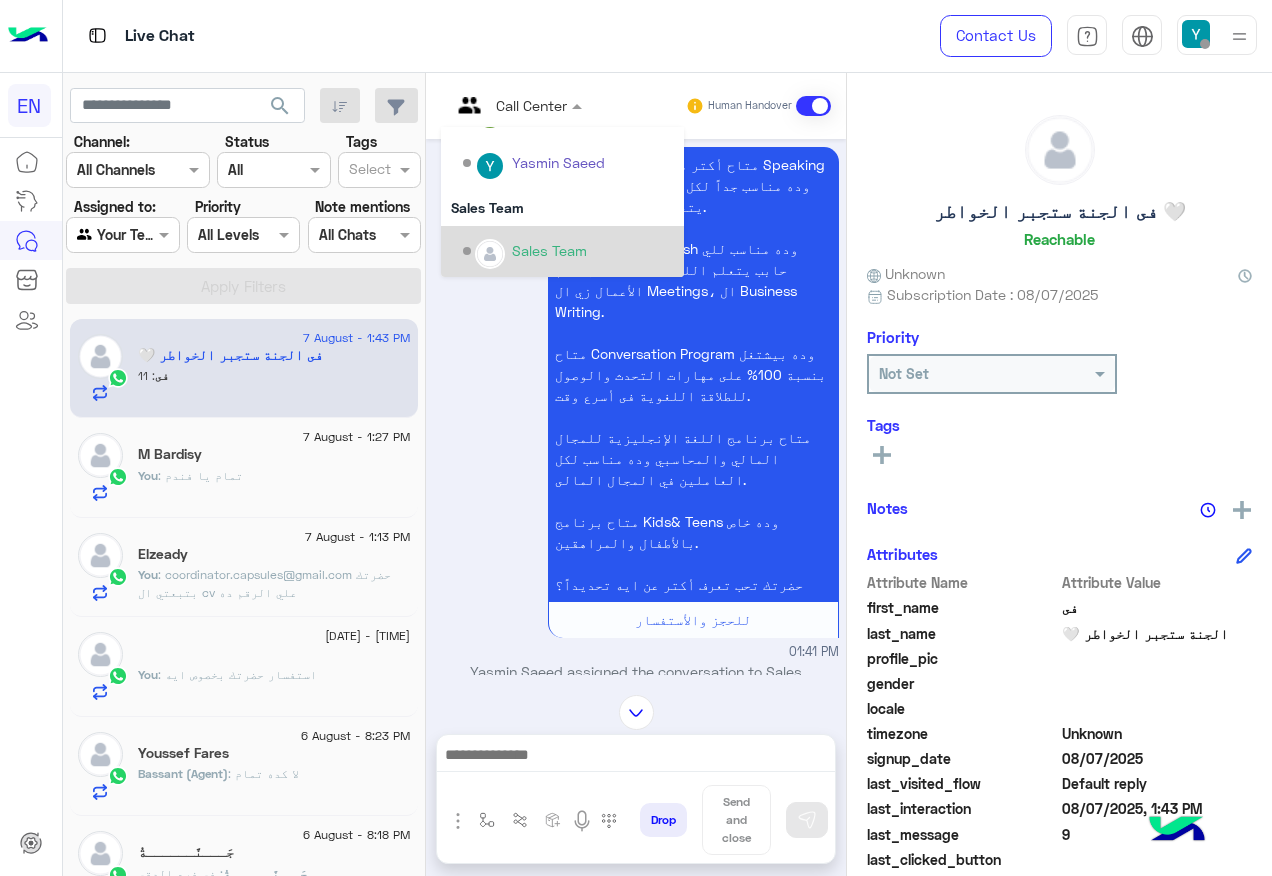 click on "Sales Team" at bounding box center (568, 251) 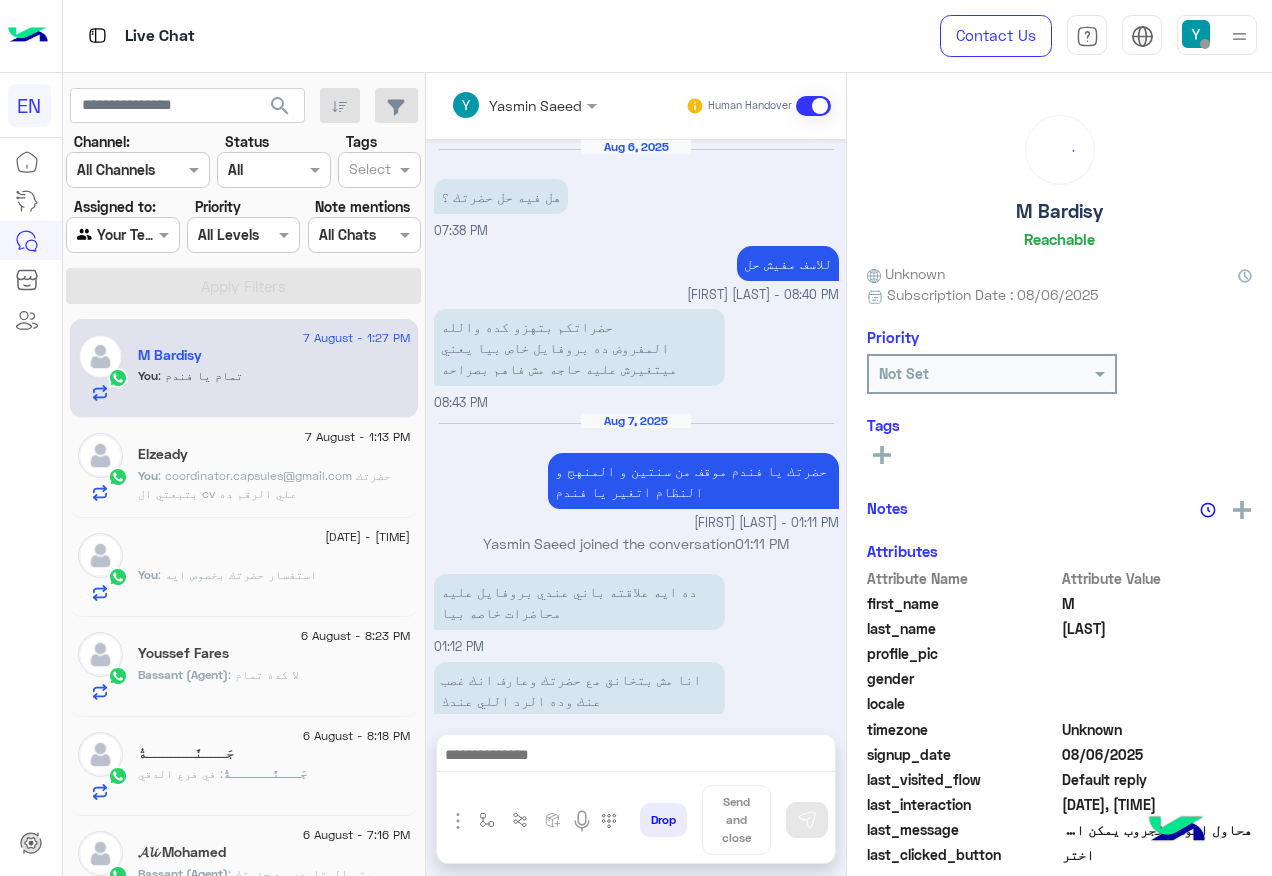 scroll, scrollTop: 1052, scrollLeft: 0, axis: vertical 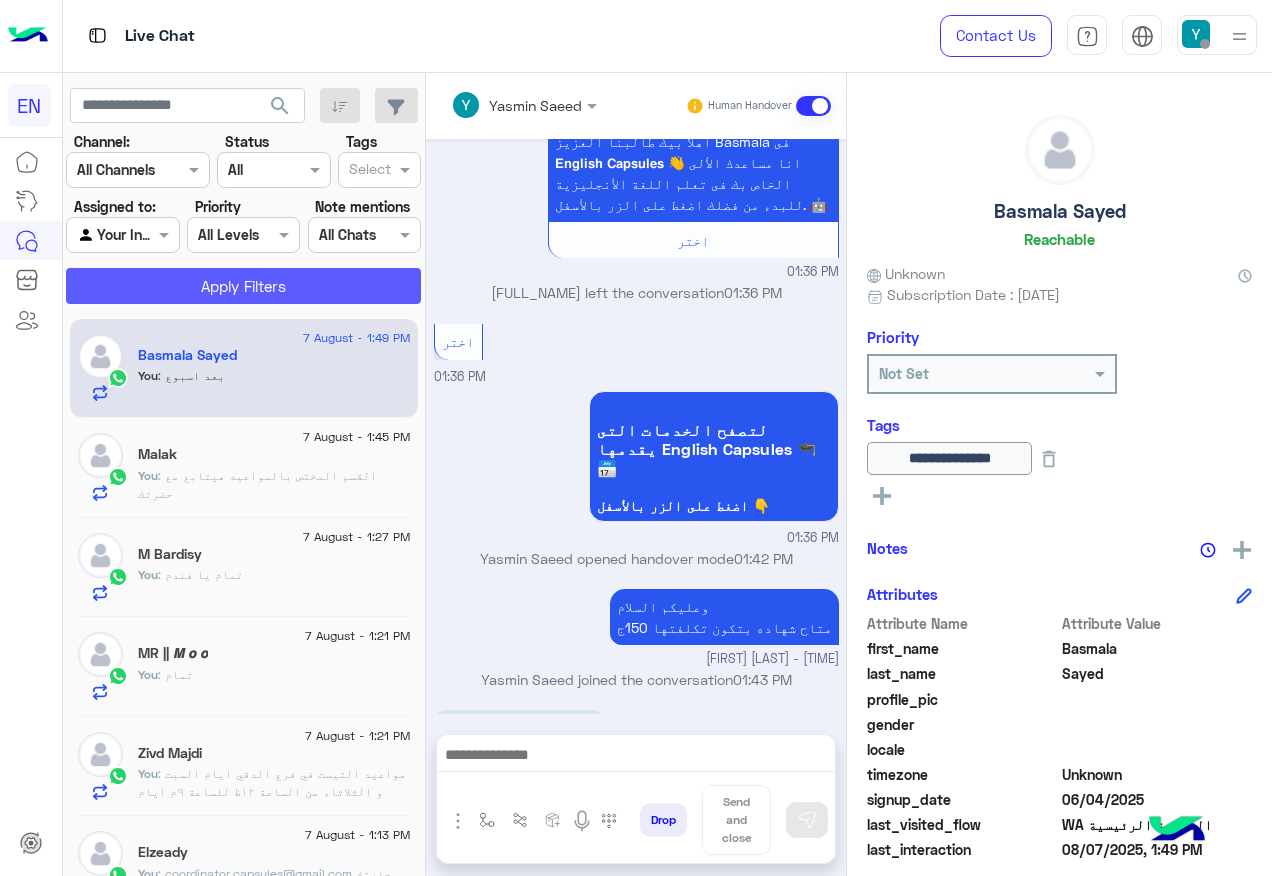click on "Apply Filters" 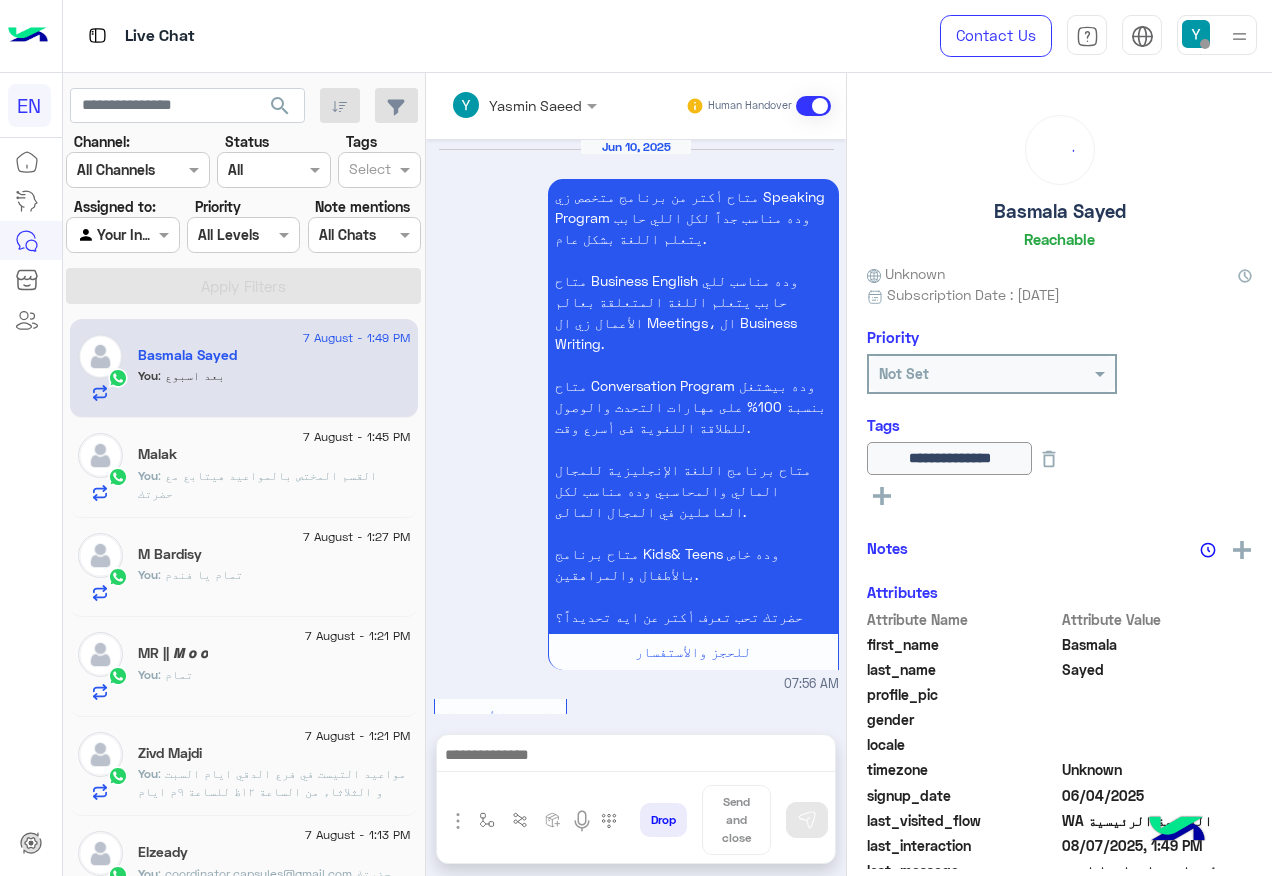 scroll, scrollTop: 3135, scrollLeft: 0, axis: vertical 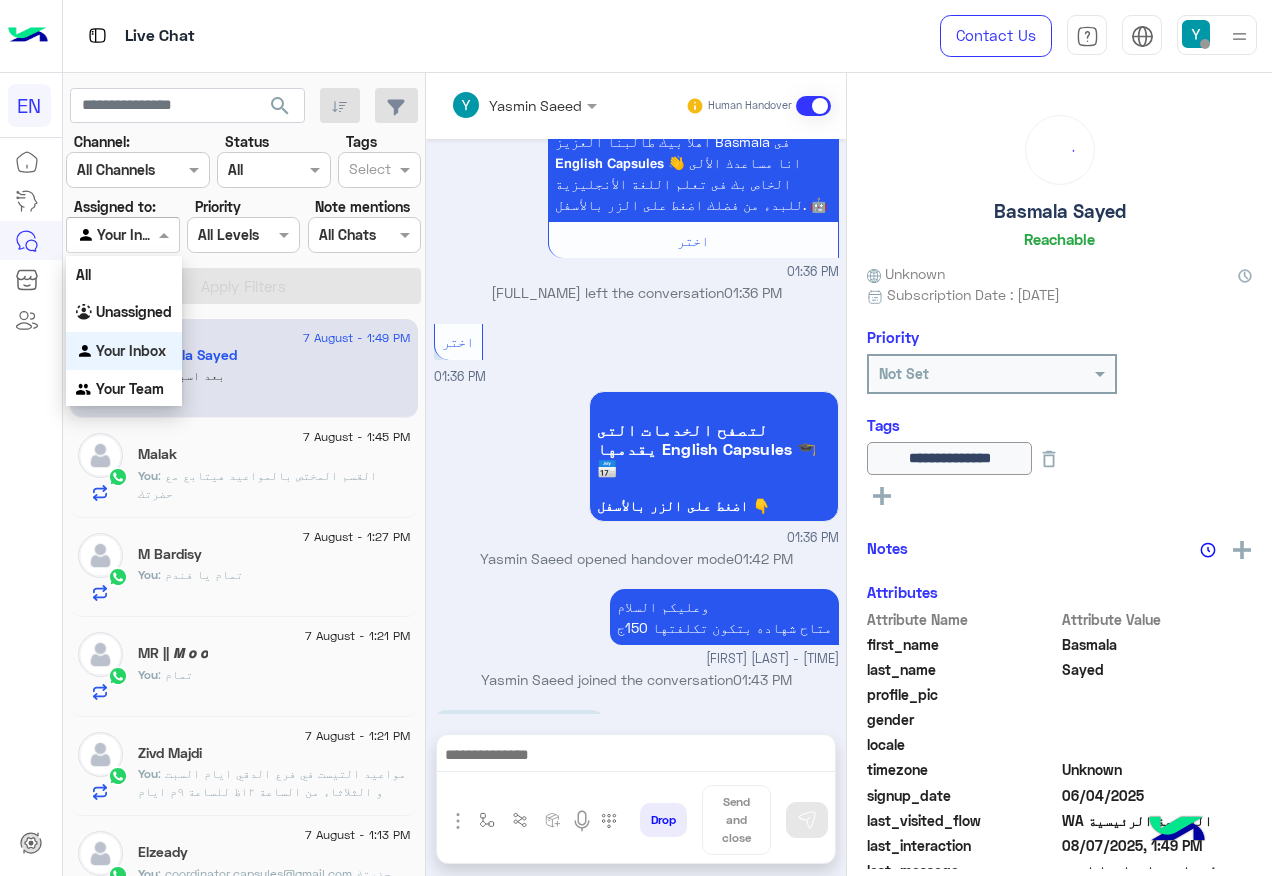 click on "Agent Filter Your Inbox" at bounding box center (122, 235) 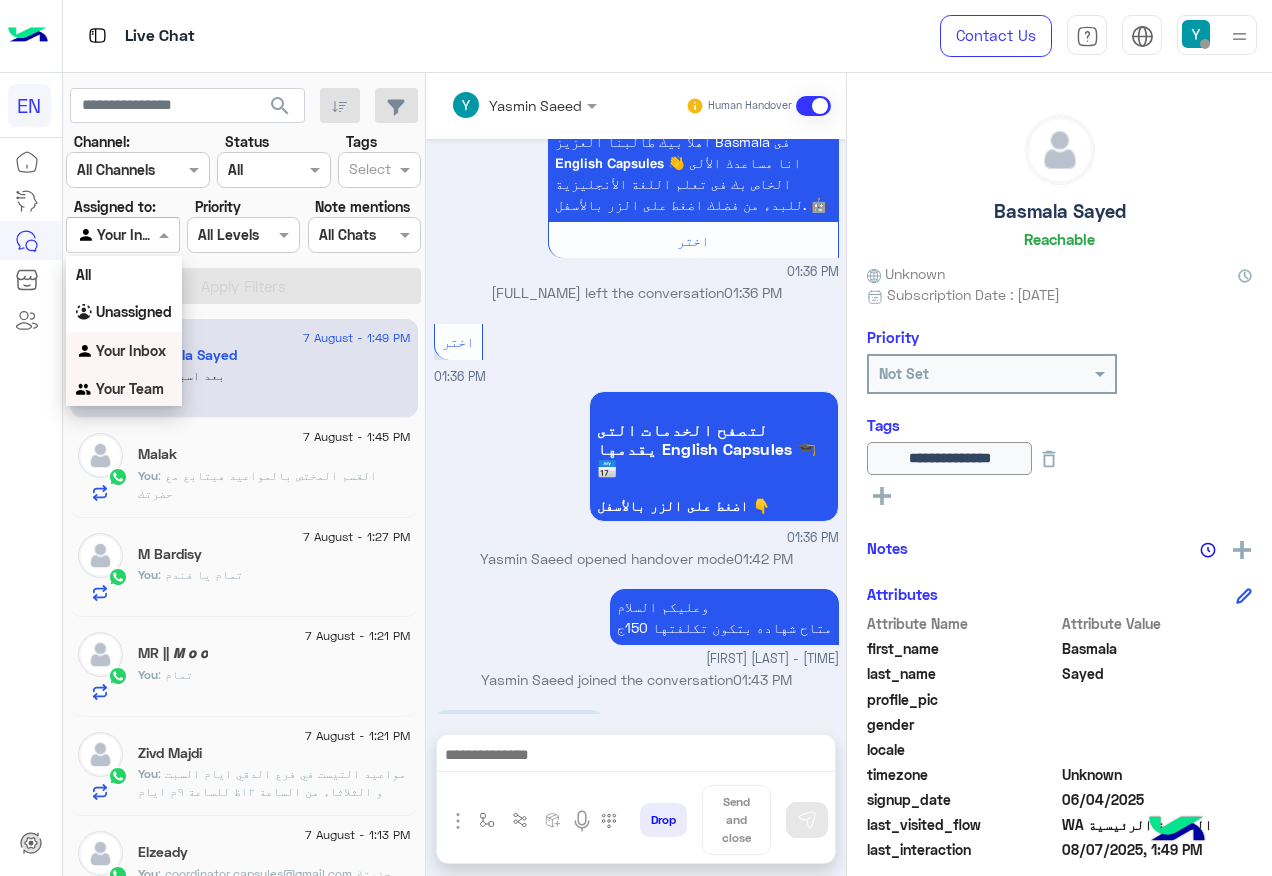 click on "Your Team" at bounding box center (130, 388) 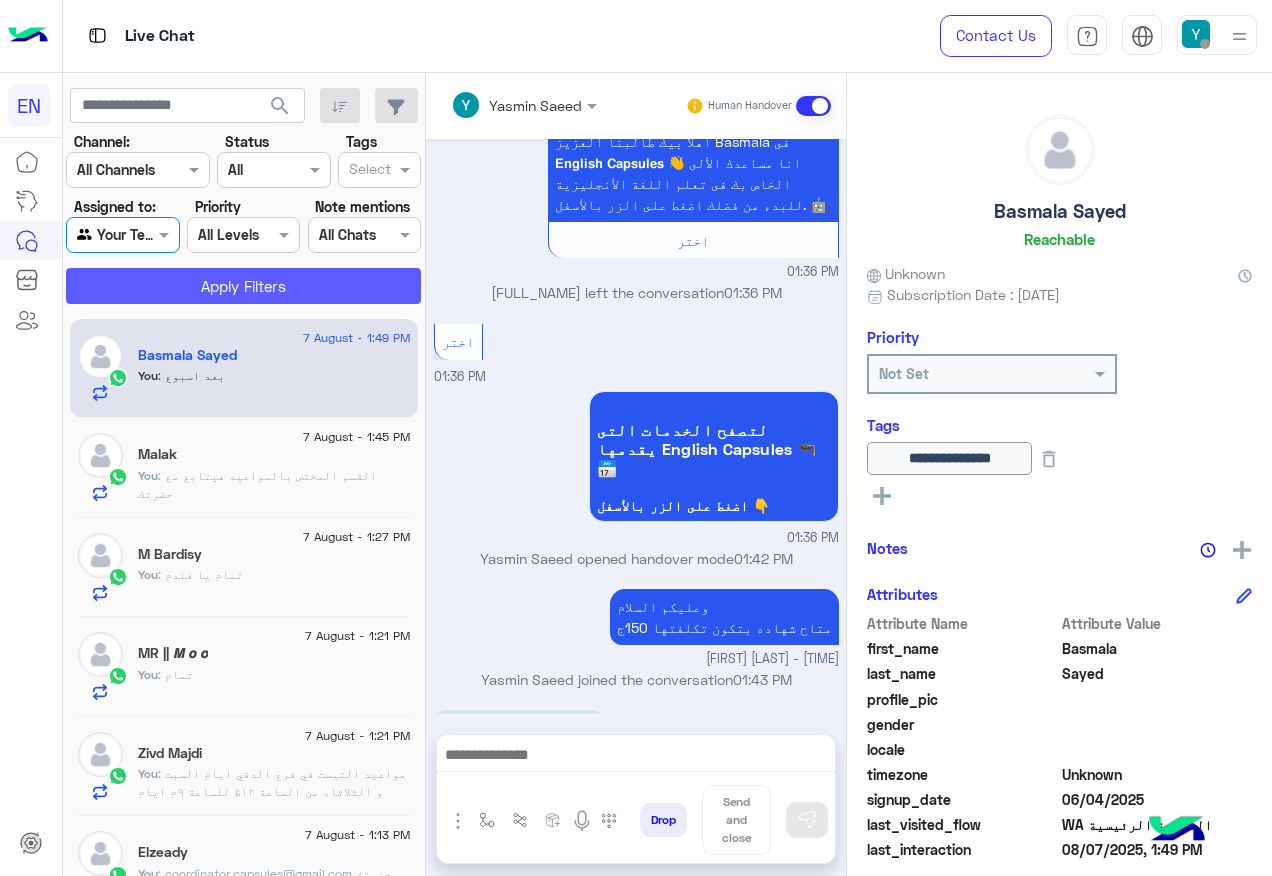 click on "Apply Filters" 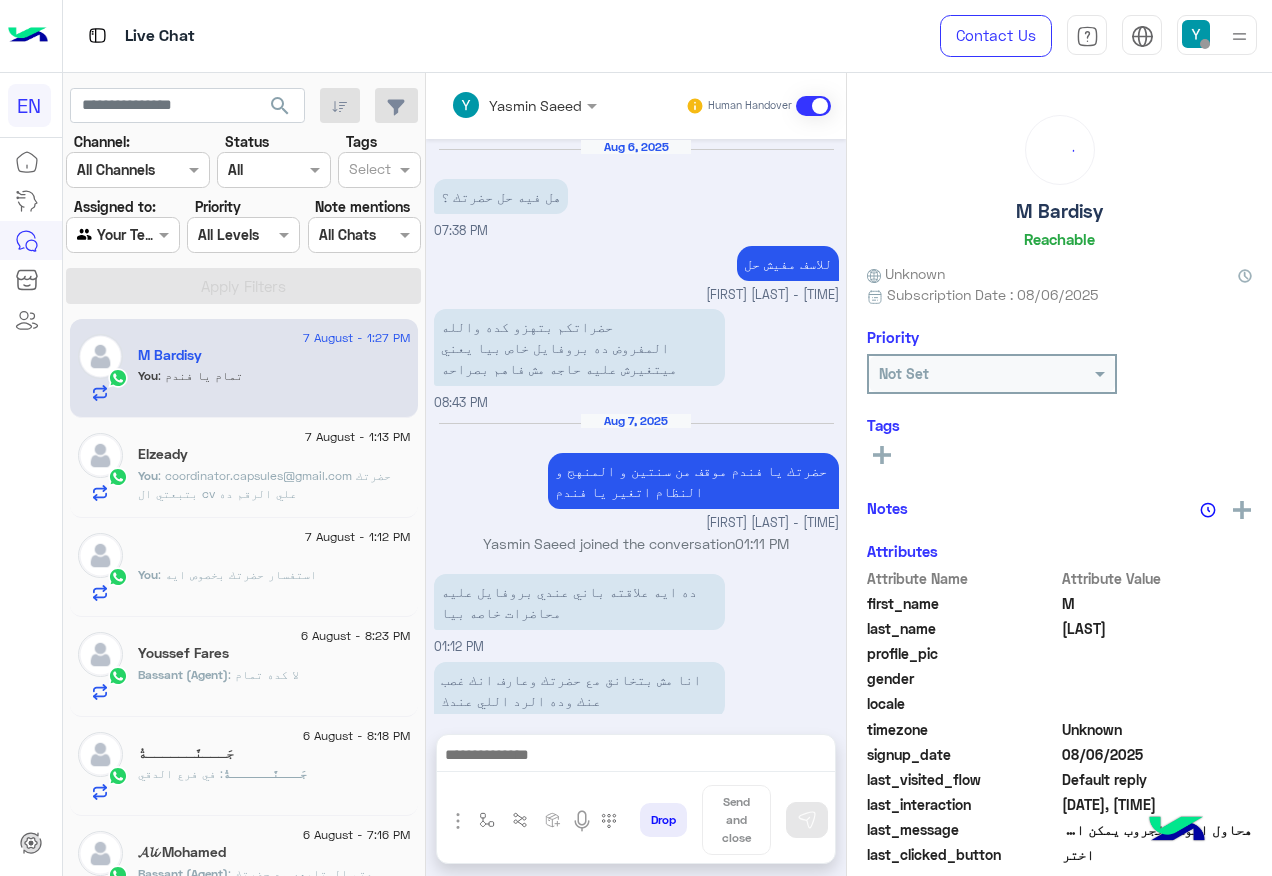 scroll, scrollTop: 1052, scrollLeft: 0, axis: vertical 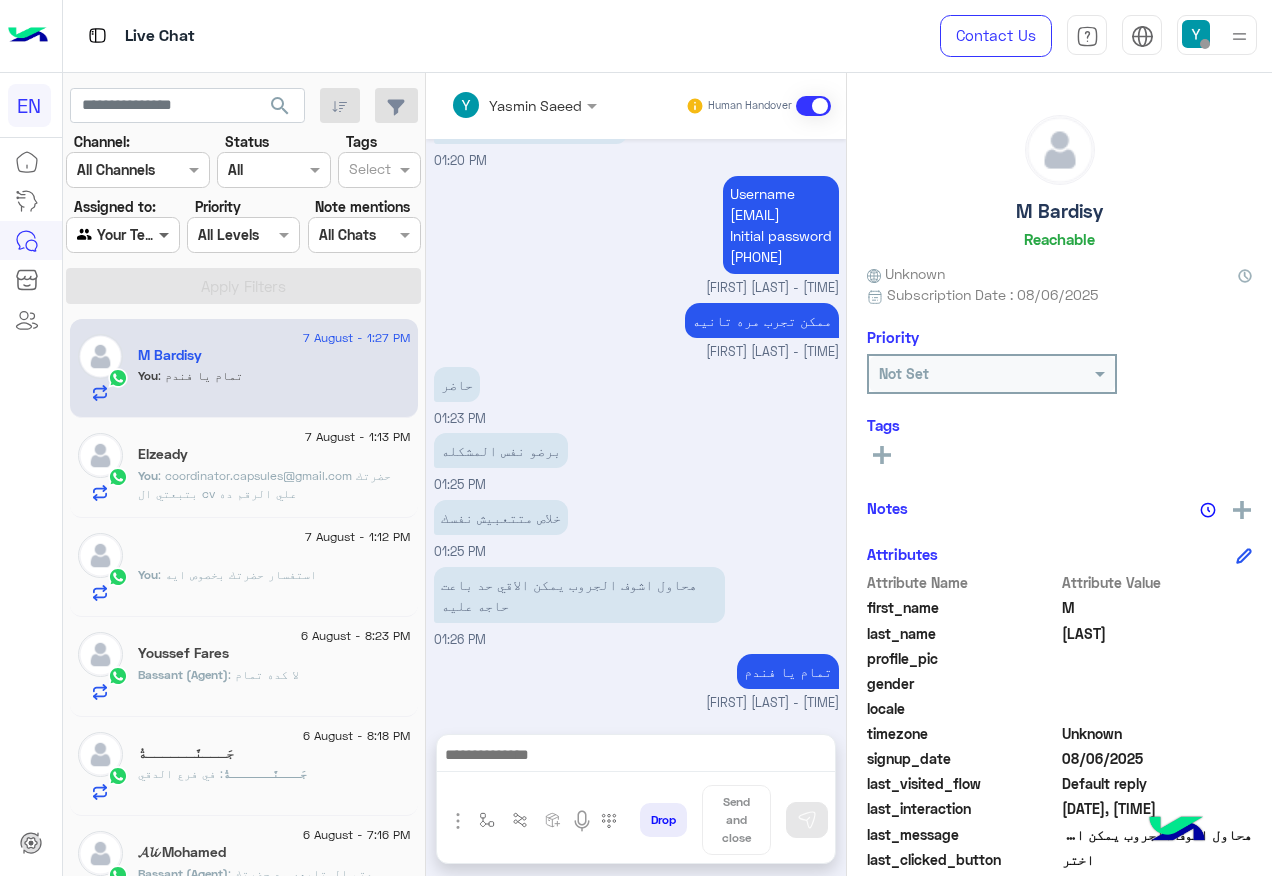 click at bounding box center [166, 234] 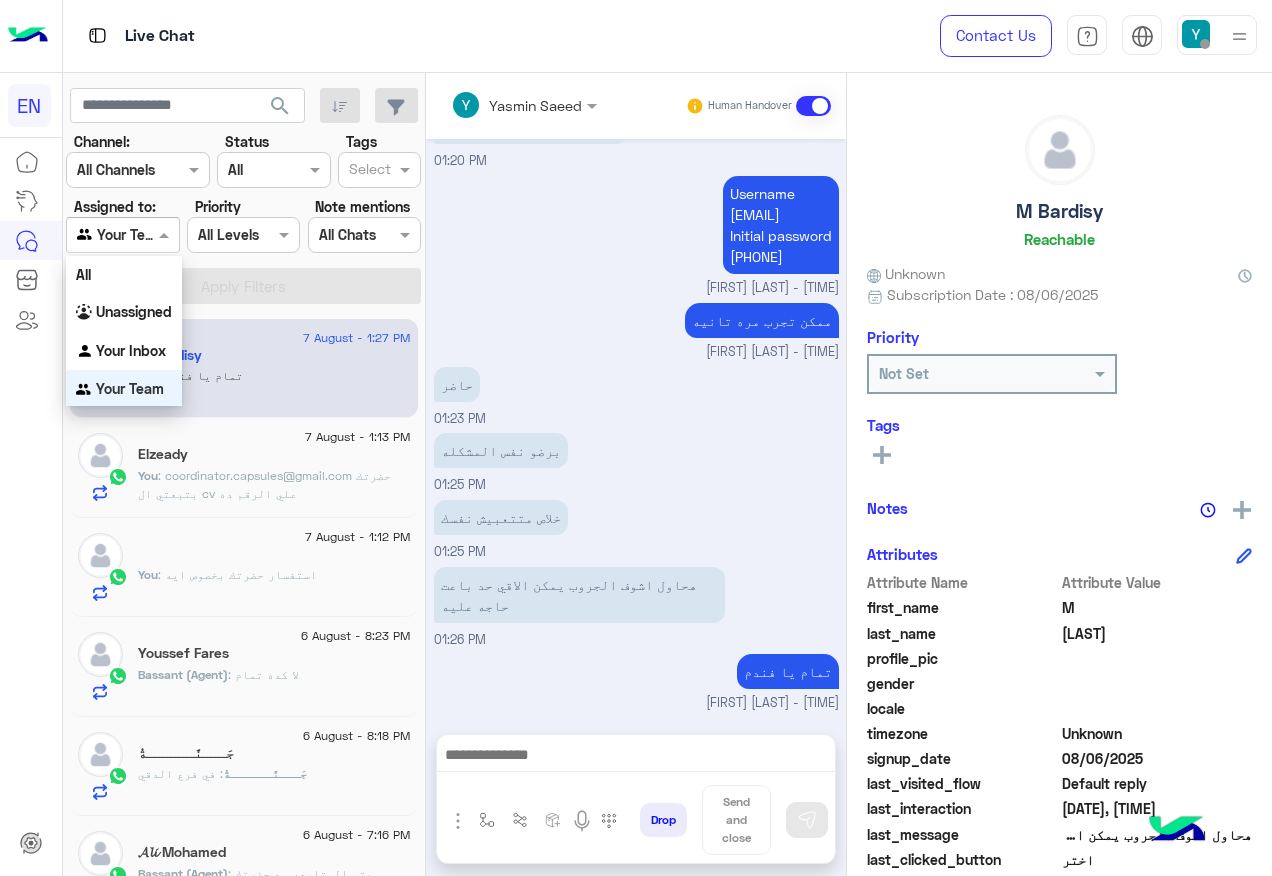 scroll, scrollTop: 3, scrollLeft: 0, axis: vertical 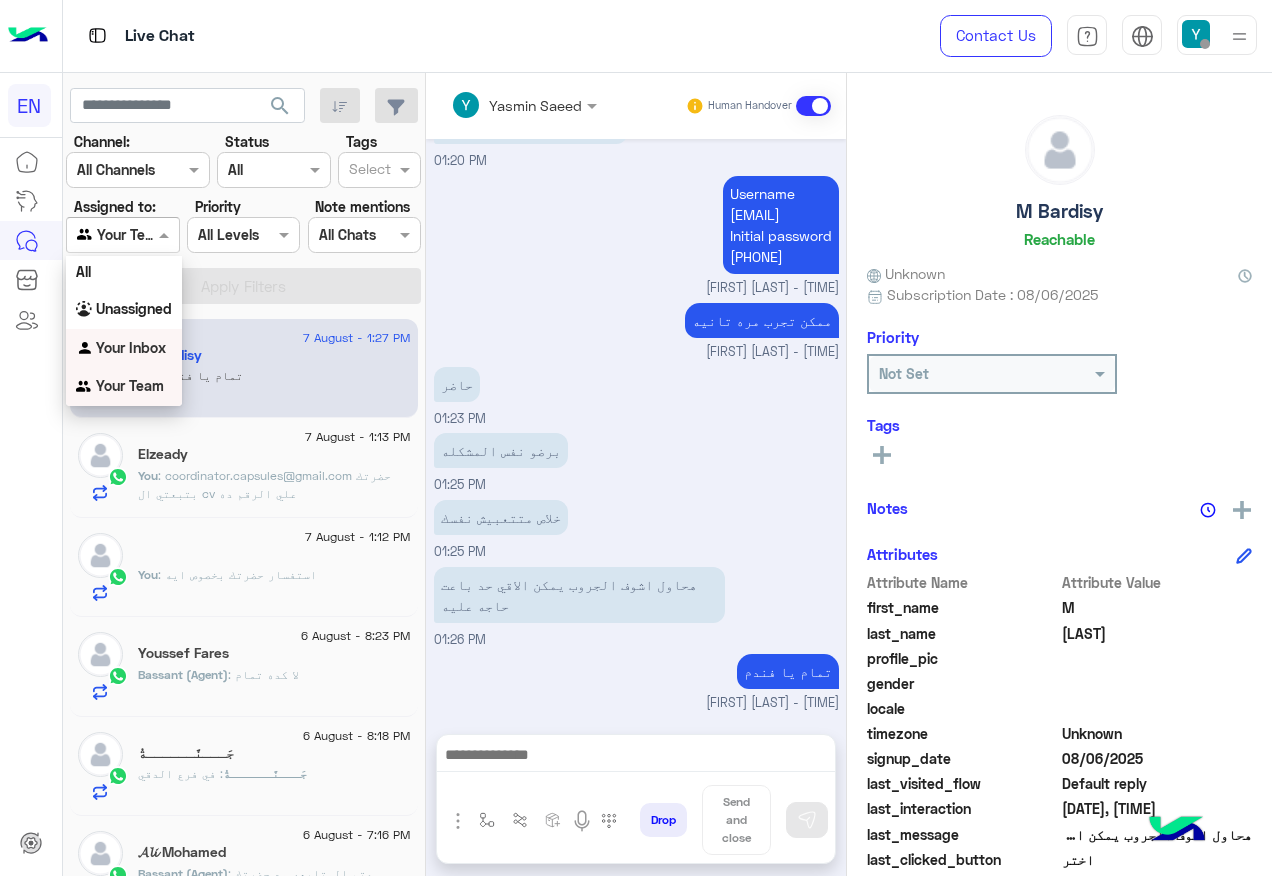 drag, startPoint x: 156, startPoint y: 354, endPoint x: 183, endPoint y: 298, distance: 62.169125 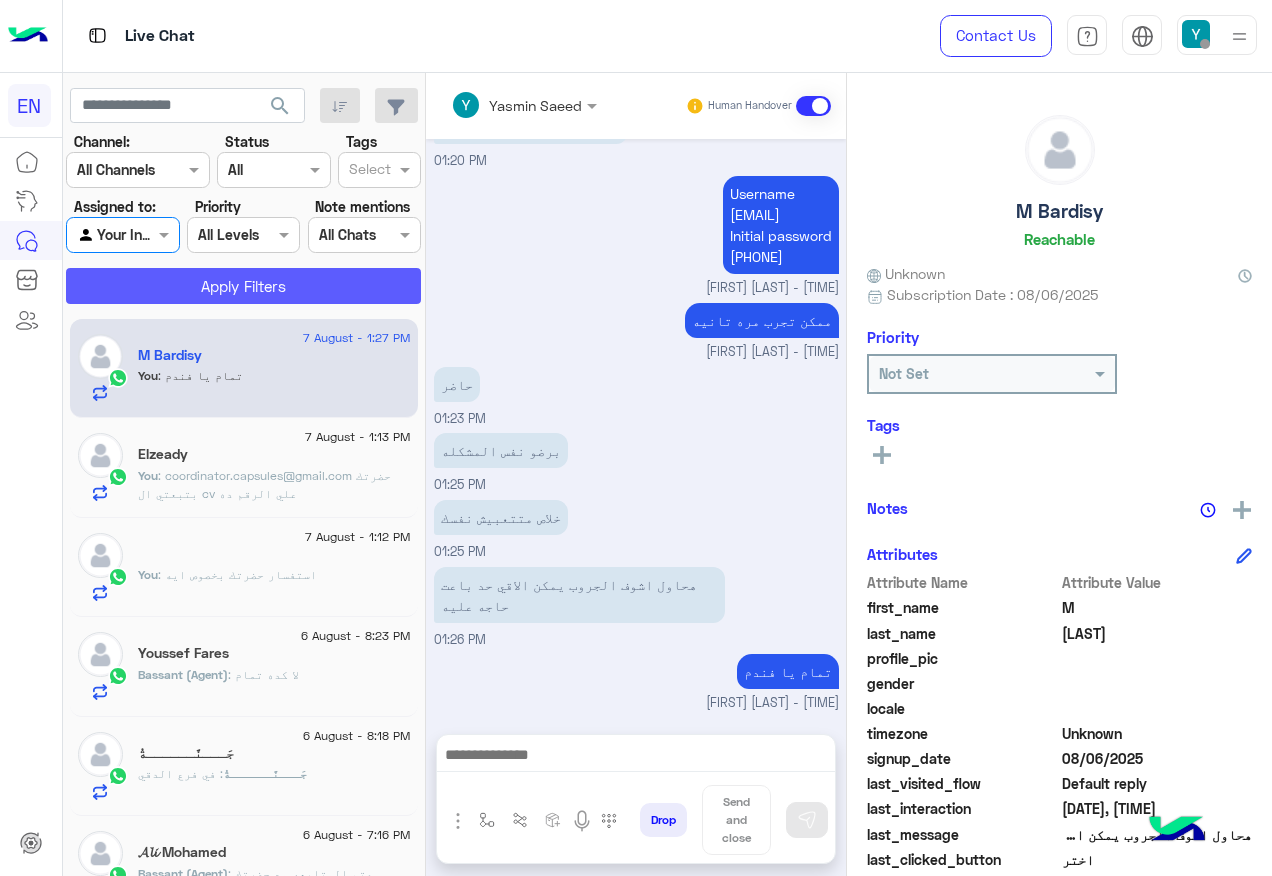 click on "Apply Filters" 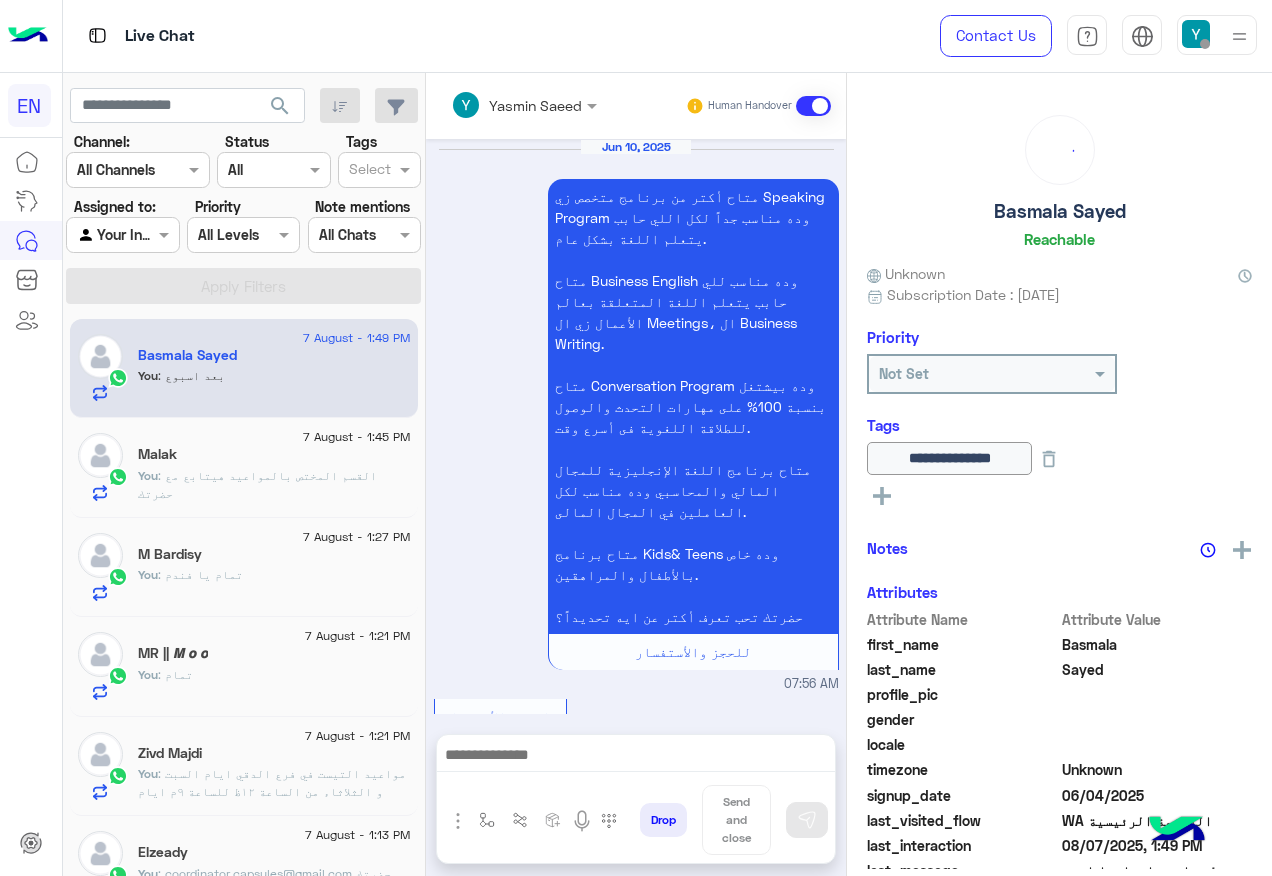 scroll, scrollTop: 3135, scrollLeft: 0, axis: vertical 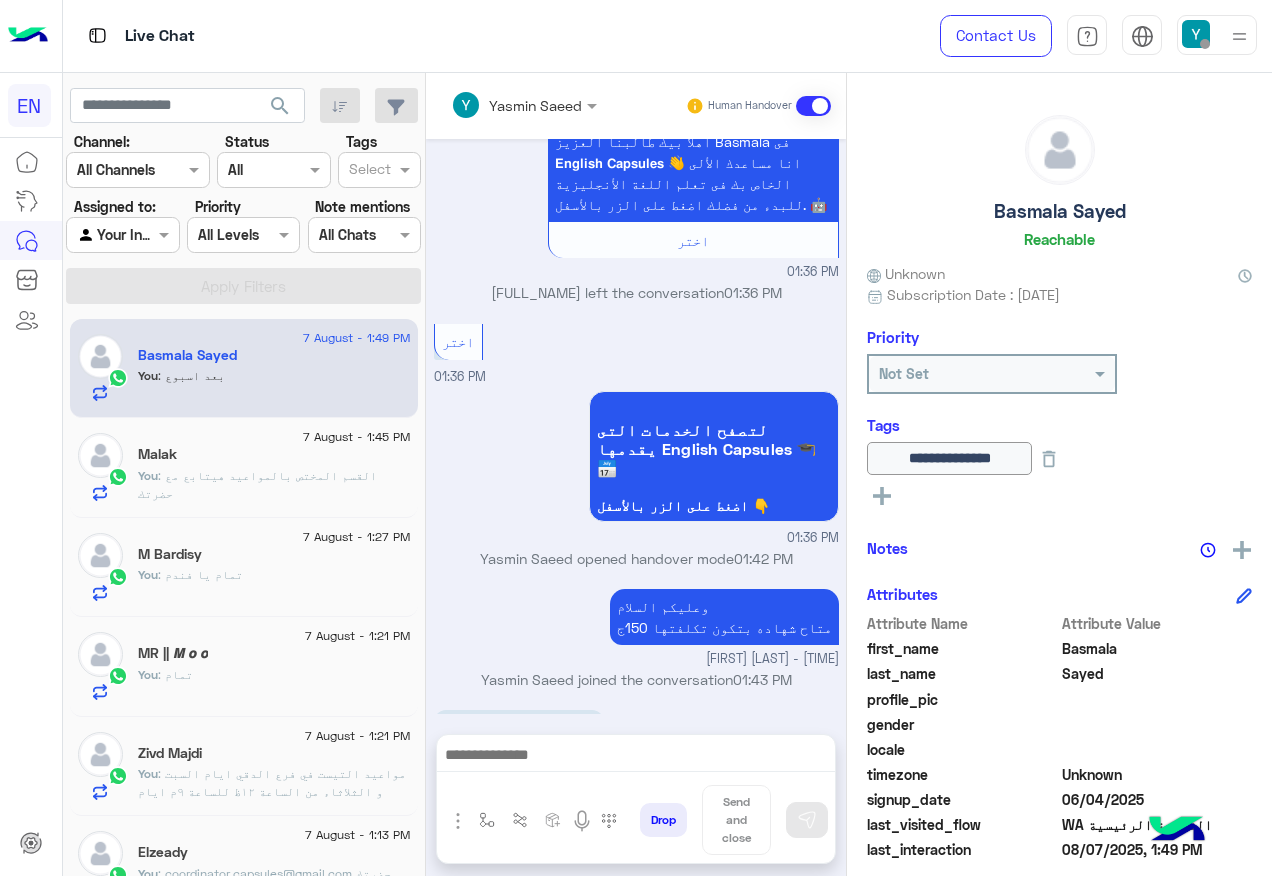 click at bounding box center [122, 234] 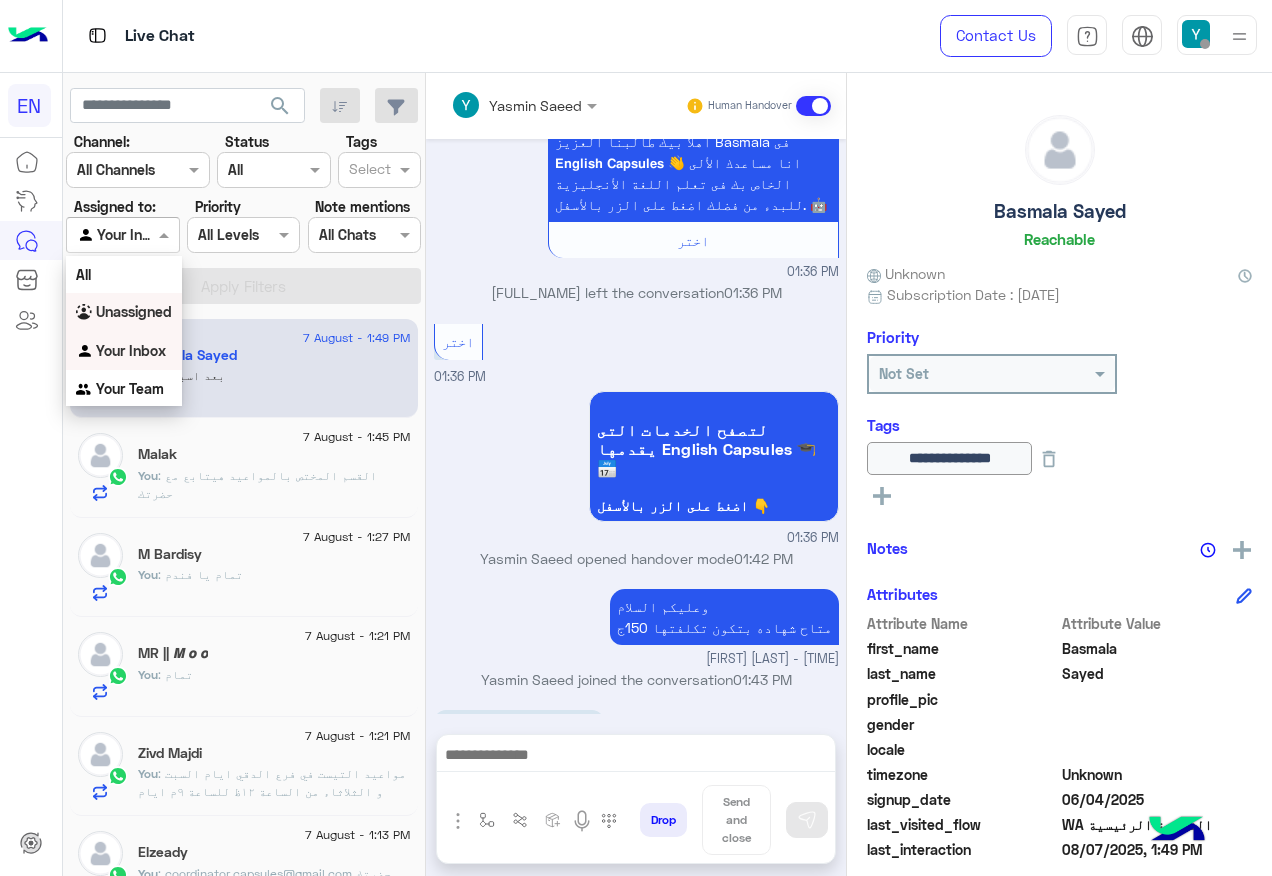 click on "Unassigned" at bounding box center [134, 311] 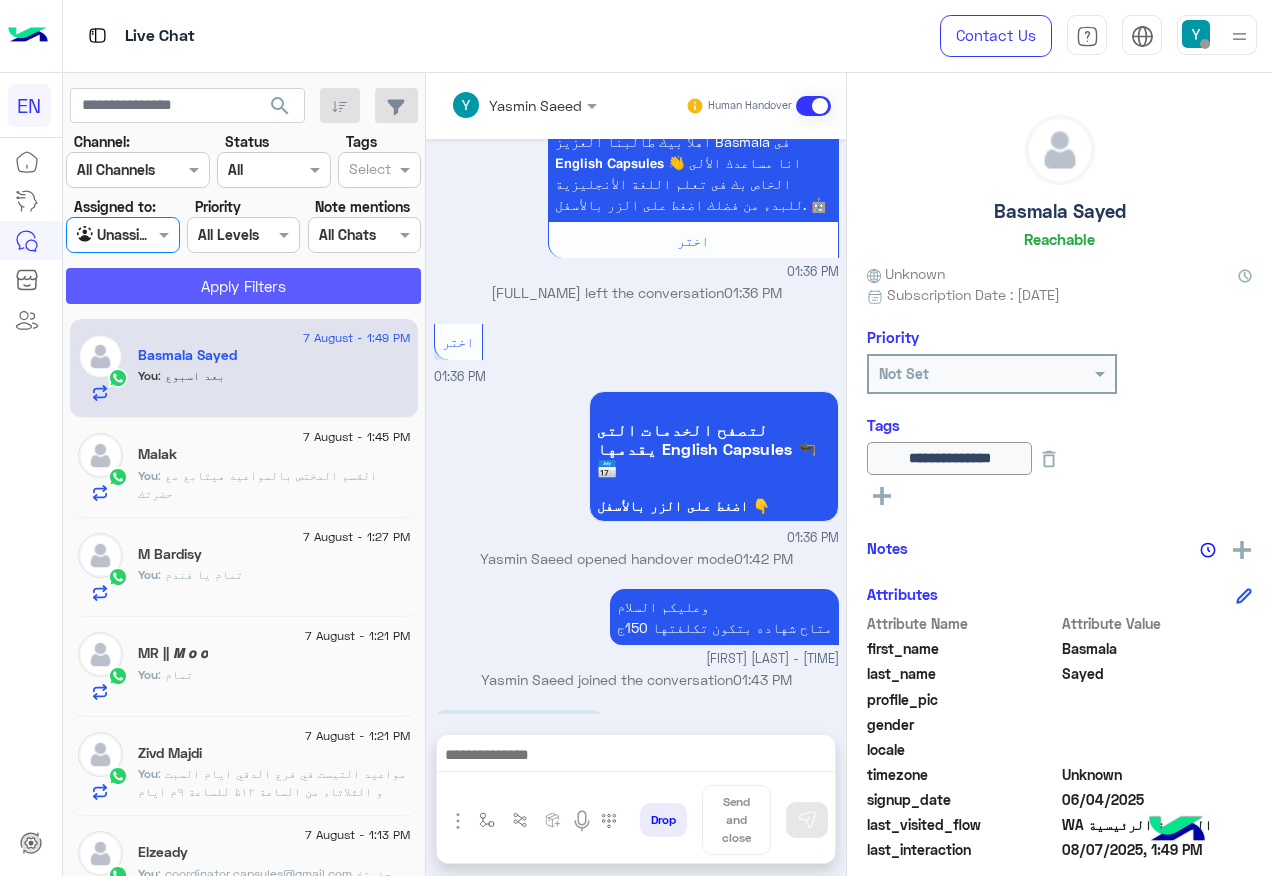 click on "Apply Filters" 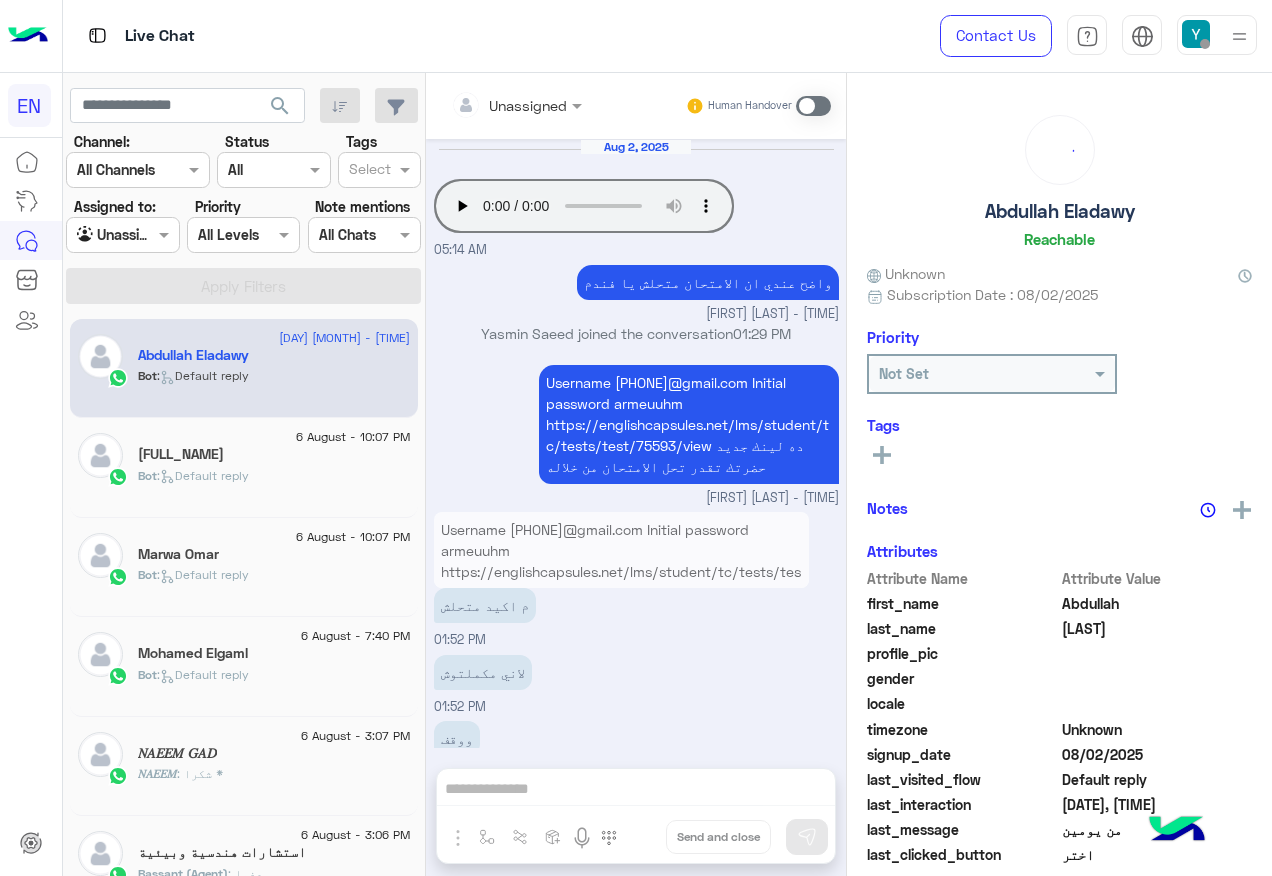 scroll, scrollTop: 1805, scrollLeft: 0, axis: vertical 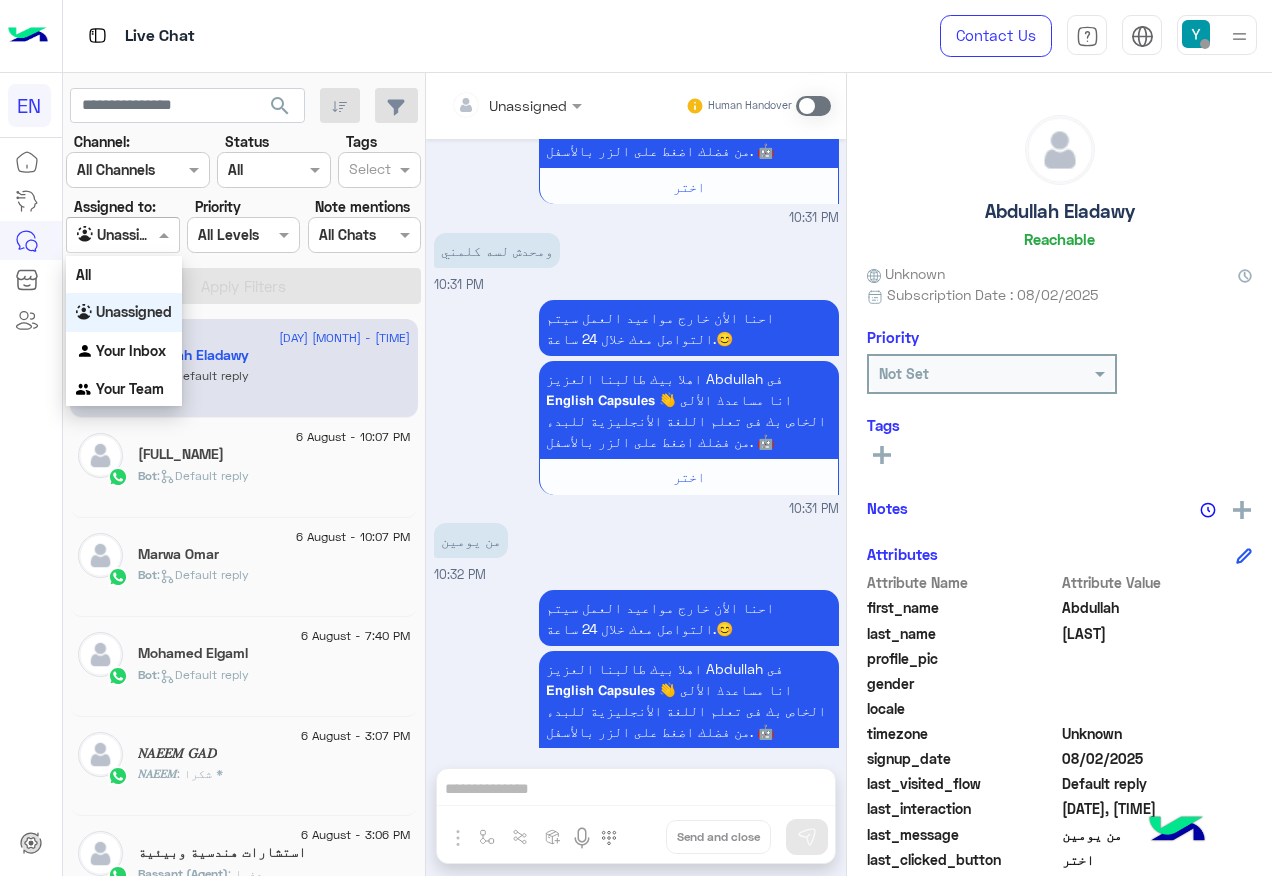 click at bounding box center [100, 235] 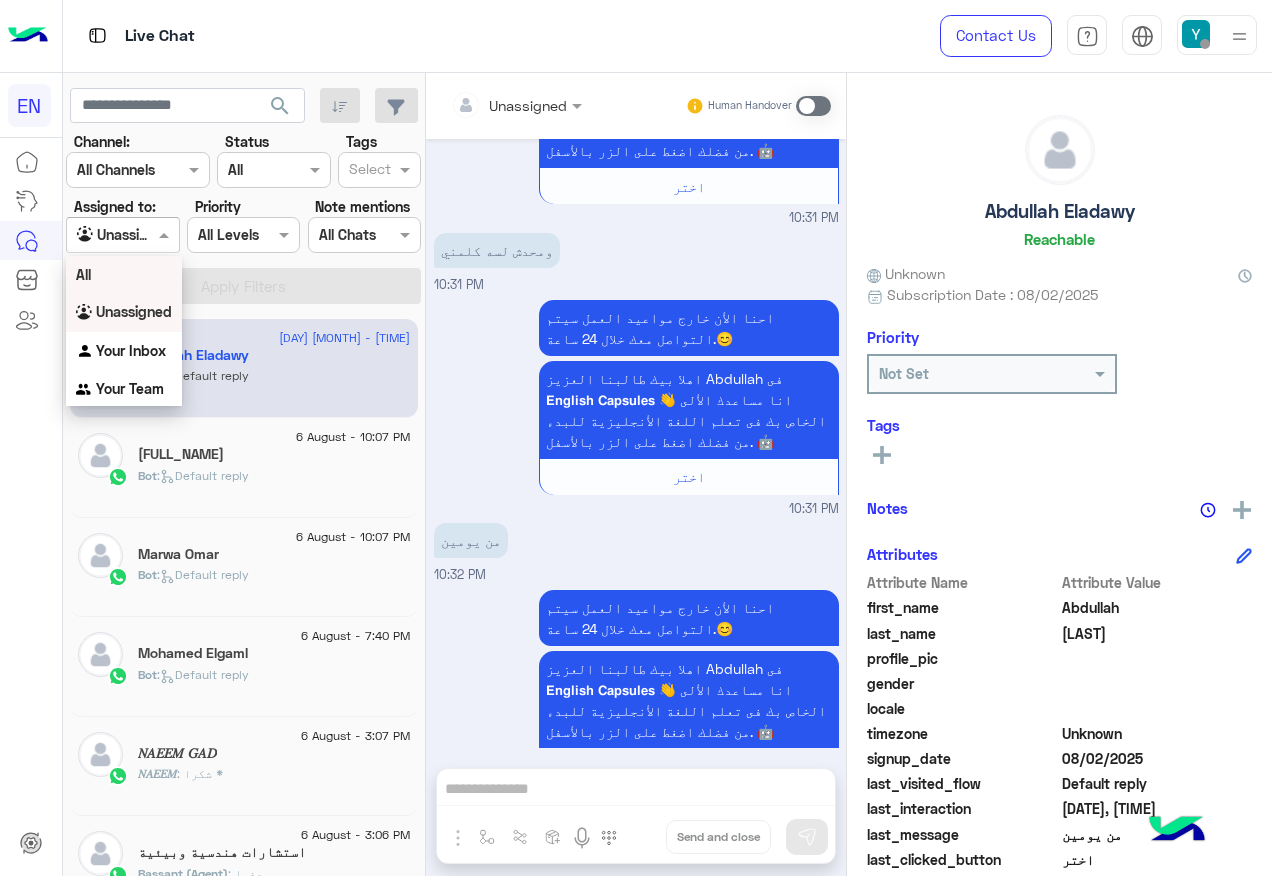 click on "All" at bounding box center (124, 274) 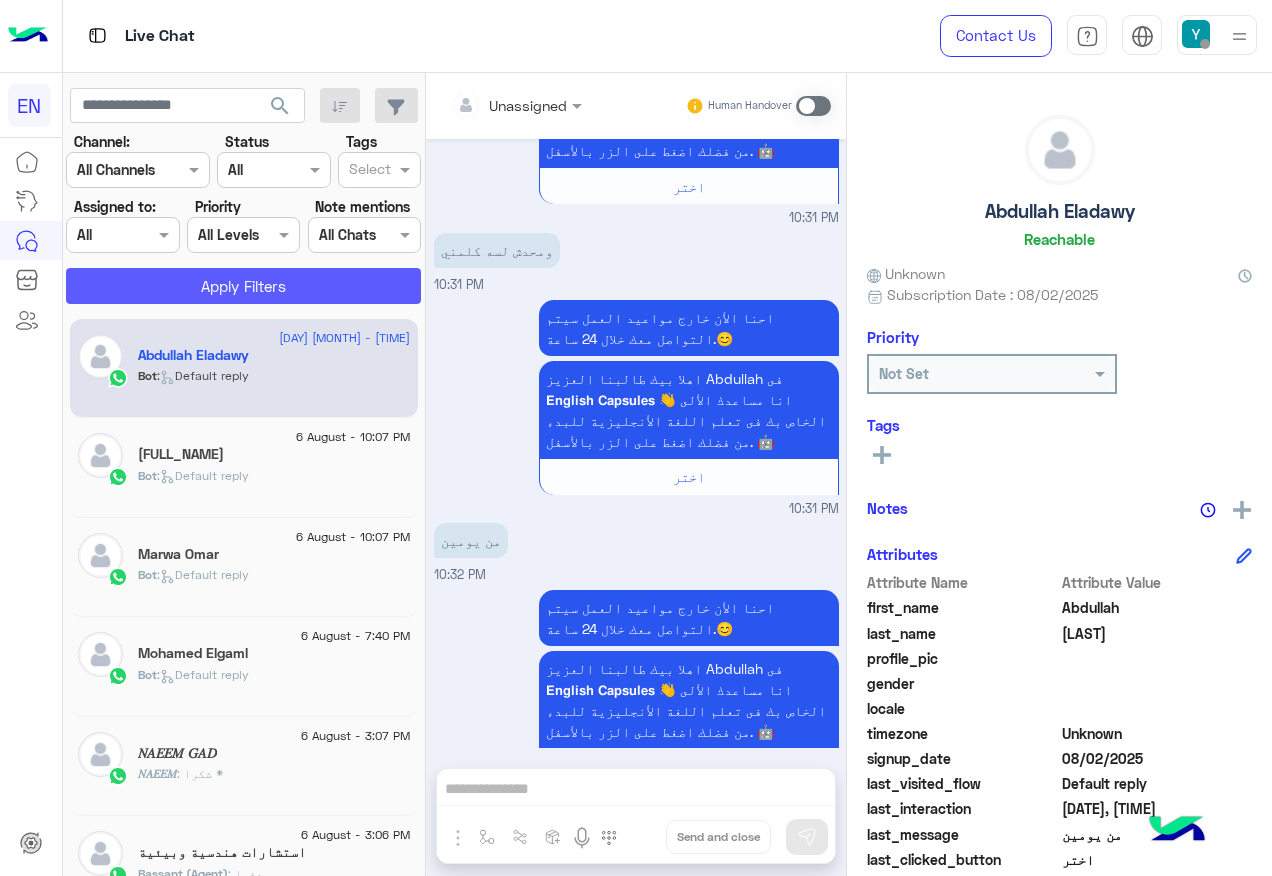 click on "Apply Filters" 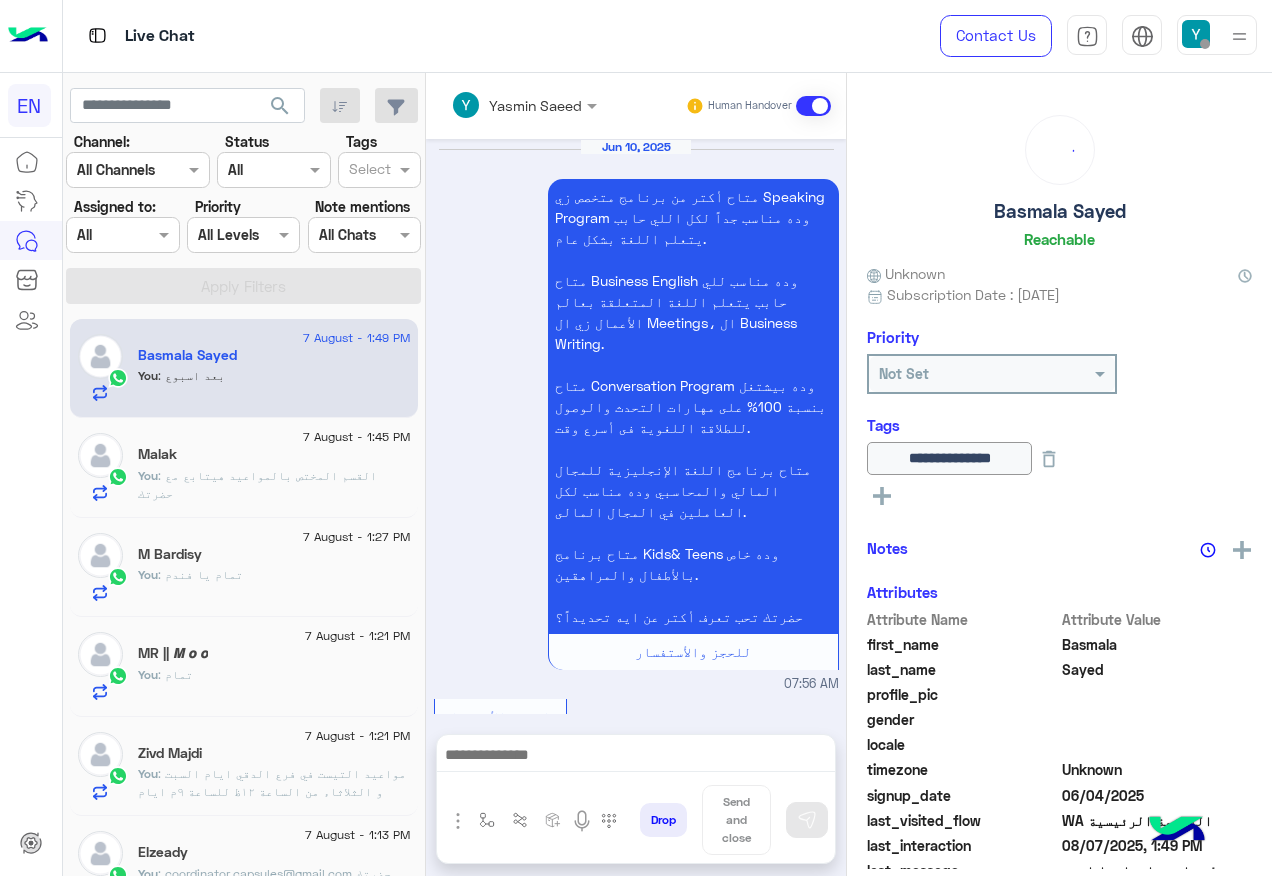 scroll, scrollTop: 3135, scrollLeft: 0, axis: vertical 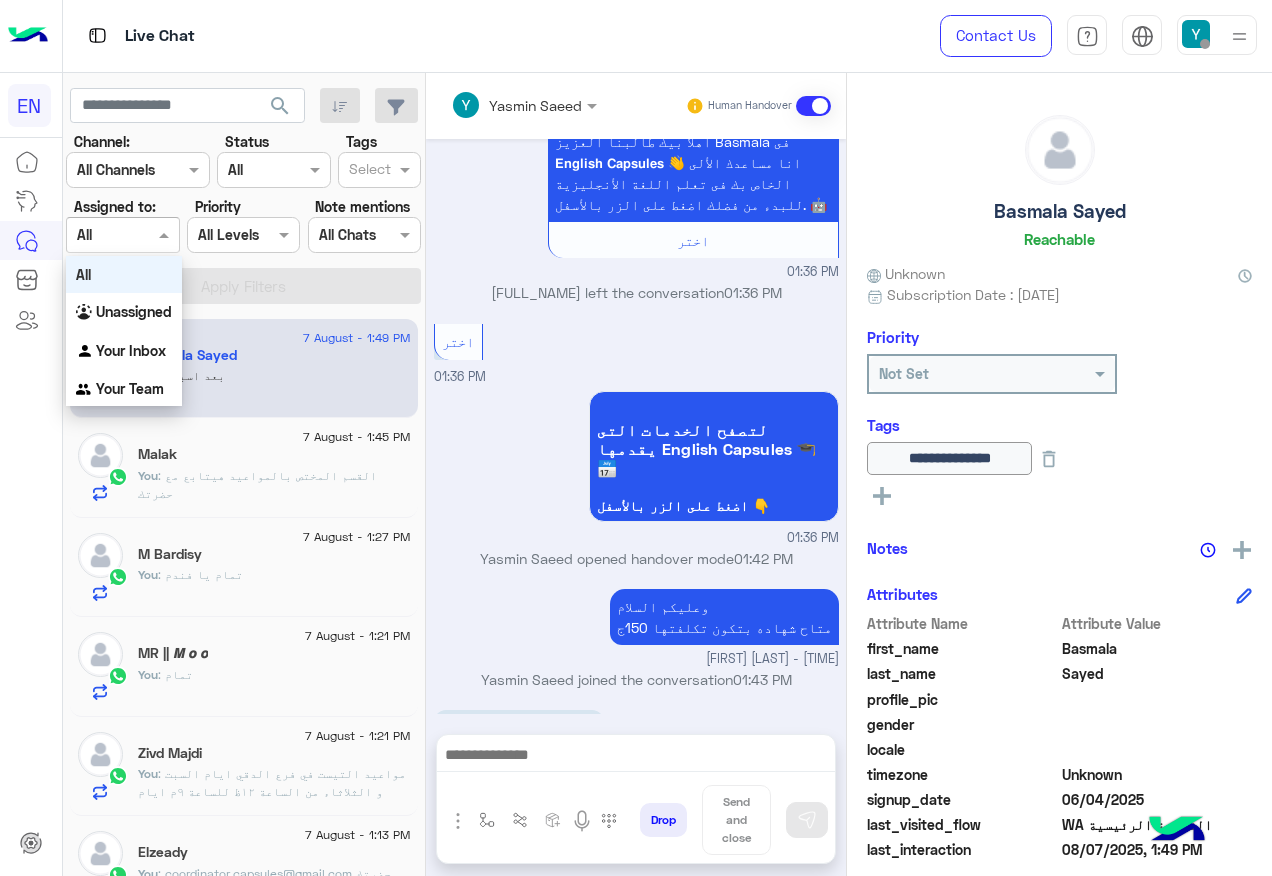 click at bounding box center (100, 235) 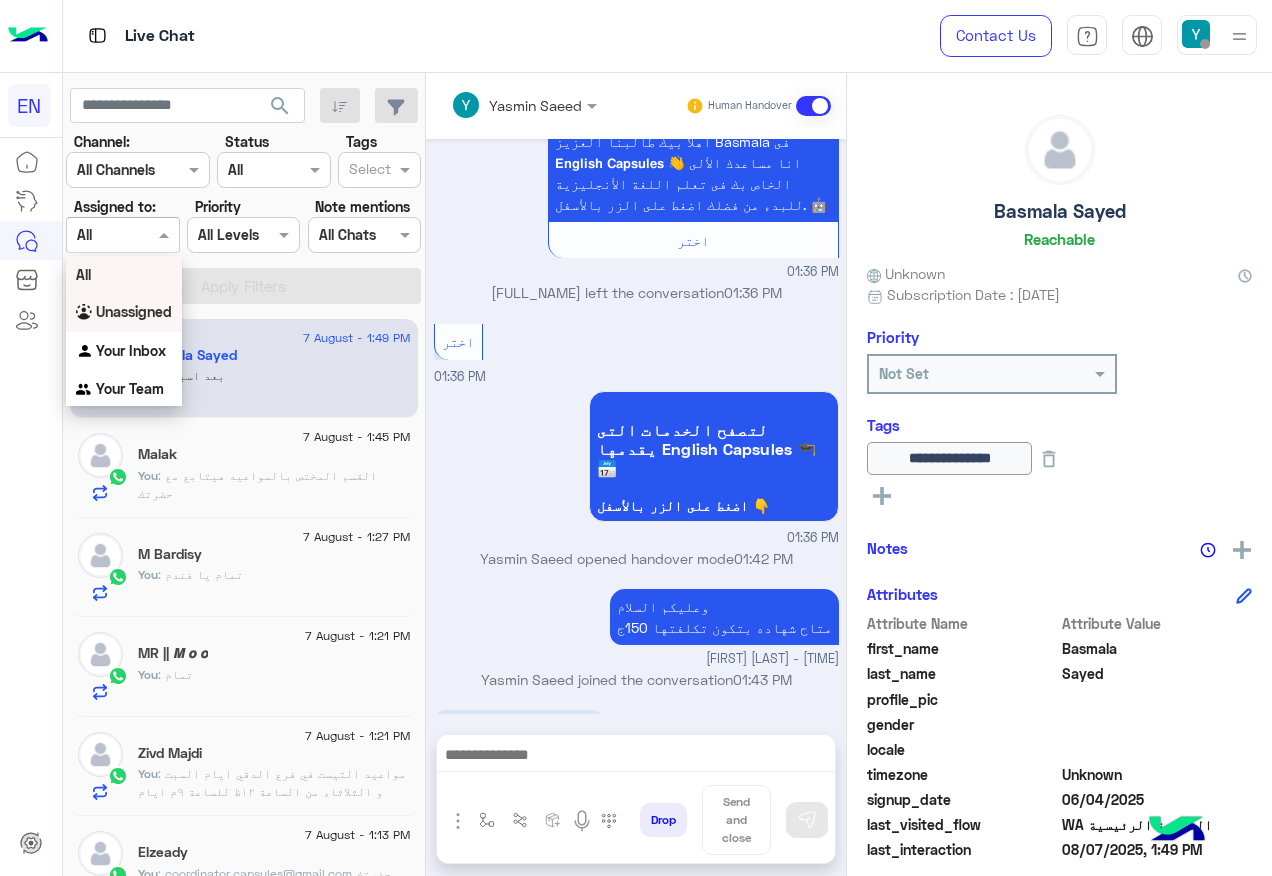 click on "Unassigned" at bounding box center [134, 311] 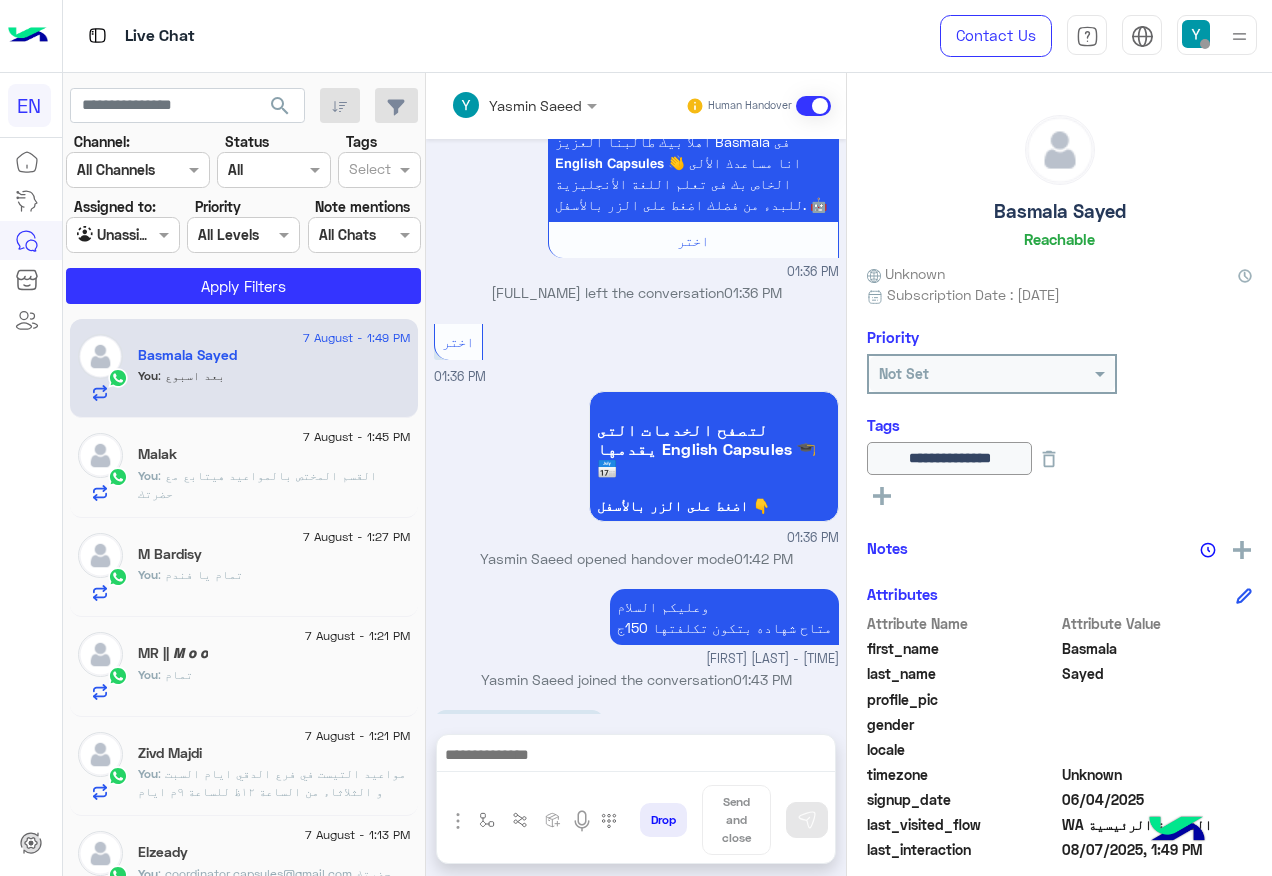 click on "Channel: Channel All Channels Status Channel All Tags Select Assigned to: Agent Filter Unassigned Priority All Levels All Levels Note mentions Select All Chats Apply Filters" 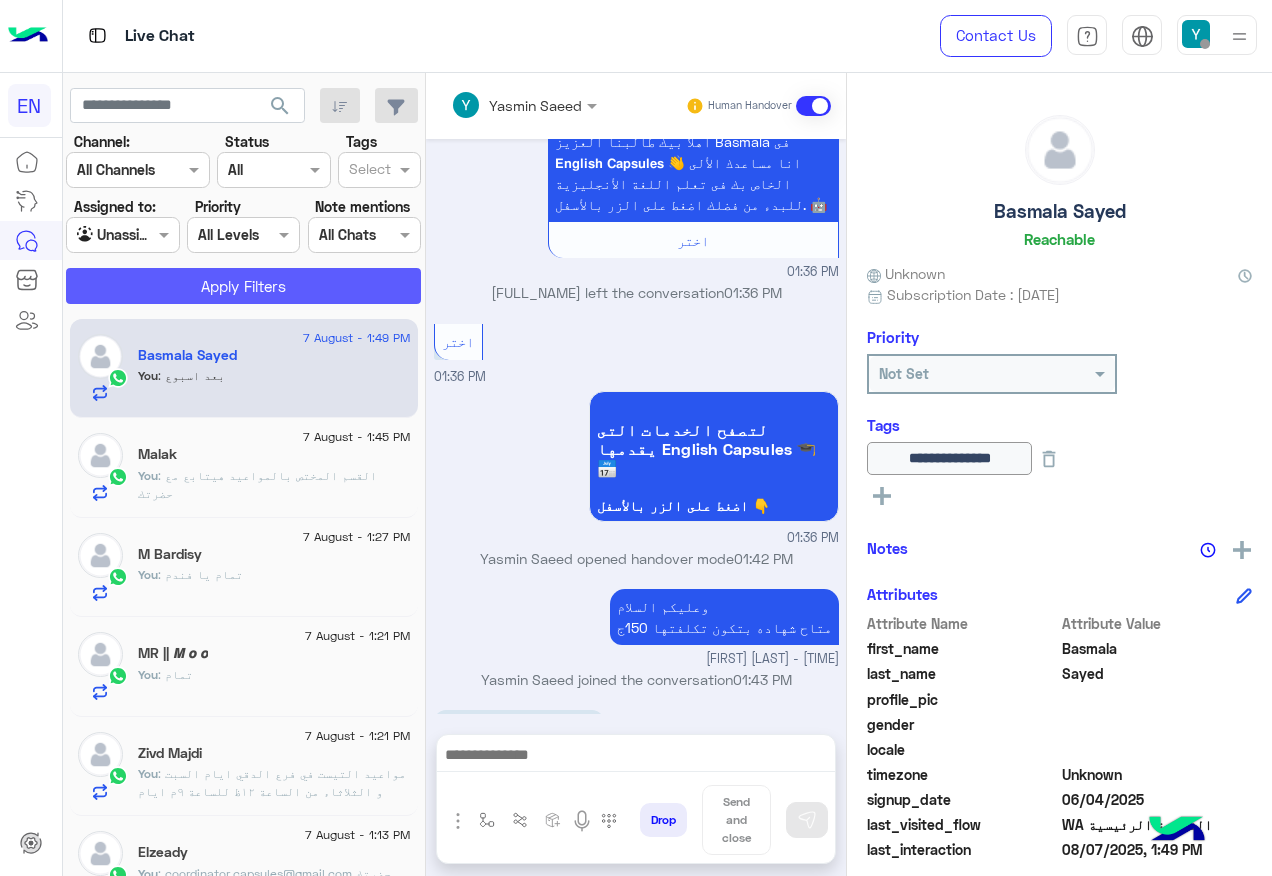 click on "Apply Filters" 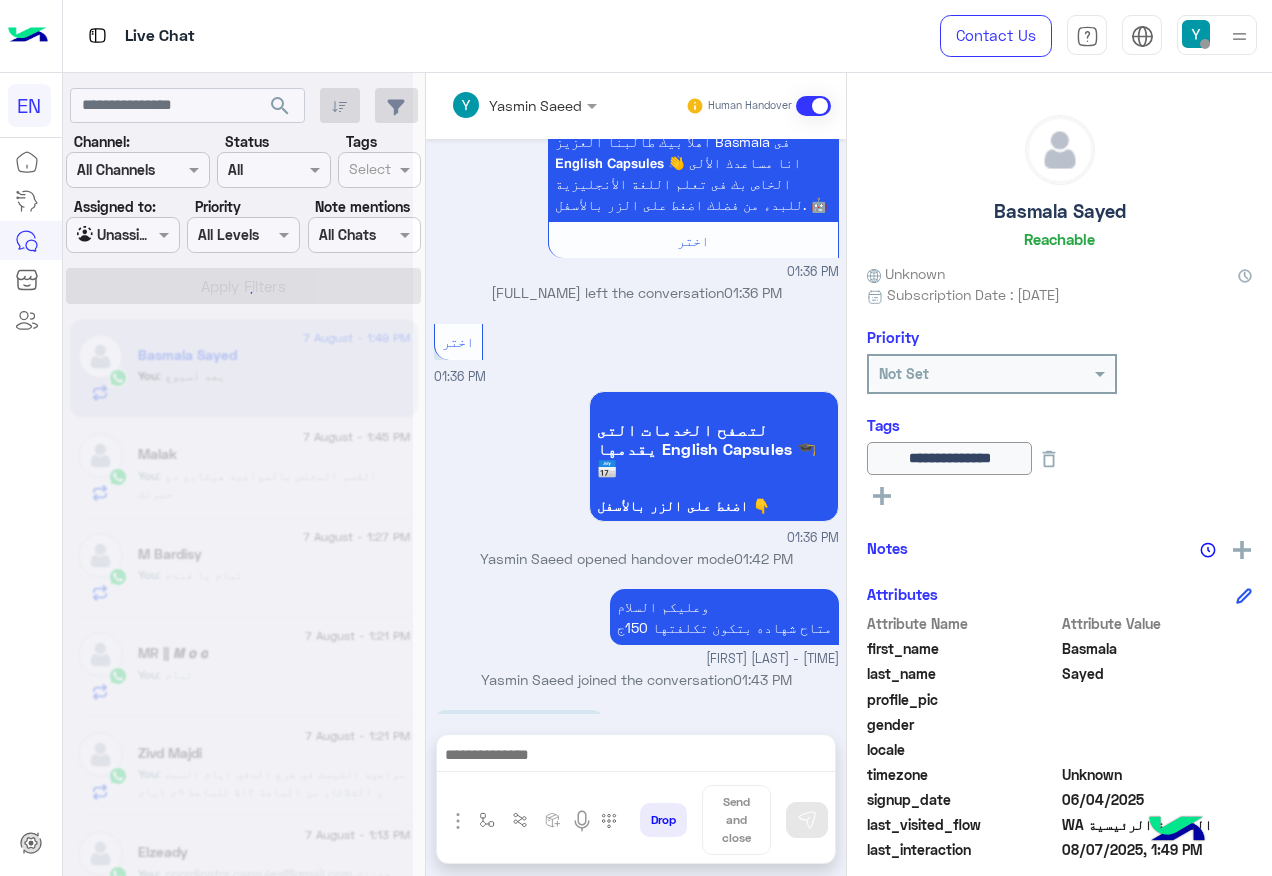 scroll, scrollTop: 0, scrollLeft: 0, axis: both 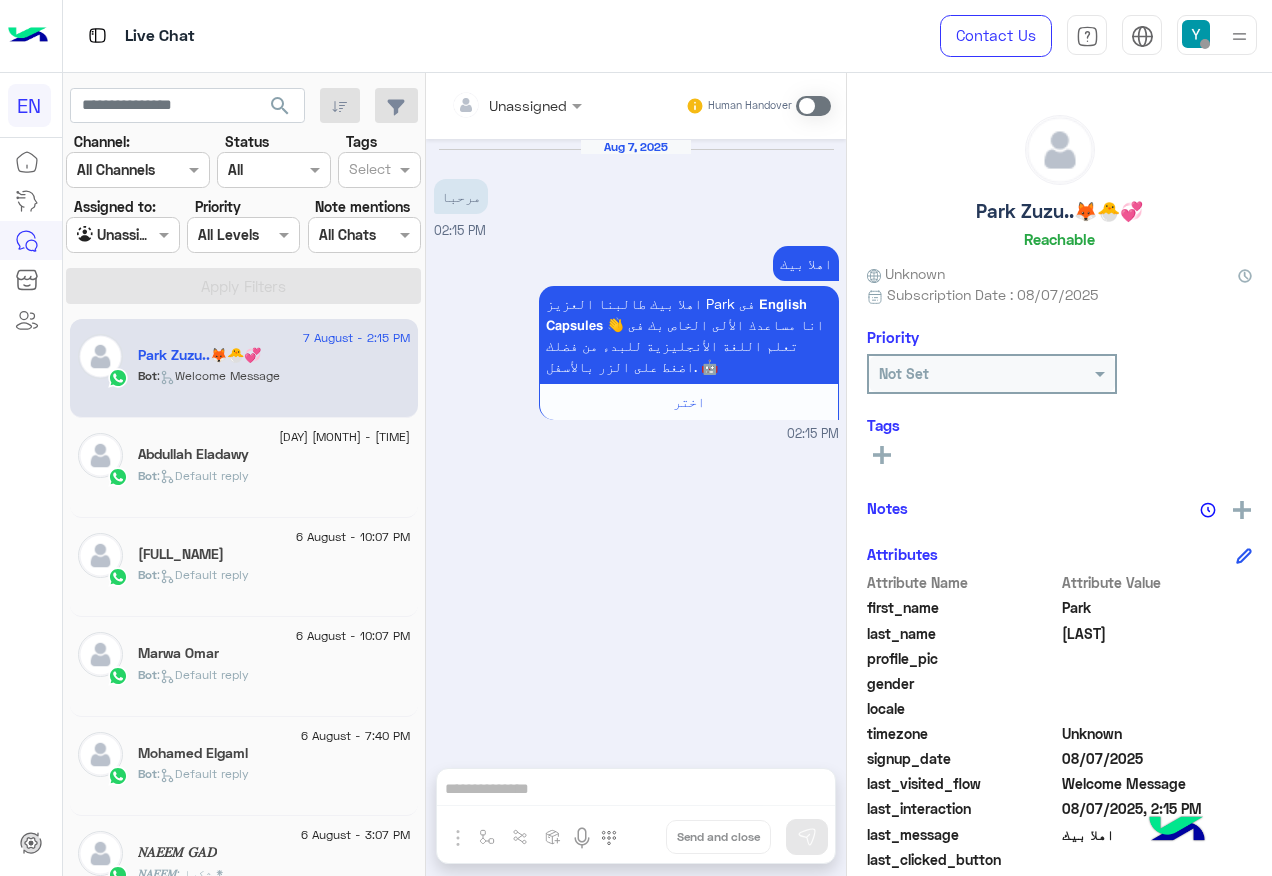 click at bounding box center [813, 106] 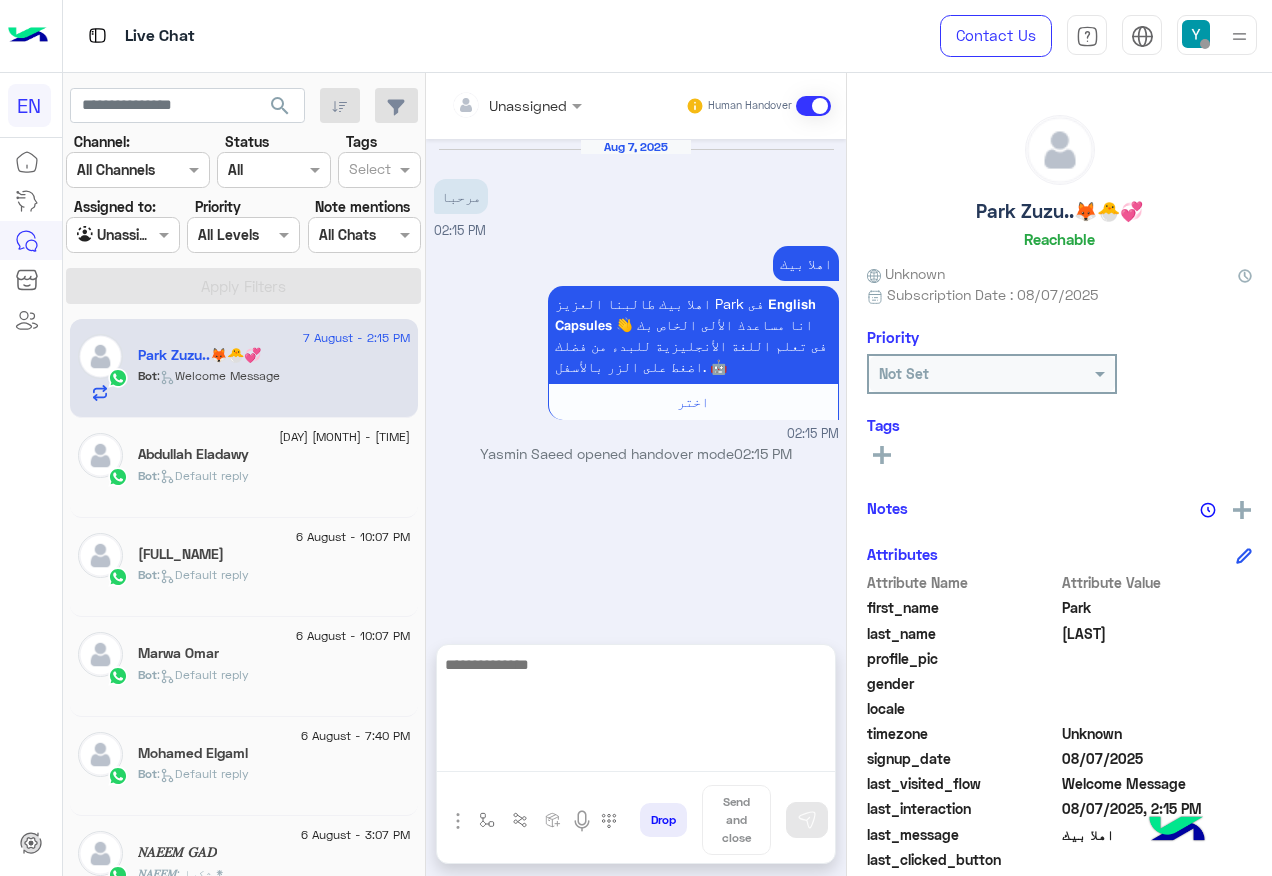 click at bounding box center [636, 712] 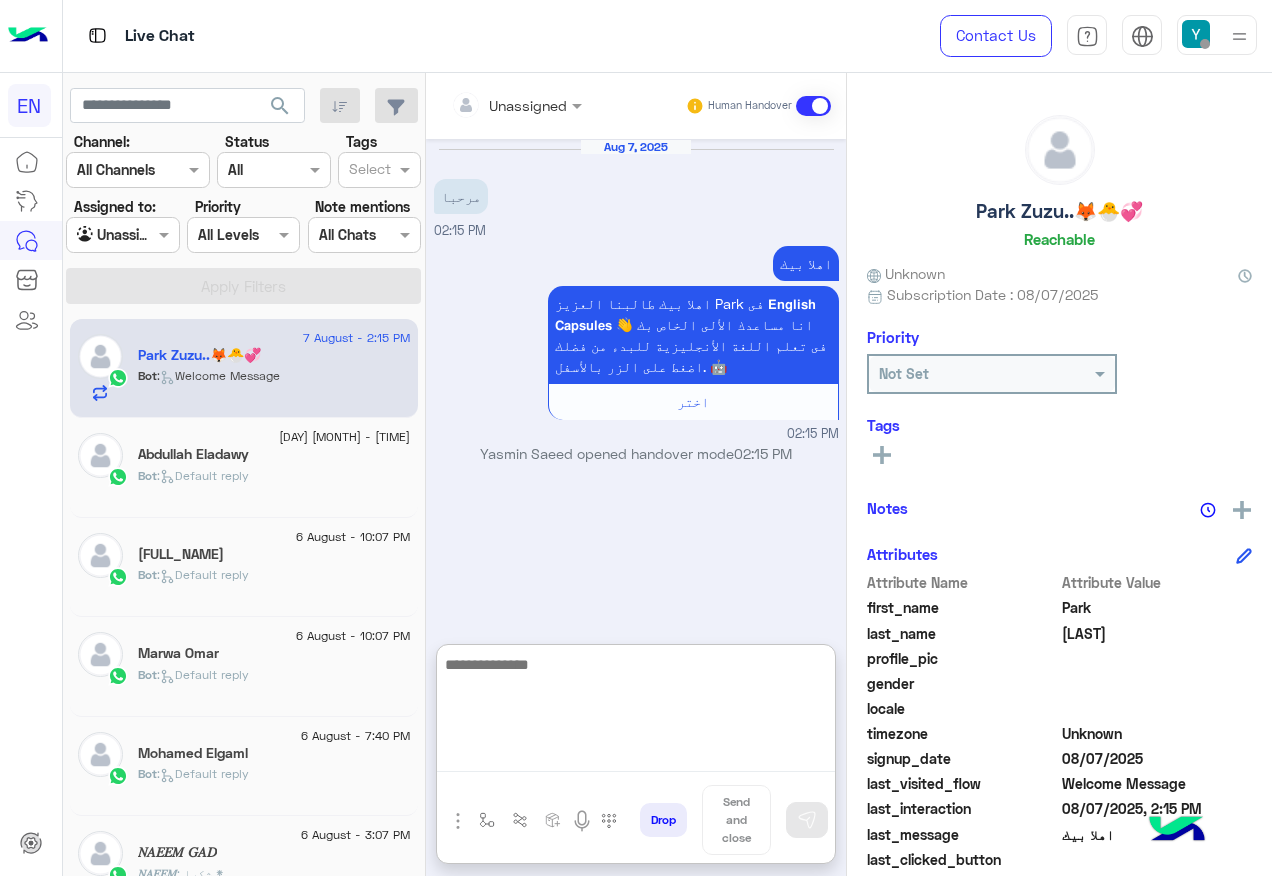 scroll, scrollTop: 200, scrollLeft: 0, axis: vertical 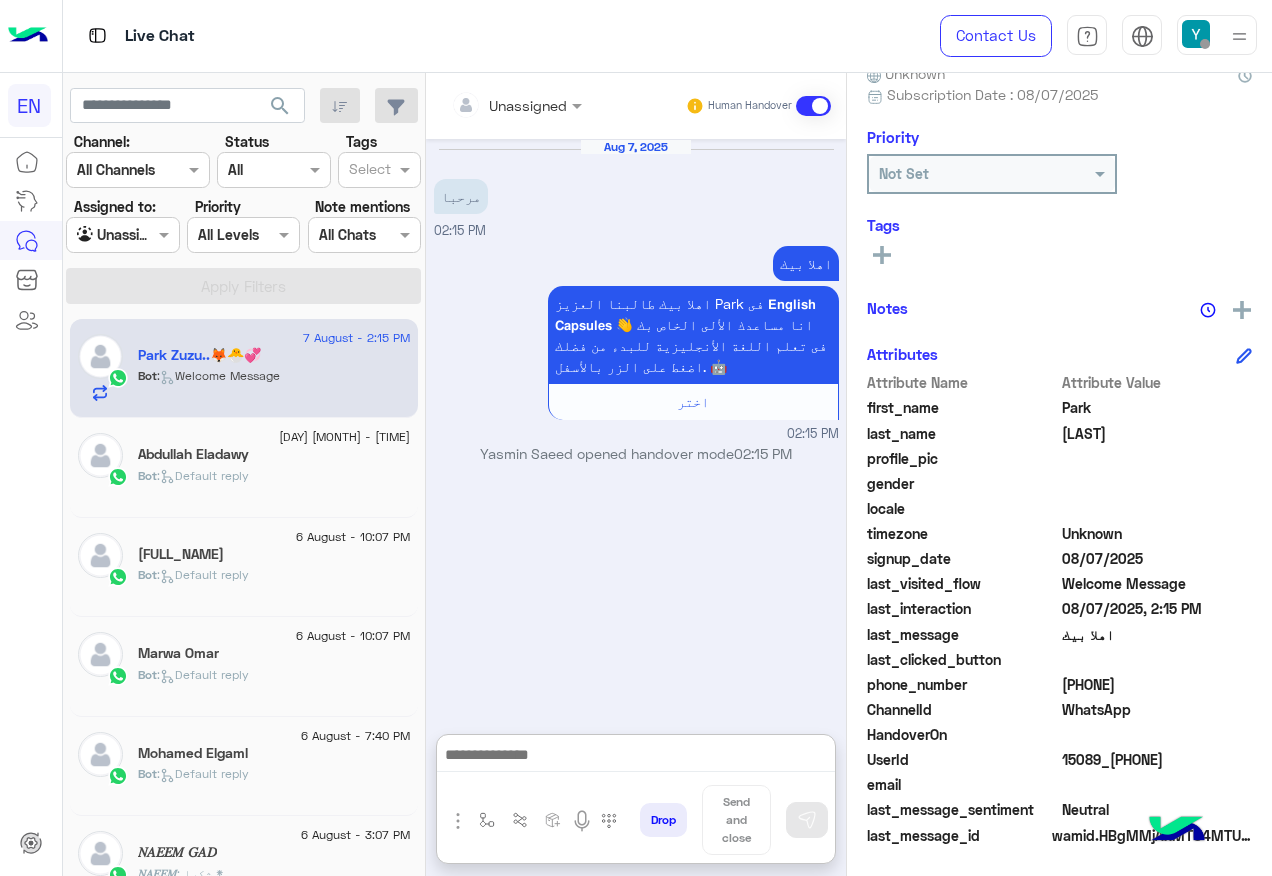 click on "[PHONE]" 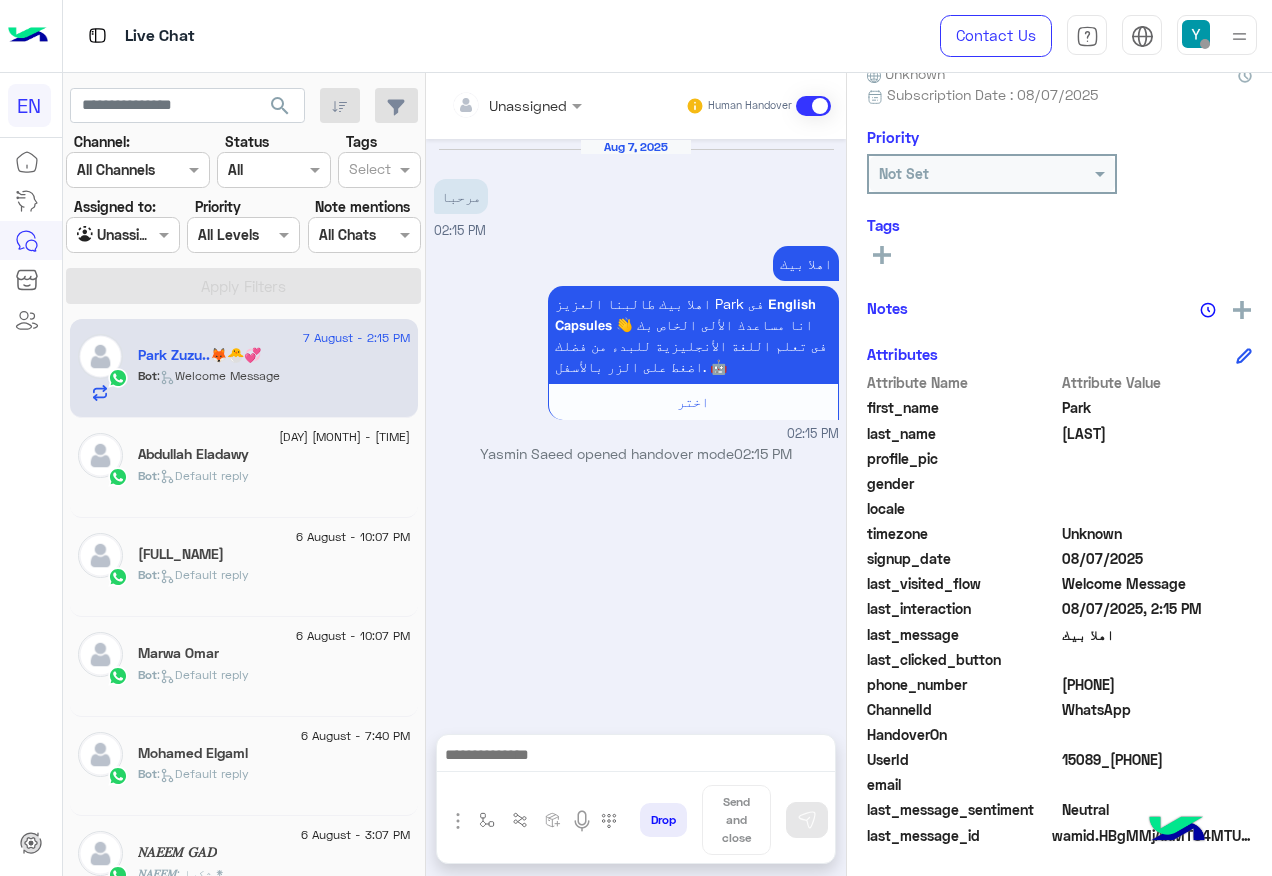 click on "201158158823" 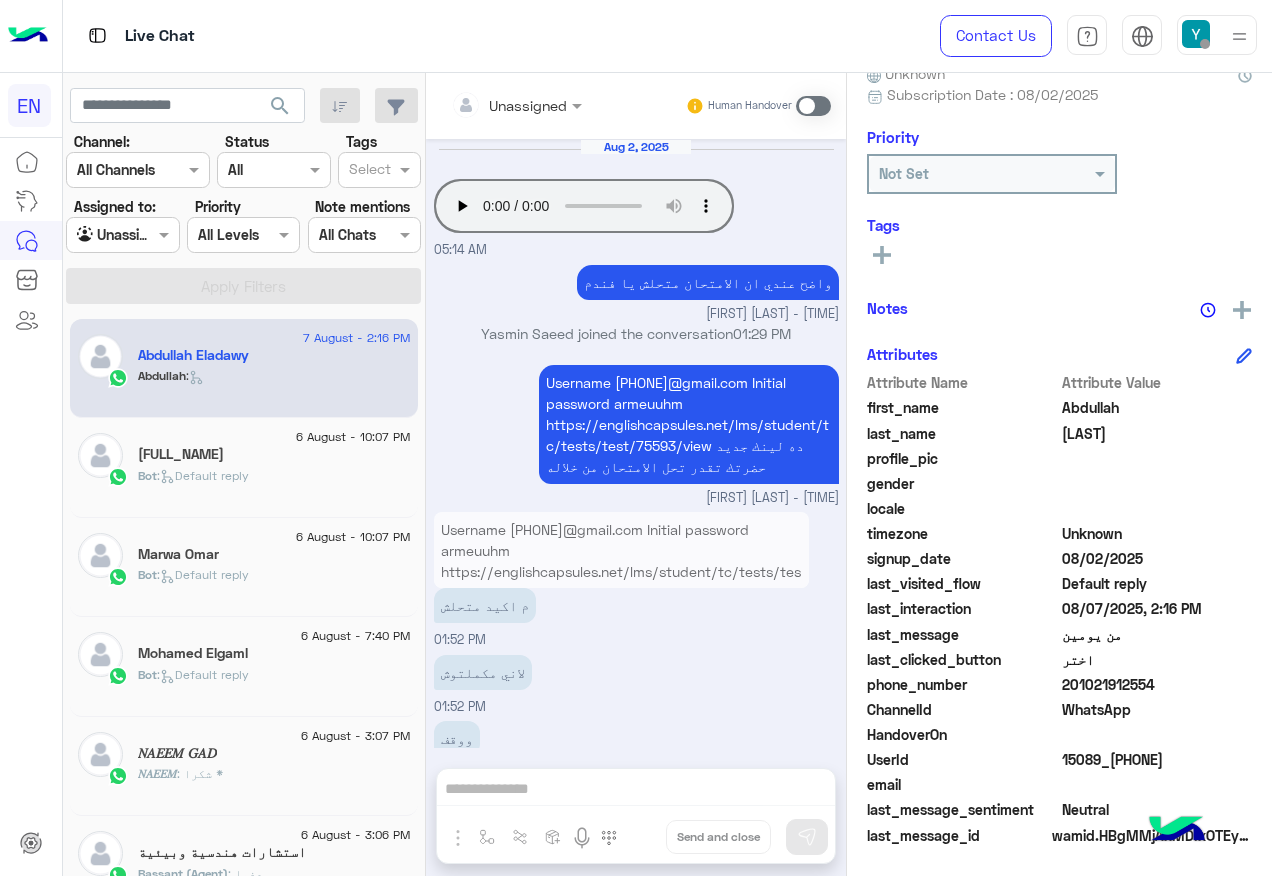 scroll, scrollTop: 200, scrollLeft: 0, axis: vertical 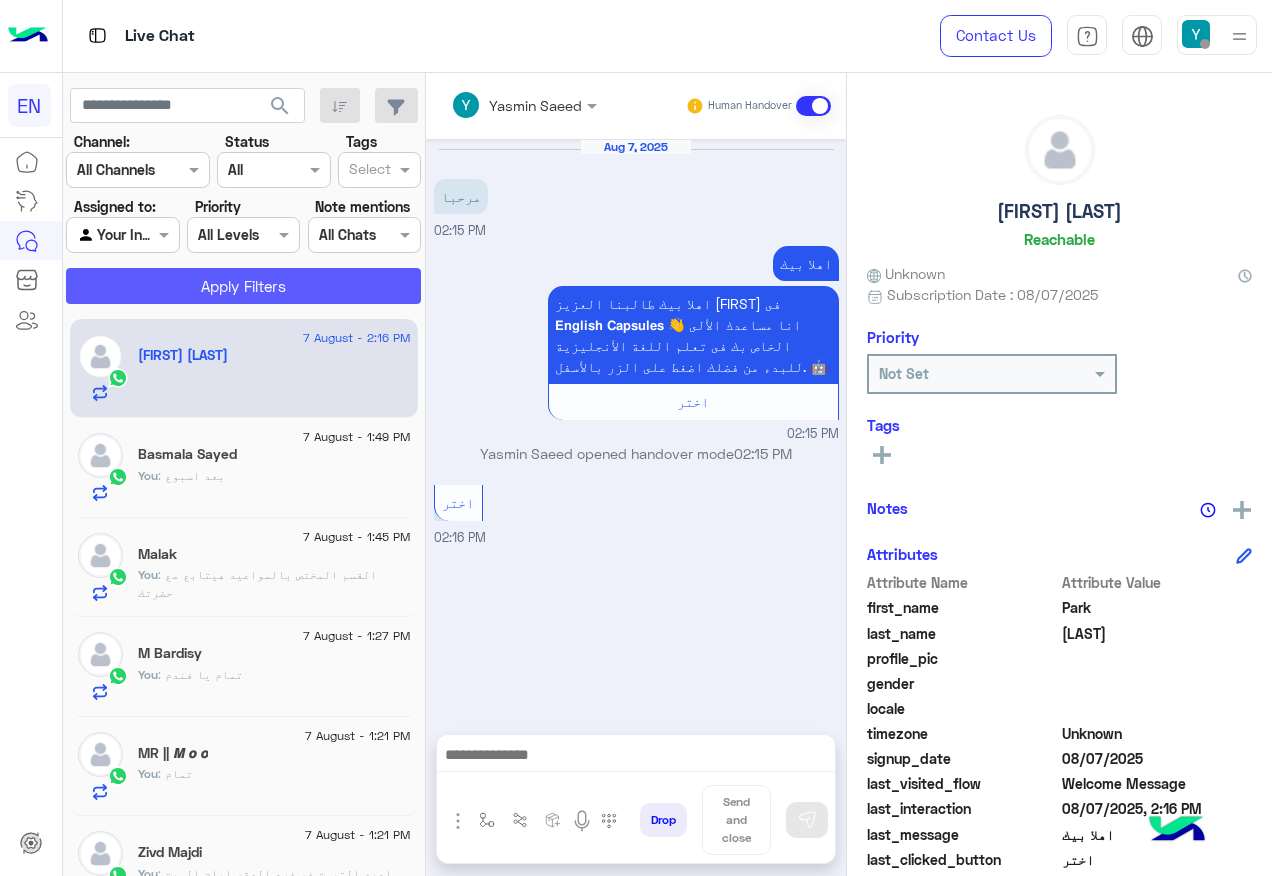 click on "Apply Filters" 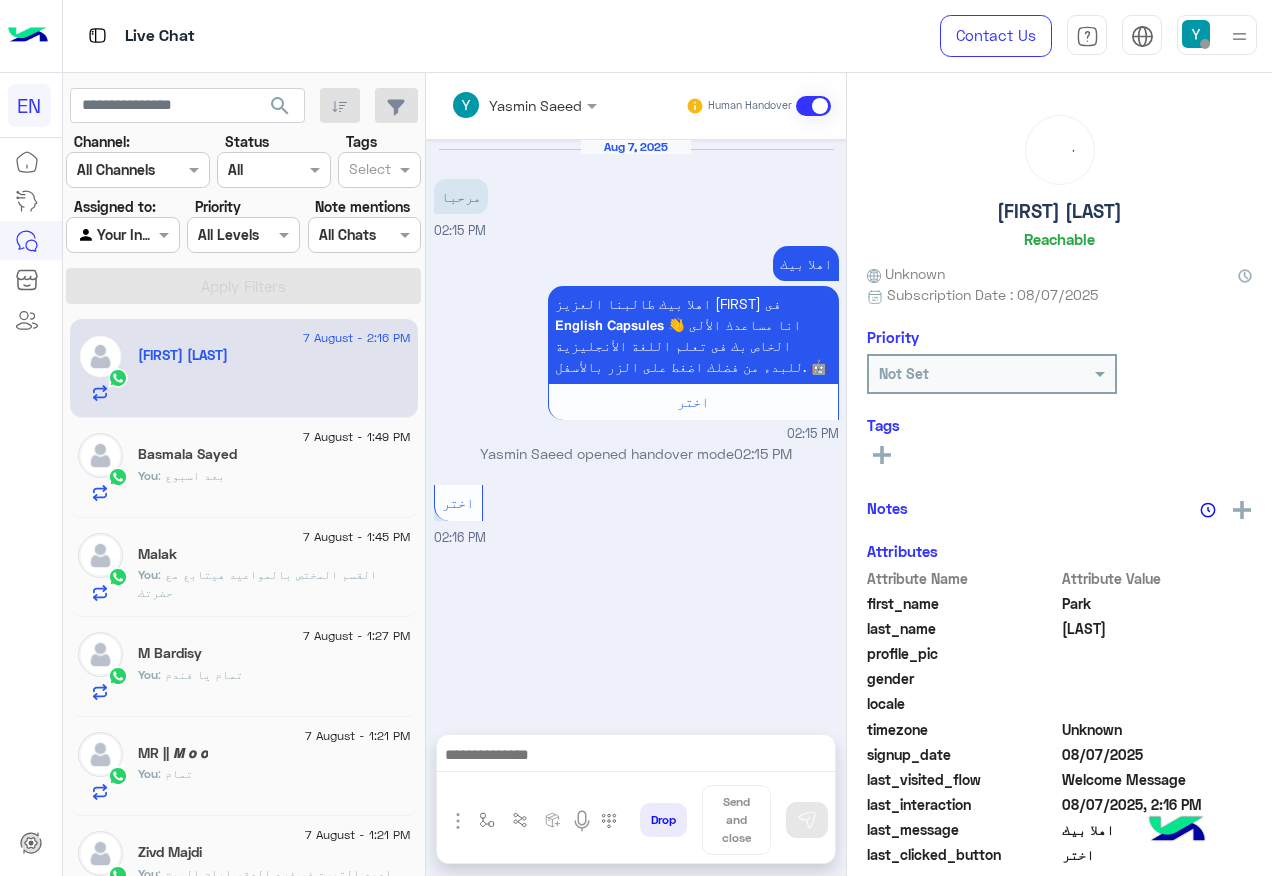 click at bounding box center (636, 760) 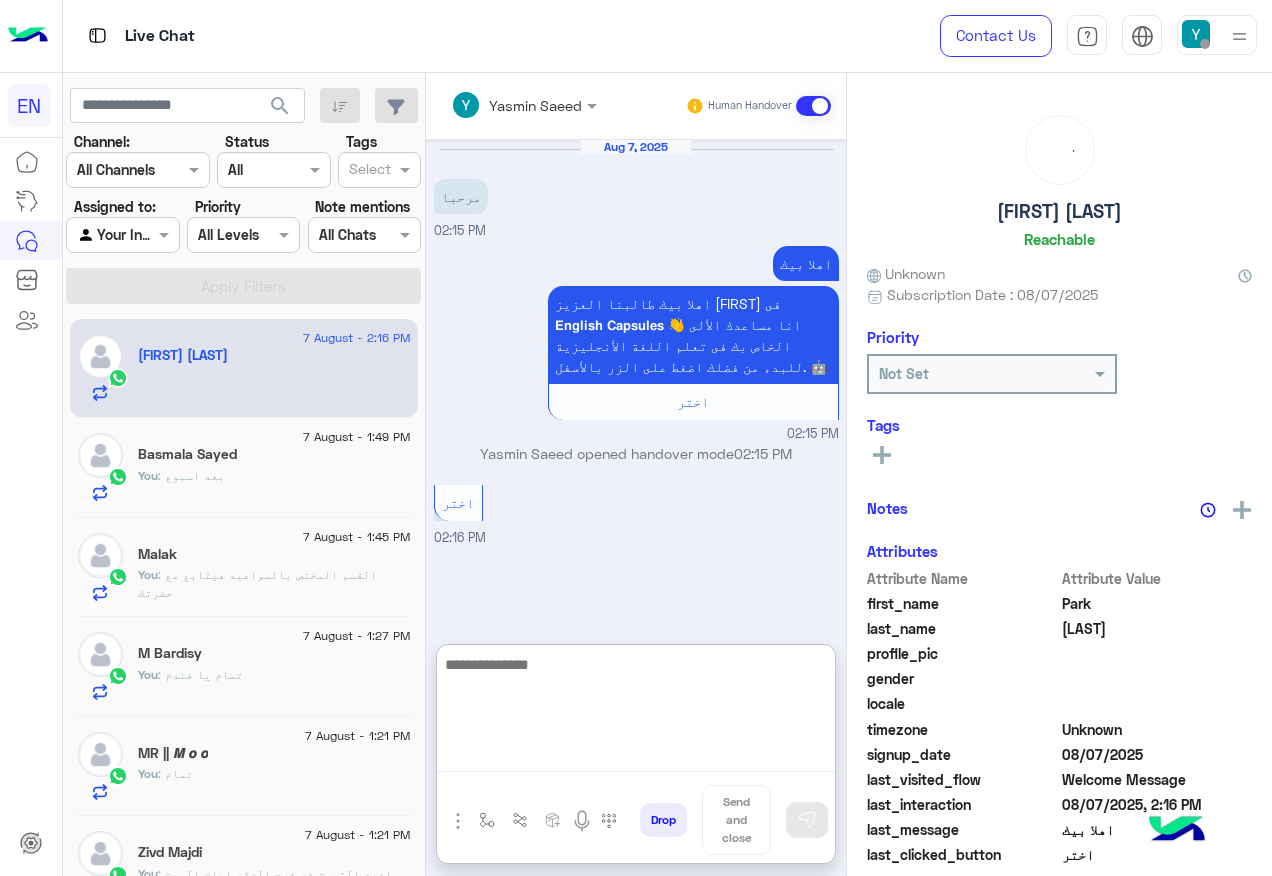 click at bounding box center (636, 712) 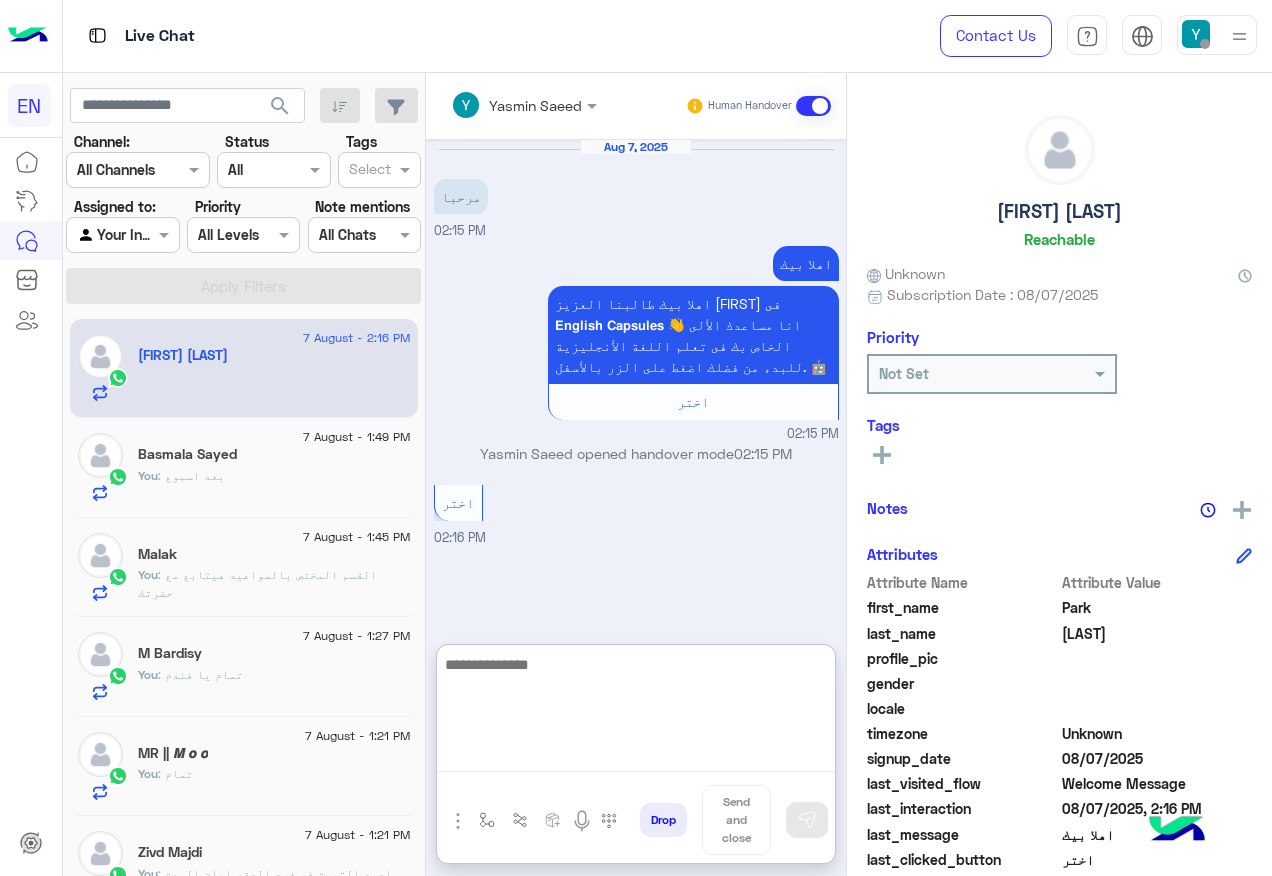 click at bounding box center [636, 712] 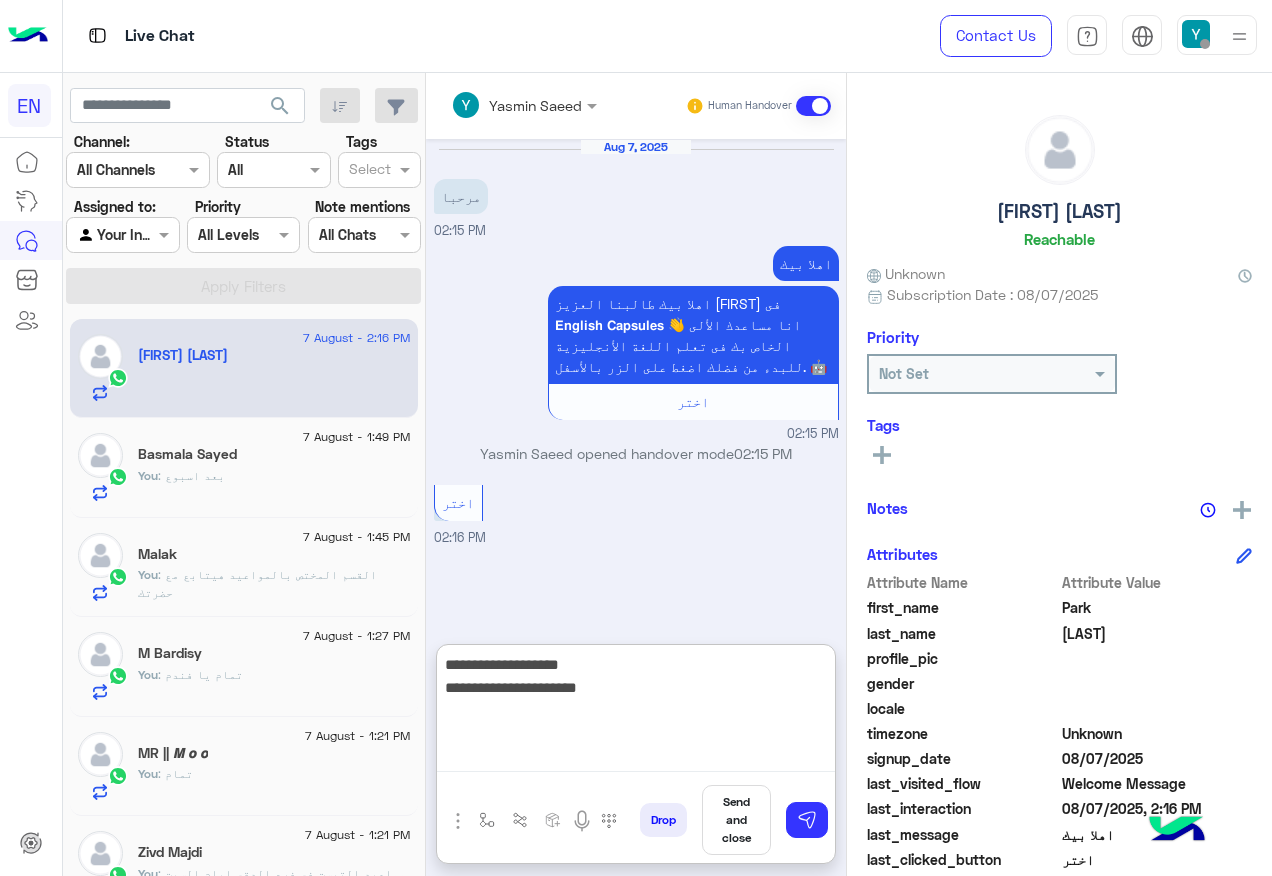 type on "**********" 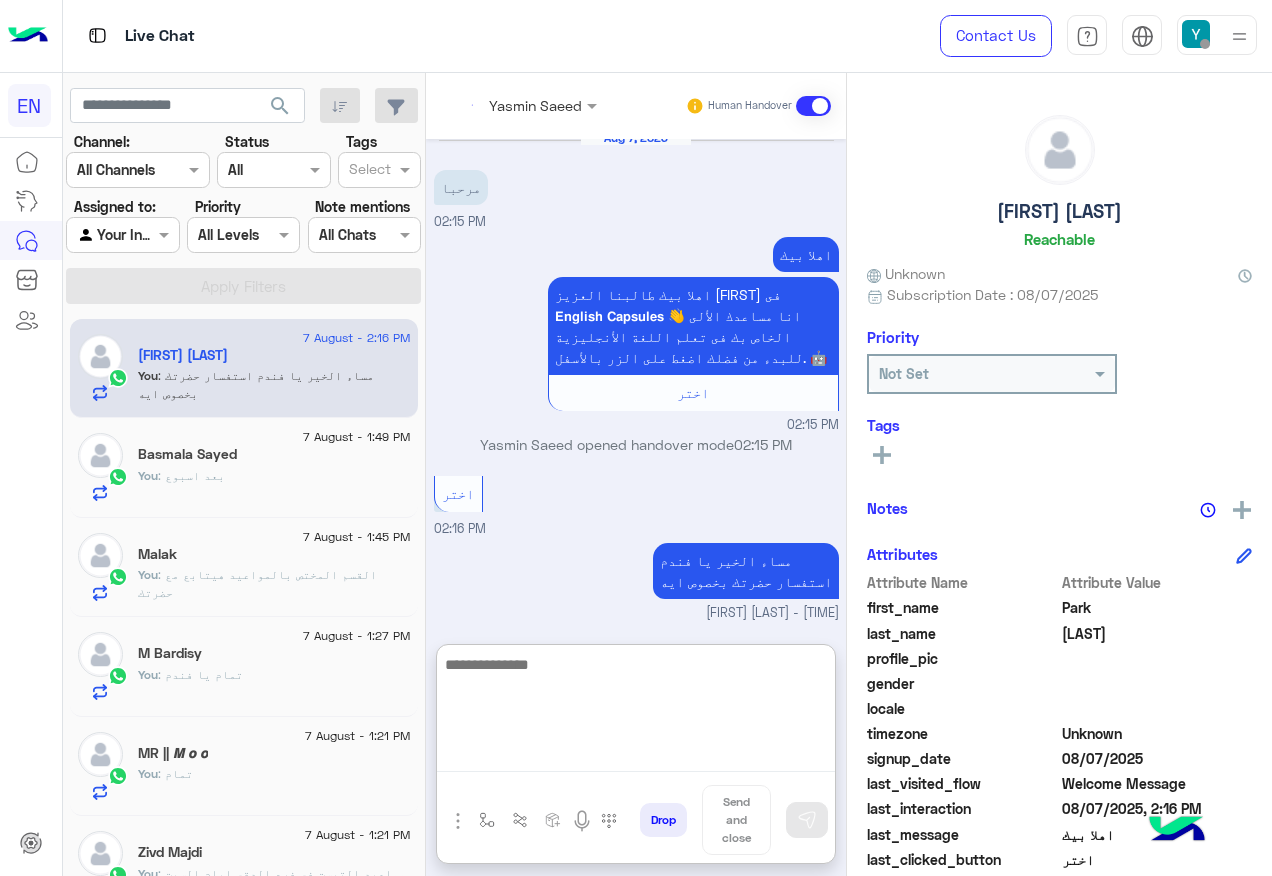 scroll, scrollTop: 45, scrollLeft: 0, axis: vertical 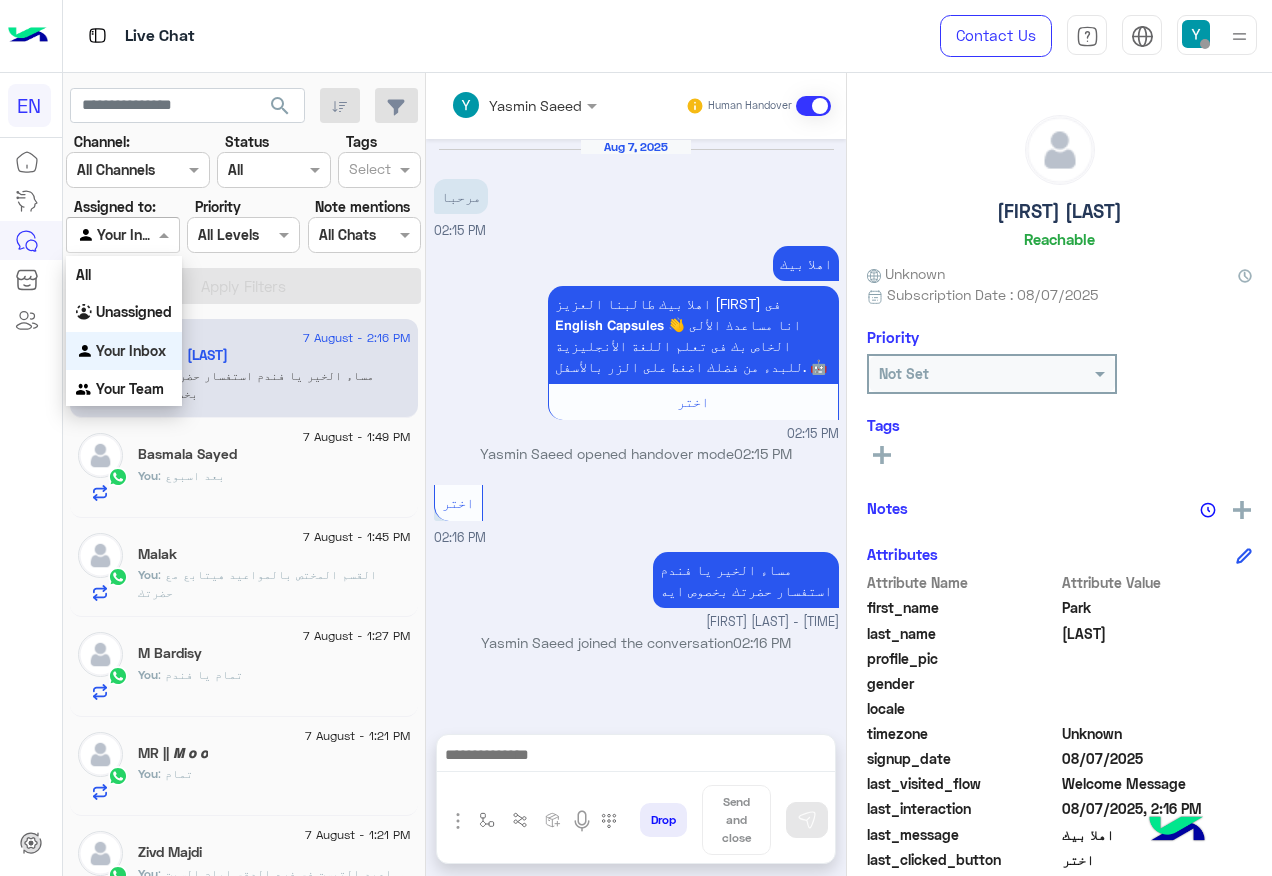 click at bounding box center (122, 234) 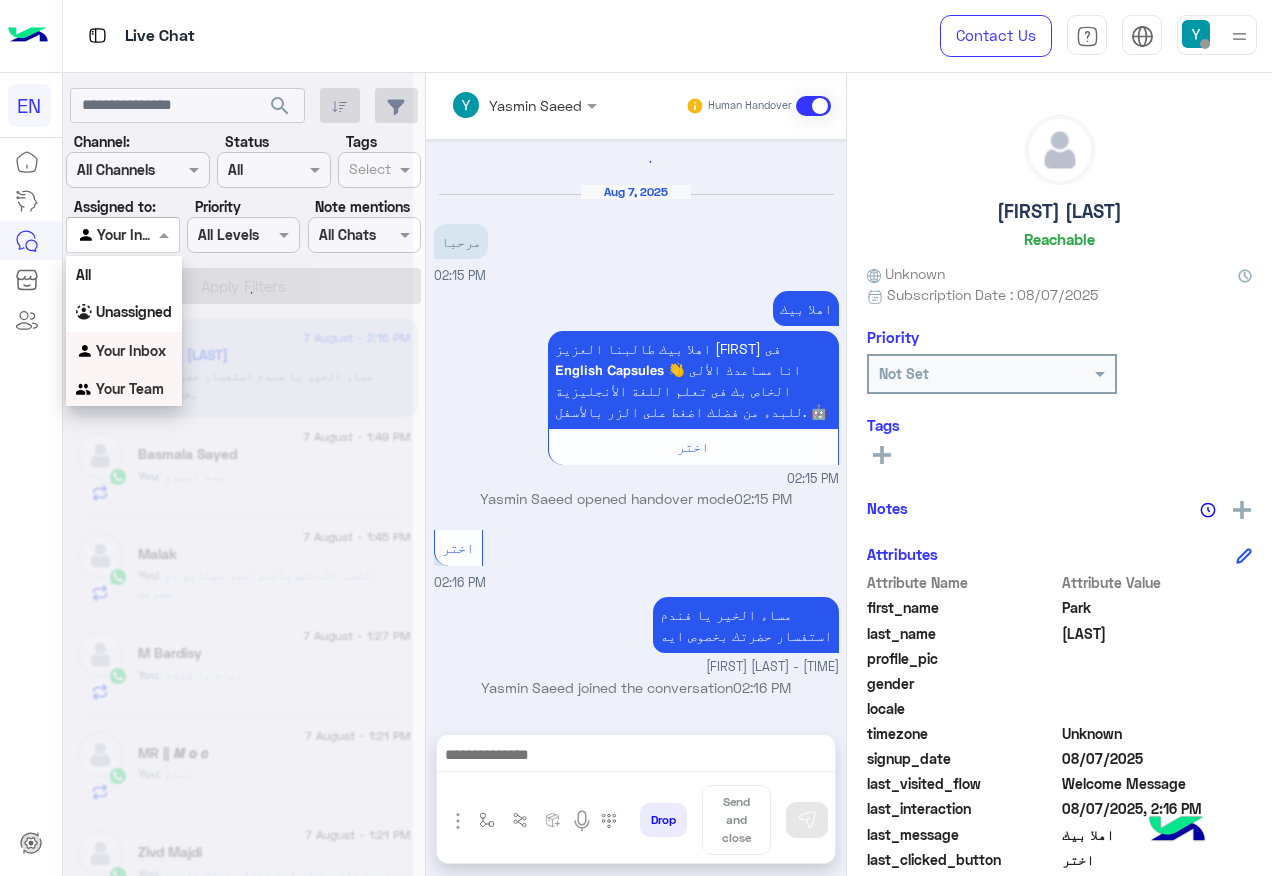 click on "Your Team" at bounding box center [124, 389] 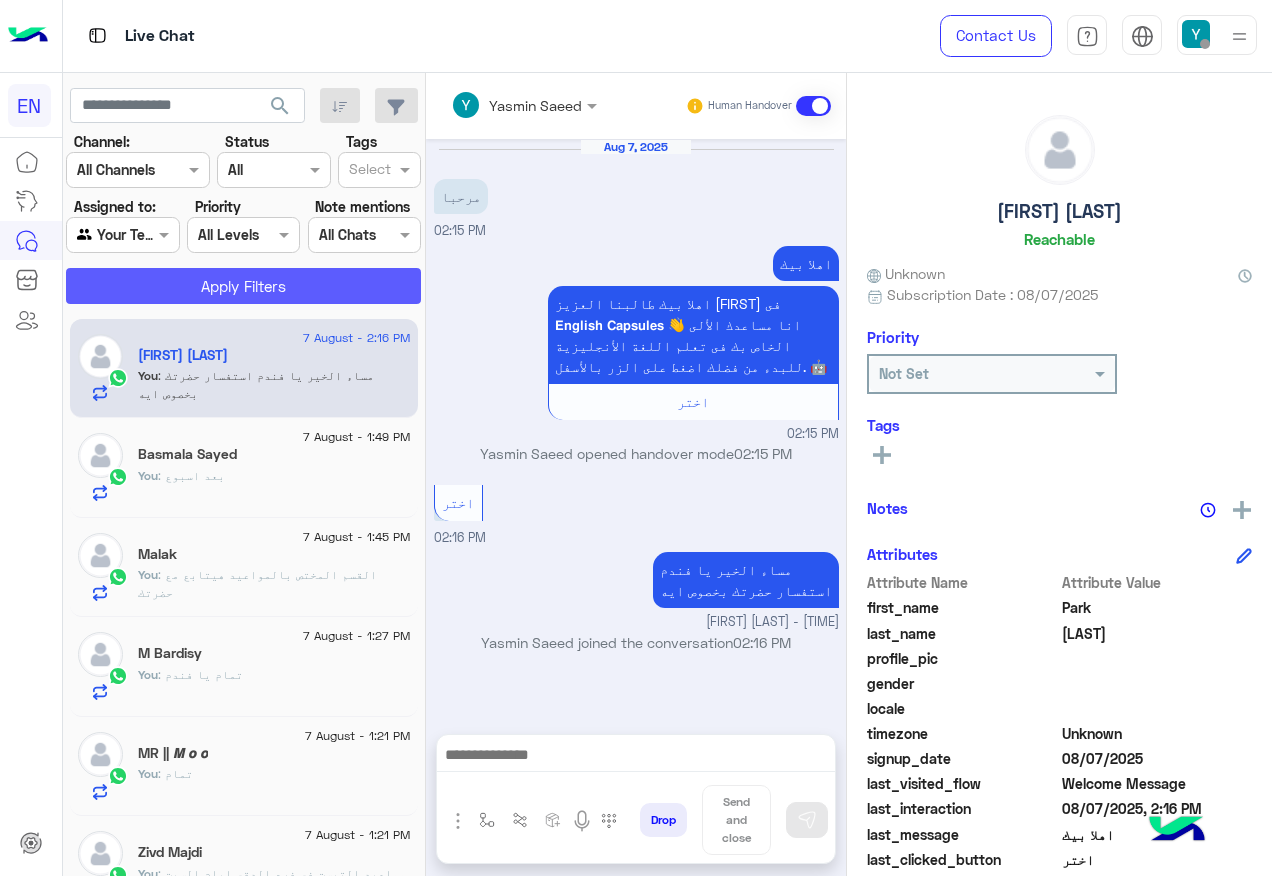 click on "Apply Filters" 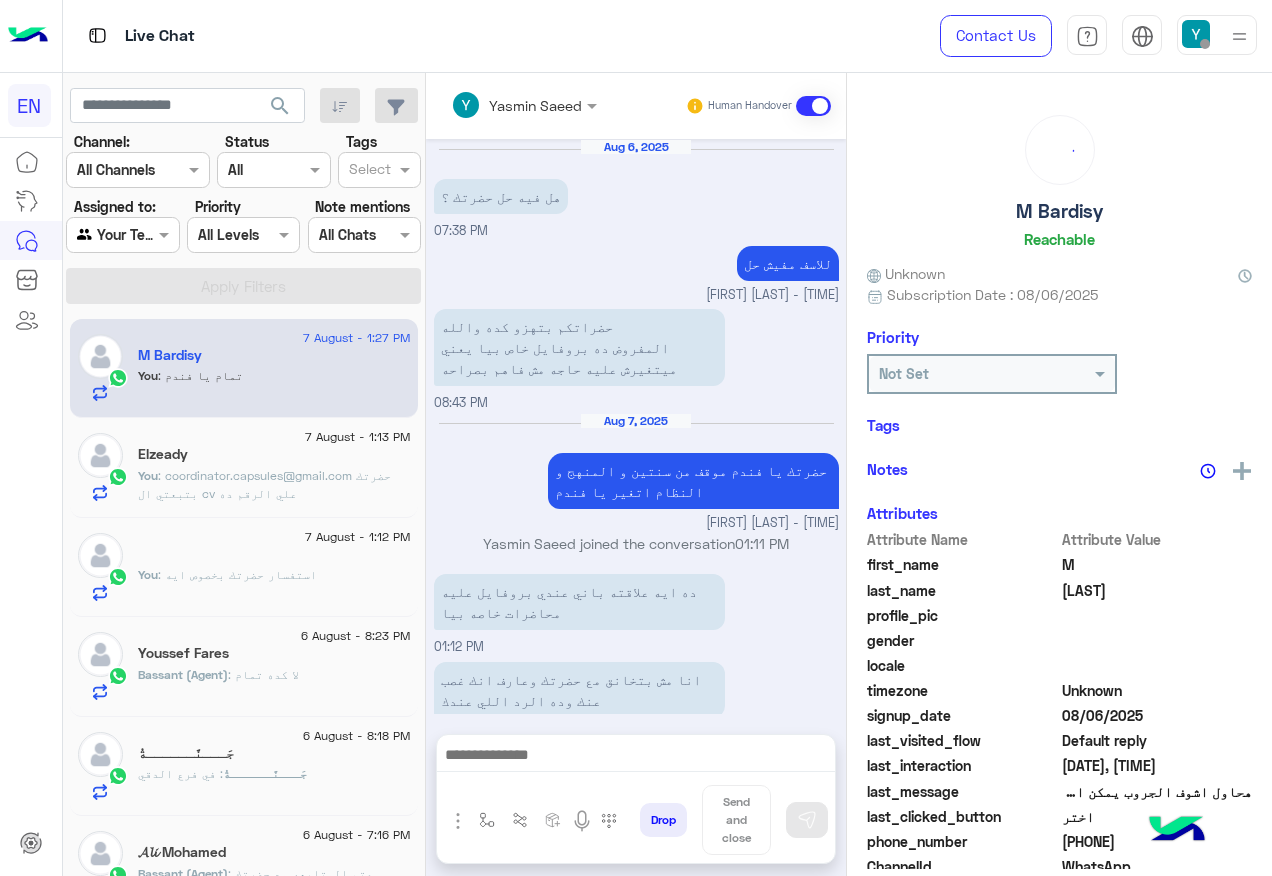 scroll, scrollTop: 1052, scrollLeft: 0, axis: vertical 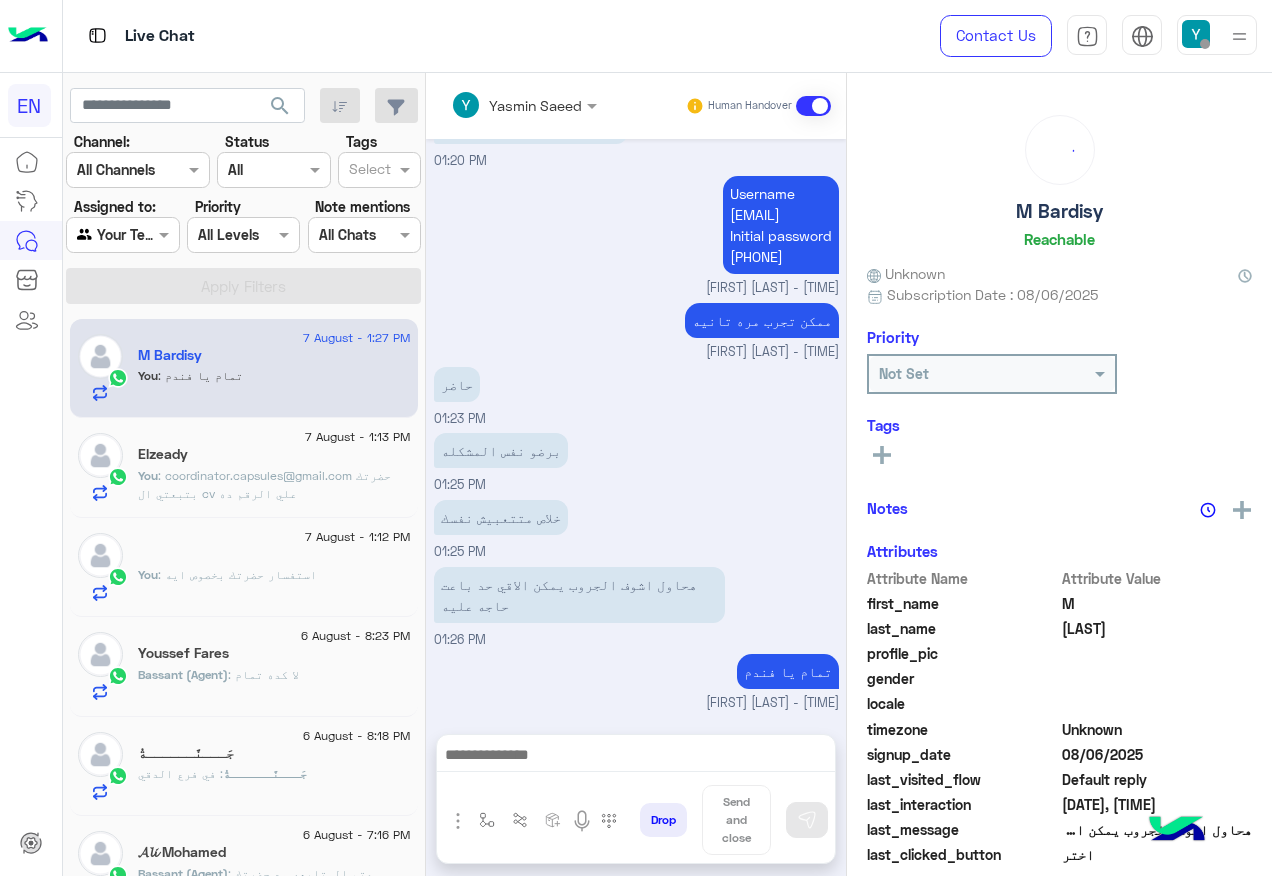 click at bounding box center (100, 235) 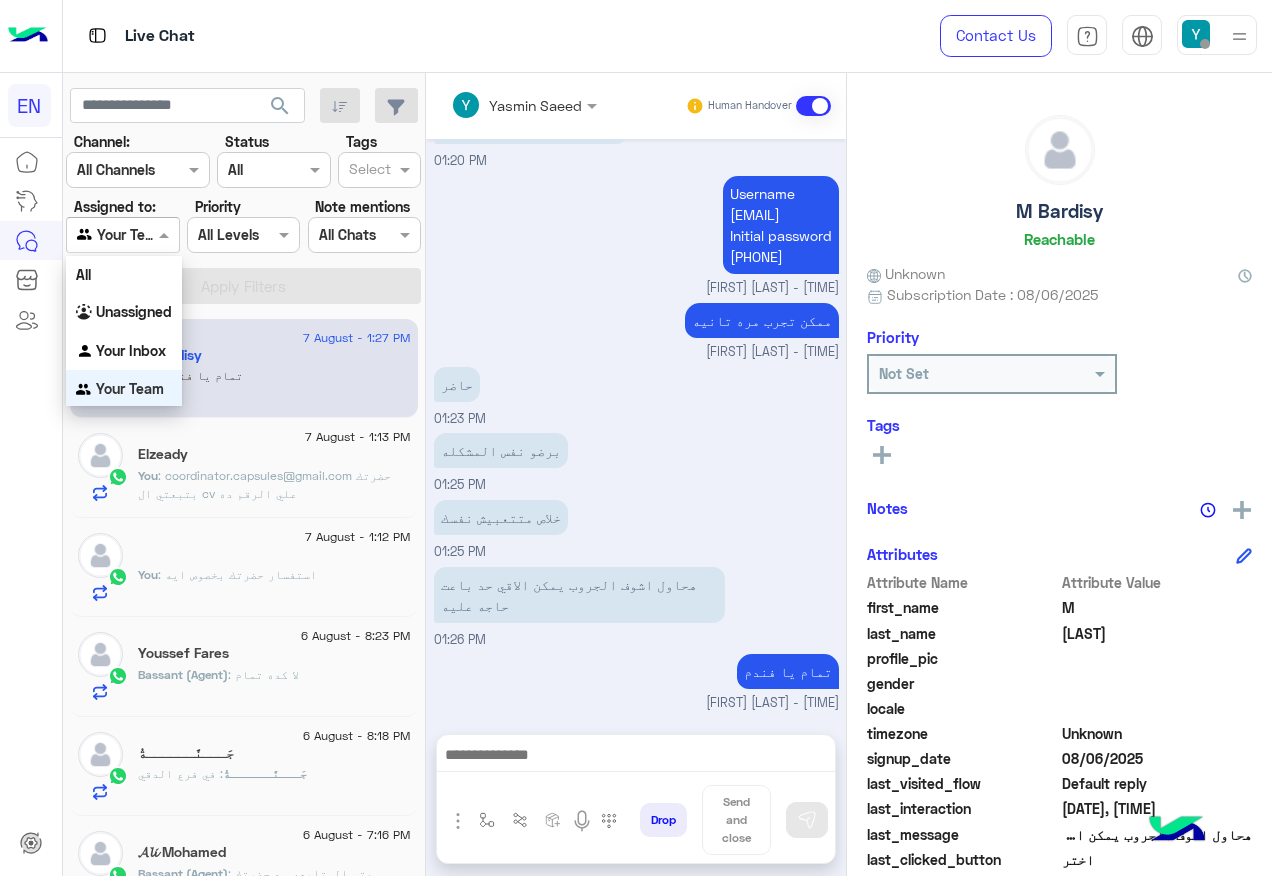 scroll, scrollTop: 1, scrollLeft: 0, axis: vertical 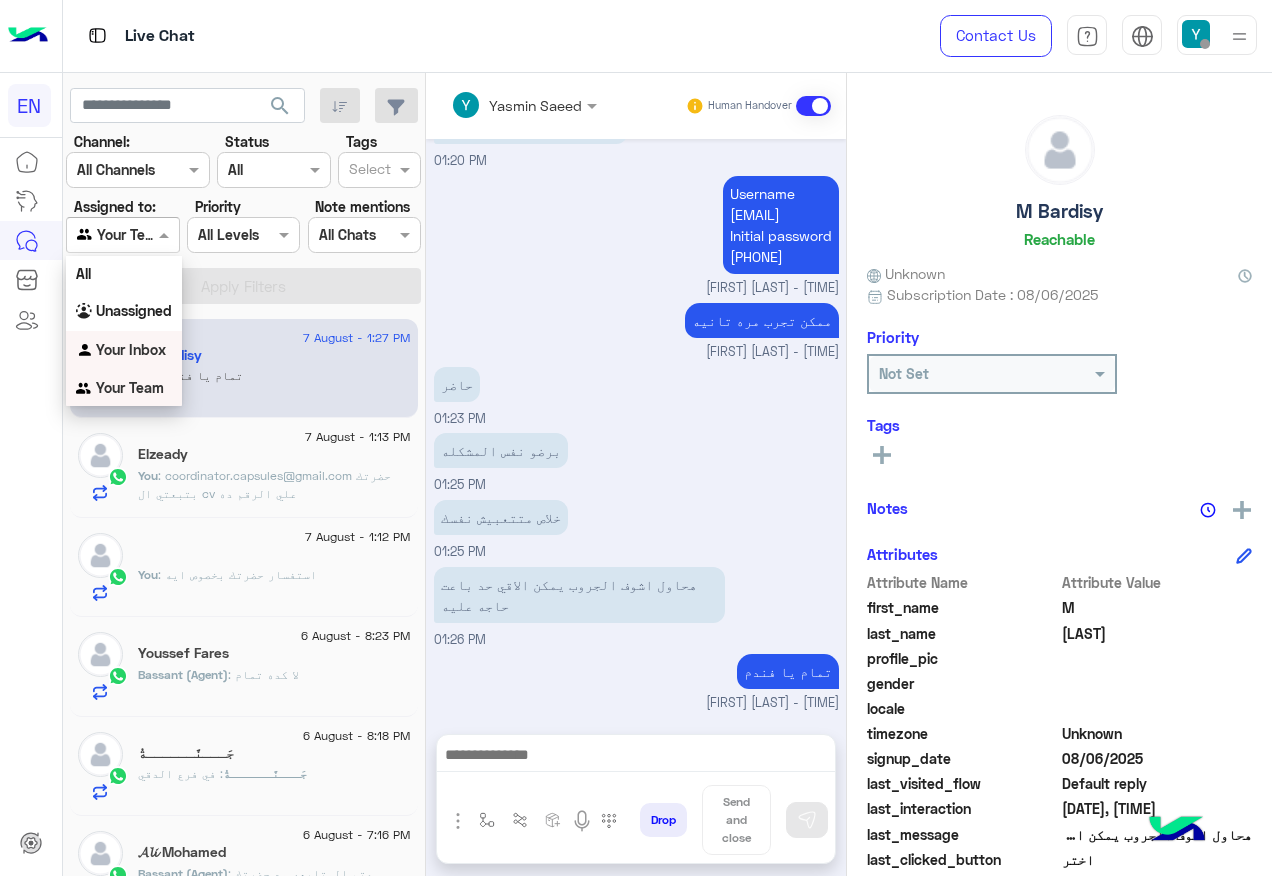 click on "Your Inbox" at bounding box center (124, 350) 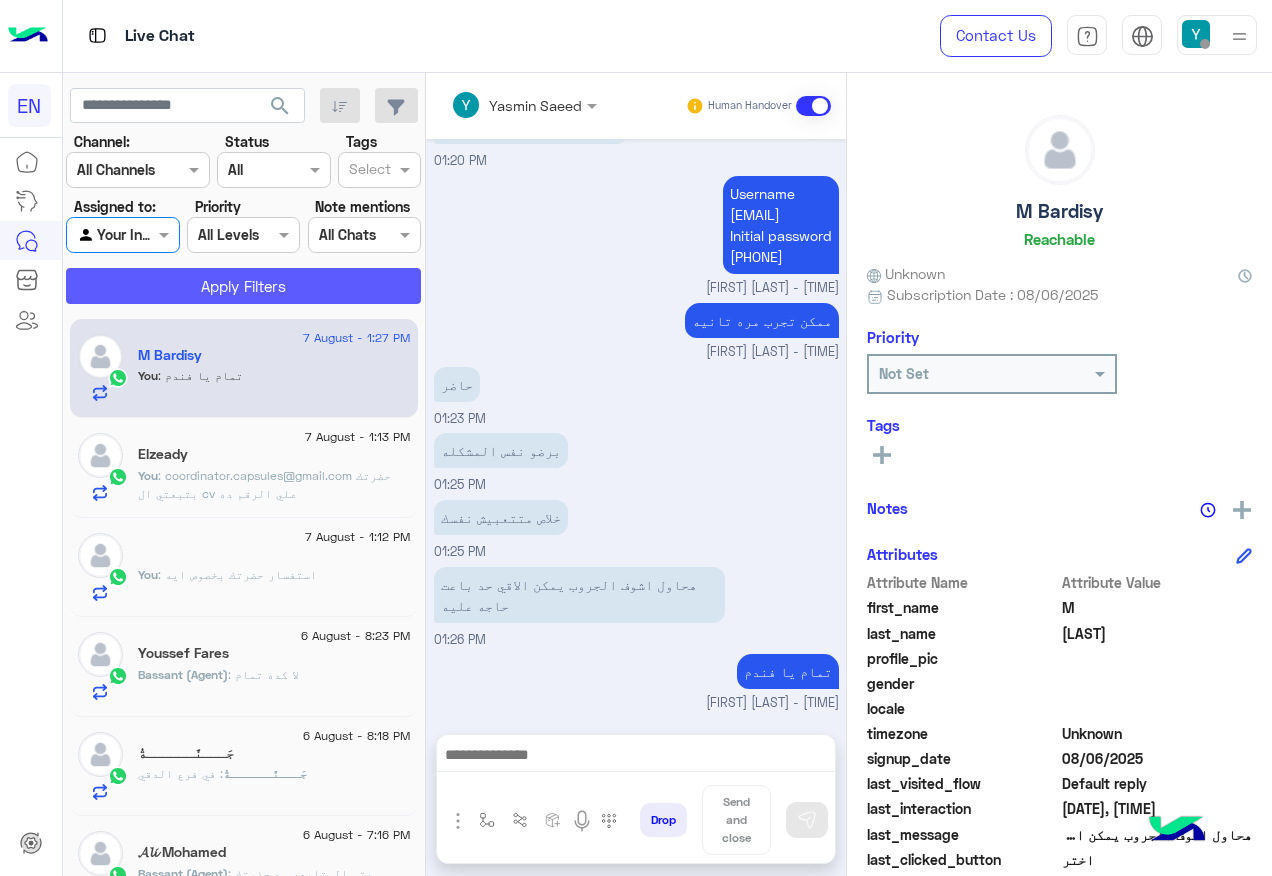click on "Apply Filters" 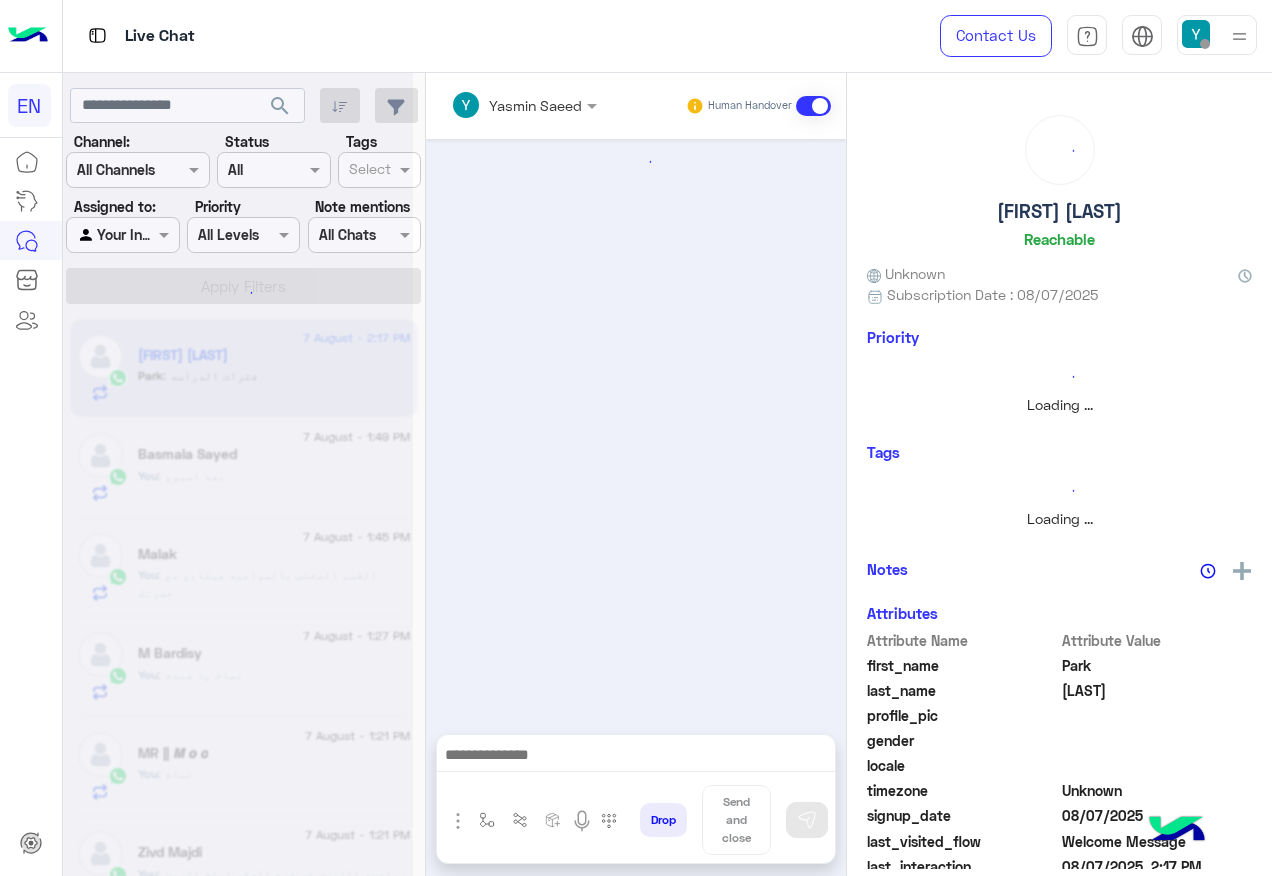 scroll, scrollTop: 22, scrollLeft: 0, axis: vertical 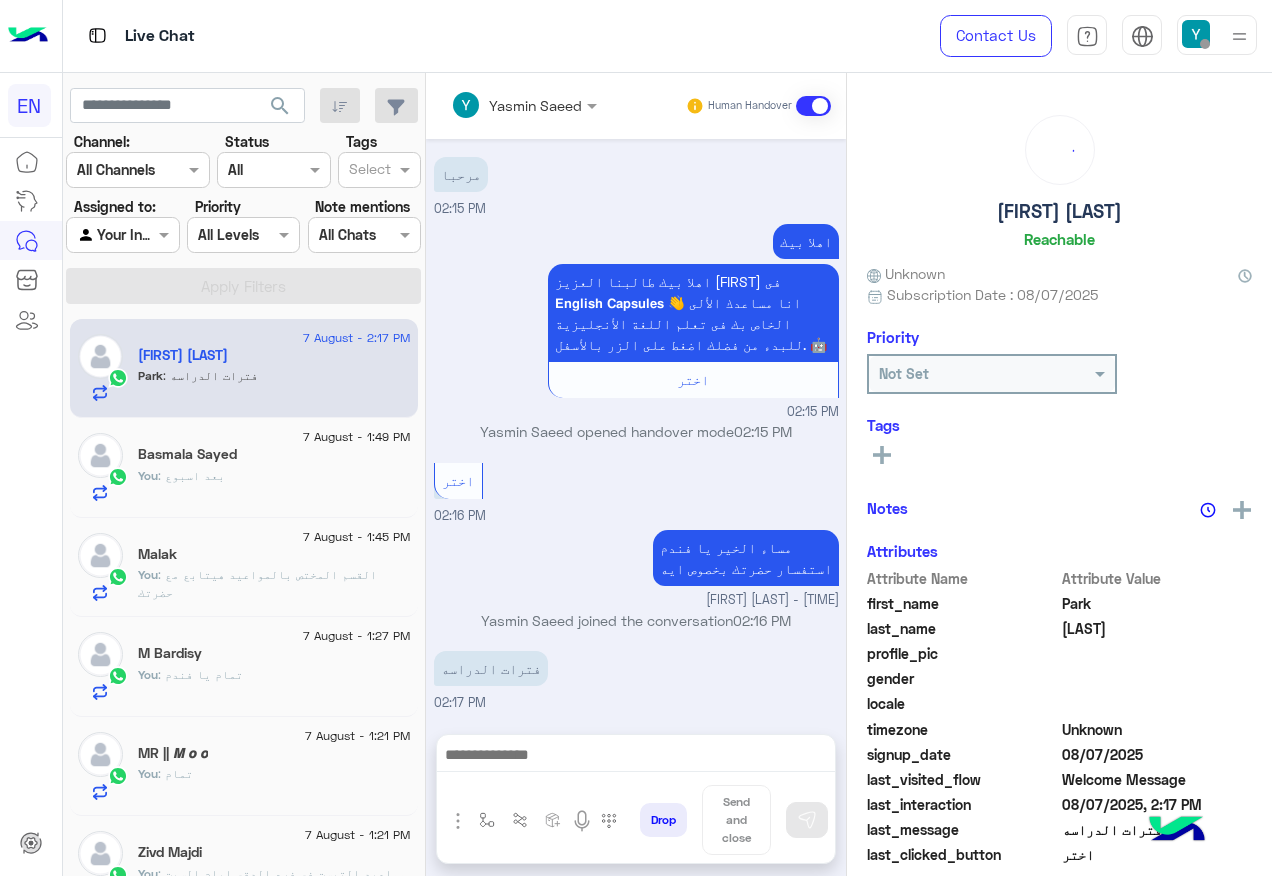 click at bounding box center (122, 234) 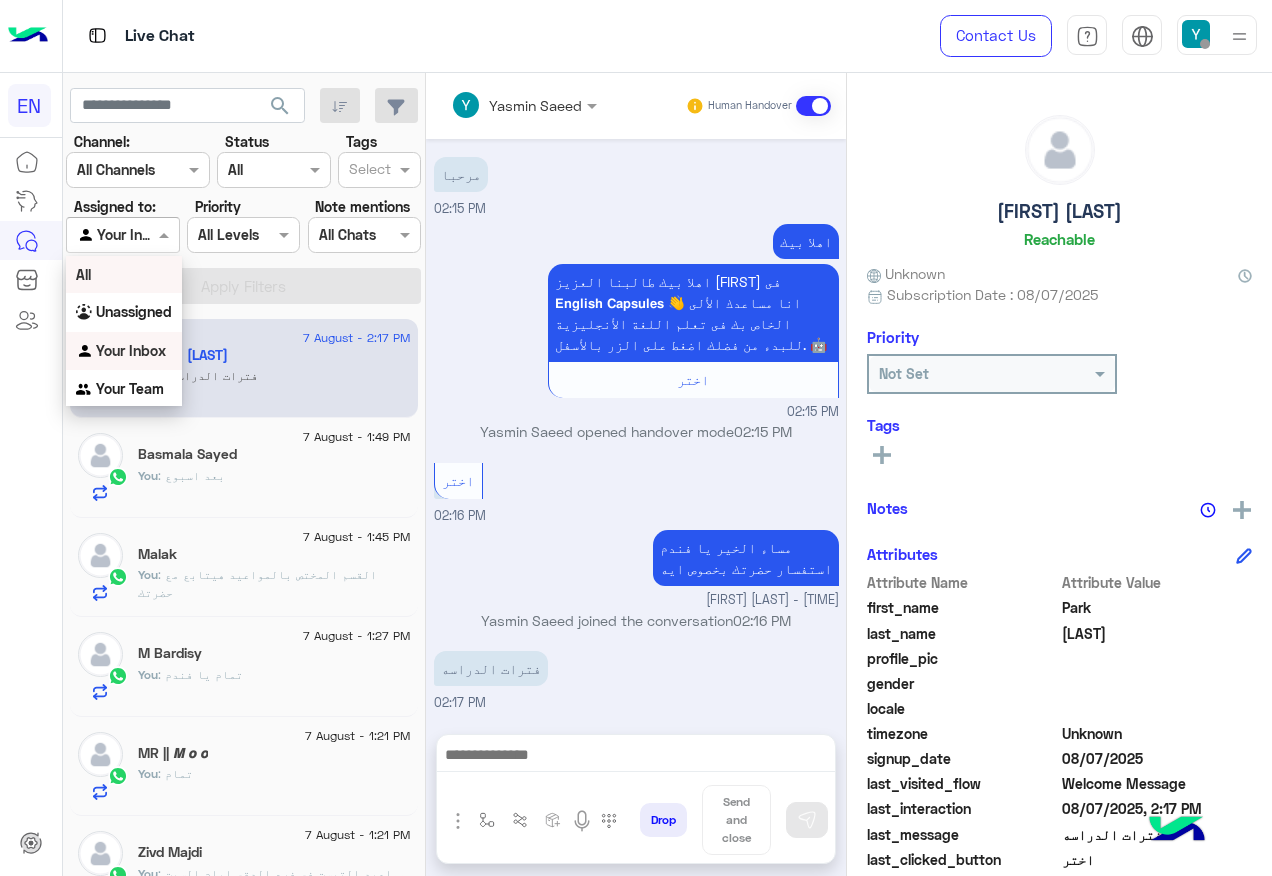 click at bounding box center [498, 105] 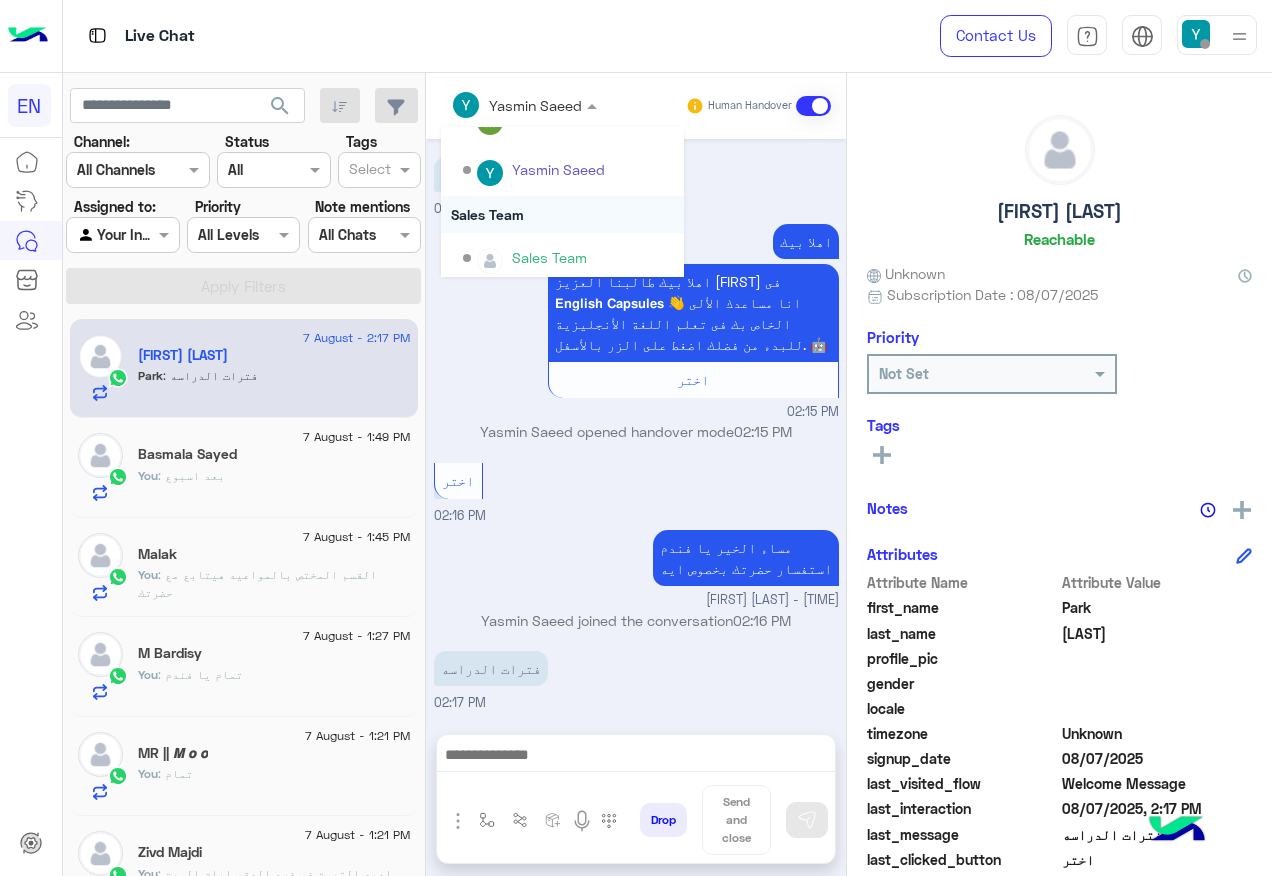 scroll, scrollTop: 332, scrollLeft: 0, axis: vertical 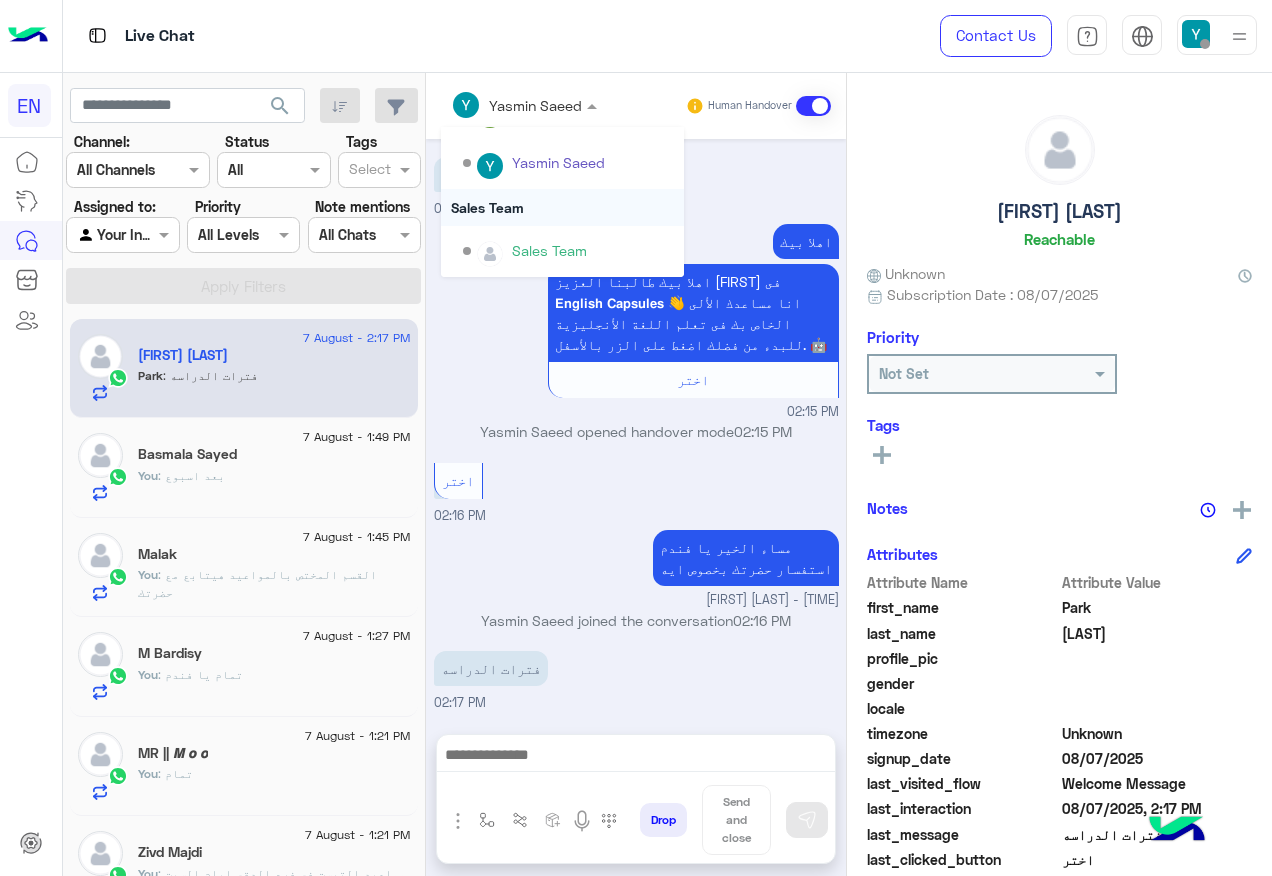 click on "Sales Team" at bounding box center (562, 207) 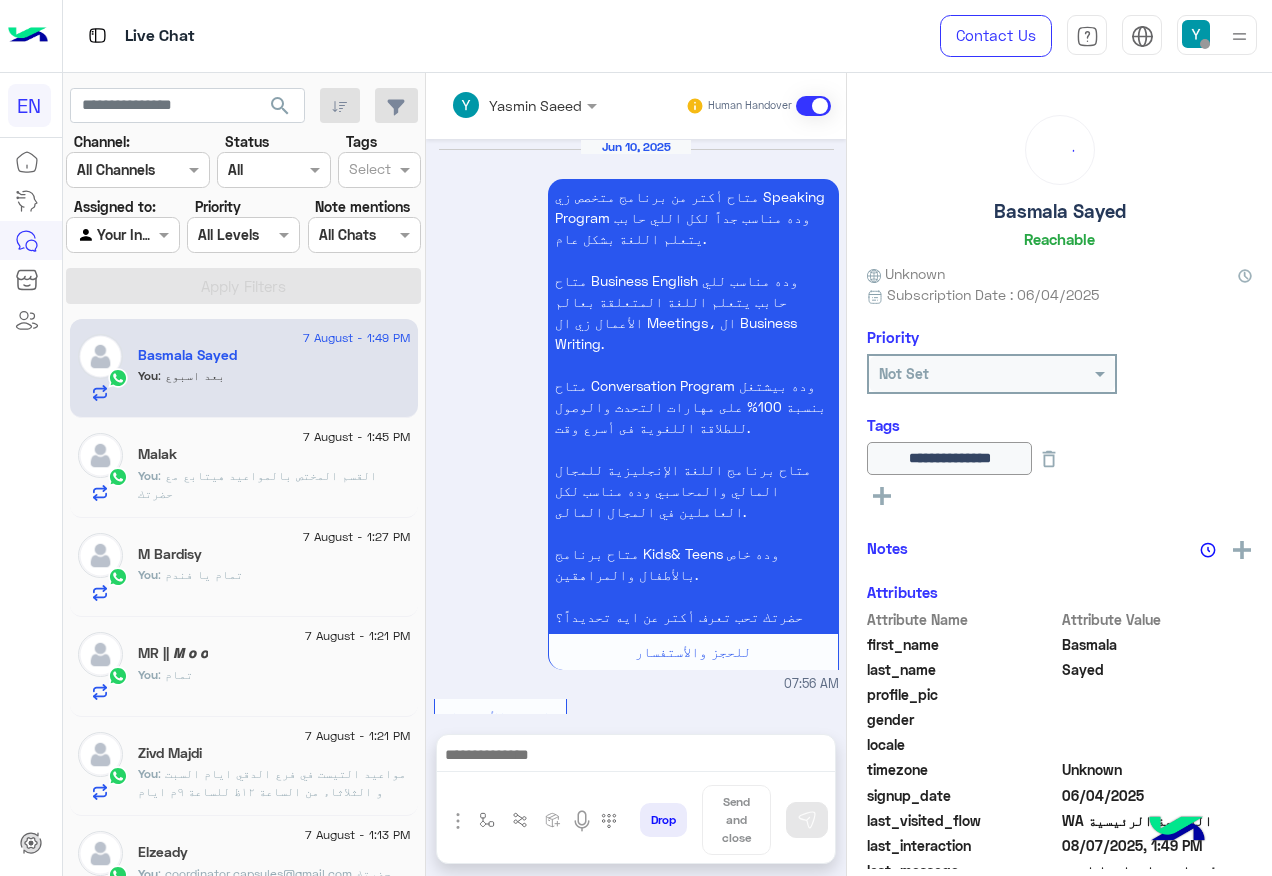 scroll, scrollTop: 3135, scrollLeft: 0, axis: vertical 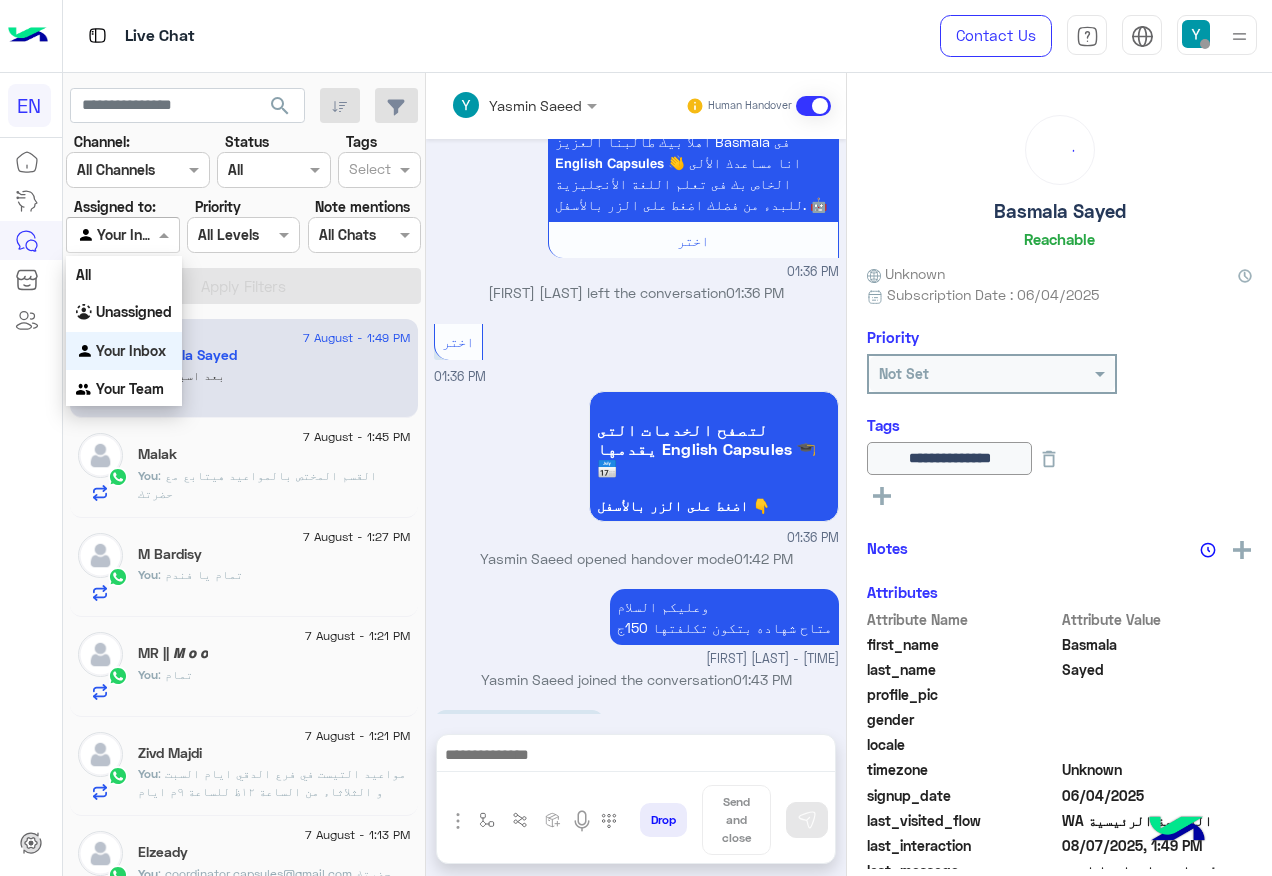 click at bounding box center [166, 234] 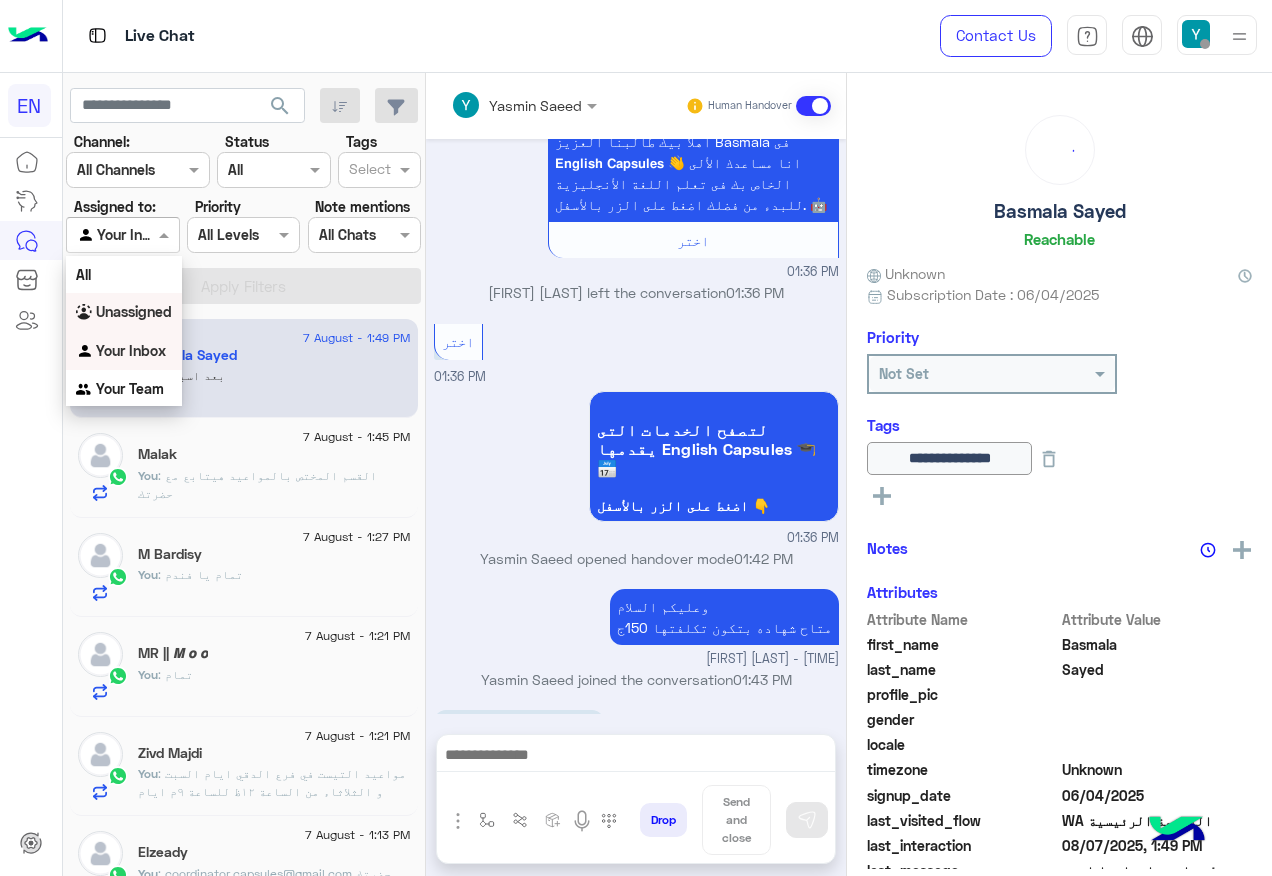 click on "Unassigned" at bounding box center [124, 312] 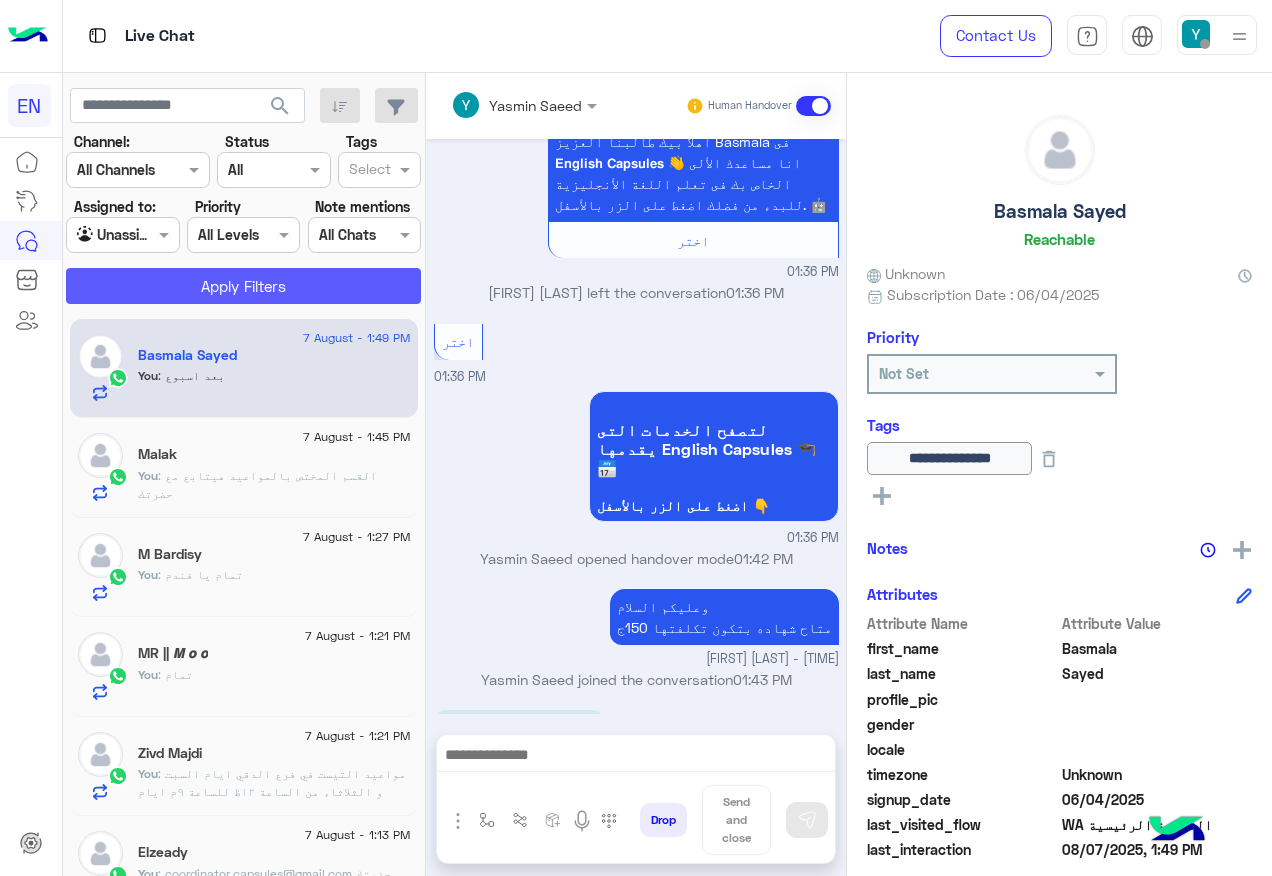 click on "Apply Filters" 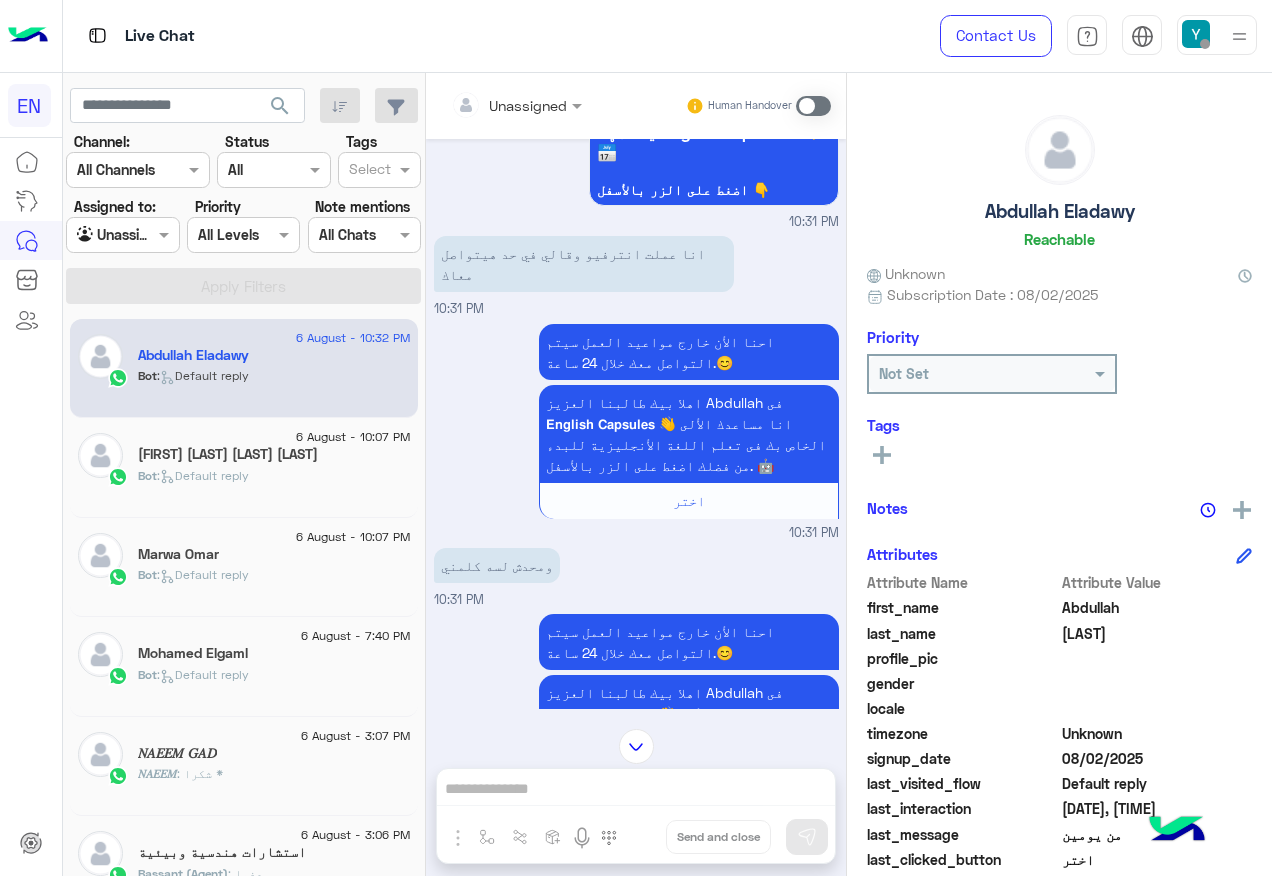 scroll, scrollTop: 1405, scrollLeft: 0, axis: vertical 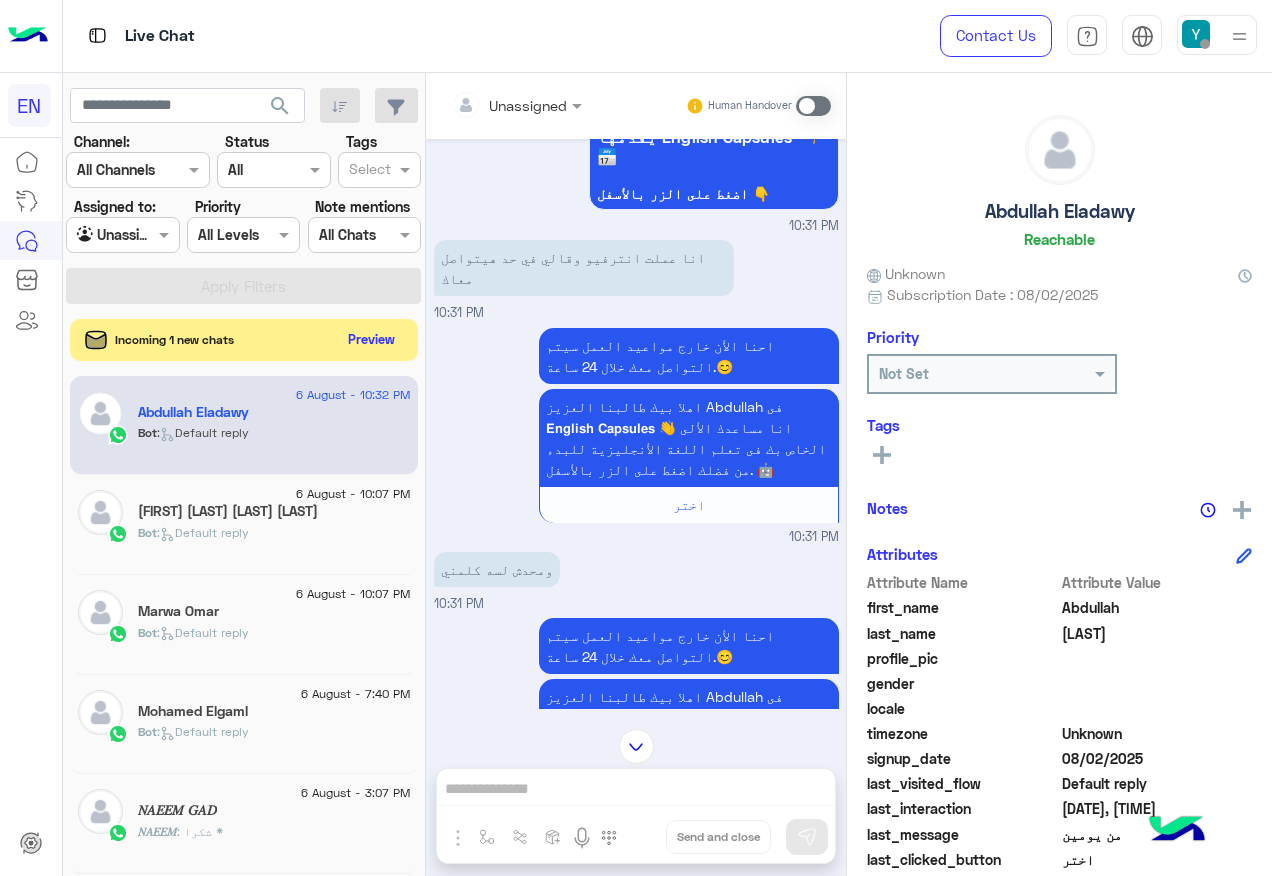 click on "Preview" 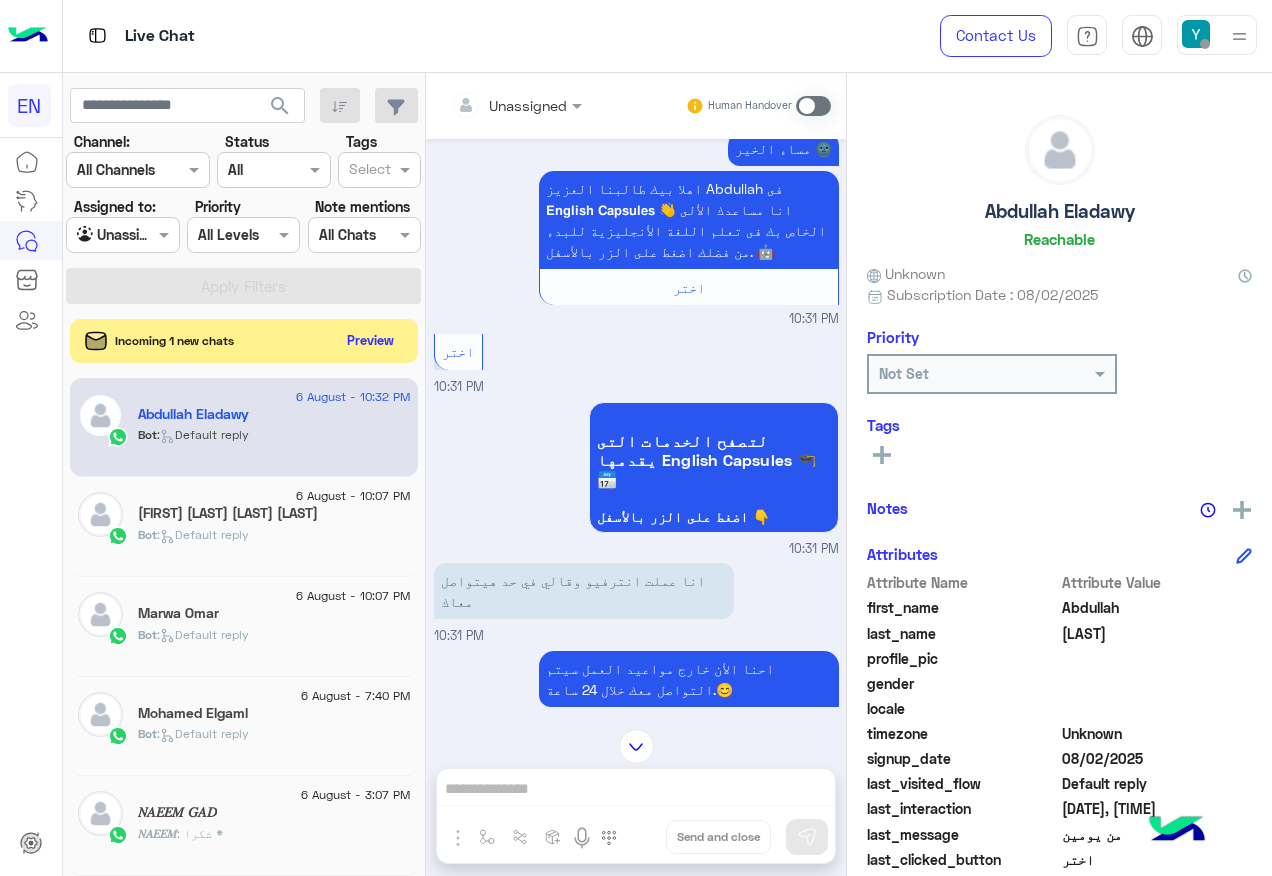scroll, scrollTop: 1105, scrollLeft: 0, axis: vertical 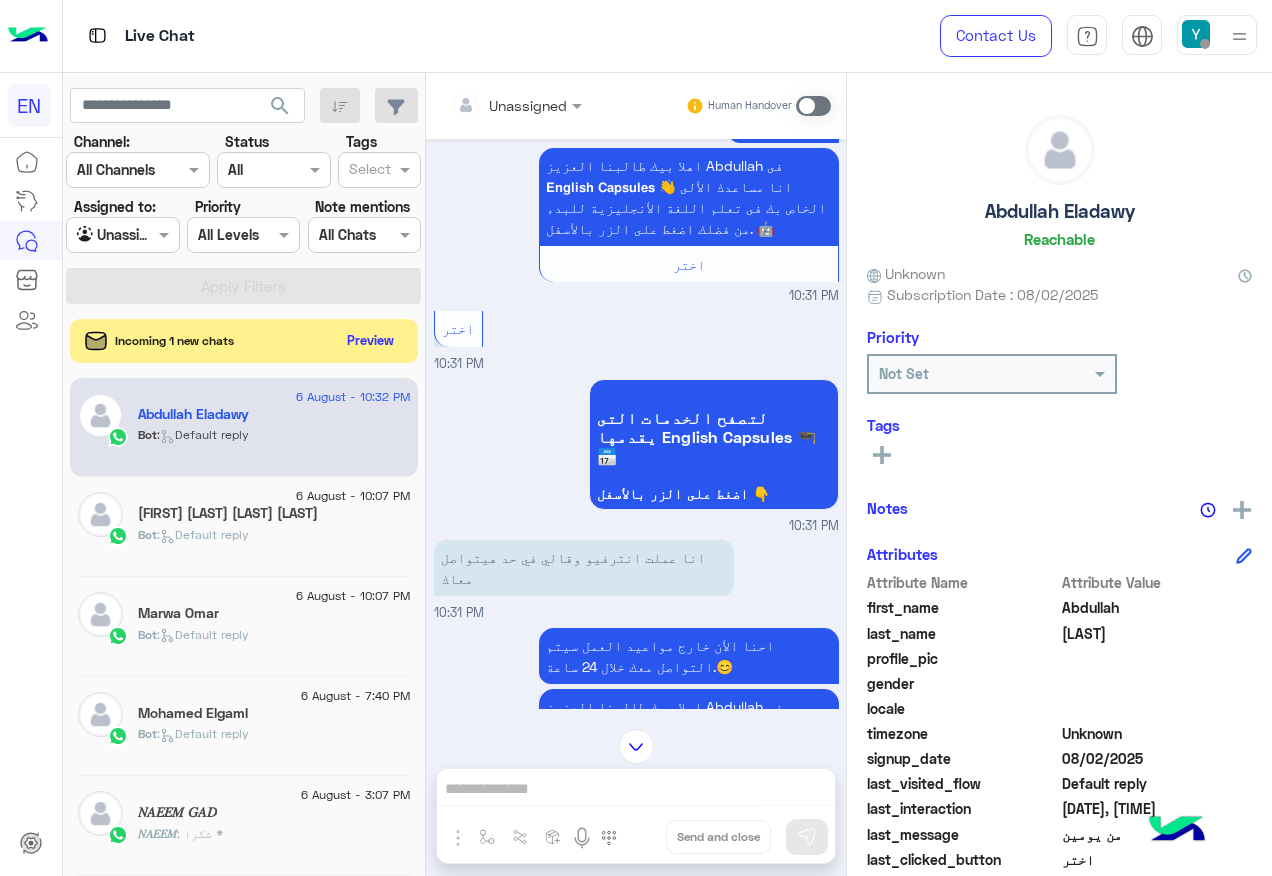 click at bounding box center [813, 106] 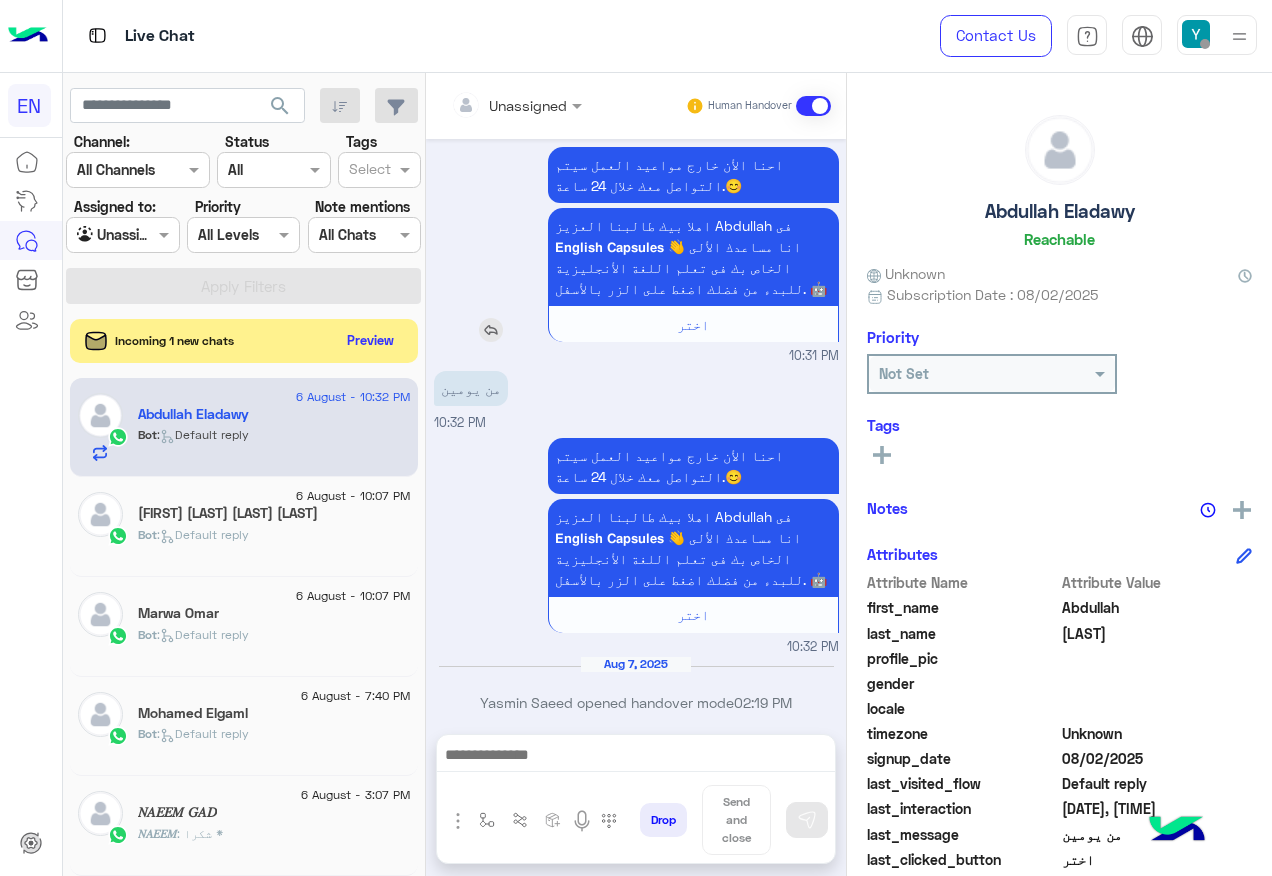scroll, scrollTop: 1910, scrollLeft: 0, axis: vertical 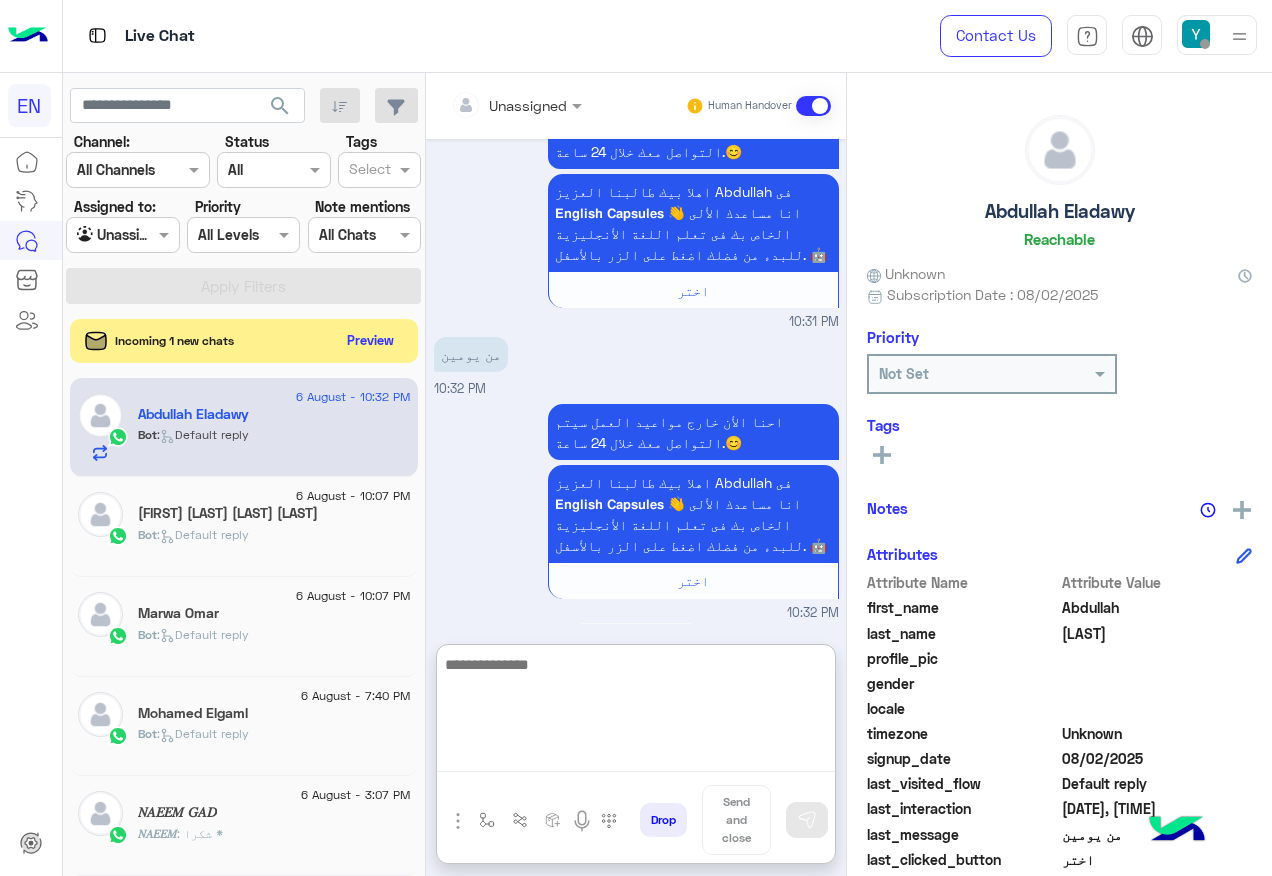 click at bounding box center [636, 712] 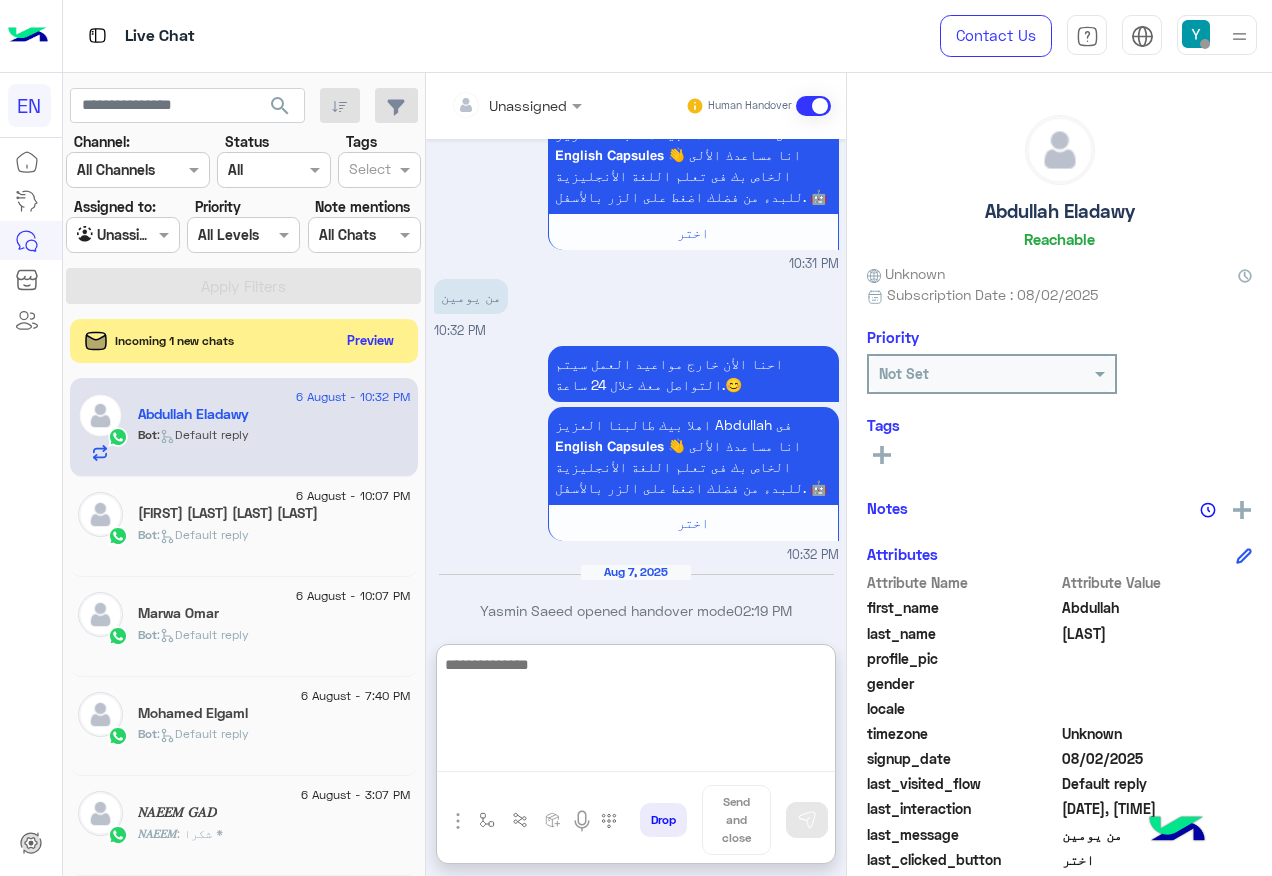 scroll, scrollTop: 2000, scrollLeft: 0, axis: vertical 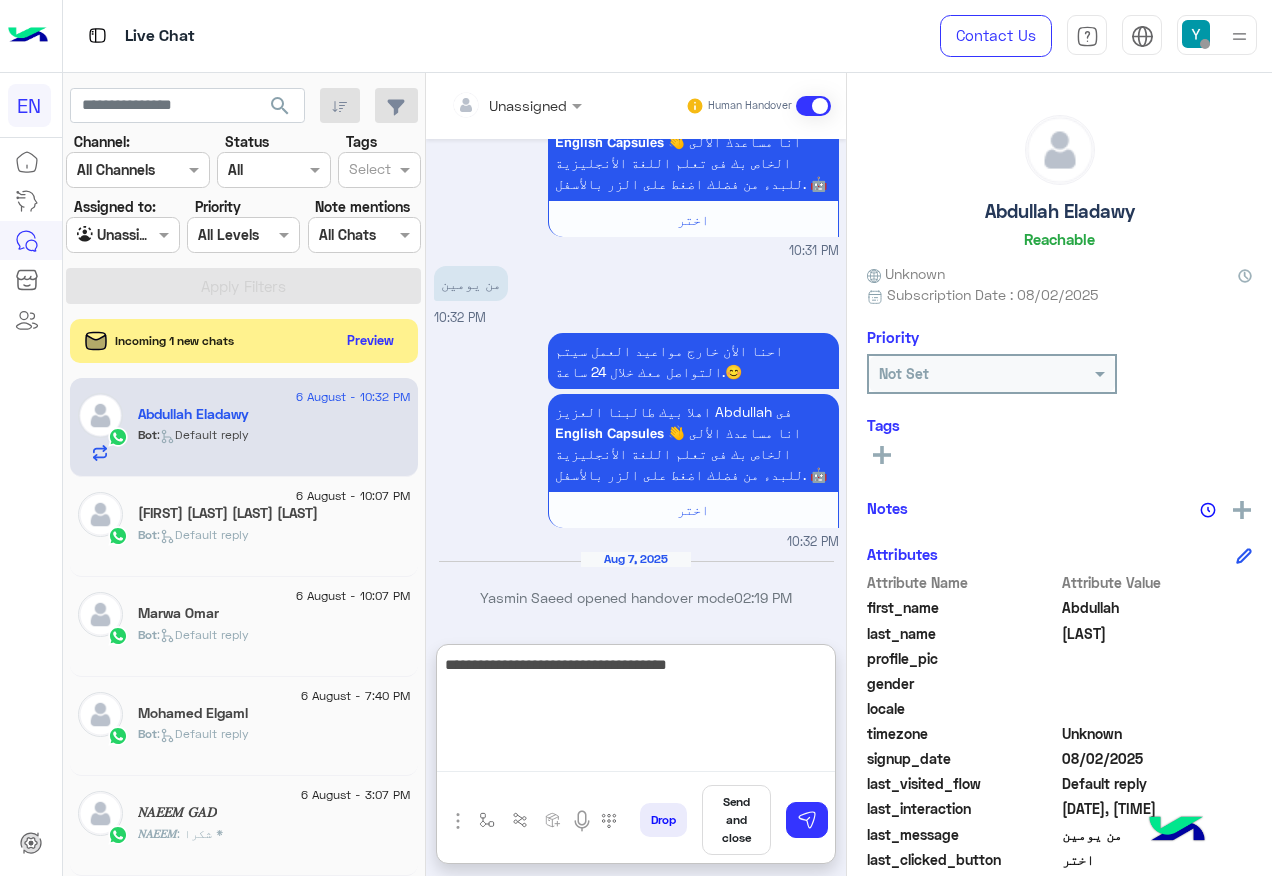 type on "**********" 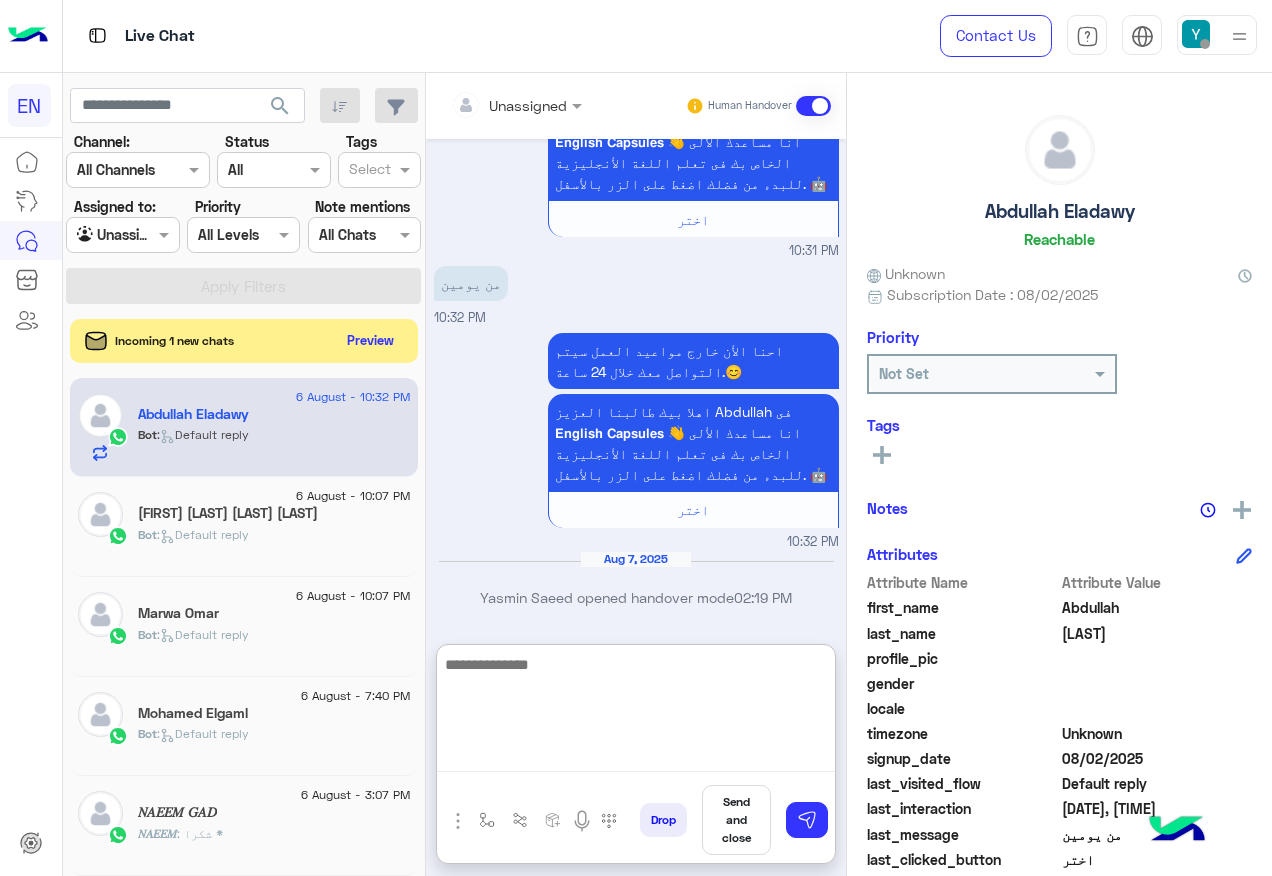 scroll, scrollTop: 2065, scrollLeft: 0, axis: vertical 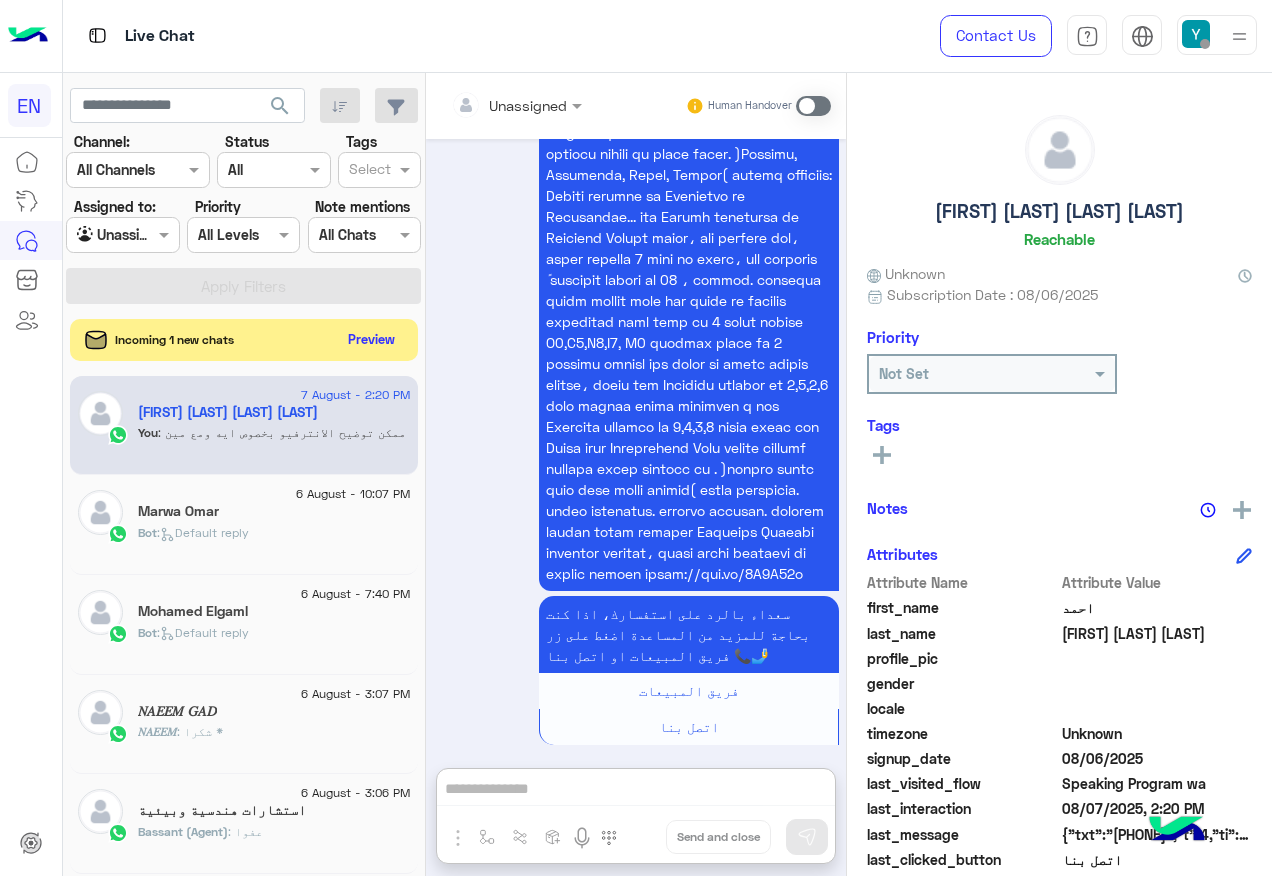 click on "Preview" 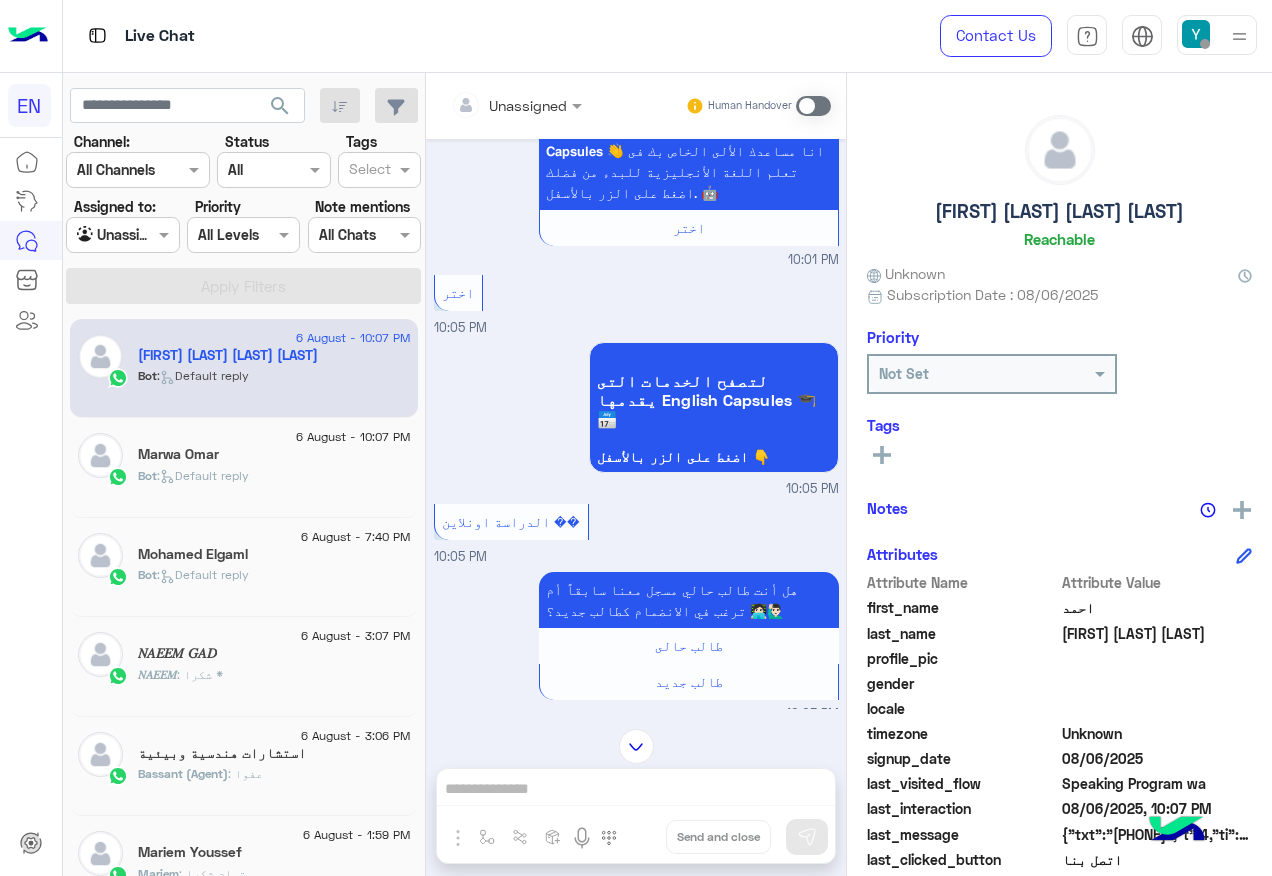 scroll, scrollTop: 2283, scrollLeft: 0, axis: vertical 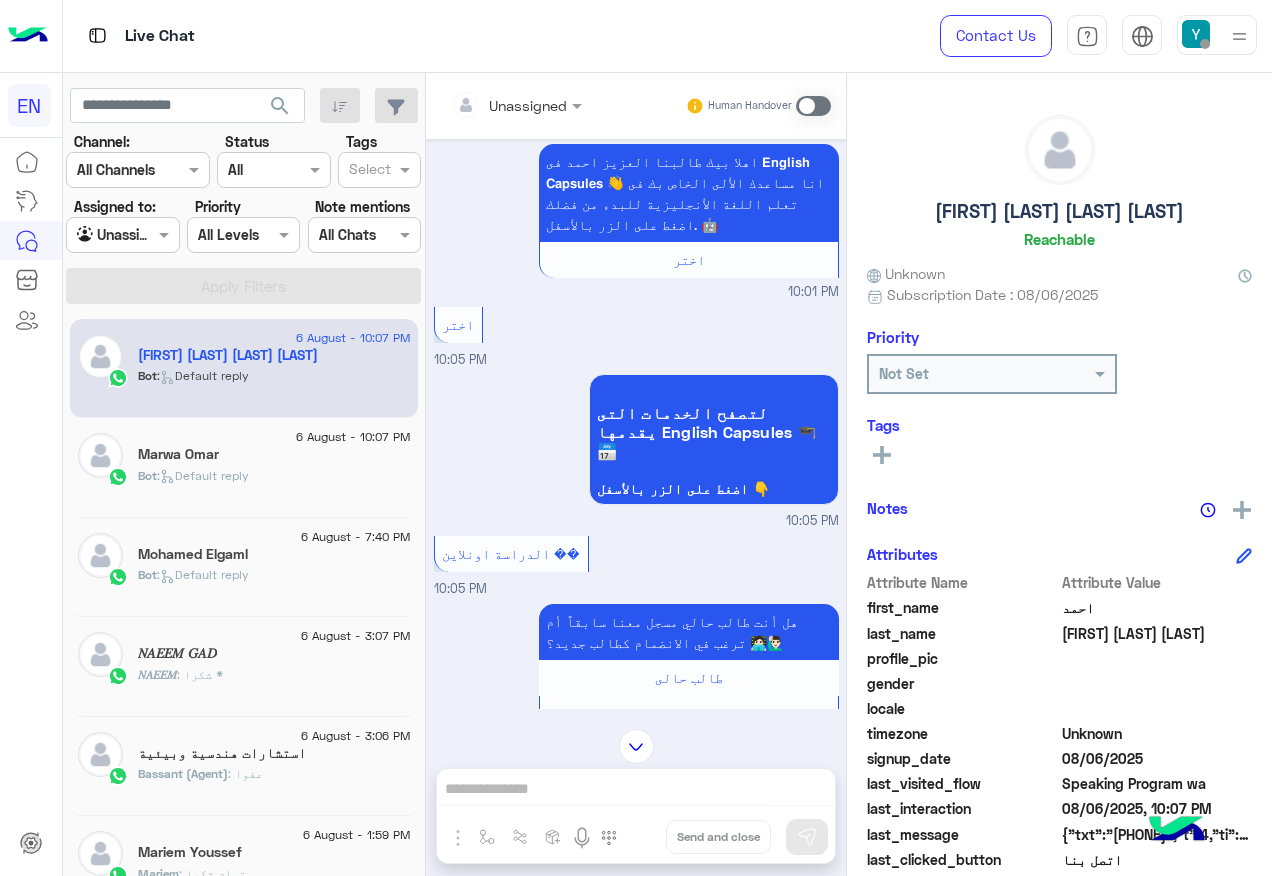 click on "Unassigned" at bounding box center (509, 105) 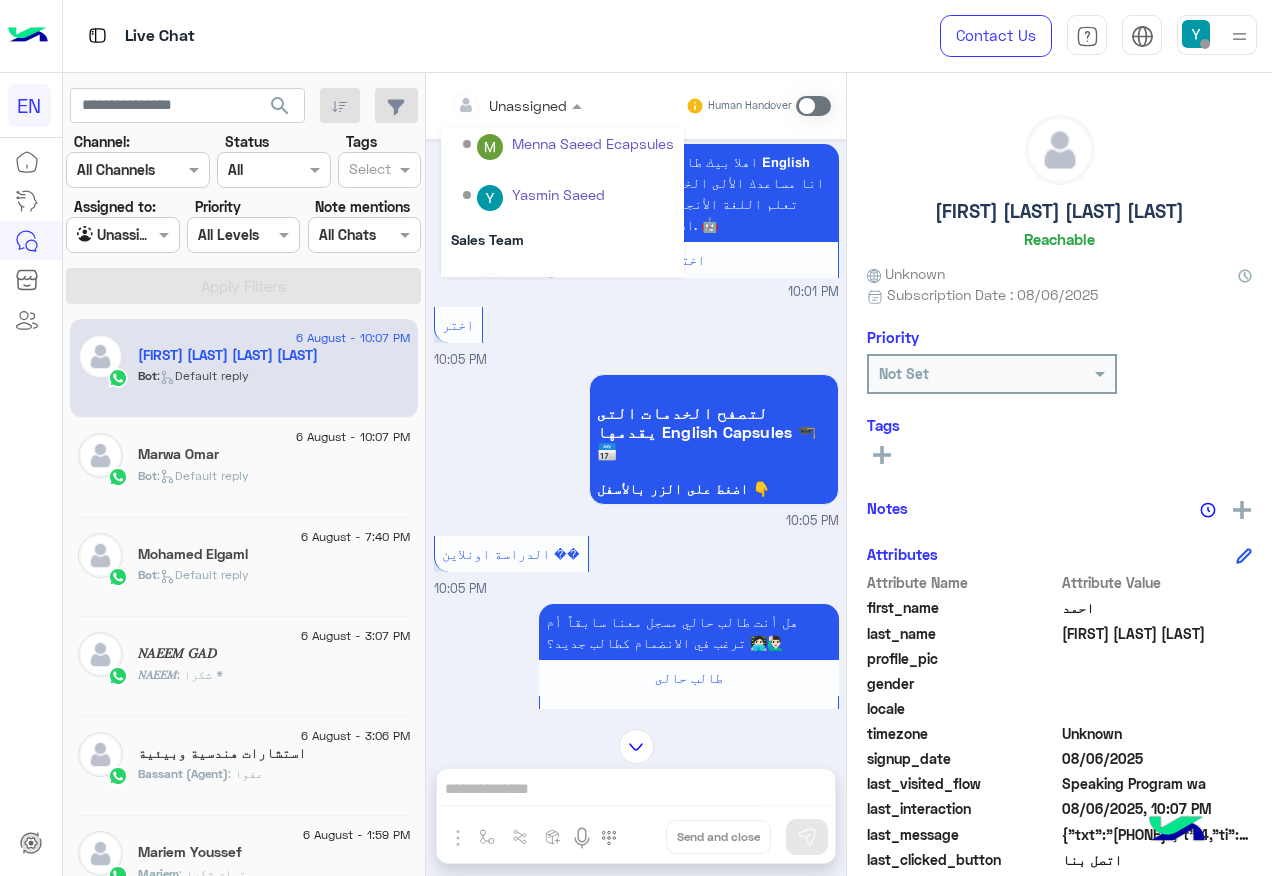 scroll, scrollTop: 332, scrollLeft: 0, axis: vertical 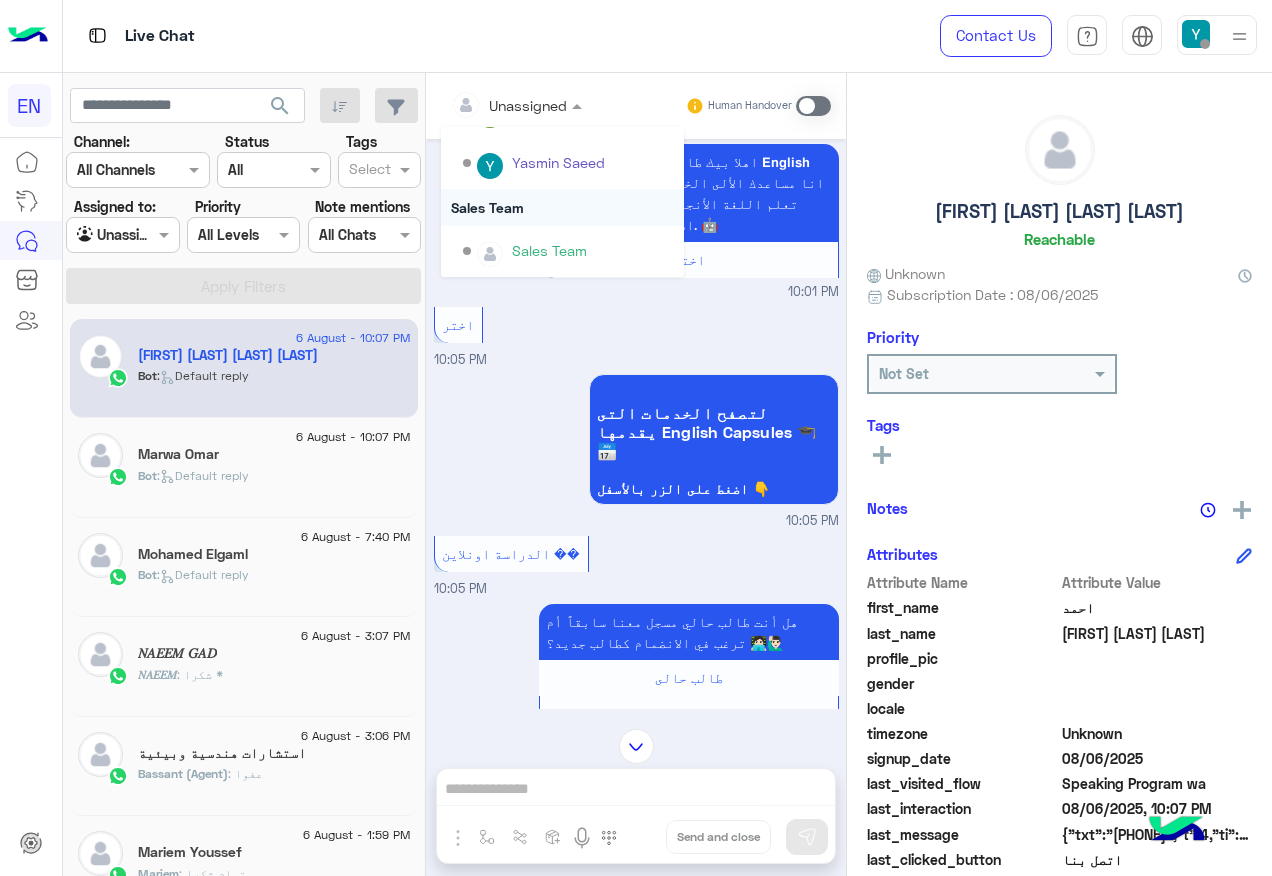 click on "Sales Team" at bounding box center [562, 207] 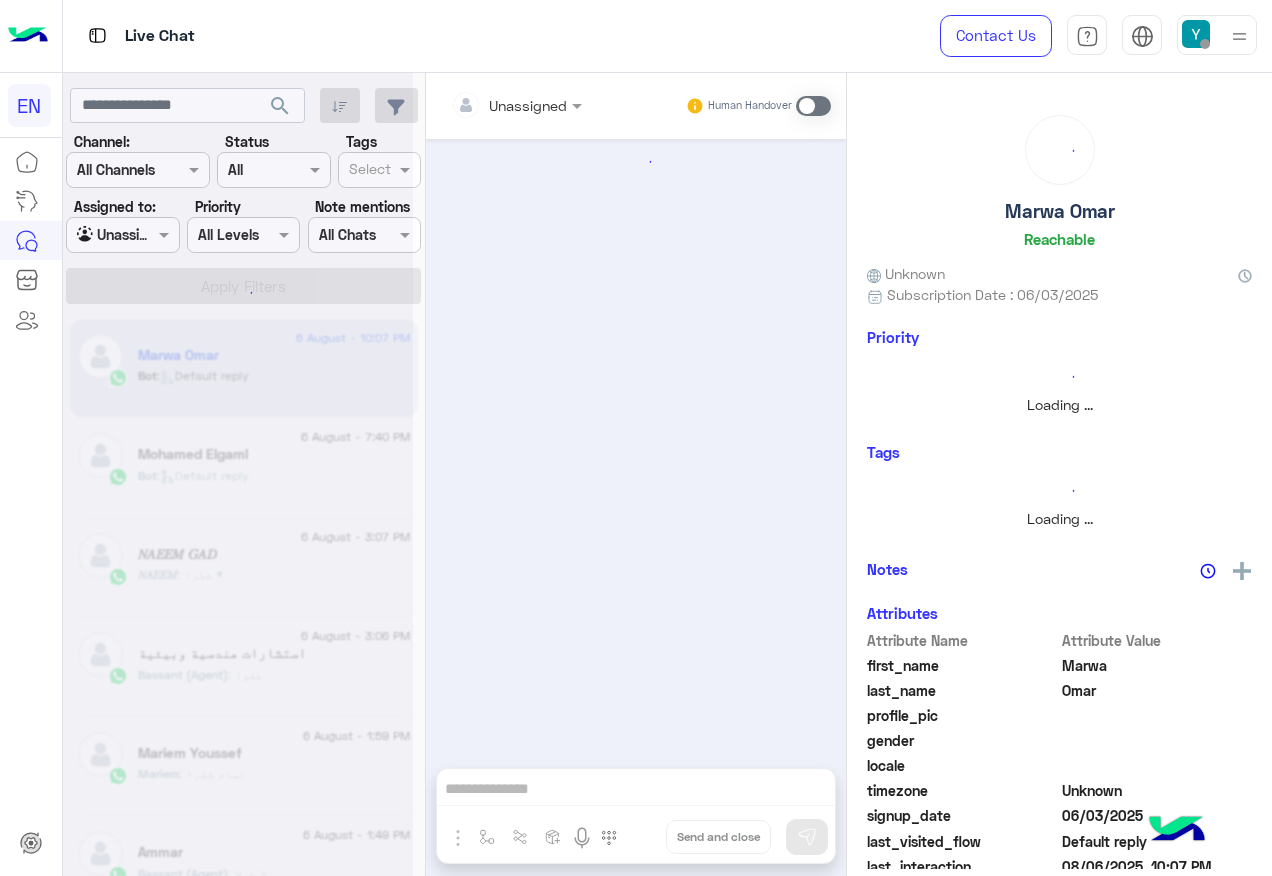 scroll, scrollTop: 1455, scrollLeft: 0, axis: vertical 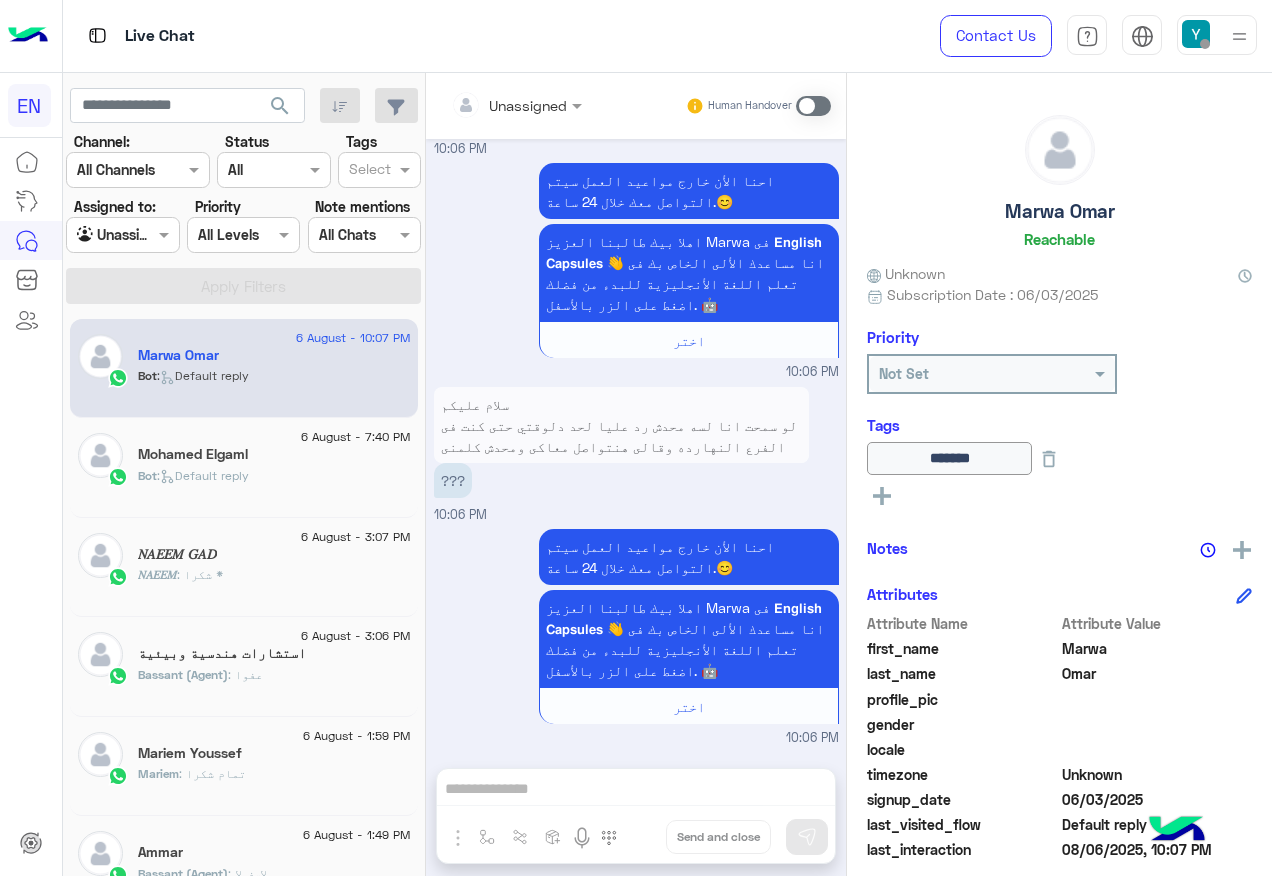 click on "Bot :   Default reply" 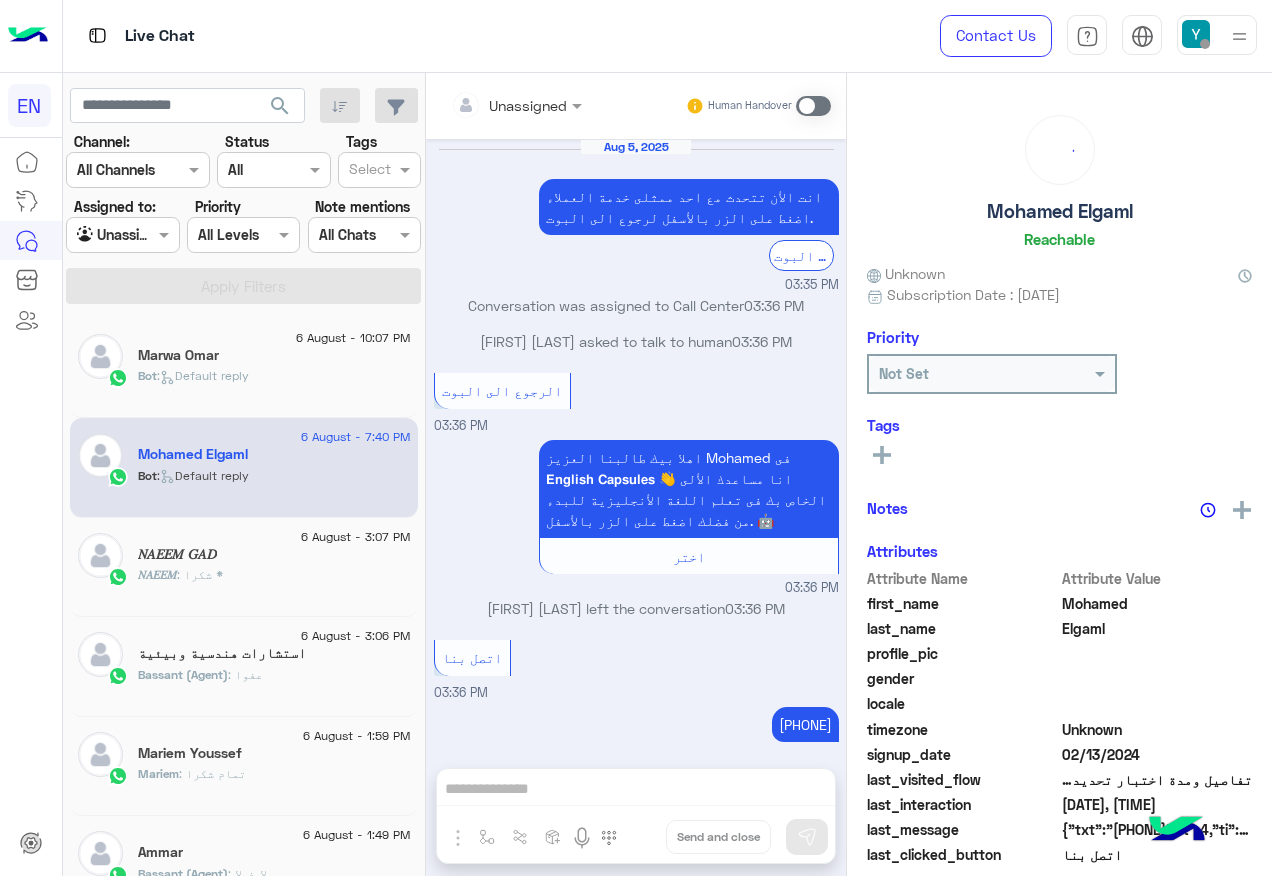 scroll, scrollTop: 1418, scrollLeft: 0, axis: vertical 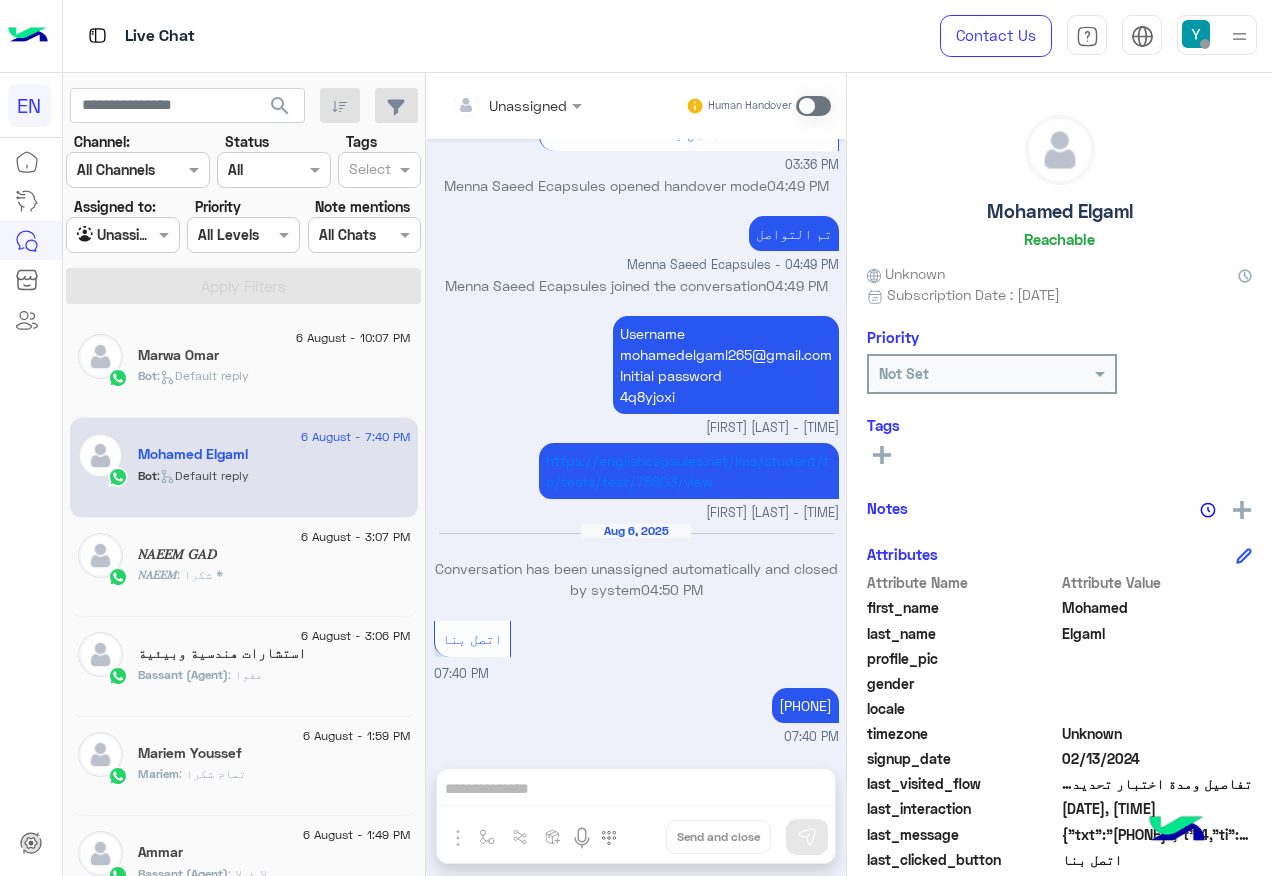 click on "Agent Filter Unassigned" at bounding box center (122, 235) 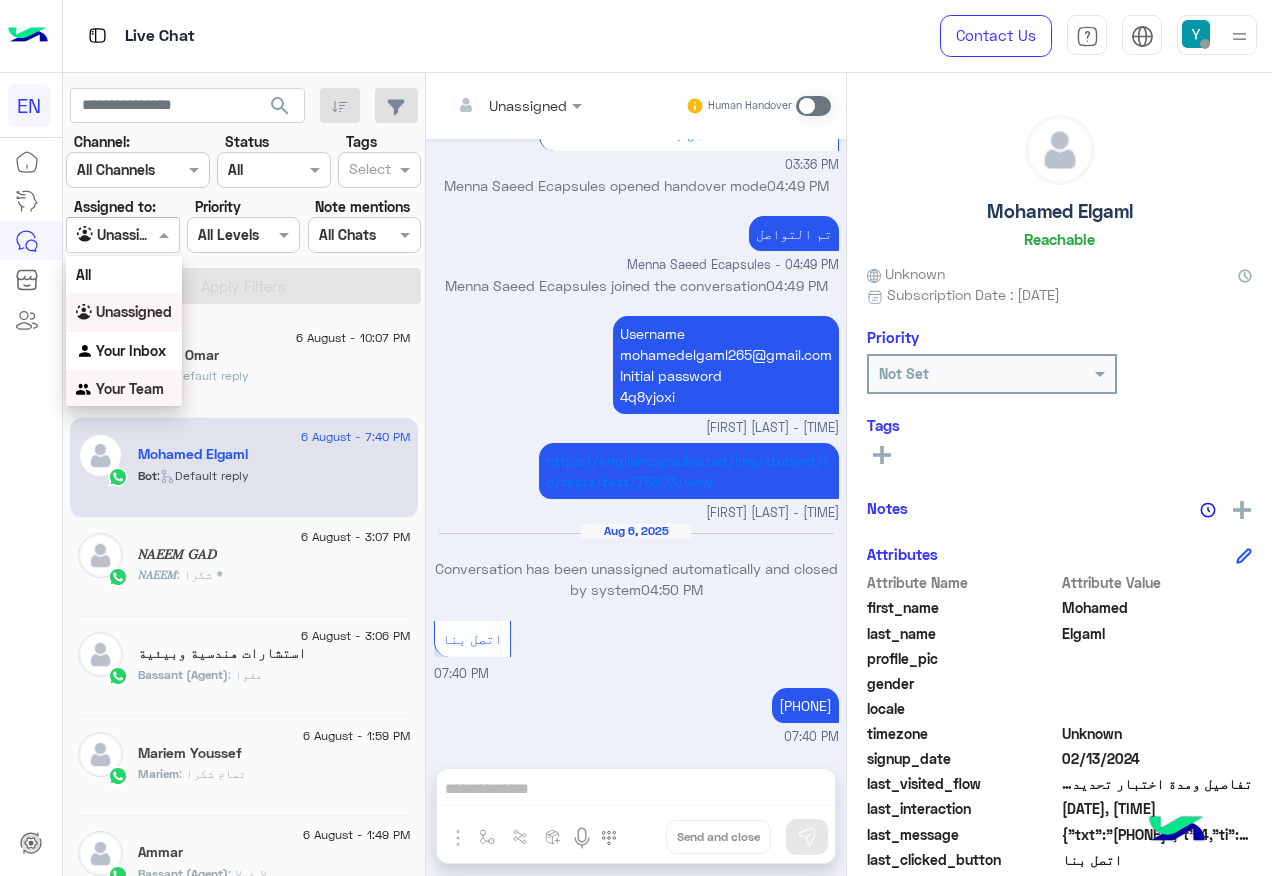 click on "Your Team" at bounding box center [130, 388] 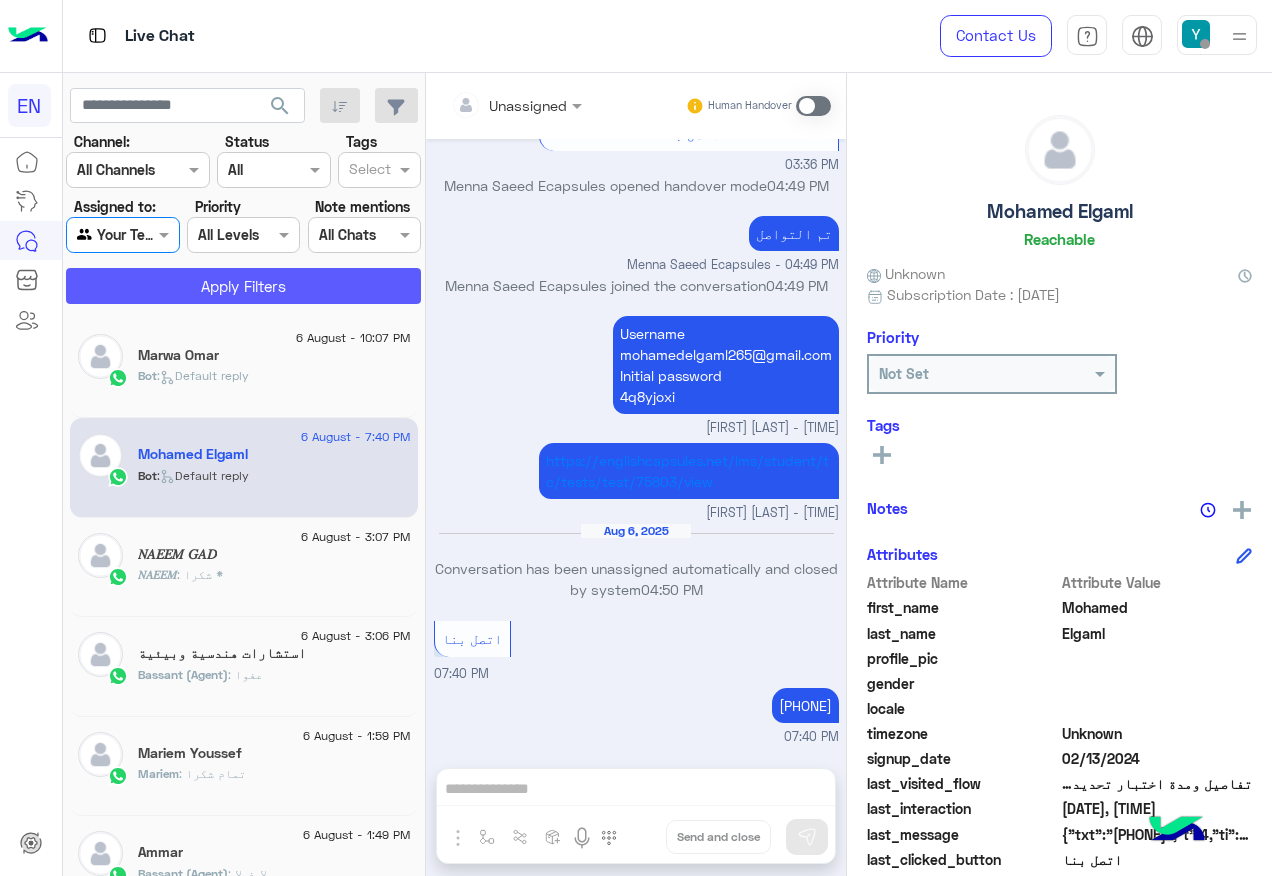 click on "Apply Filters" 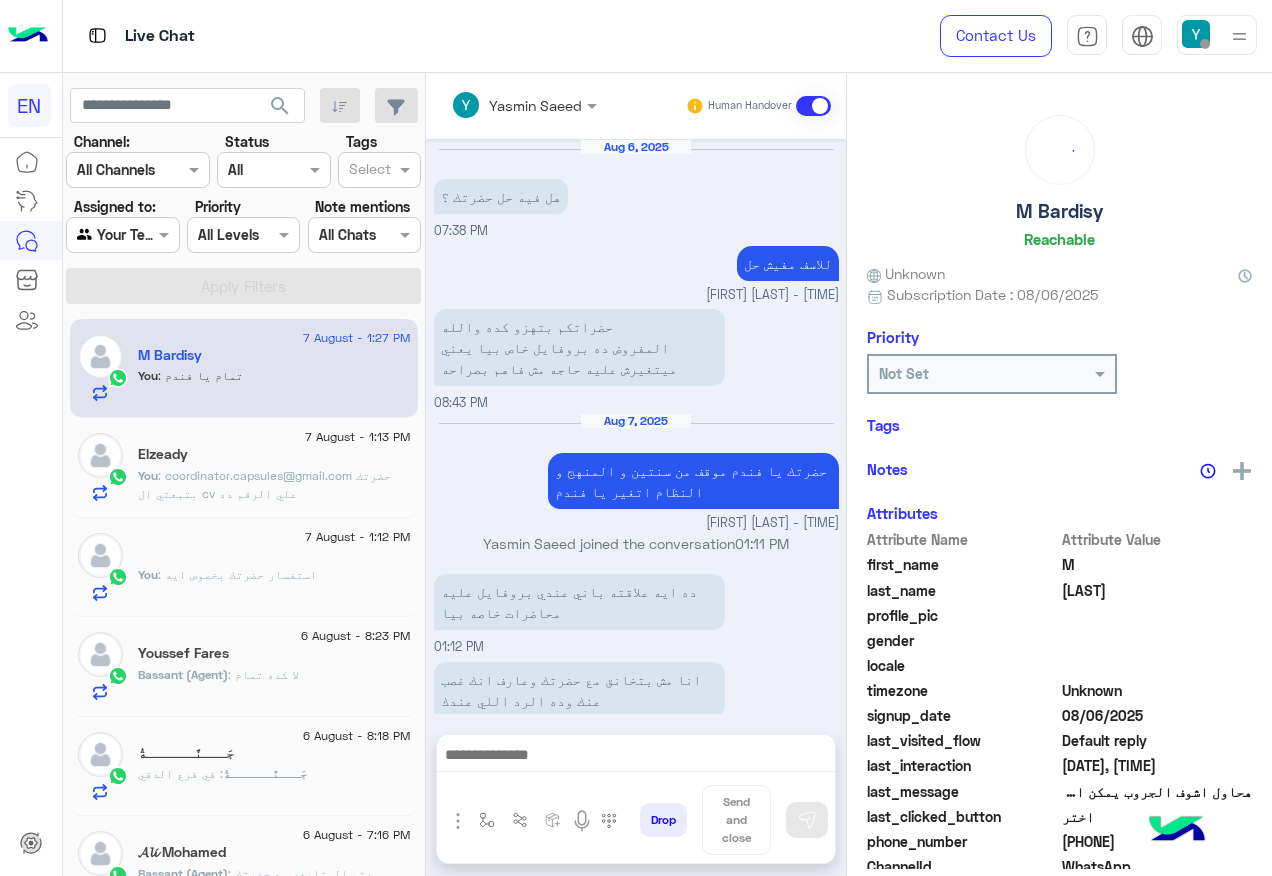 scroll, scrollTop: 1052, scrollLeft: 0, axis: vertical 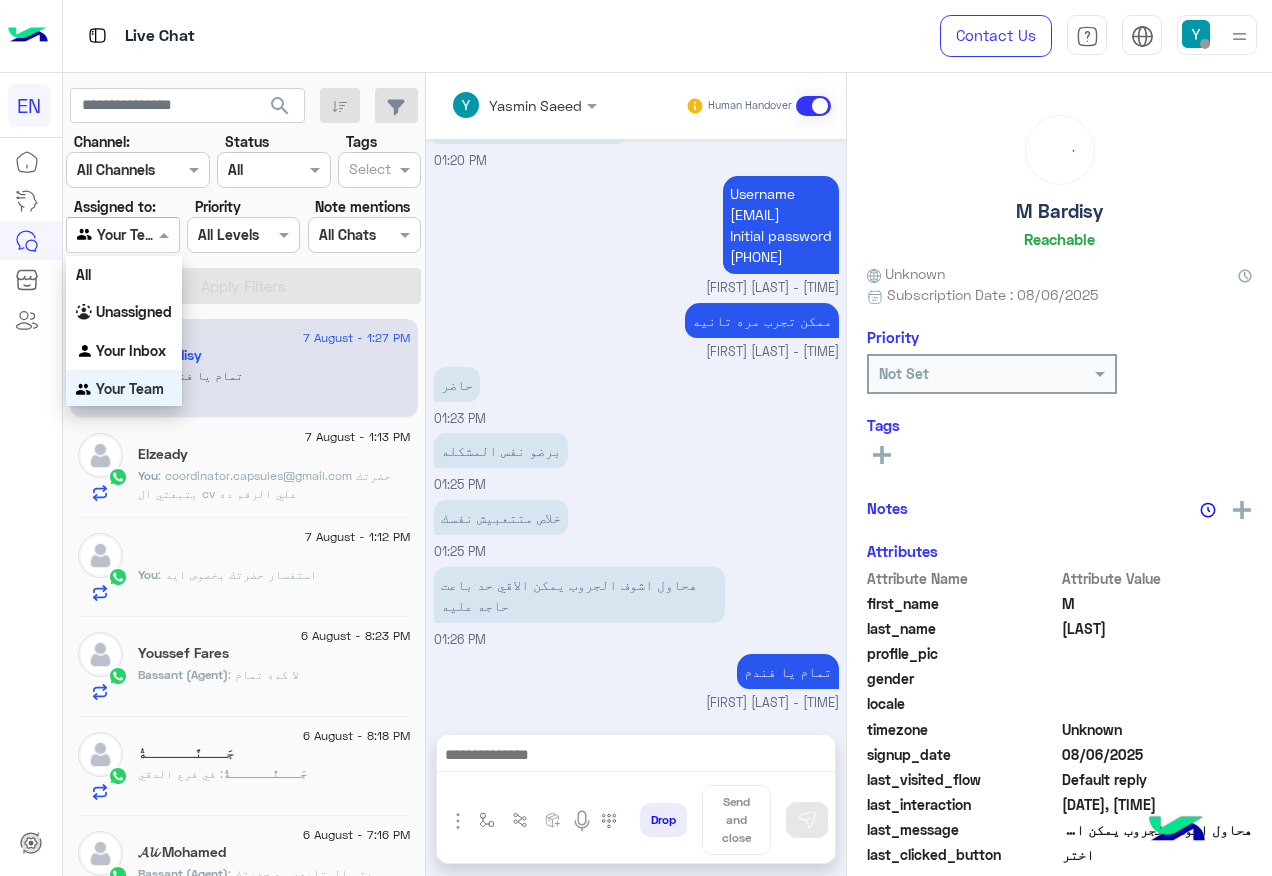 click at bounding box center [122, 234] 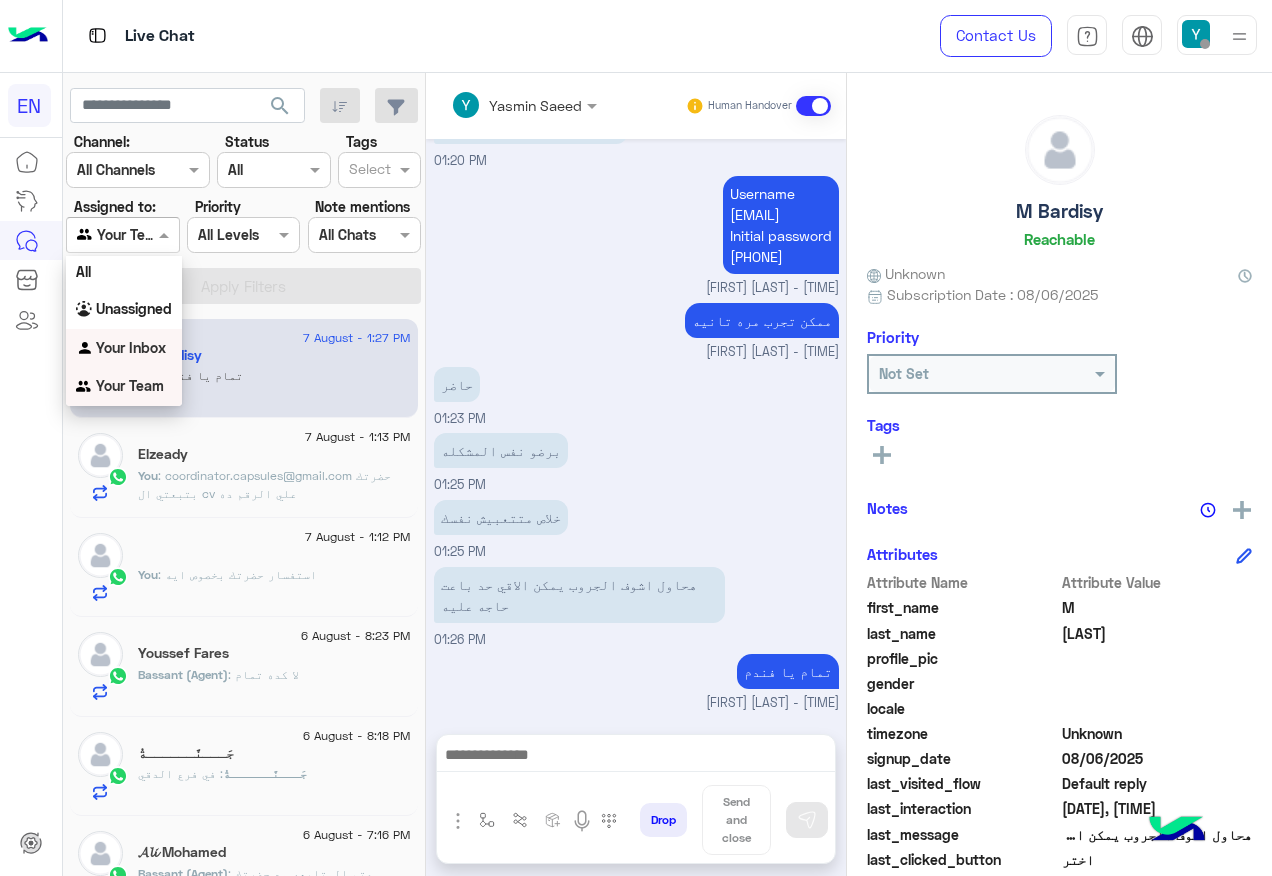drag, startPoint x: 151, startPoint y: 338, endPoint x: 172, endPoint y: 285, distance: 57.00877 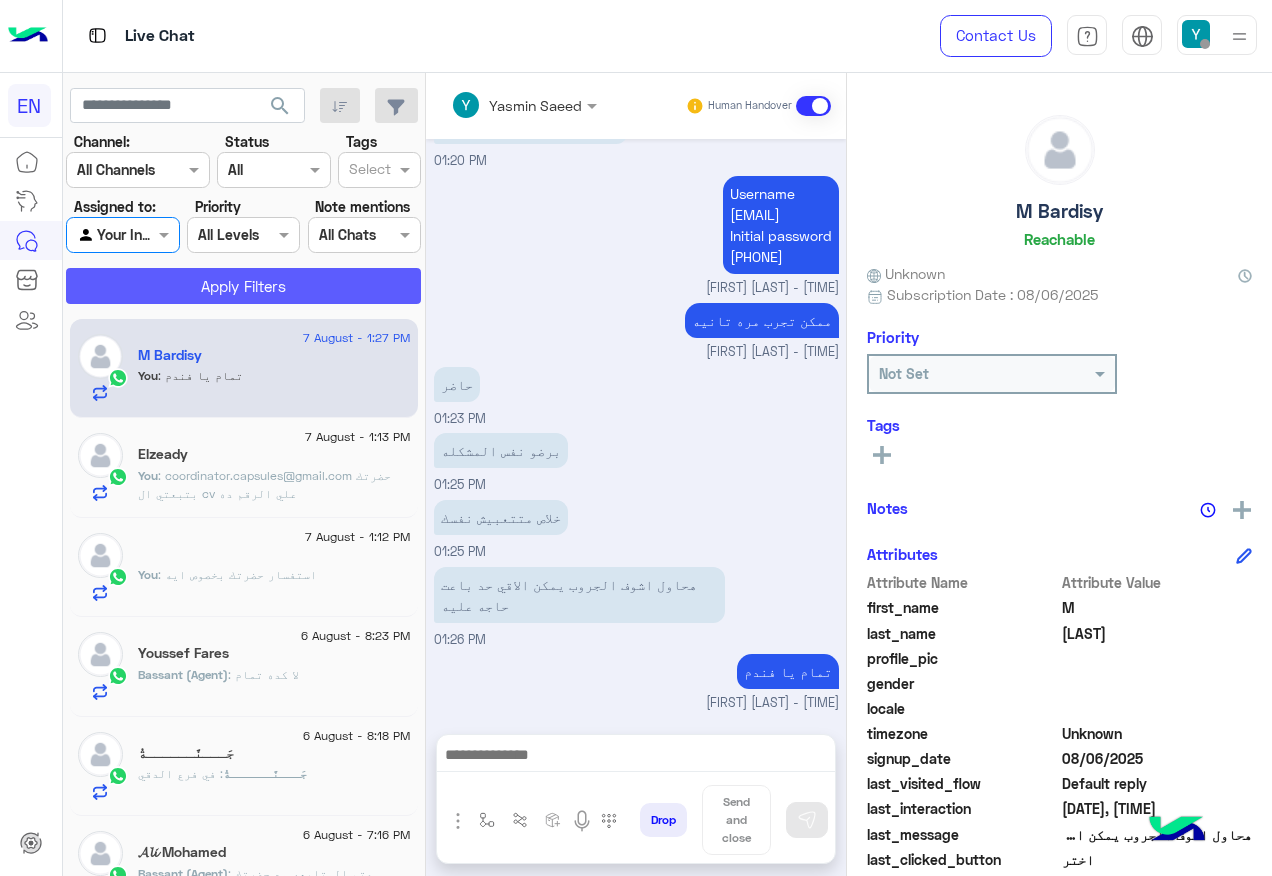 click on "Apply Filters" 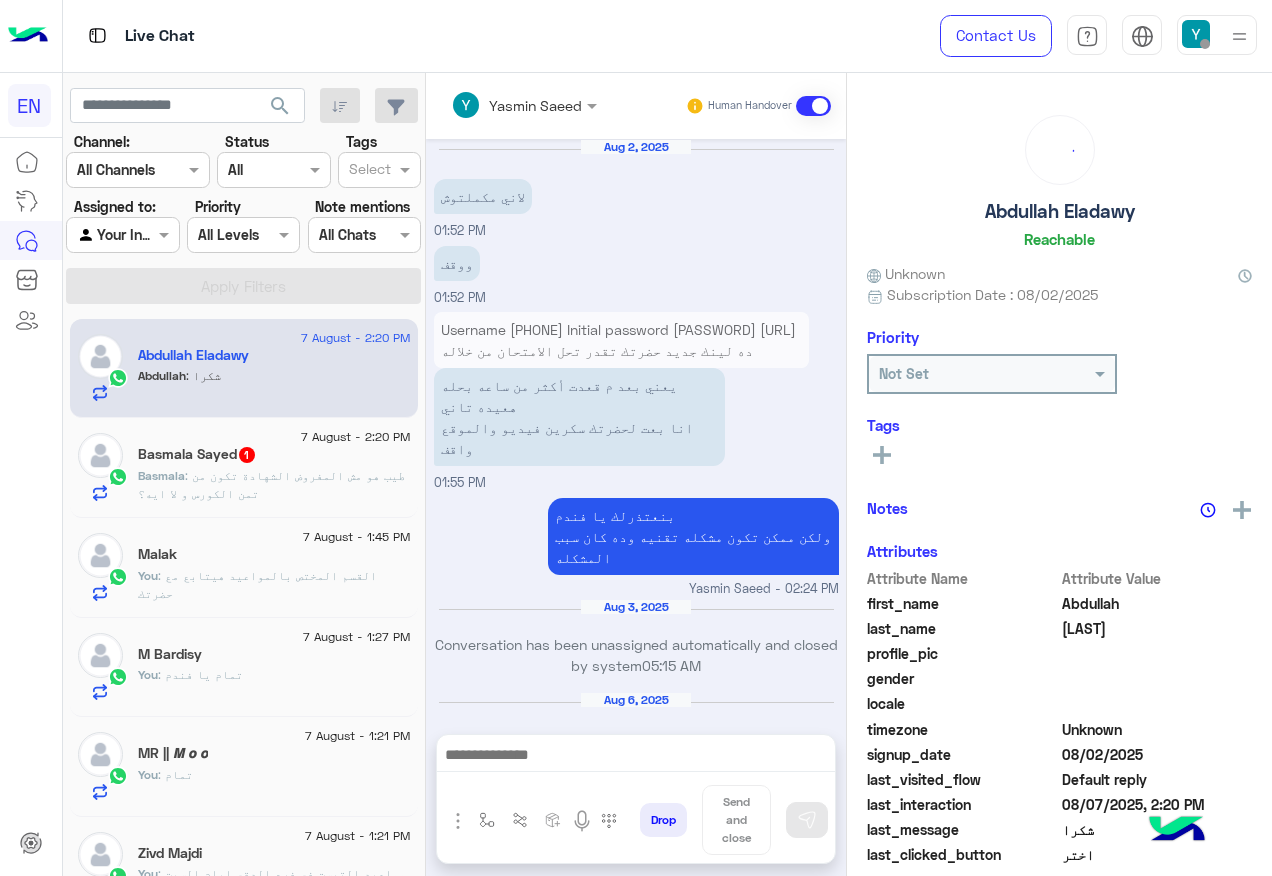 scroll, scrollTop: 1704, scrollLeft: 0, axis: vertical 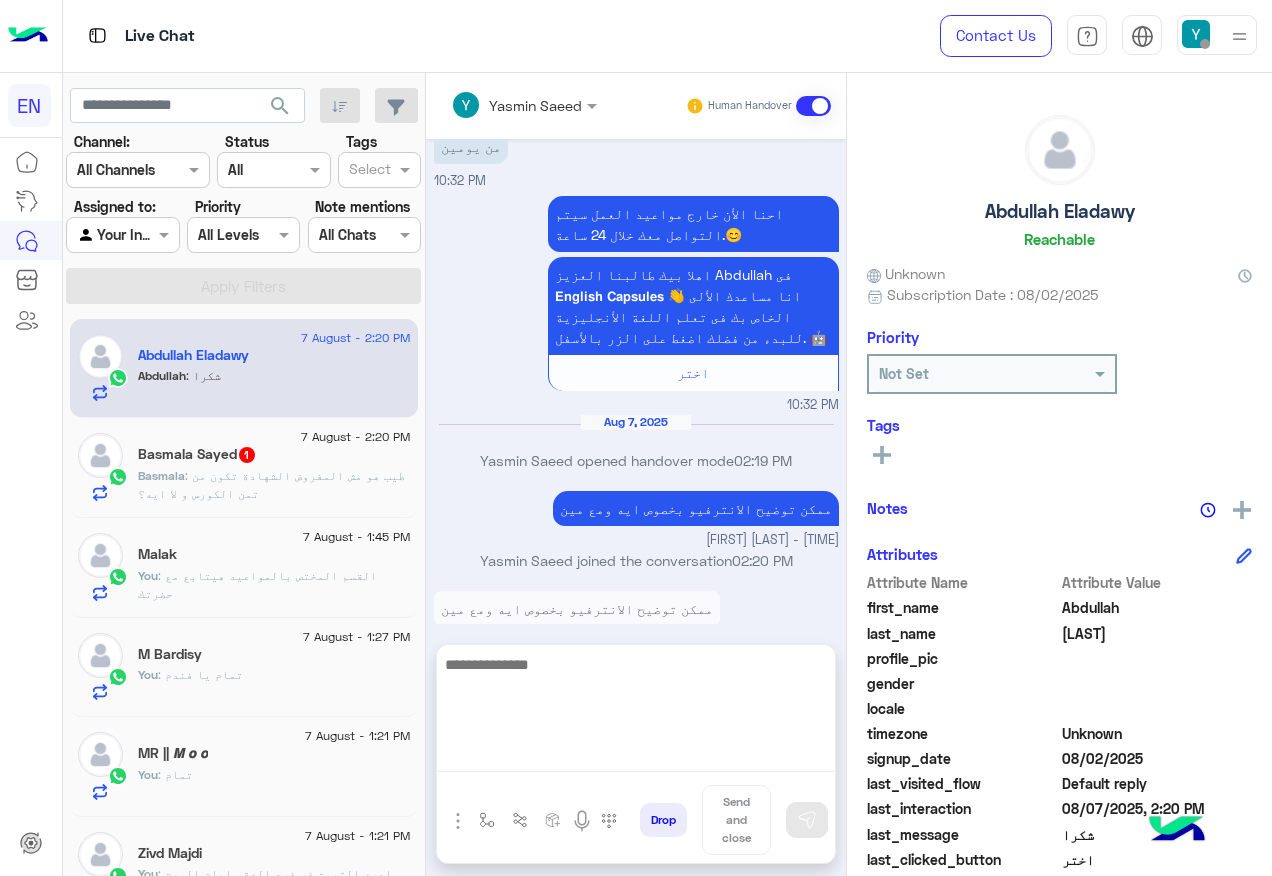 click at bounding box center (636, 712) 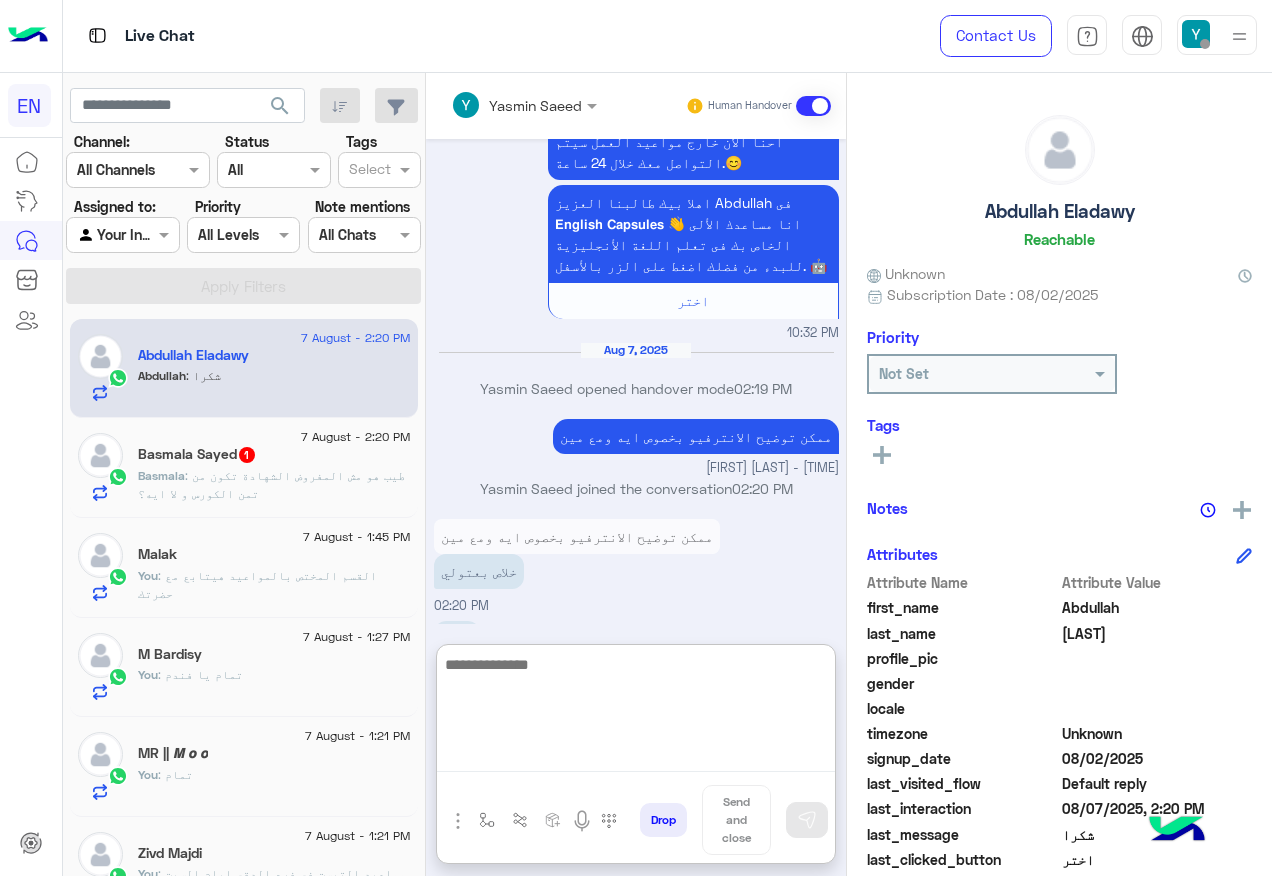 scroll, scrollTop: 1793, scrollLeft: 0, axis: vertical 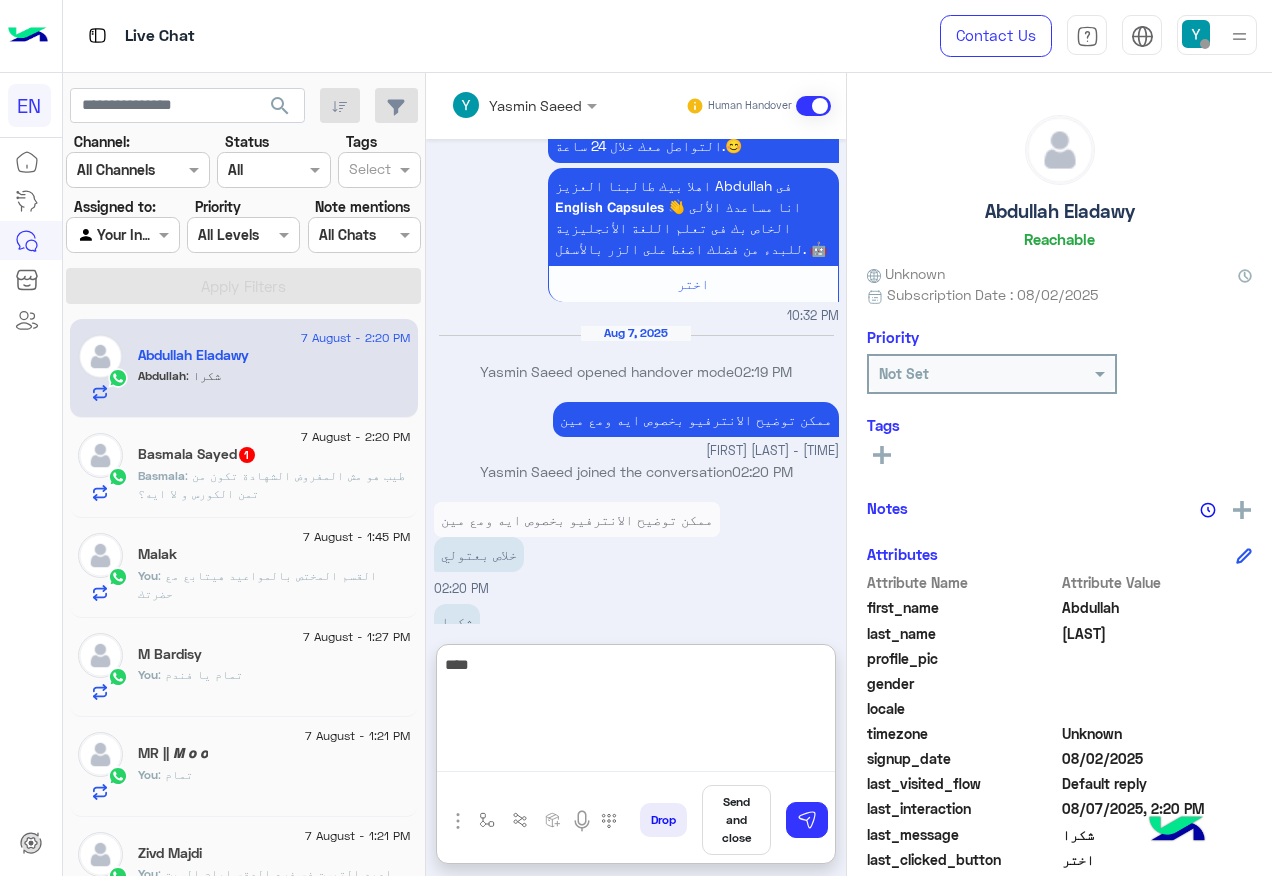 type on "*****" 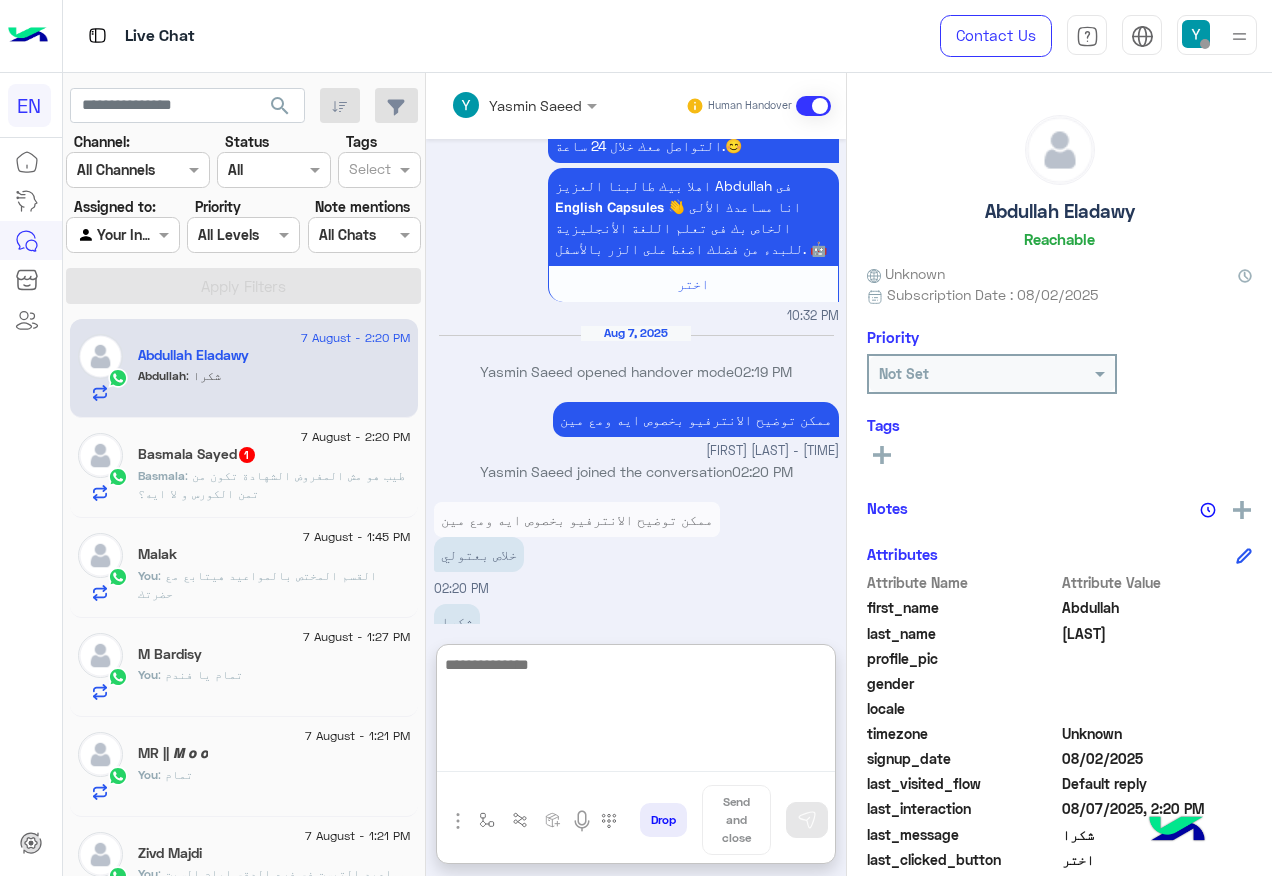 scroll, scrollTop: 1857, scrollLeft: 0, axis: vertical 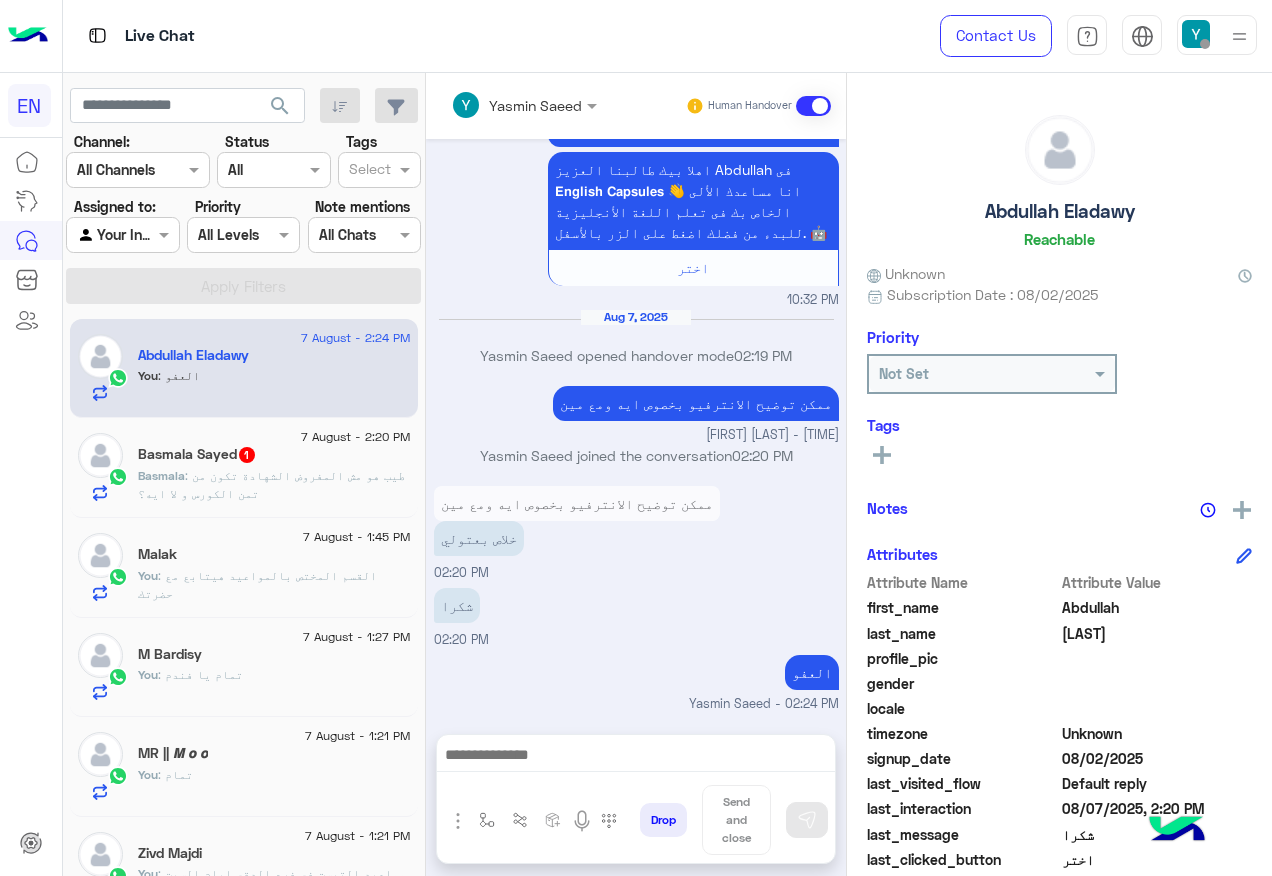 click on ": طيب هو مش المفروض الشهادة تكون من تمن الكورس و لا ايه؟" 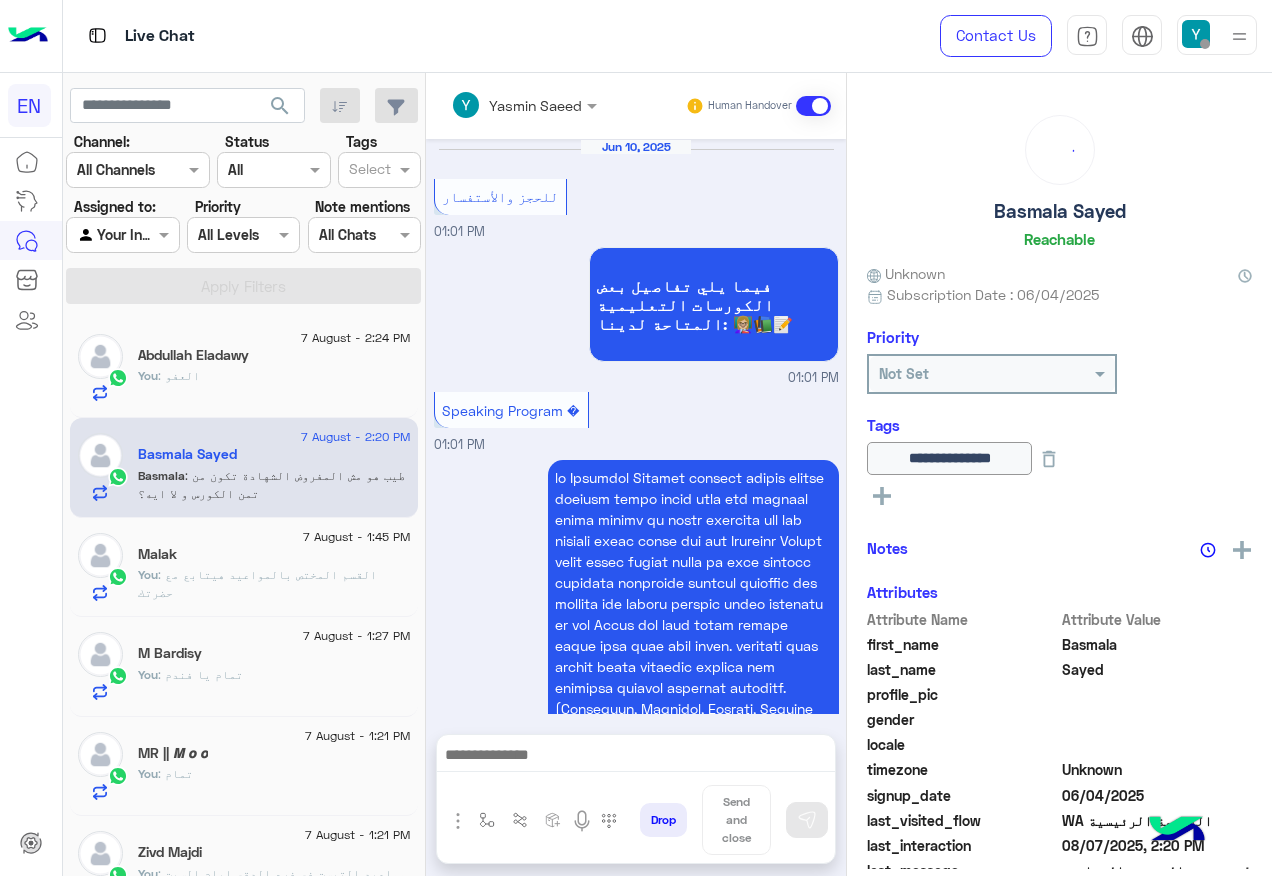 scroll, scrollTop: 2724, scrollLeft: 0, axis: vertical 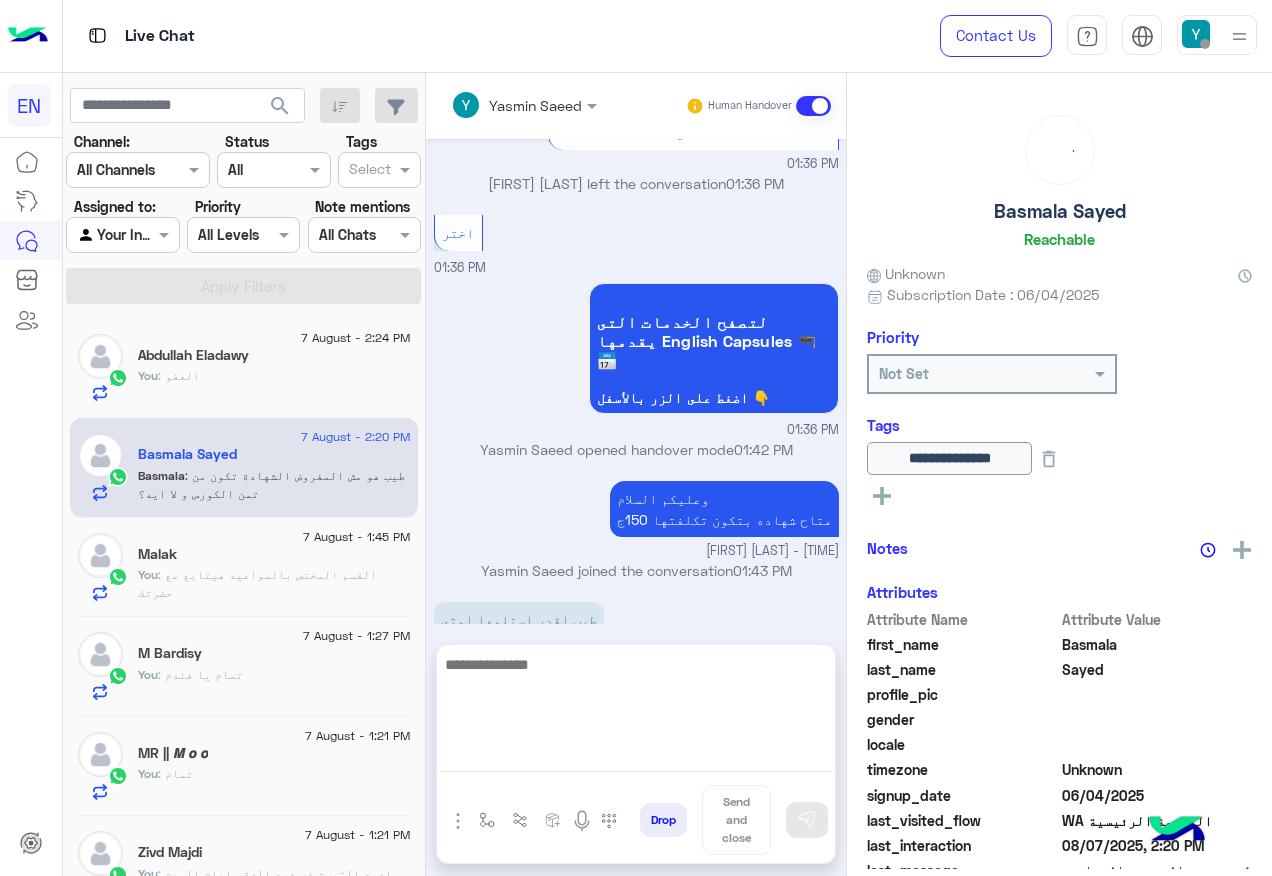 click at bounding box center [636, 712] 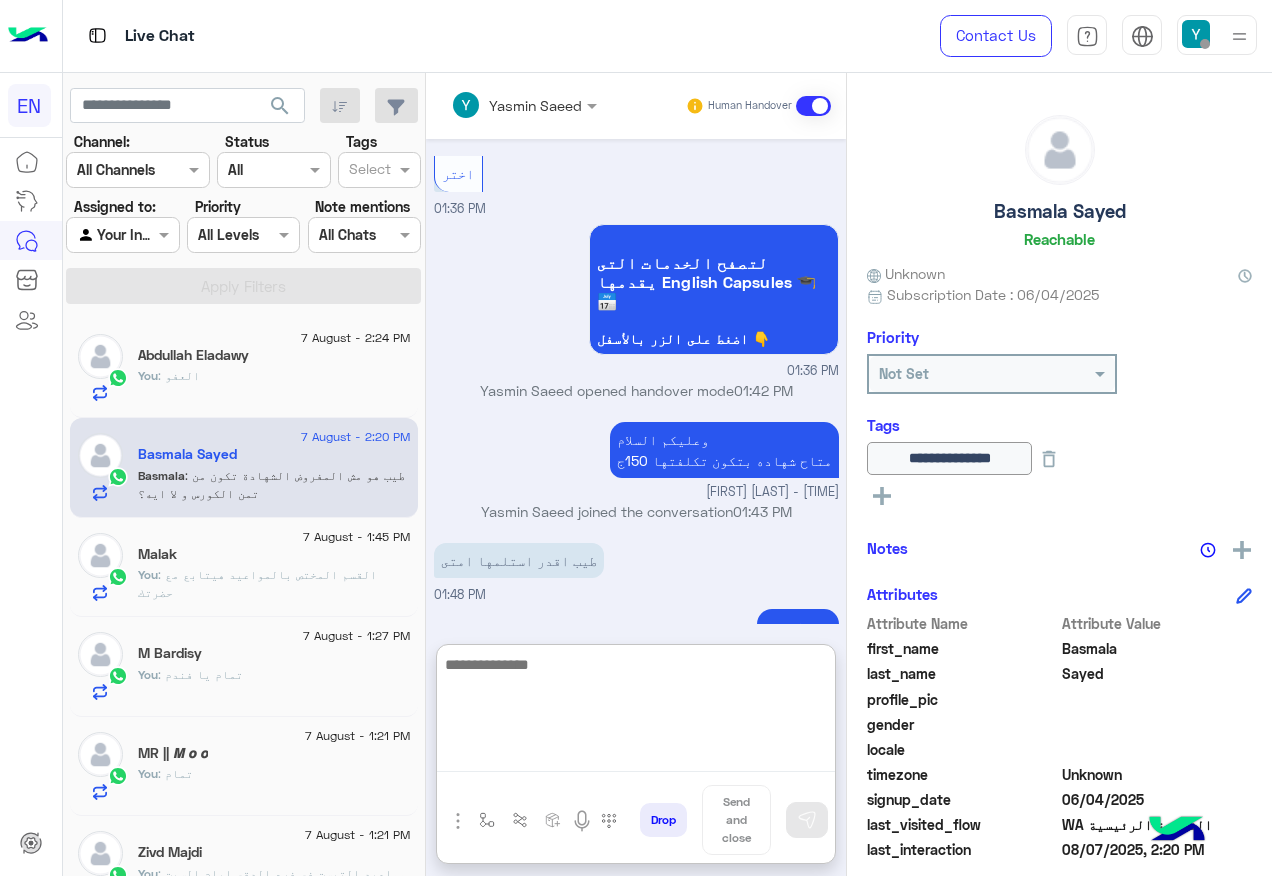 scroll, scrollTop: 2814, scrollLeft: 0, axis: vertical 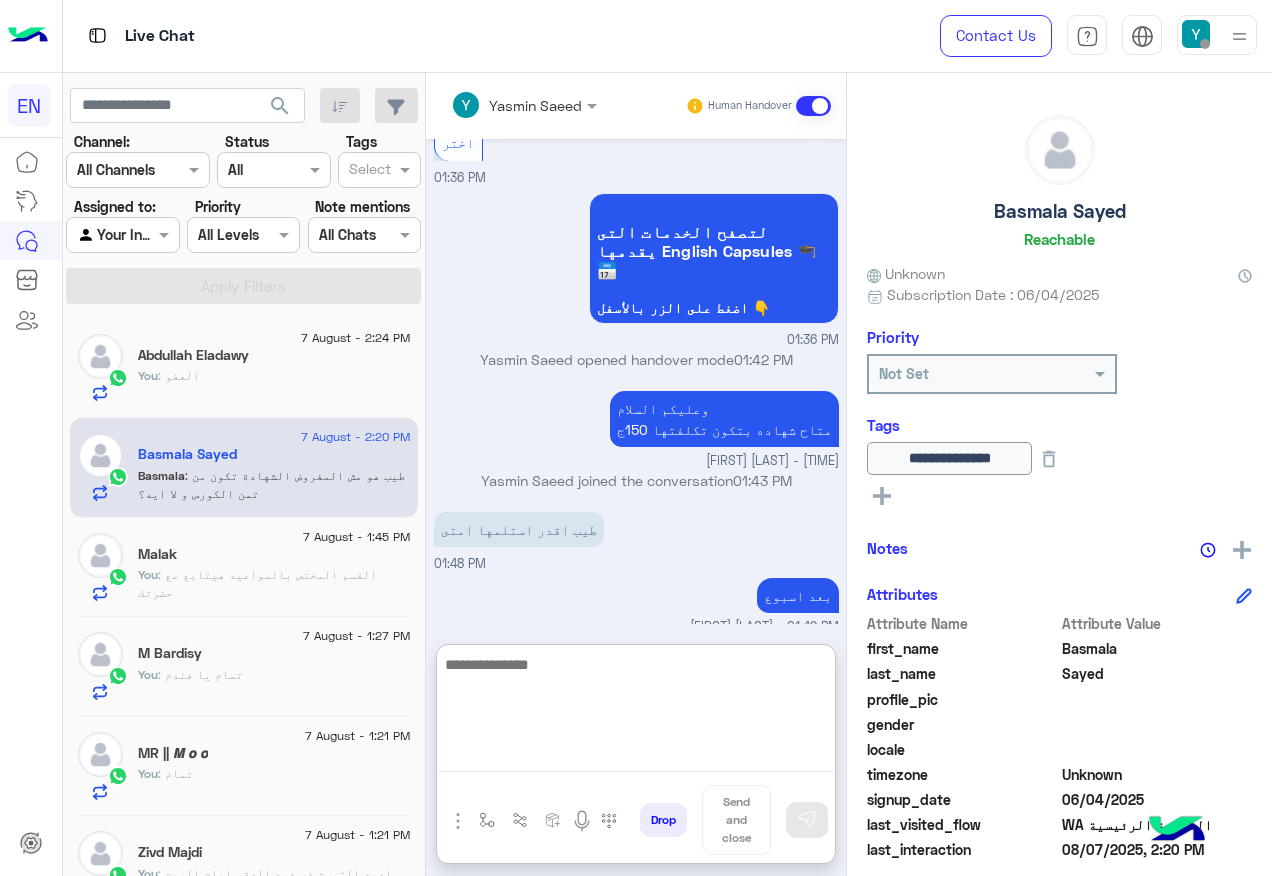 click at bounding box center (636, 712) 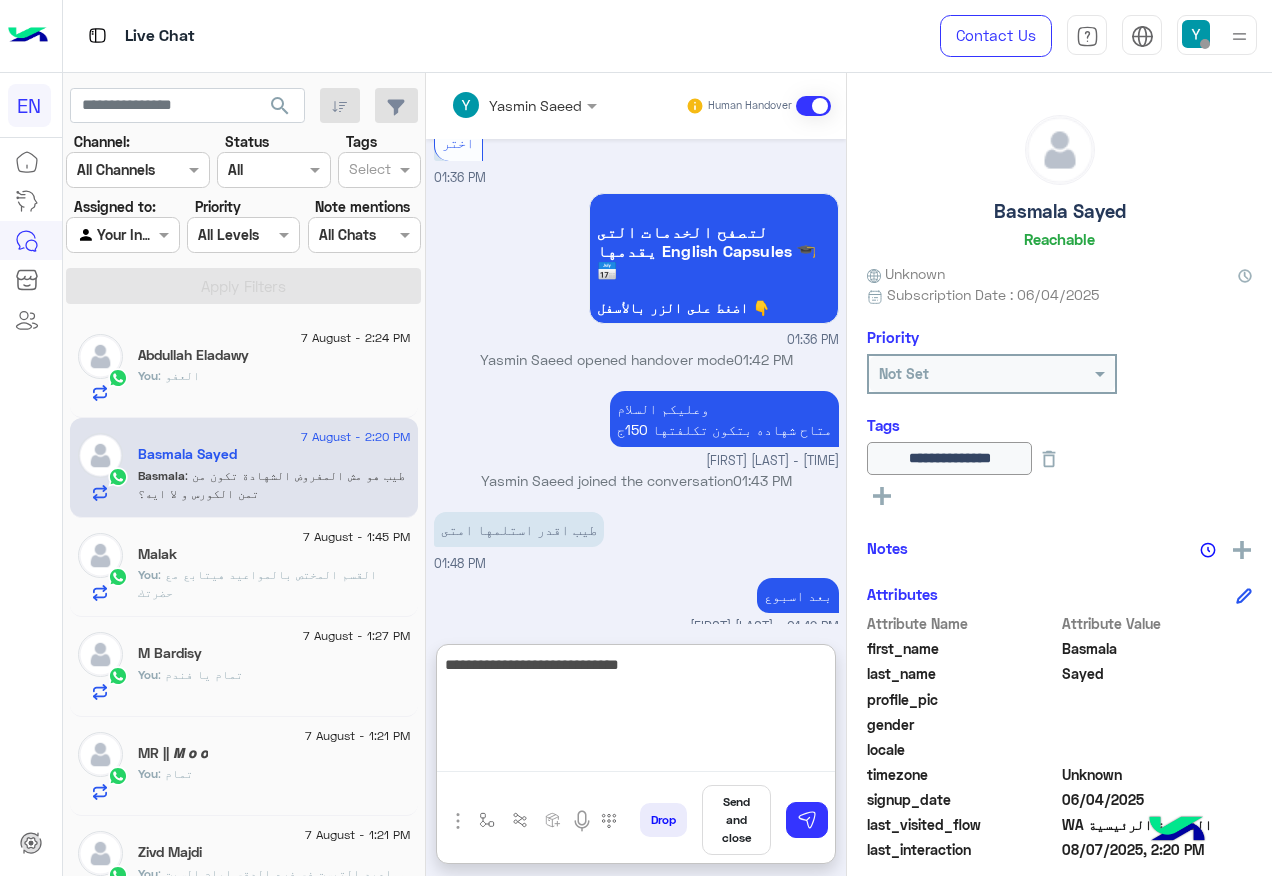 type on "**********" 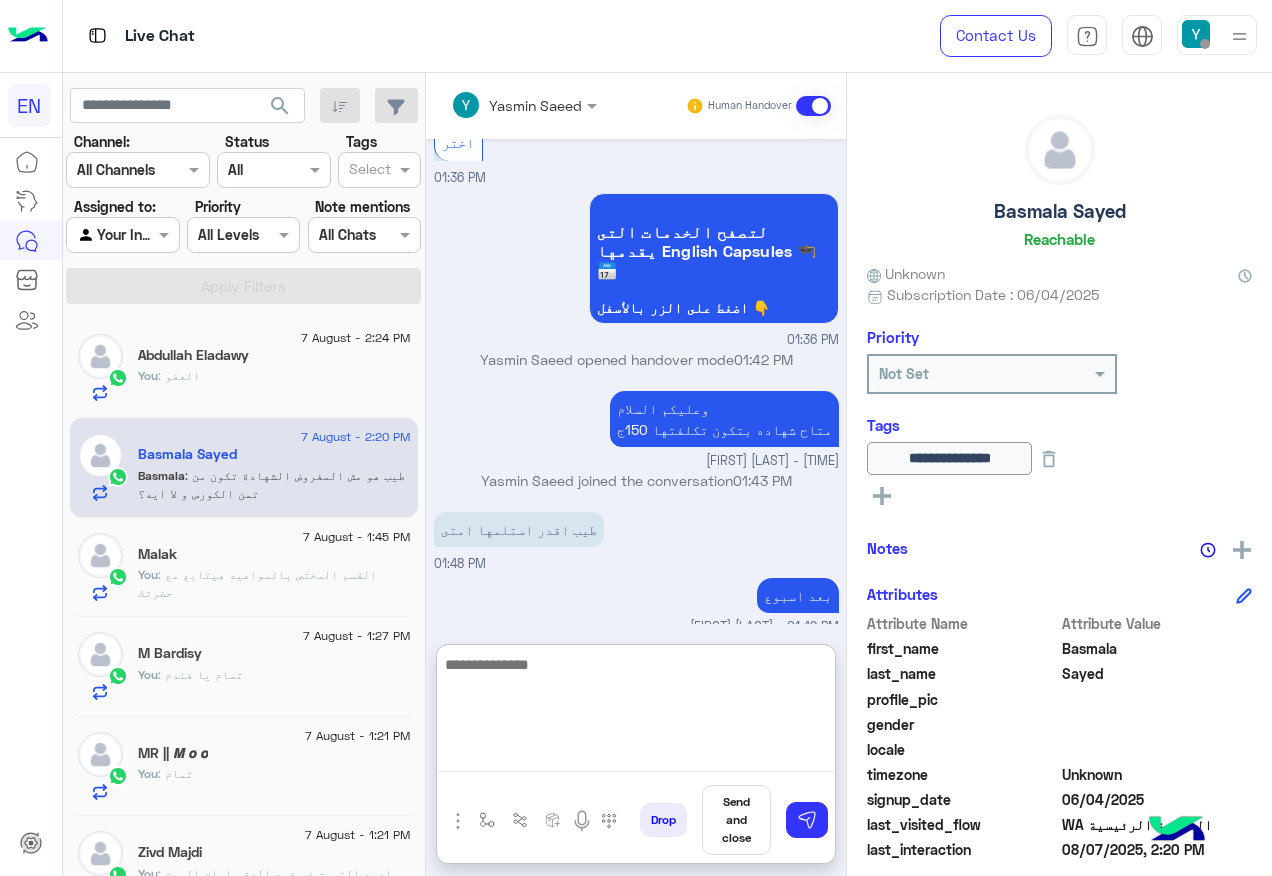 scroll, scrollTop: 2878, scrollLeft: 0, axis: vertical 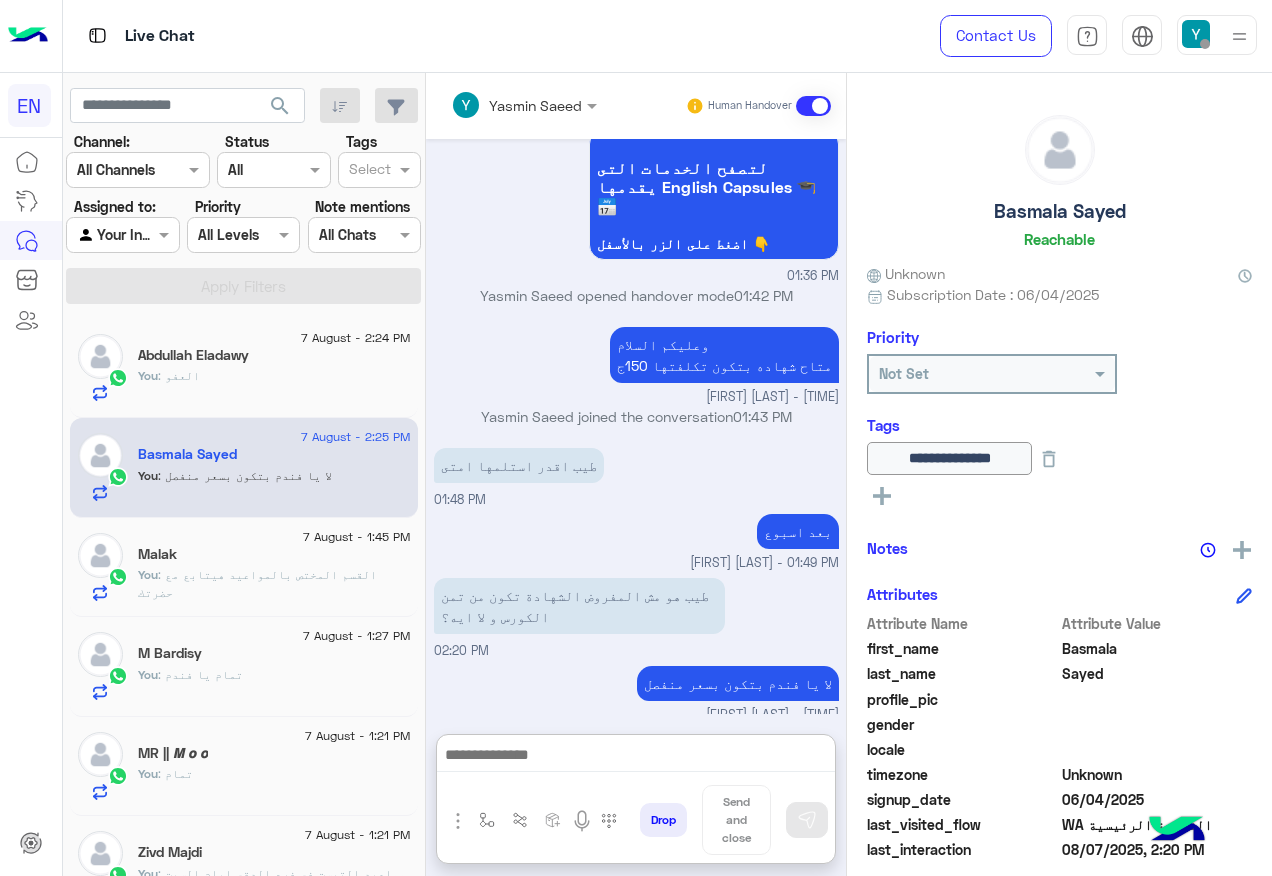 click at bounding box center (122, 234) 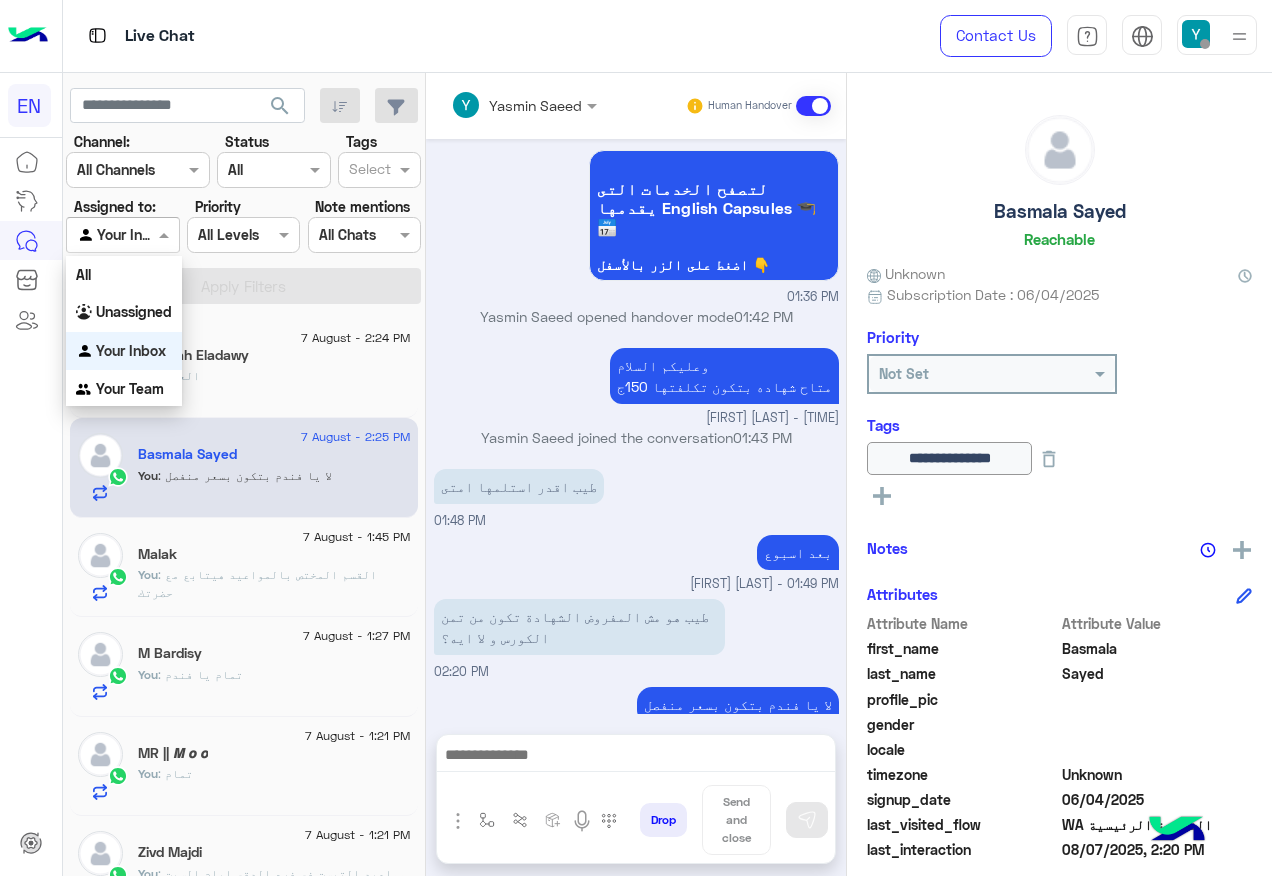 scroll, scrollTop: 2788, scrollLeft: 0, axis: vertical 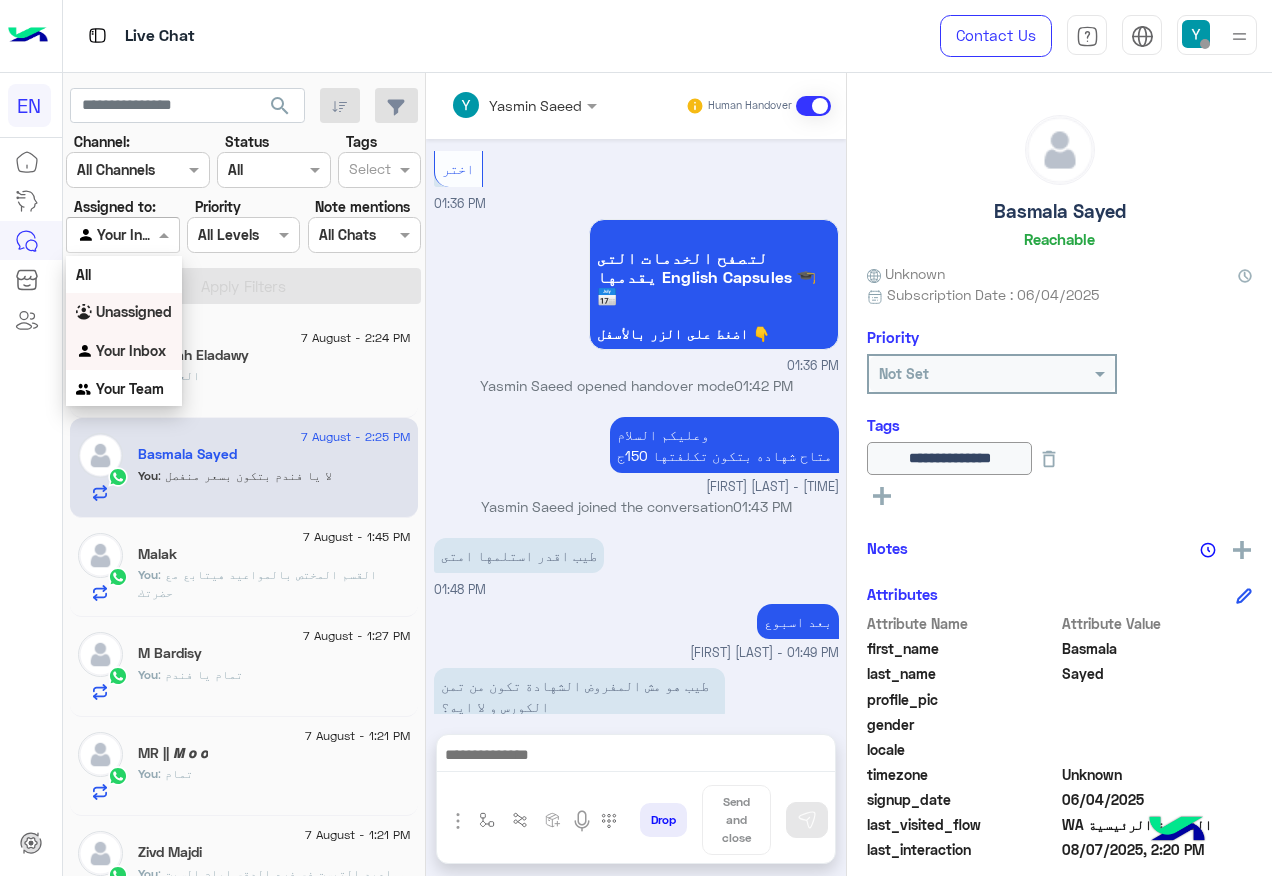 click on "Unassigned" at bounding box center [134, 311] 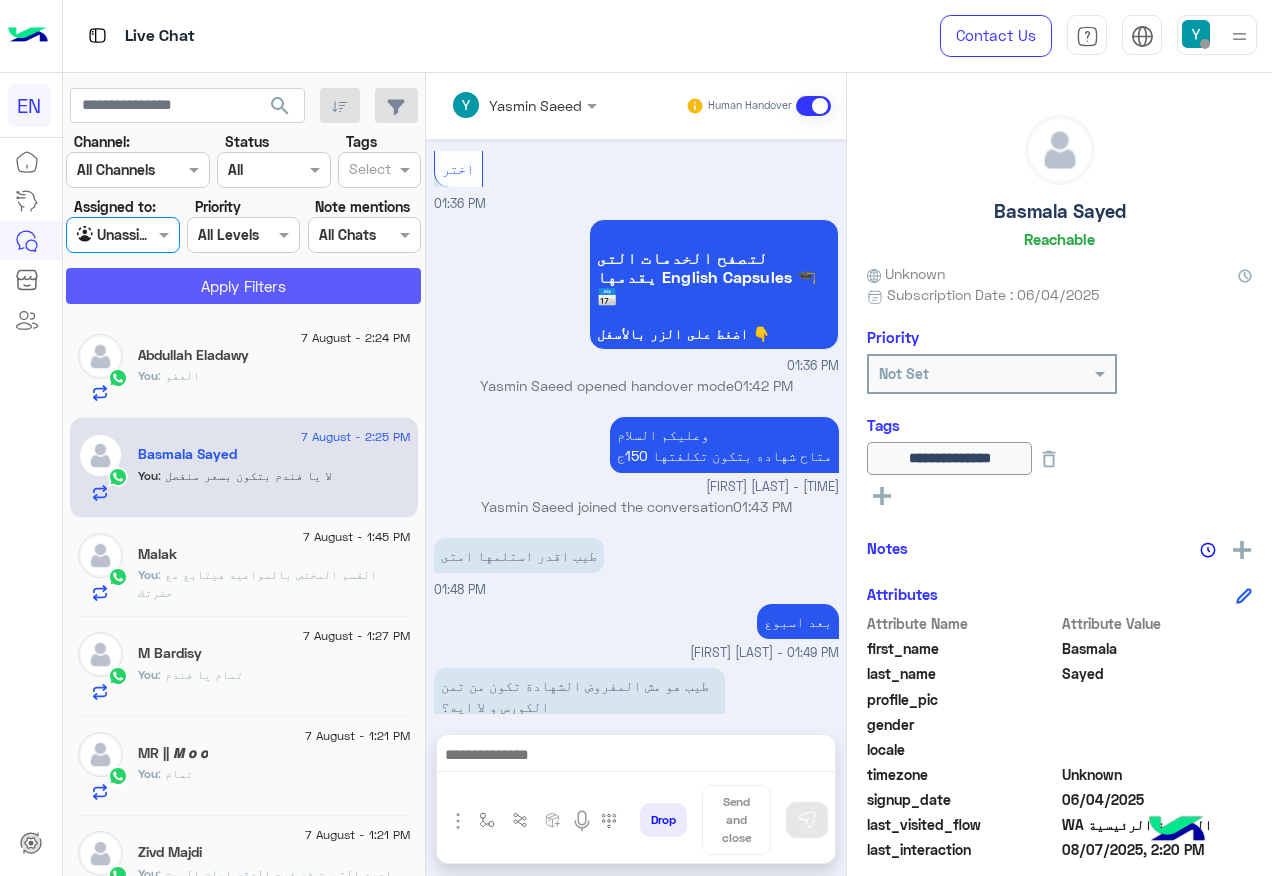 click on "Apply Filters" 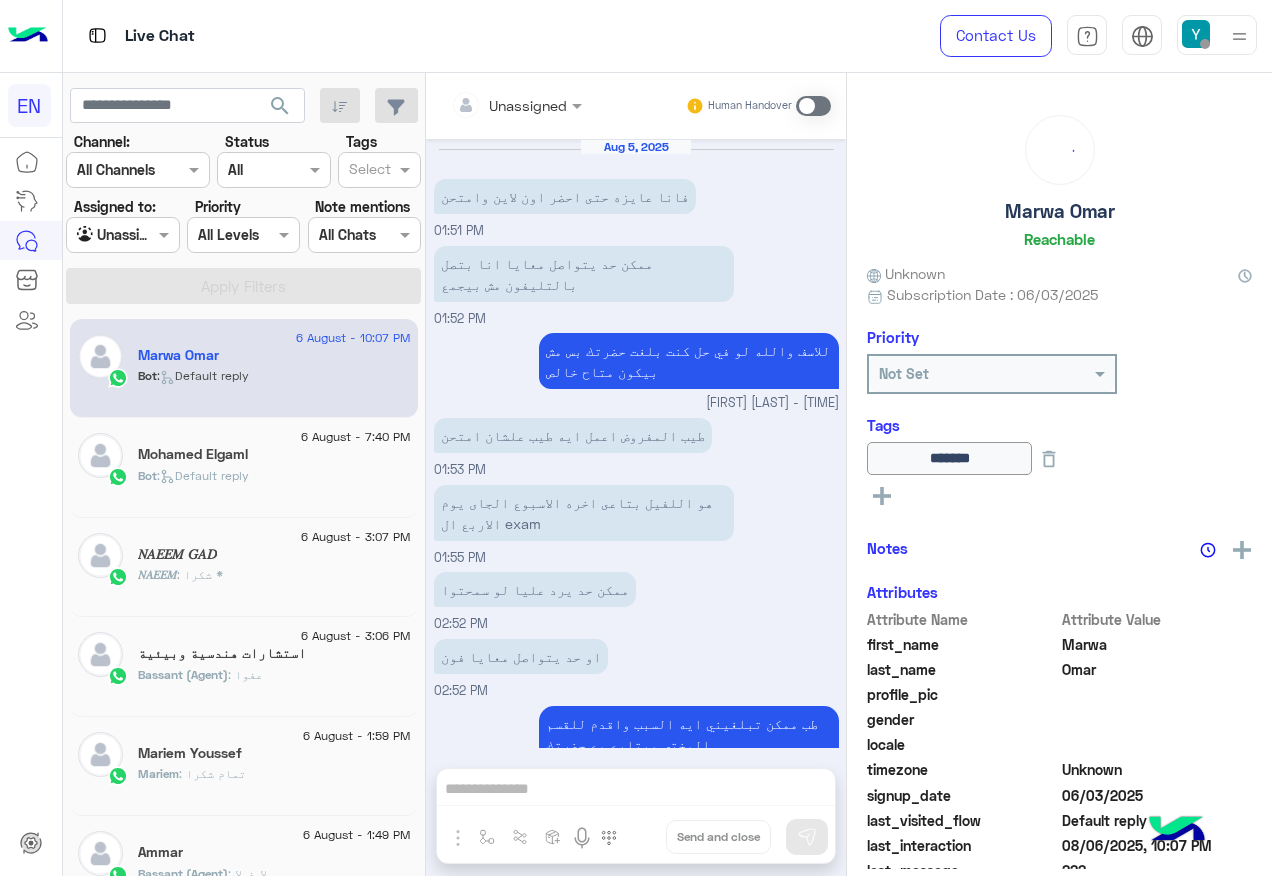 scroll, scrollTop: 1455, scrollLeft: 0, axis: vertical 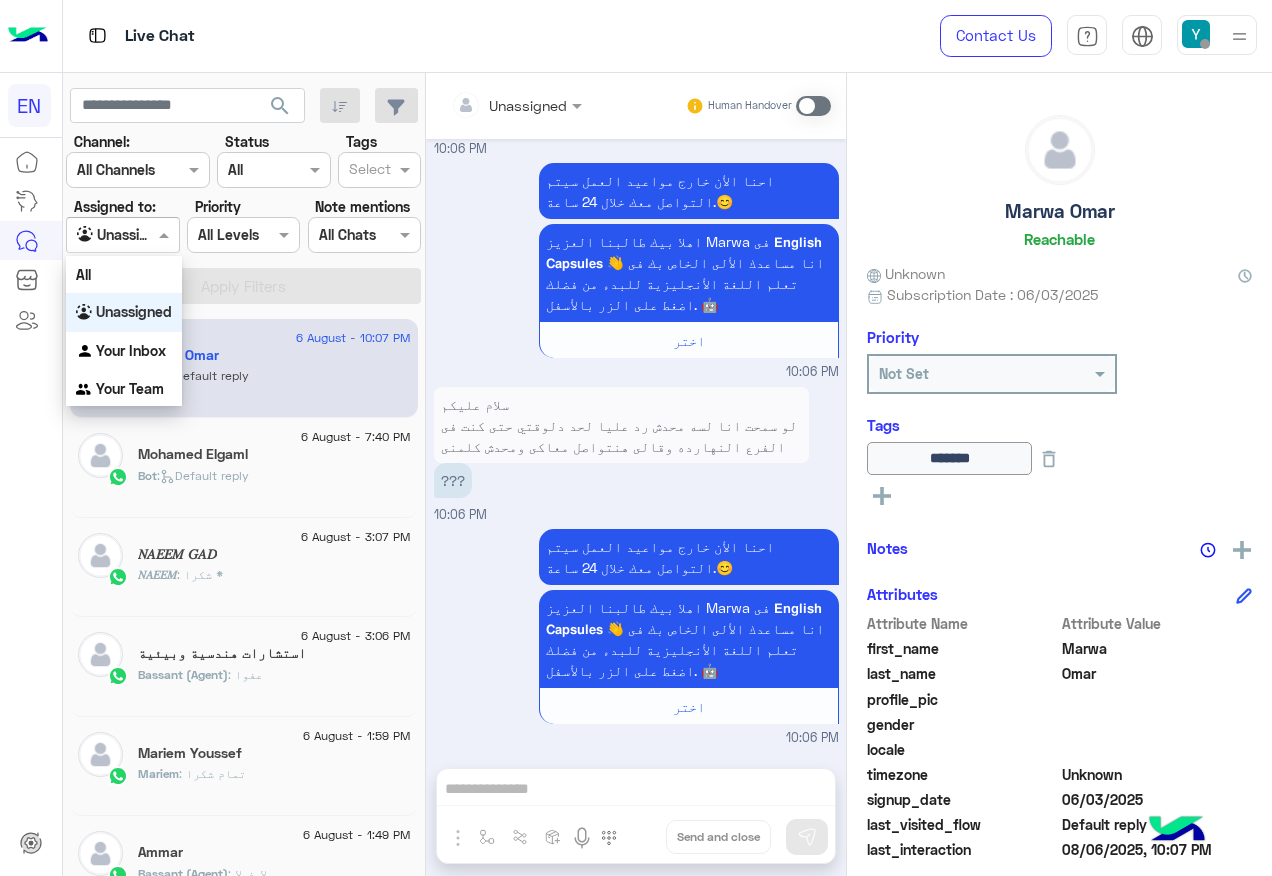 click on "Agent Filter Unassigned" at bounding box center [122, 235] 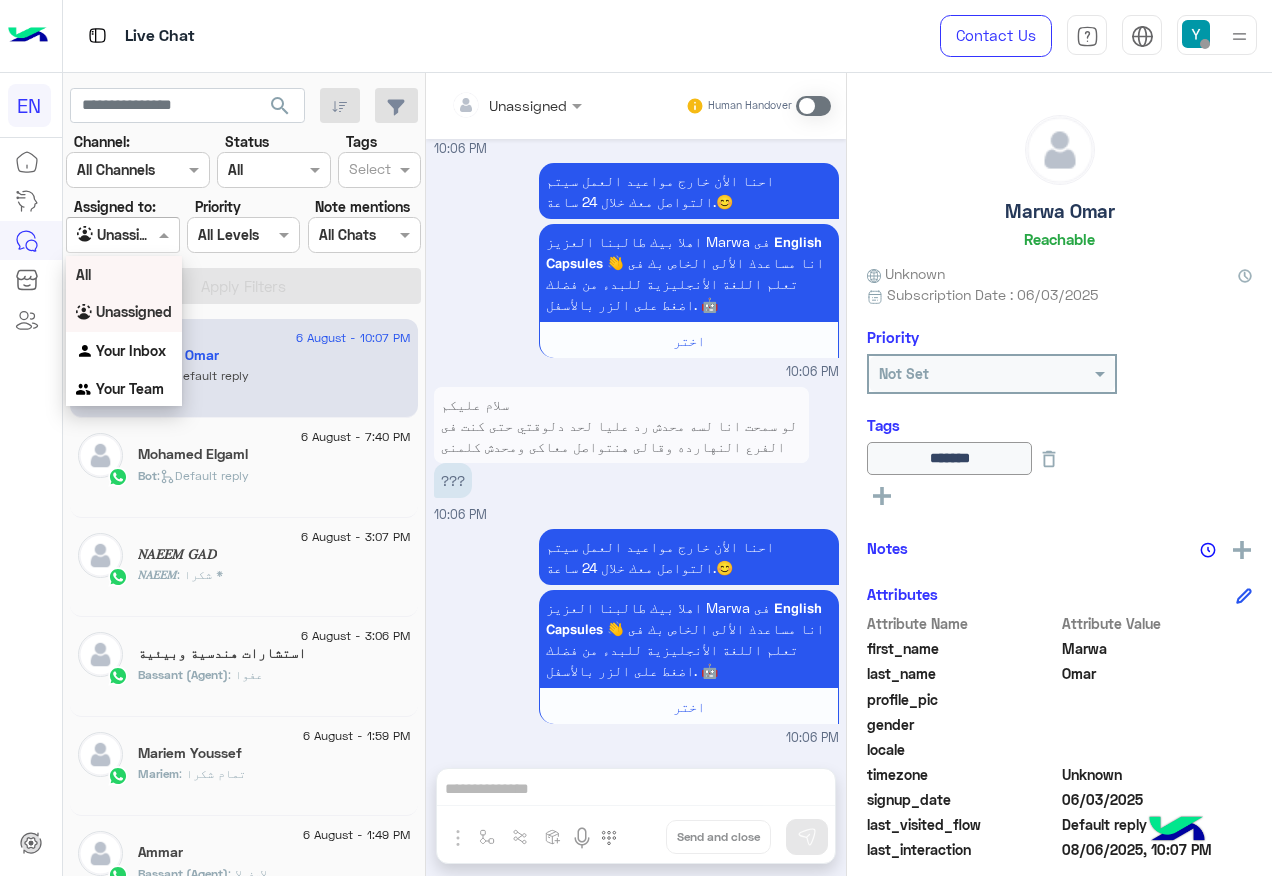 click on "All" at bounding box center [124, 274] 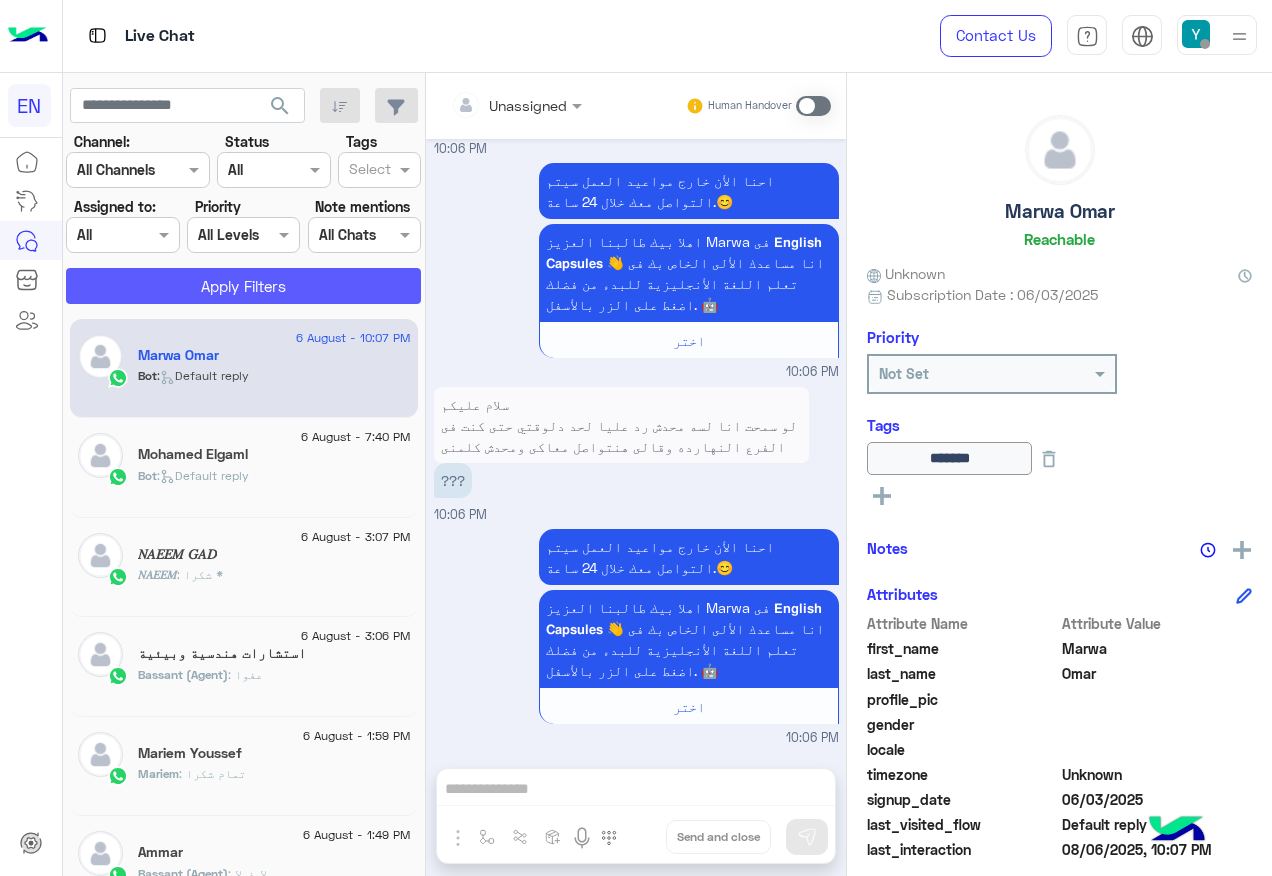 click on "Apply Filters" 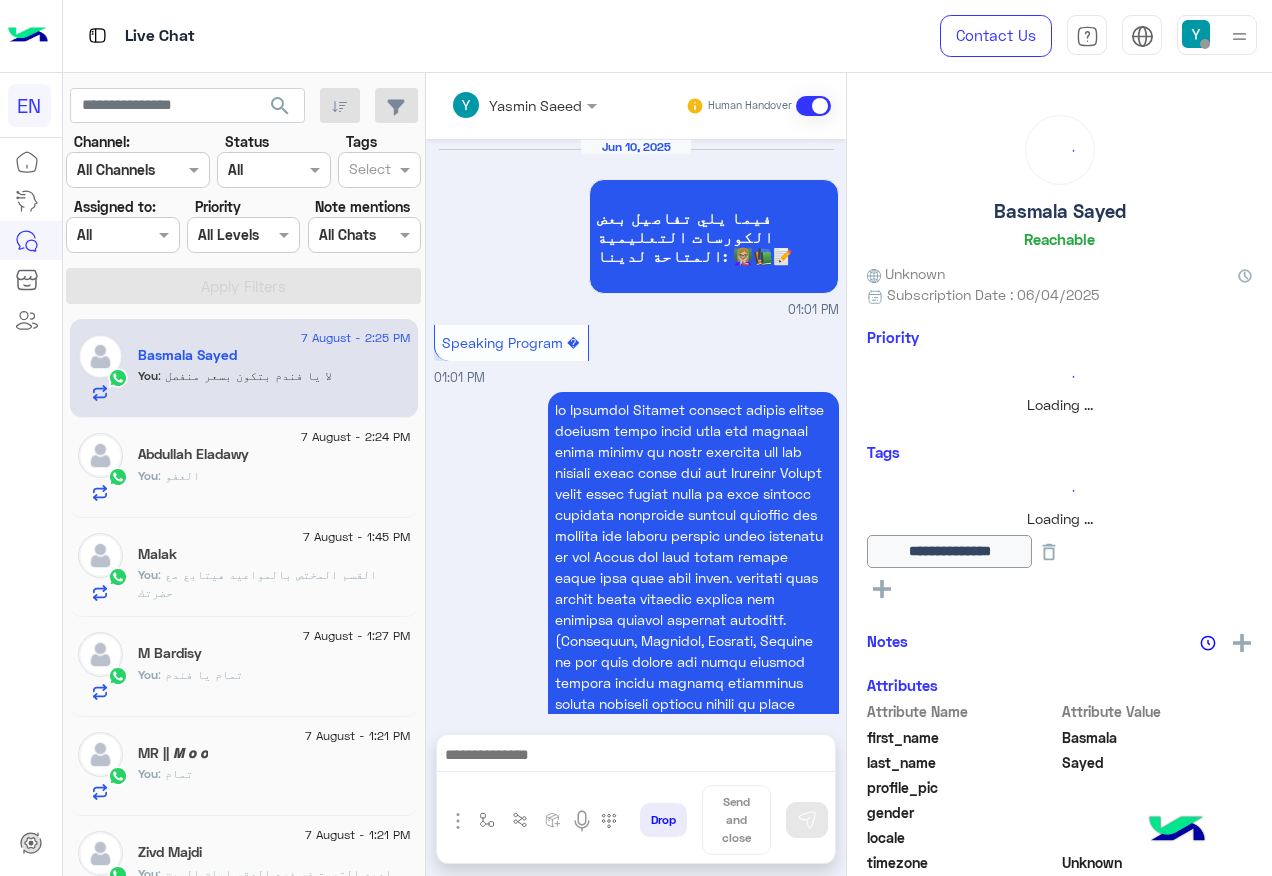 scroll, scrollTop: 2720, scrollLeft: 0, axis: vertical 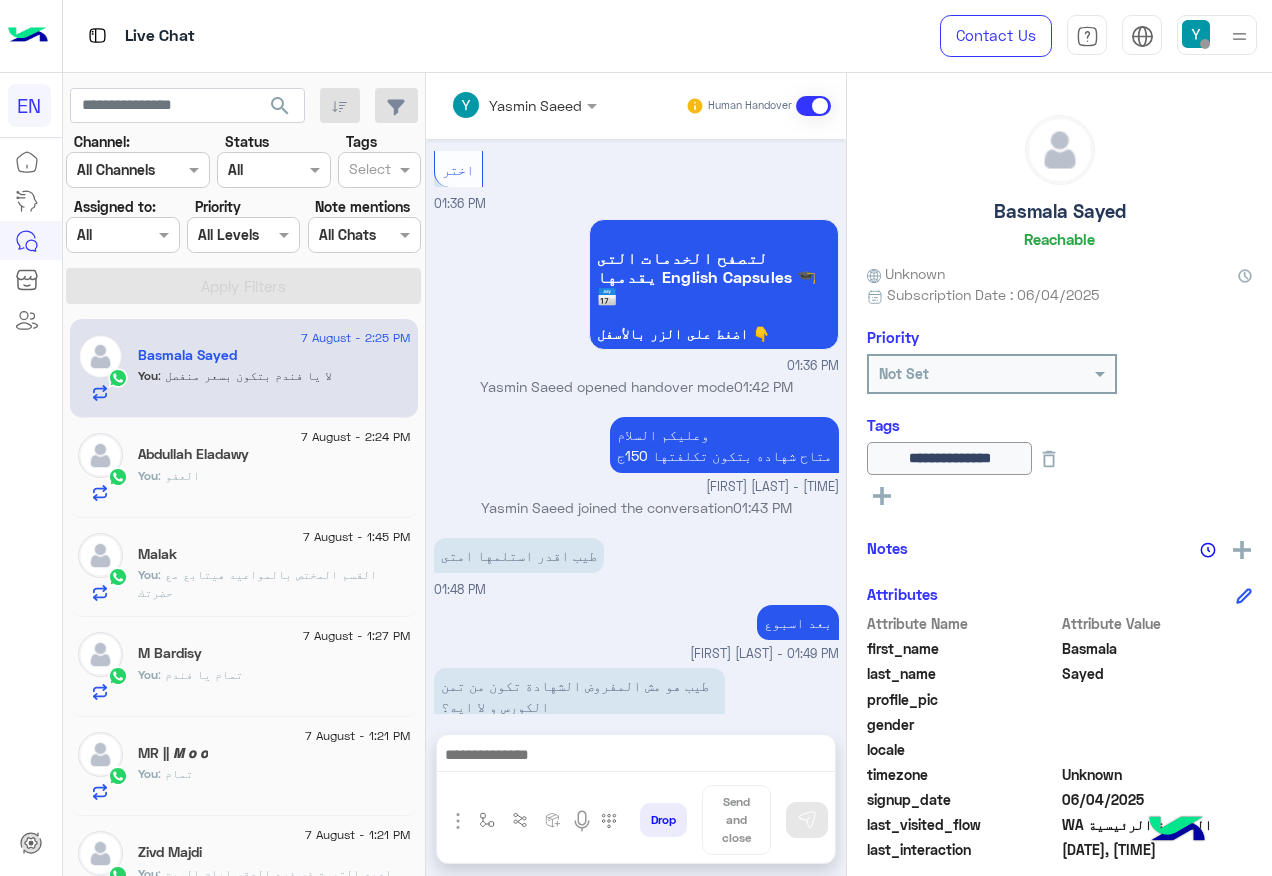 click at bounding box center [100, 235] 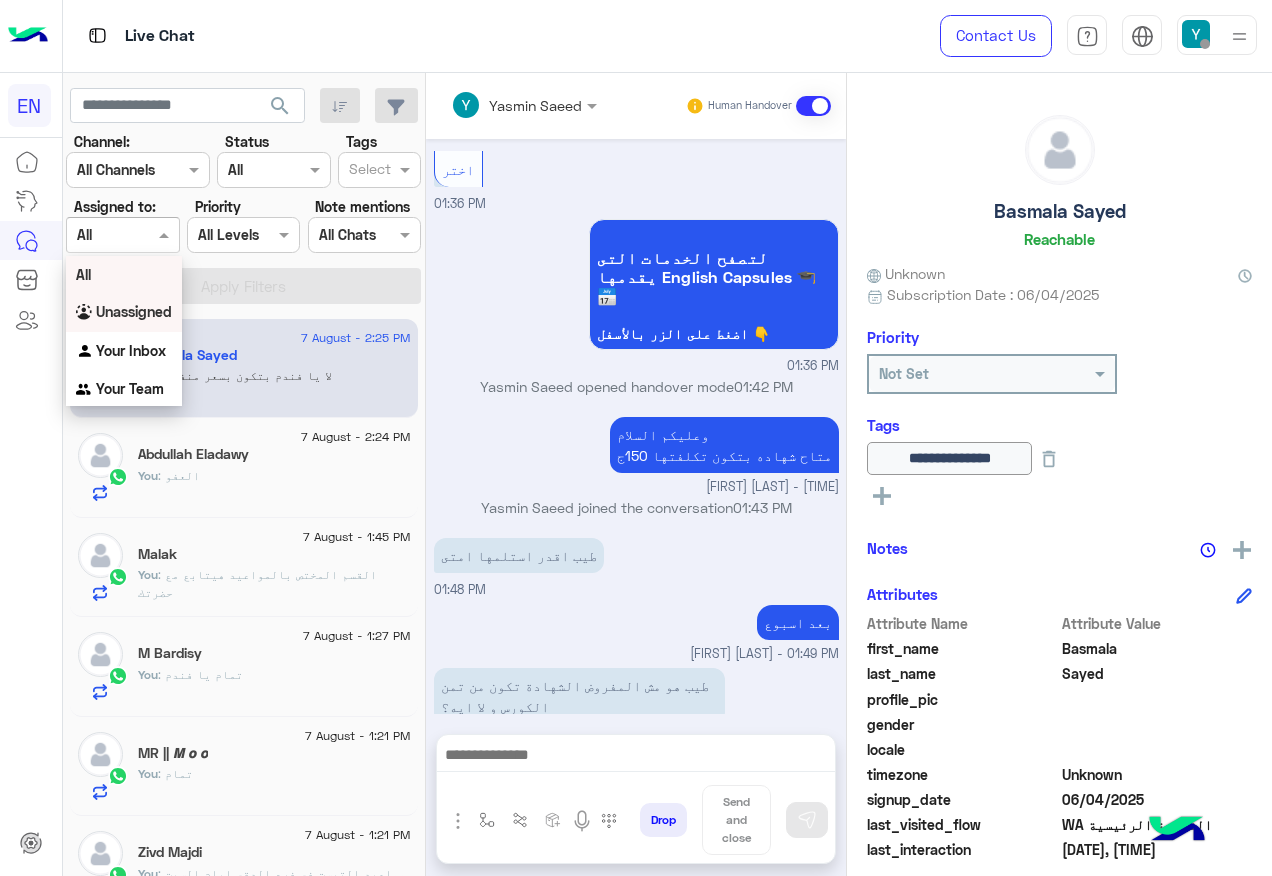 click on "Unassigned" at bounding box center (134, 311) 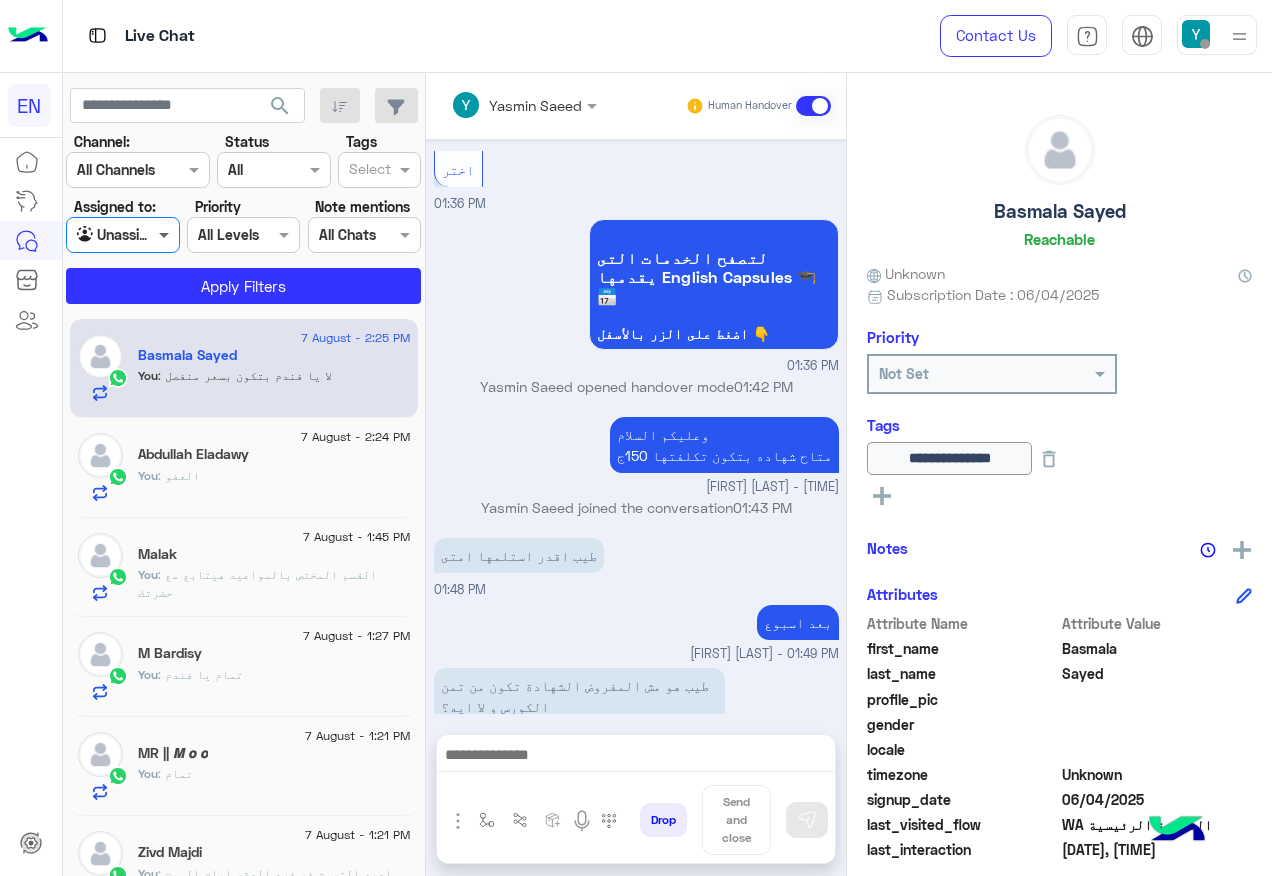 click at bounding box center (166, 234) 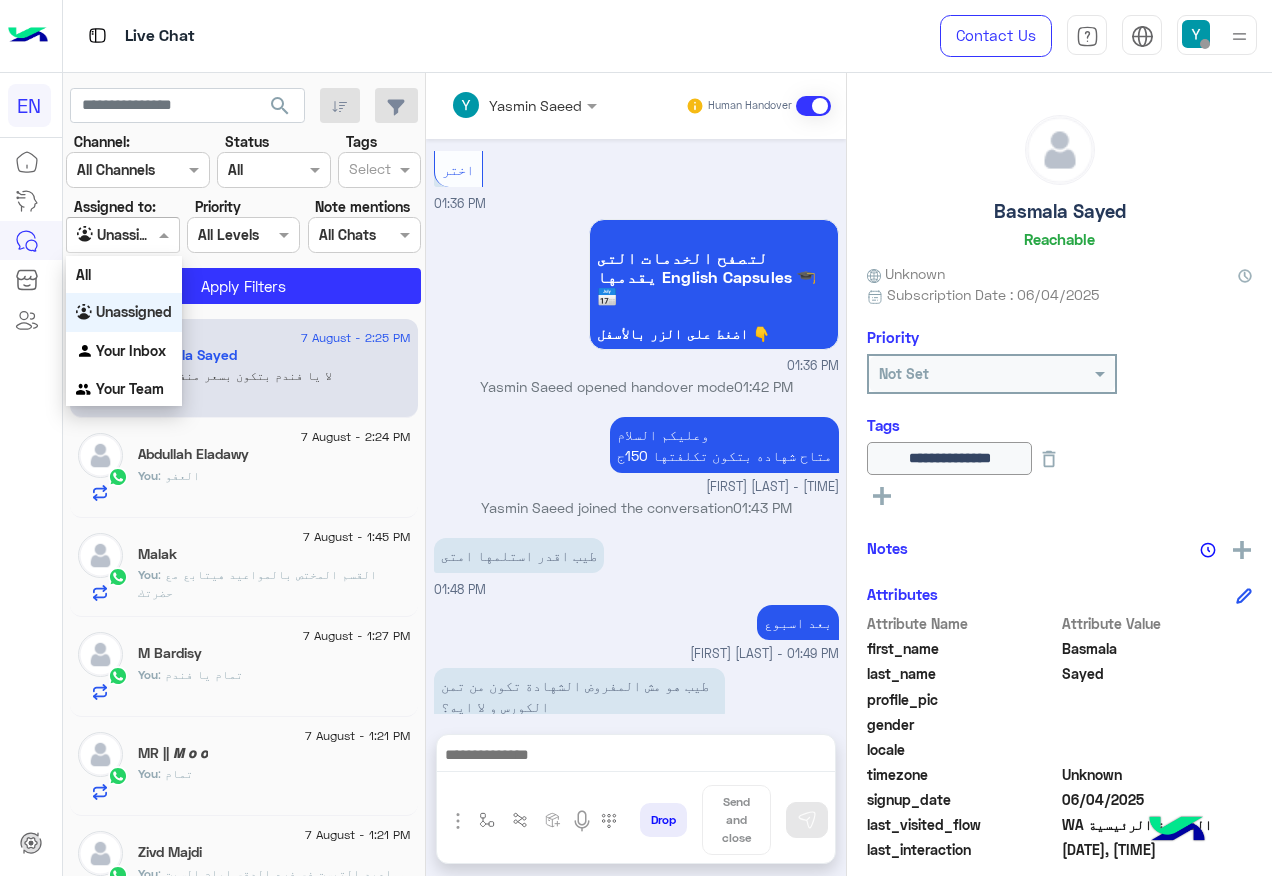 click on "Unassigned" at bounding box center (134, 311) 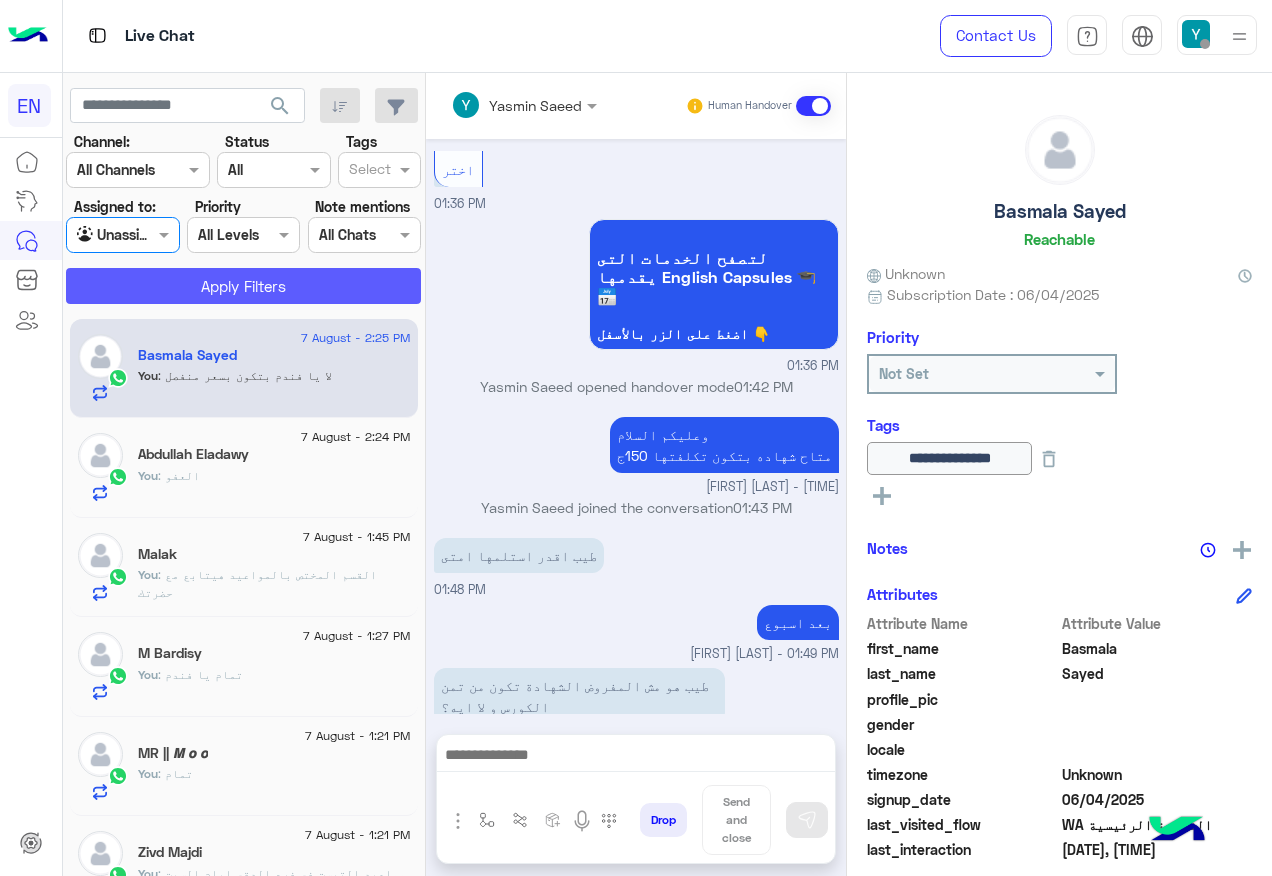 click on "Apply Filters" 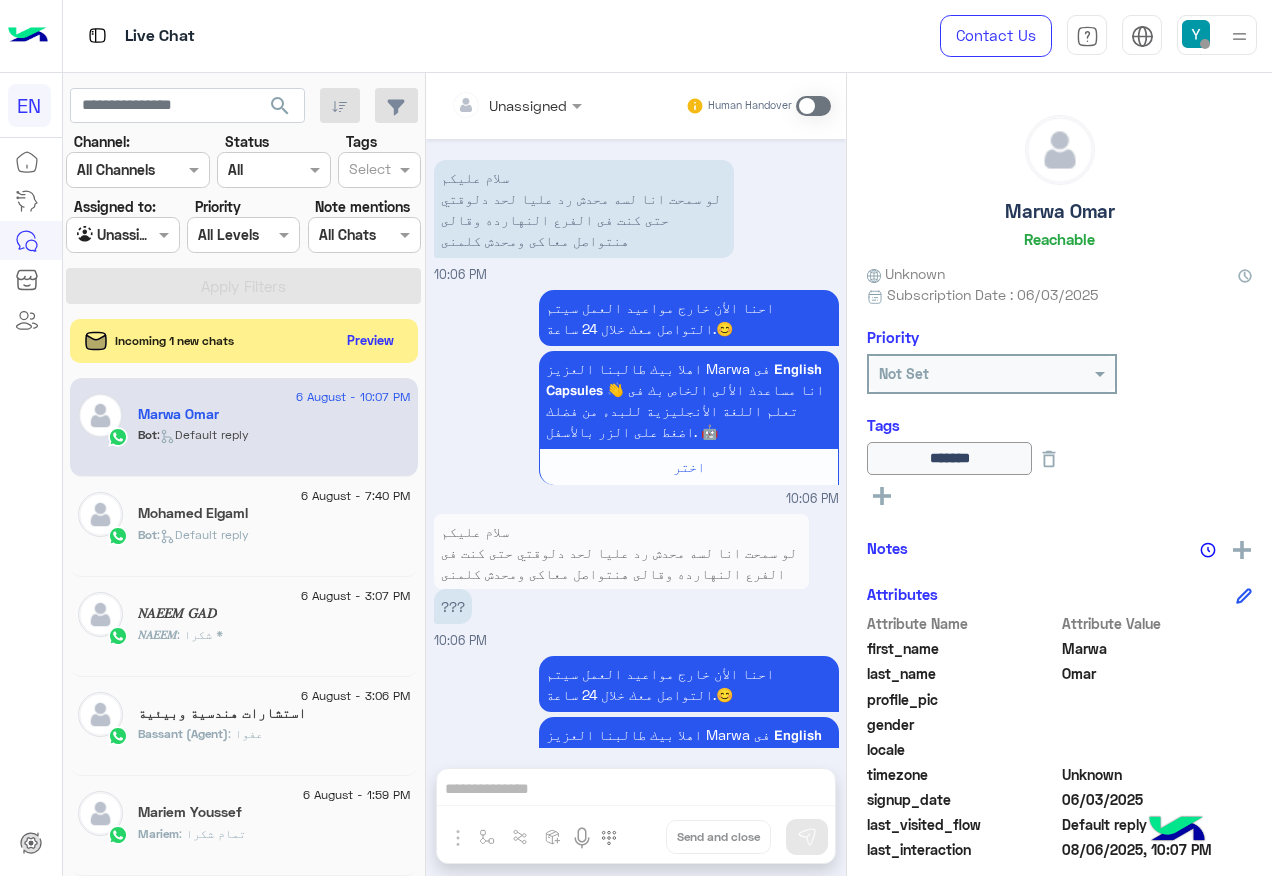 scroll, scrollTop: 3012, scrollLeft: 0, axis: vertical 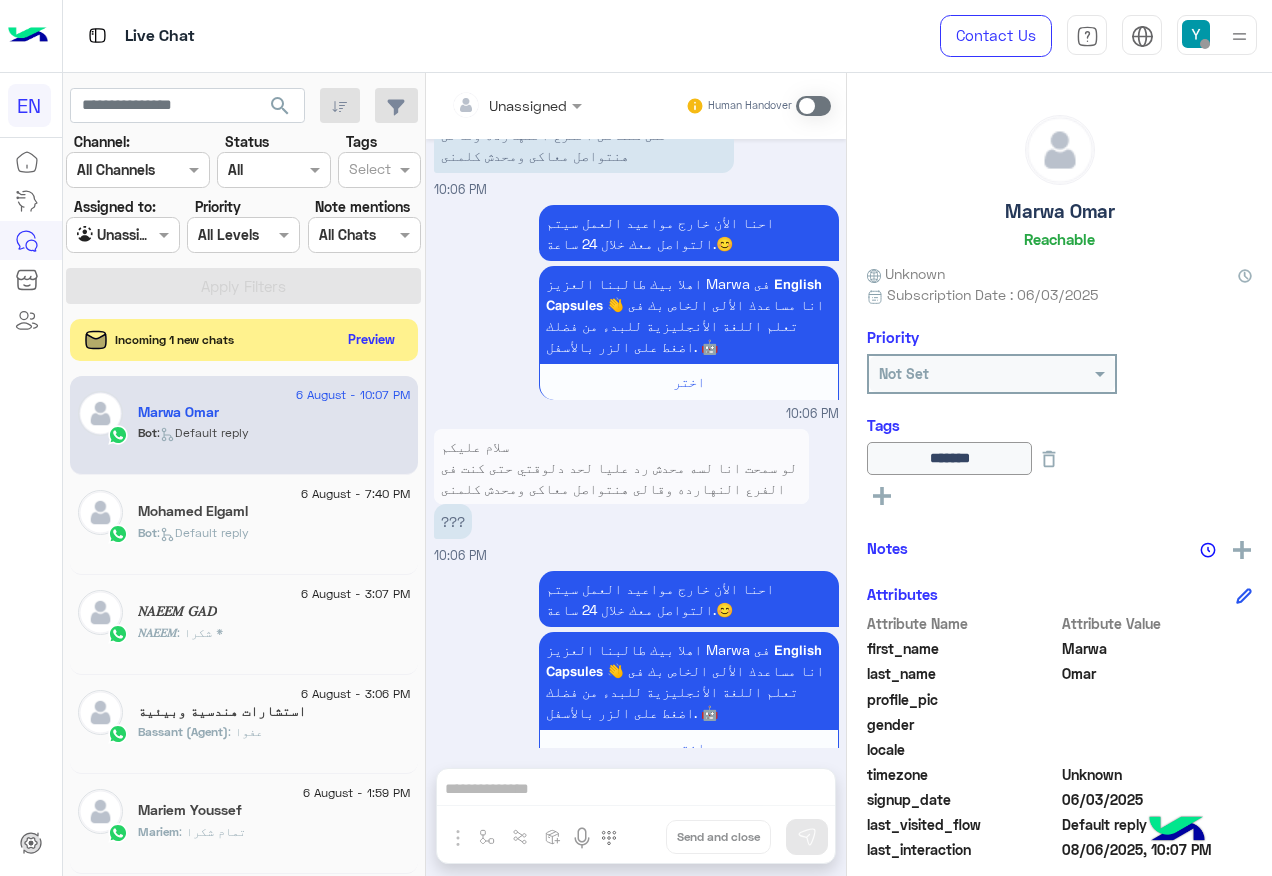 click on "Preview" 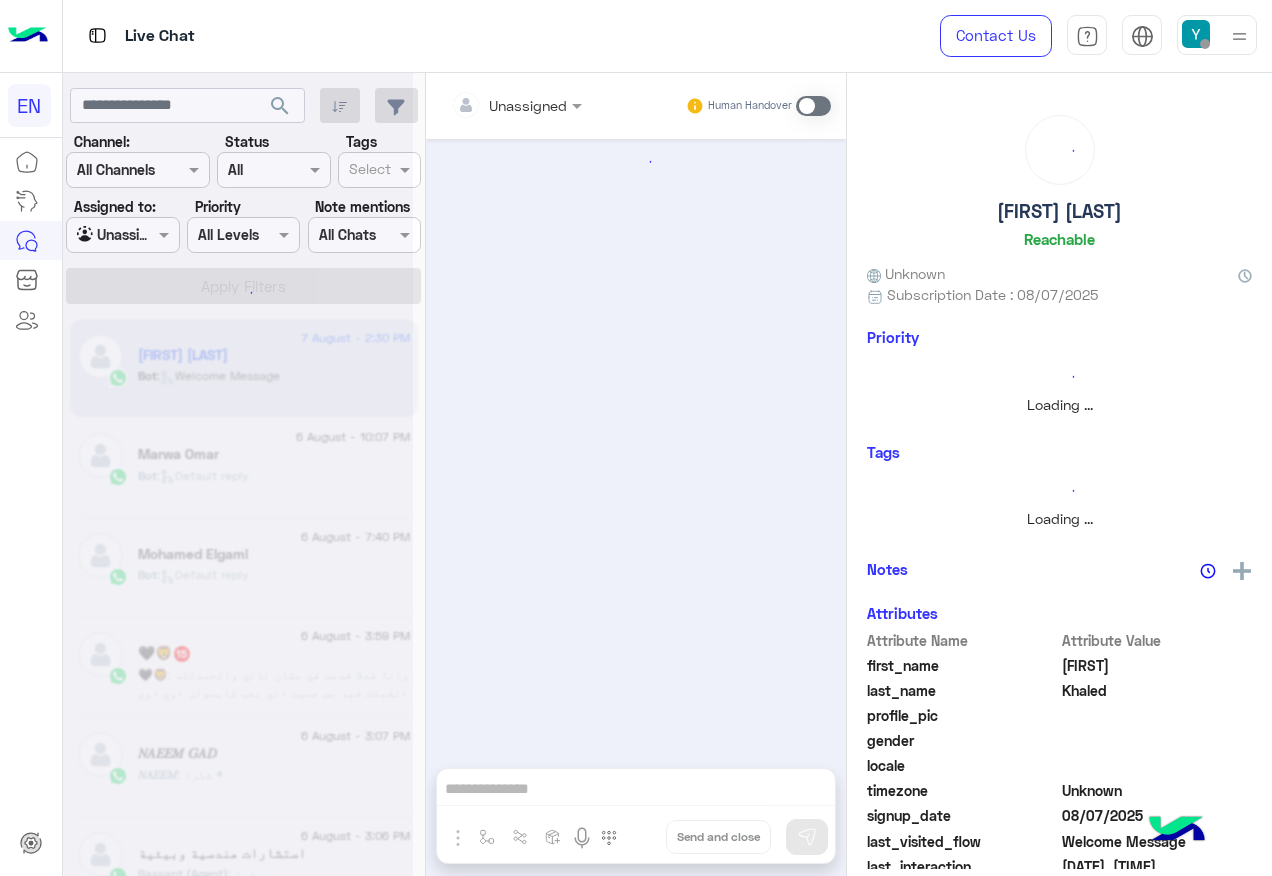 scroll, scrollTop: 0, scrollLeft: 0, axis: both 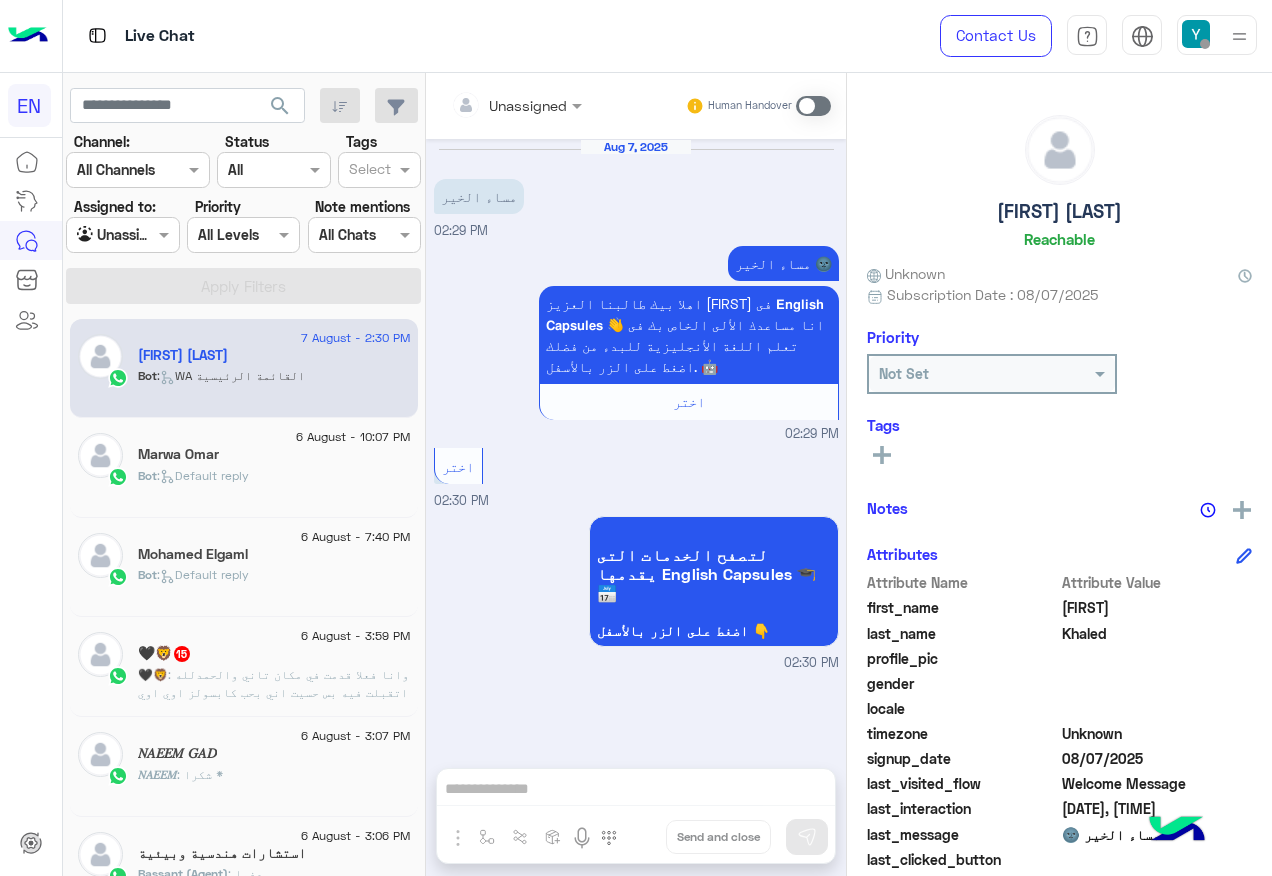 click on ": وانا فعلا قدمت في مكان تاني والحمدلله اتقبلت فيه بس حسيت اني بحب كابسولز اوي اوي ومتعلقة ب المكان من وانا طالبة هناك  ف لو هاخد خطوة زي دي حابة تكون ف المكان اللي ليه فضل عليا بعد ربنا اني اتحسن ف اللغة" 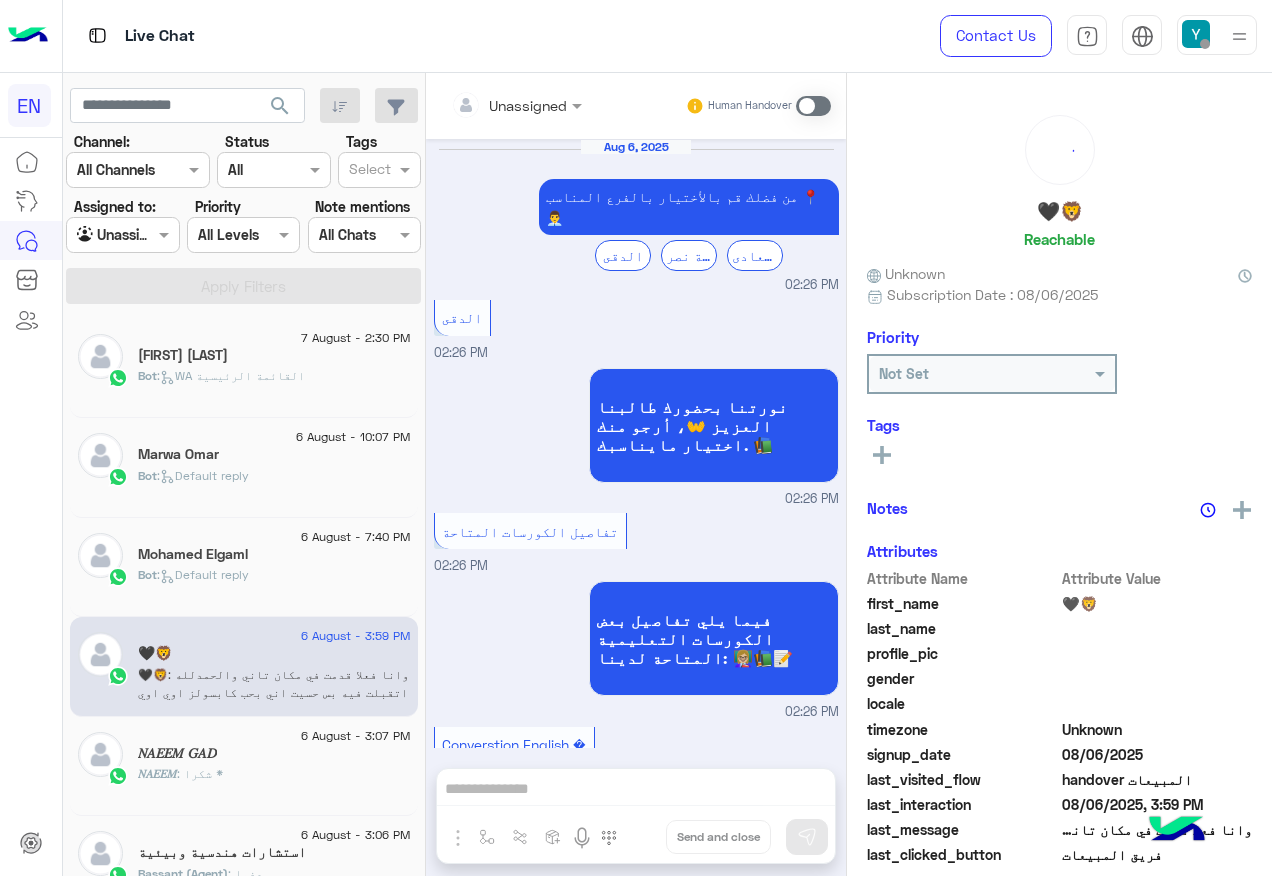 scroll, scrollTop: 1979, scrollLeft: 0, axis: vertical 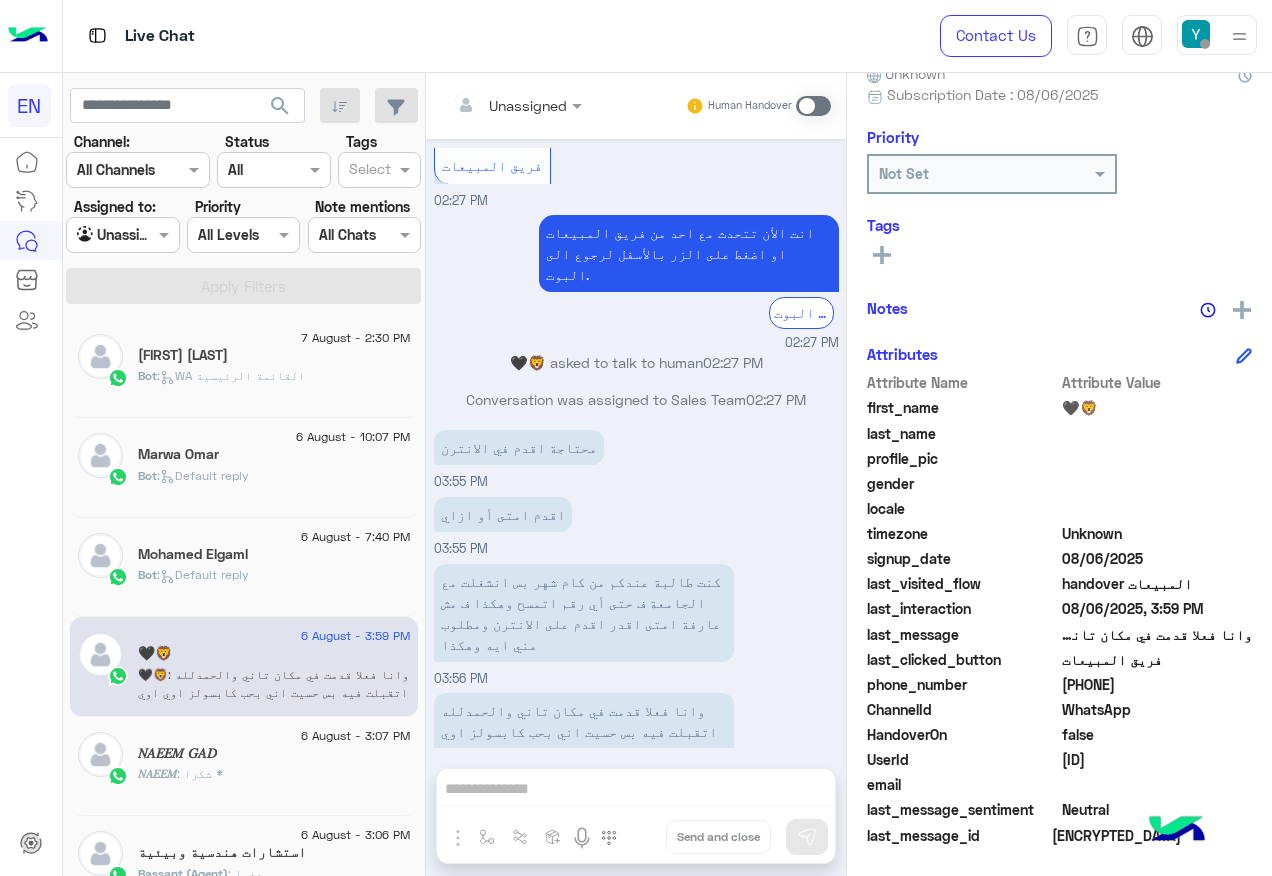 click on "[PHONE]" 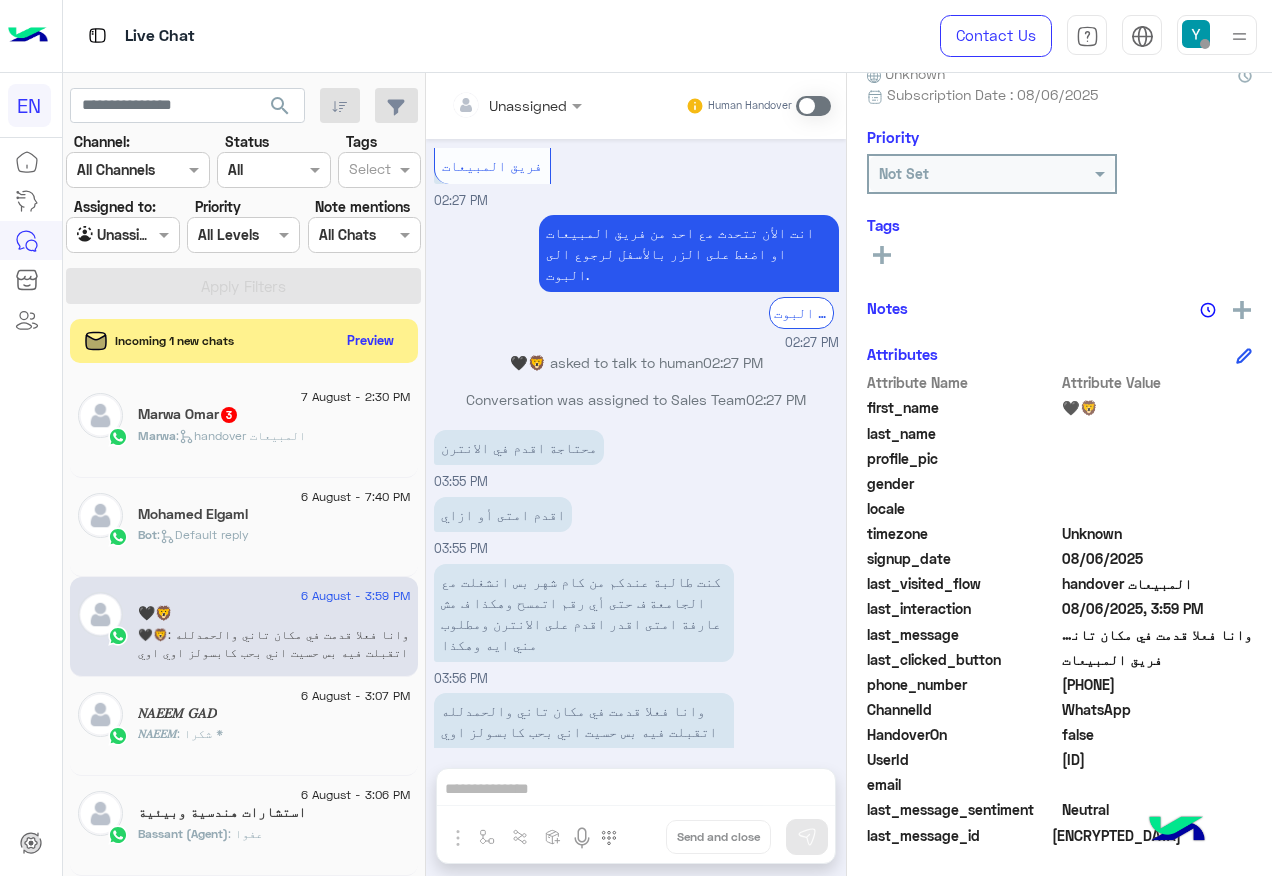 scroll, scrollTop: 1879, scrollLeft: 0, axis: vertical 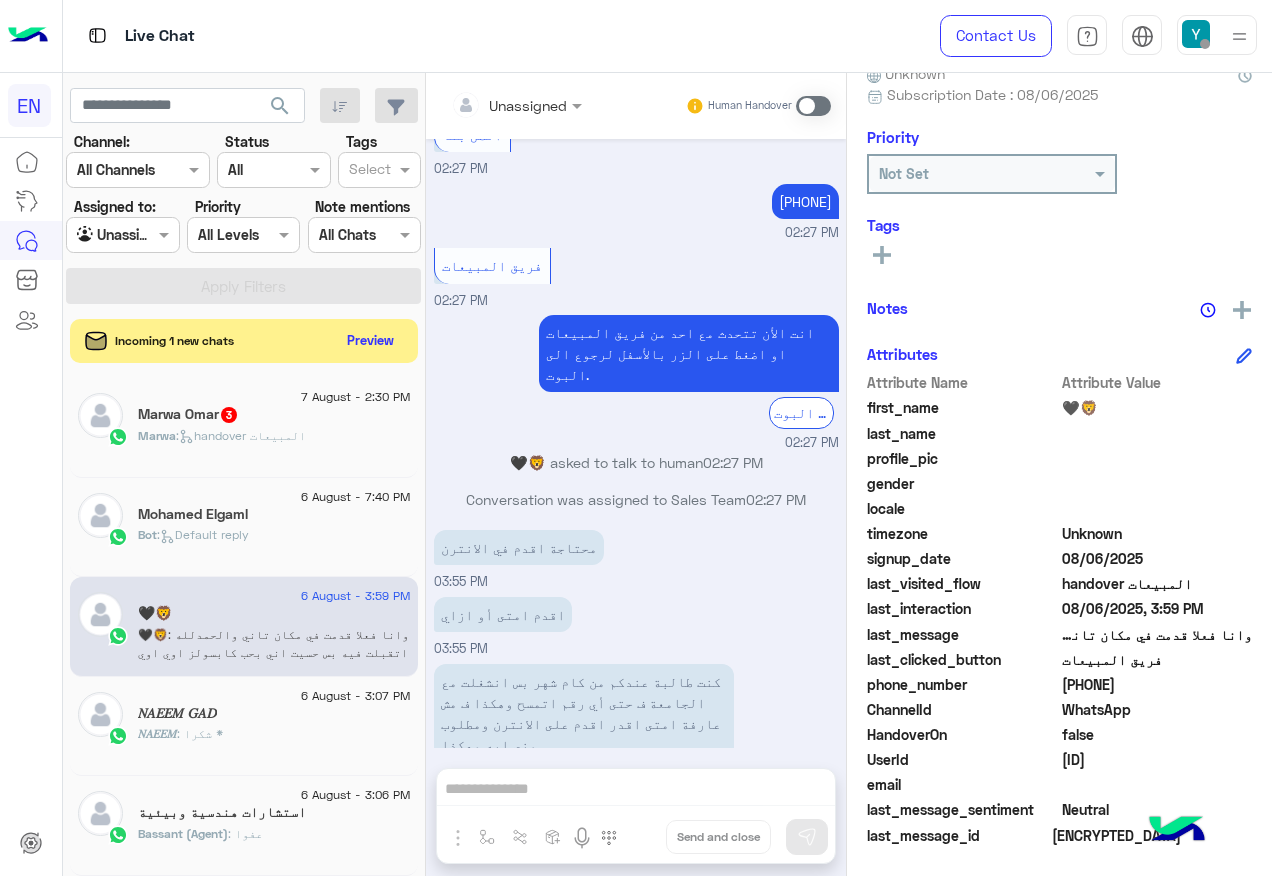 click at bounding box center [516, 104] 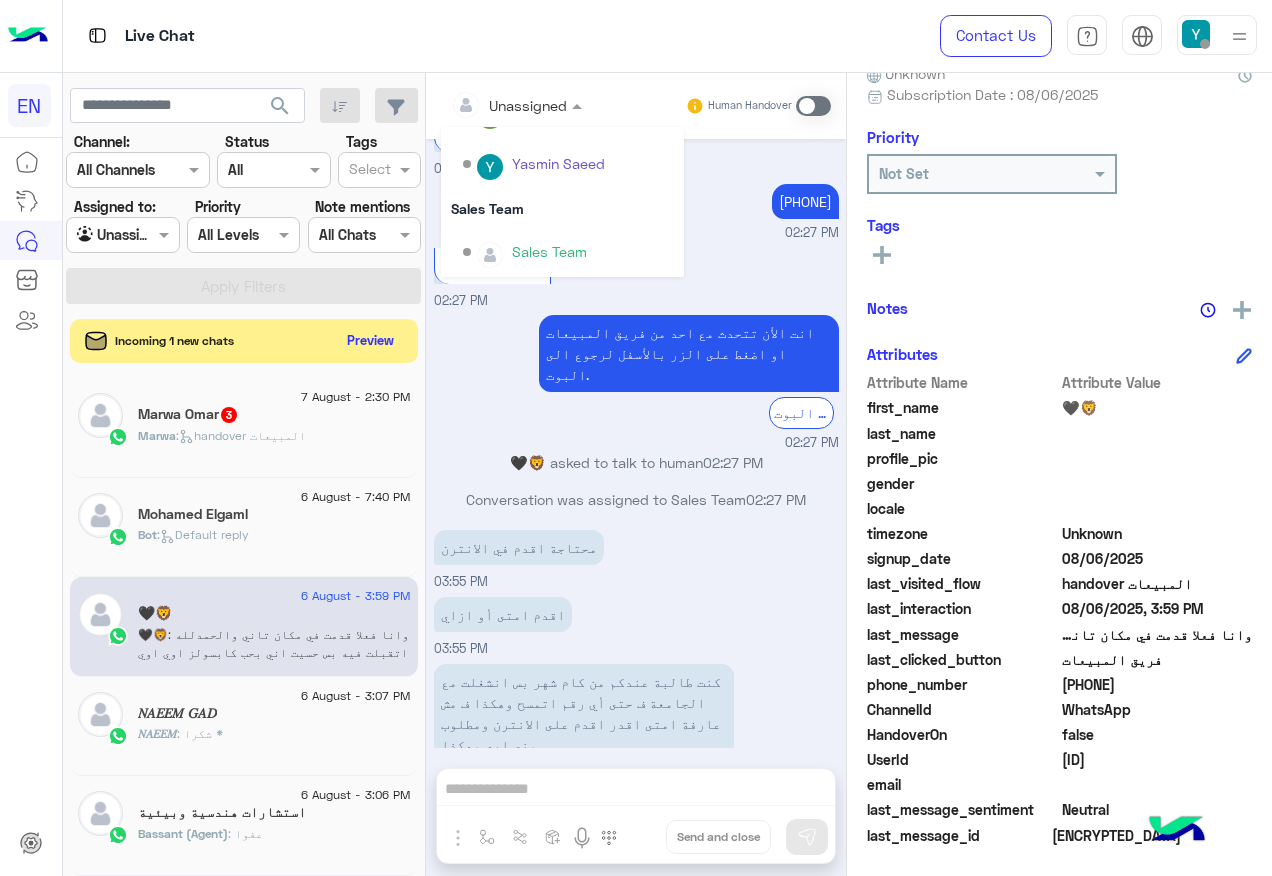 scroll, scrollTop: 332, scrollLeft: 0, axis: vertical 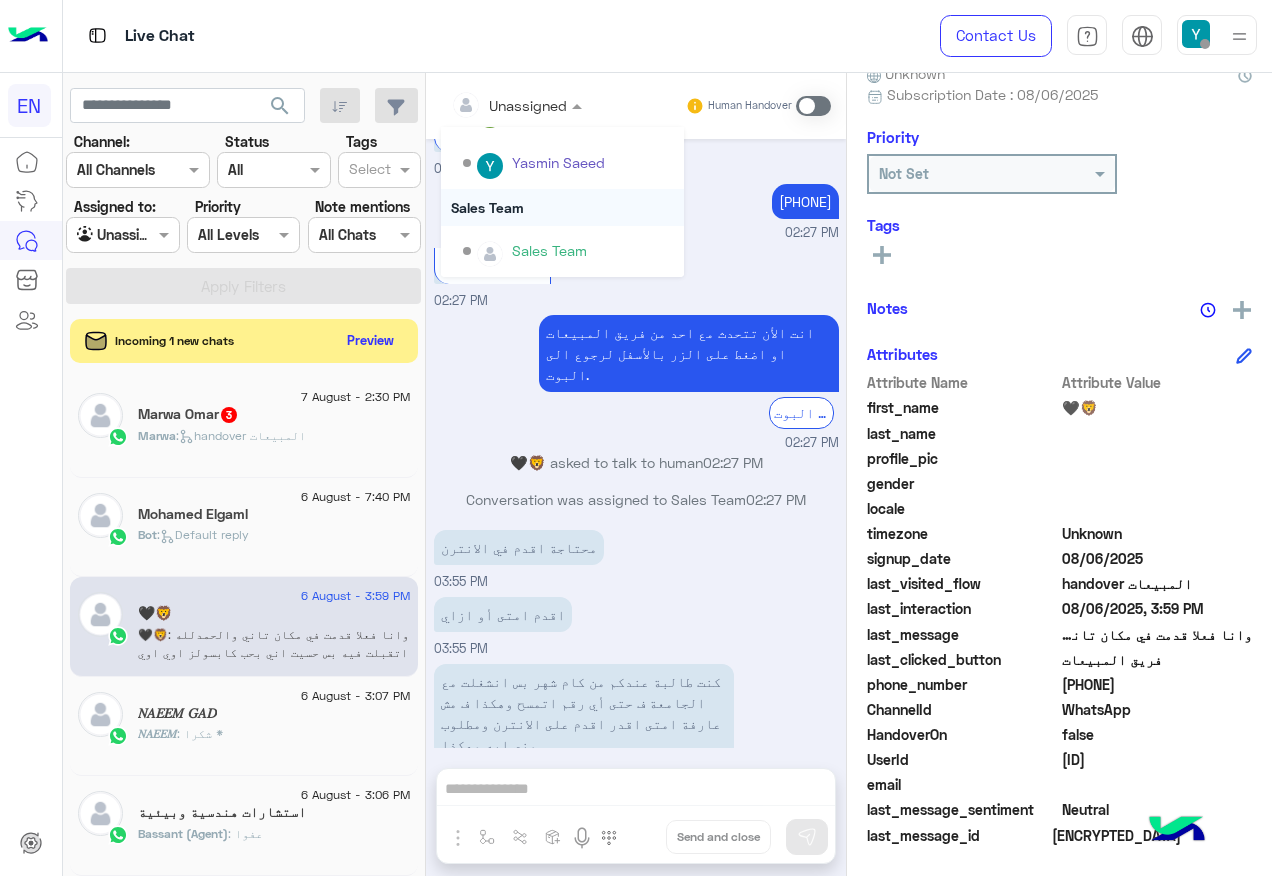 click on "Sales Team" at bounding box center (562, 207) 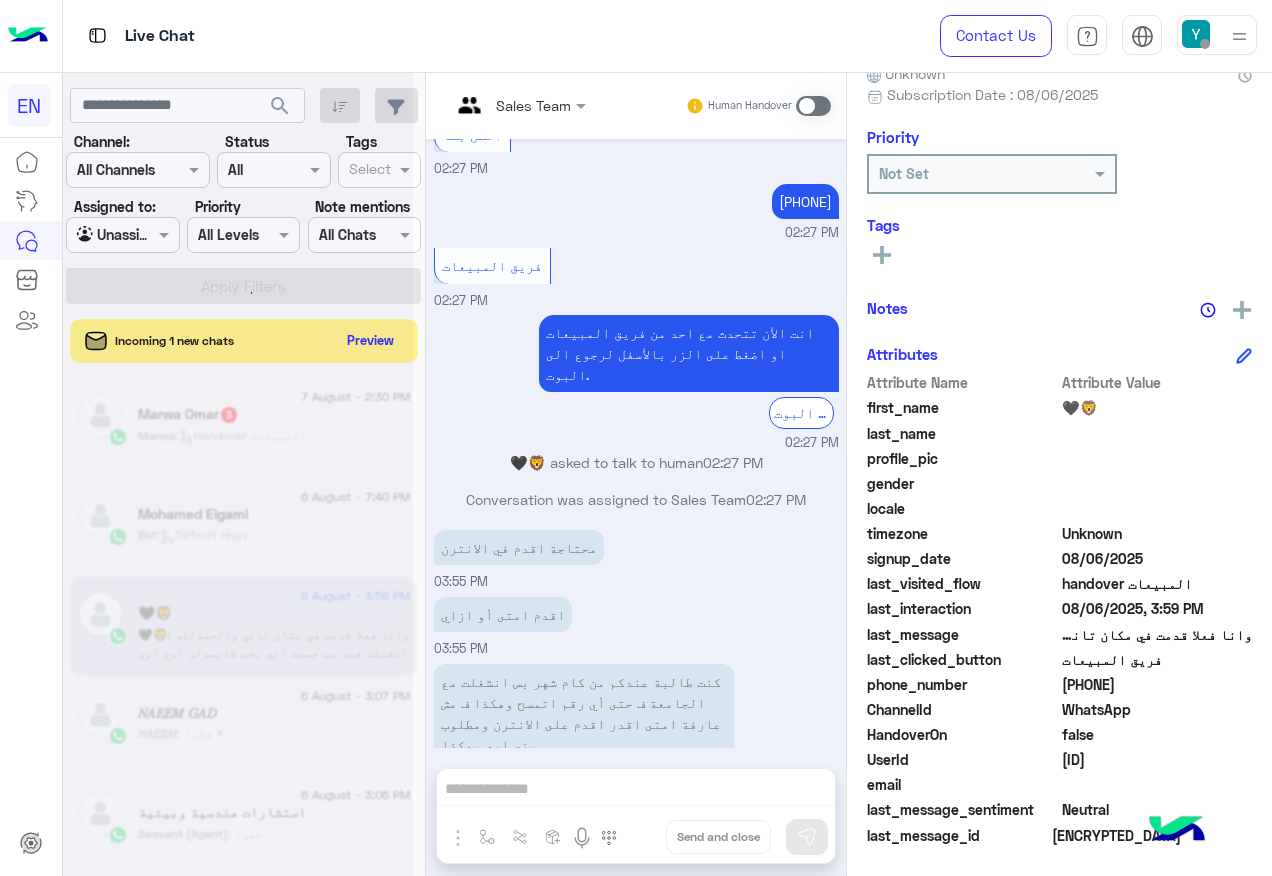 scroll, scrollTop: 0, scrollLeft: 0, axis: both 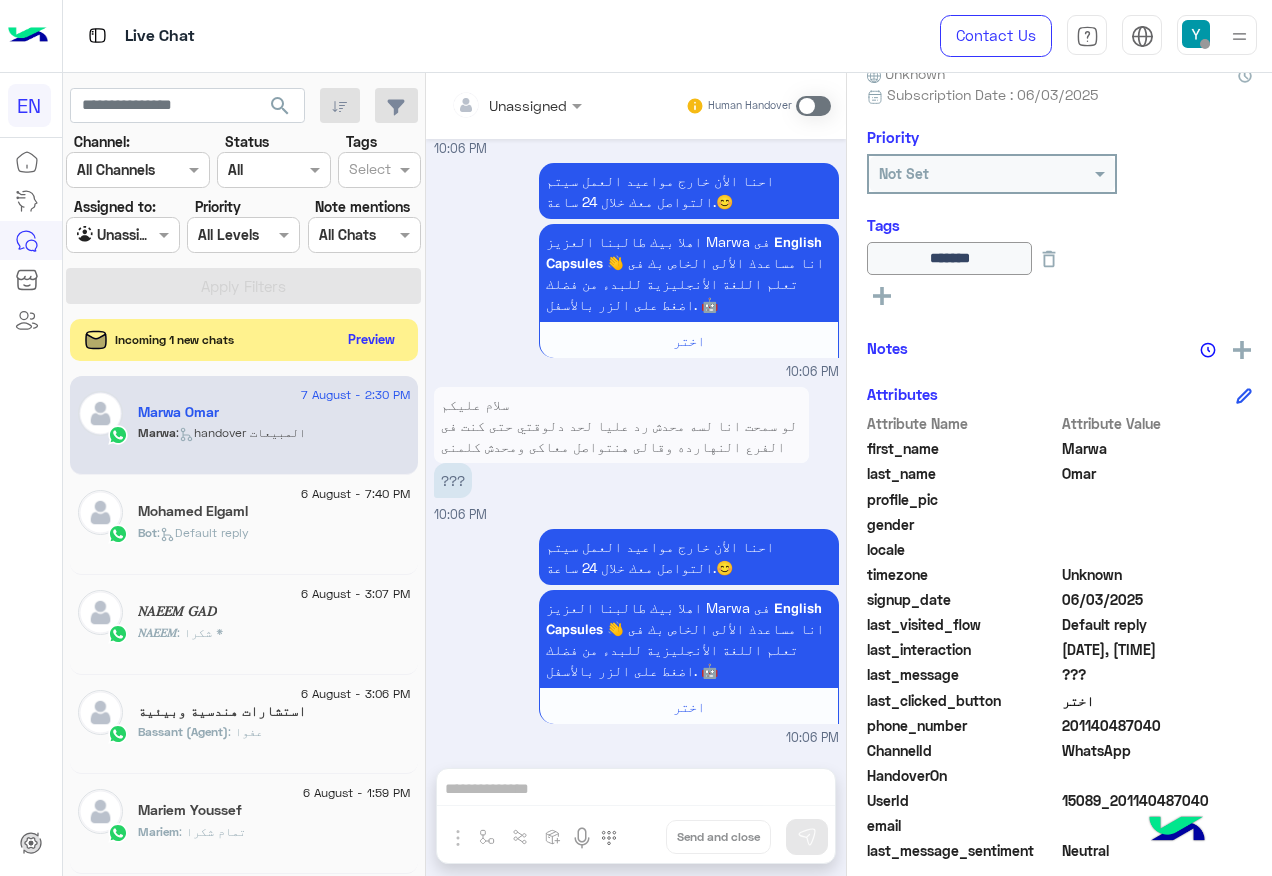 click on "Incoming 1 new chats    Preview" 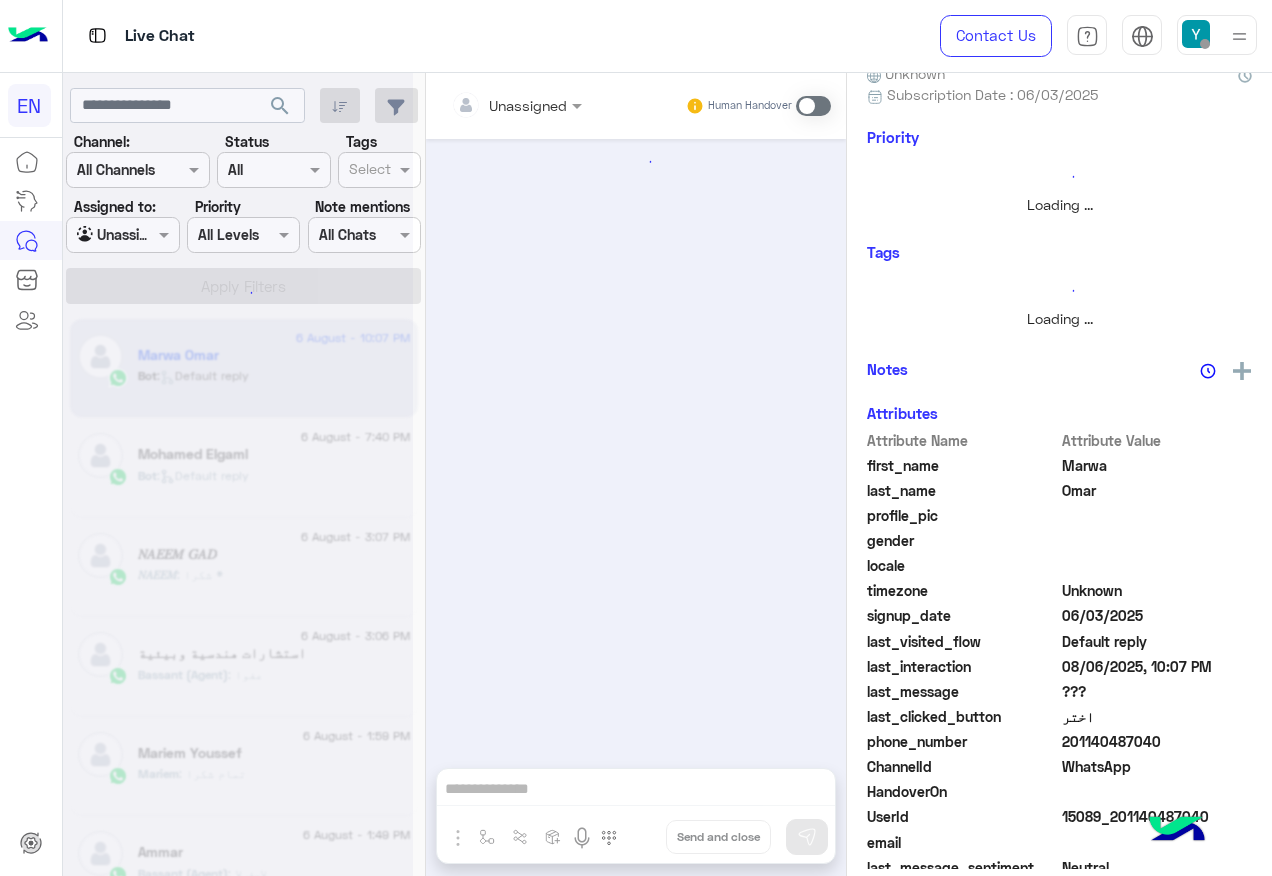 scroll, scrollTop: 0, scrollLeft: 0, axis: both 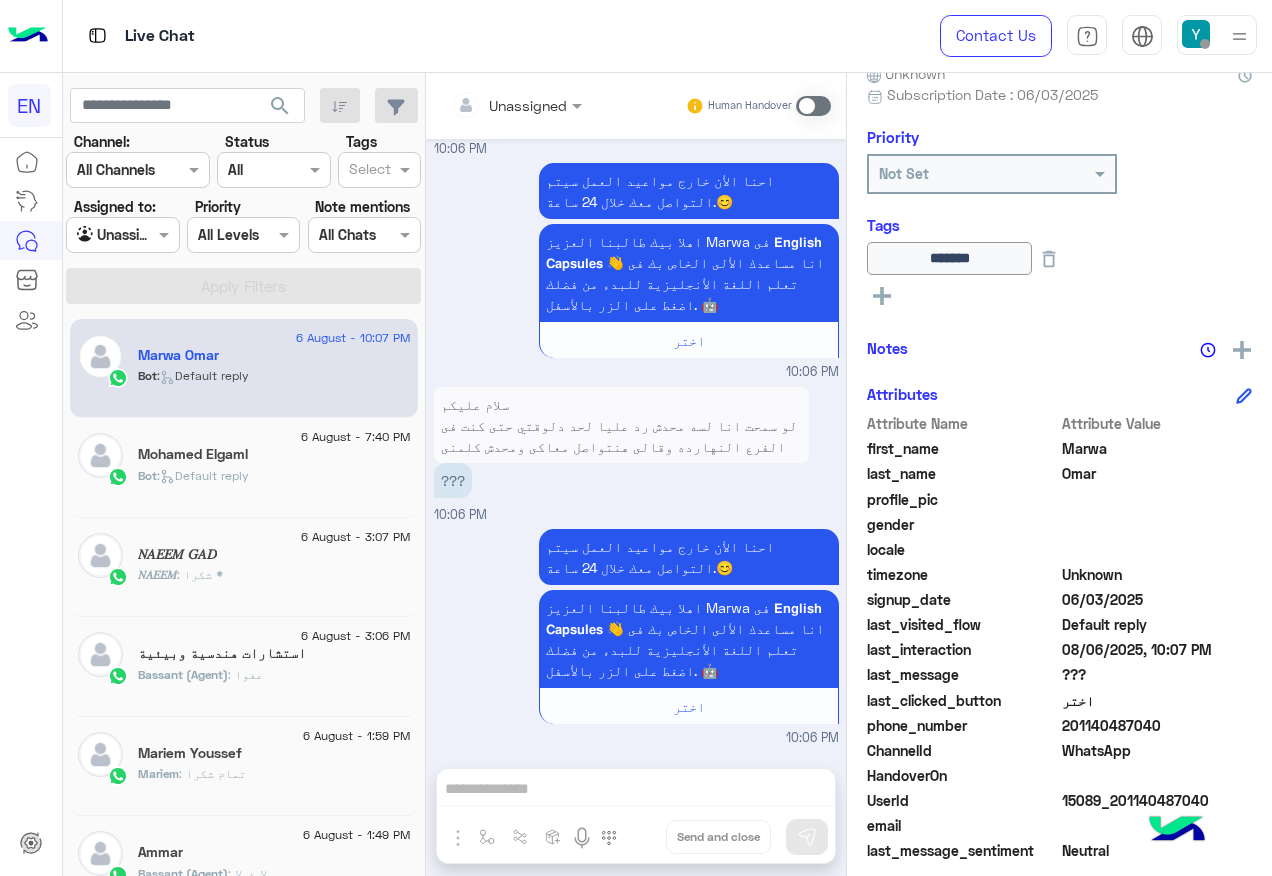 click on "Mohamed Elgaml" 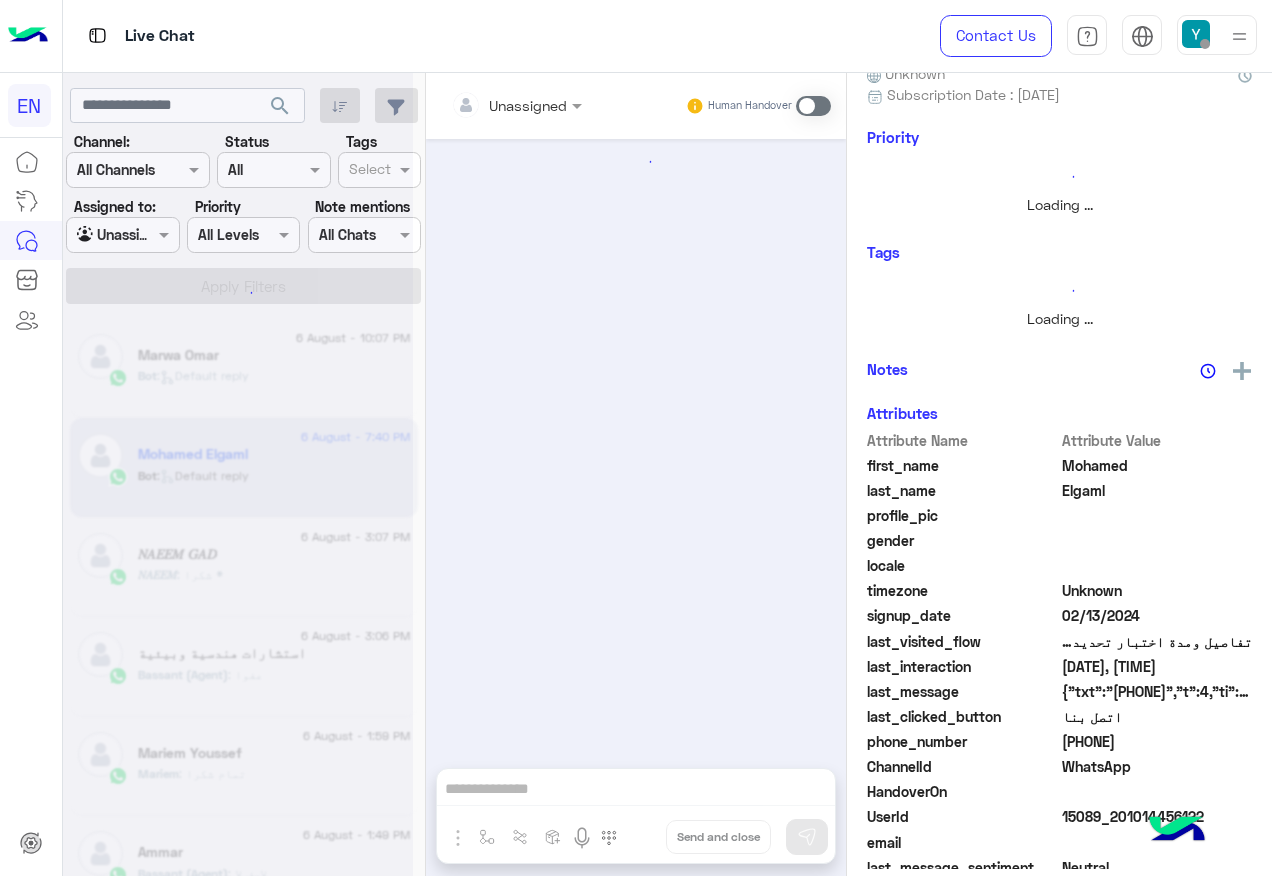 scroll, scrollTop: 197, scrollLeft: 0, axis: vertical 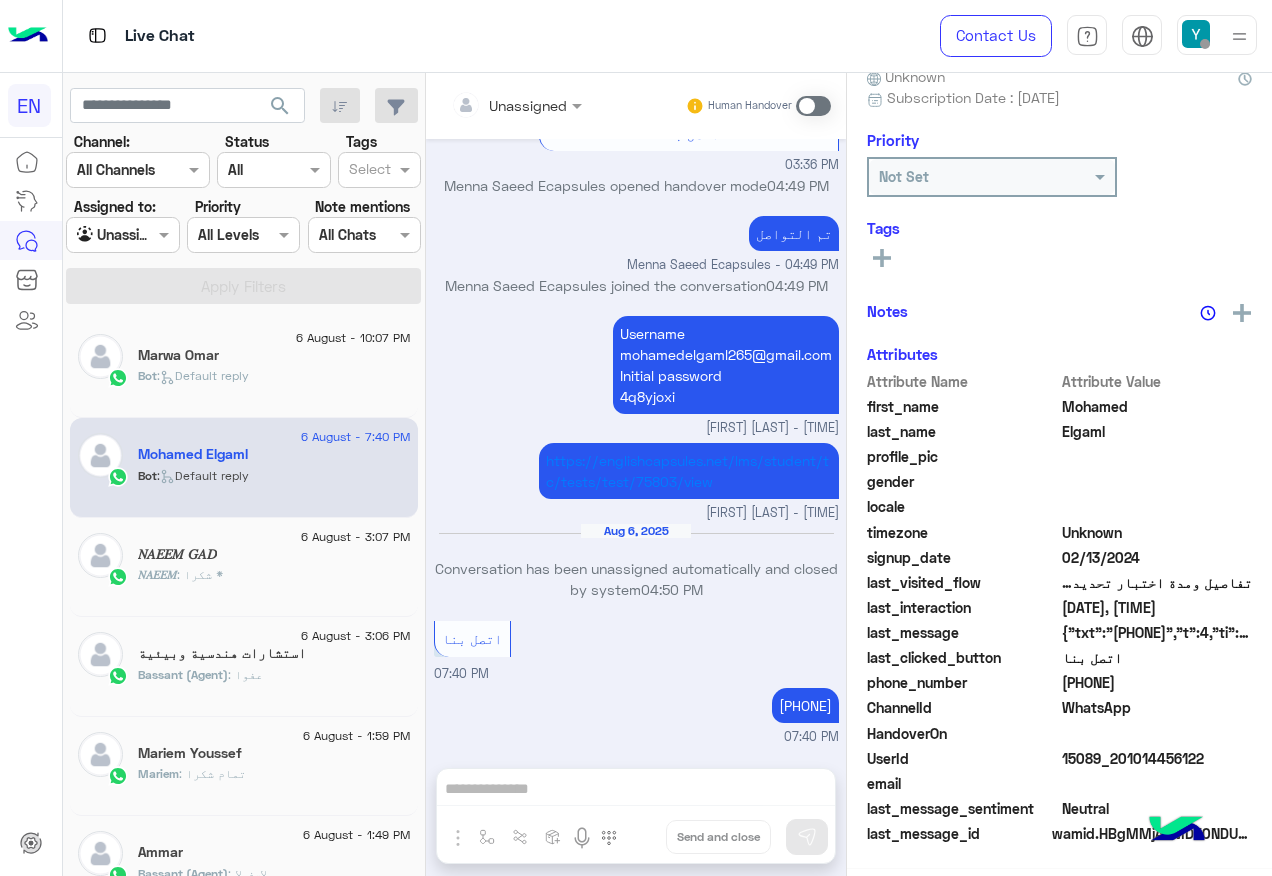 click on "[FIRST] : شكرا *" 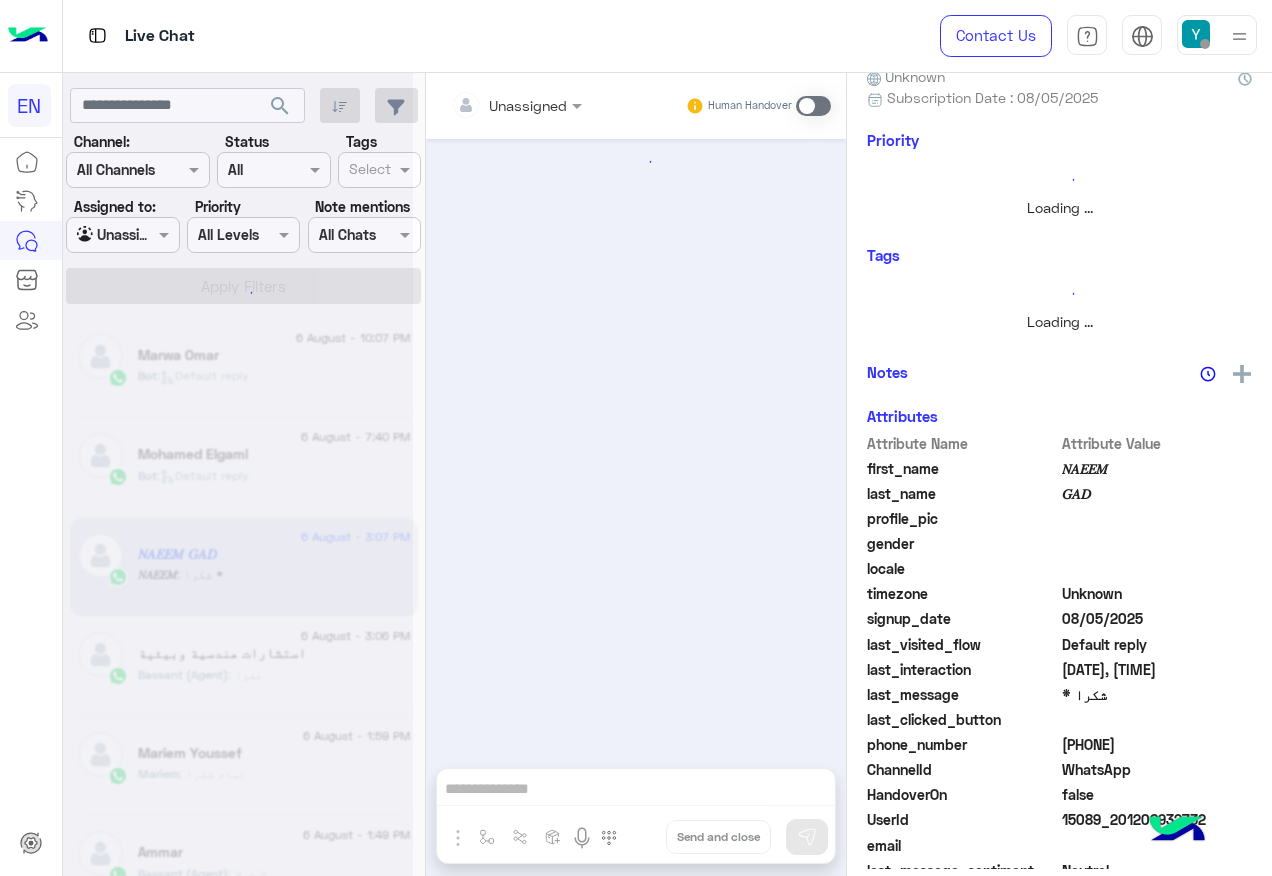 scroll, scrollTop: 200, scrollLeft: 0, axis: vertical 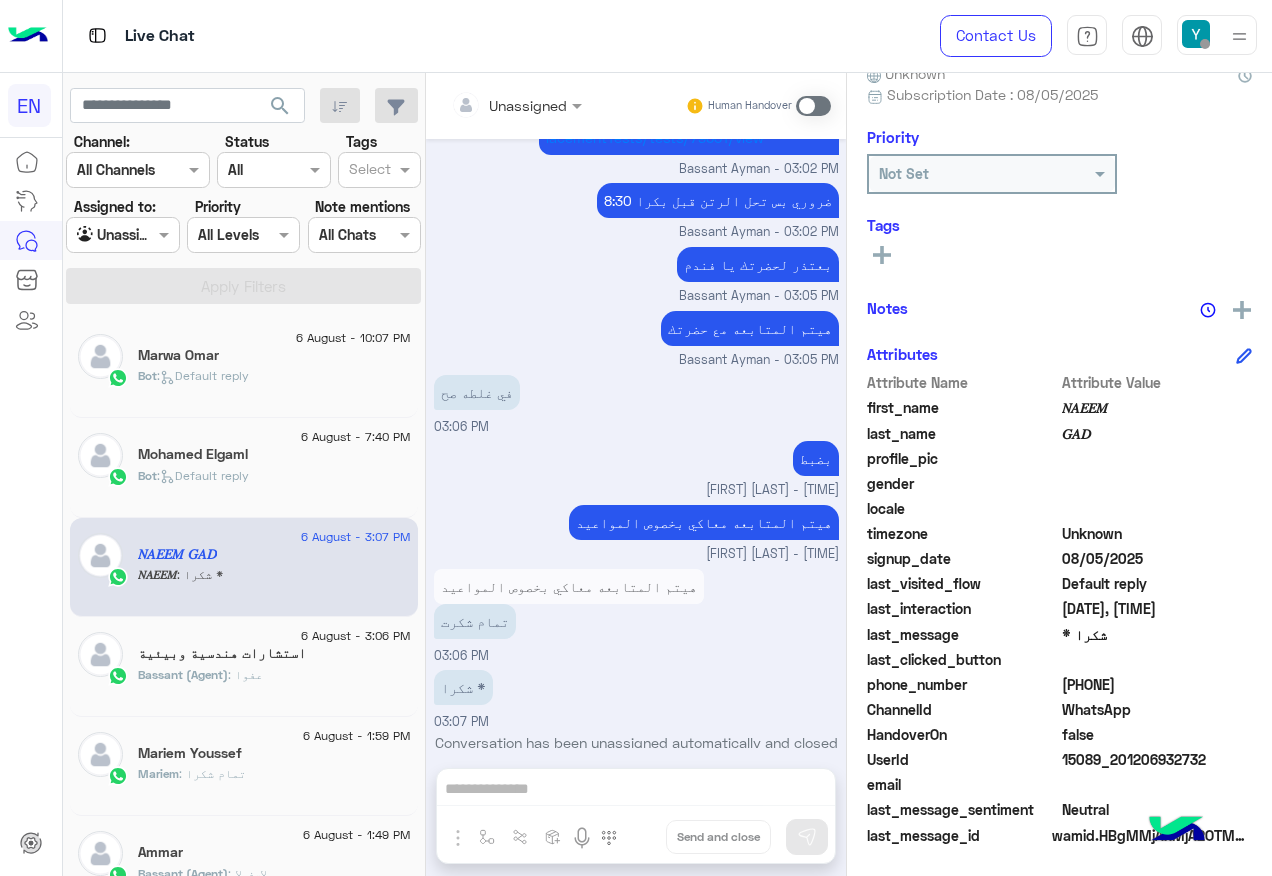 click on "Unassigned Human Handover [DATE] السلام عليكم بعد اذنك حضرتك كونت عاوز أكد علي ميعاد السبت والثلاثاء وعاوز اعرف الساعه كام بظبت ولو في مواعيد تانيه نزلت بعد اذنك بلغني شكرا [TIME] احنا الأن خارج مواعيد العمل سيتم التواصل معك خلال 24 ساعة.😊 الرجوع الى البوت [TIME] [FIRST] [LAST] asked to talk to human [TIME] Conversation was assigned to Call Center [TIME] [DATE] مساء الخير يا فندم [FIRST] [LAST] - [TIME] [FIRST] [LAST] joined the conversation [TIME] حضرتك عاملت التست [FIRST] [LAST] - [TIME] حضرتك عاملت التست ايوا [TIME] متقدم لحضرتك طلب و هيتم التواصل مع حضرتك [FIRST] [LAST] - [TIME] Username [PHONE] Initial password [PASSWORD]" at bounding box center [636, 478] 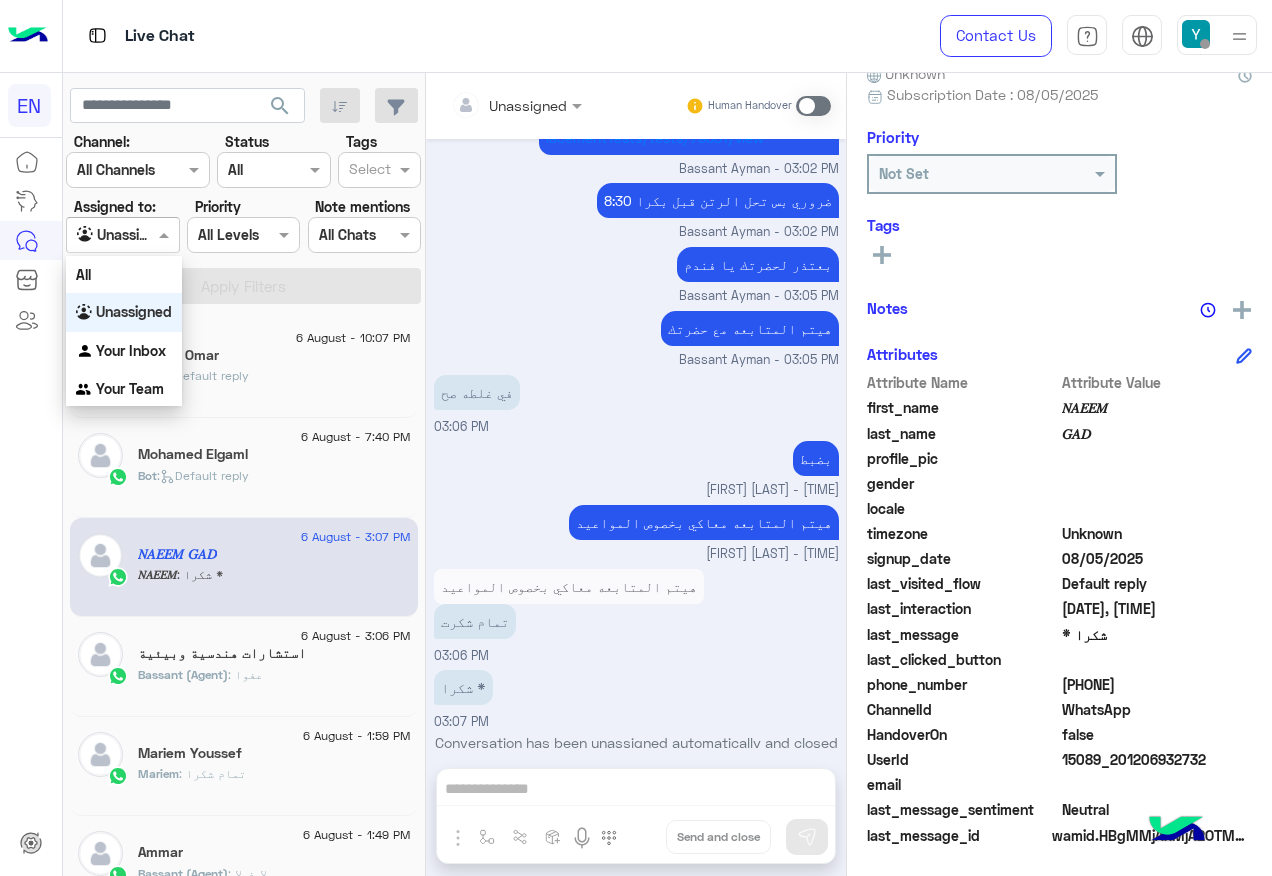 click at bounding box center [166, 234] 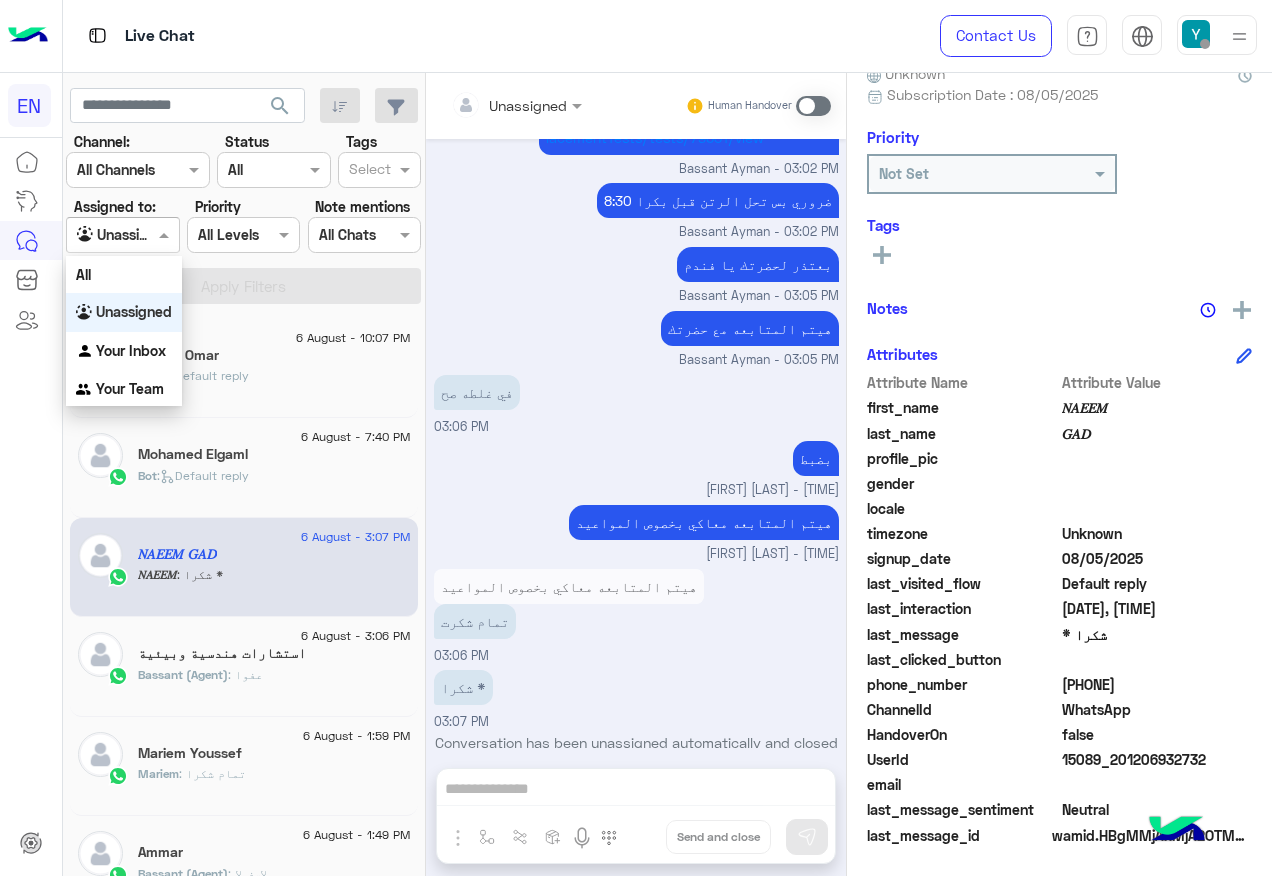 click on "Unassigned" at bounding box center (124, 312) 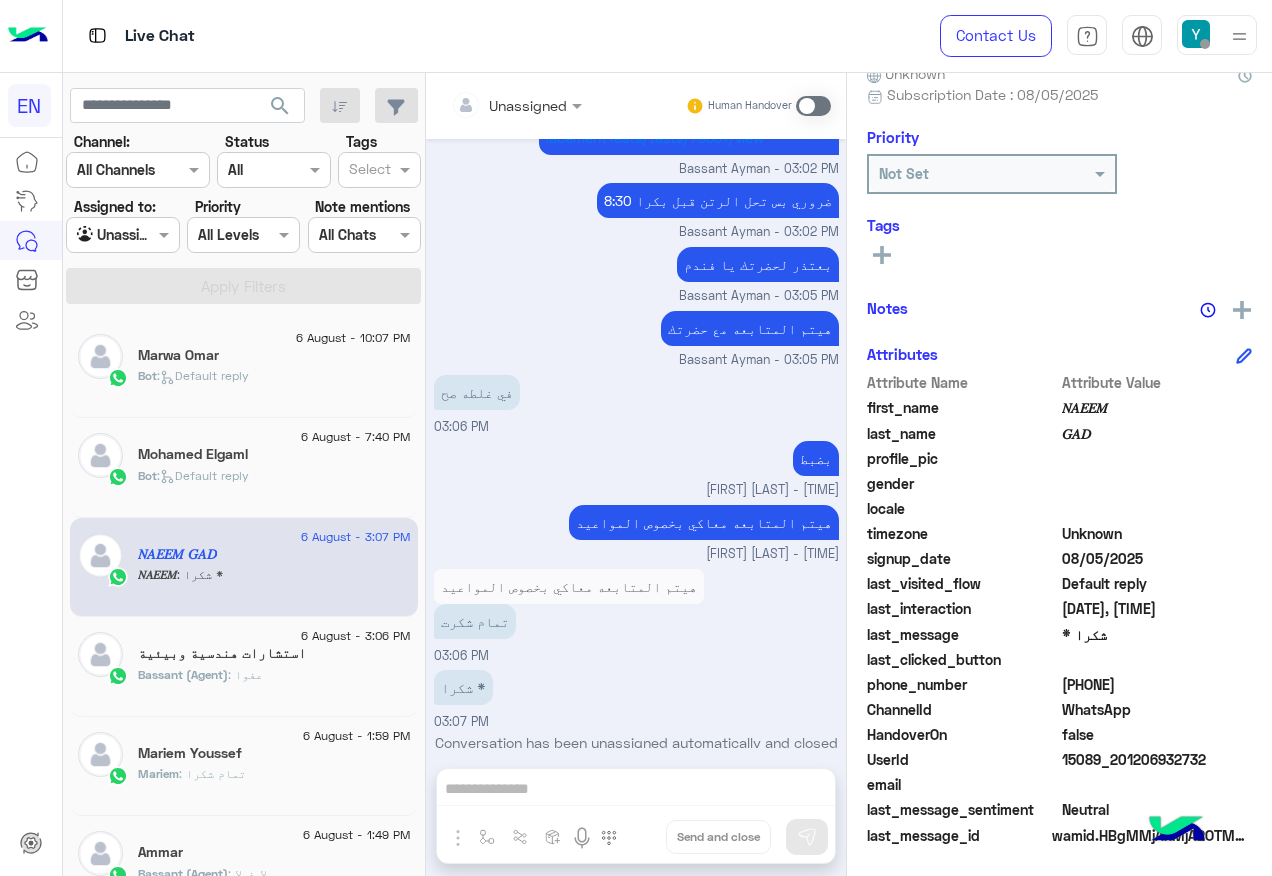 click on "Assigned to: Agent Filter Unassigned" 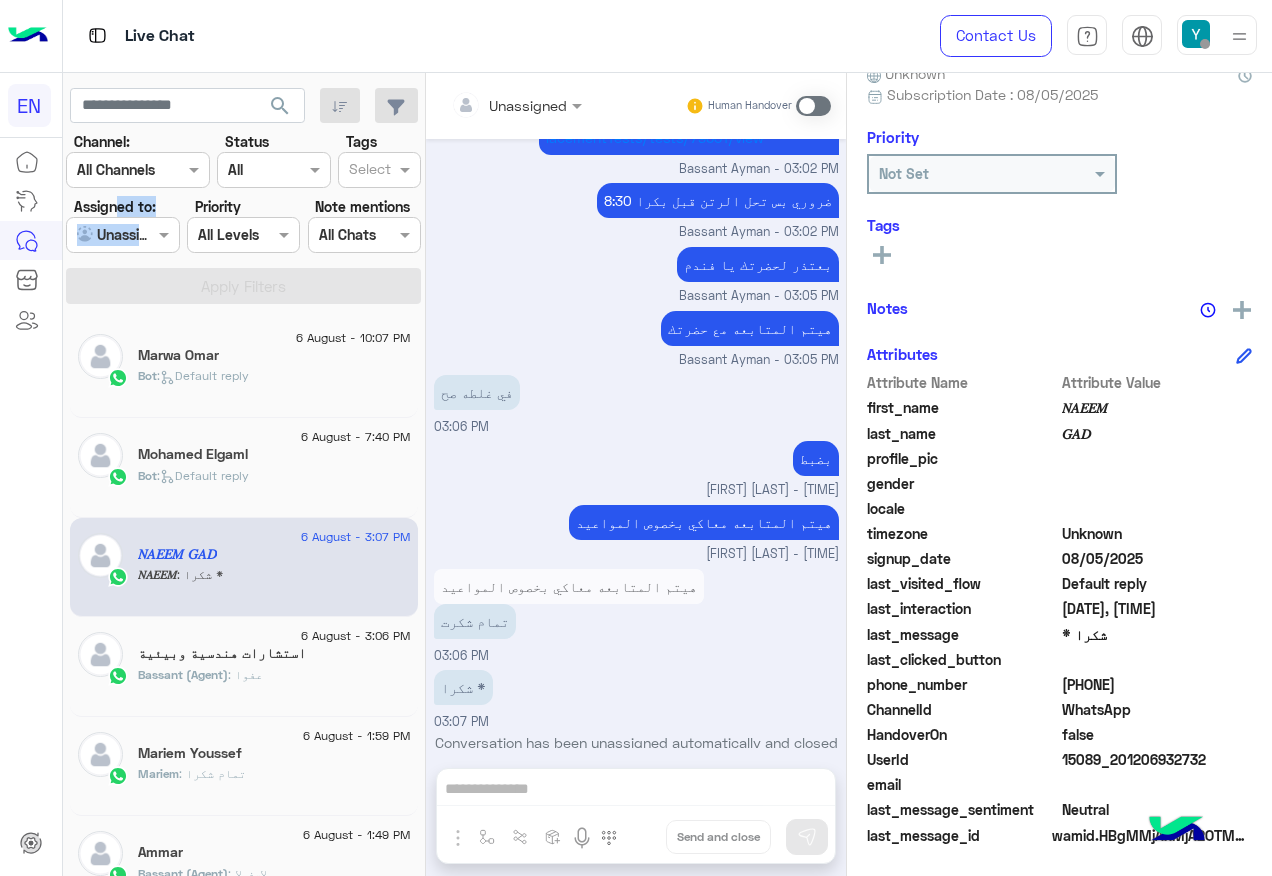drag, startPoint x: 120, startPoint y: 224, endPoint x: 140, endPoint y: 240, distance: 25.612497 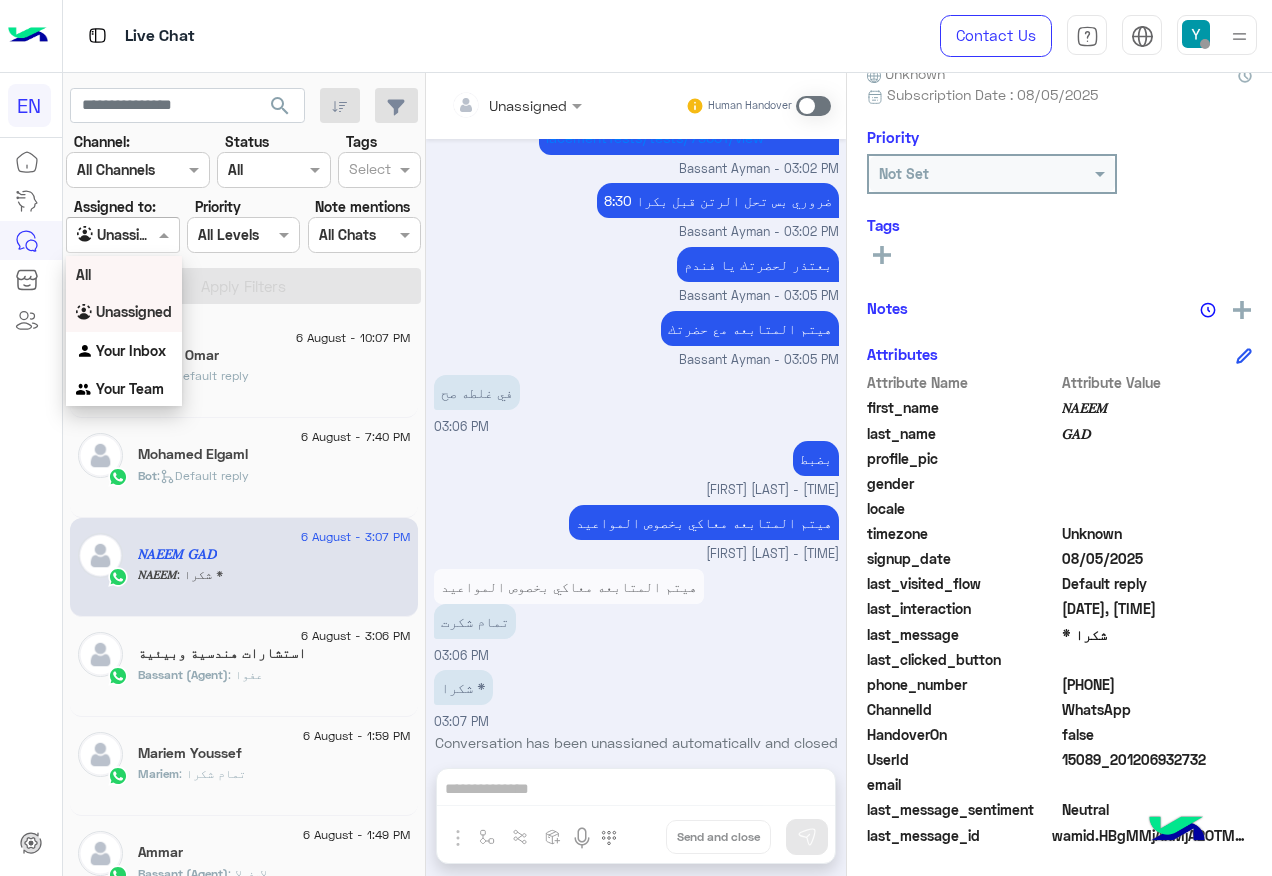 click on "All" at bounding box center [124, 274] 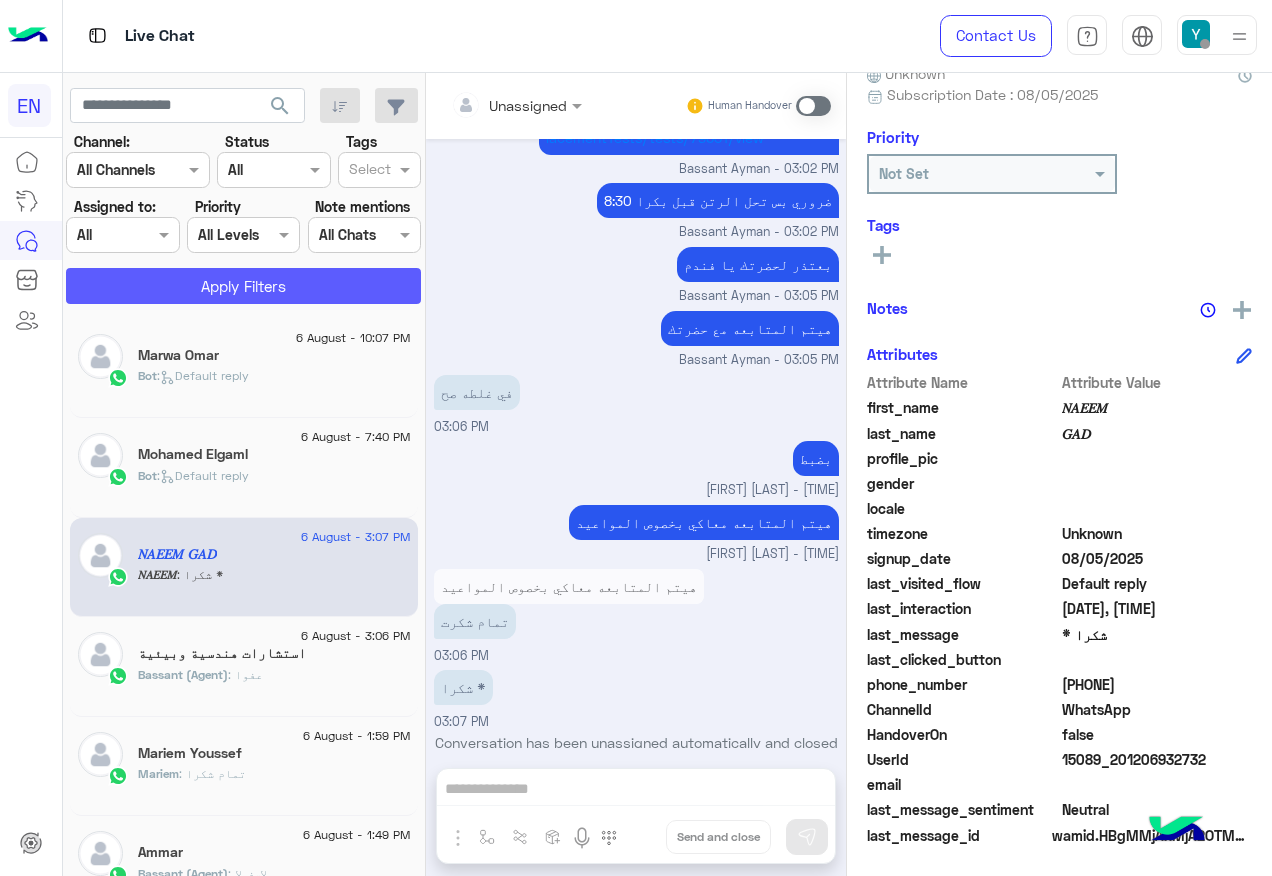 click on "Apply Filters" 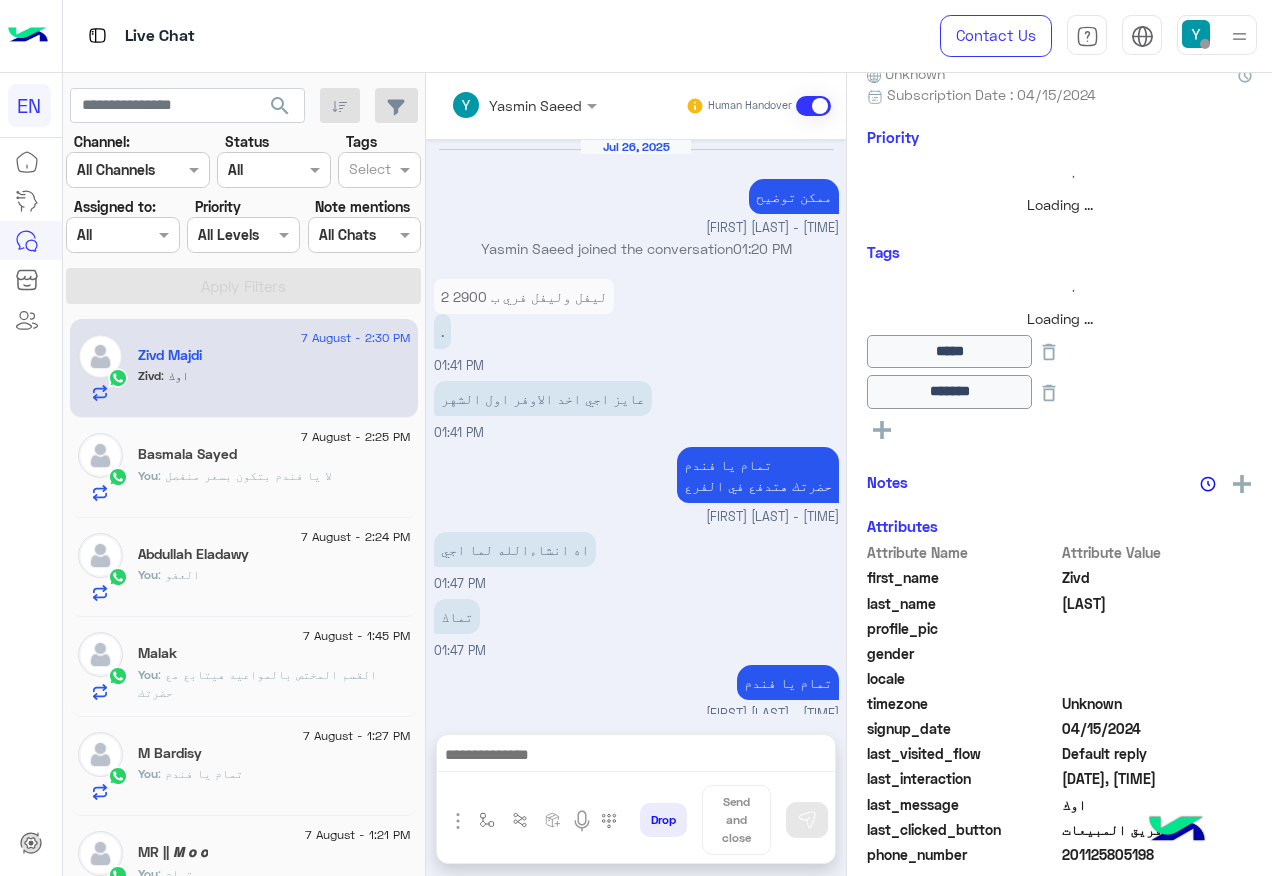 scroll, scrollTop: 1034, scrollLeft: 0, axis: vertical 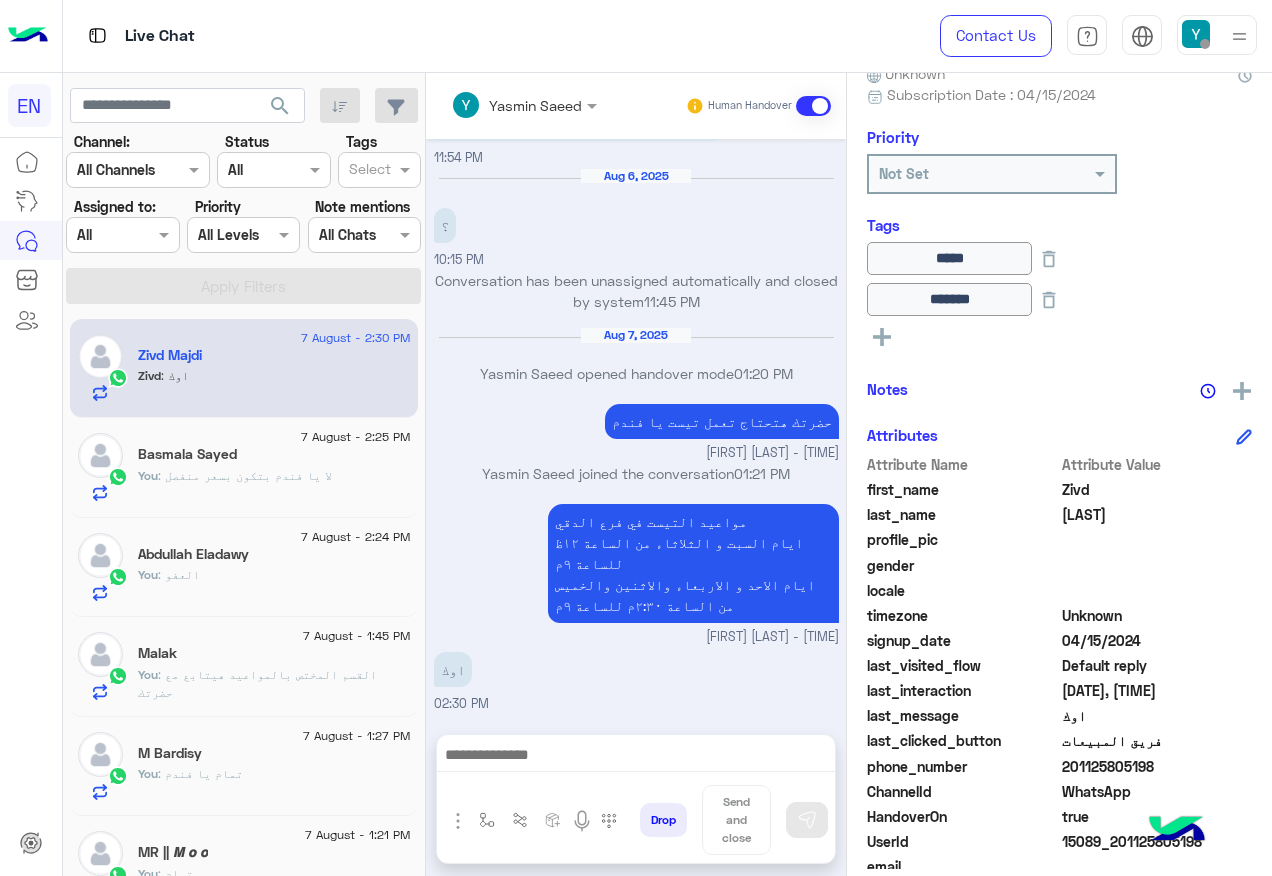 click at bounding box center [122, 234] 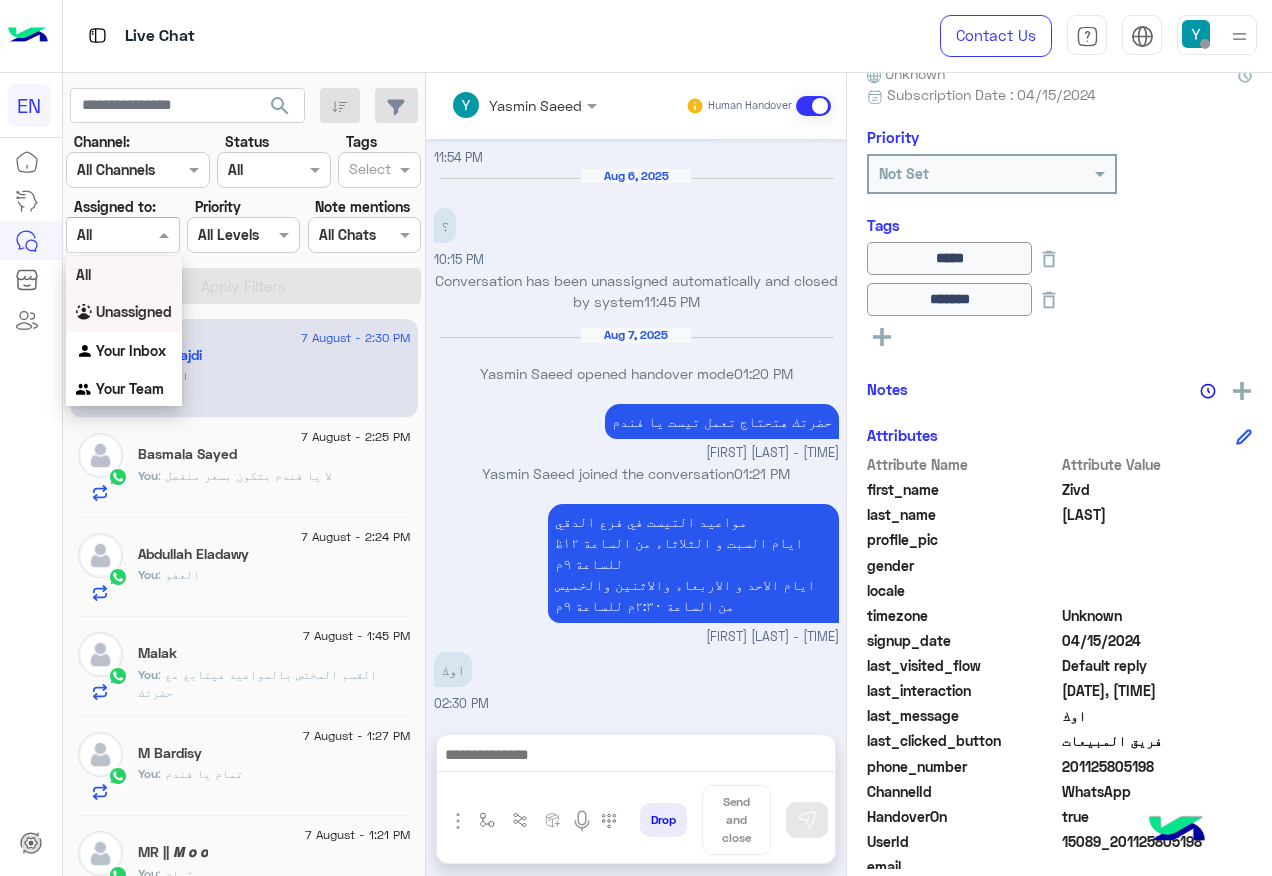 click on "Unassigned" at bounding box center [124, 312] 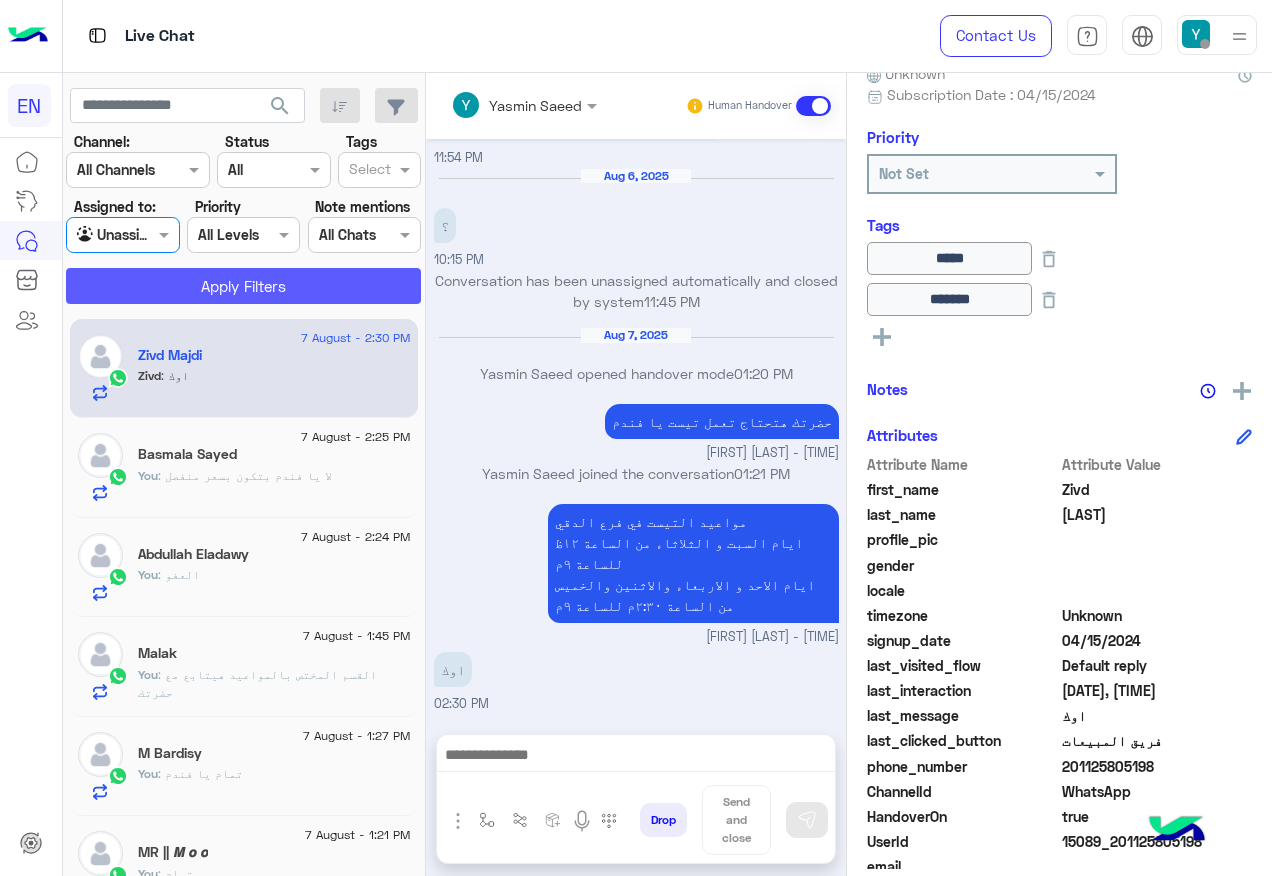click on "Apply Filters" 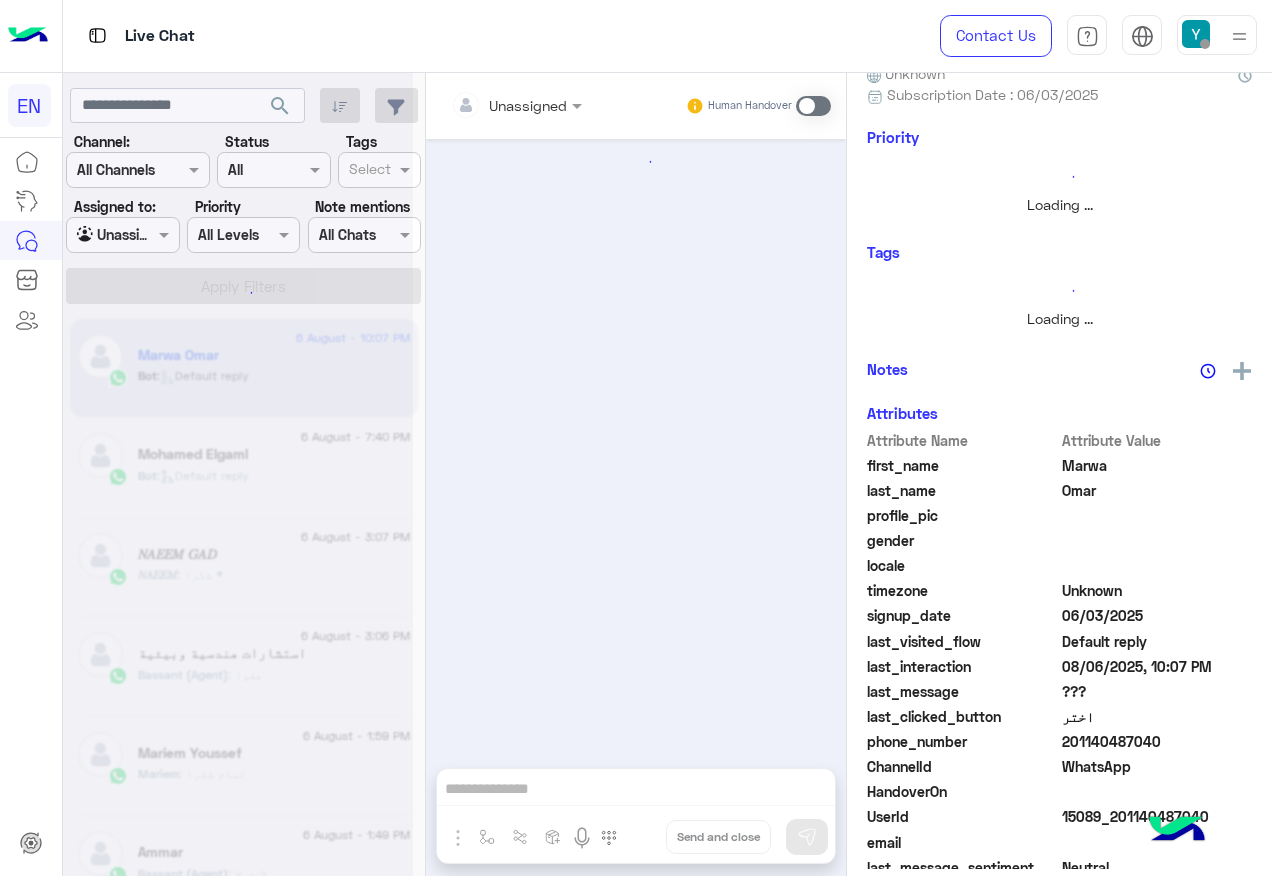 scroll, scrollTop: 1455, scrollLeft: 0, axis: vertical 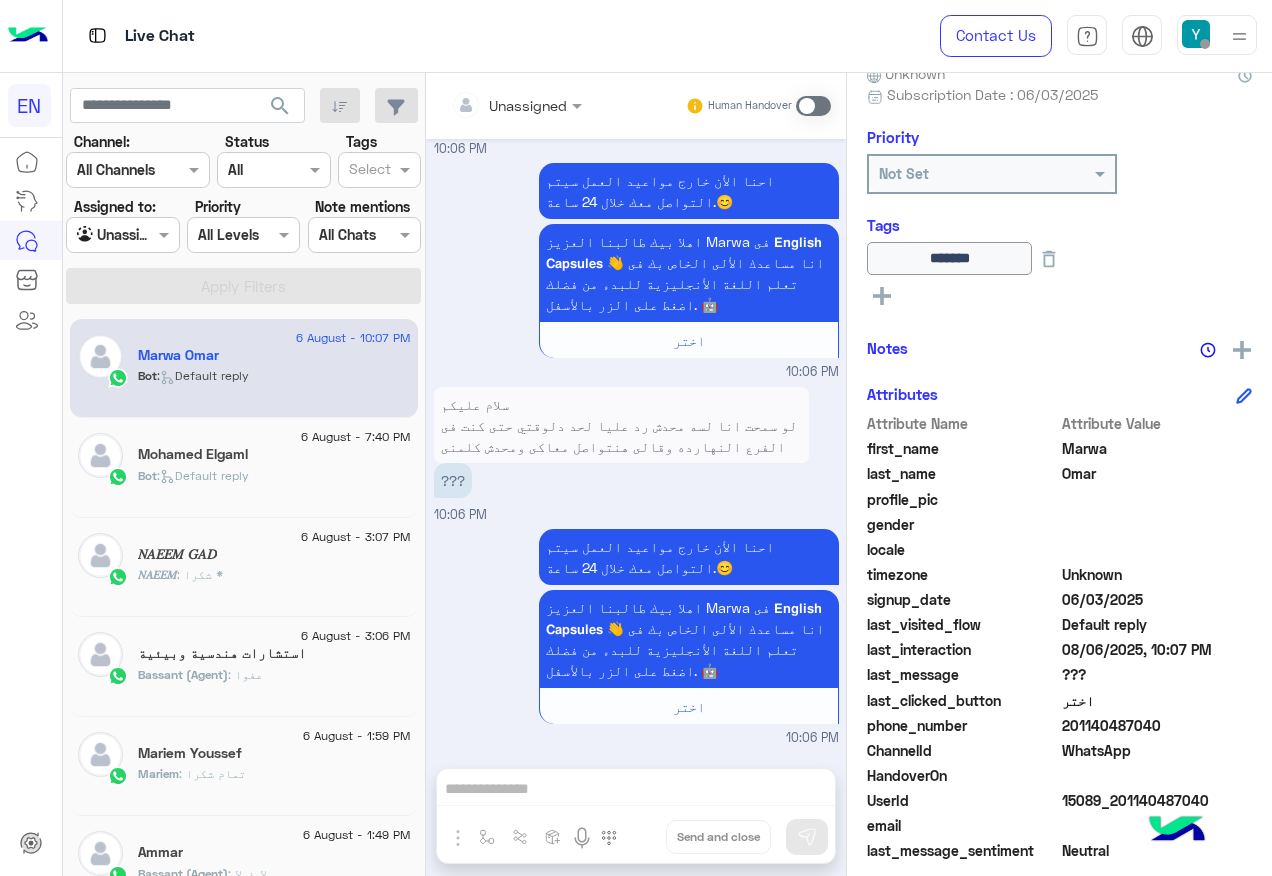 click on "Agent Filter Unassigned" at bounding box center (122, 235) 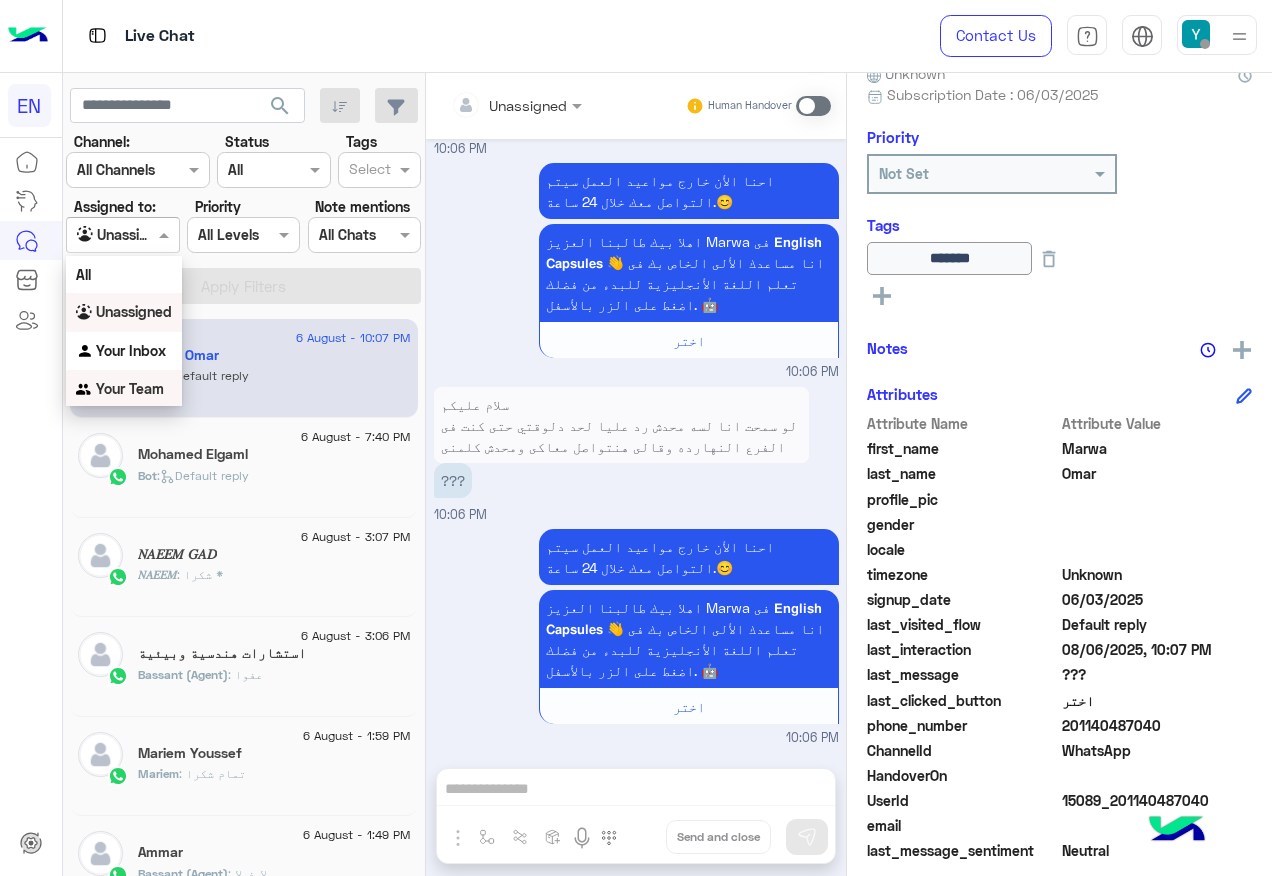 click on "Your Team" at bounding box center (124, 389) 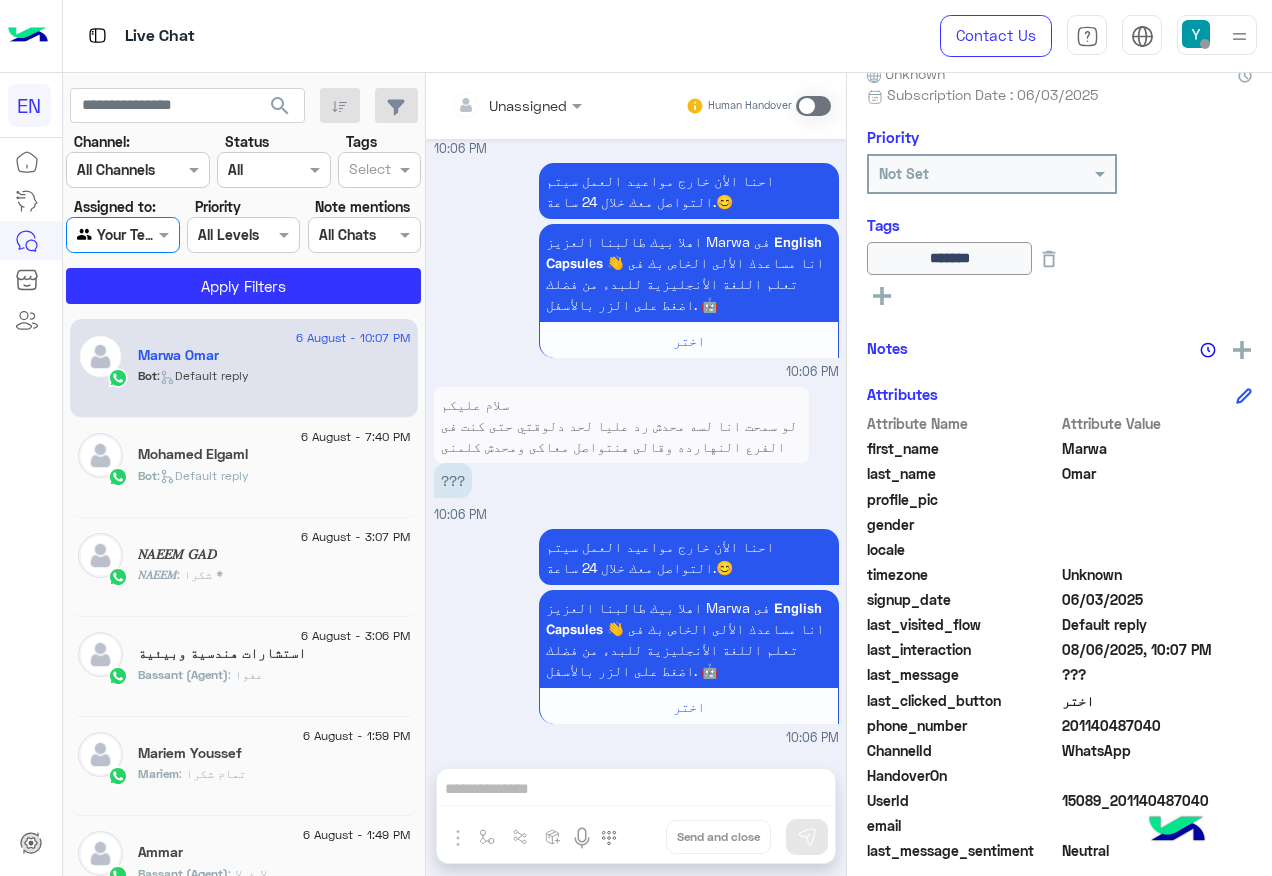 click on "search Channel: Channel All Channels Status Channel All Tags Select Assigned to: Agent Filter Your Team Priority All Levels All Levels Note mentions Select All Chats Apply Filters" 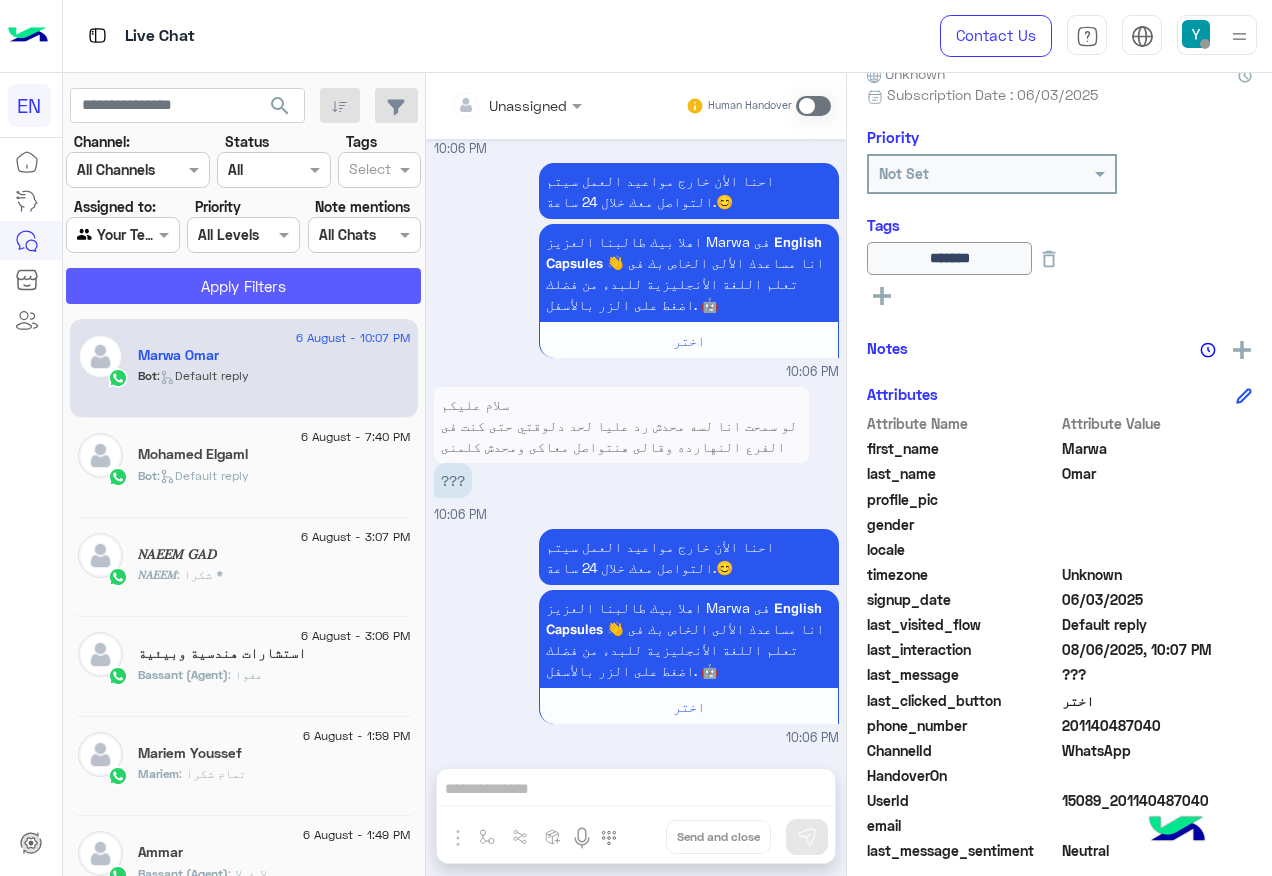 click on "Apply Filters" 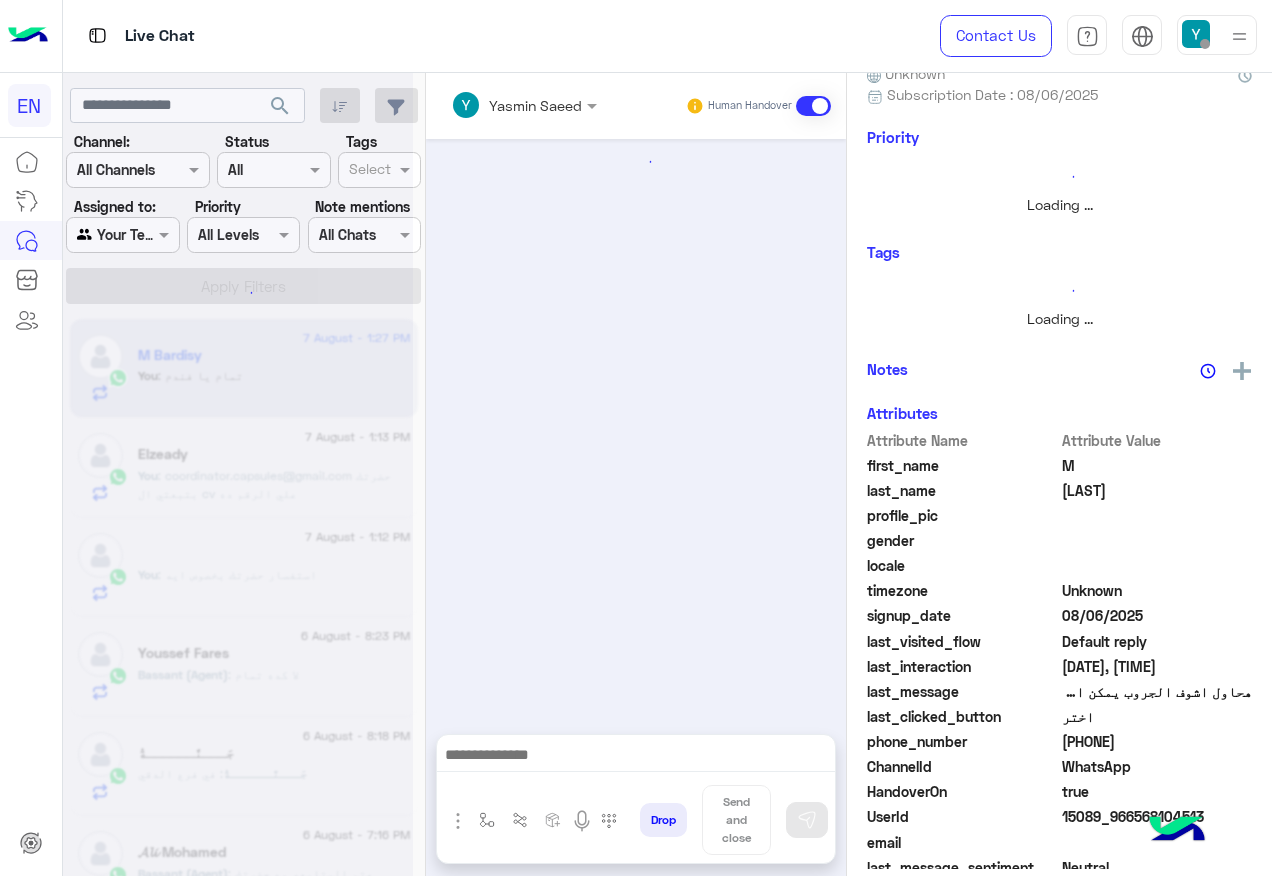 scroll, scrollTop: 0, scrollLeft: 0, axis: both 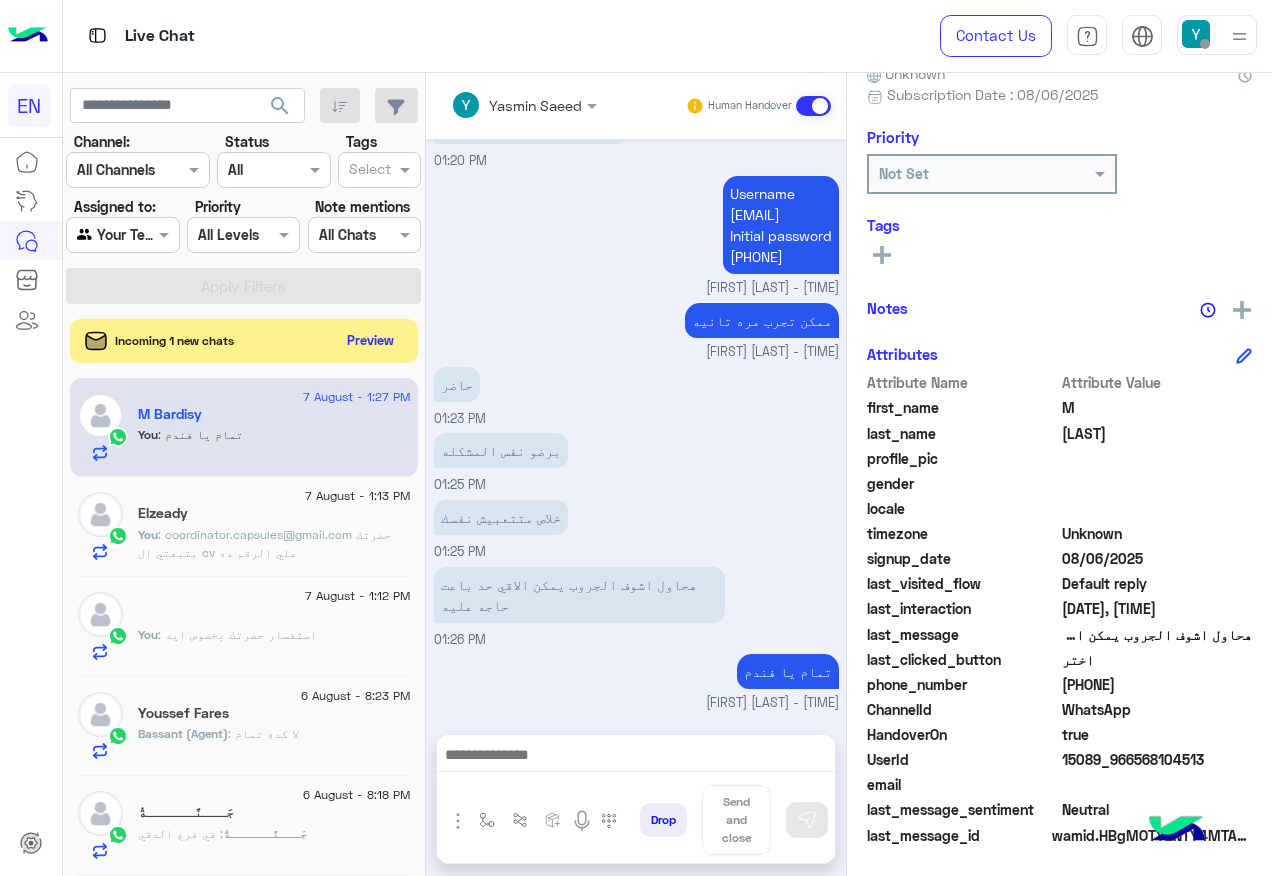 click on "Incoming 1 new chats    Preview" 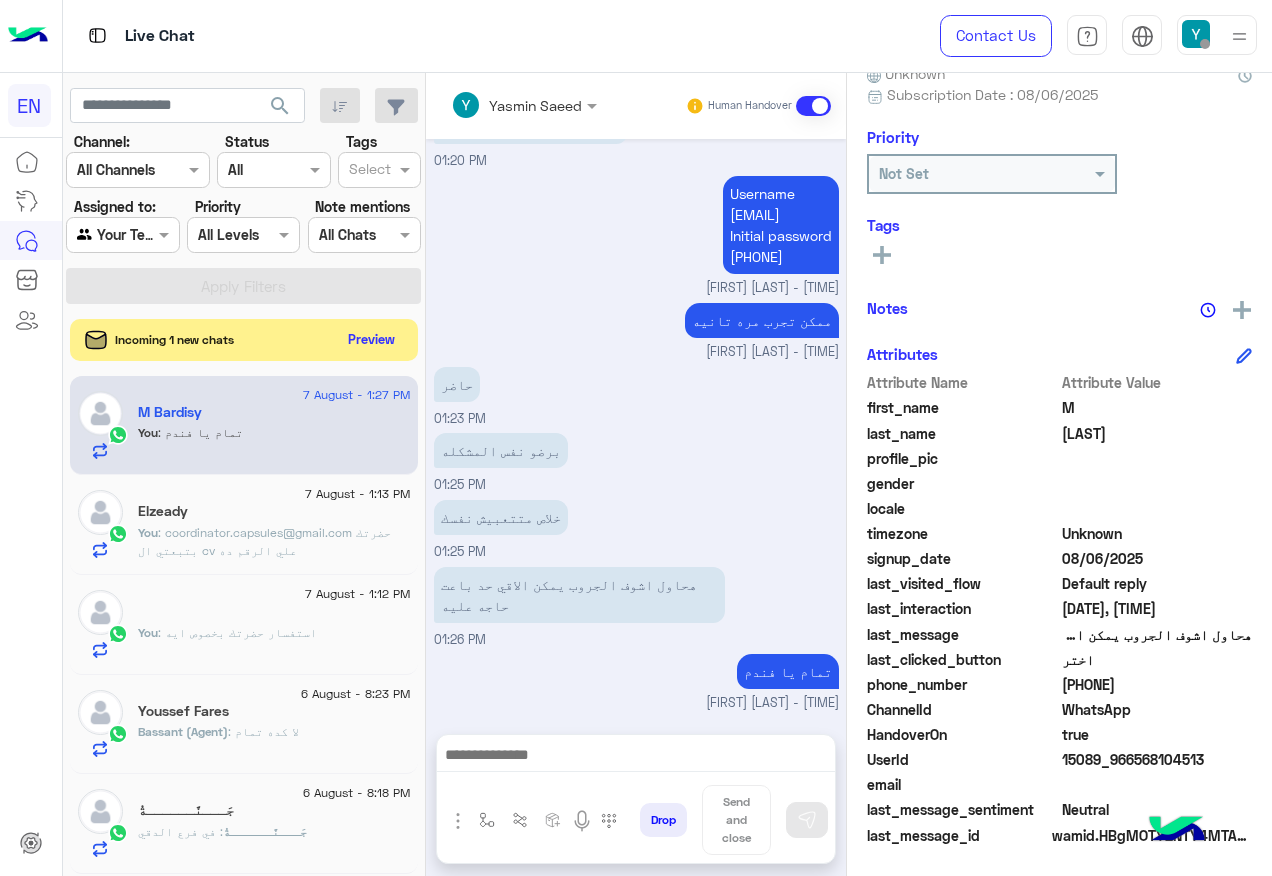 click on "Preview" 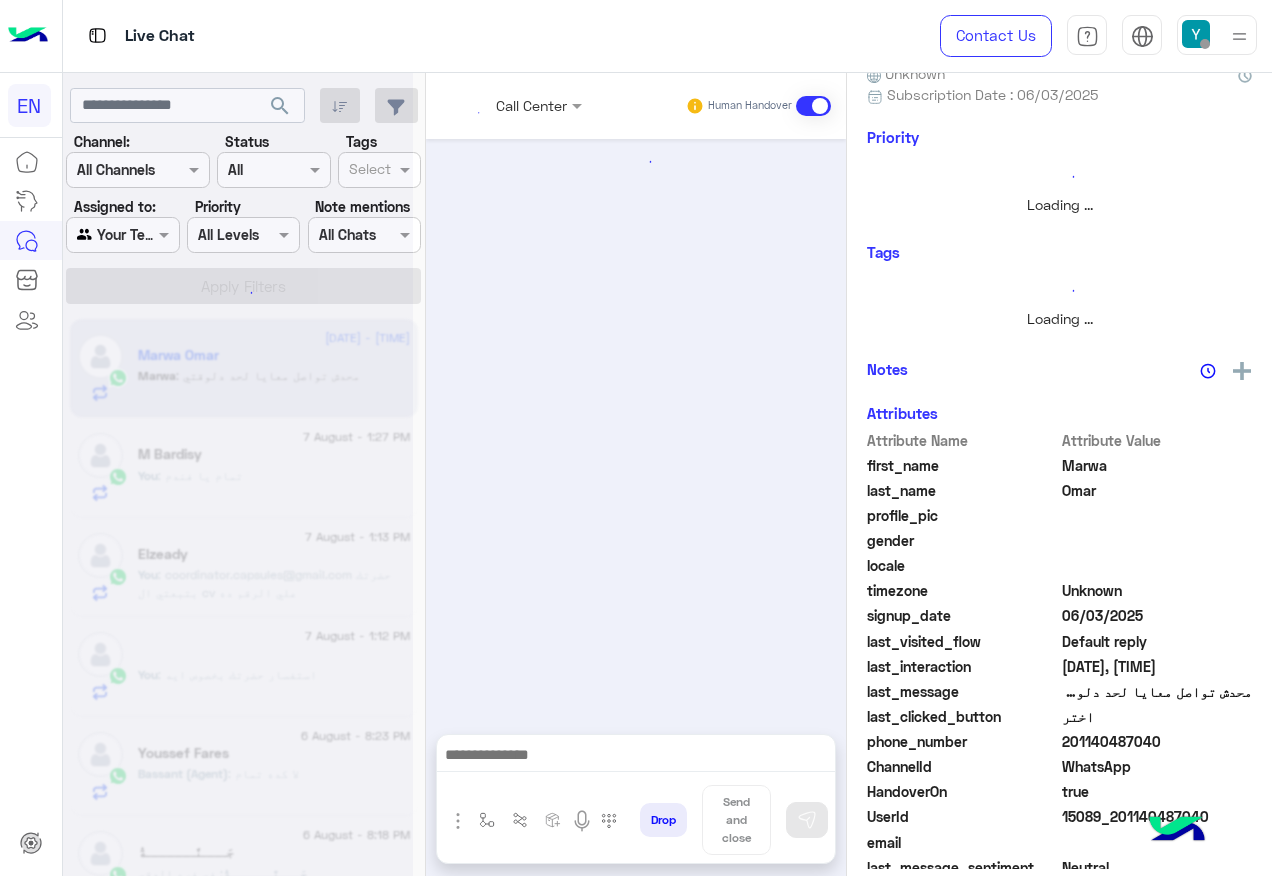 scroll, scrollTop: 0, scrollLeft: 0, axis: both 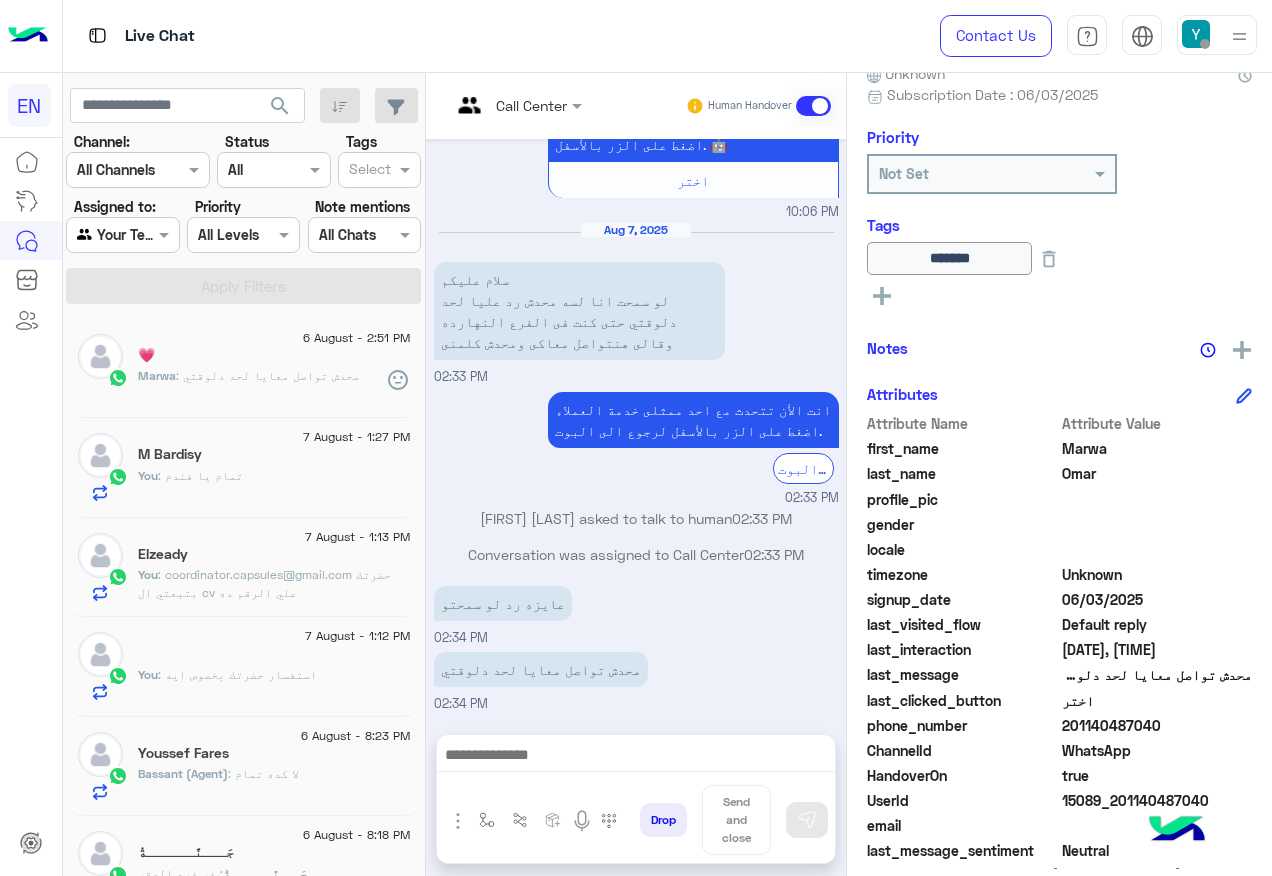click on "201140487040" 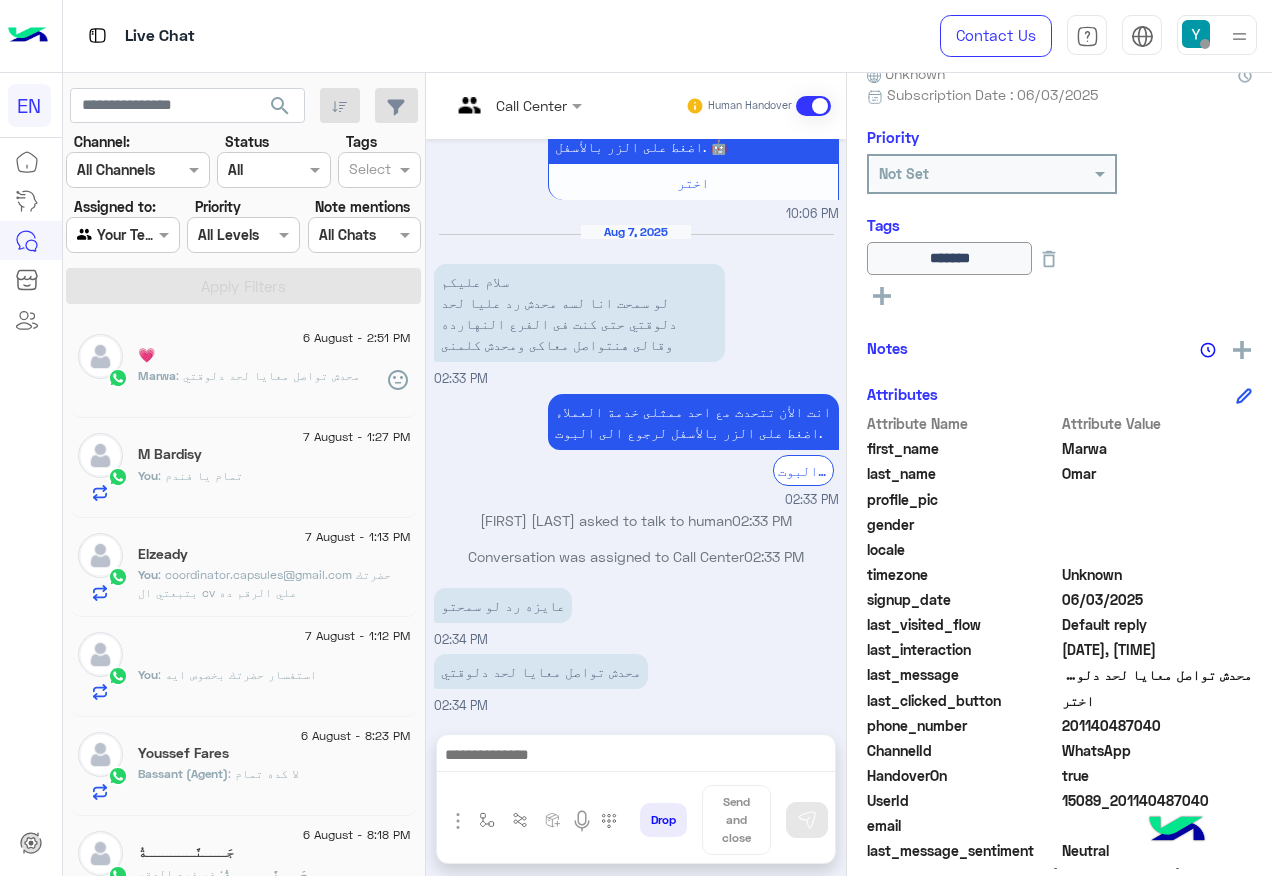 scroll, scrollTop: 1521, scrollLeft: 0, axis: vertical 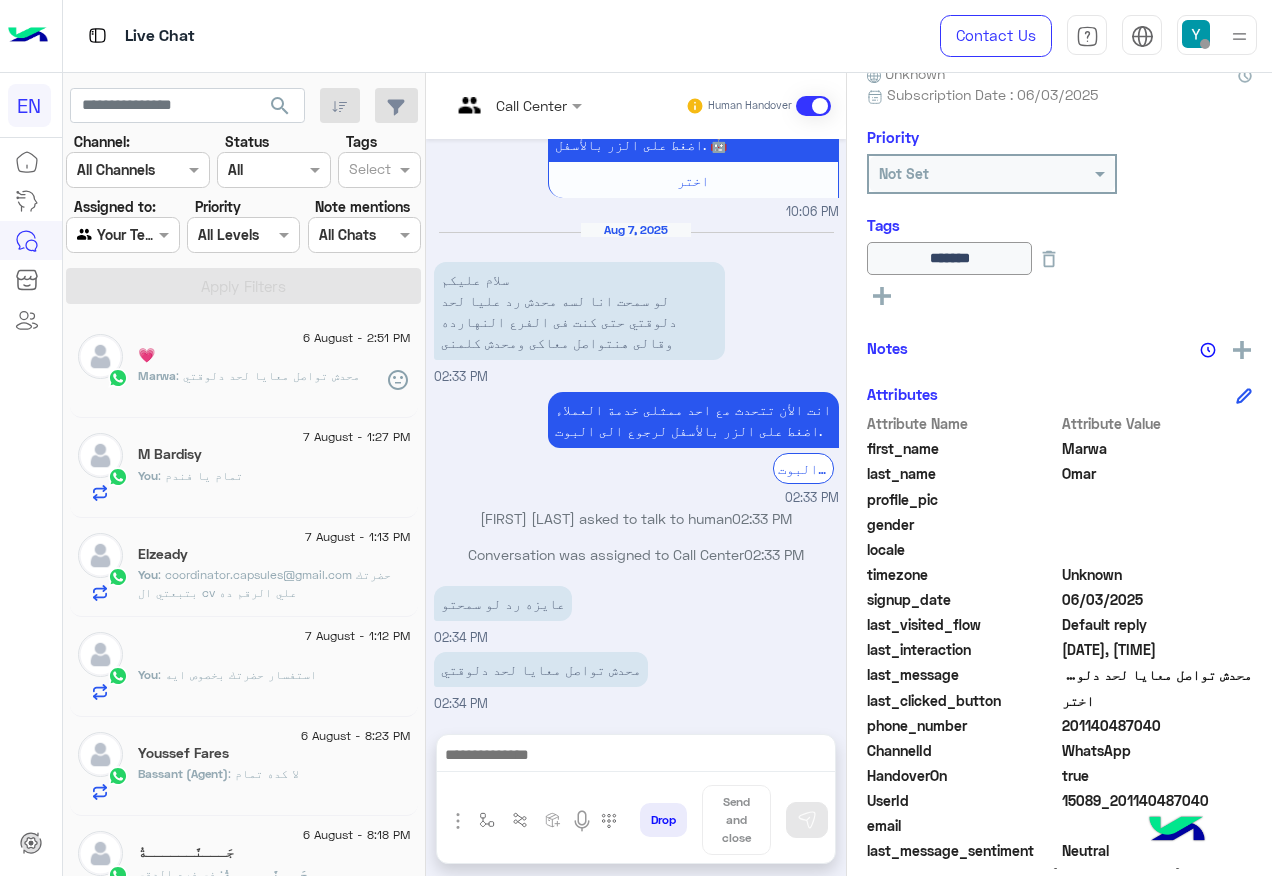 click at bounding box center [636, 760] 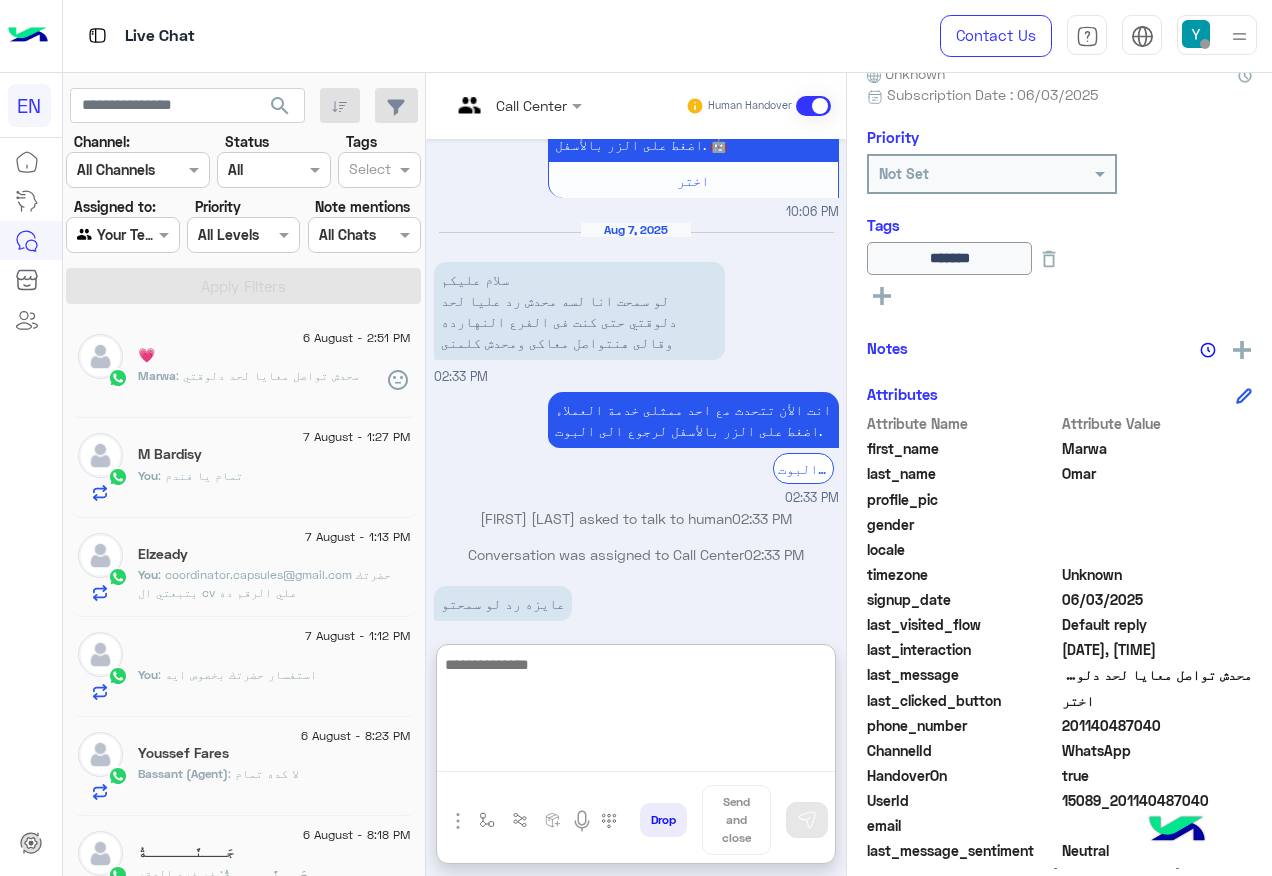 click at bounding box center (636, 712) 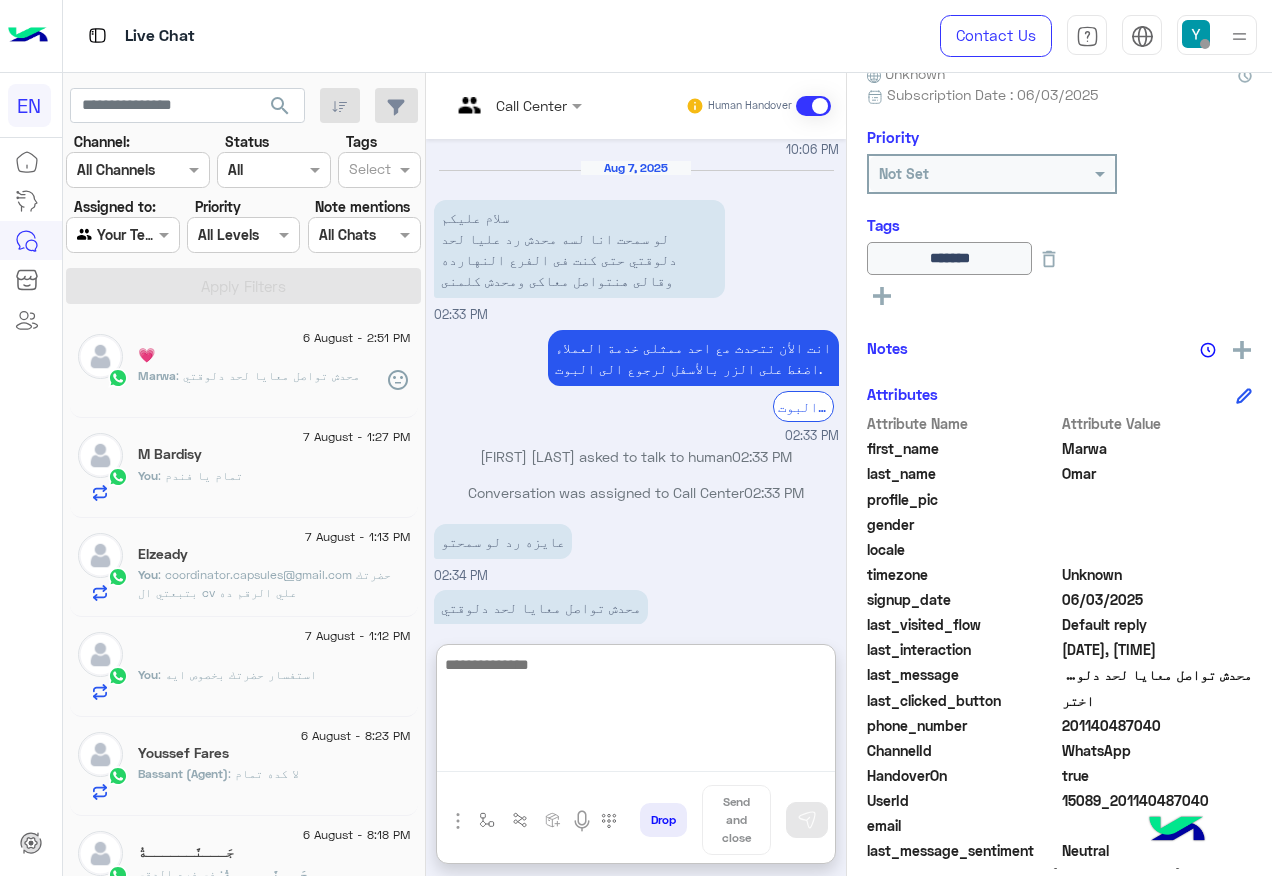 scroll, scrollTop: 1611, scrollLeft: 0, axis: vertical 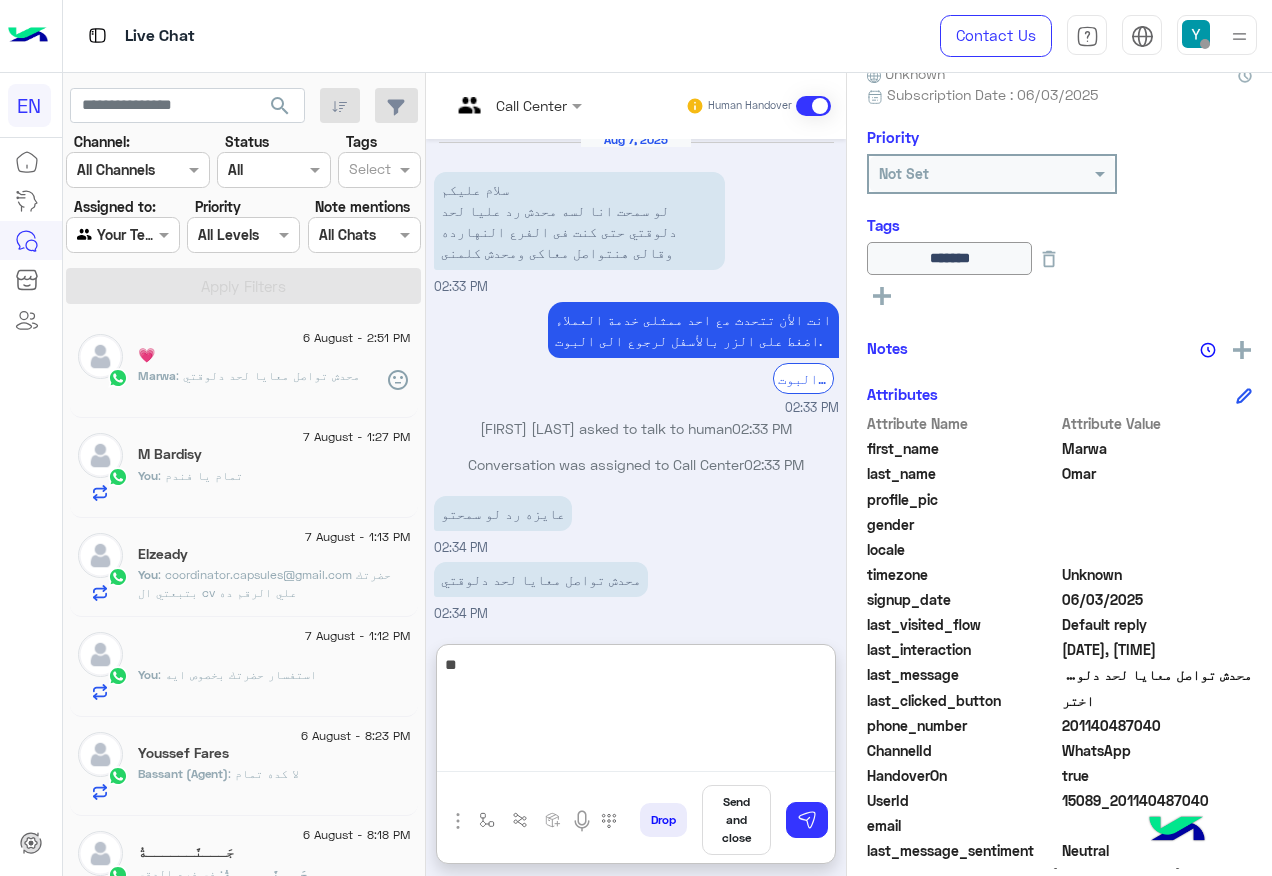 type on "*" 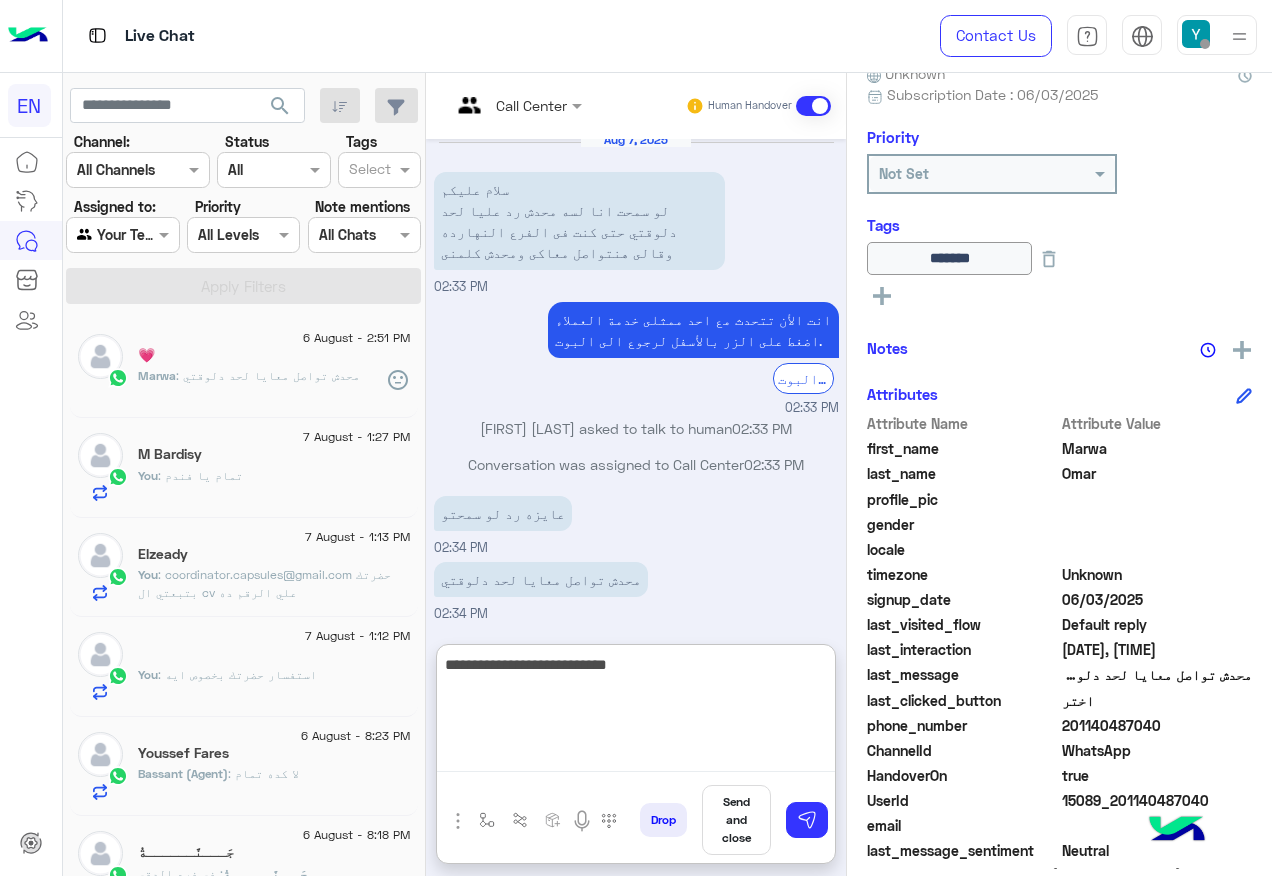 type on "**********" 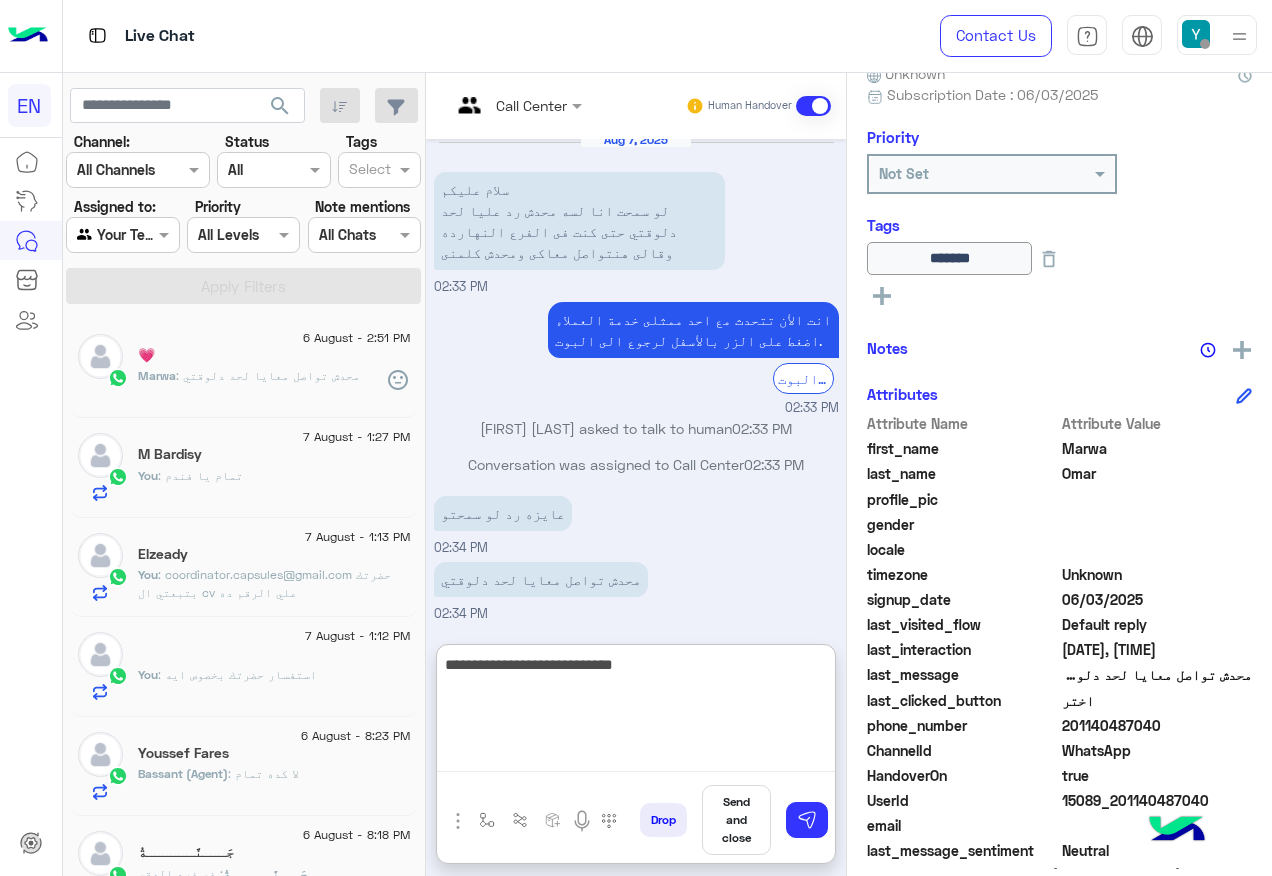 type 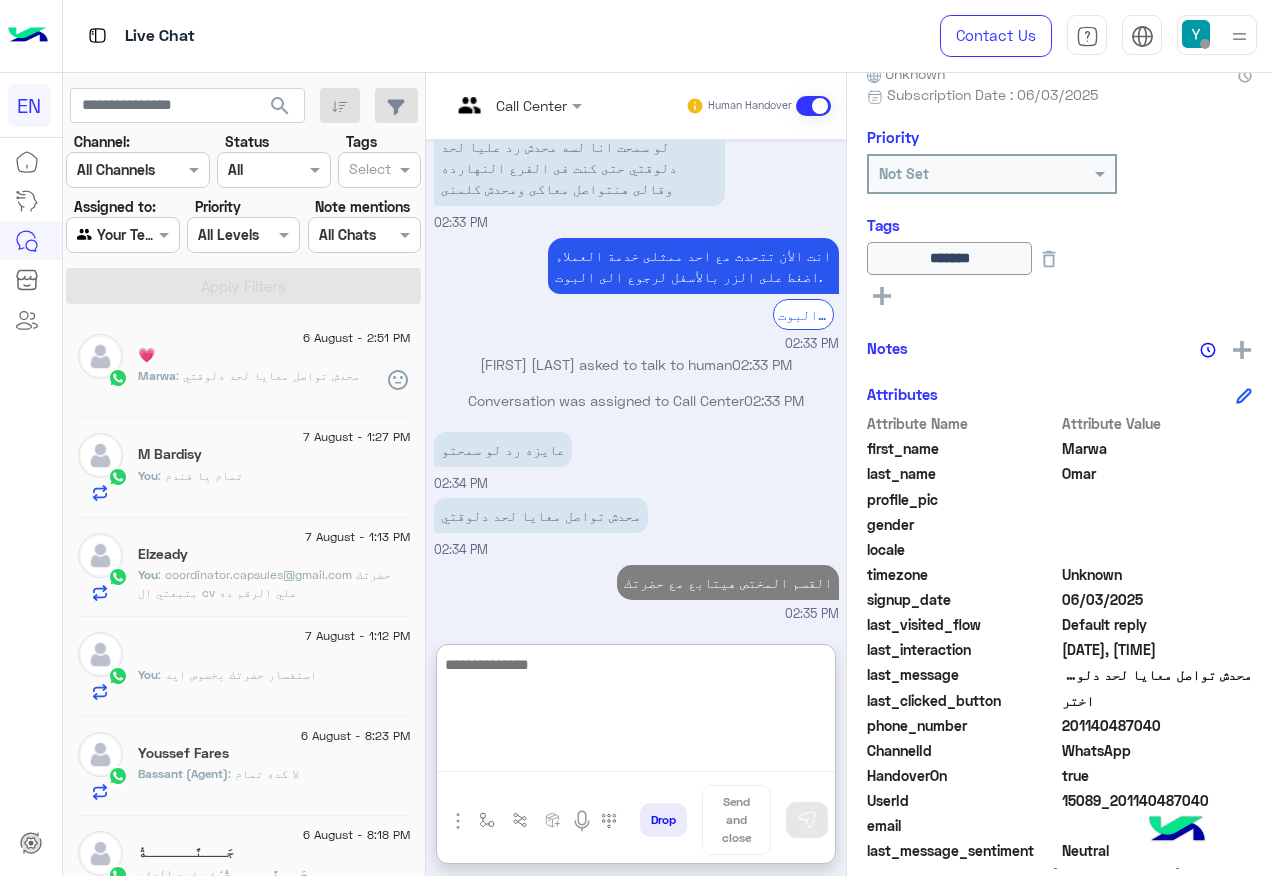 scroll, scrollTop: 1712, scrollLeft: 0, axis: vertical 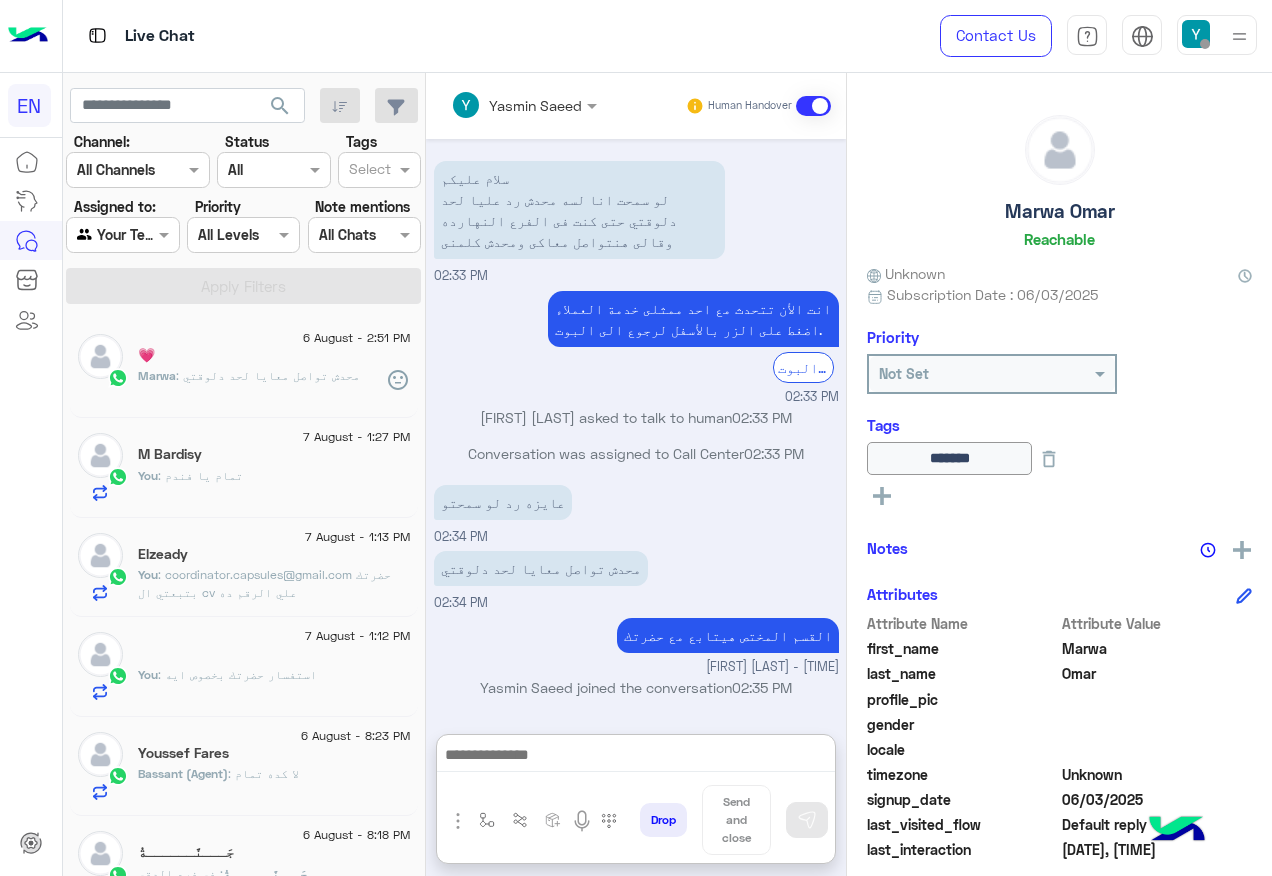 click on "Agent Filter Your Team" at bounding box center [122, 235] 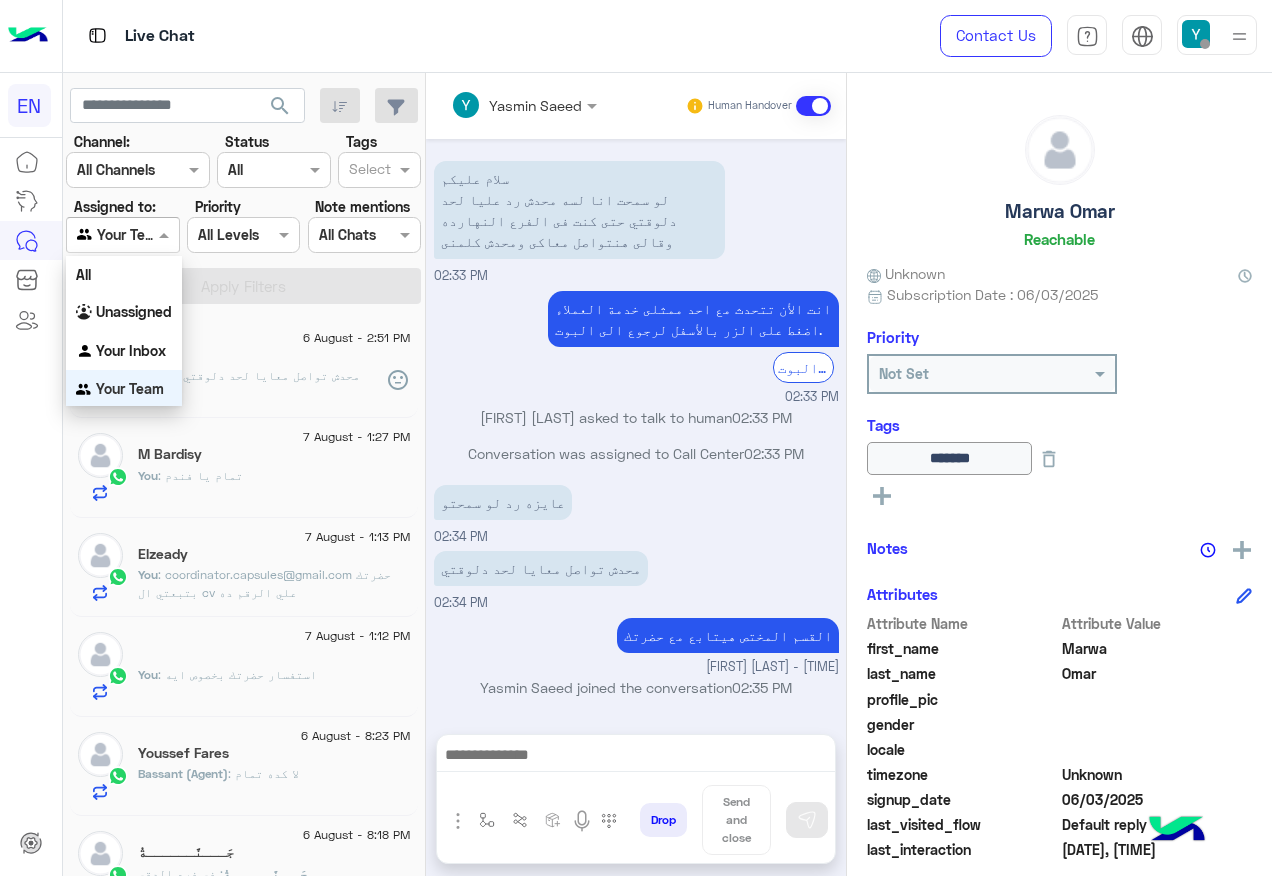 scroll, scrollTop: 1675, scrollLeft: 0, axis: vertical 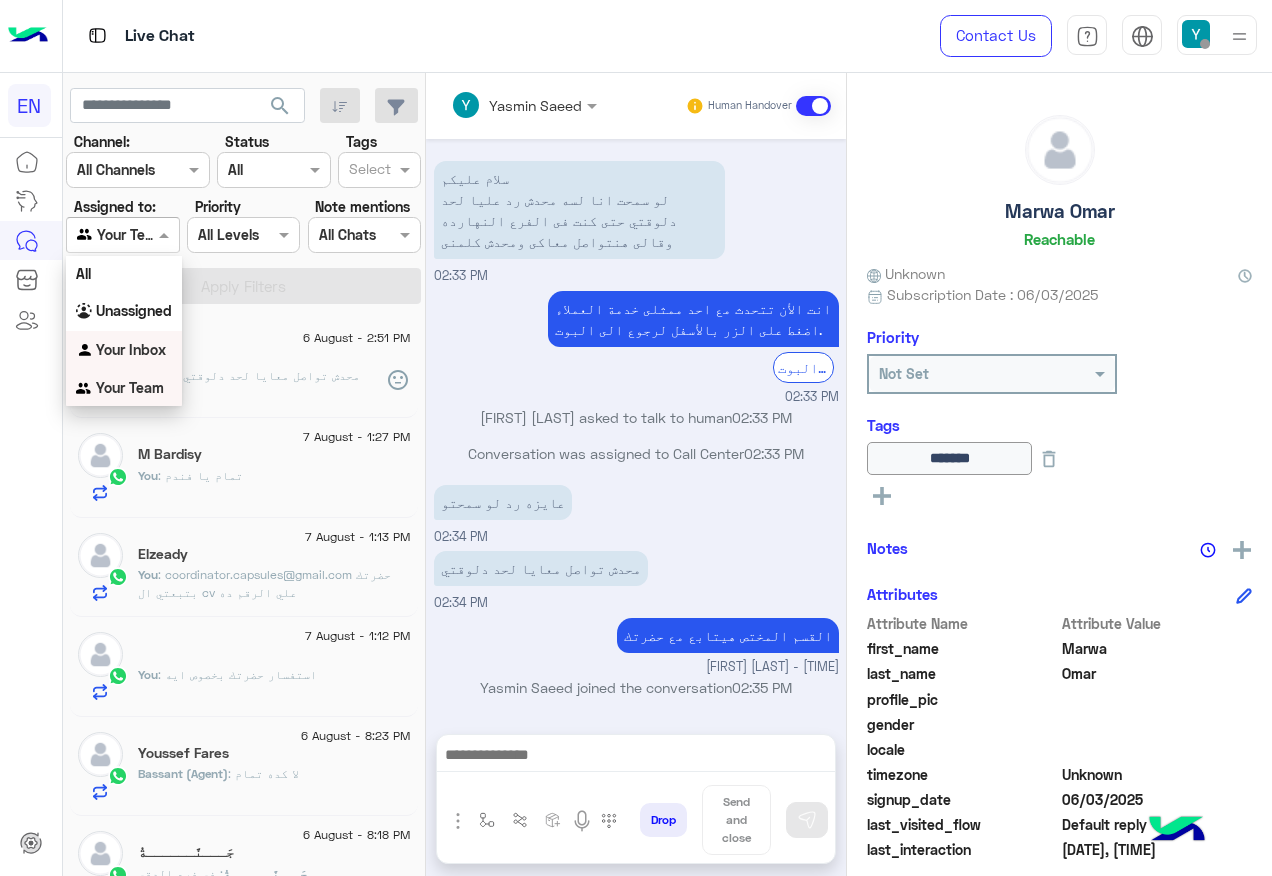 click on "Your Inbox" at bounding box center [131, 349] 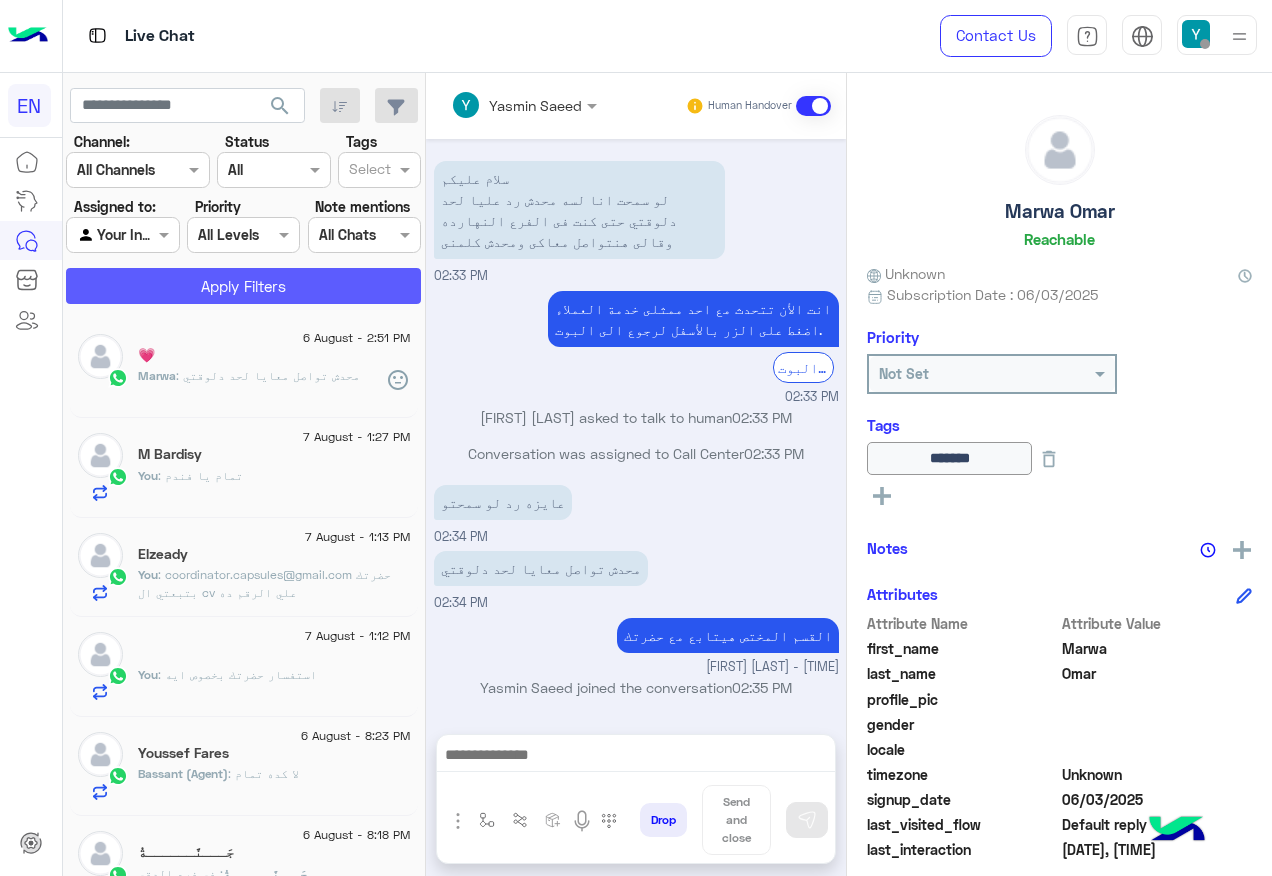 click on "Apply Filters" 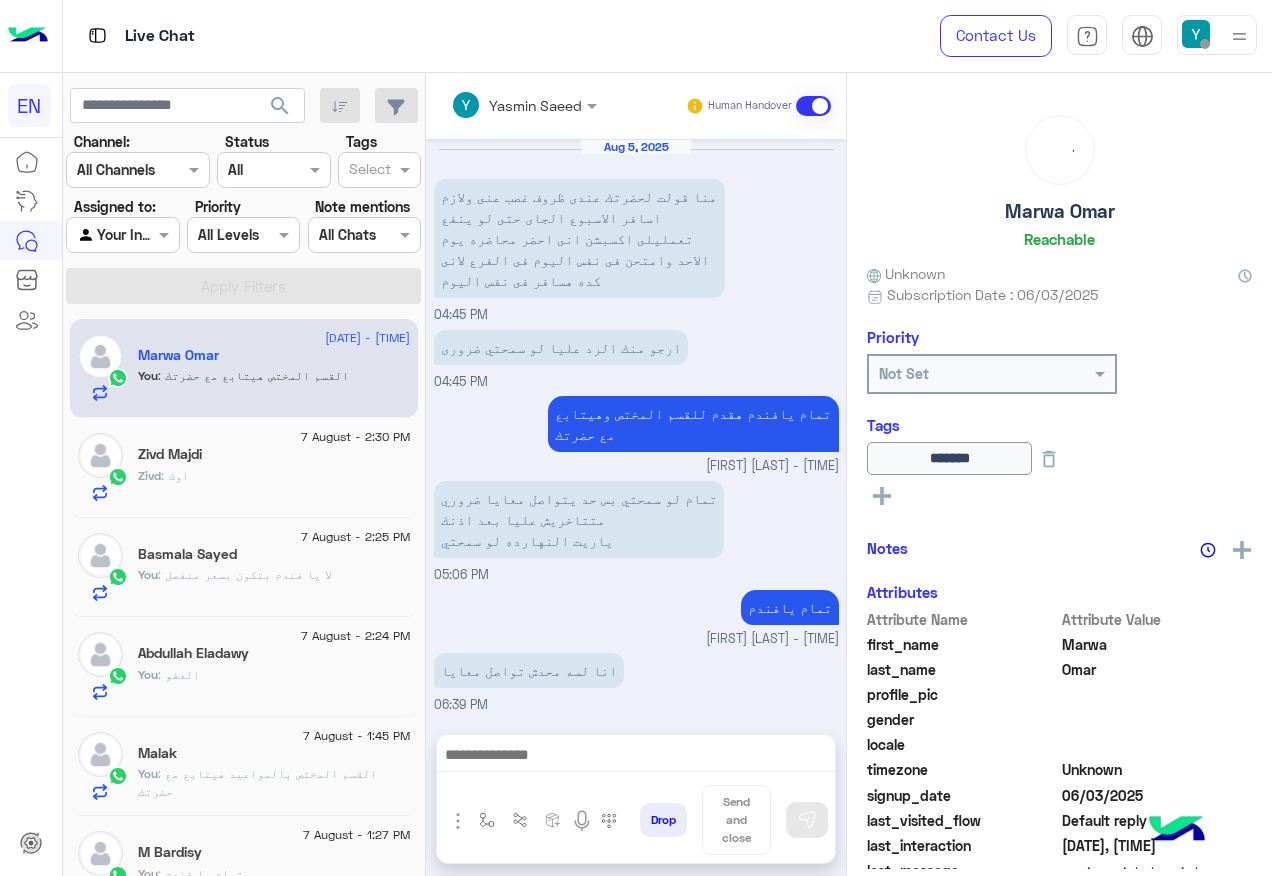 scroll, scrollTop: 1470, scrollLeft: 0, axis: vertical 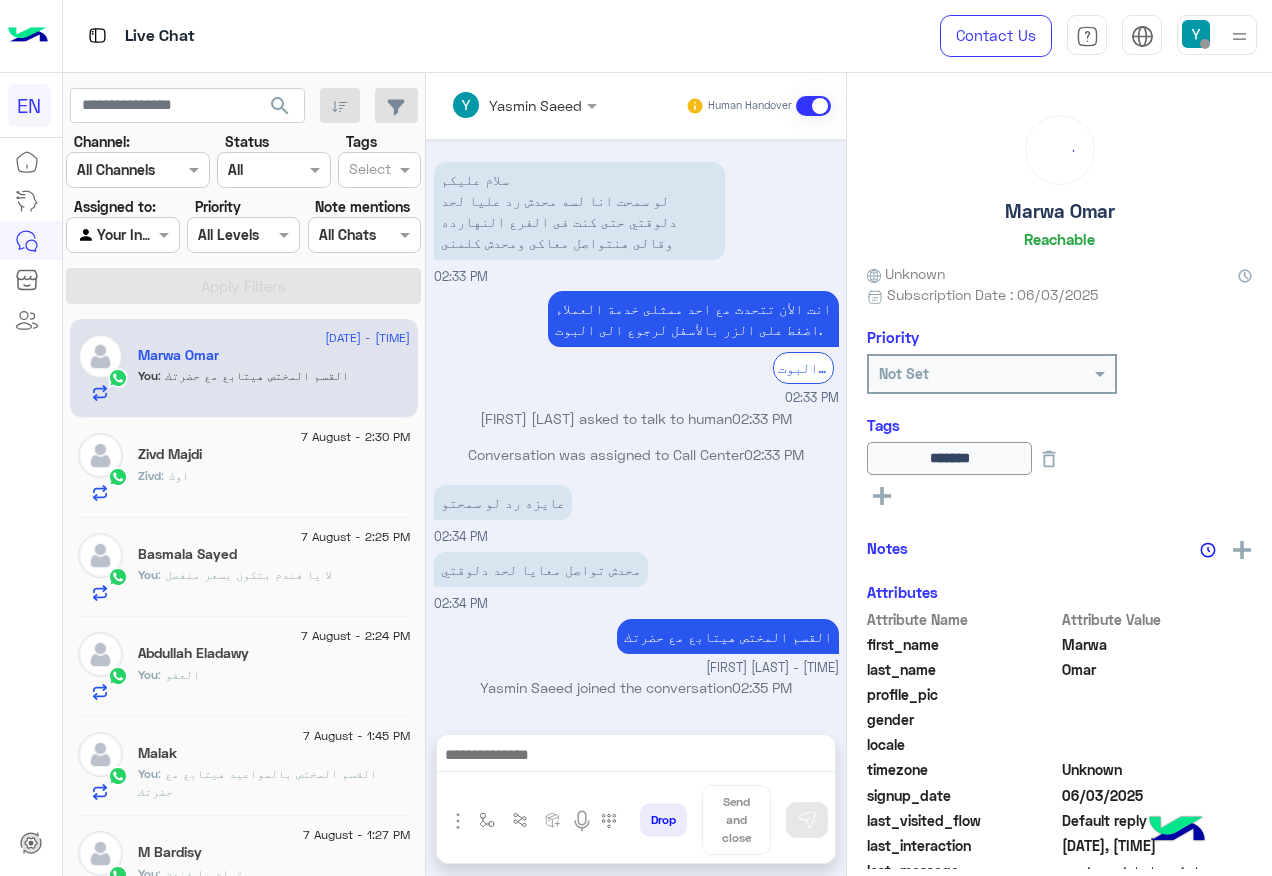 click at bounding box center (122, 234) 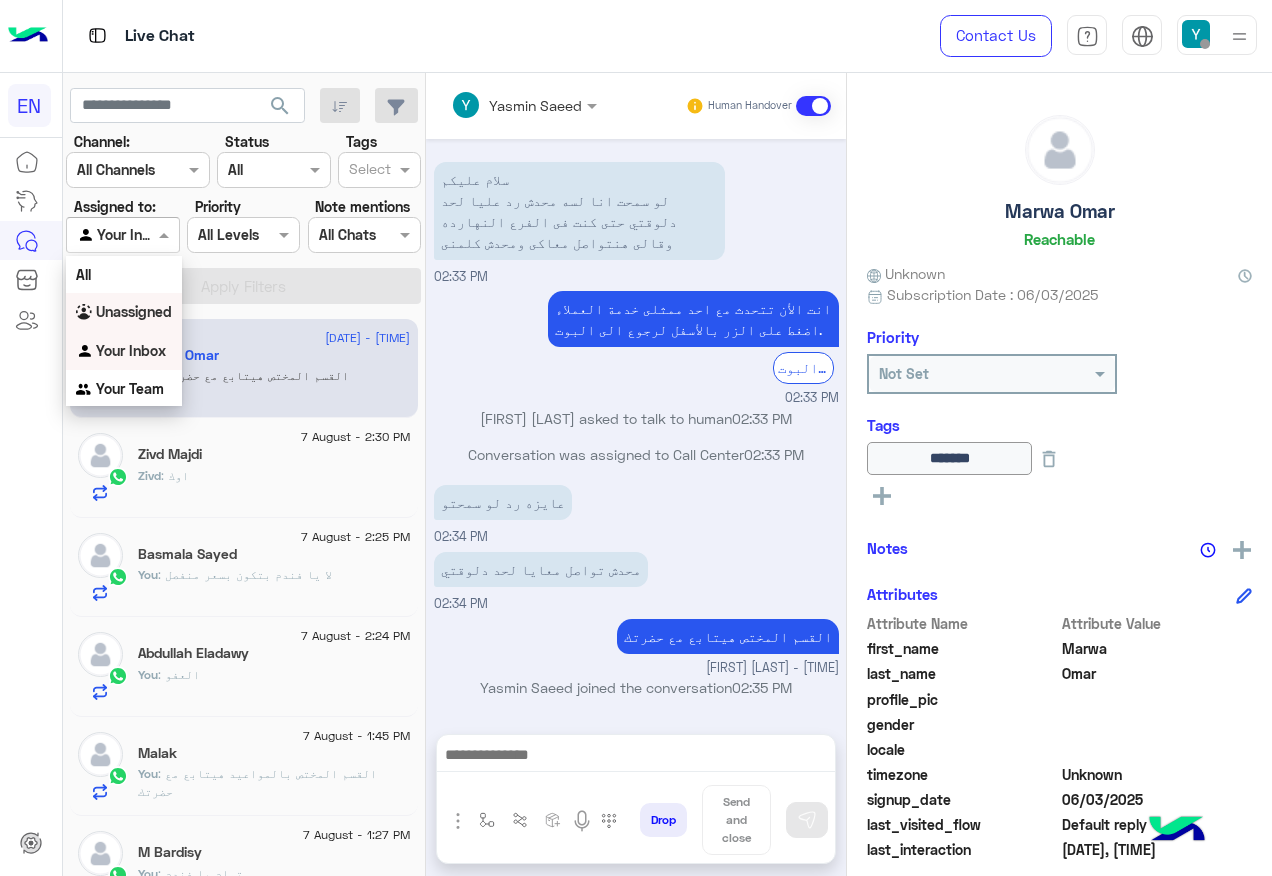click on "Unassigned" at bounding box center (134, 311) 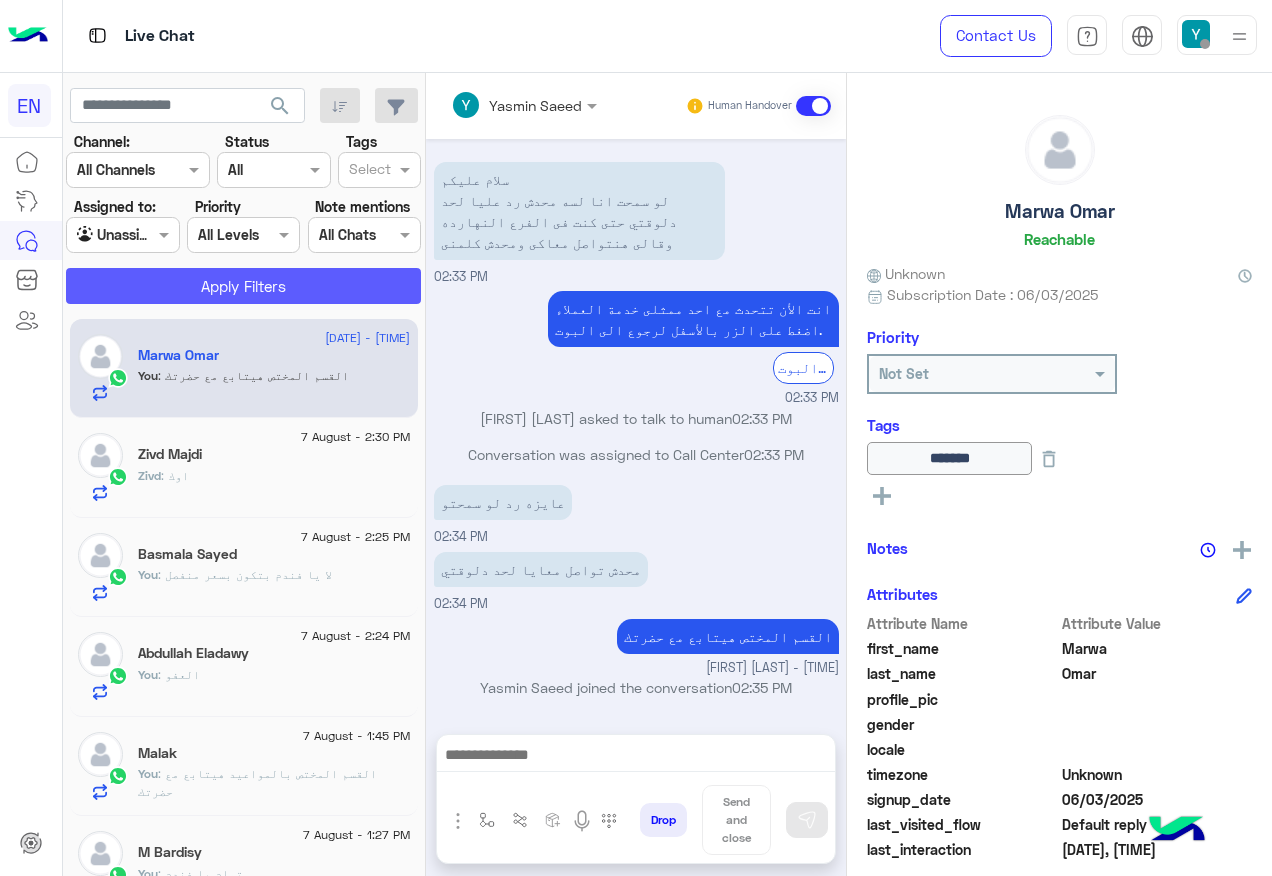 click on "Apply Filters" 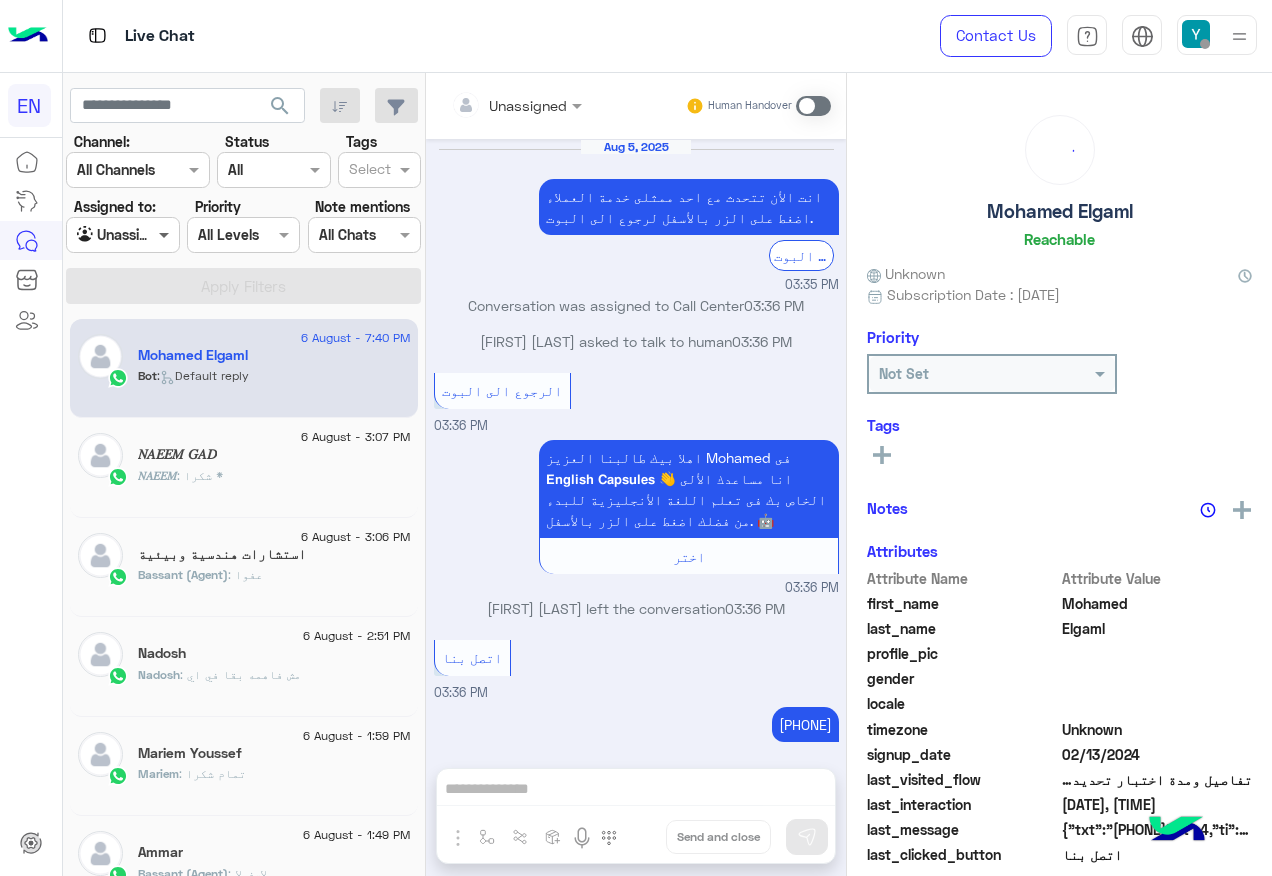 scroll, scrollTop: 1418, scrollLeft: 0, axis: vertical 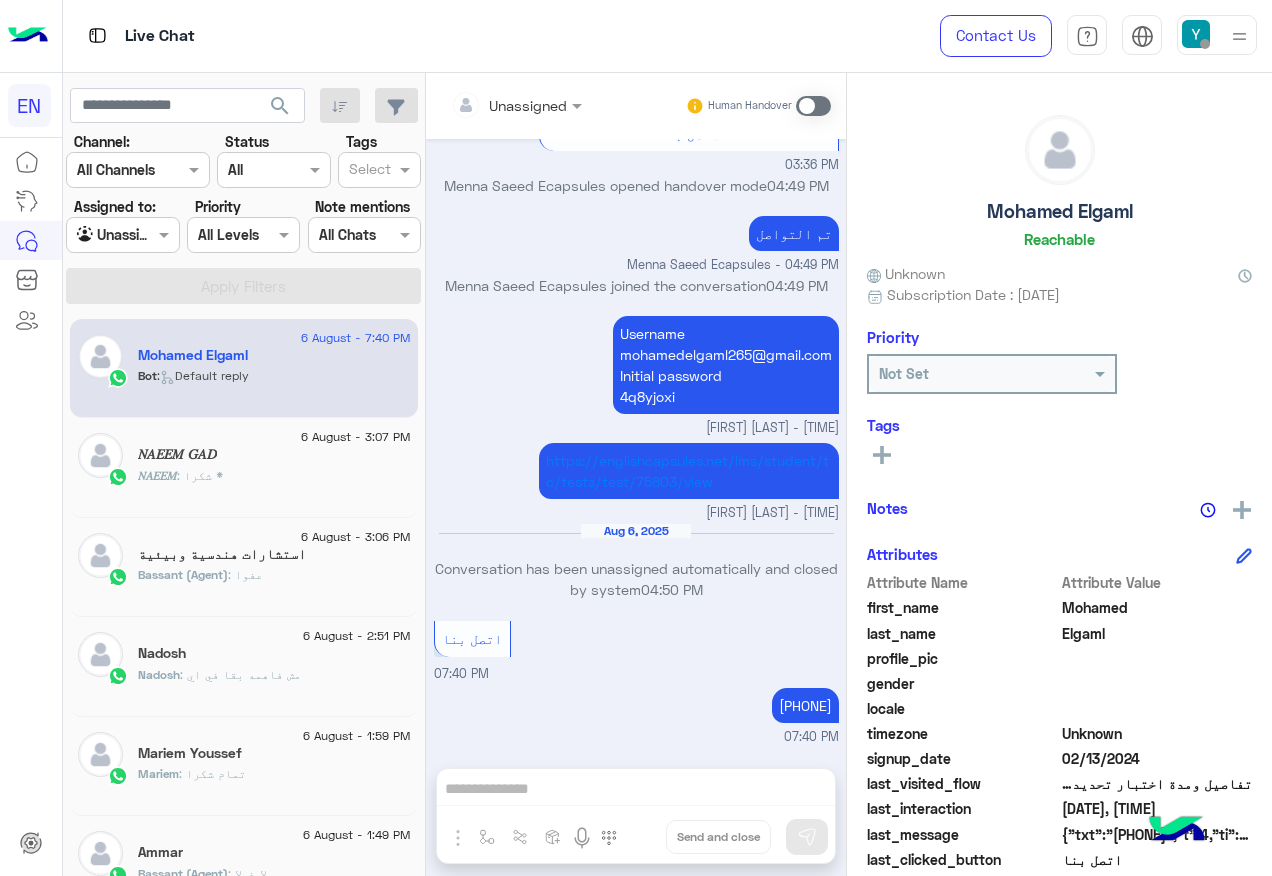 drag, startPoint x: 145, startPoint y: 238, endPoint x: 136, endPoint y: 244, distance: 10.816654 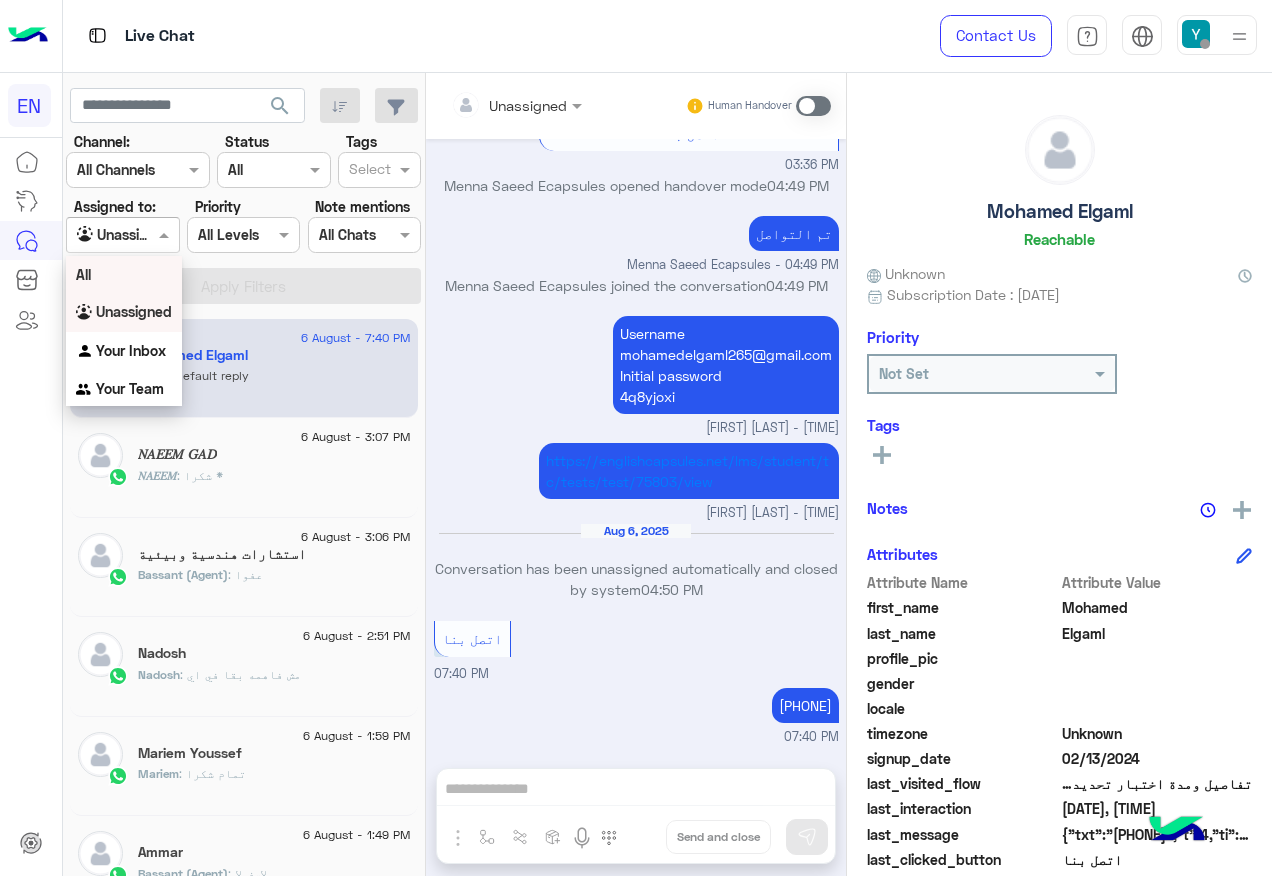 click on "All" at bounding box center [124, 274] 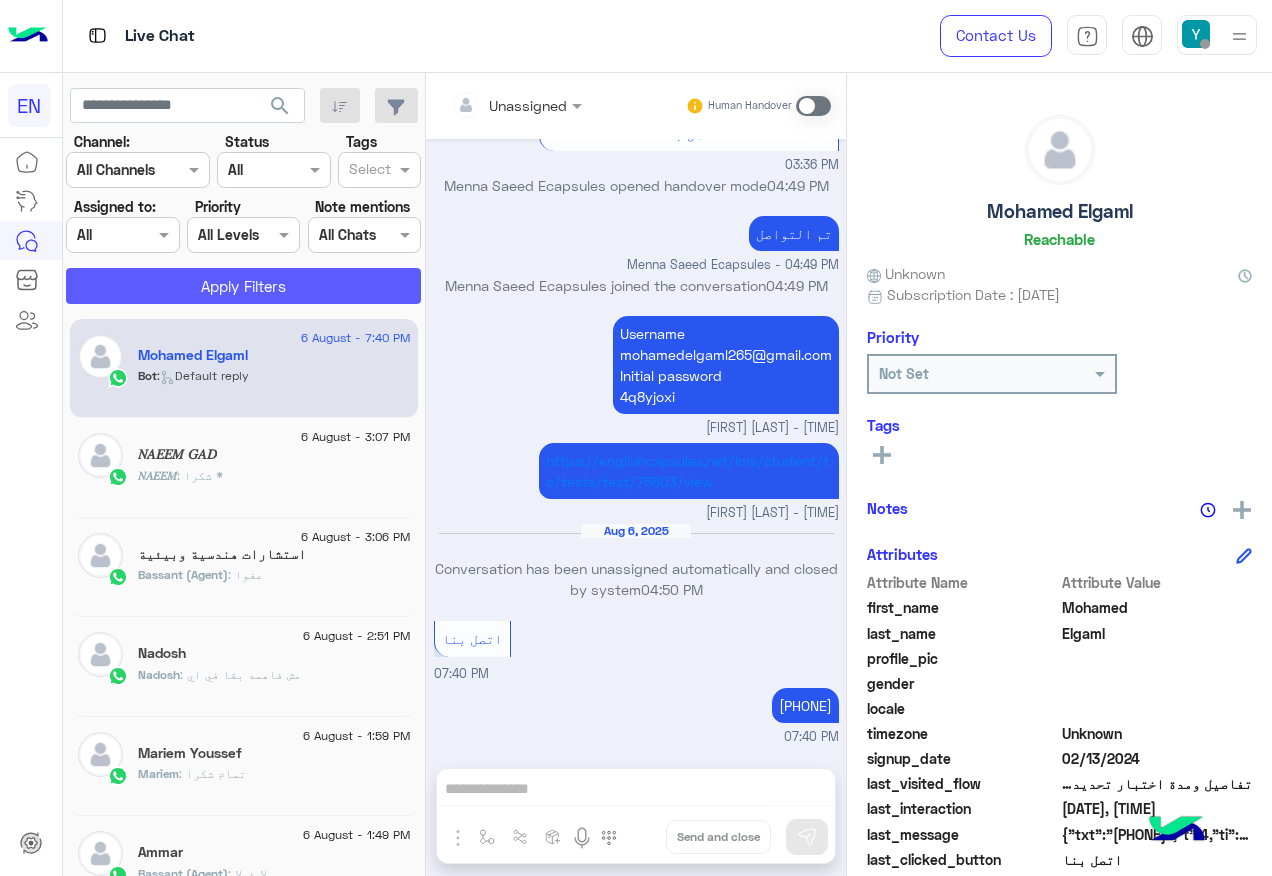 click on "Apply Filters" 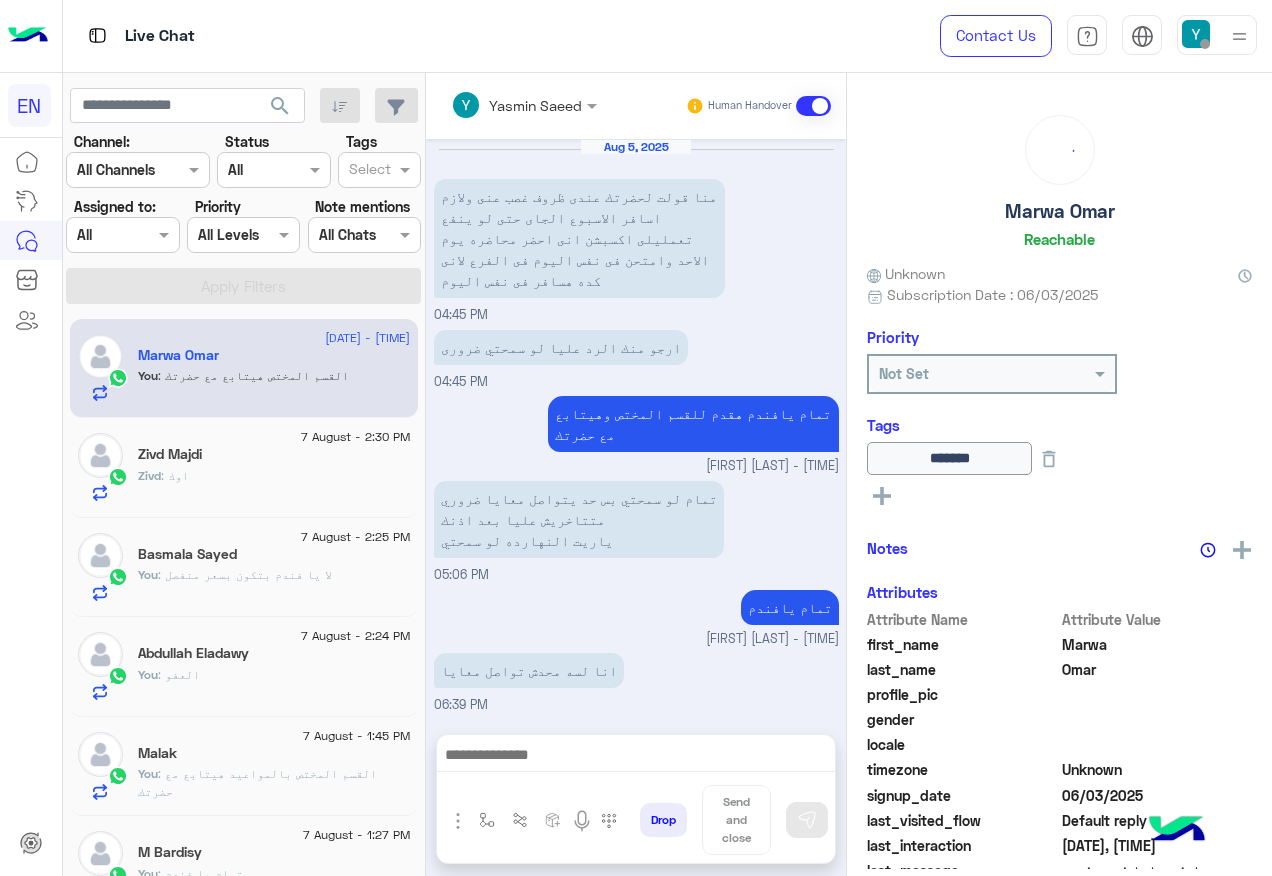 scroll, scrollTop: 1470, scrollLeft: 0, axis: vertical 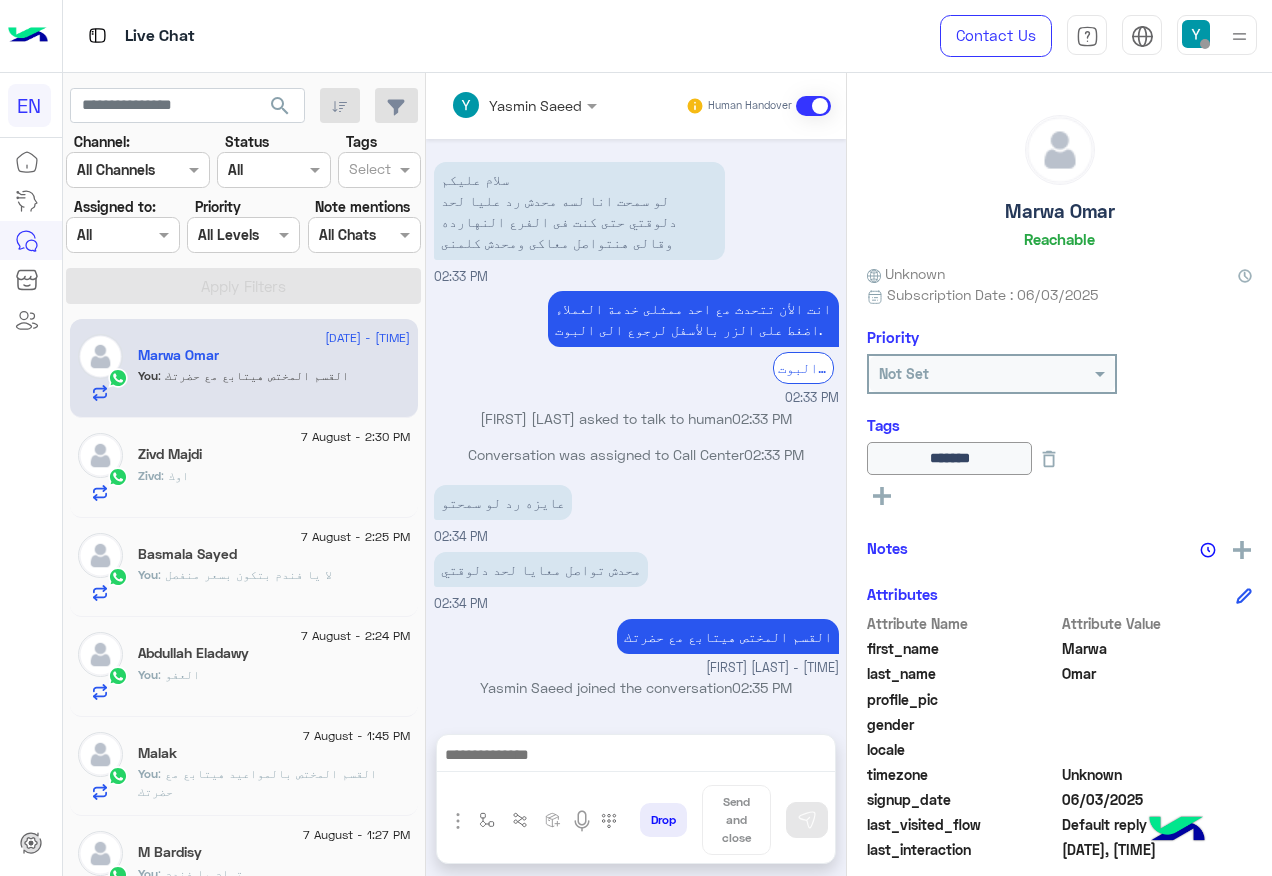 click at bounding box center (221, 235) 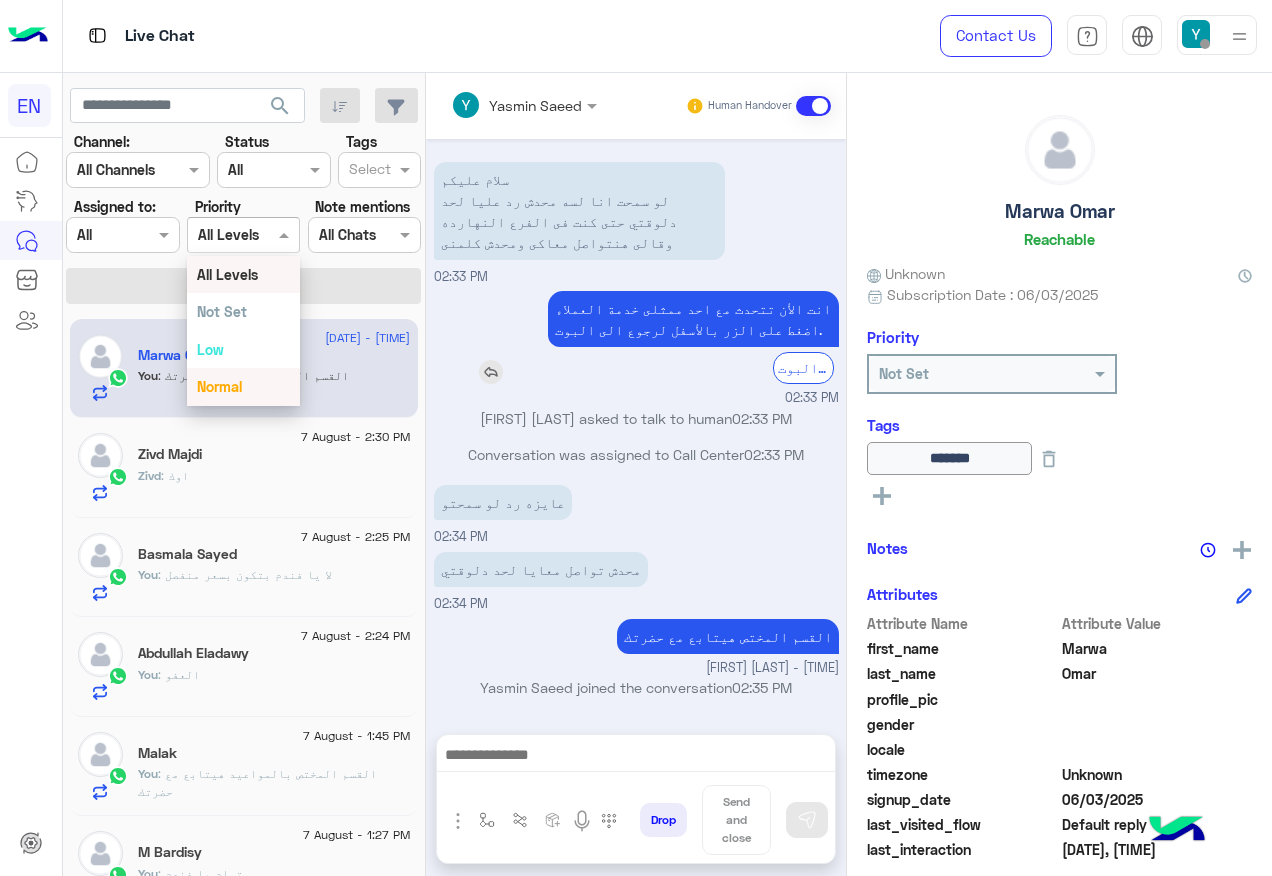 click on "انت الأن تتحدث مع احد ممثلى خدمة العملاء اضغط على الزر بالأسفل لرجوع الى البوت.  الرجوع الى البوت" at bounding box center [636, 337] 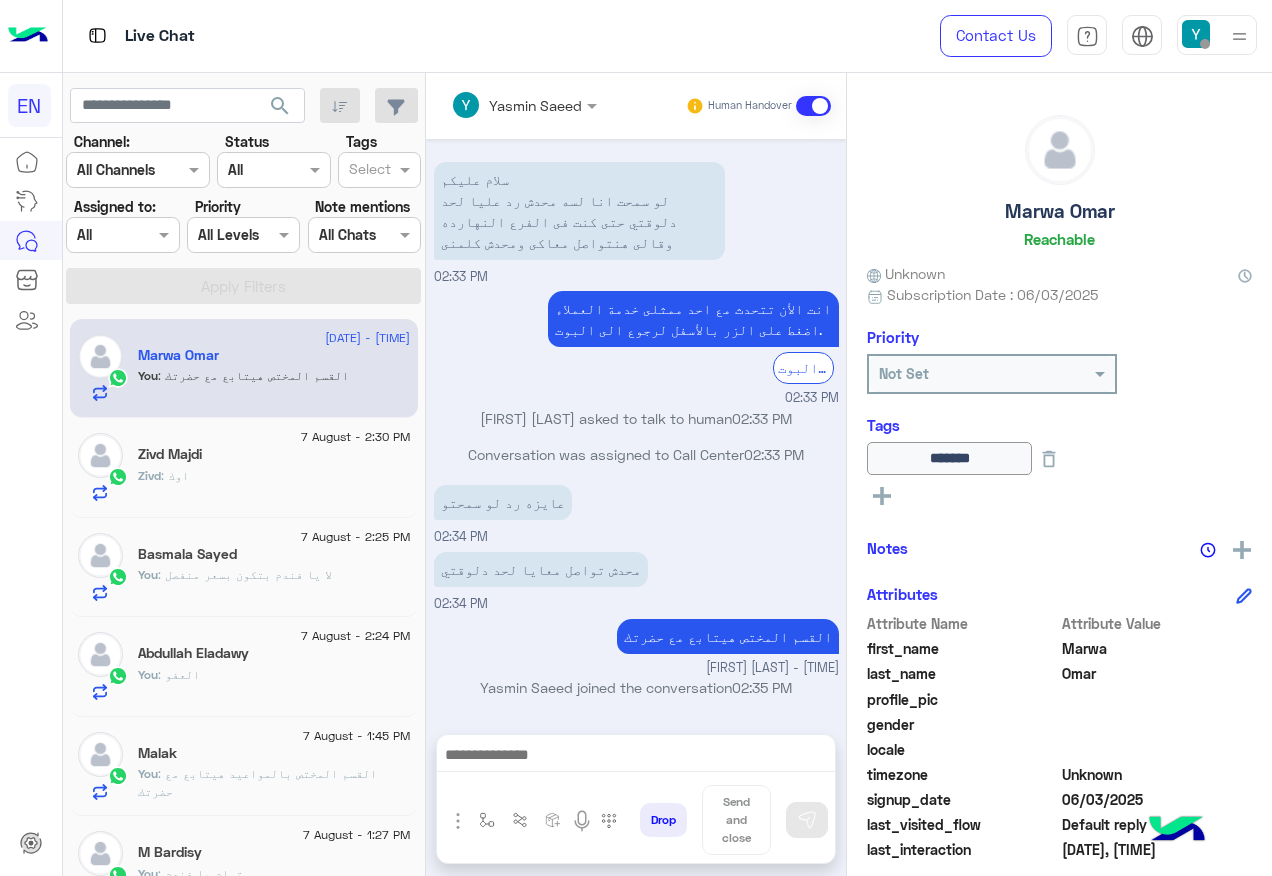 scroll, scrollTop: 1579, scrollLeft: 0, axis: vertical 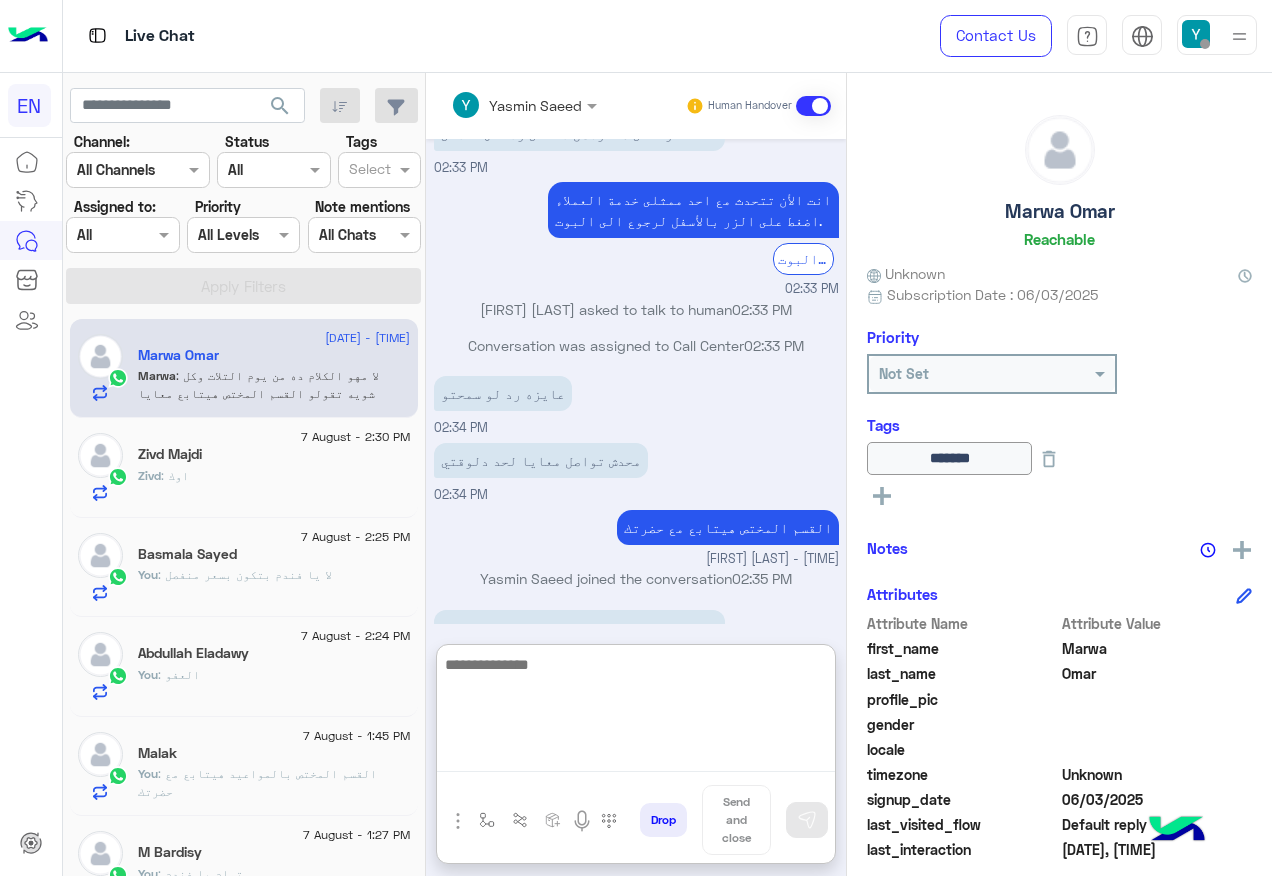 click at bounding box center [636, 712] 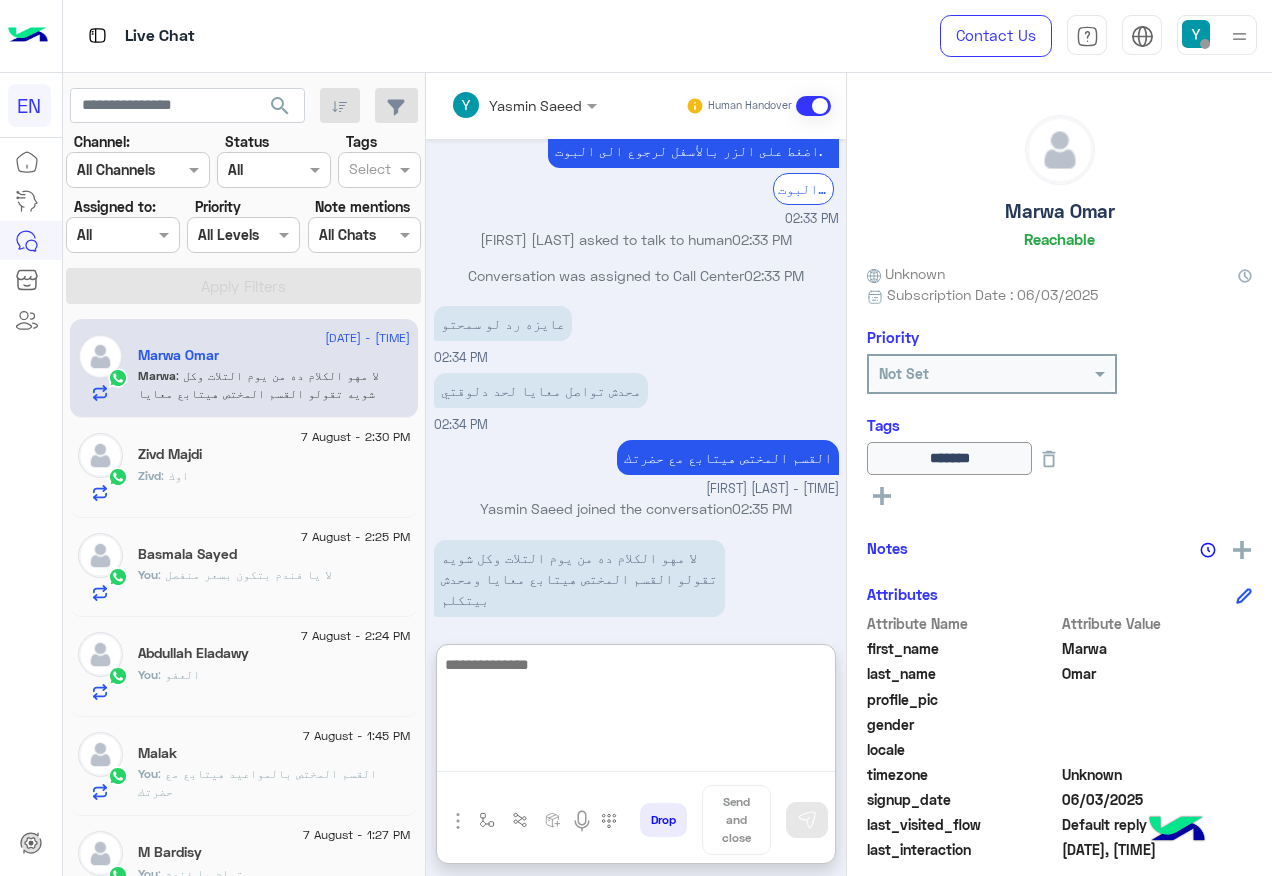 scroll, scrollTop: 1668, scrollLeft: 0, axis: vertical 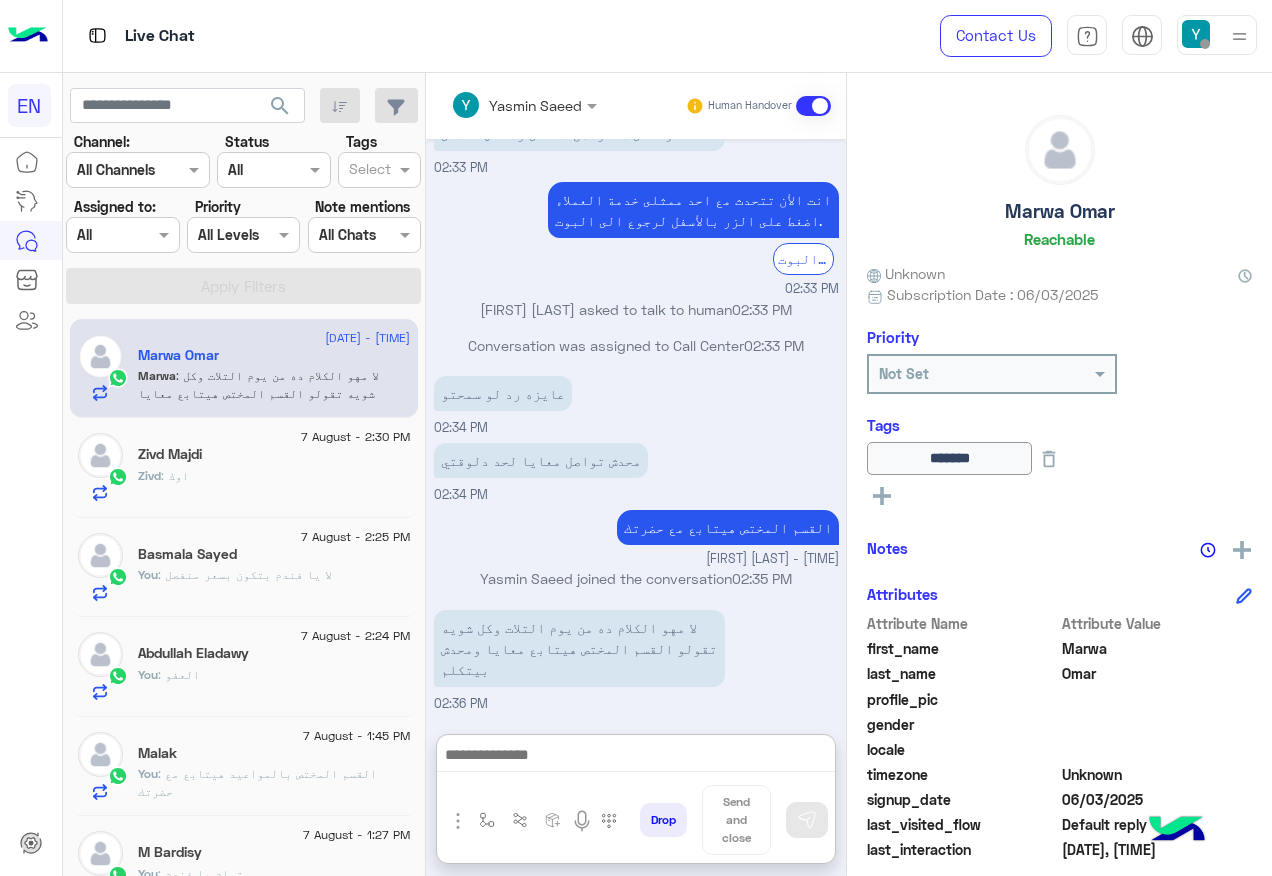 click at bounding box center (813, 106) 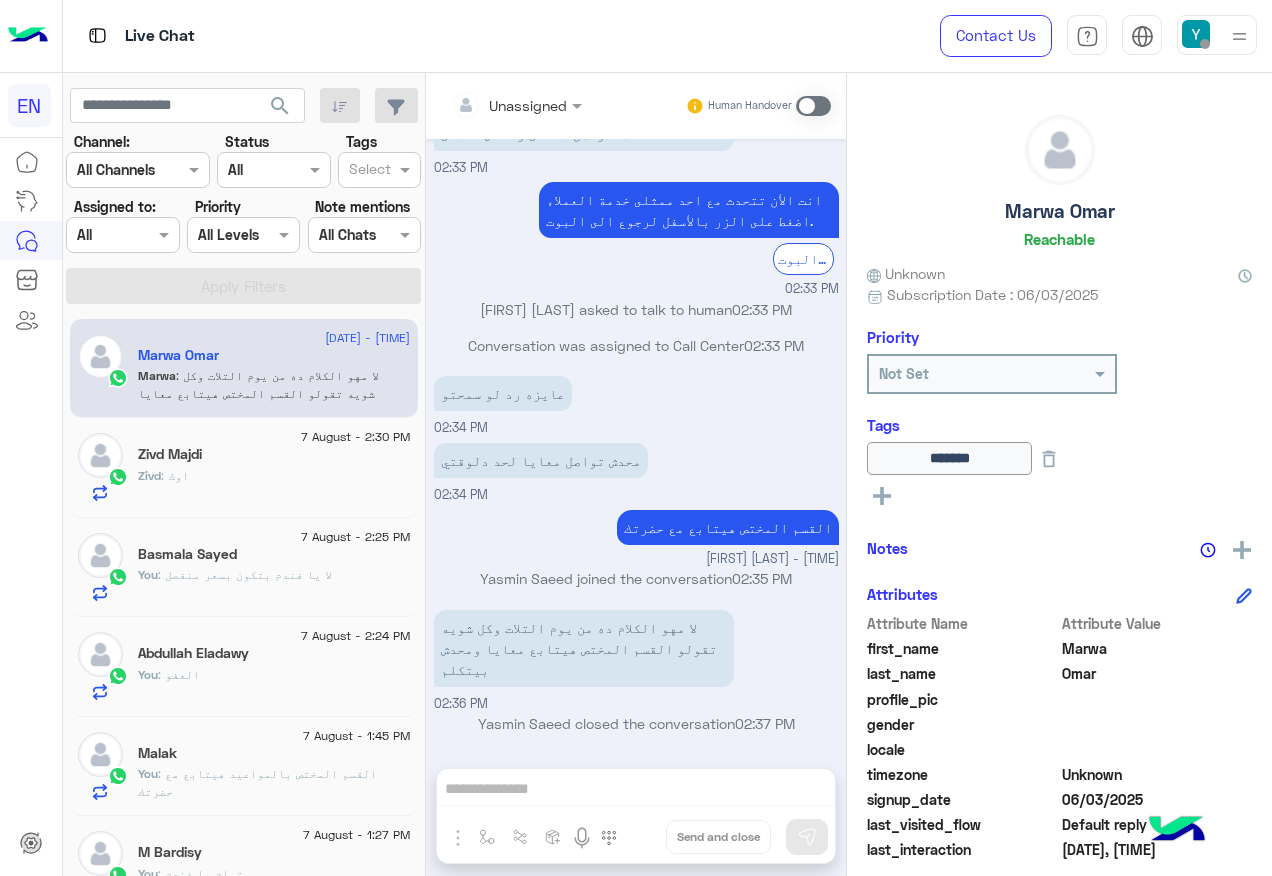 scroll, scrollTop: 1581, scrollLeft: 0, axis: vertical 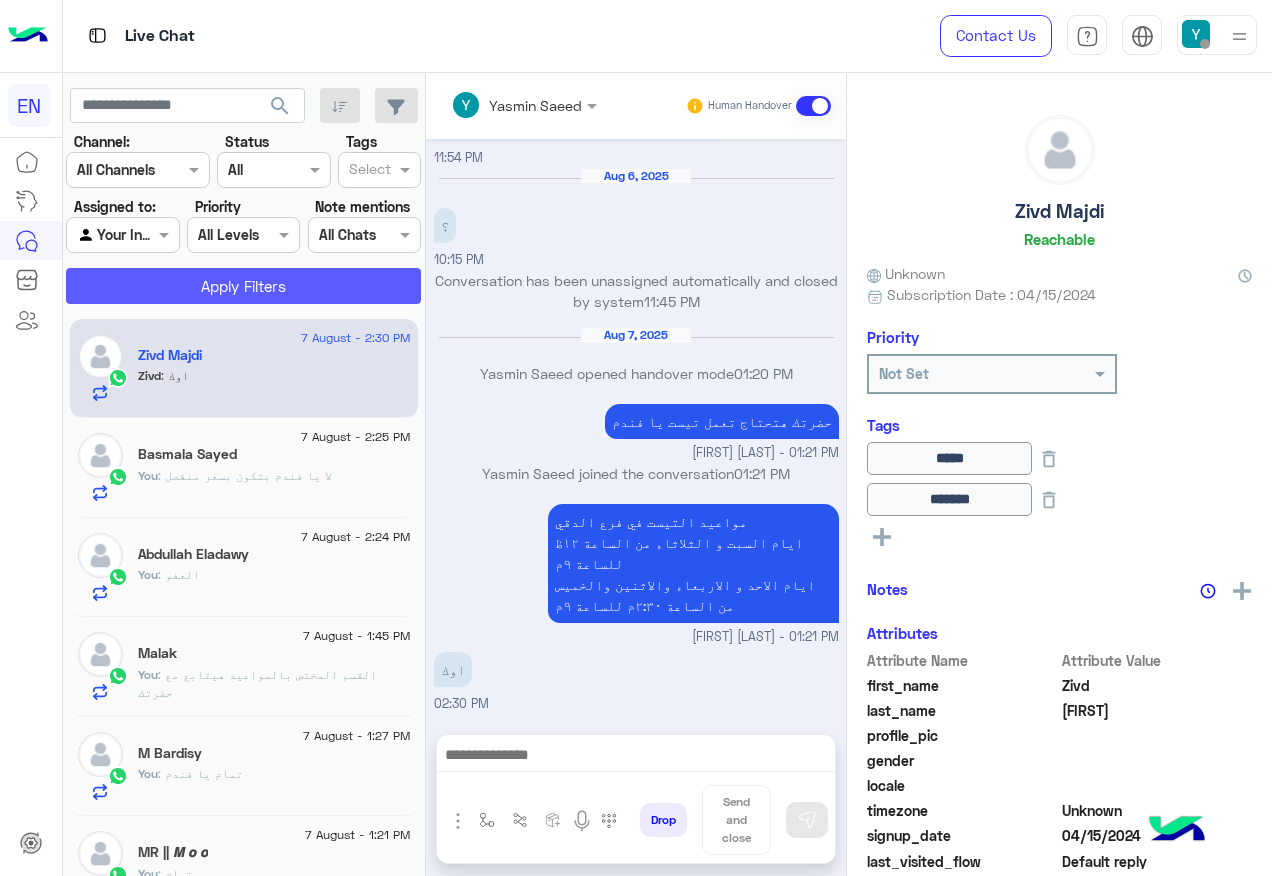click on "Apply Filters" 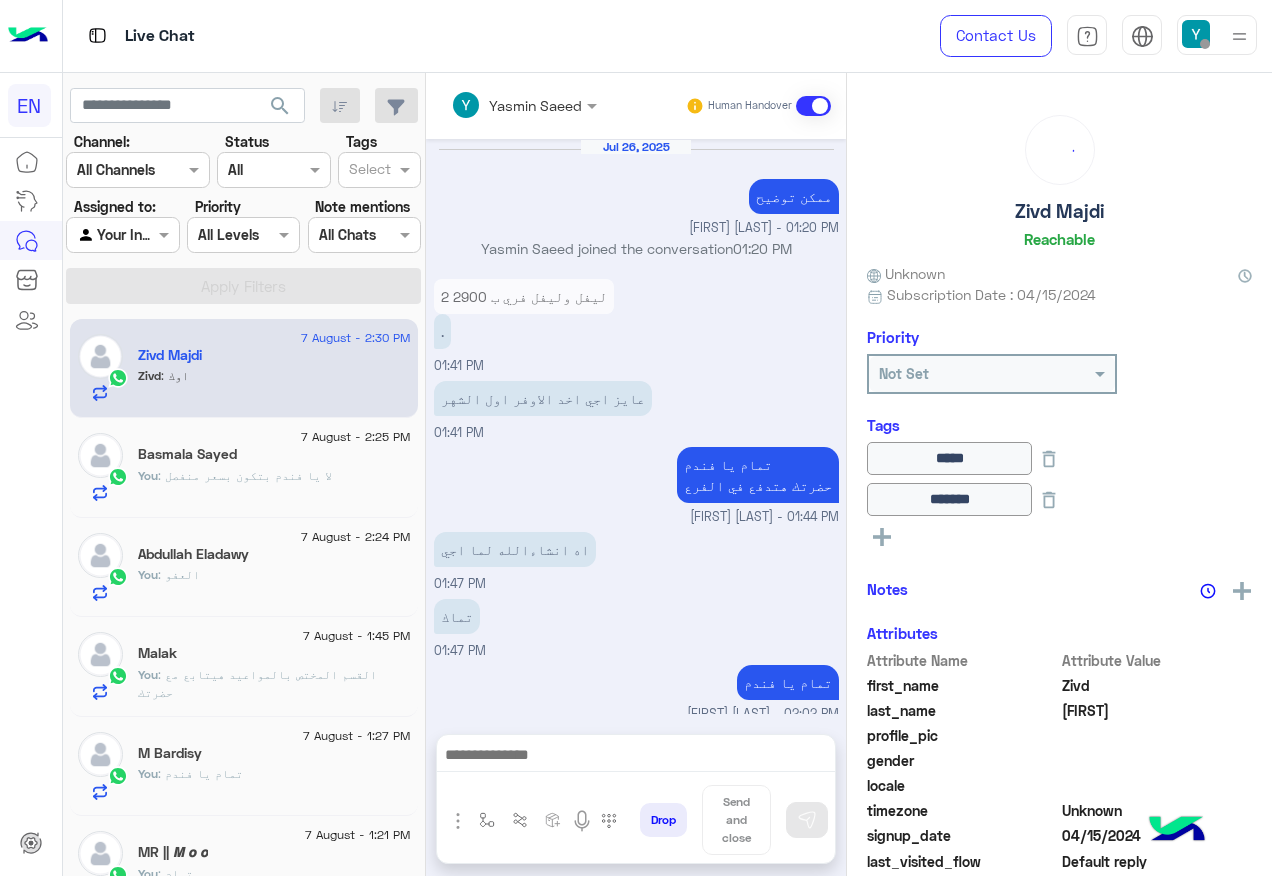scroll, scrollTop: 1034, scrollLeft: 0, axis: vertical 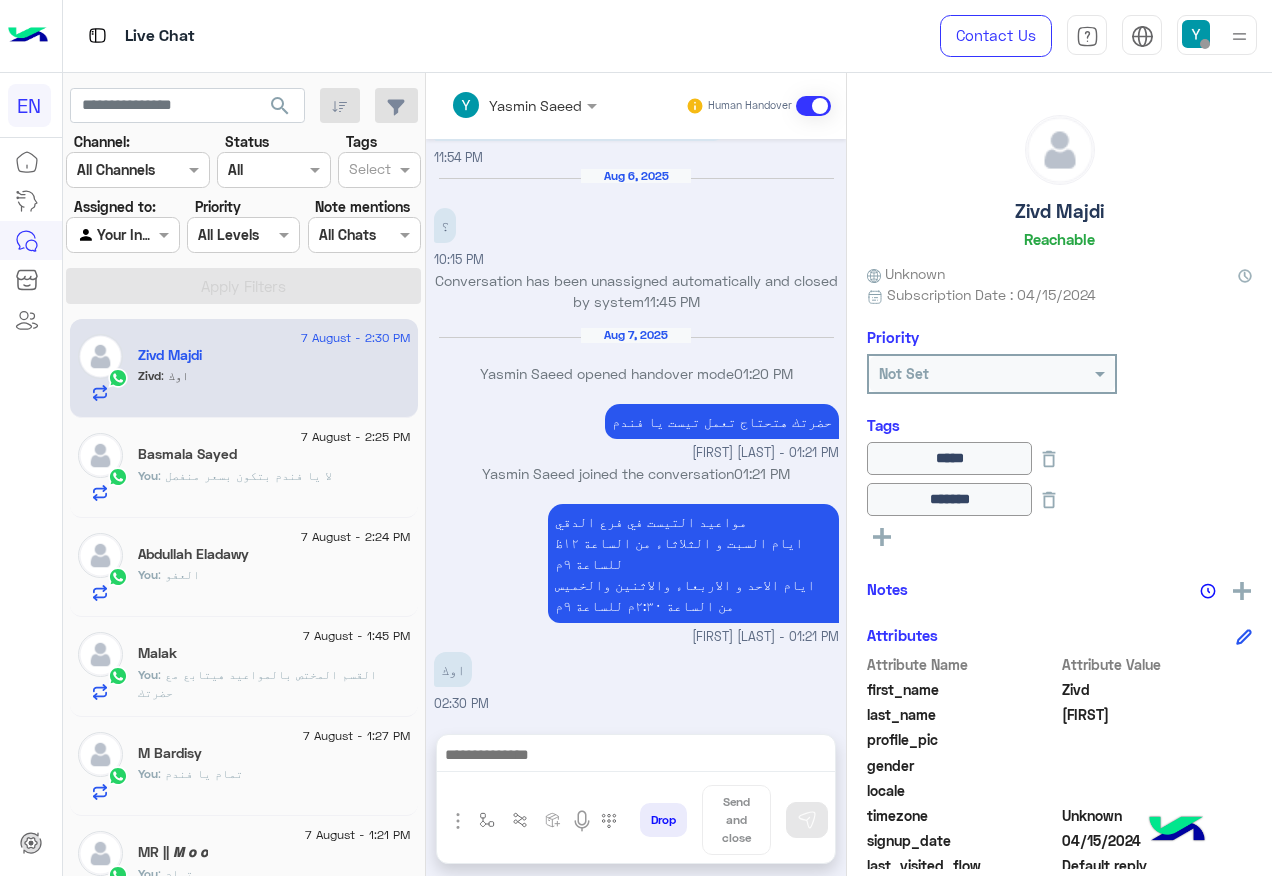 click on "Assigned to: Agent Filter Your Inbox" 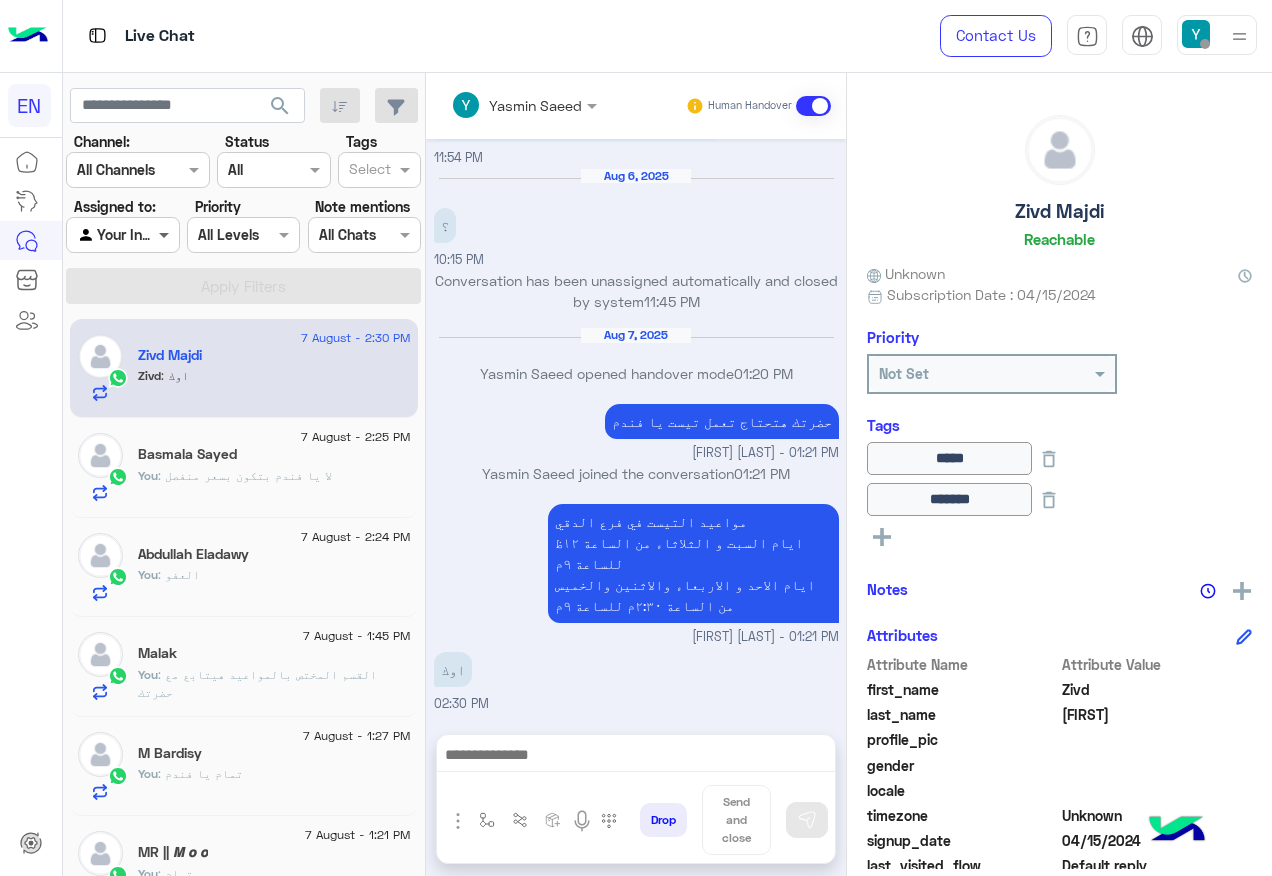 click at bounding box center [166, 234] 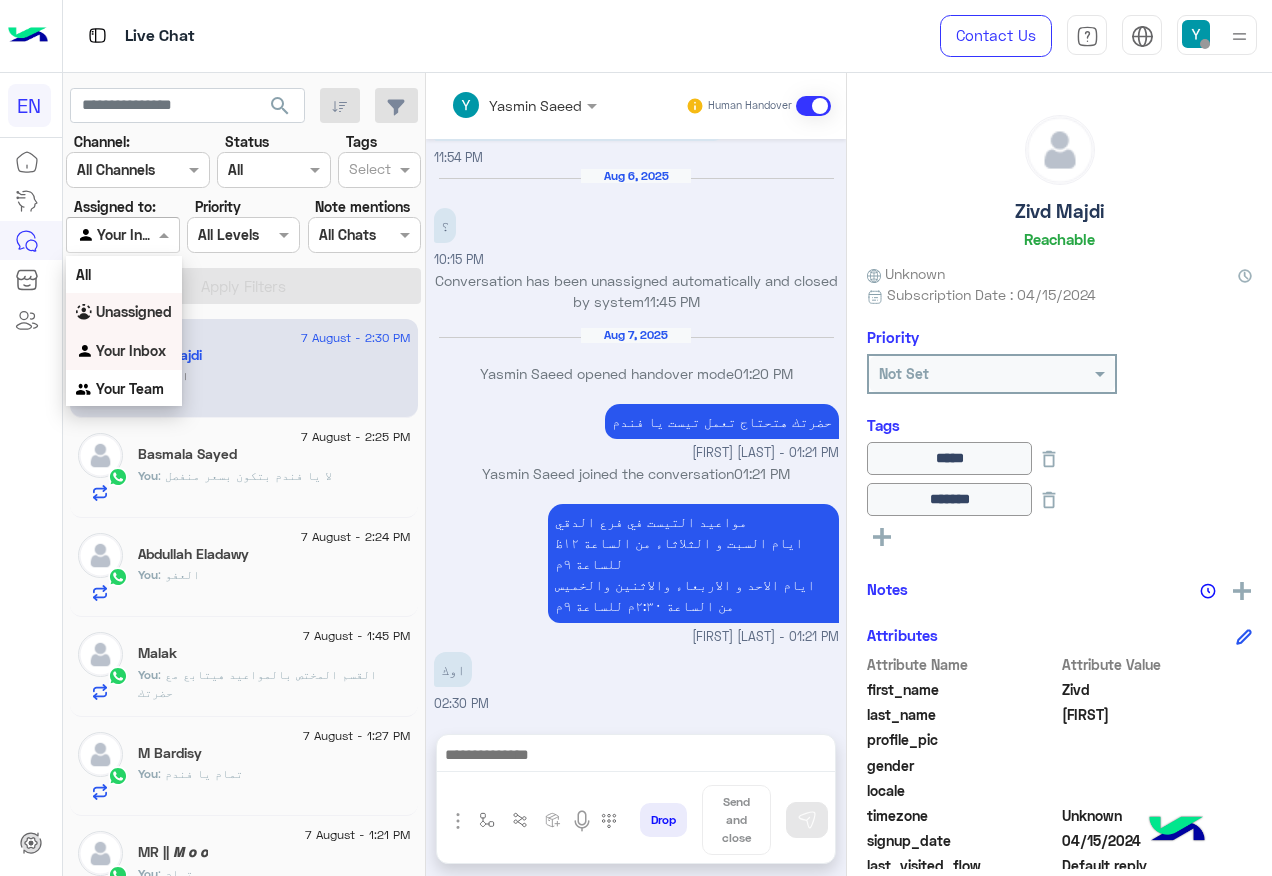 click on "Unassigned" at bounding box center (124, 312) 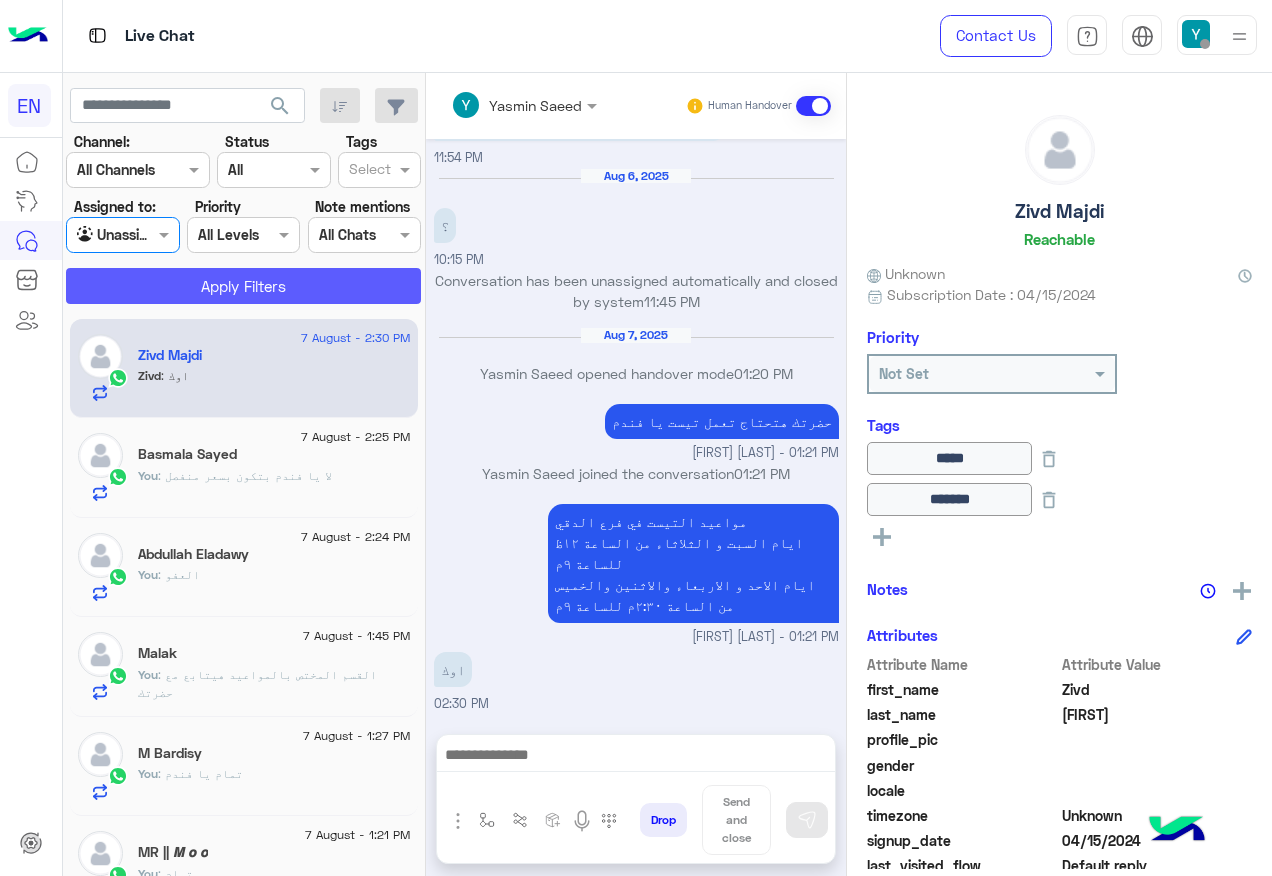 click on "Apply Filters" 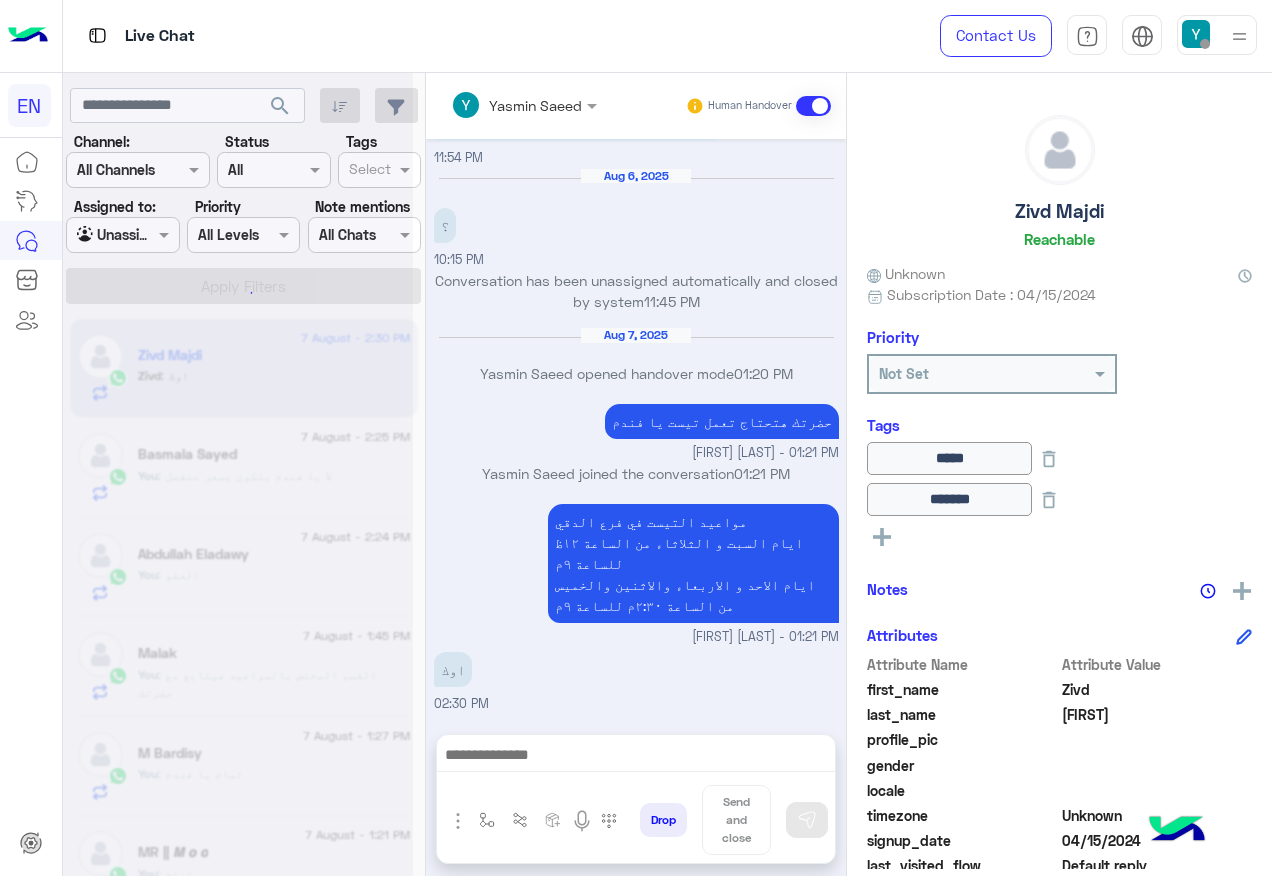 click 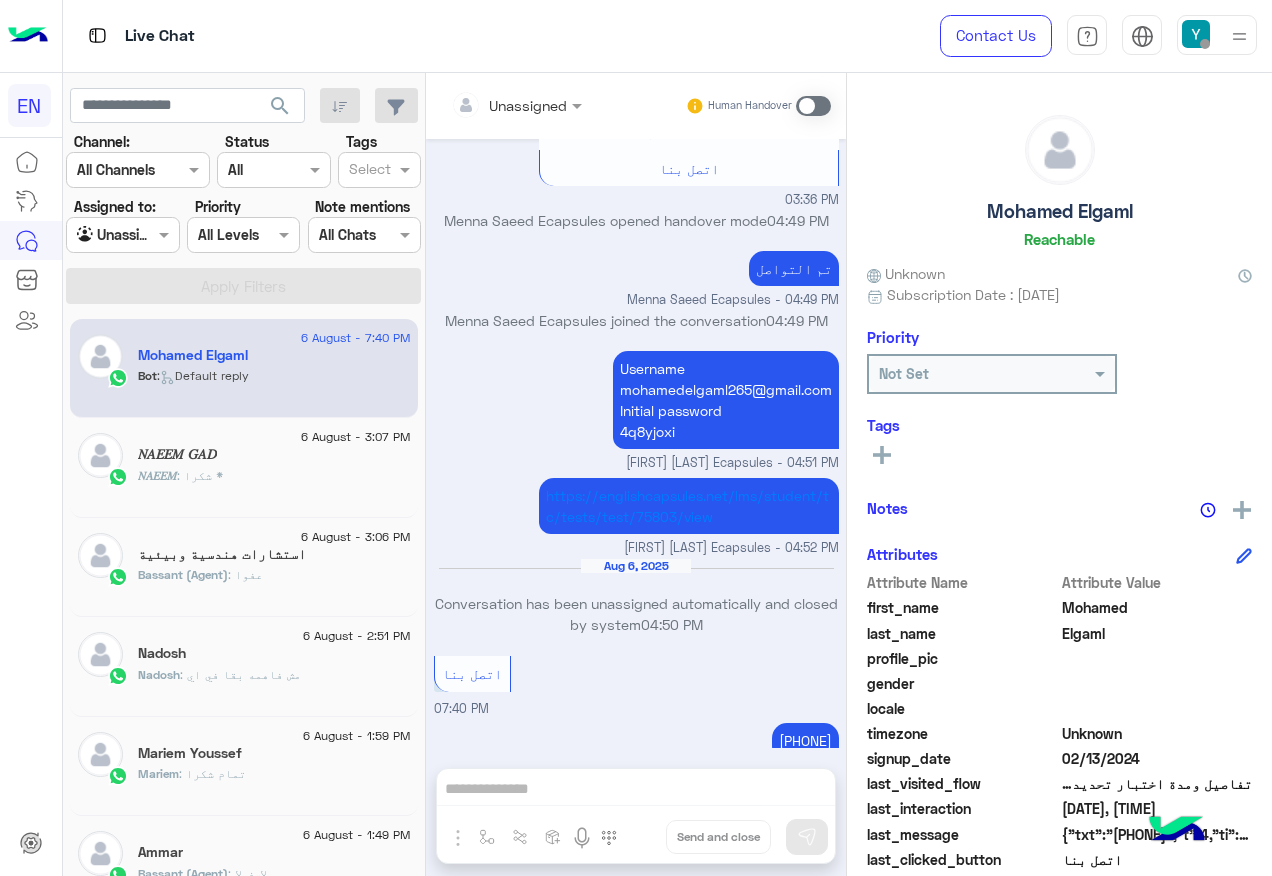 scroll, scrollTop: 1417, scrollLeft: 0, axis: vertical 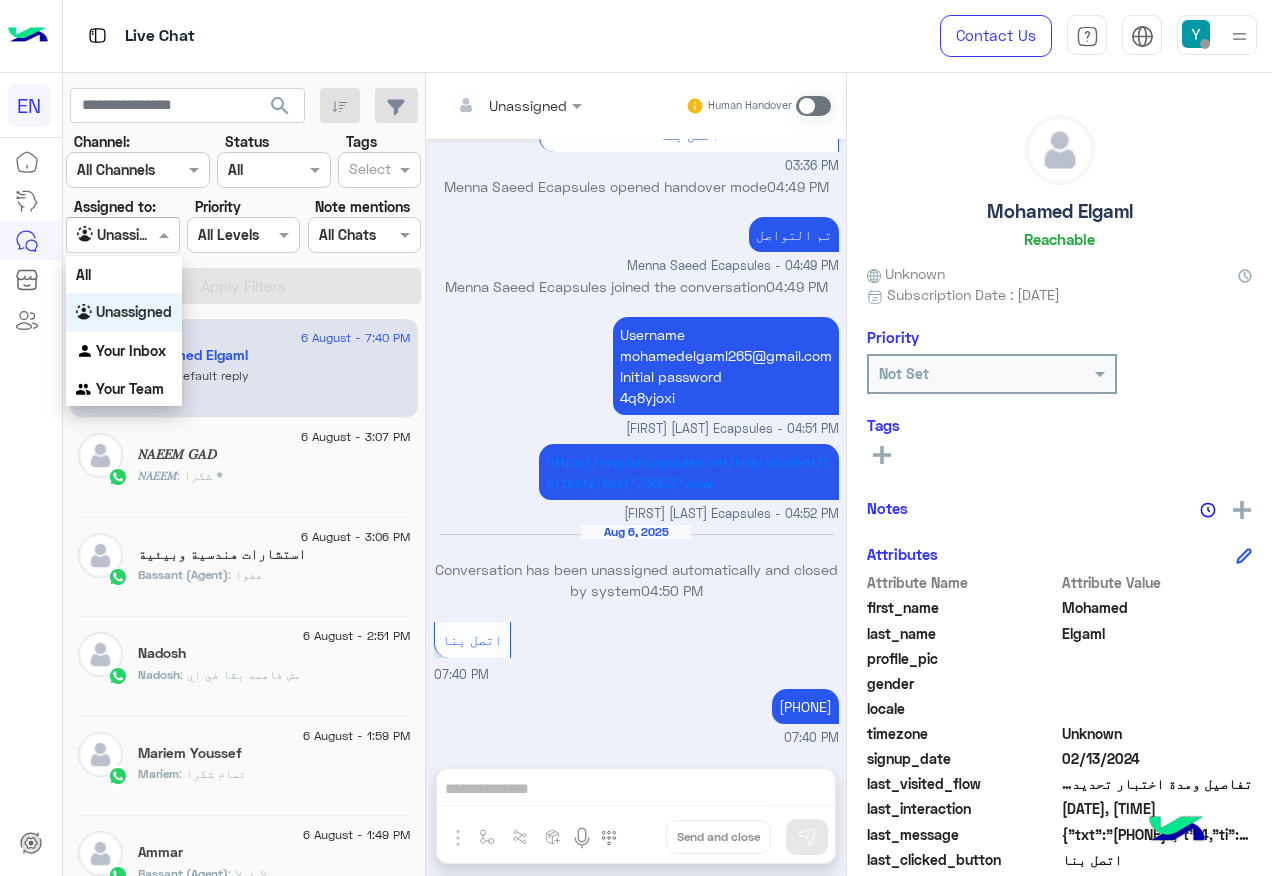 click at bounding box center [100, 235] 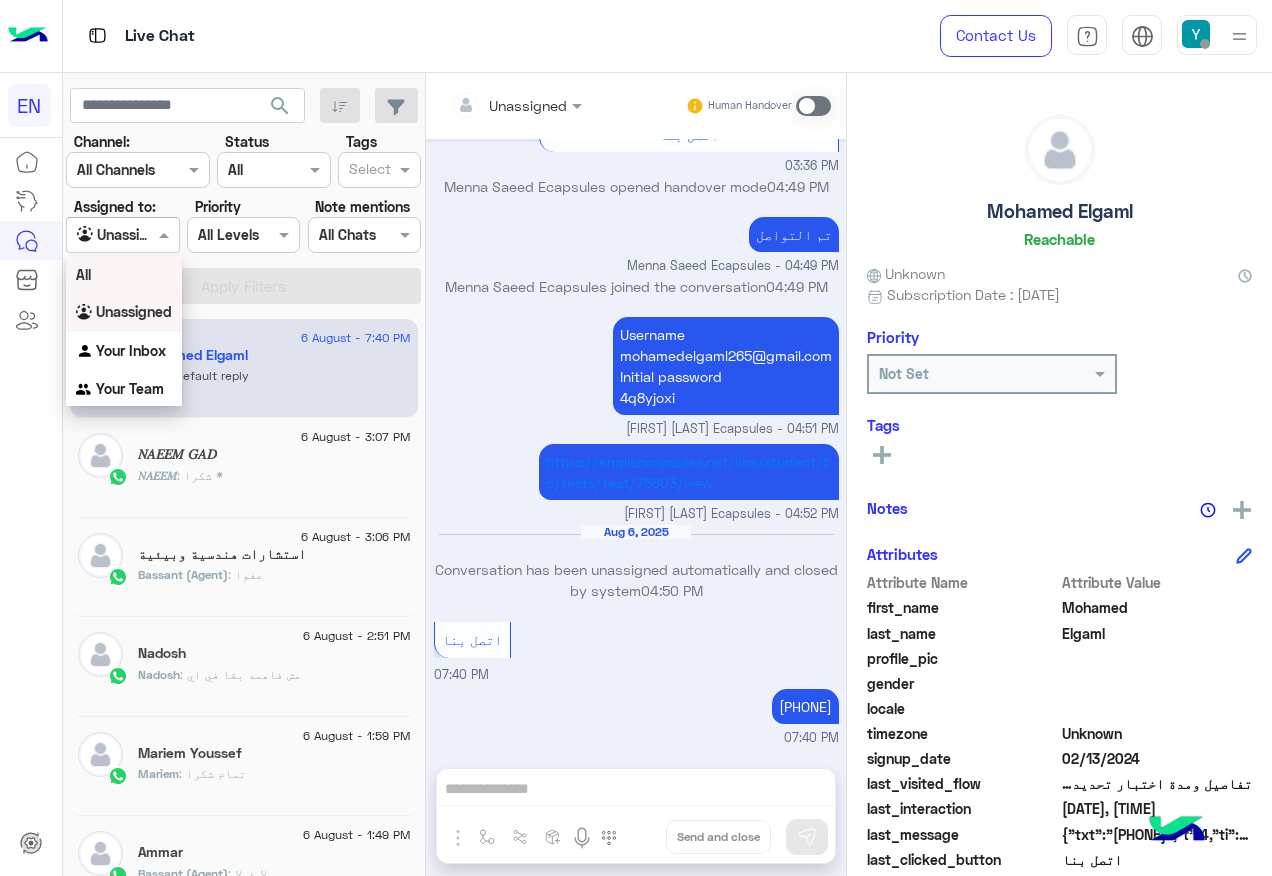 click on "All" at bounding box center [124, 274] 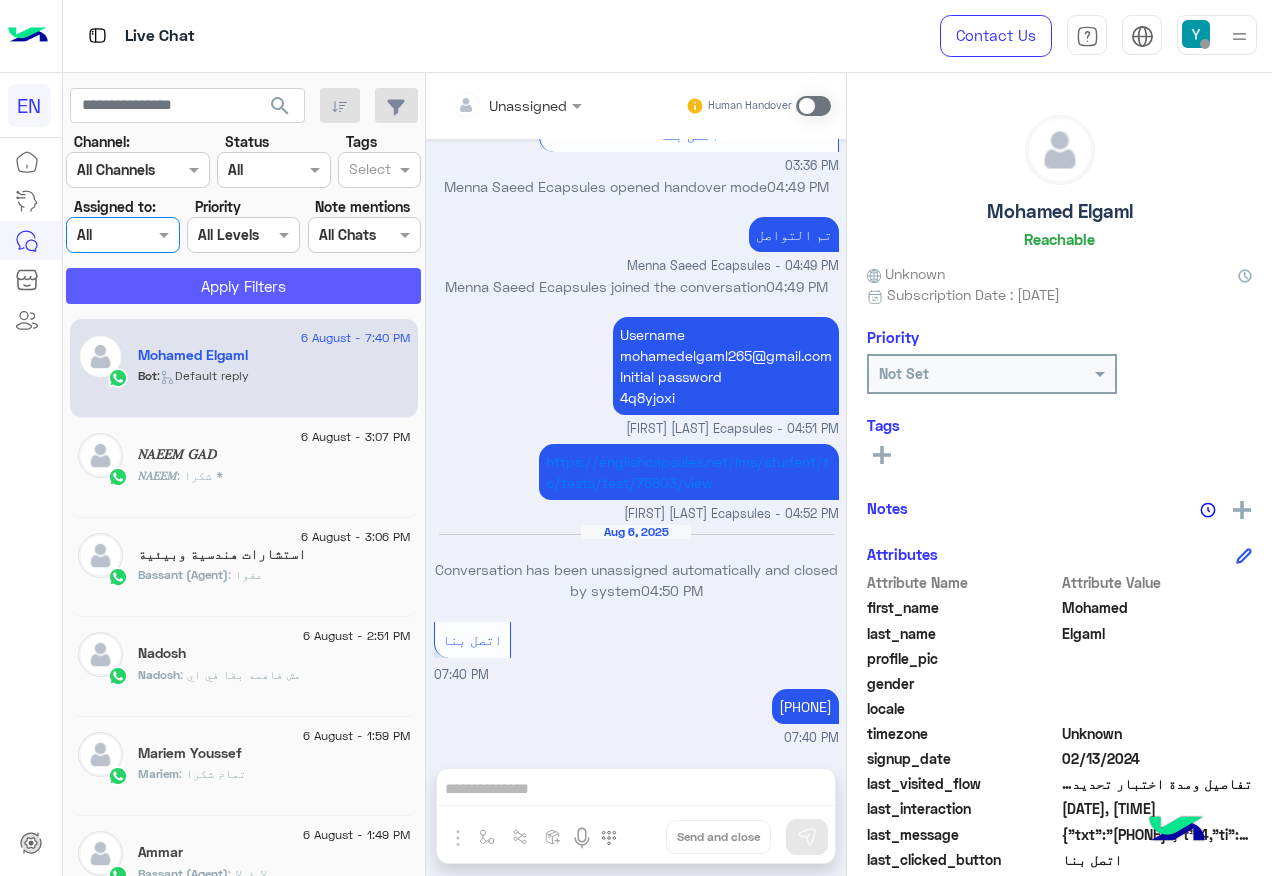 click on "Apply Filters" 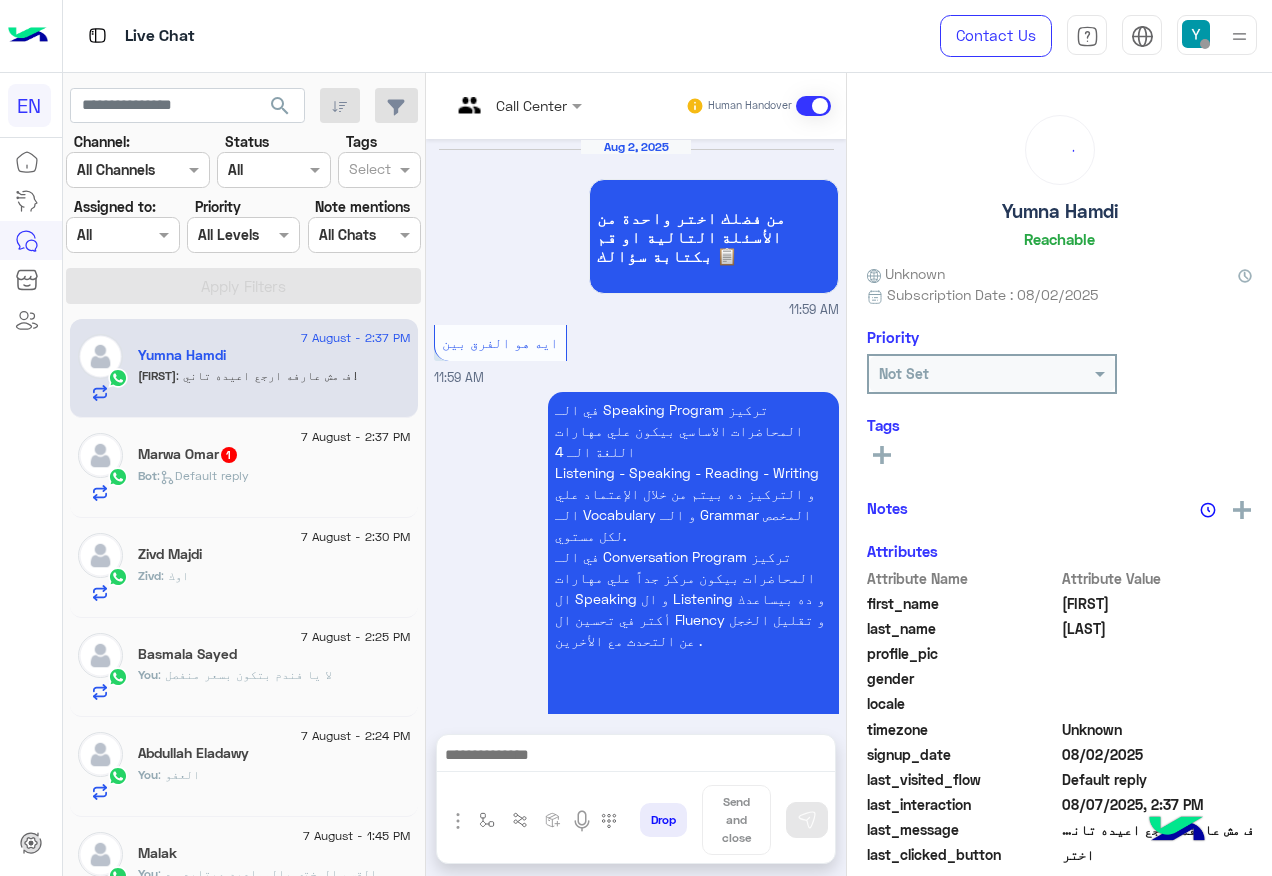 scroll, scrollTop: 2231, scrollLeft: 0, axis: vertical 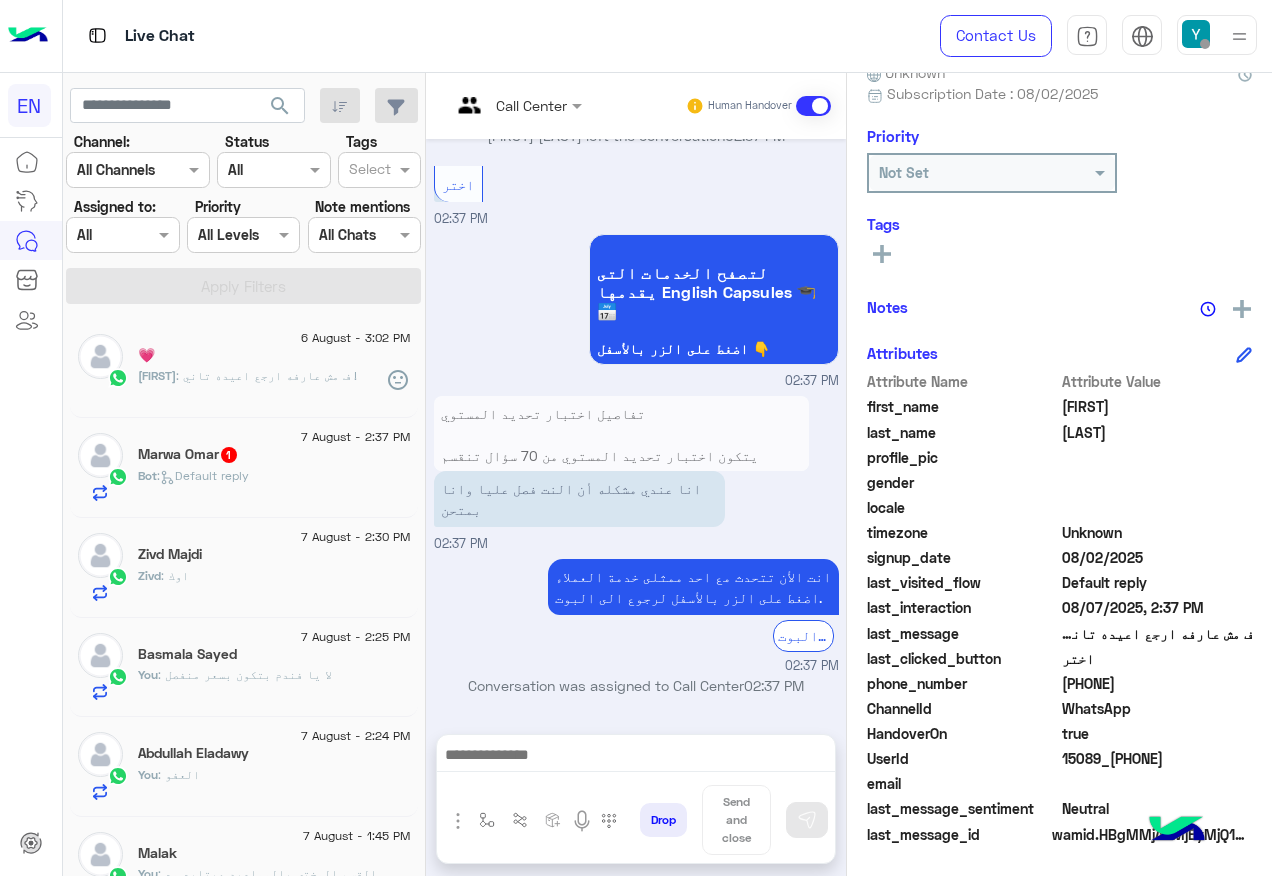click on "201212245015" 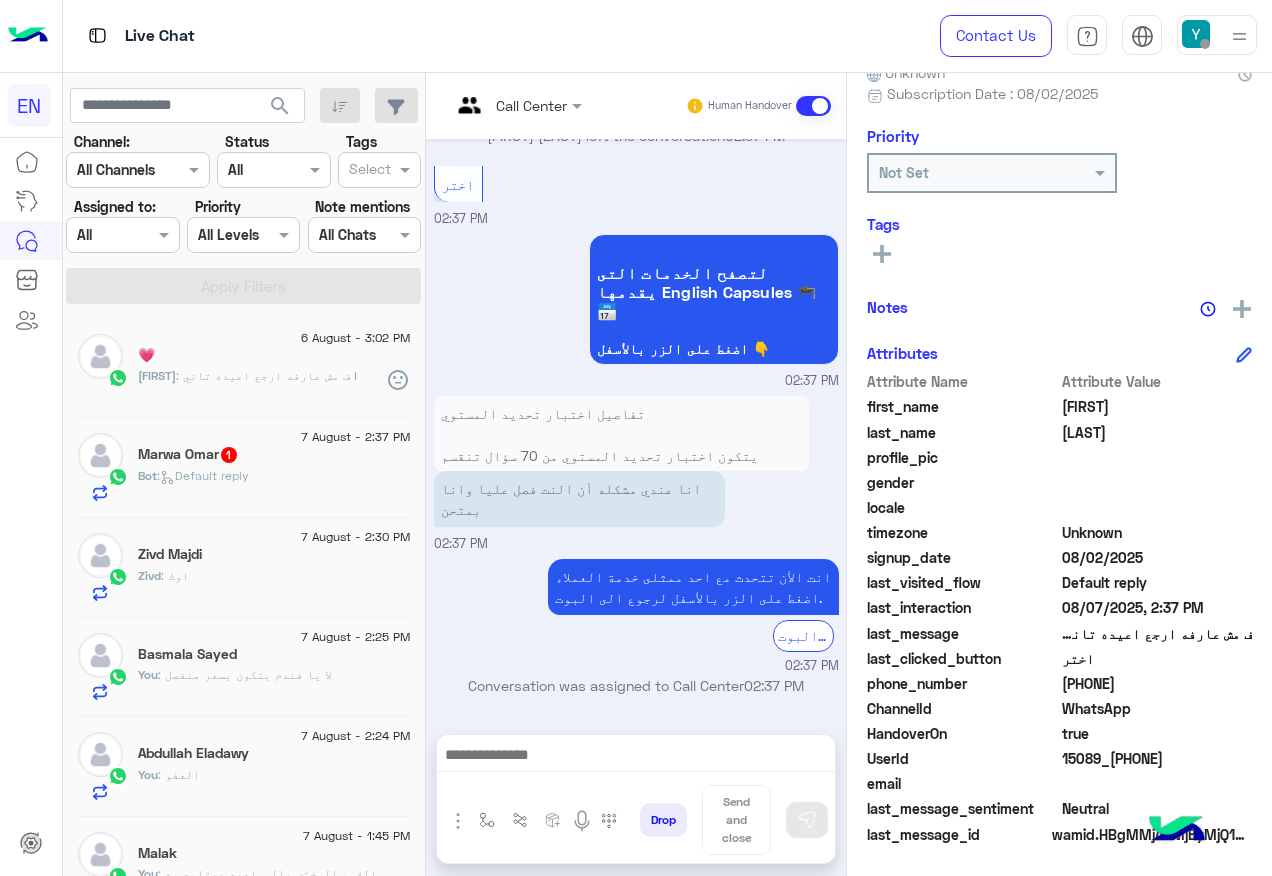 click at bounding box center (636, 760) 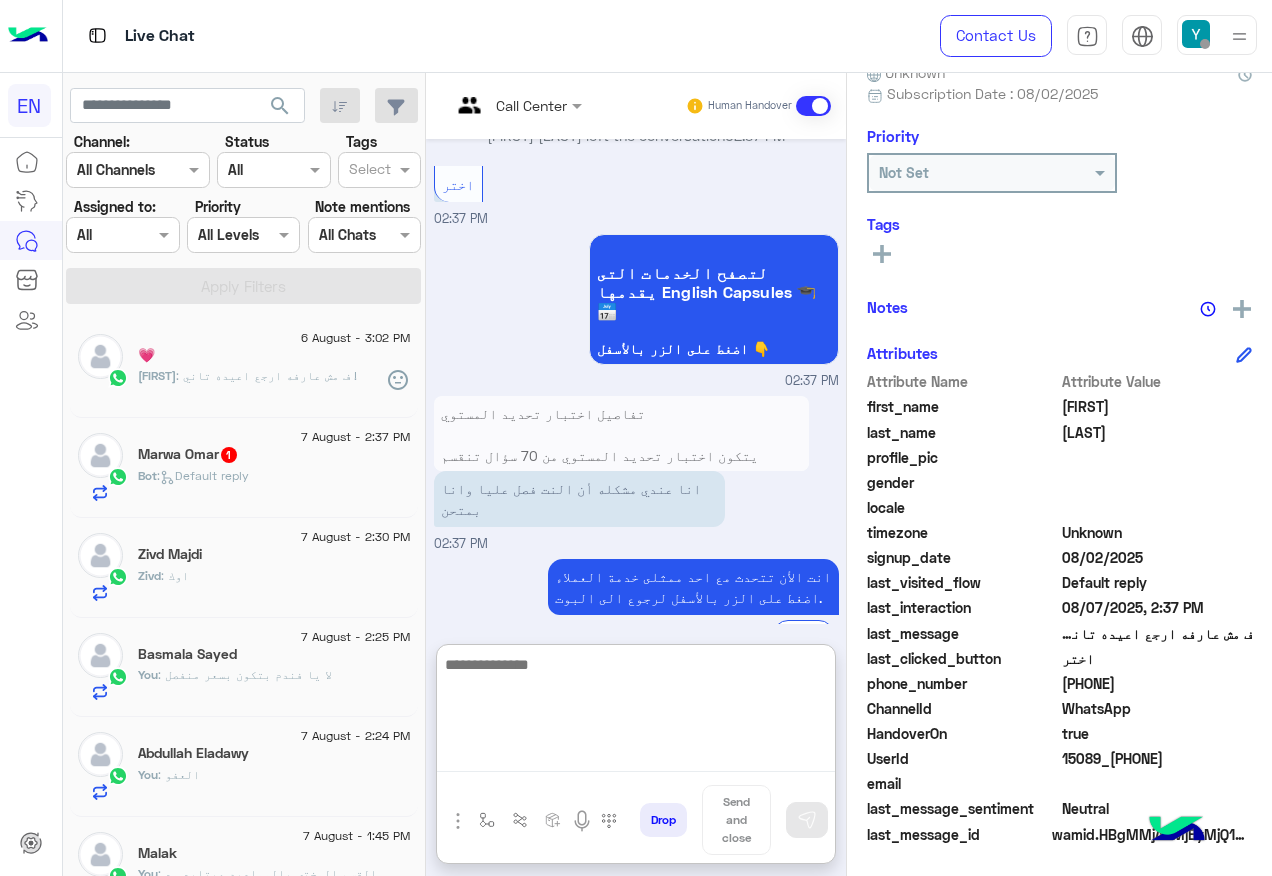 click at bounding box center [636, 712] 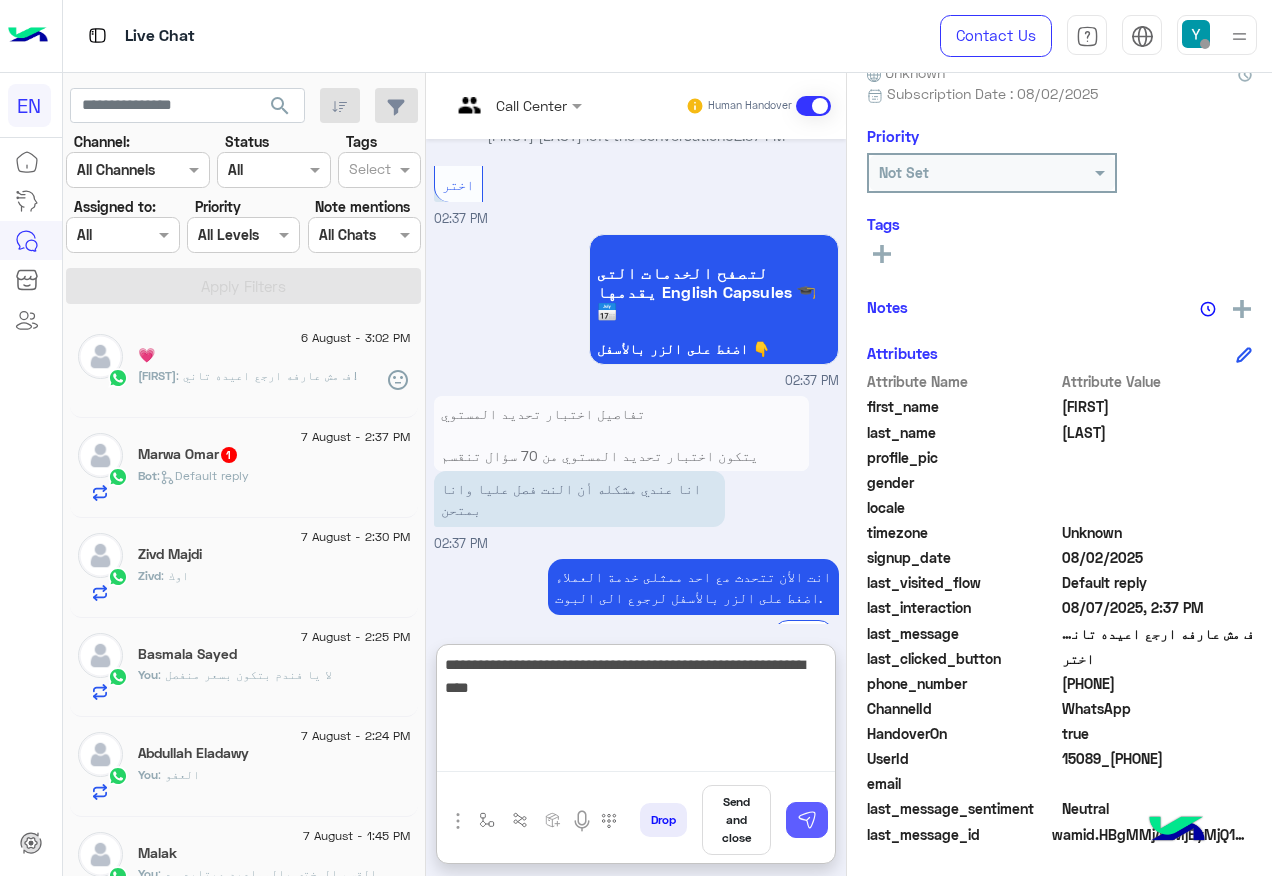 type on "**********" 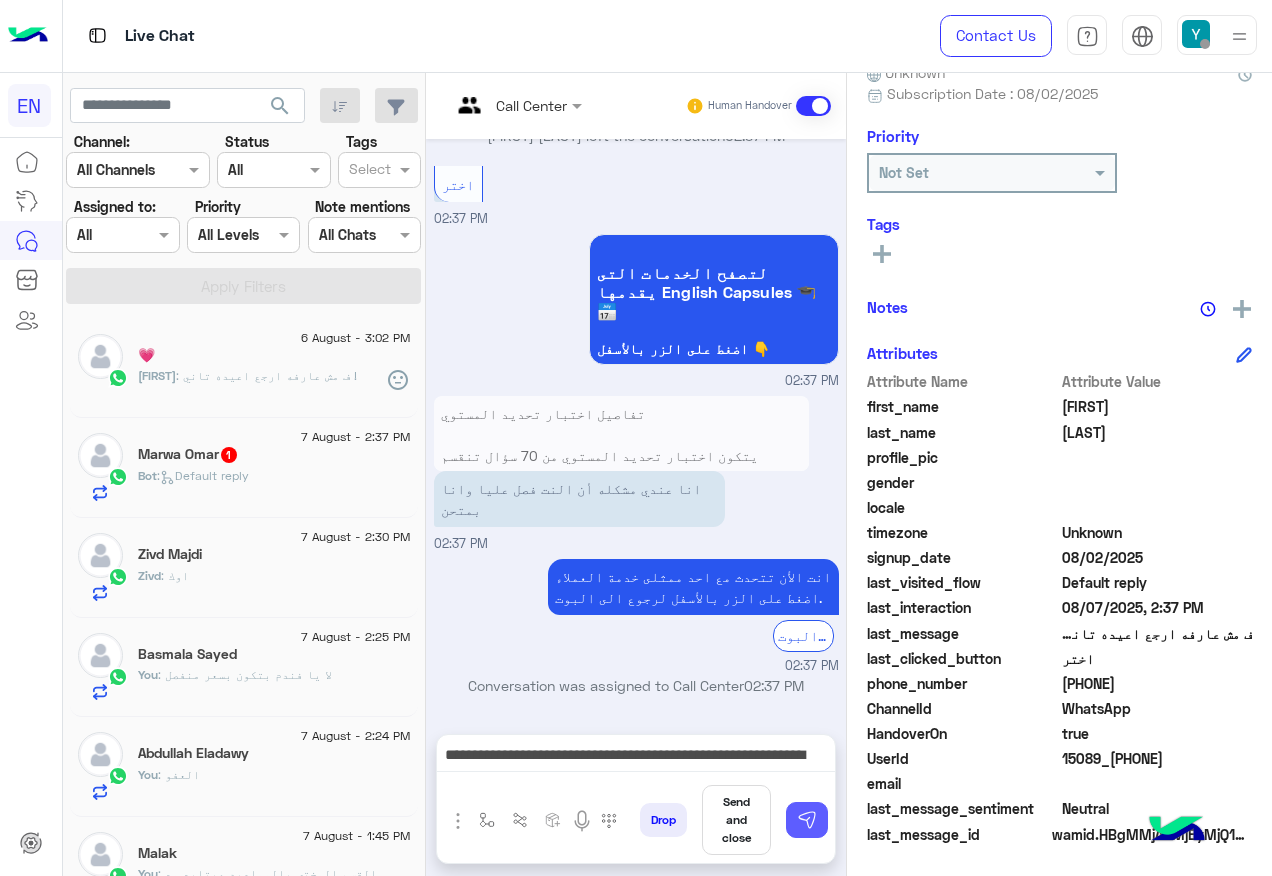 click at bounding box center (807, 820) 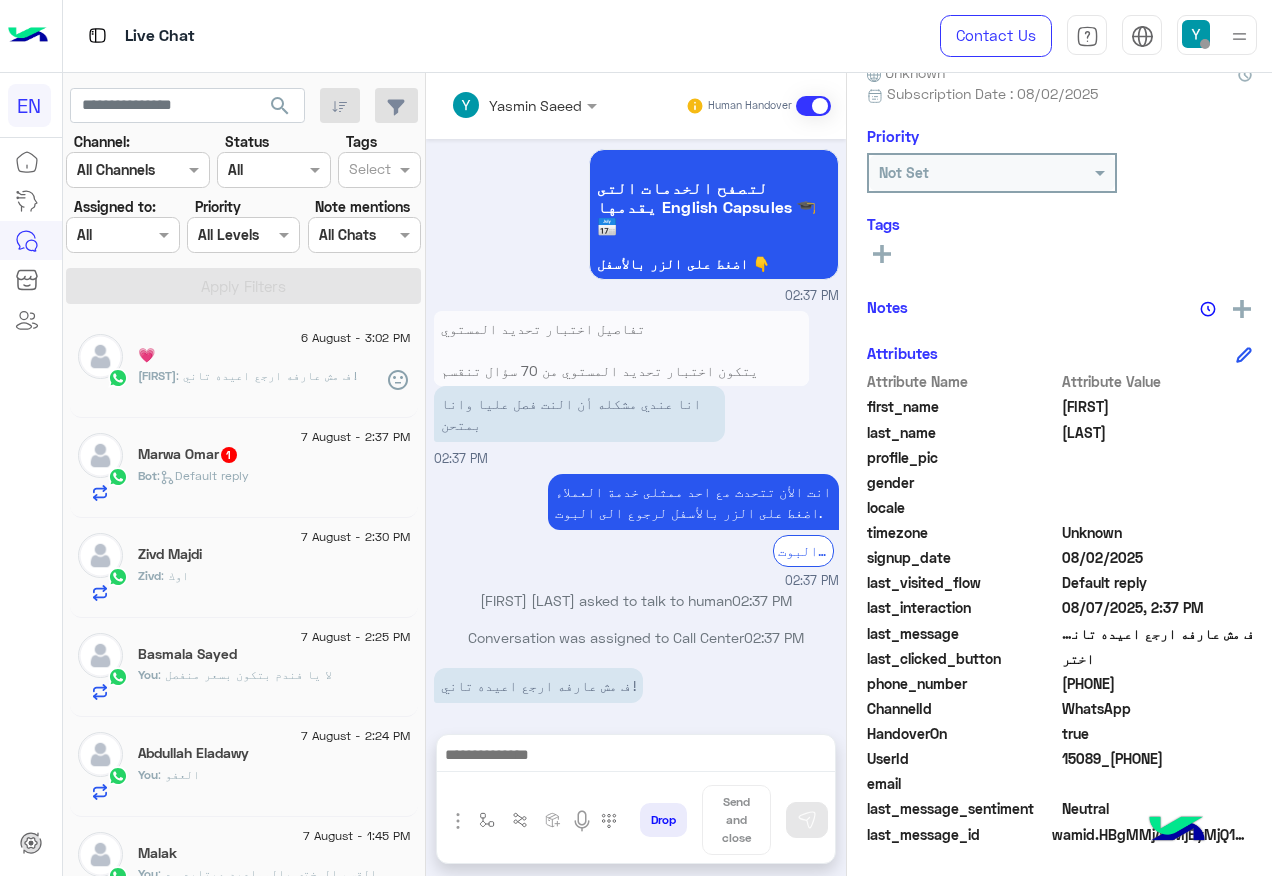 scroll, scrollTop: 2352, scrollLeft: 0, axis: vertical 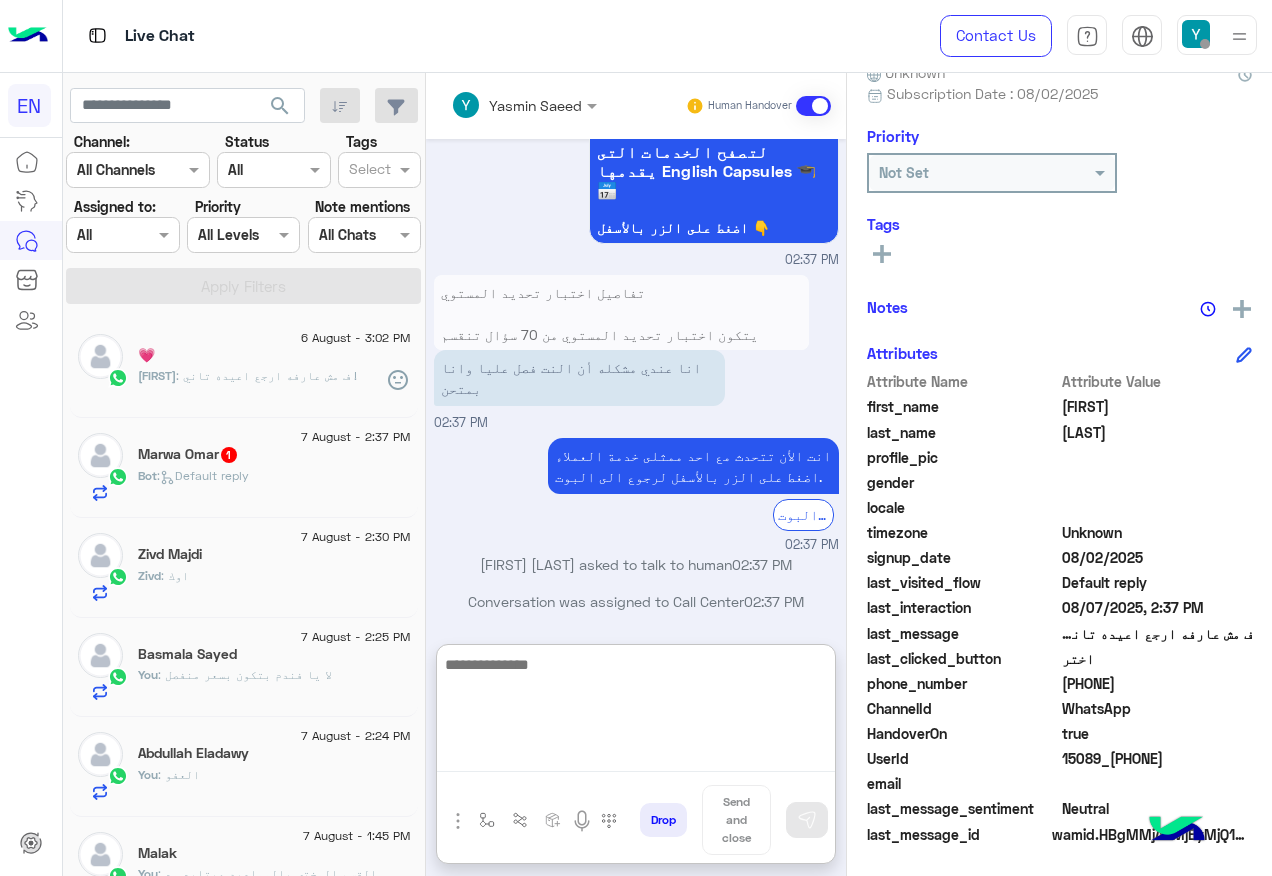 click at bounding box center [636, 712] 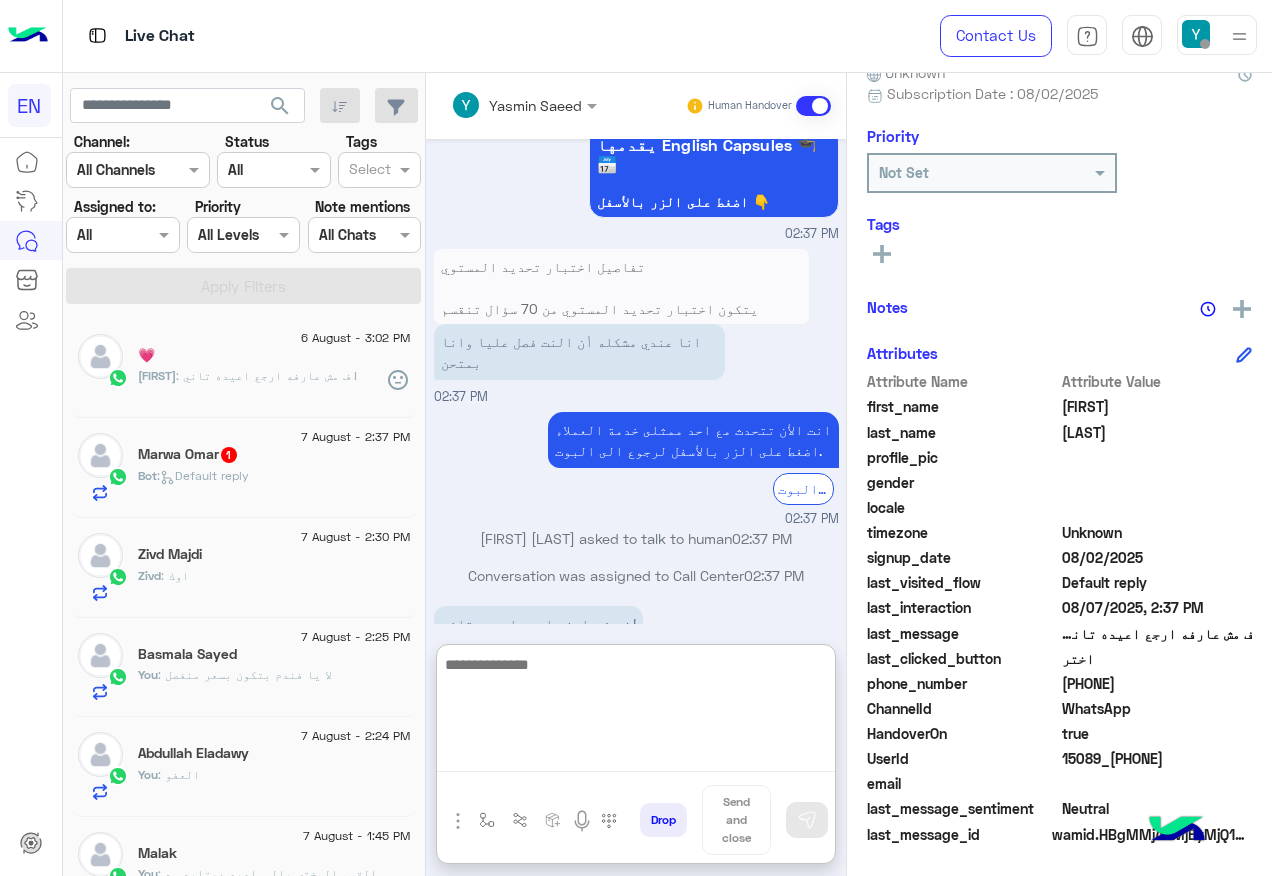 paste on "**********" 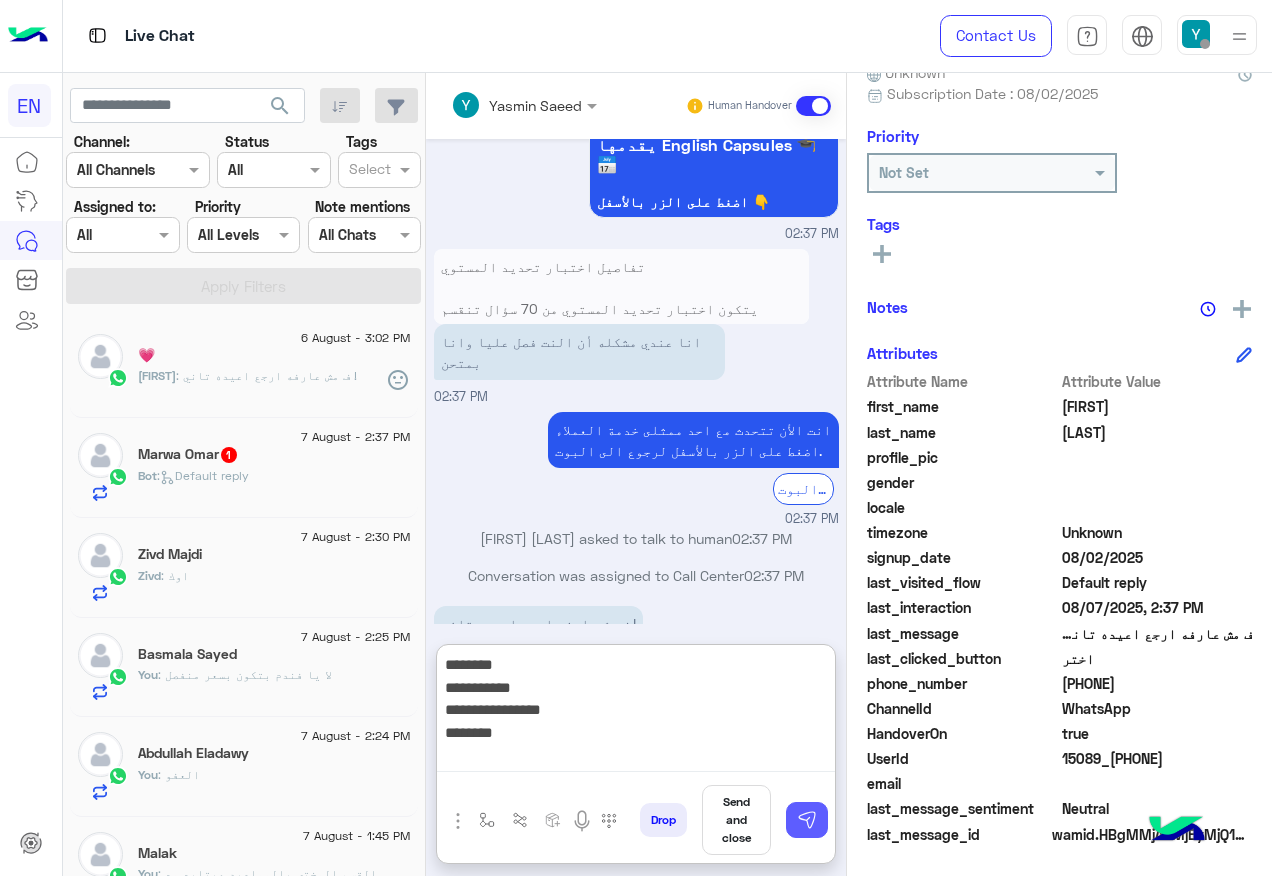 type on "**********" 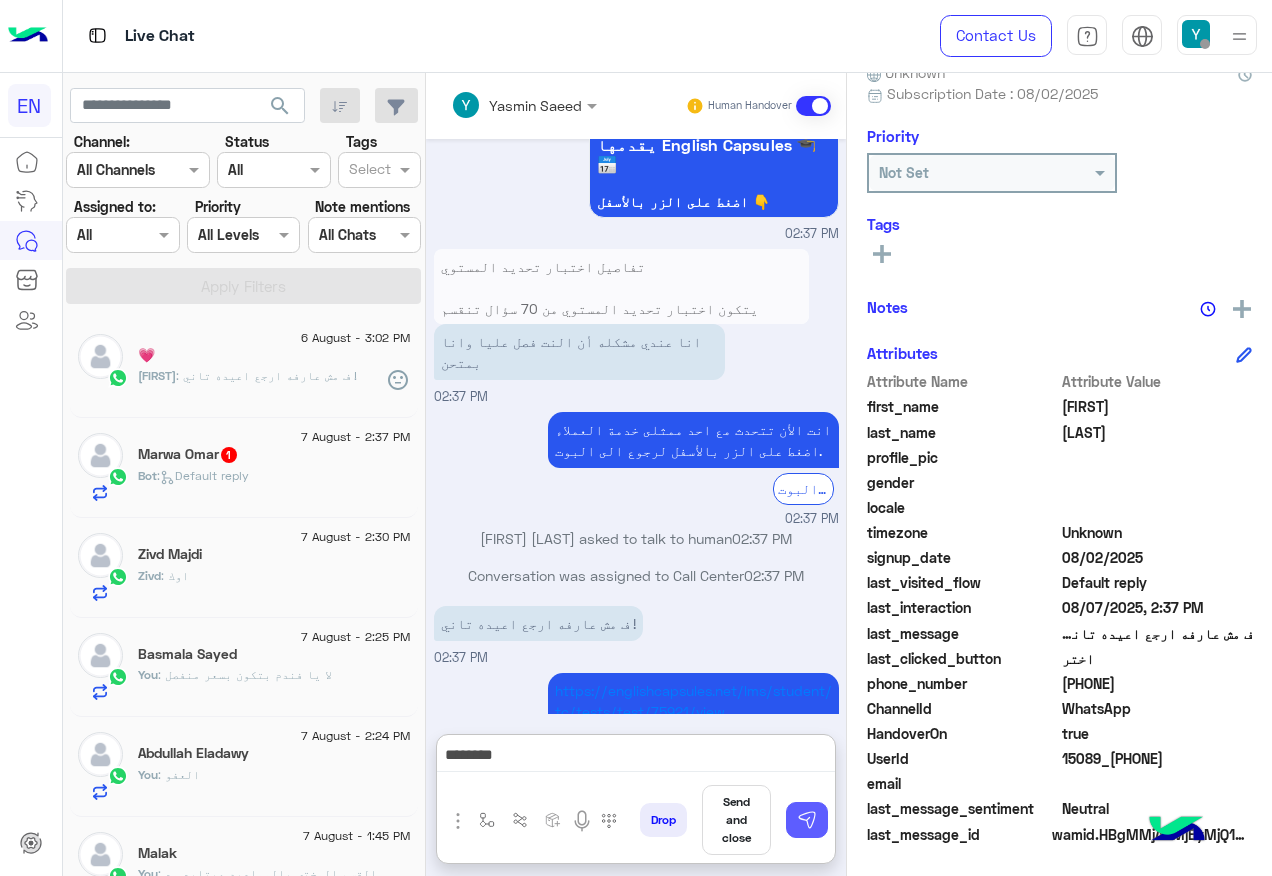 click at bounding box center (807, 820) 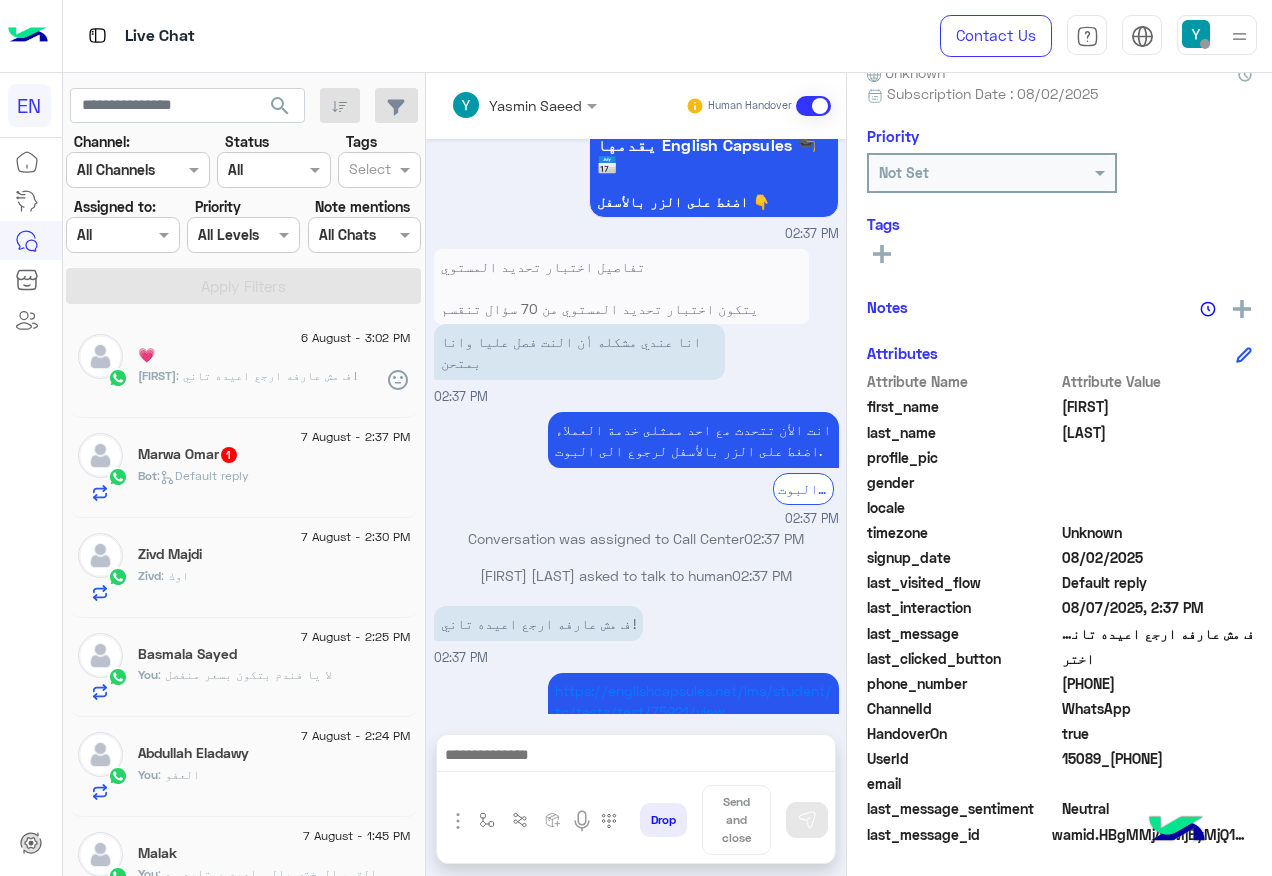 scroll, scrollTop: 2479, scrollLeft: 0, axis: vertical 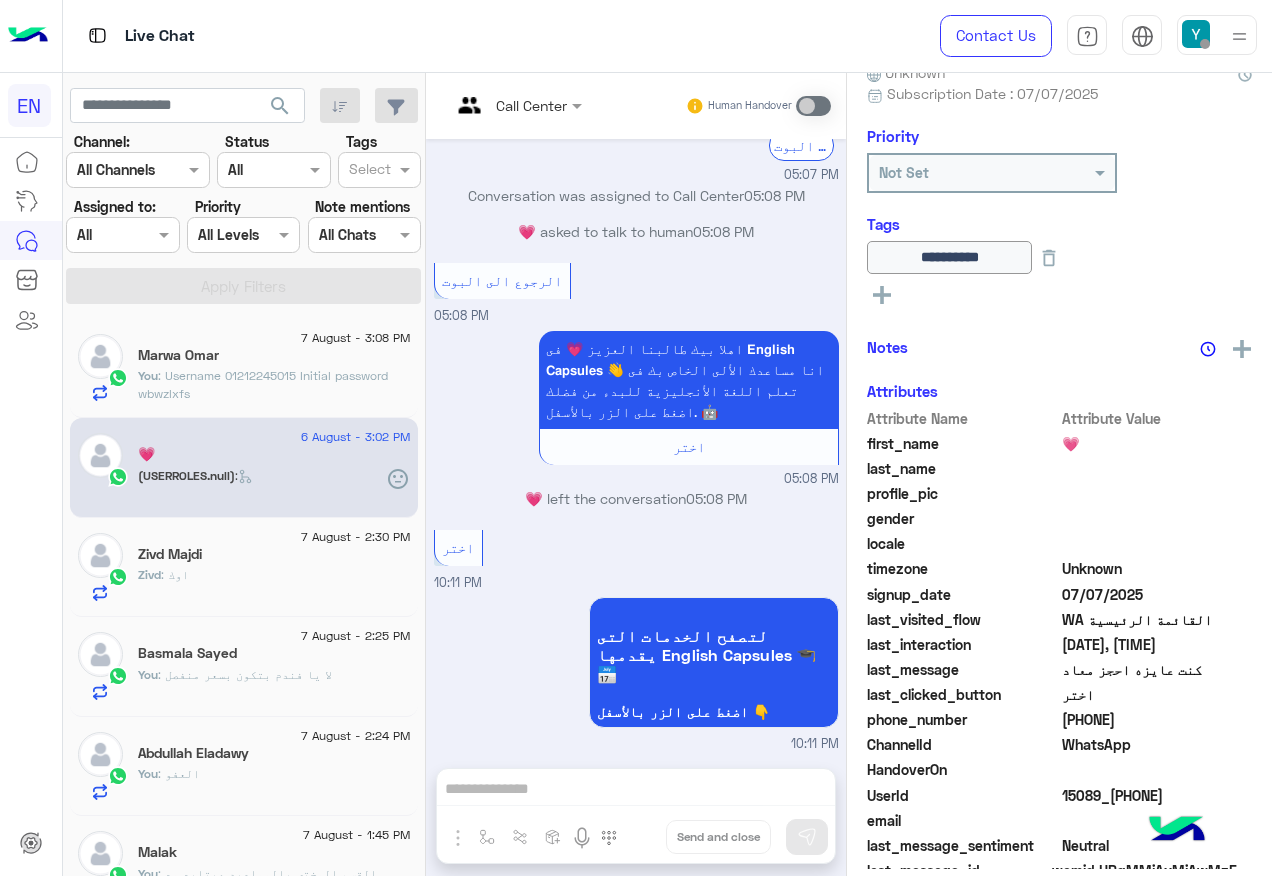click on ": Username
01212245015
Initial password
wbwzlxfs" 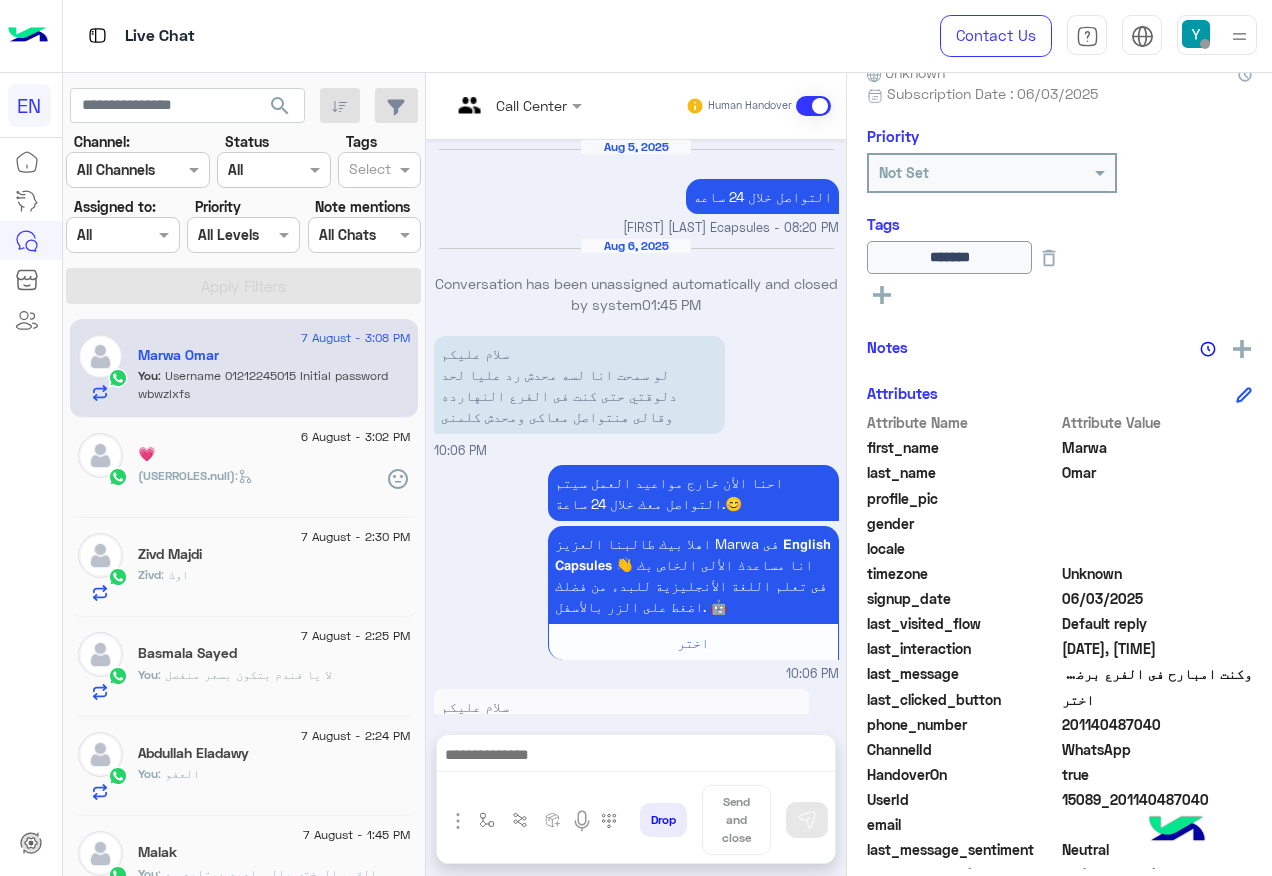 scroll, scrollTop: 1335, scrollLeft: 0, axis: vertical 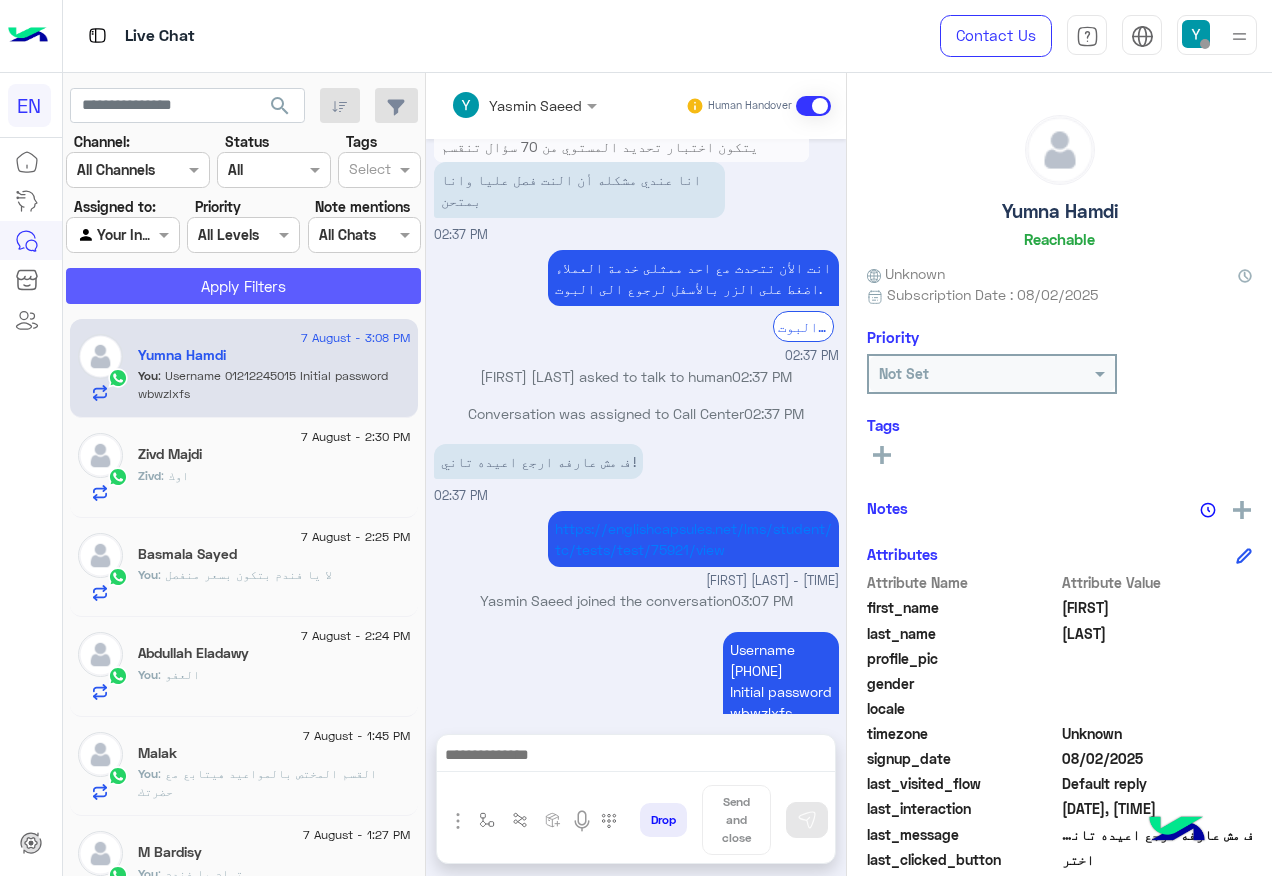click on "Apply Filters" 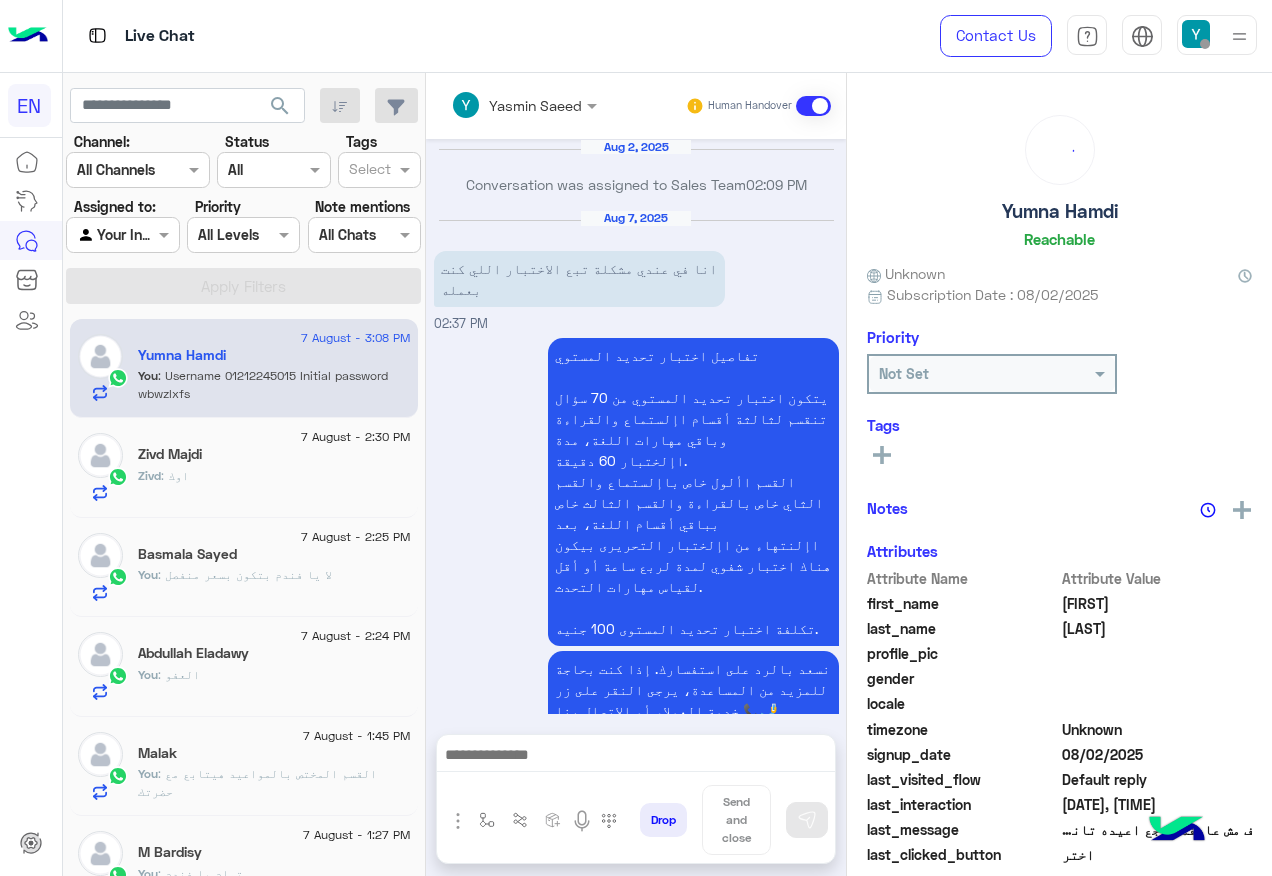 scroll, scrollTop: 1500, scrollLeft: 0, axis: vertical 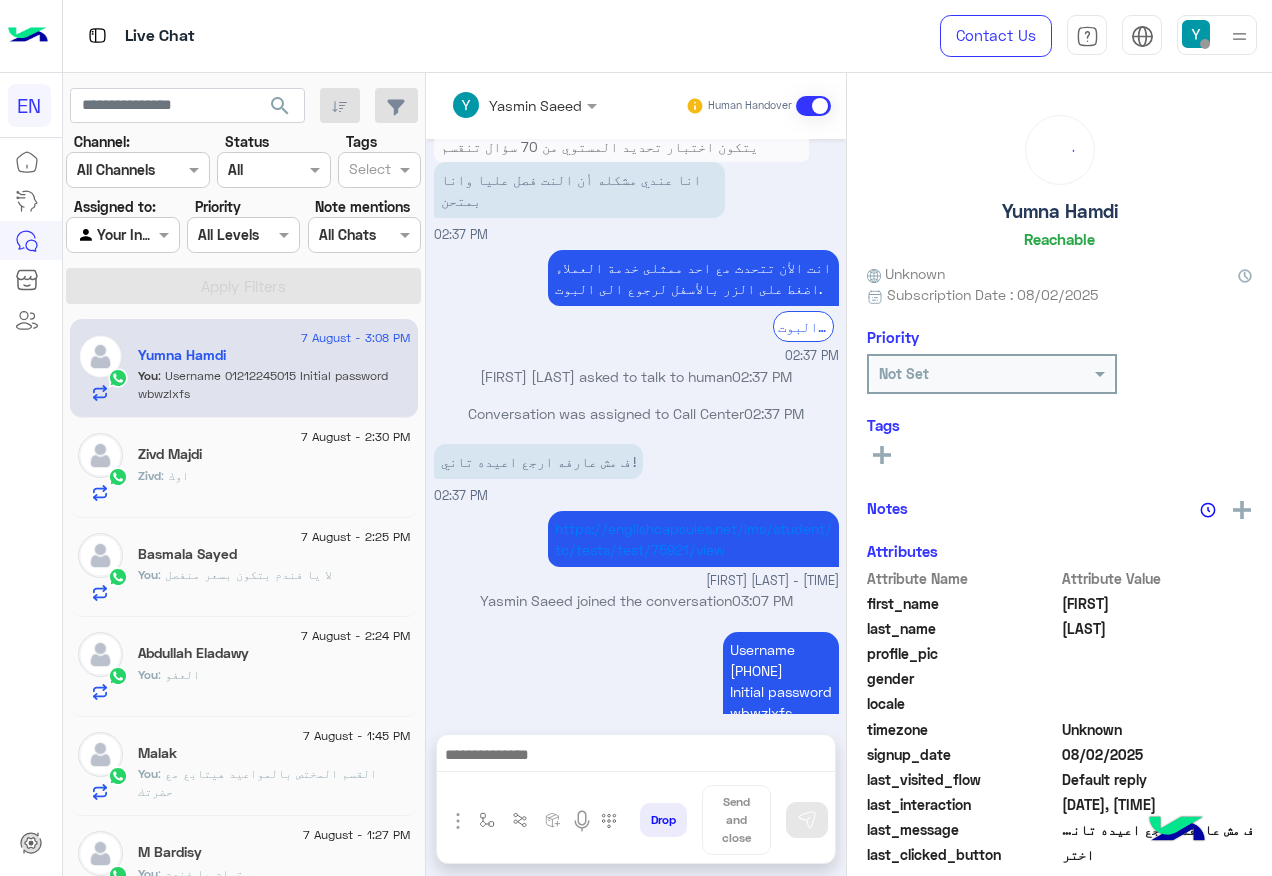 click on "Basmala Sayed" 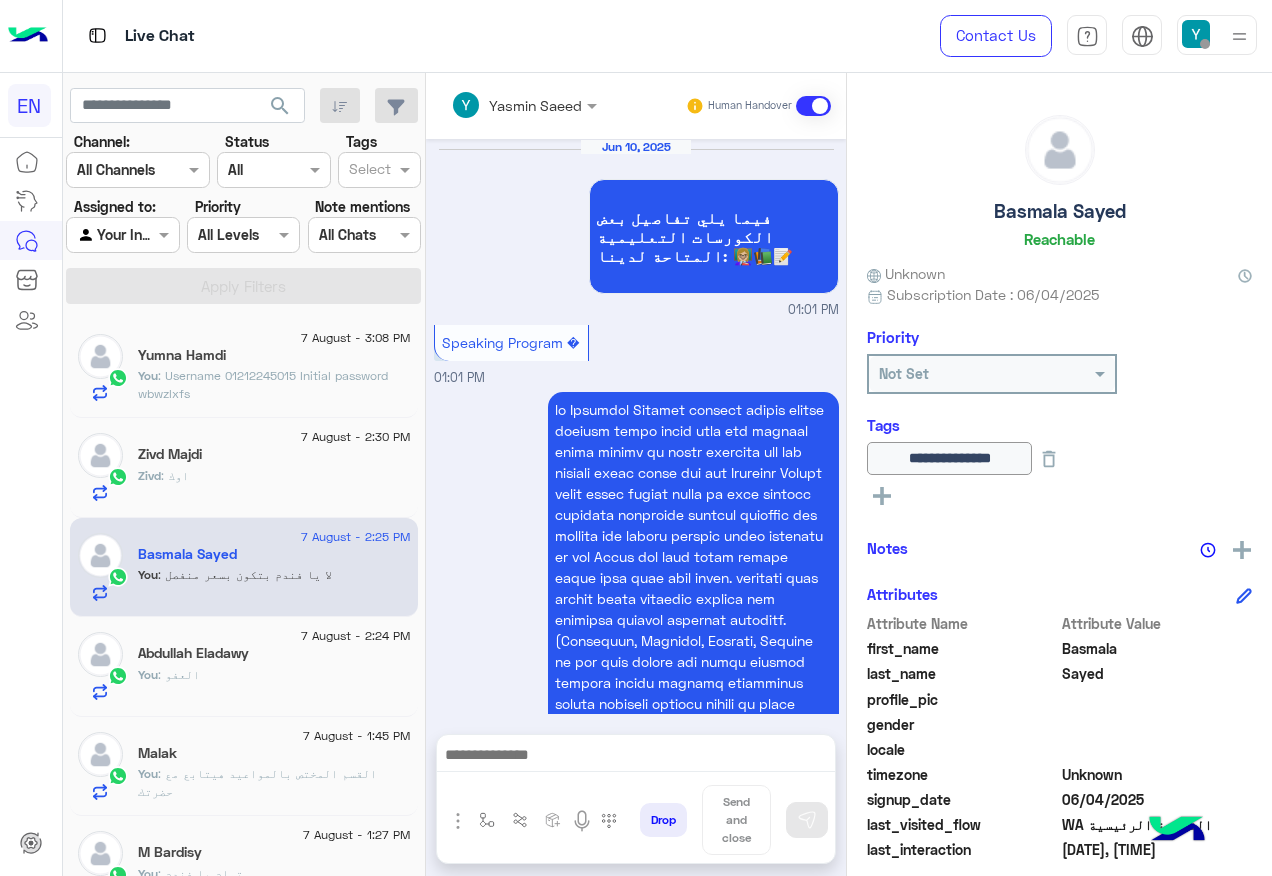 scroll, scrollTop: 2720, scrollLeft: 0, axis: vertical 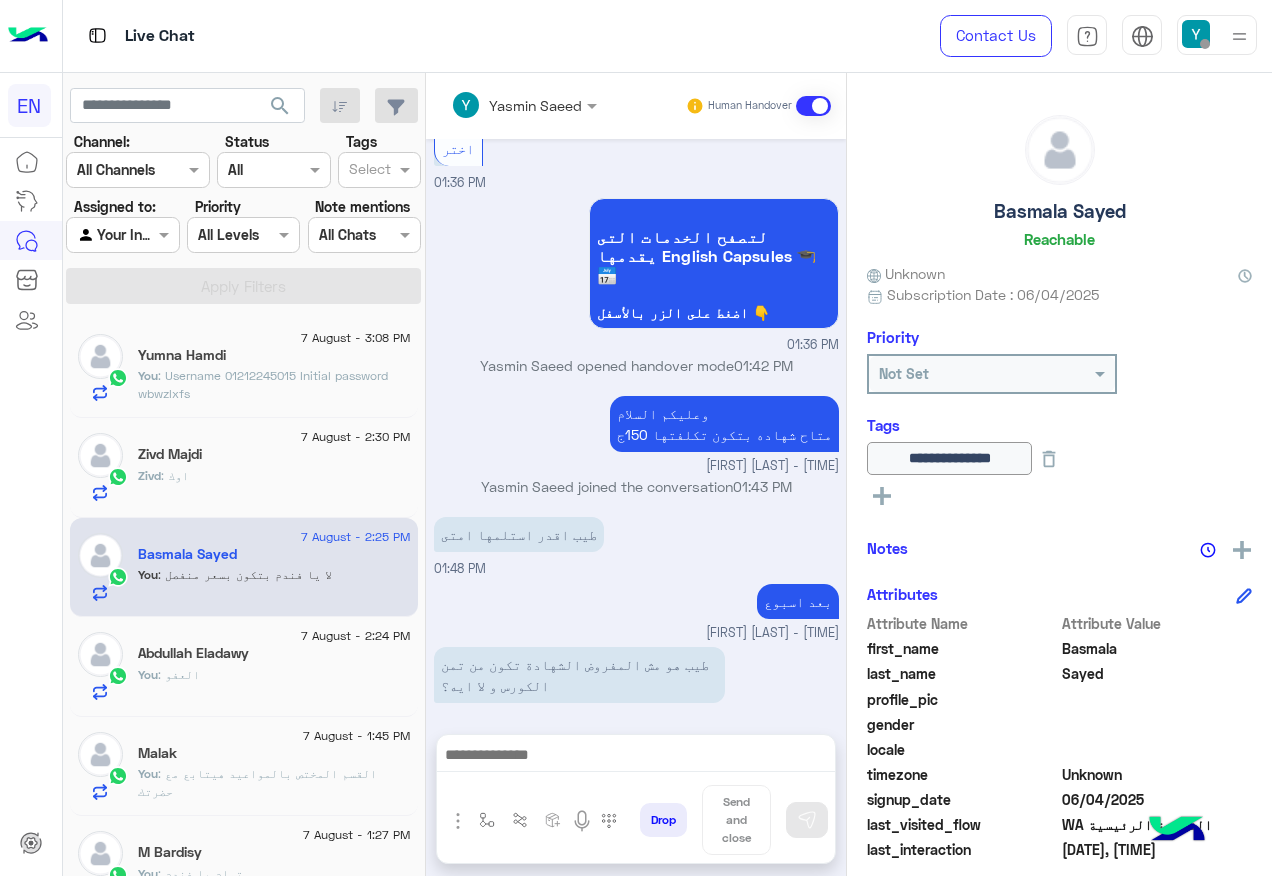 click at bounding box center (100, 235) 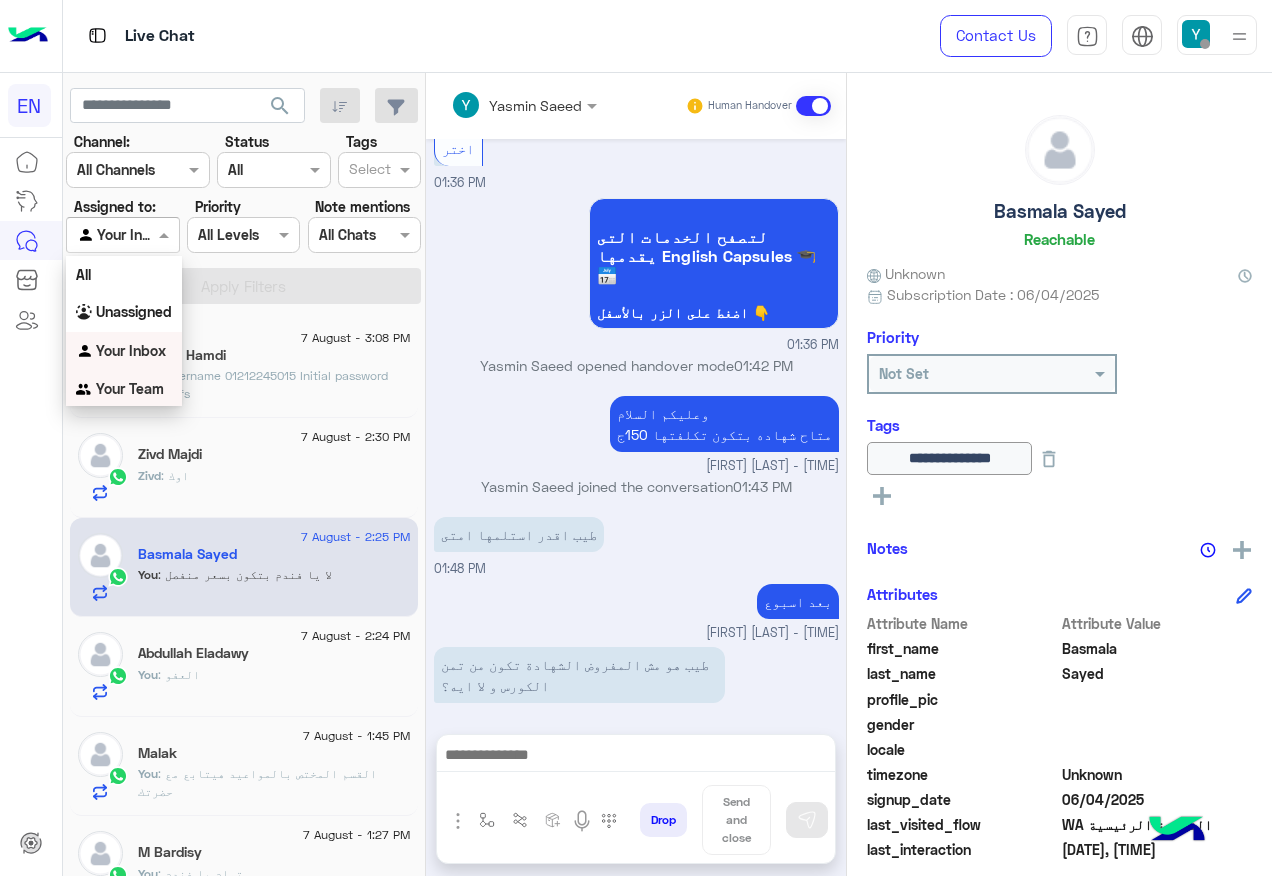 drag, startPoint x: 167, startPoint y: 392, endPoint x: 169, endPoint y: 339, distance: 53.037724 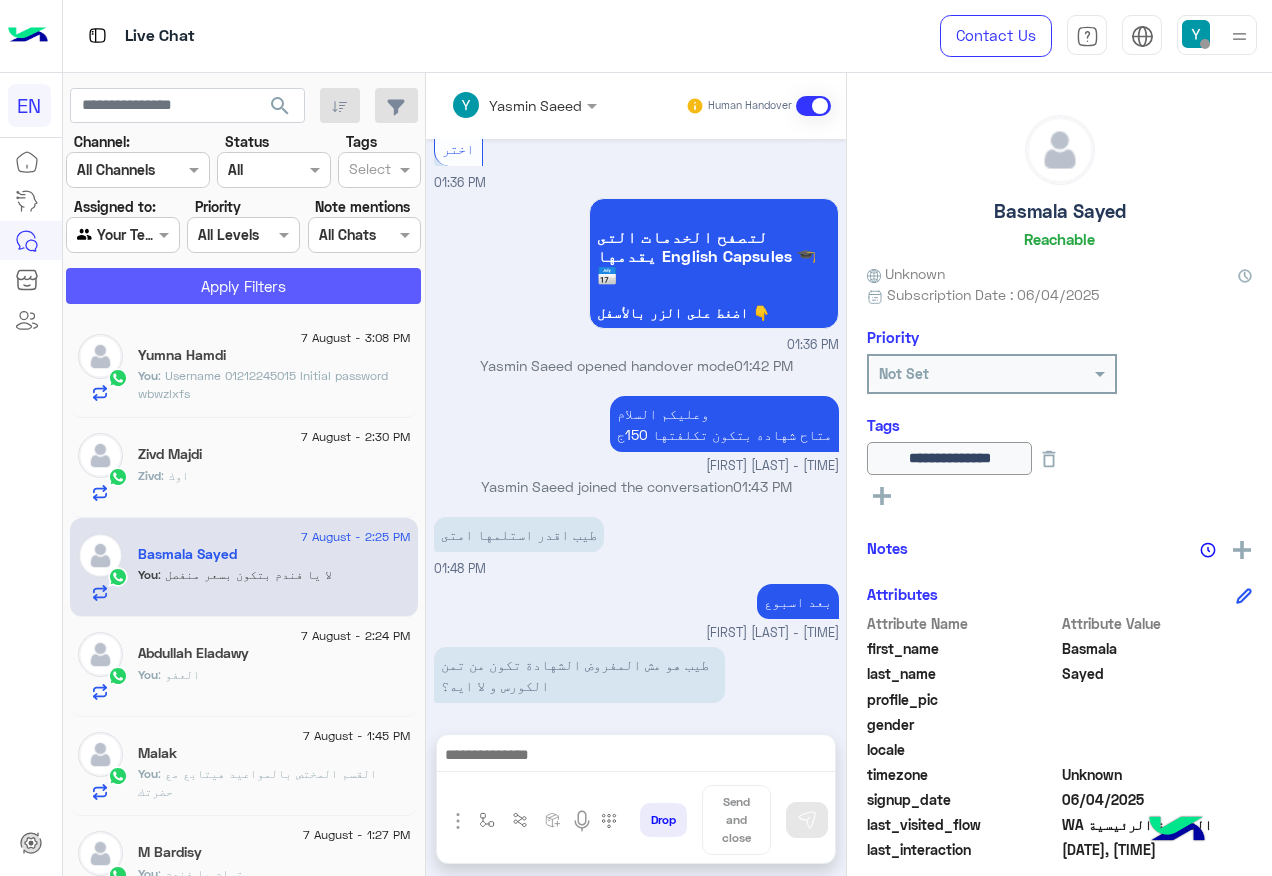 click on "Apply Filters" 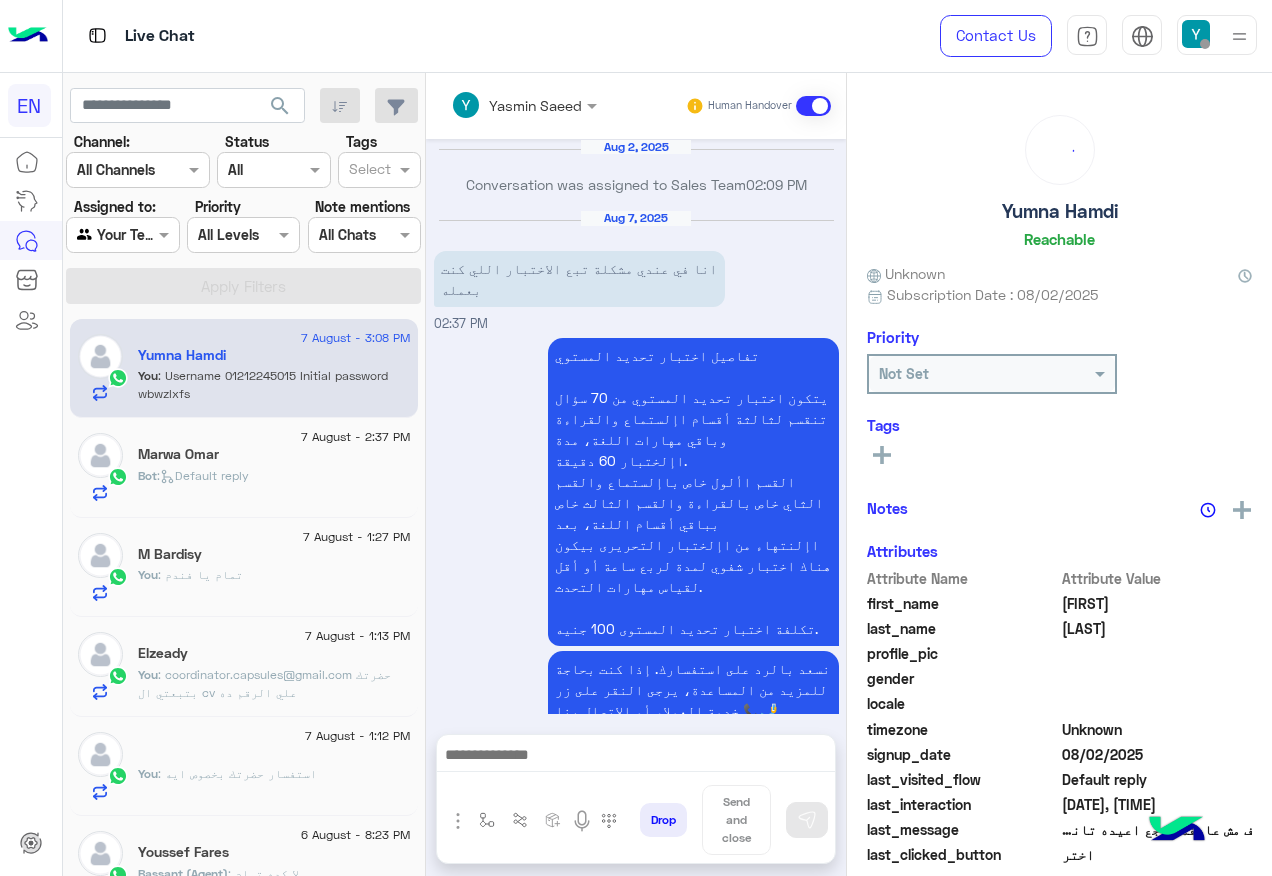 scroll, scrollTop: 1500, scrollLeft: 0, axis: vertical 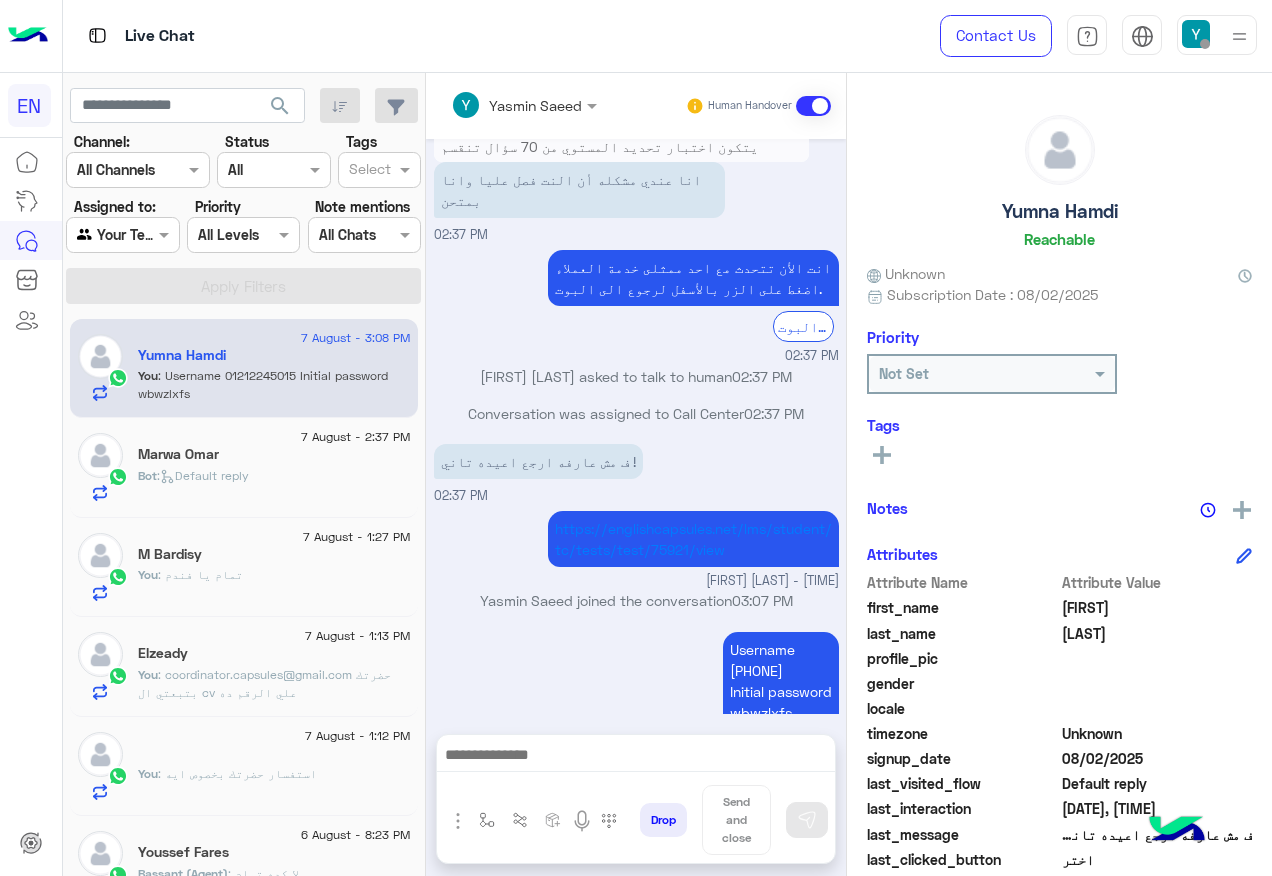 click on "You  : Username
01212245015
Initial password
wbwzlxfs" 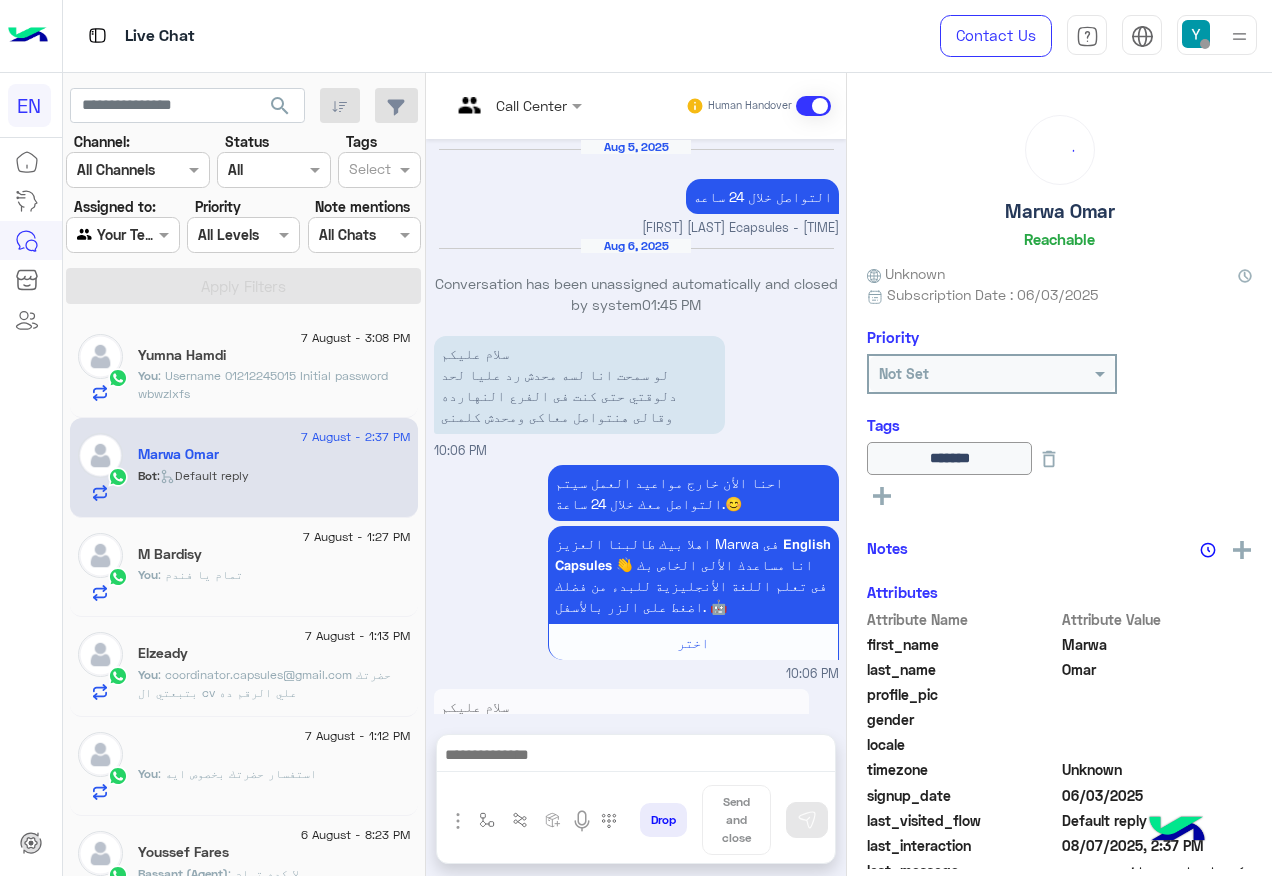 scroll, scrollTop: 1335, scrollLeft: 0, axis: vertical 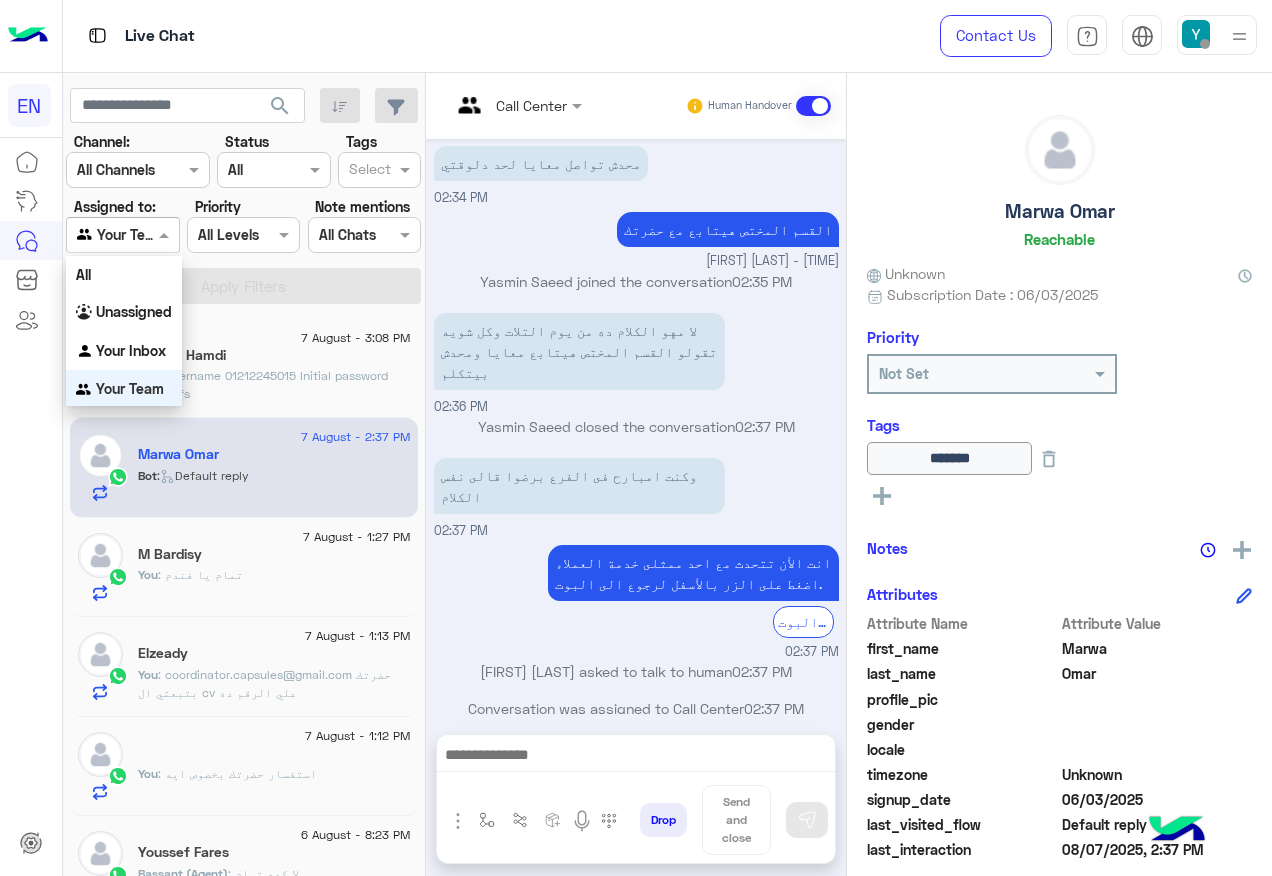 click at bounding box center [122, 234] 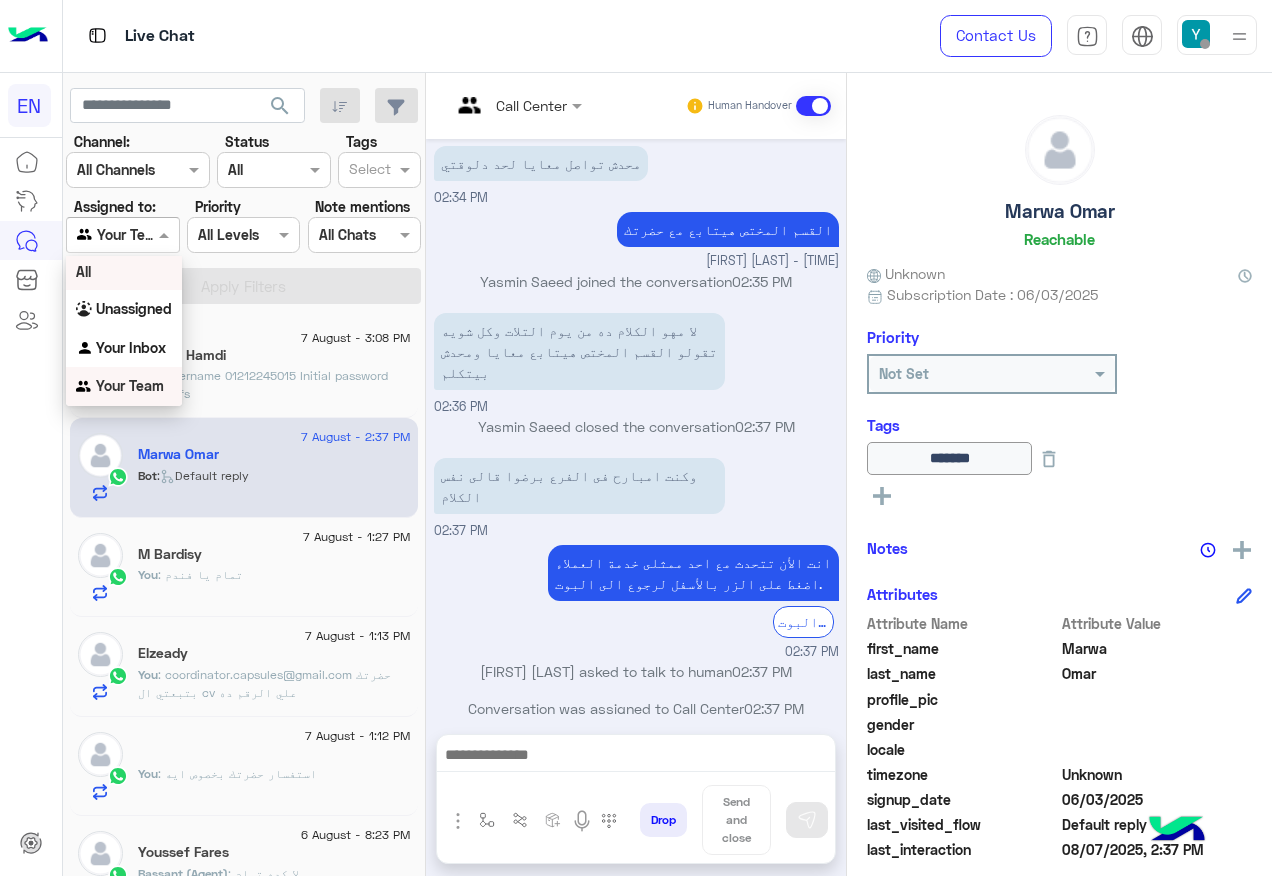 click on "All" at bounding box center [124, 271] 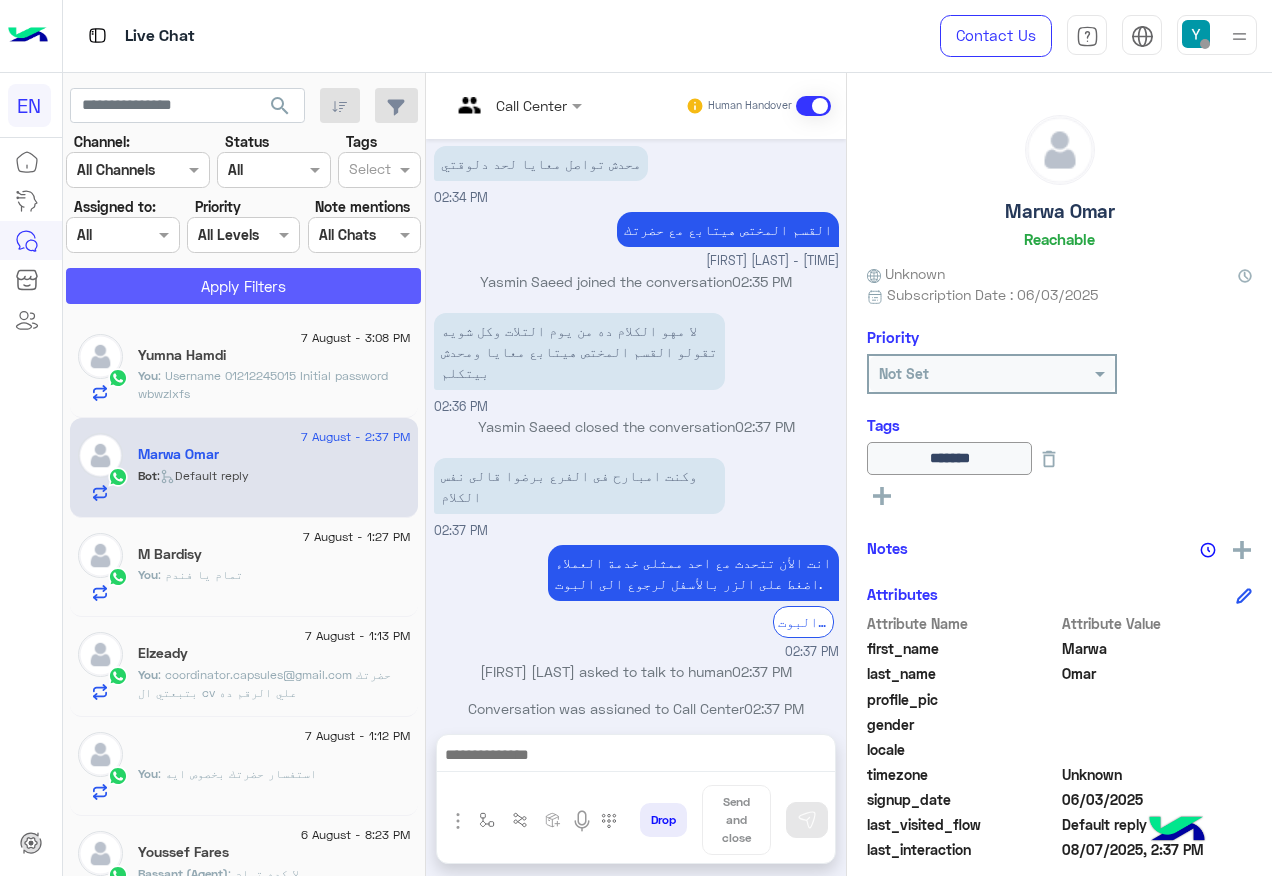 click on "Apply Filters" 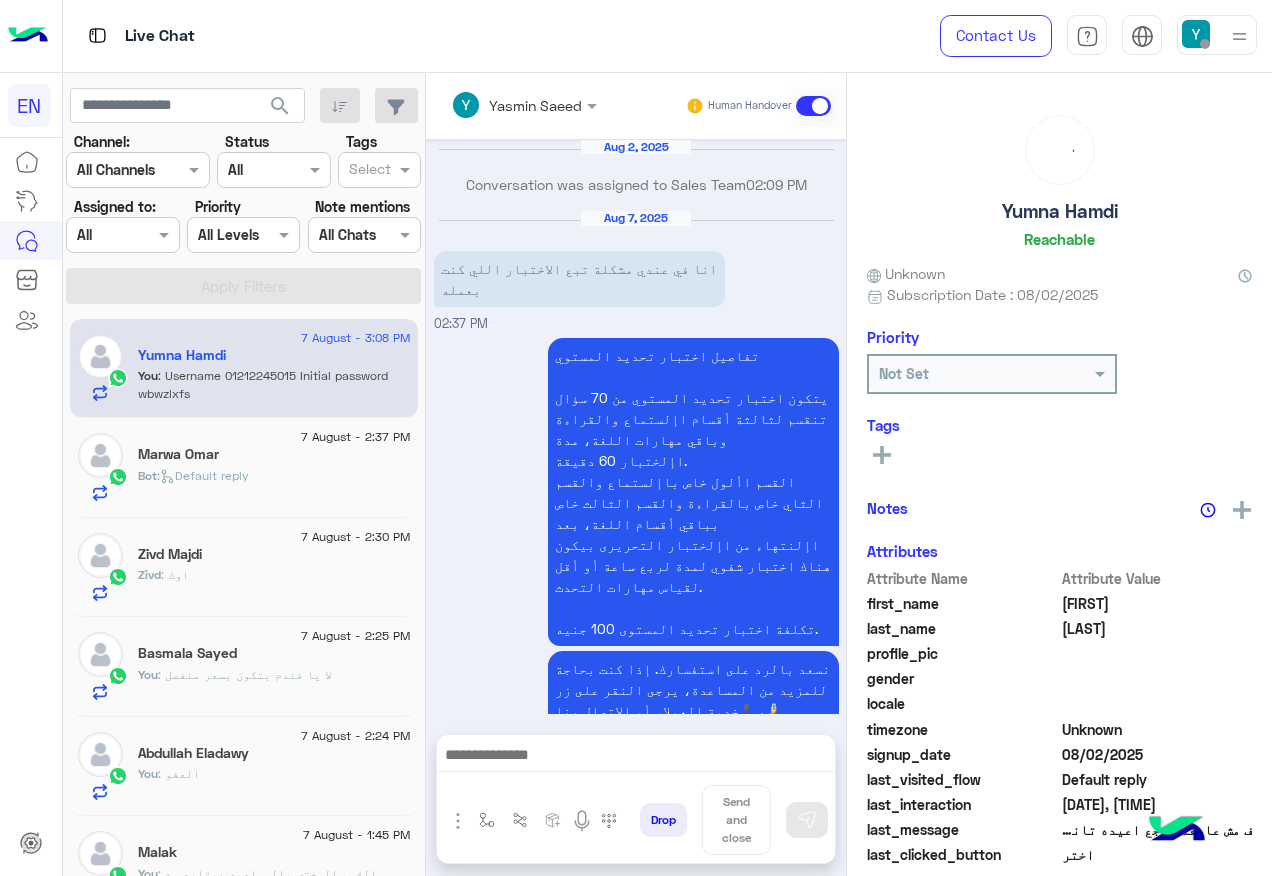 scroll, scrollTop: 1500, scrollLeft: 0, axis: vertical 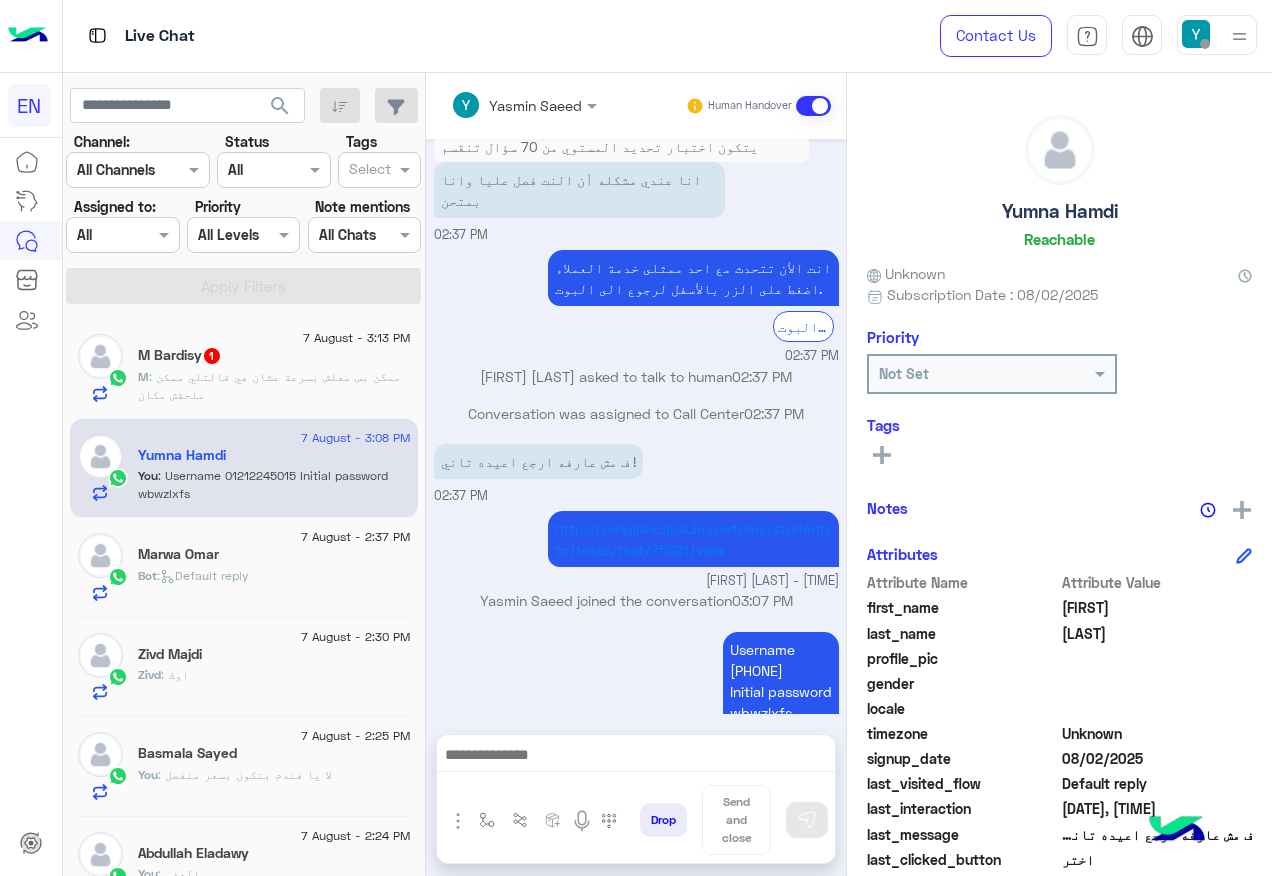 click on "7 August - 3:13 PM" 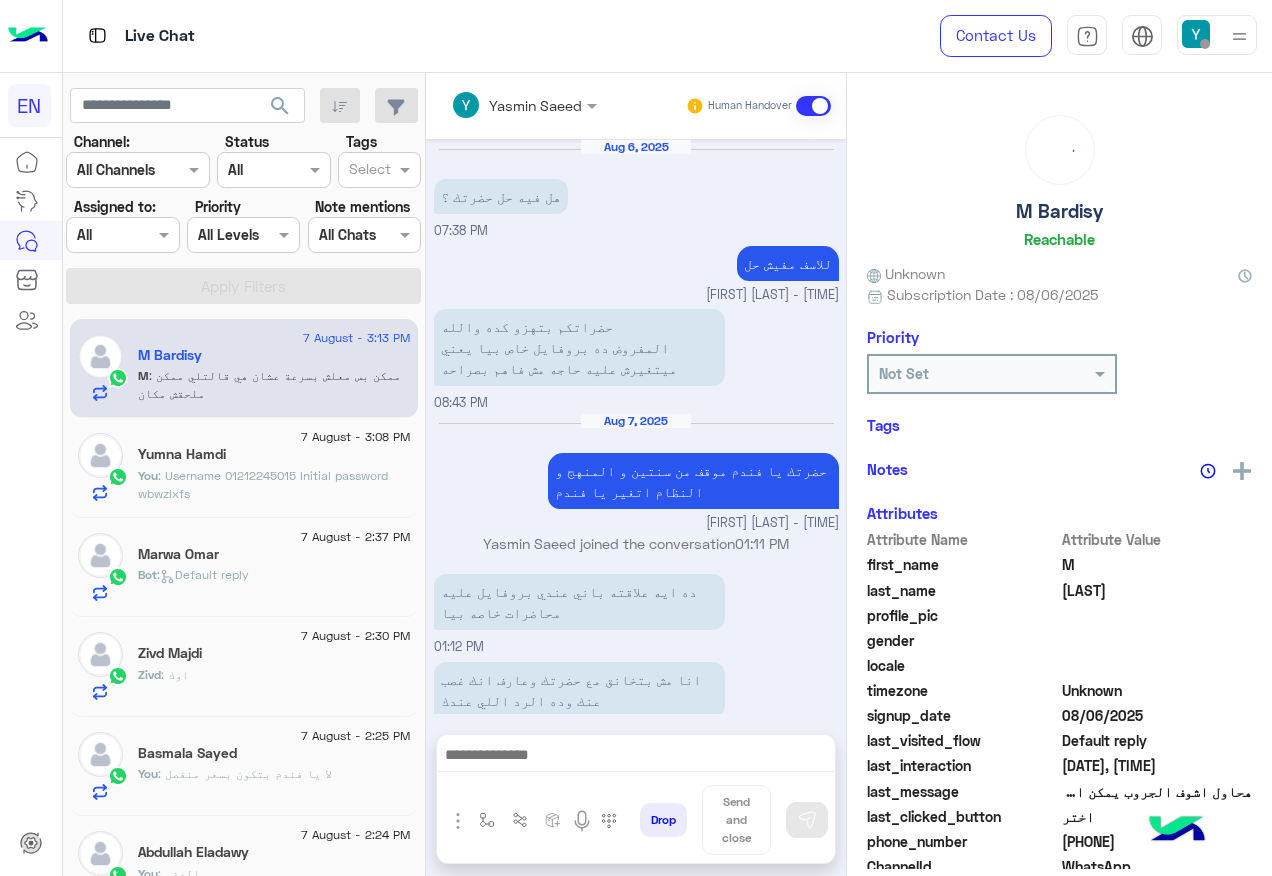 scroll, scrollTop: 1052, scrollLeft: 0, axis: vertical 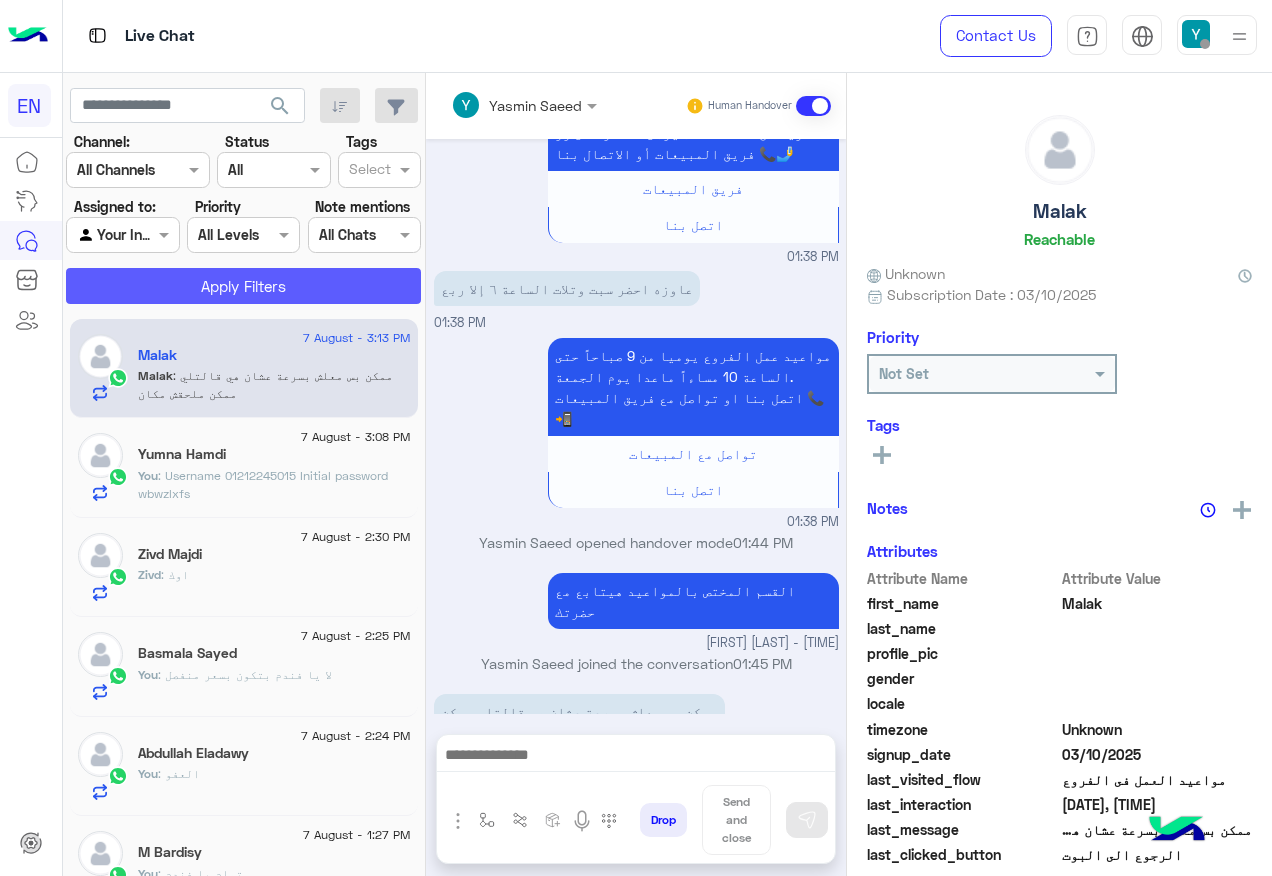 click on "Apply Filters" 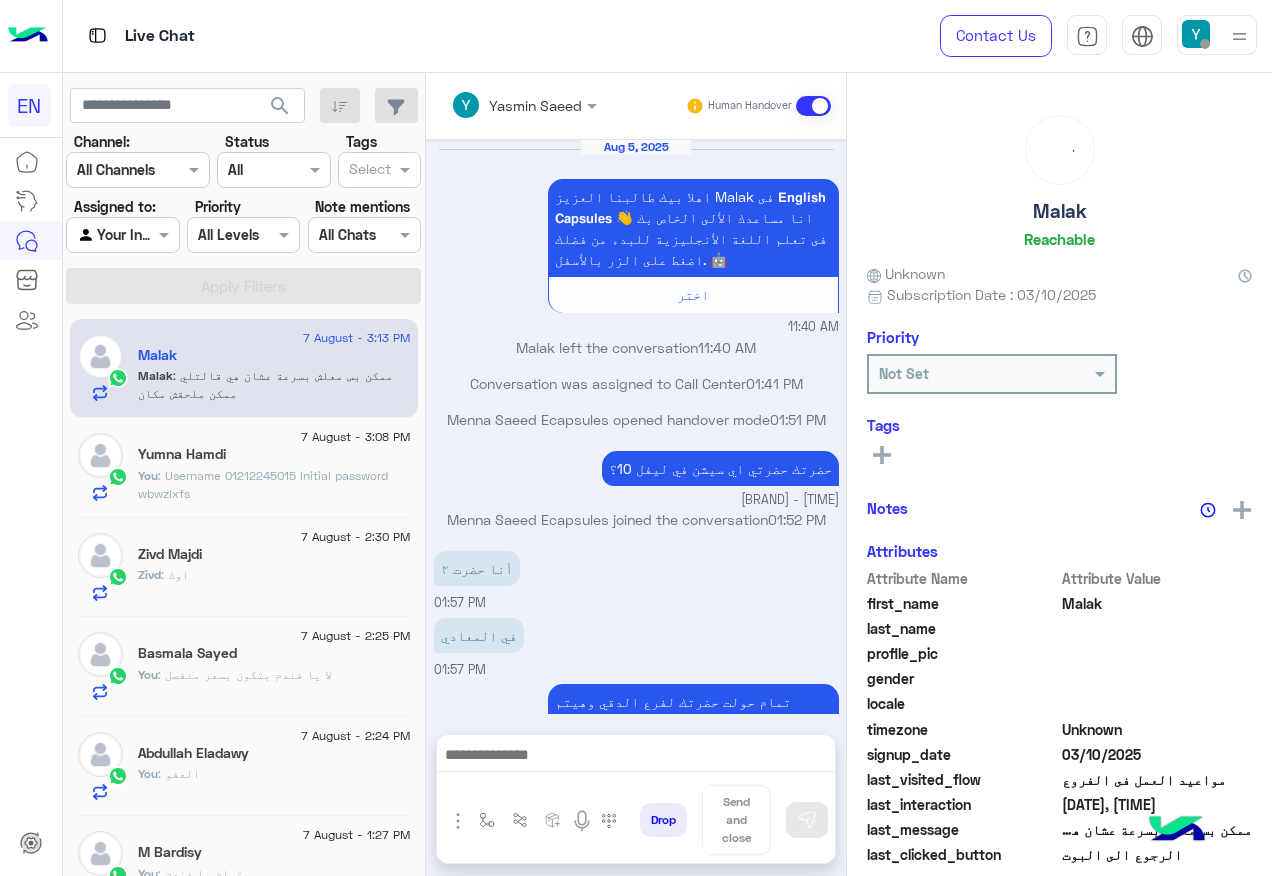 scroll, scrollTop: 1629, scrollLeft: 0, axis: vertical 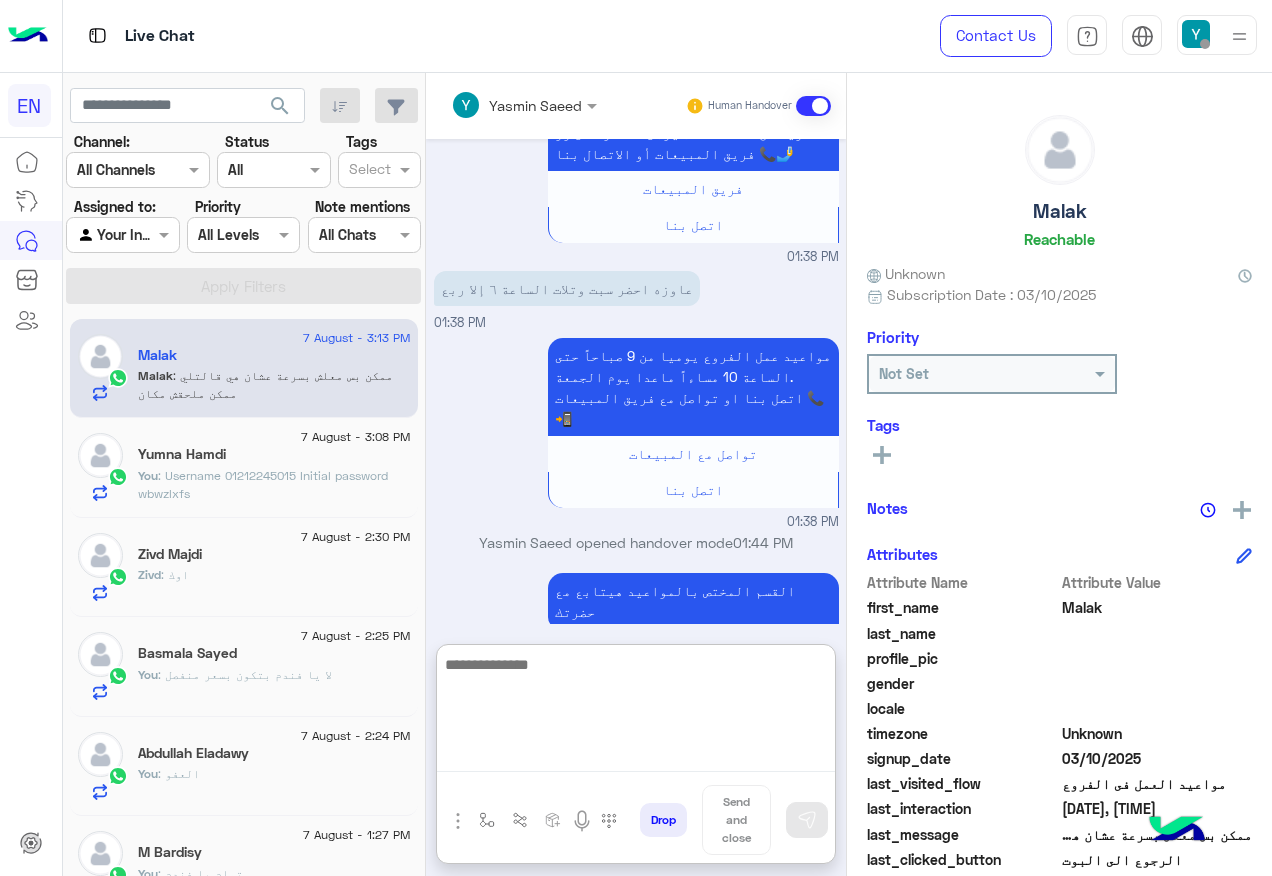 click at bounding box center [636, 712] 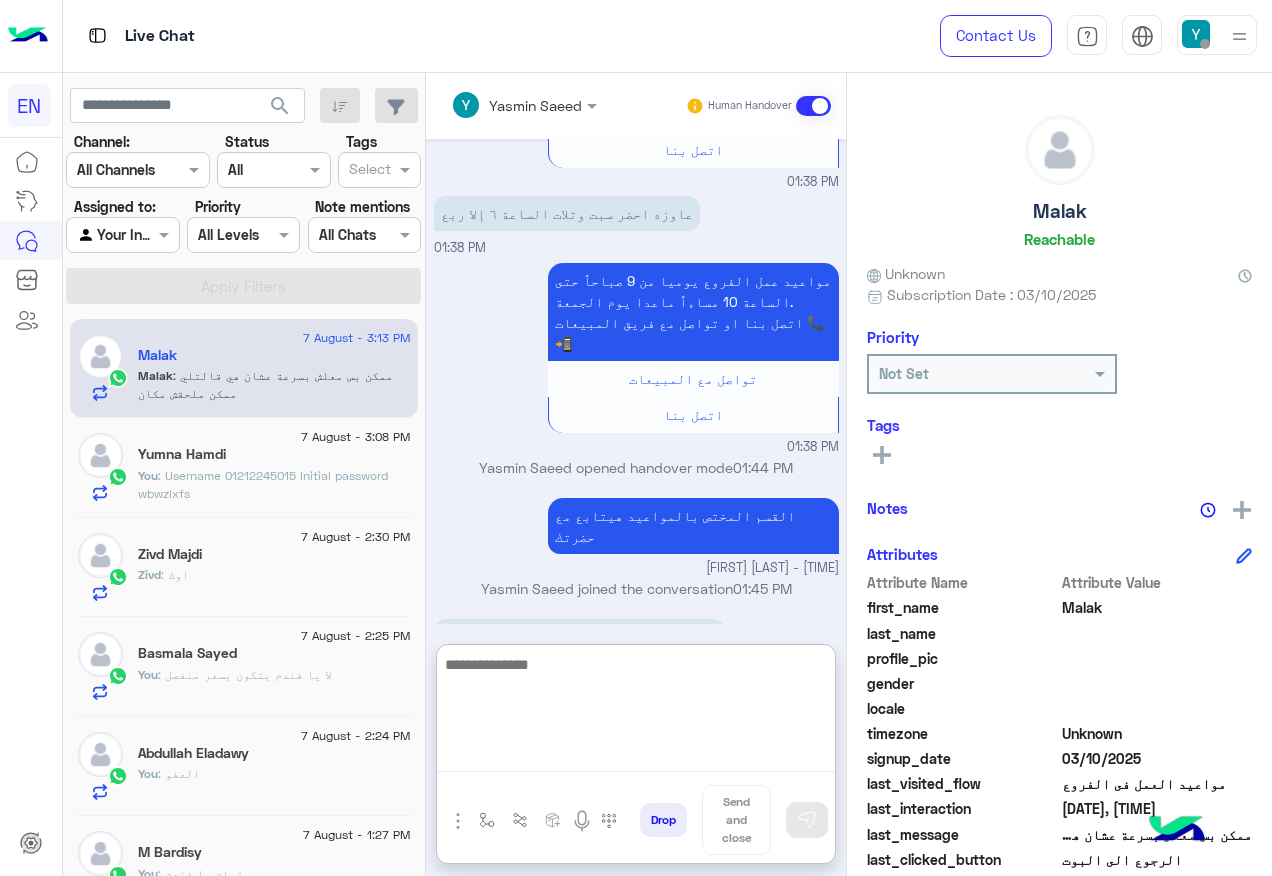 scroll, scrollTop: 1719, scrollLeft: 0, axis: vertical 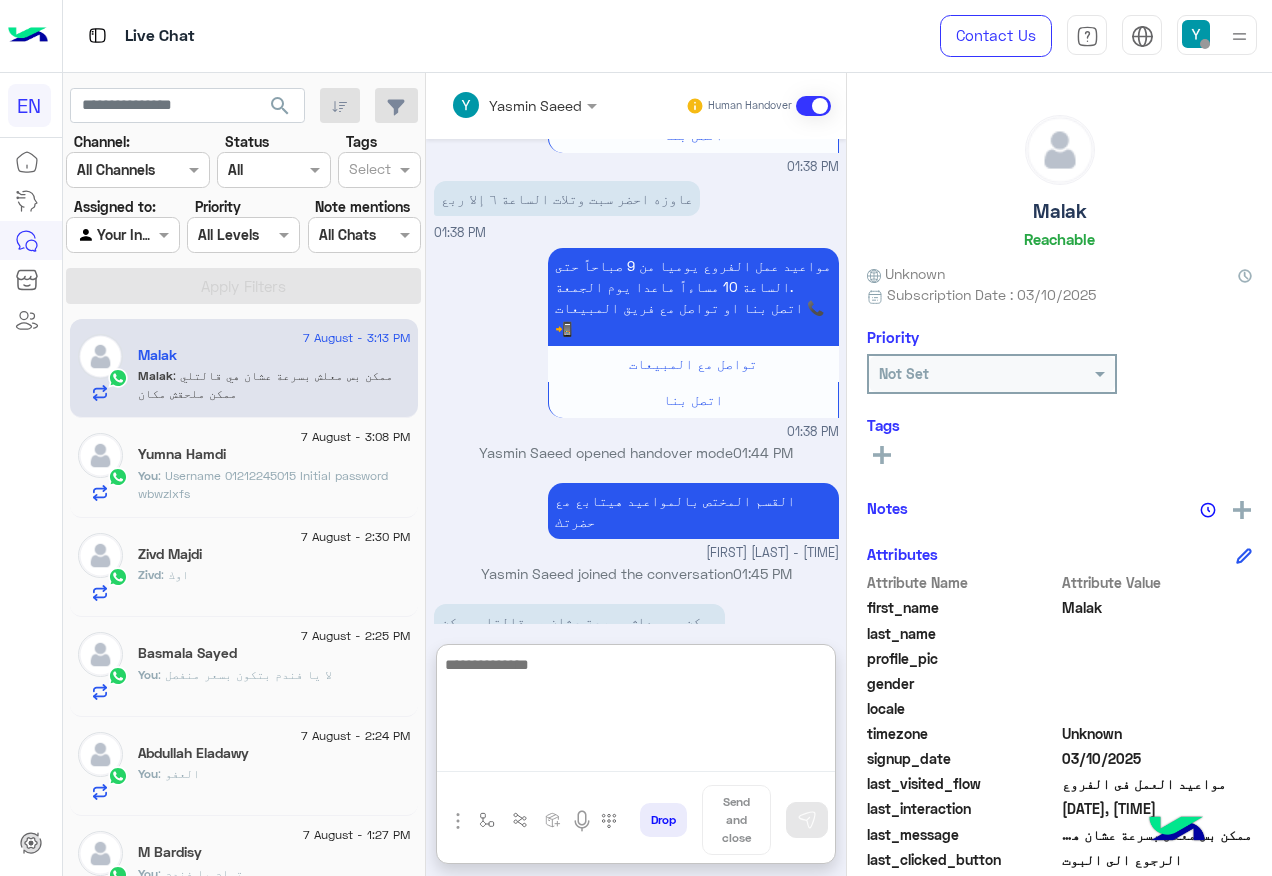 click at bounding box center (636, 712) 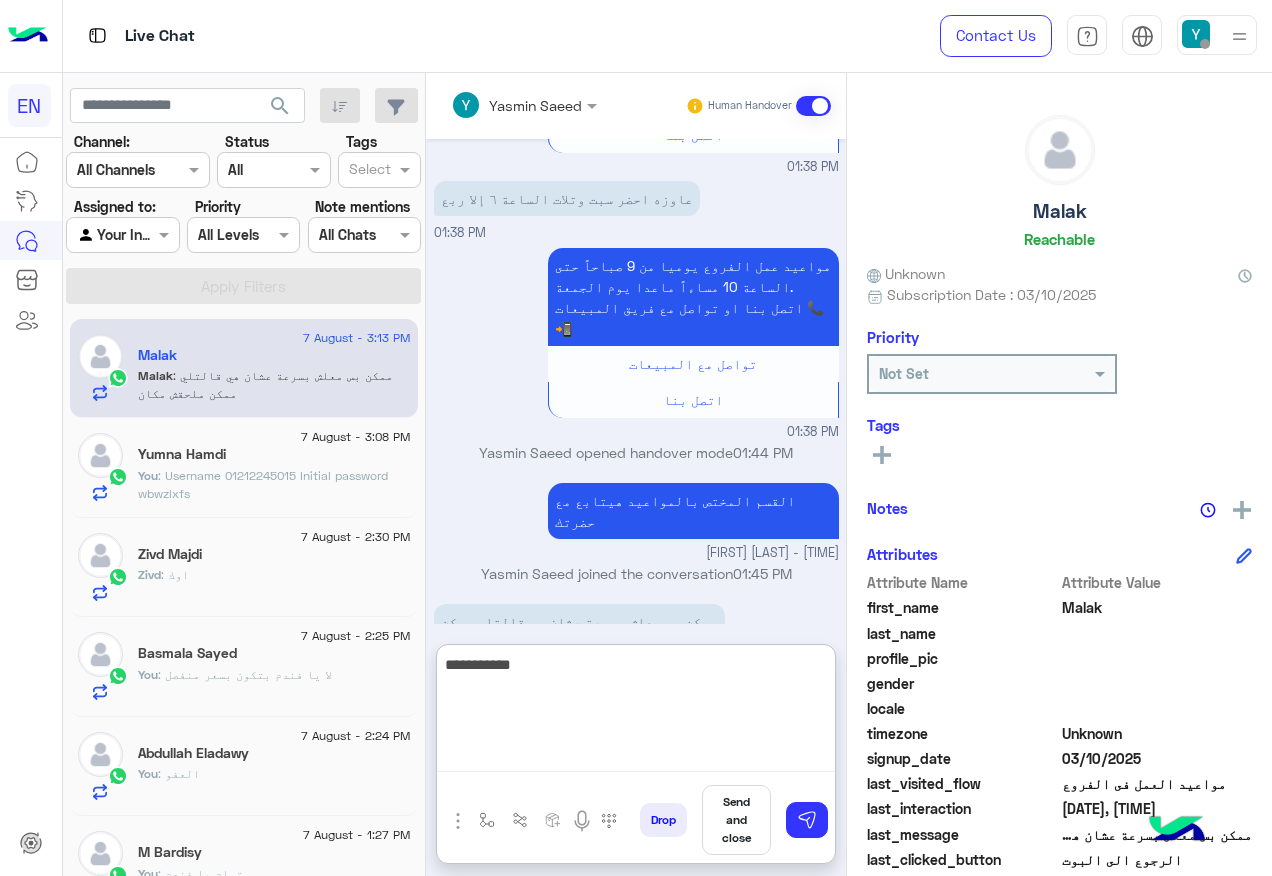 type on "**********" 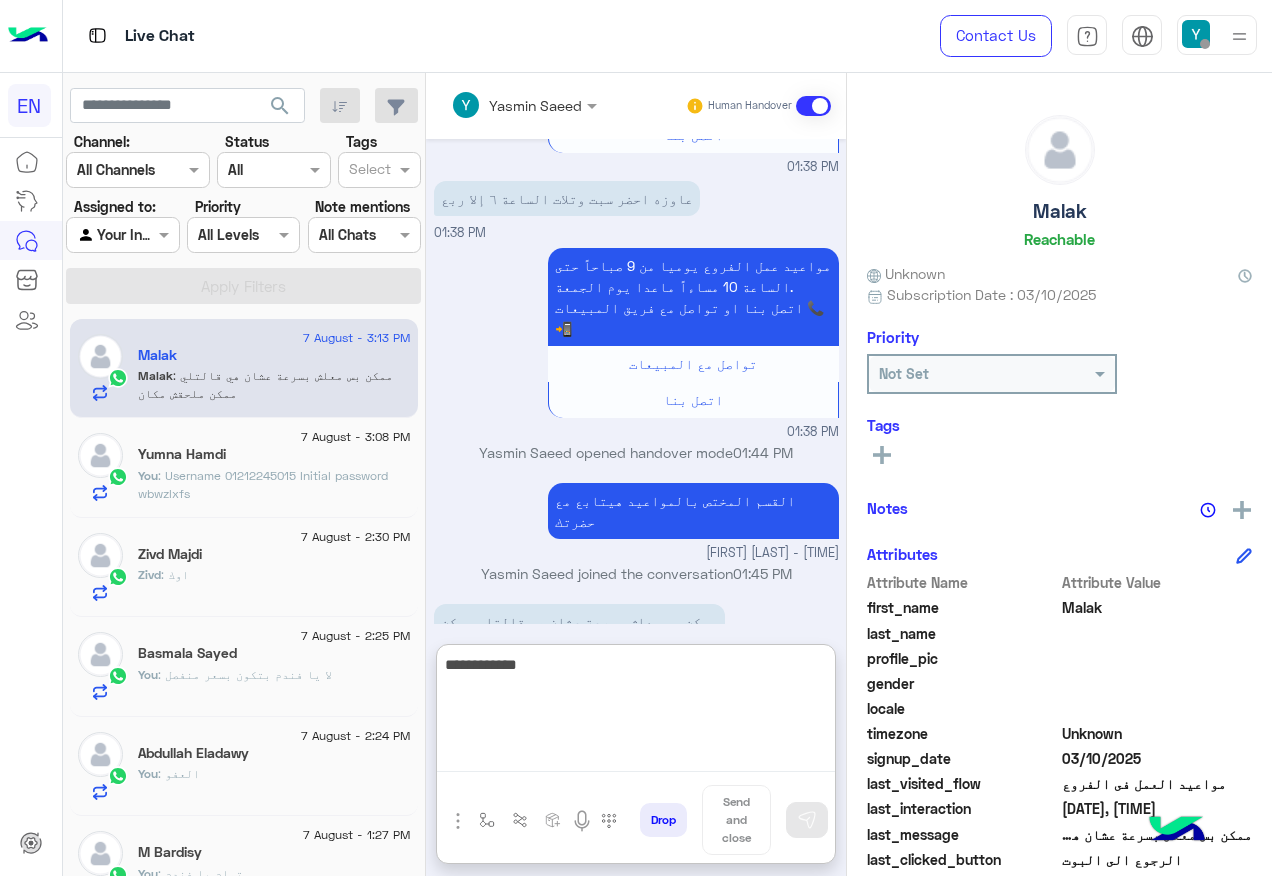type 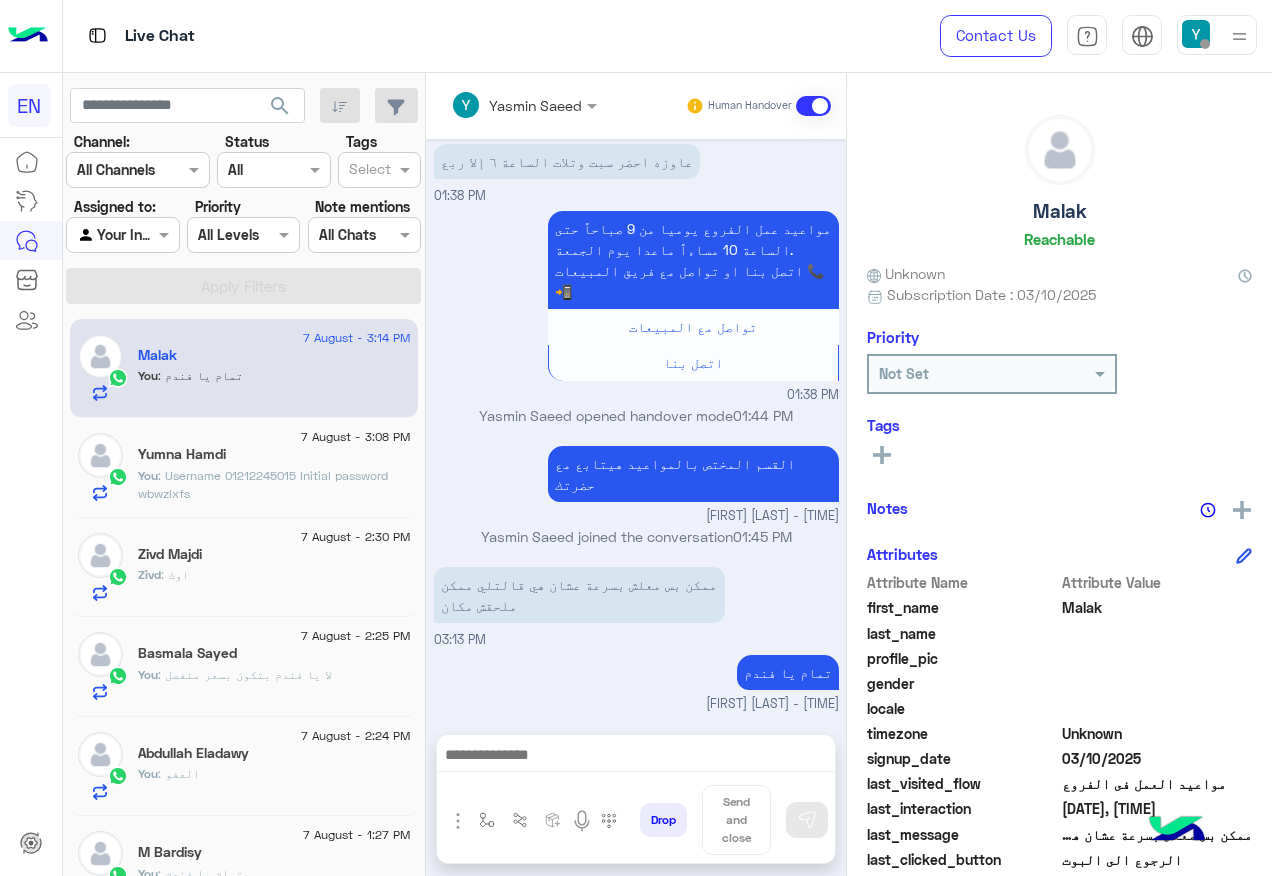 scroll, scrollTop: 1693, scrollLeft: 0, axis: vertical 